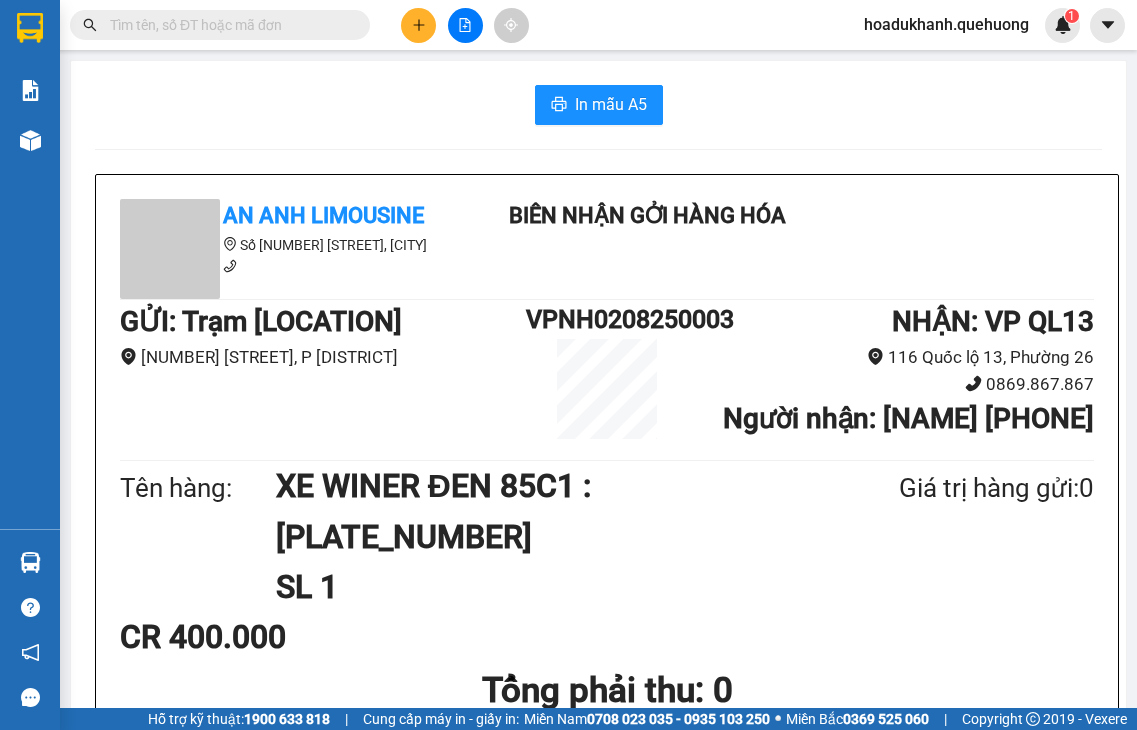 scroll, scrollTop: 0, scrollLeft: 0, axis: both 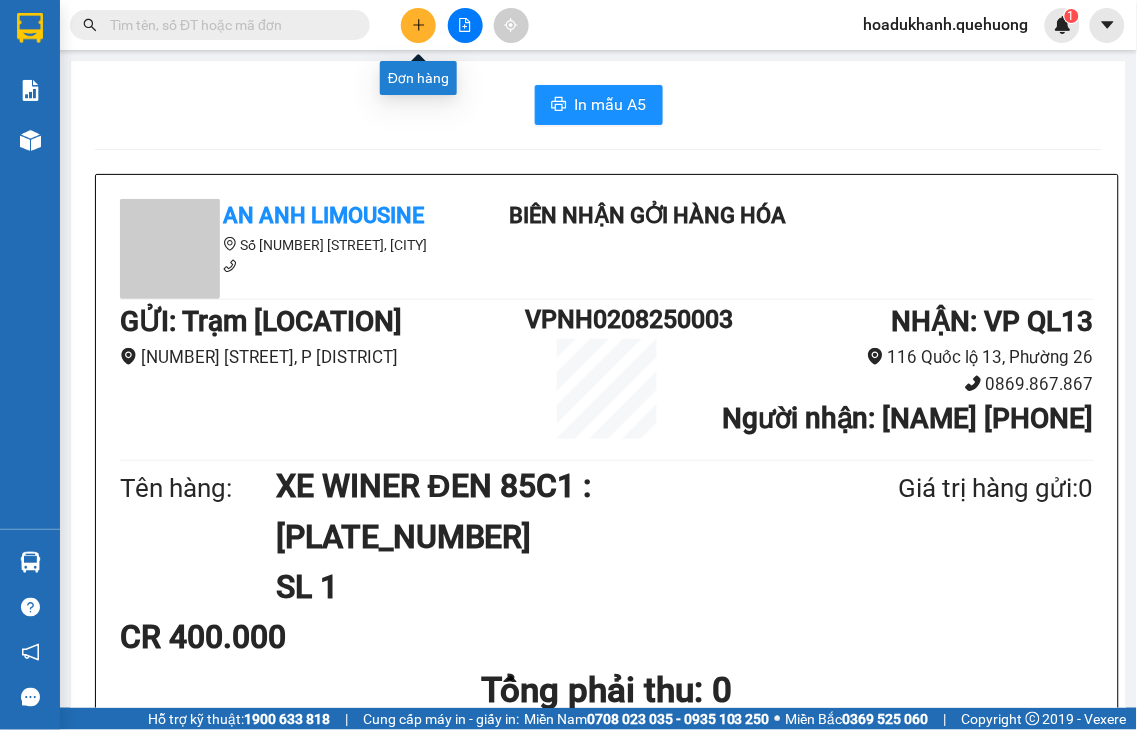 click 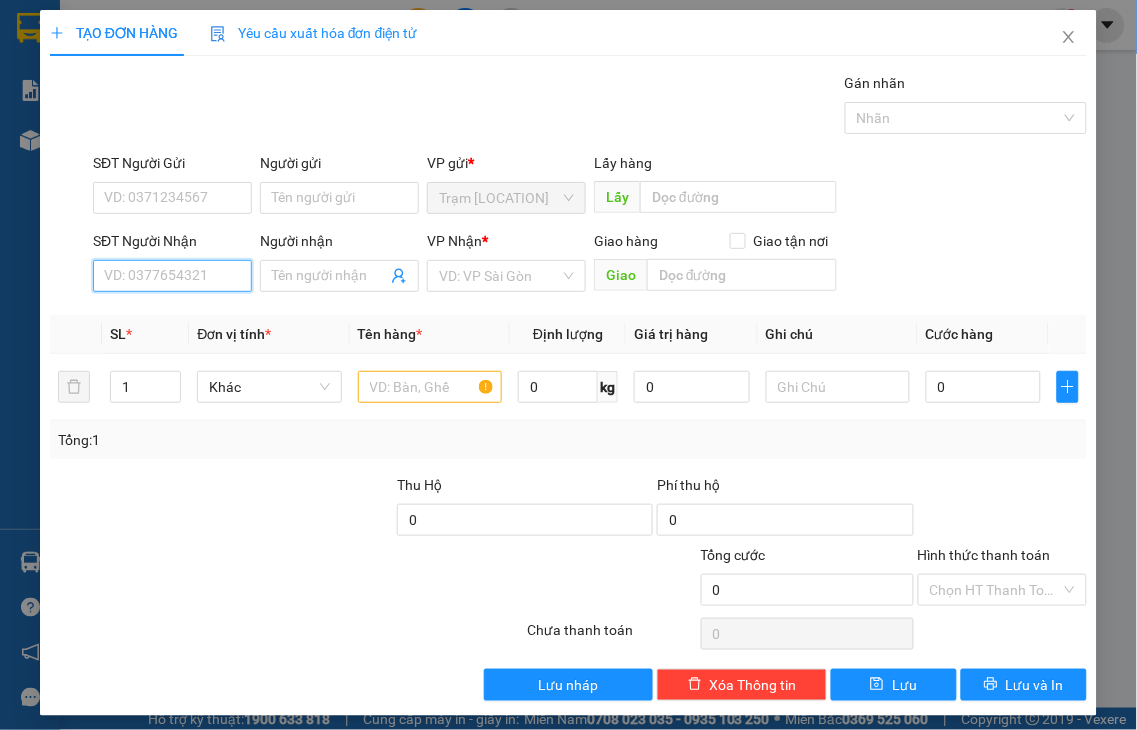click on "SĐT Người Nhận" at bounding box center [172, 276] 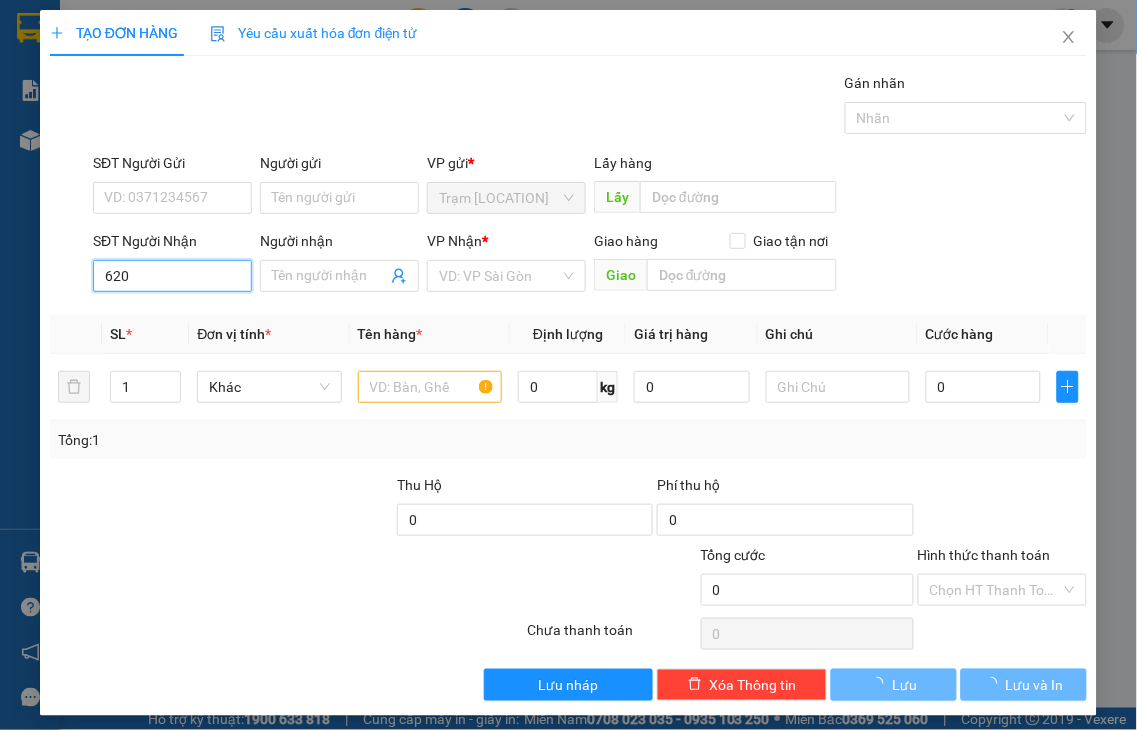 click on "620" at bounding box center [172, 276] 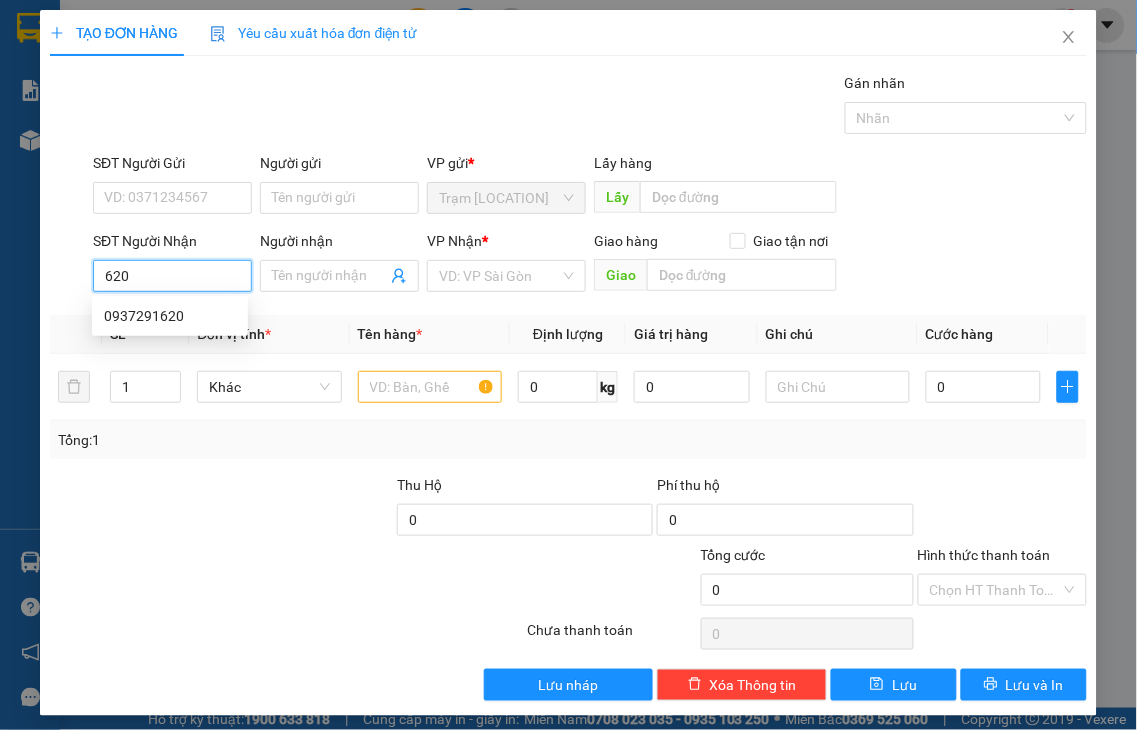 click on "620" at bounding box center [172, 276] 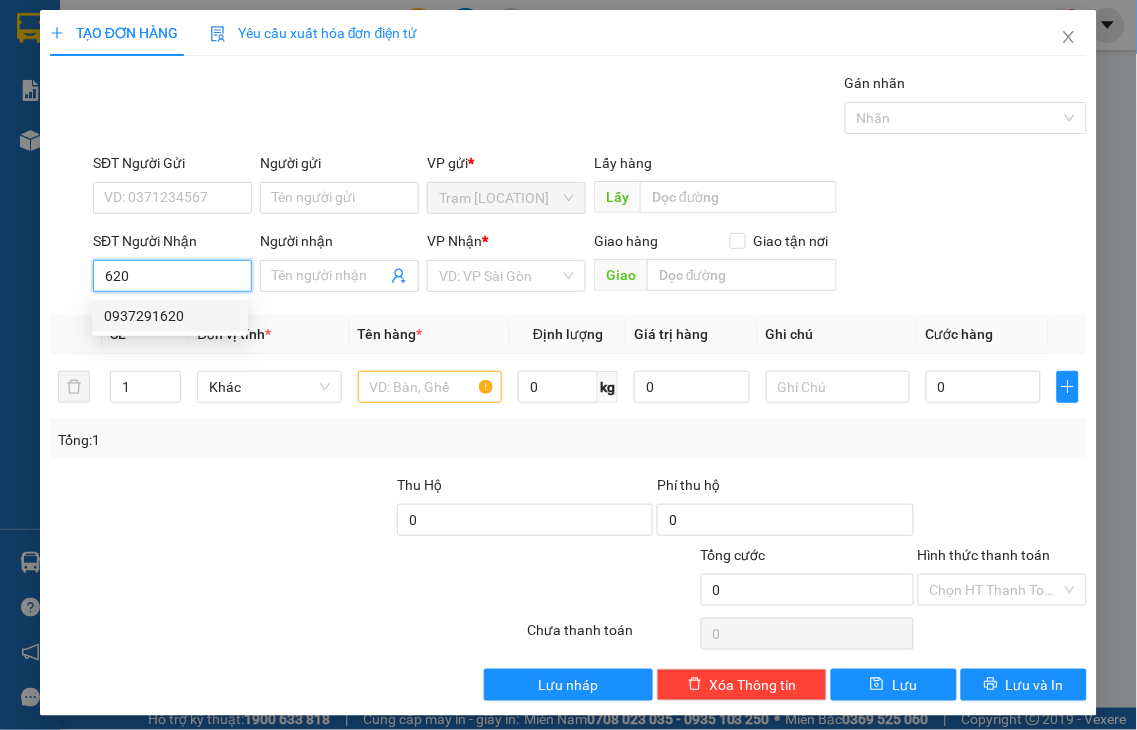 click on "0937291620" at bounding box center (170, 316) 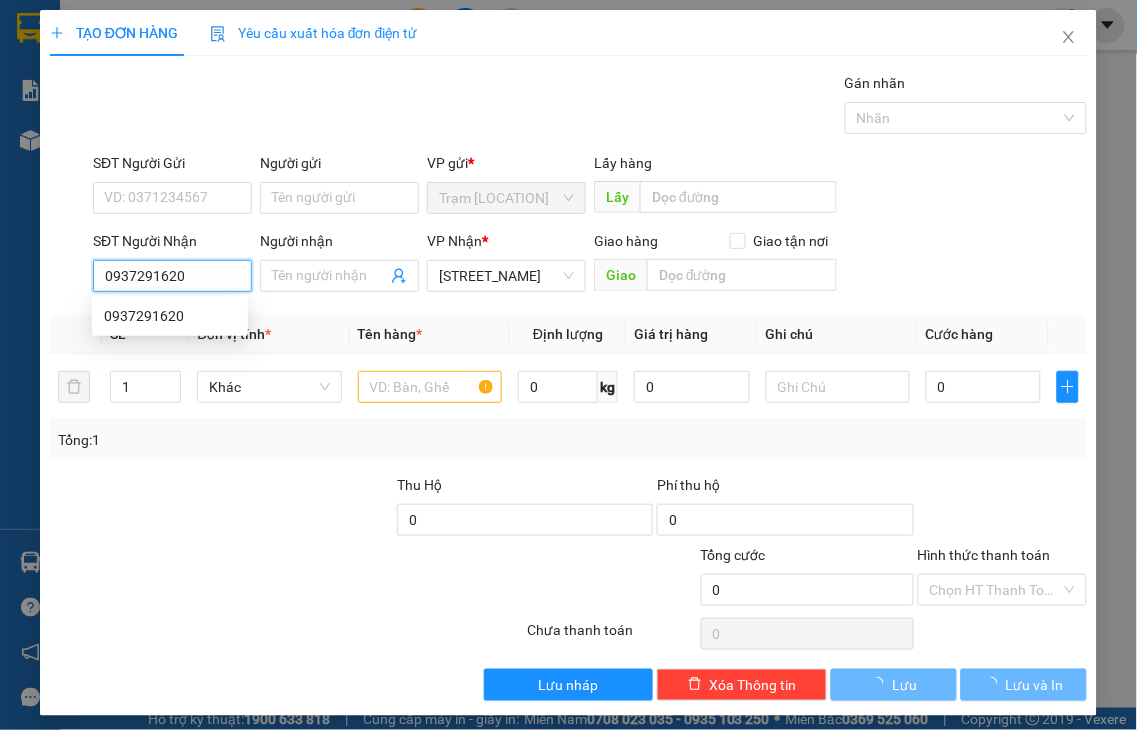 type on "70.000" 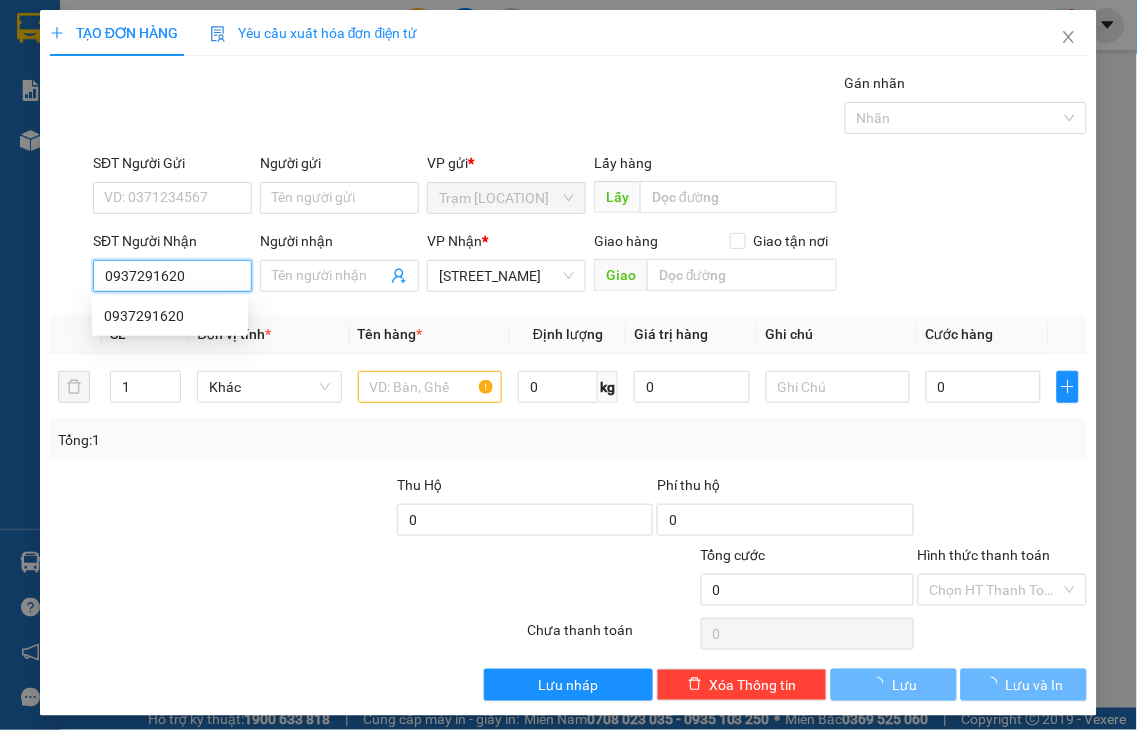 type on "70.000" 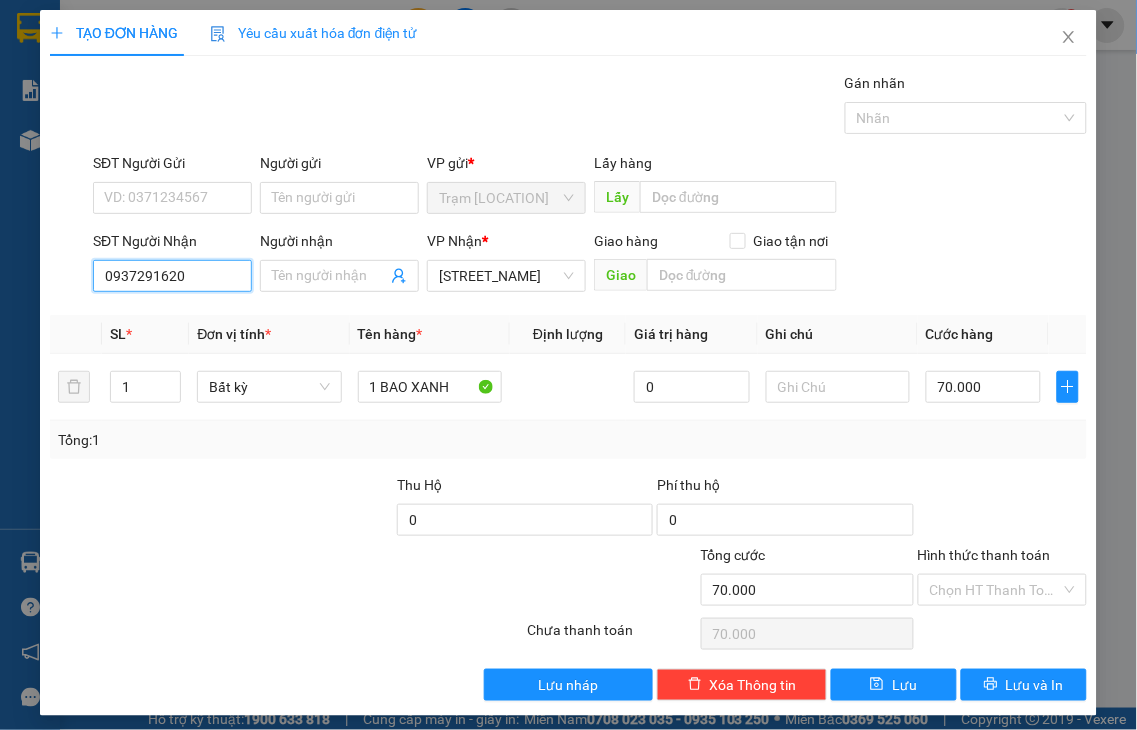 type on "0937291620" 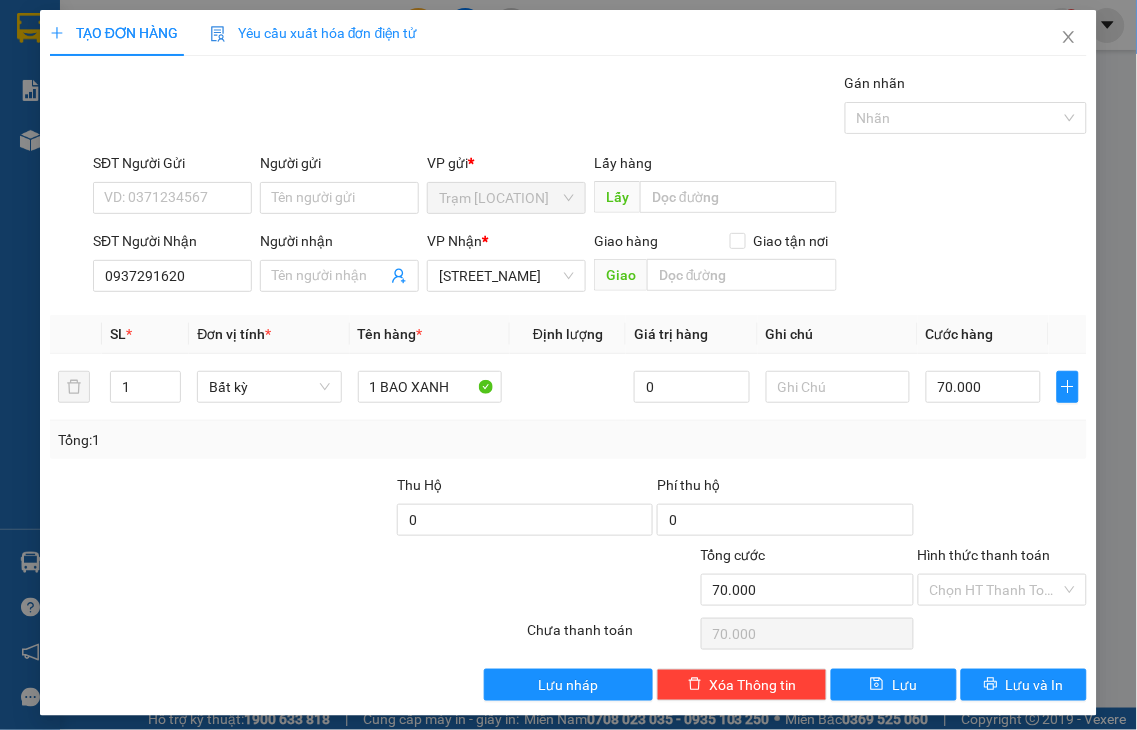 click on "Hình thức thanh toán" at bounding box center (984, 555) 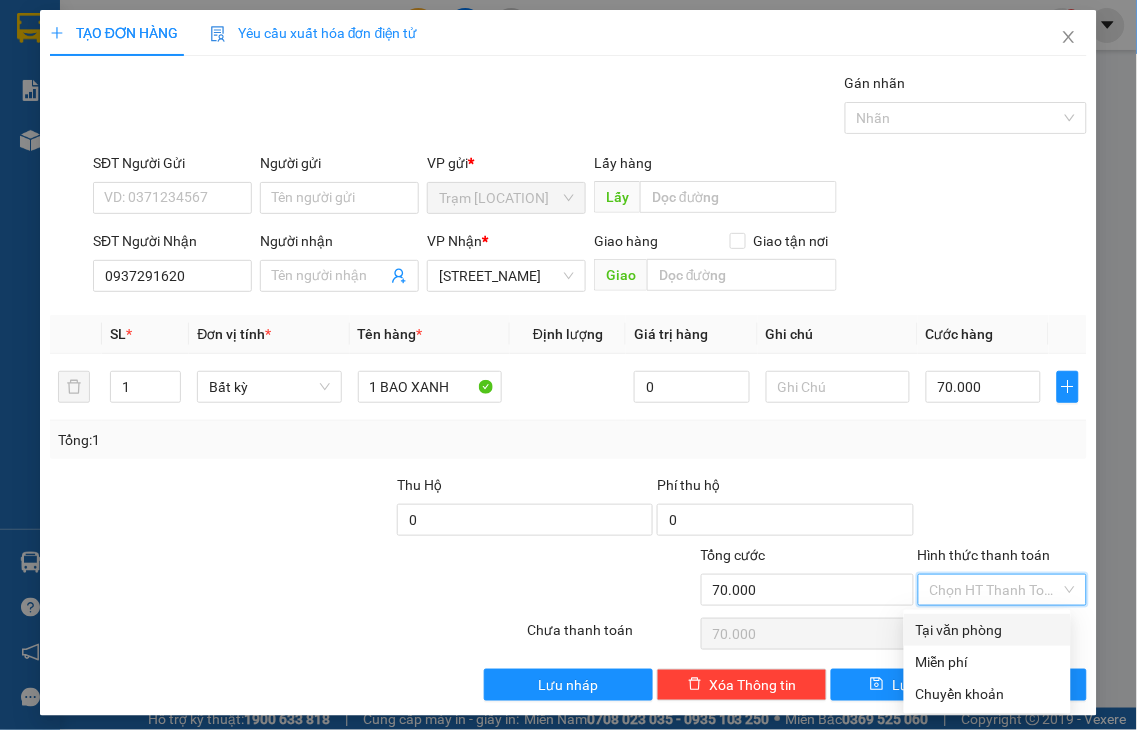 click on "Tại văn phòng" at bounding box center (987, 630) 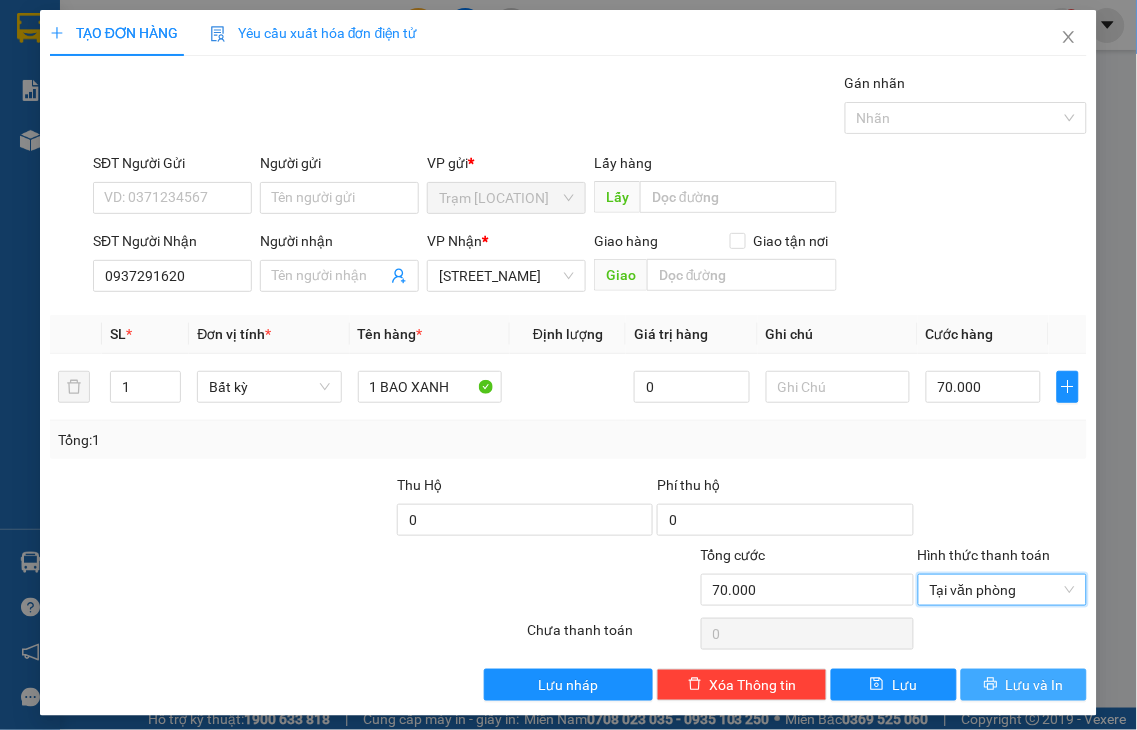 click on "Lưu và In" at bounding box center (1035, 685) 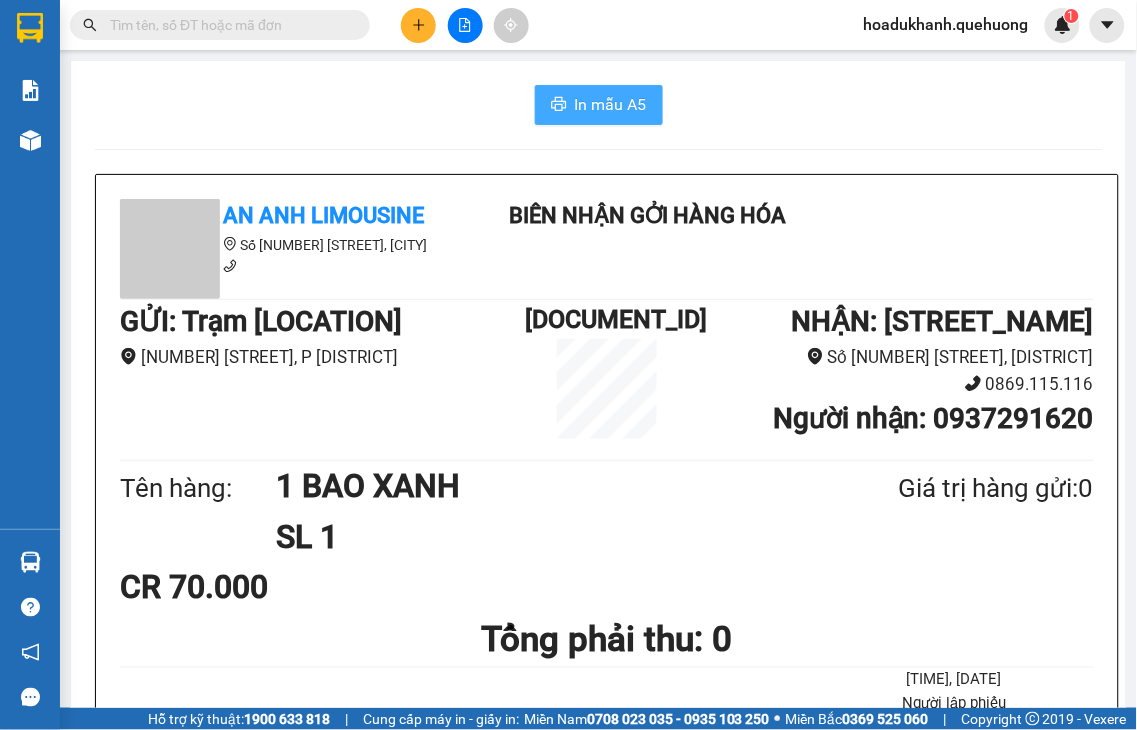 click on "In mẫu A5" at bounding box center [611, 104] 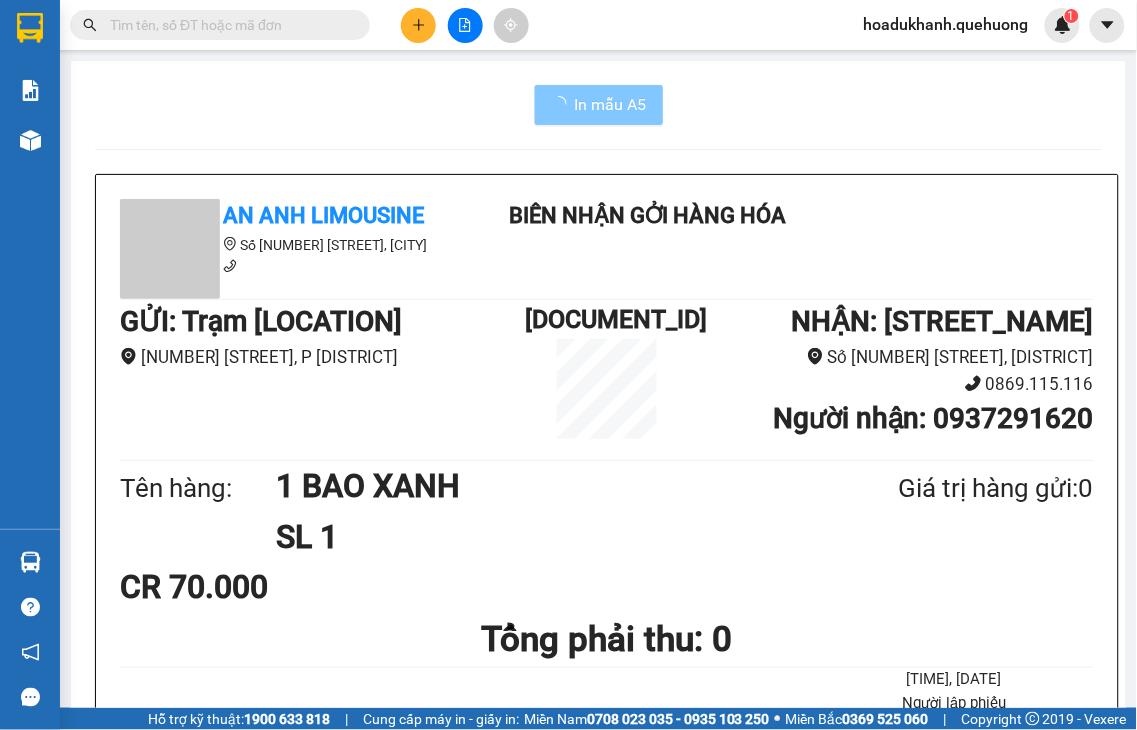 scroll, scrollTop: 0, scrollLeft: 0, axis: both 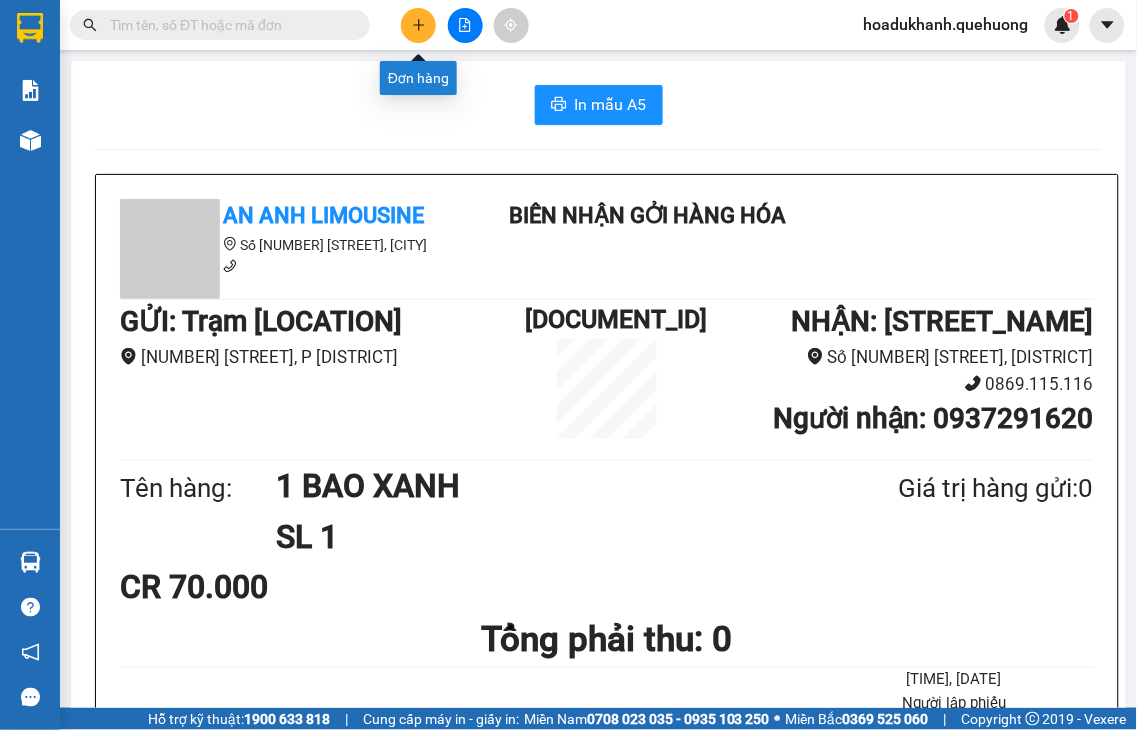 click at bounding box center (418, 25) 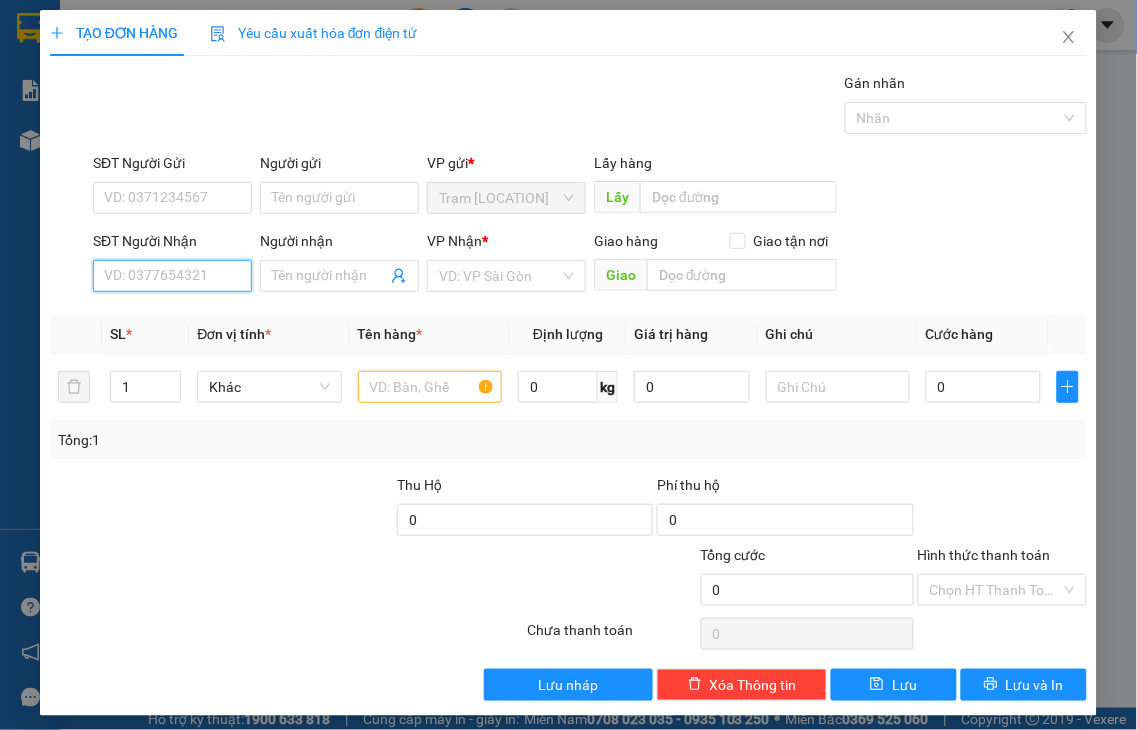 click on "SĐT Người Nhận" at bounding box center [172, 276] 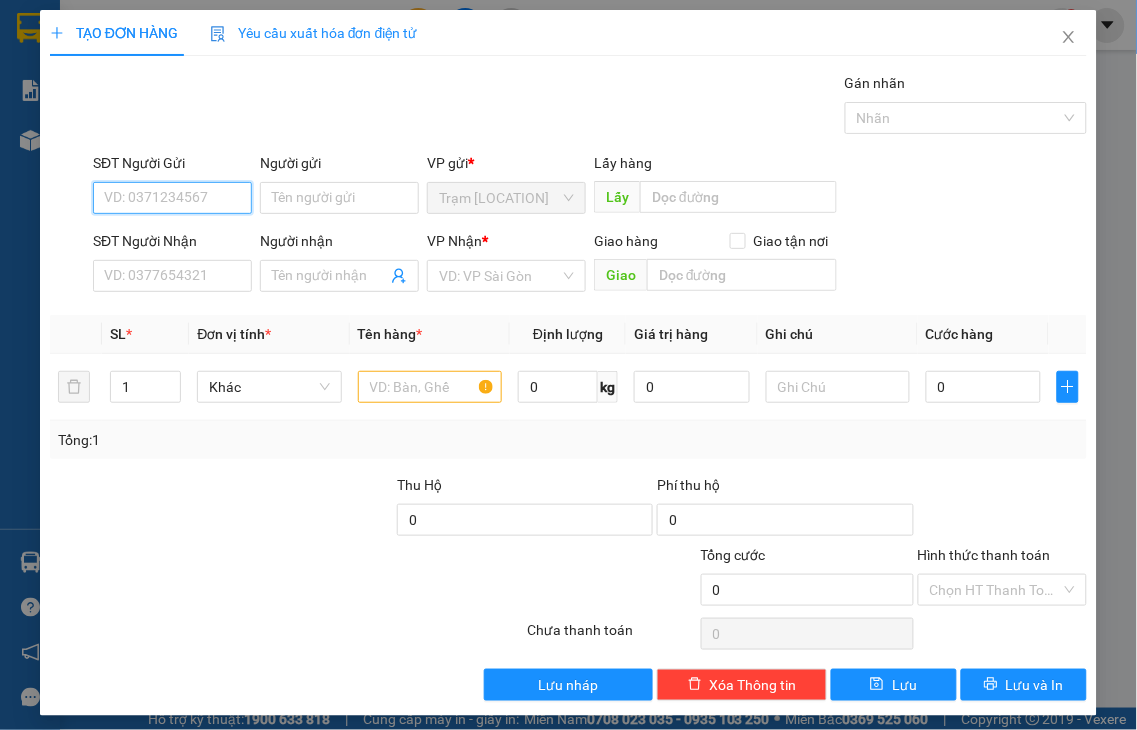 click on "SĐT Người Gửi" at bounding box center (172, 198) 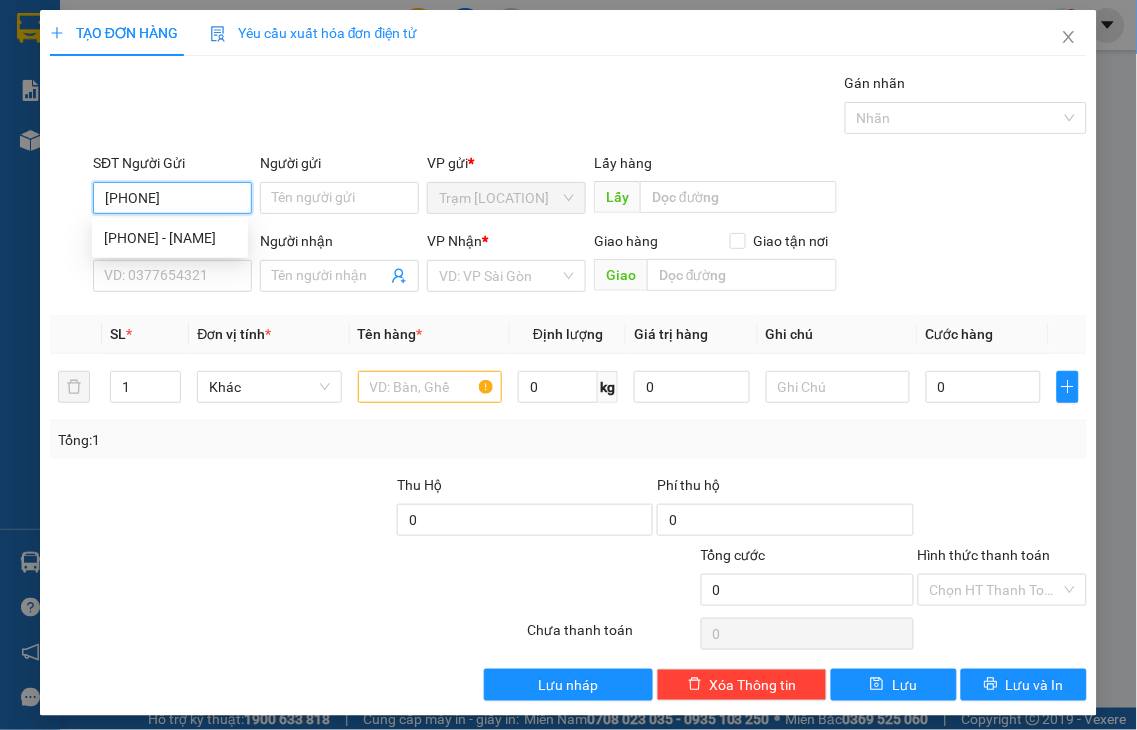 type on "0932570404" 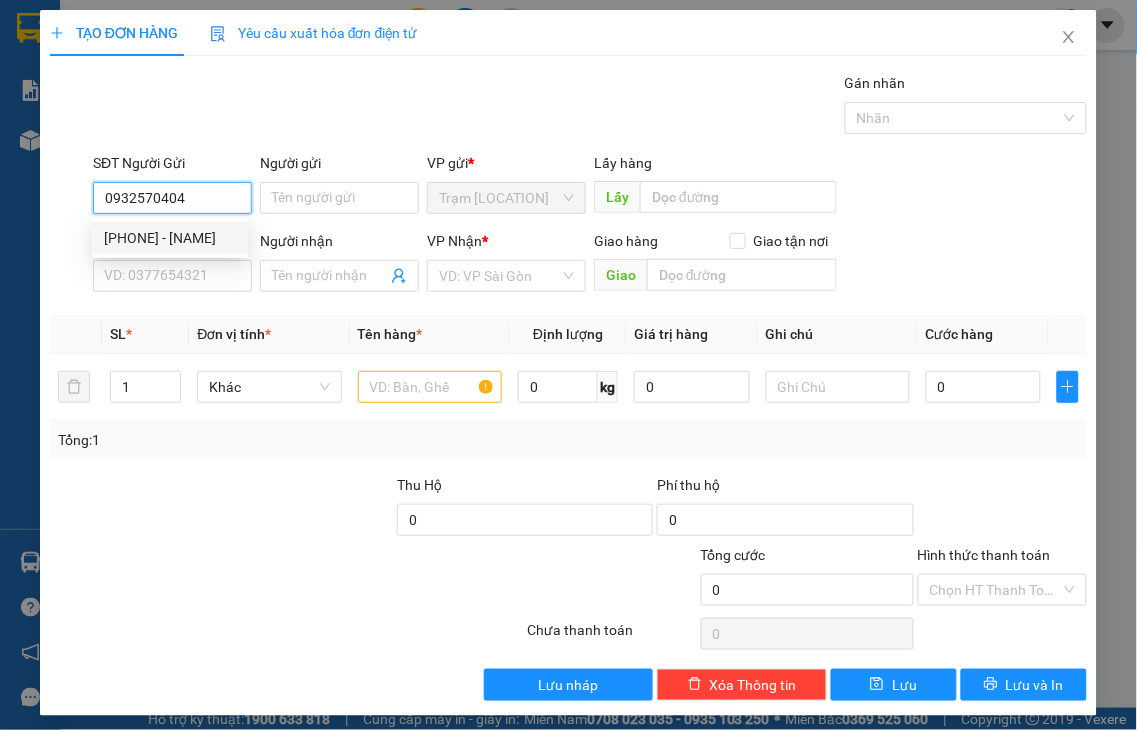 click on "0932570404 - HOÀNG PHƯƠNG" at bounding box center [170, 238] 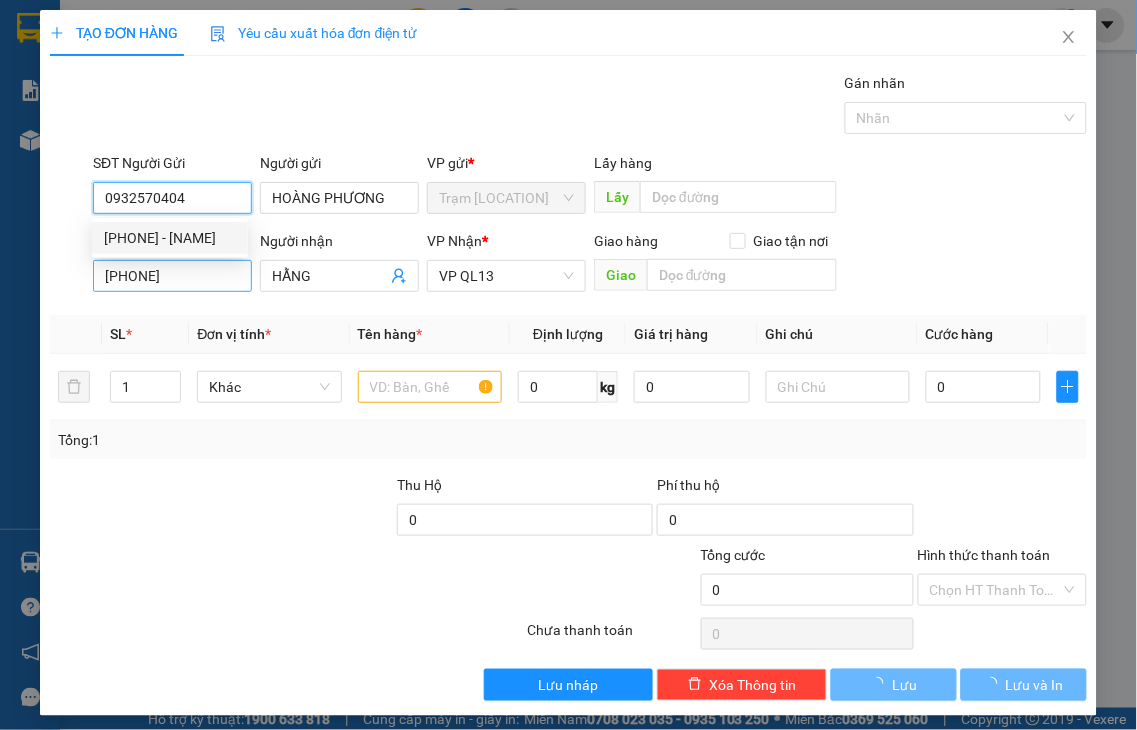 type on "HOÀNG PHƯƠNG" 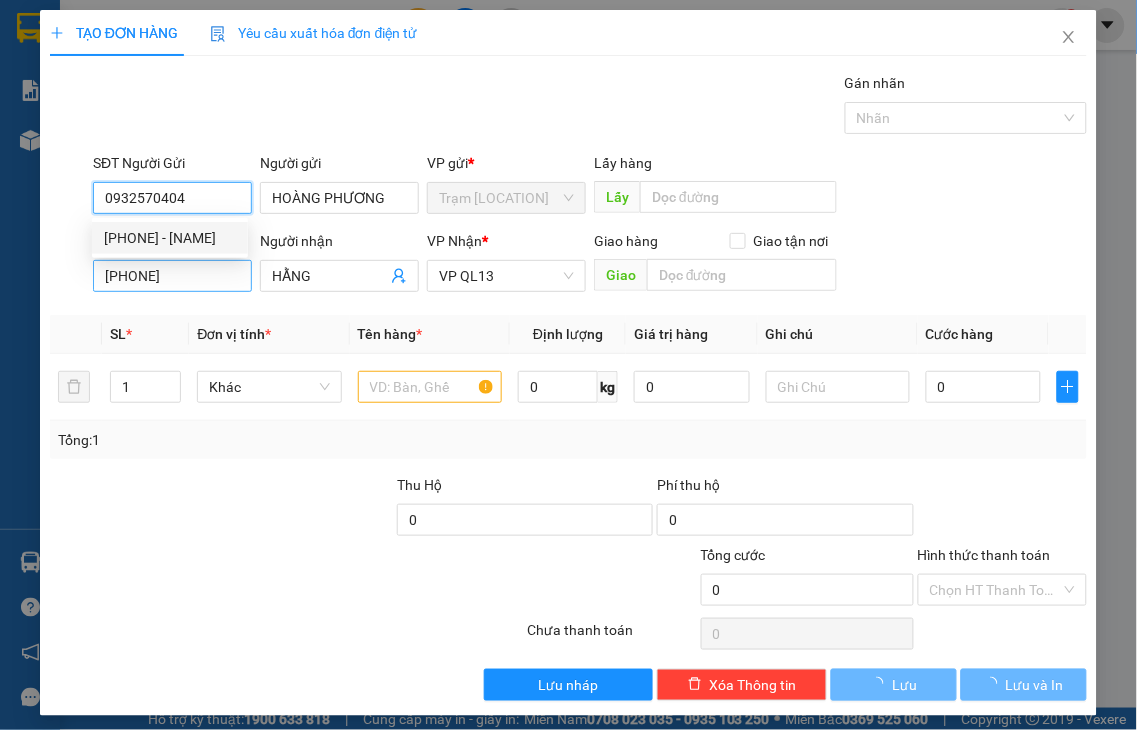 type on "0969616005" 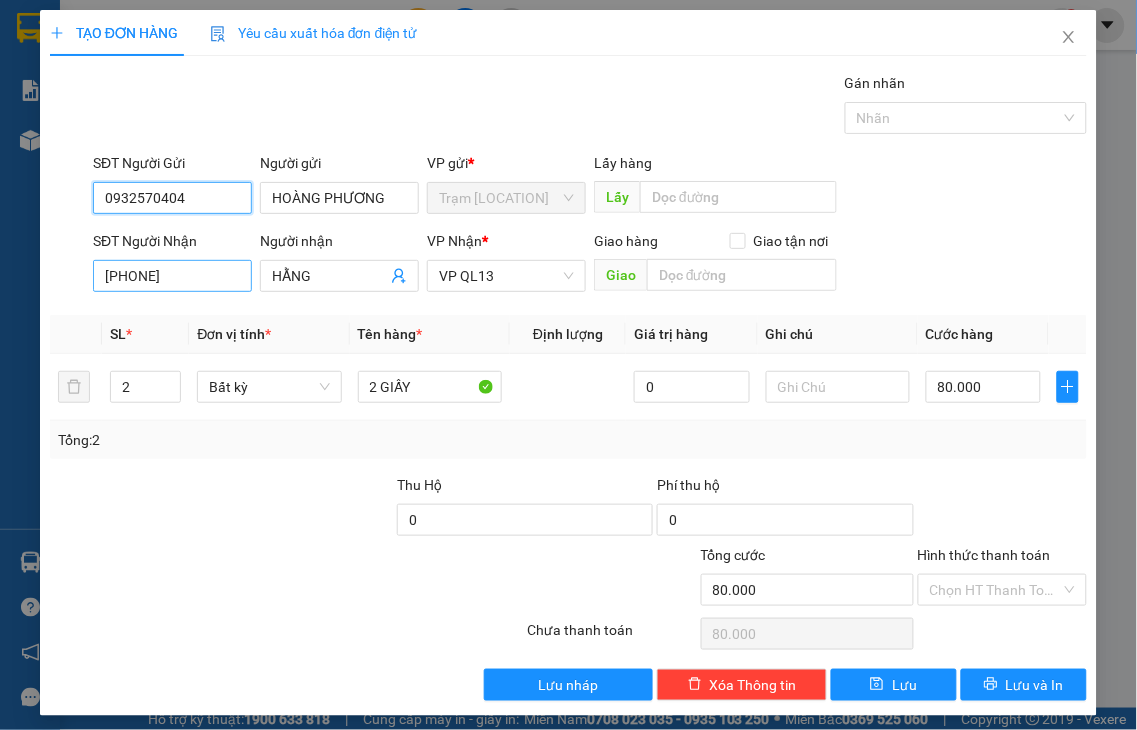 type on "0932570404" 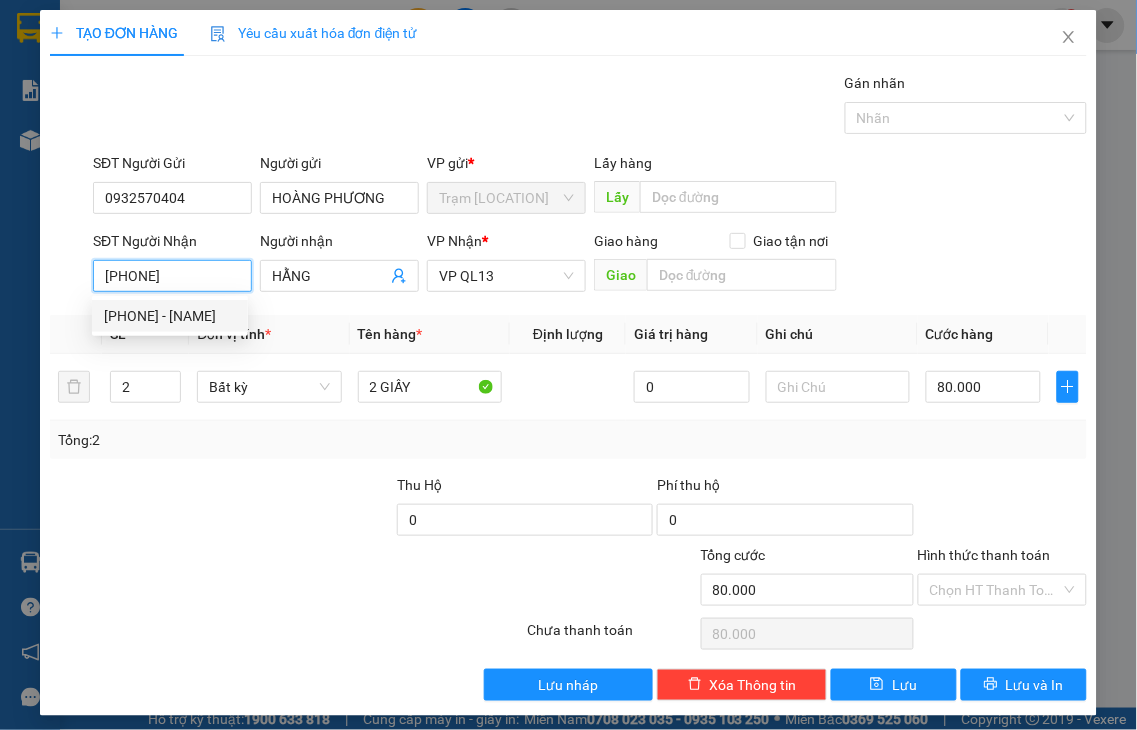 click on "0969616005" at bounding box center (172, 276) 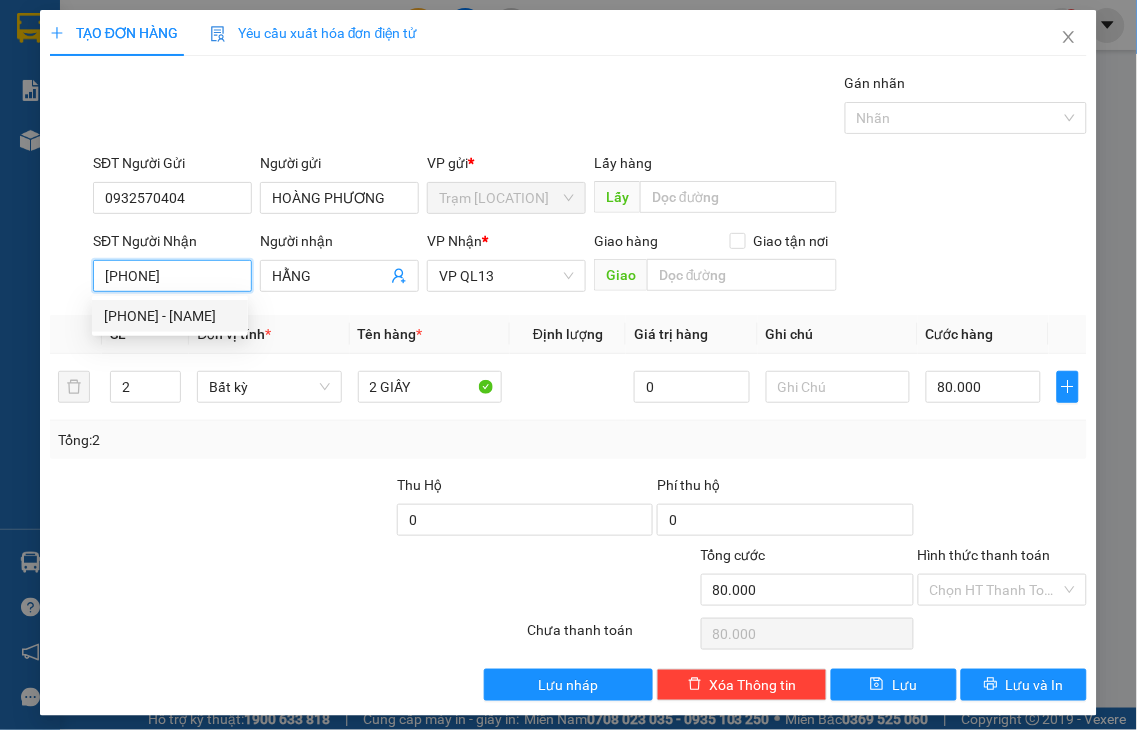 drag, startPoint x: 191, startPoint y: 277, endPoint x: 0, endPoint y: 277, distance: 191 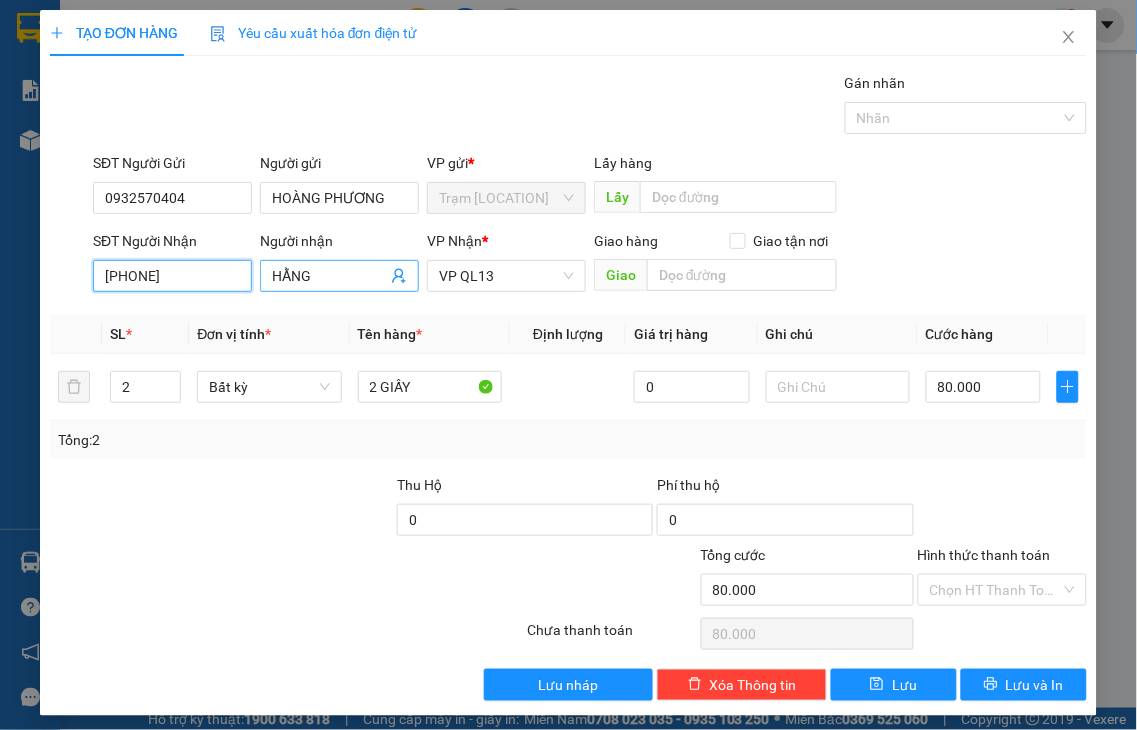 type on "0988816459" 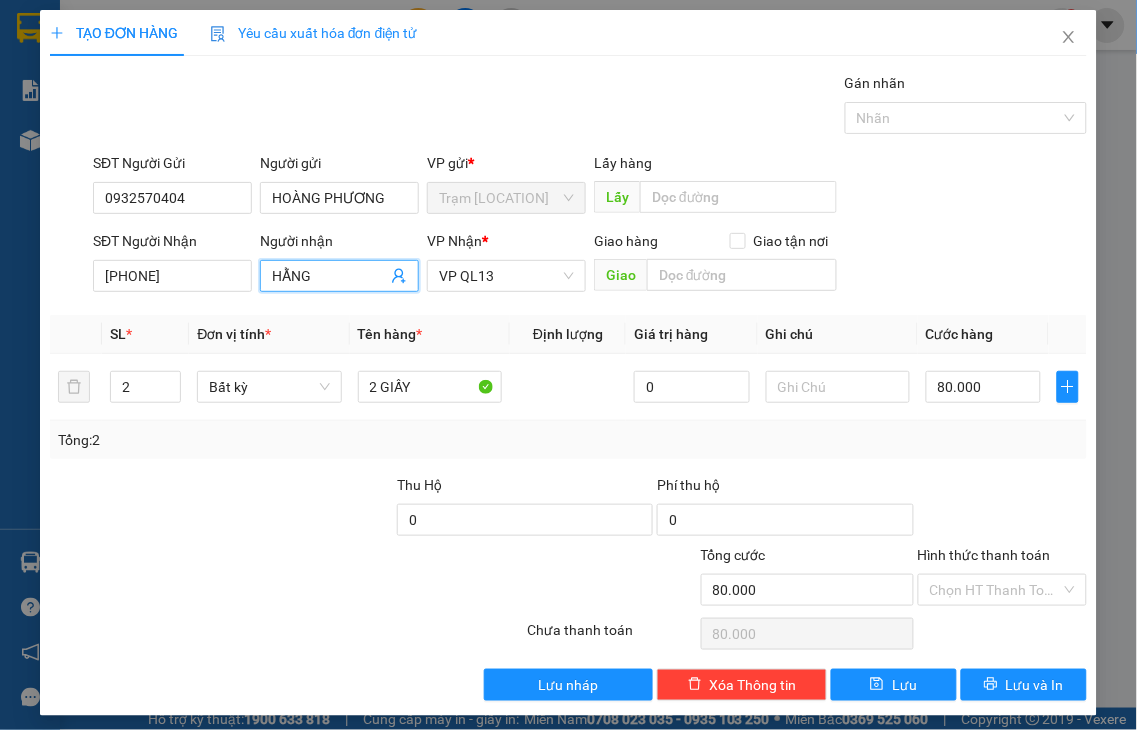 drag, startPoint x: 268, startPoint y: 266, endPoint x: 353, endPoint y: 274, distance: 85.37564 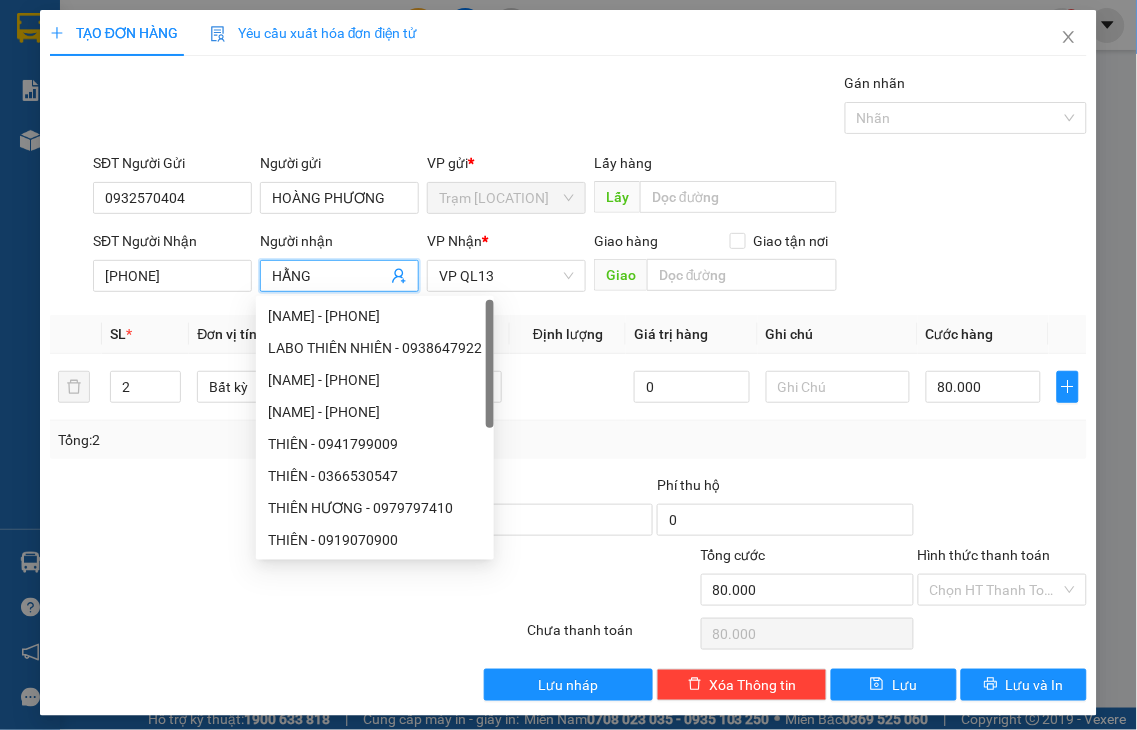 type on "d" 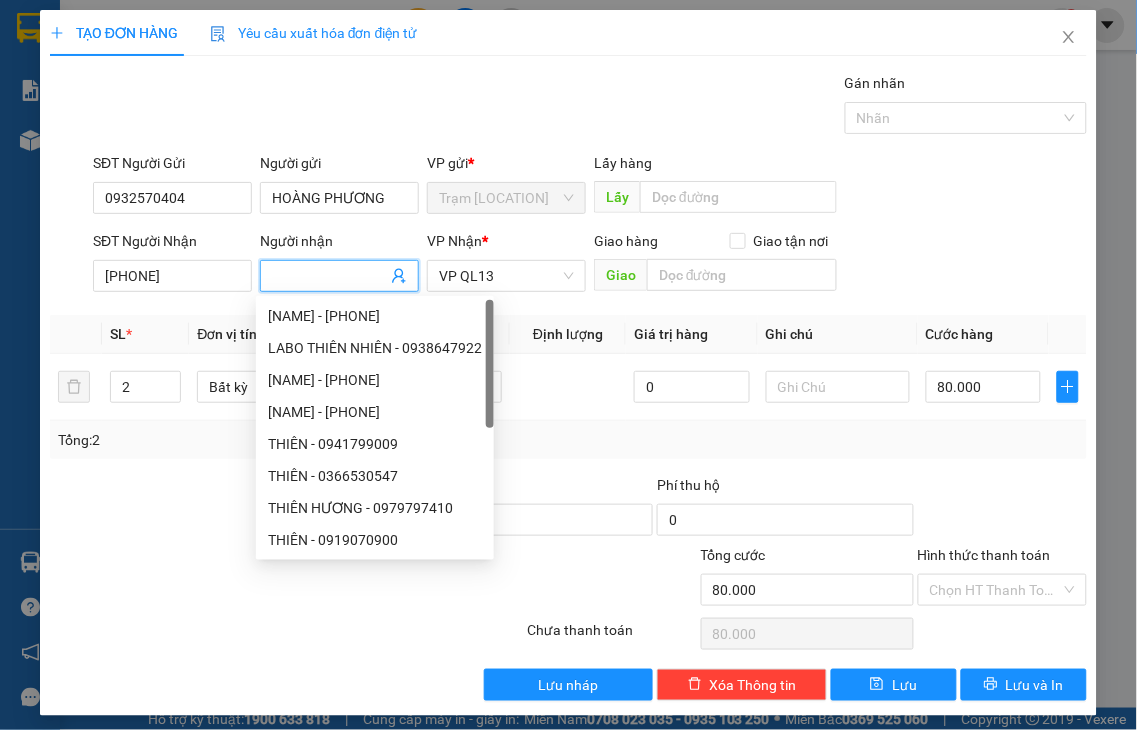 type on "đ" 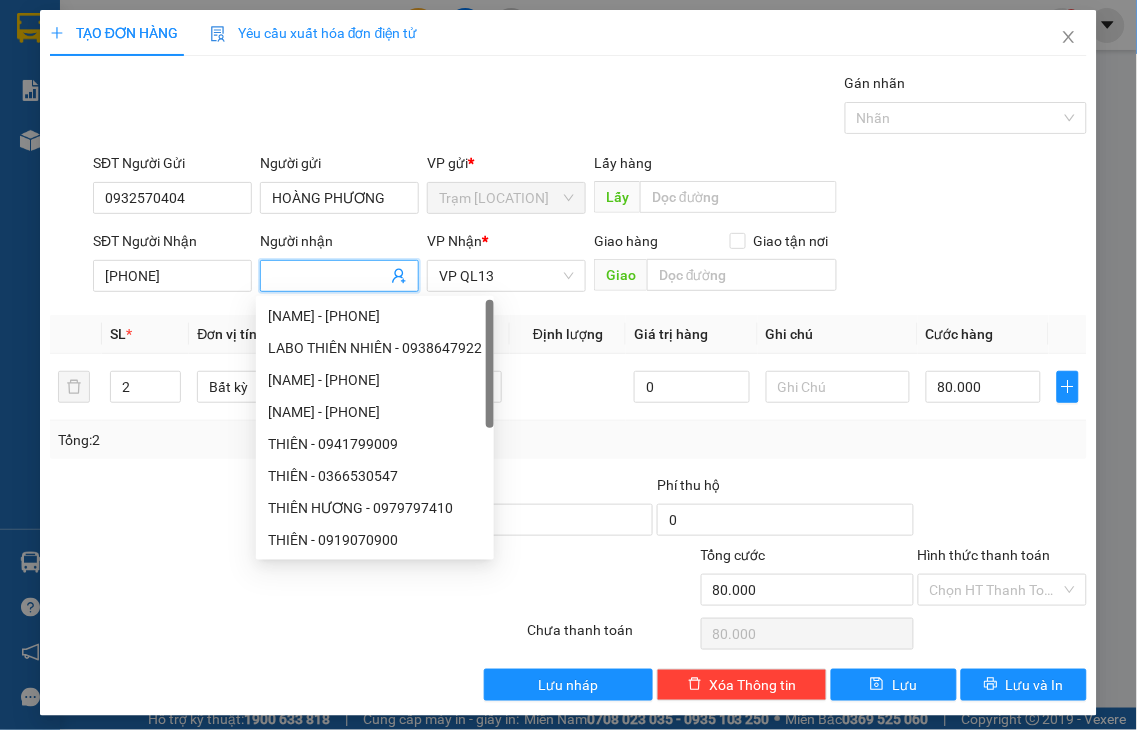 type on "D" 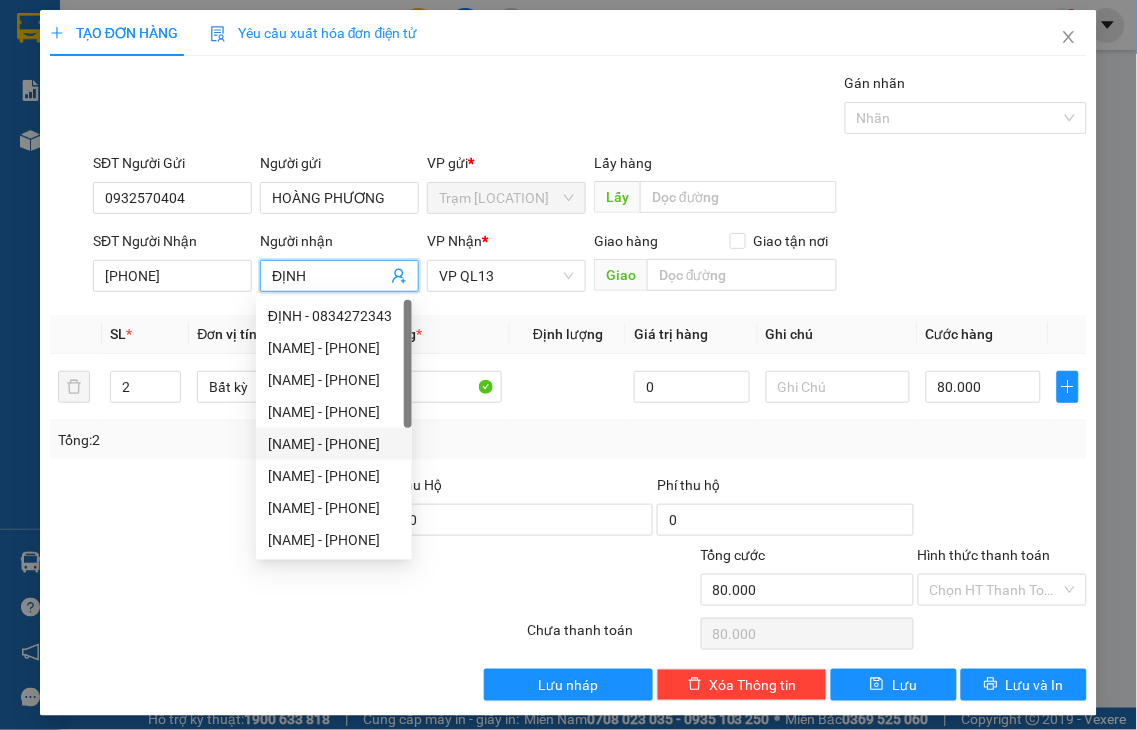 type on "ĐỊNH" 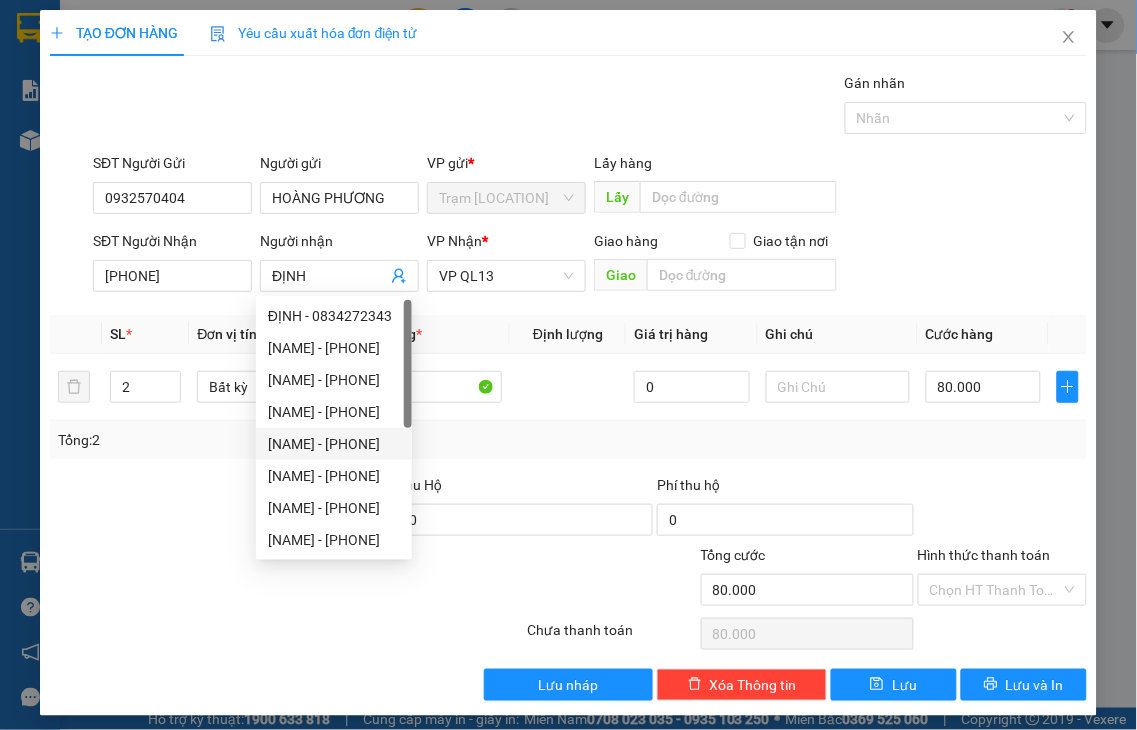 drag, startPoint x: 567, startPoint y: 472, endPoint x: 291, endPoint y: 302, distance: 324.1543 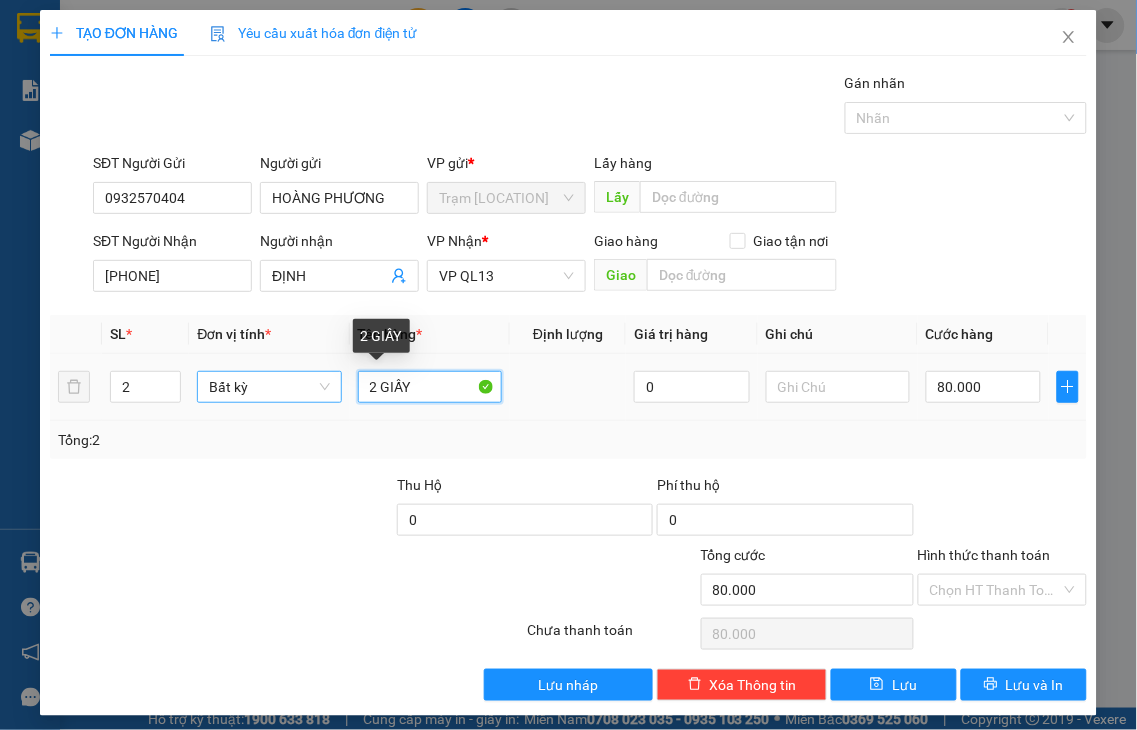 drag, startPoint x: 371, startPoint y: 381, endPoint x: 311, endPoint y: 385, distance: 60.133186 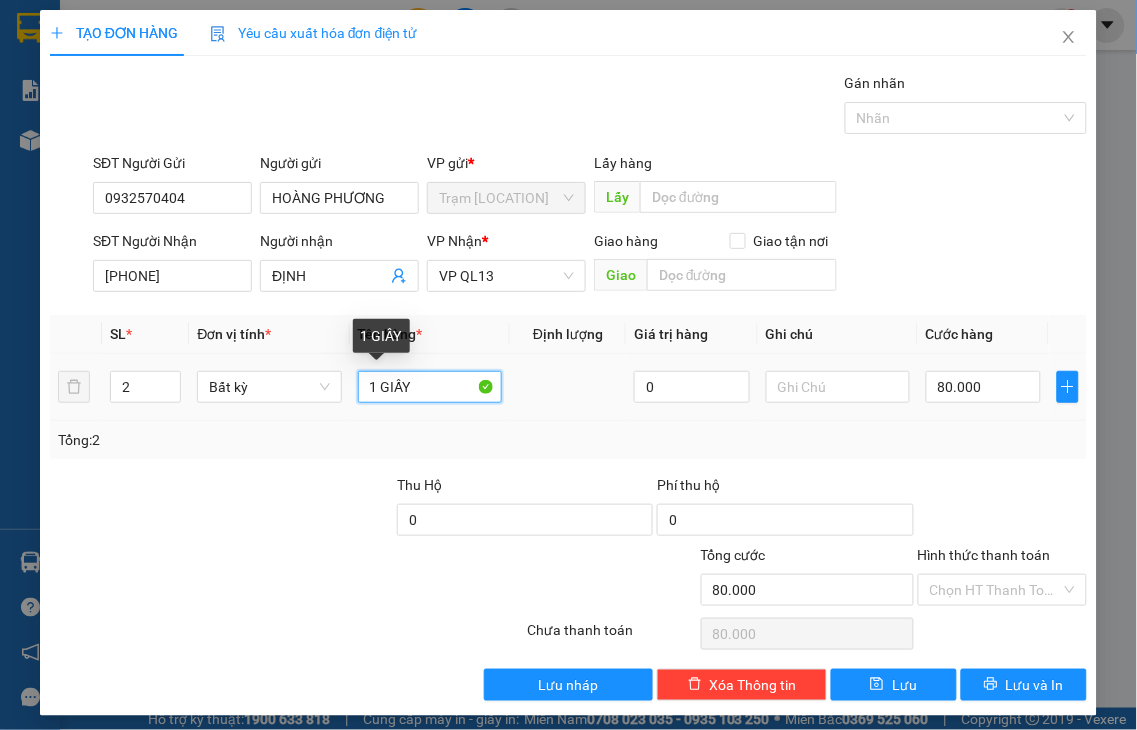 click on "1 GIẤY" at bounding box center (430, 387) 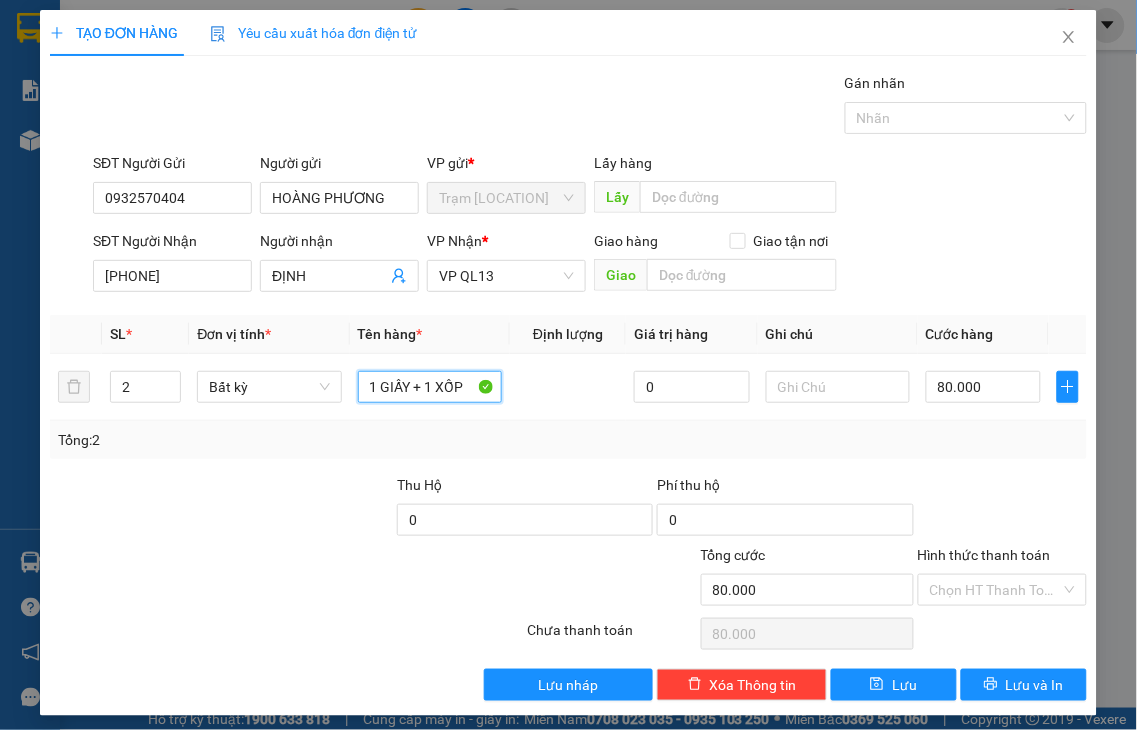 type on "1 GIẤY + 1 XỐP" 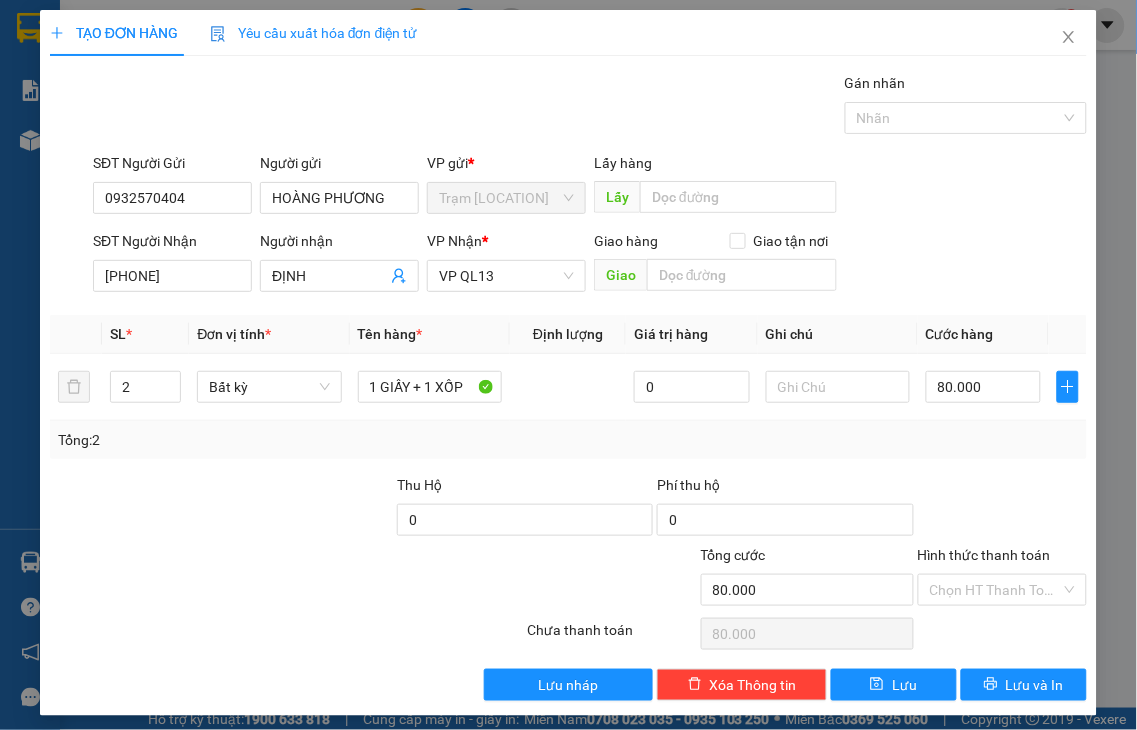 click on "Hình thức thanh toán" at bounding box center (984, 555) 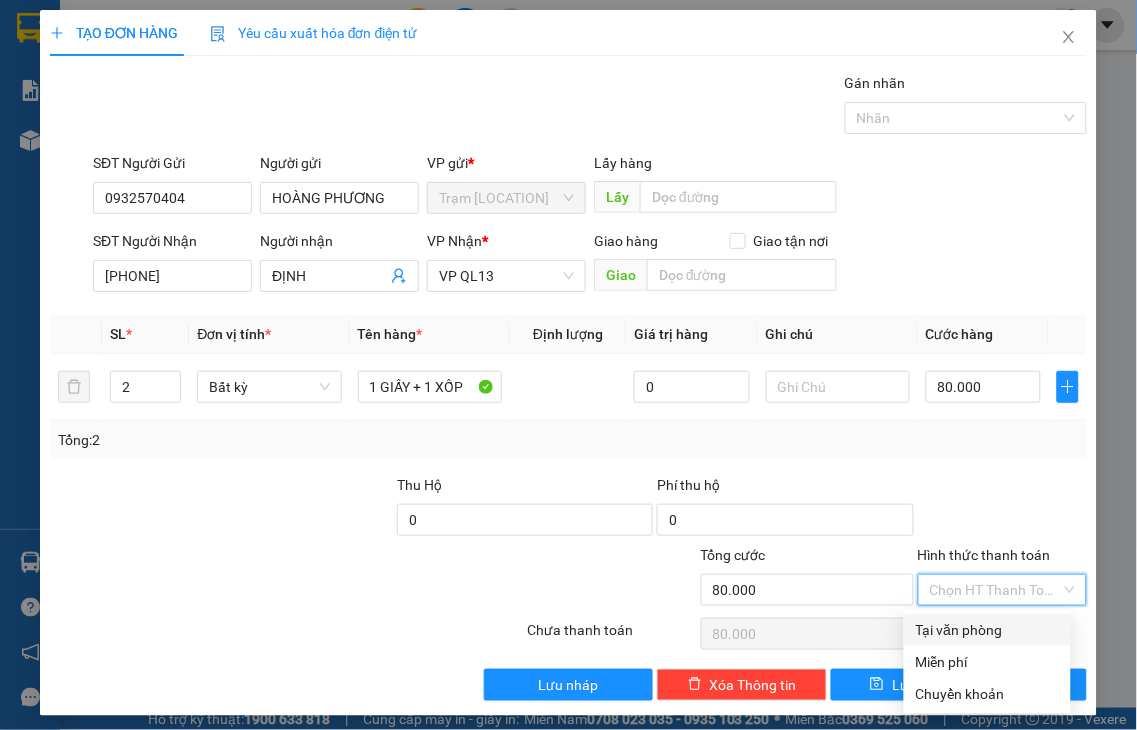 click on "Tại văn phòng" at bounding box center (987, 630) 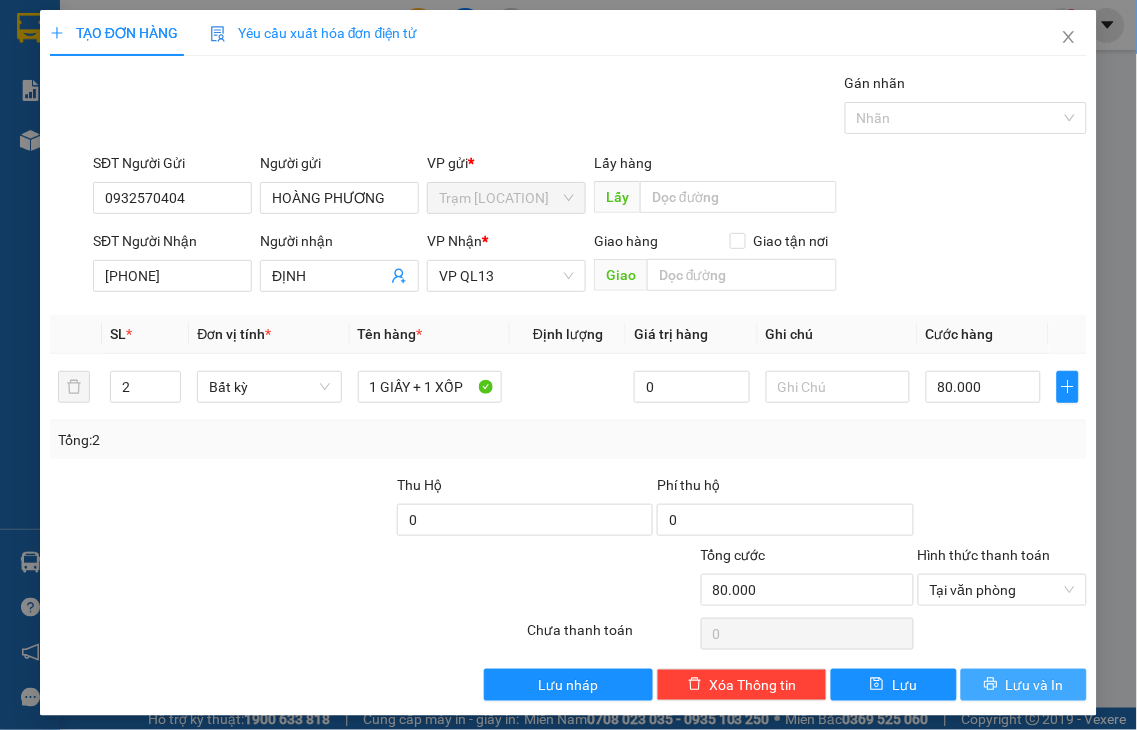 click on "Lưu và In" at bounding box center [1035, 685] 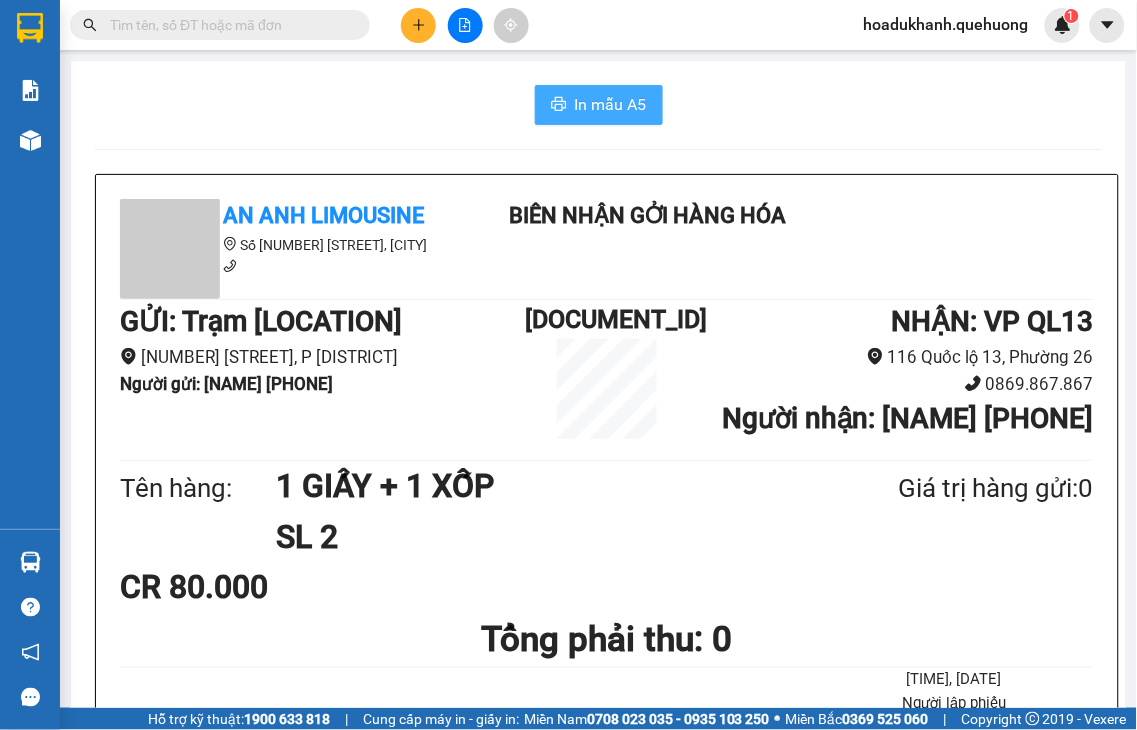 click on "In mẫu A5" at bounding box center (611, 104) 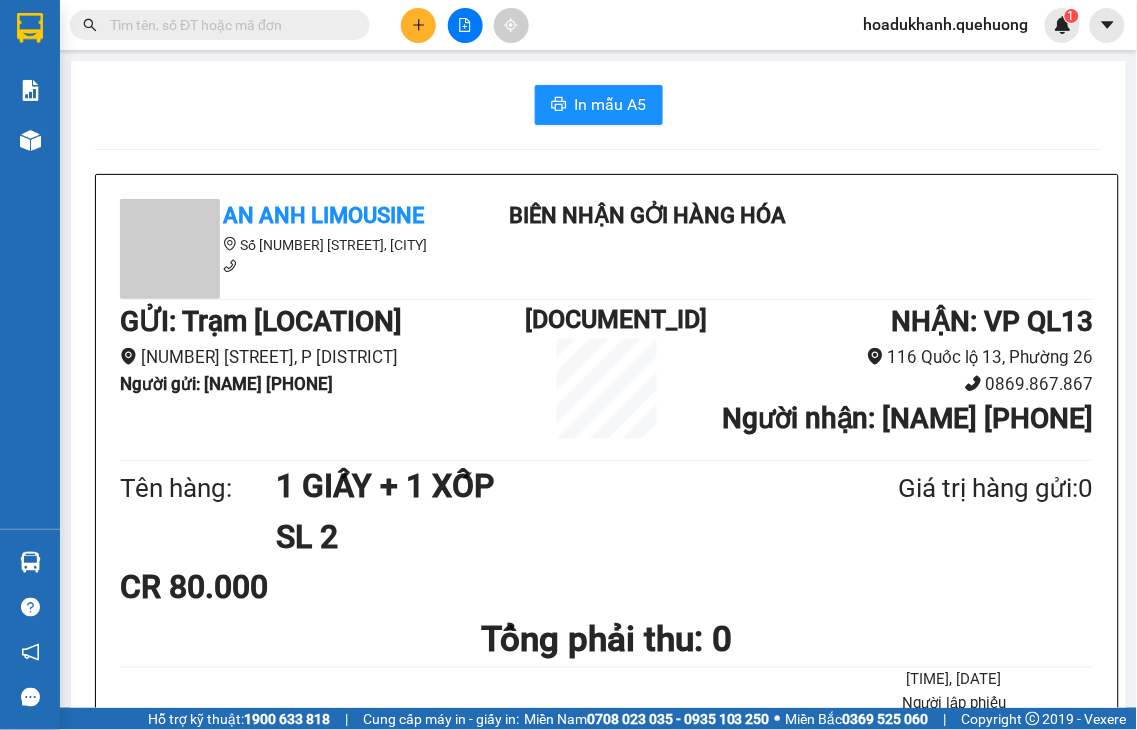 scroll, scrollTop: 0, scrollLeft: 0, axis: both 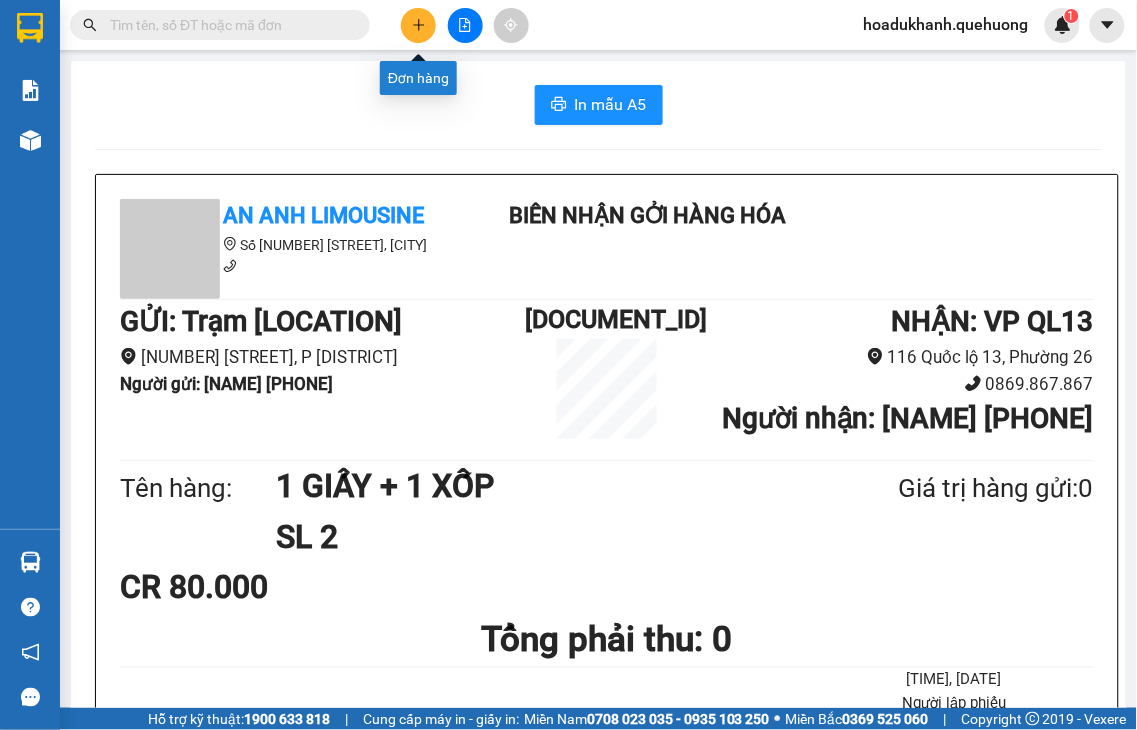 click at bounding box center [418, 25] 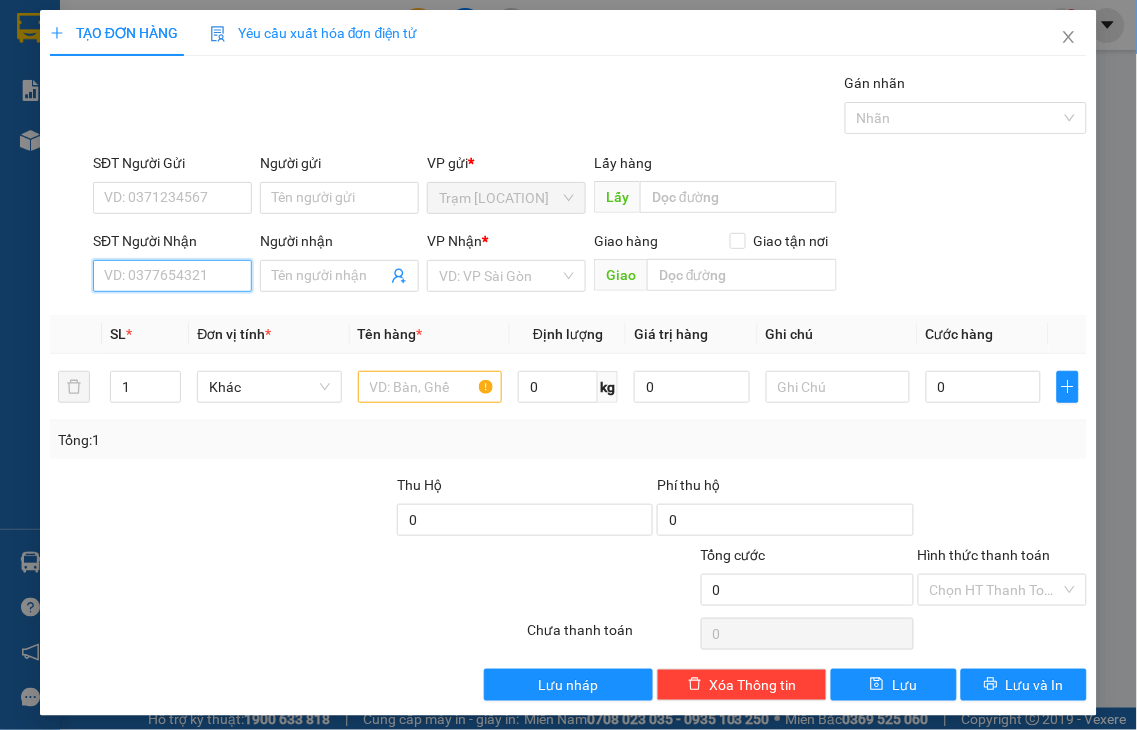 click on "SĐT Người Nhận" at bounding box center [172, 276] 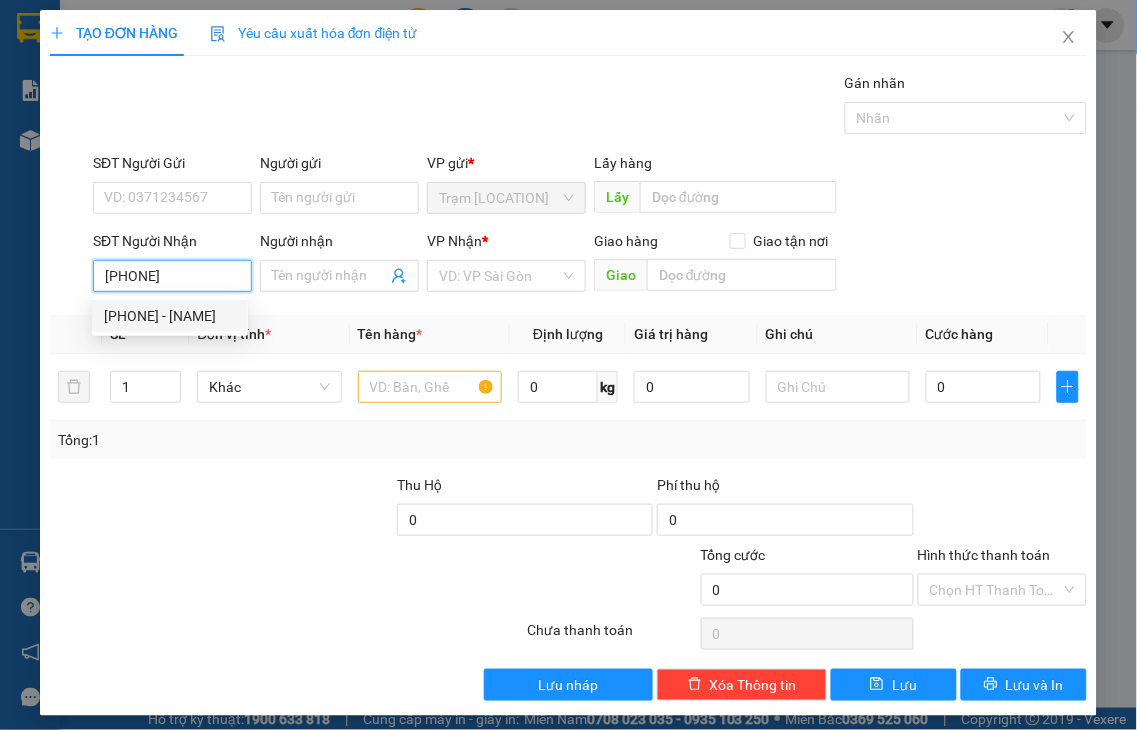 click on "0913918523 - ĐẠI" at bounding box center (170, 316) 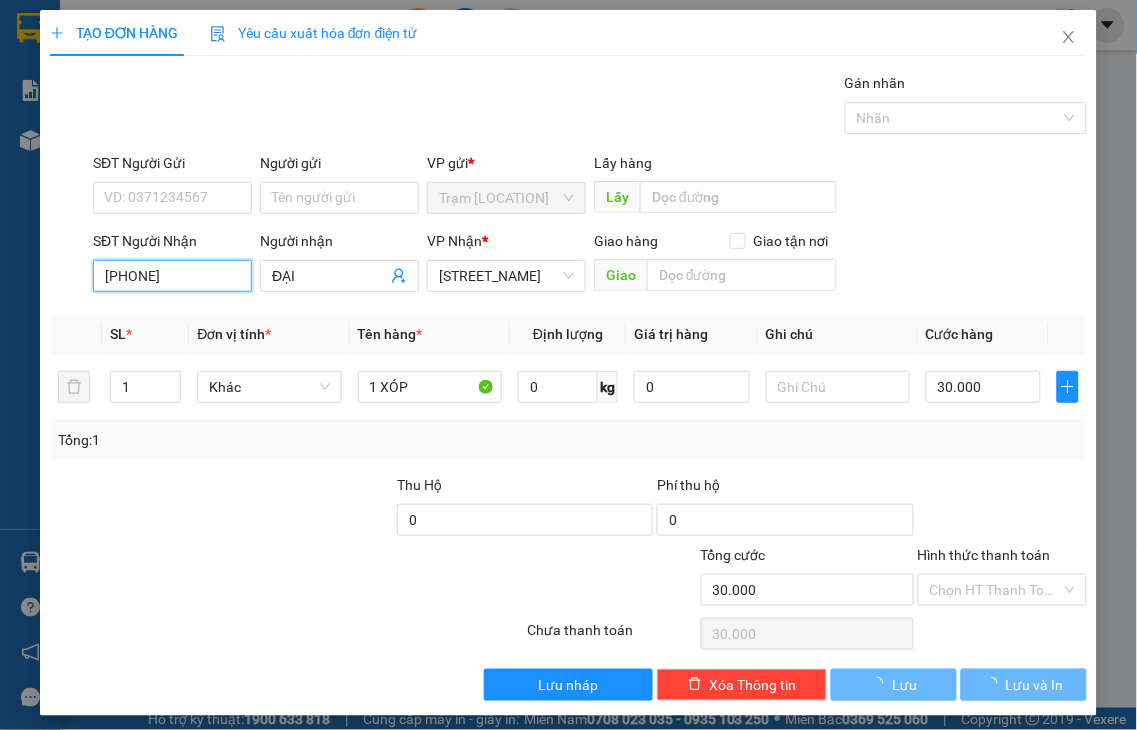 type on "30.000" 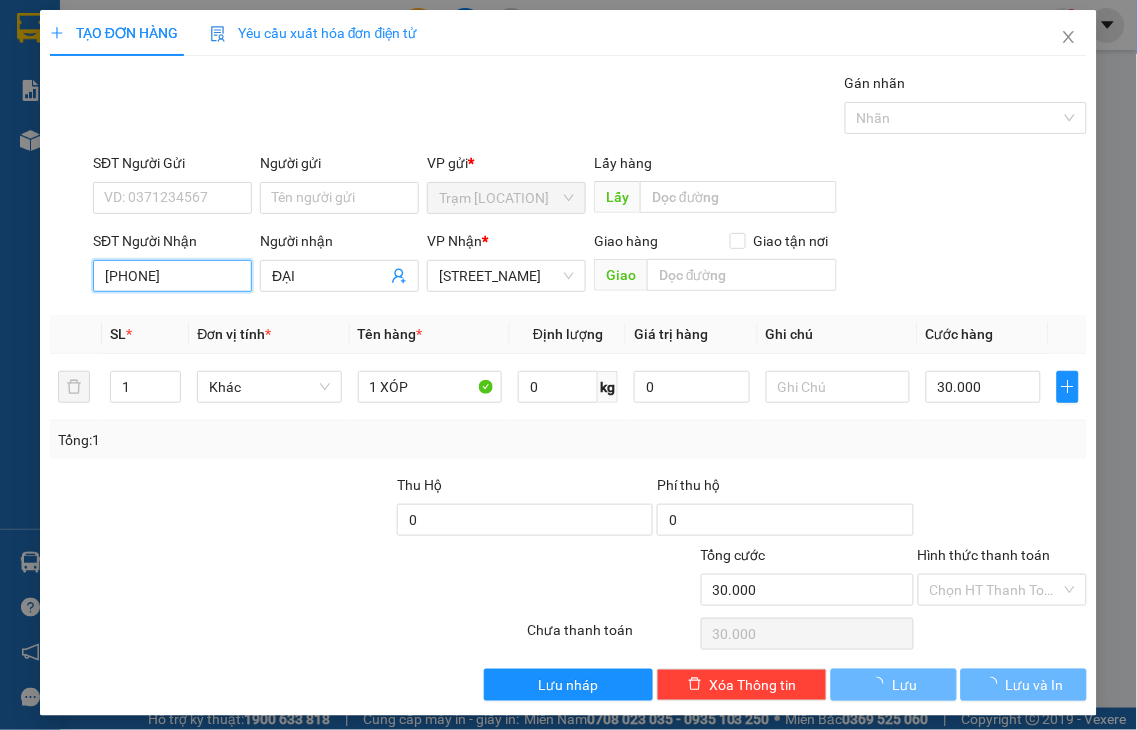 type on "30.000" 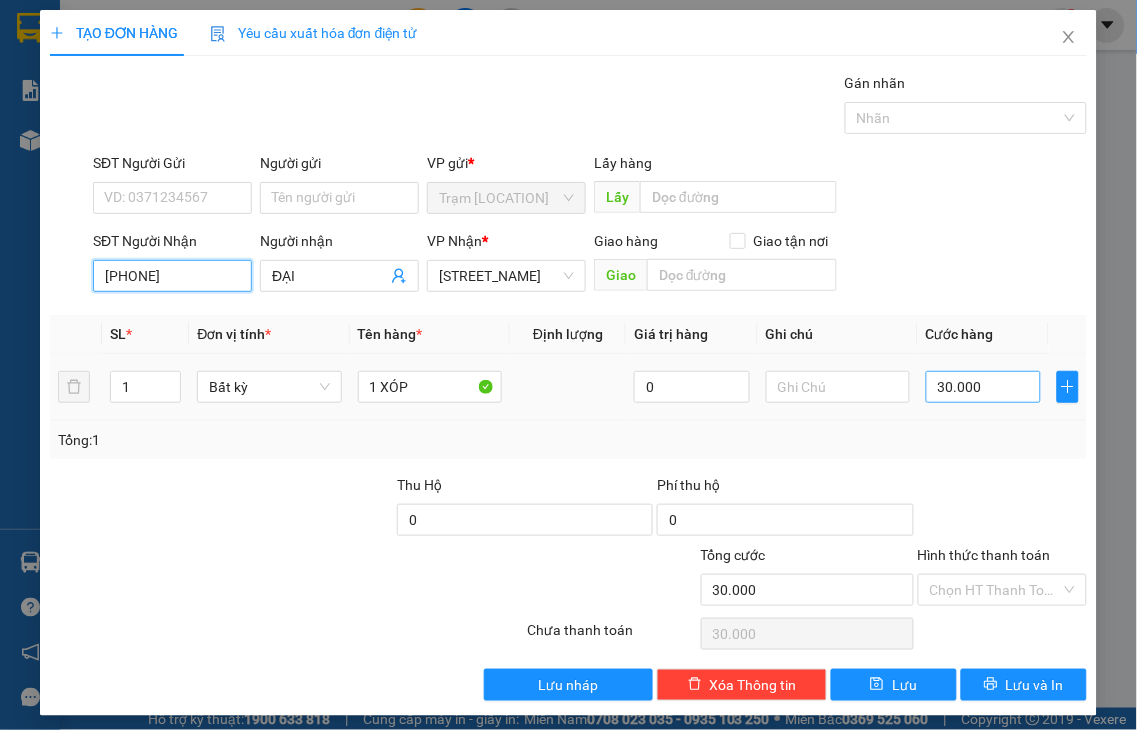 type on "[PHONE]" 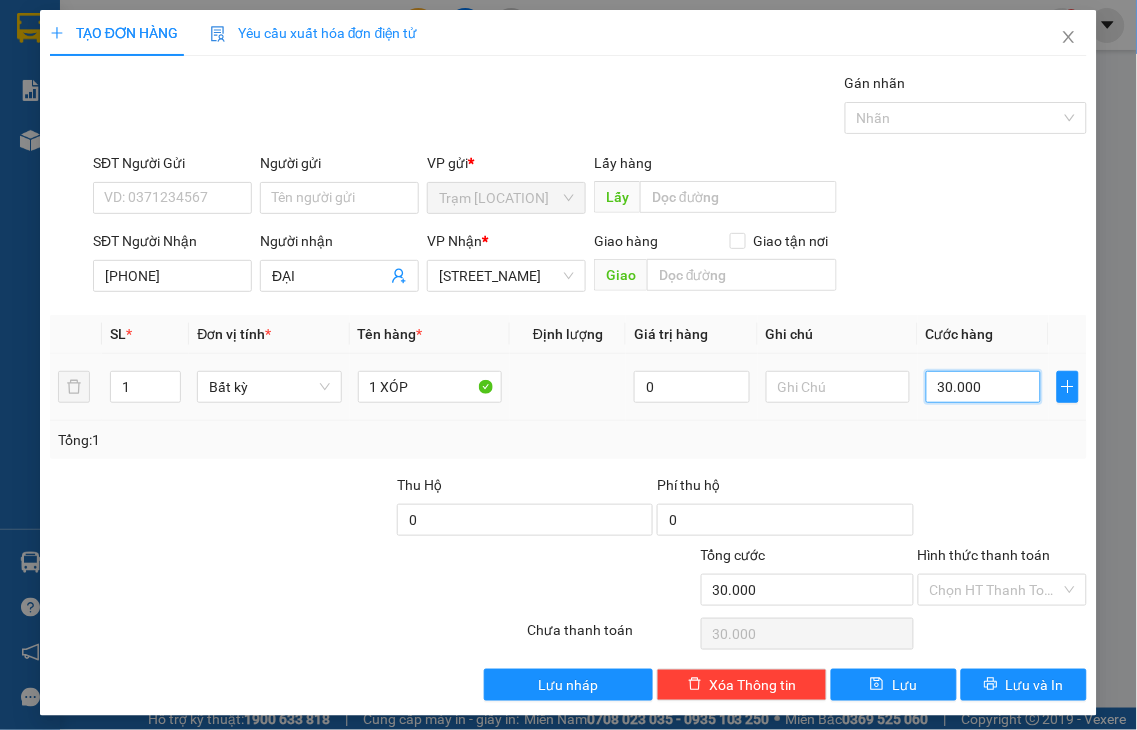 click on "30.000" at bounding box center [983, 387] 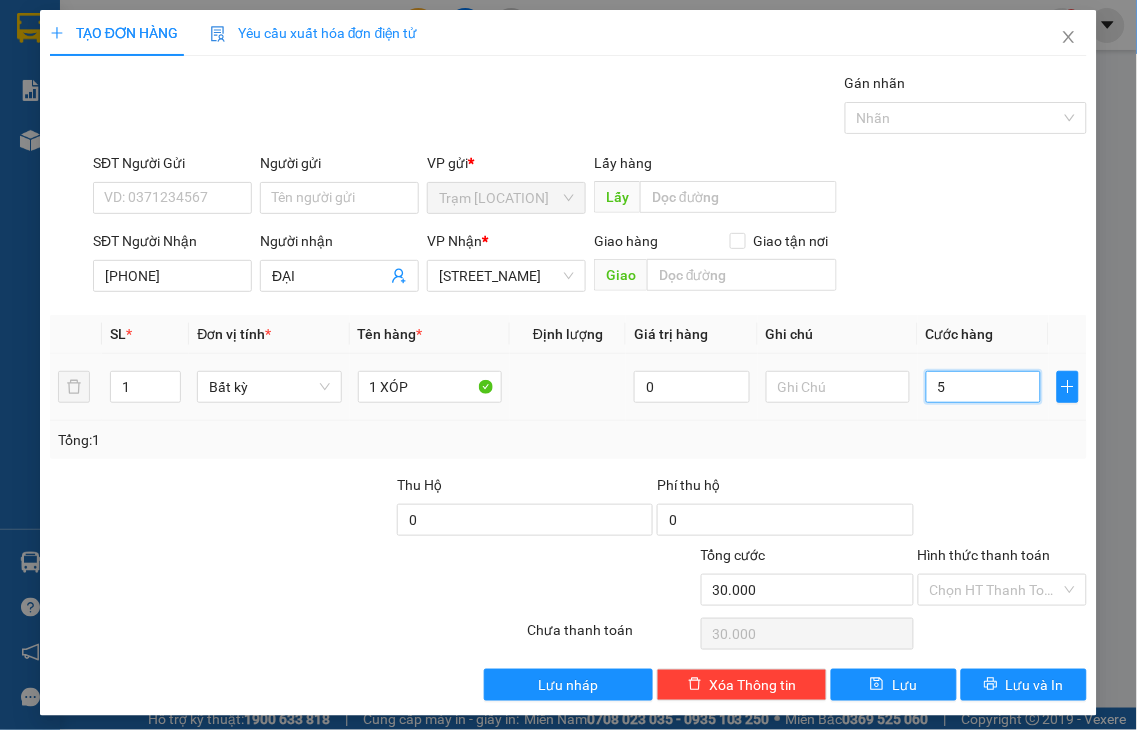 type on "5" 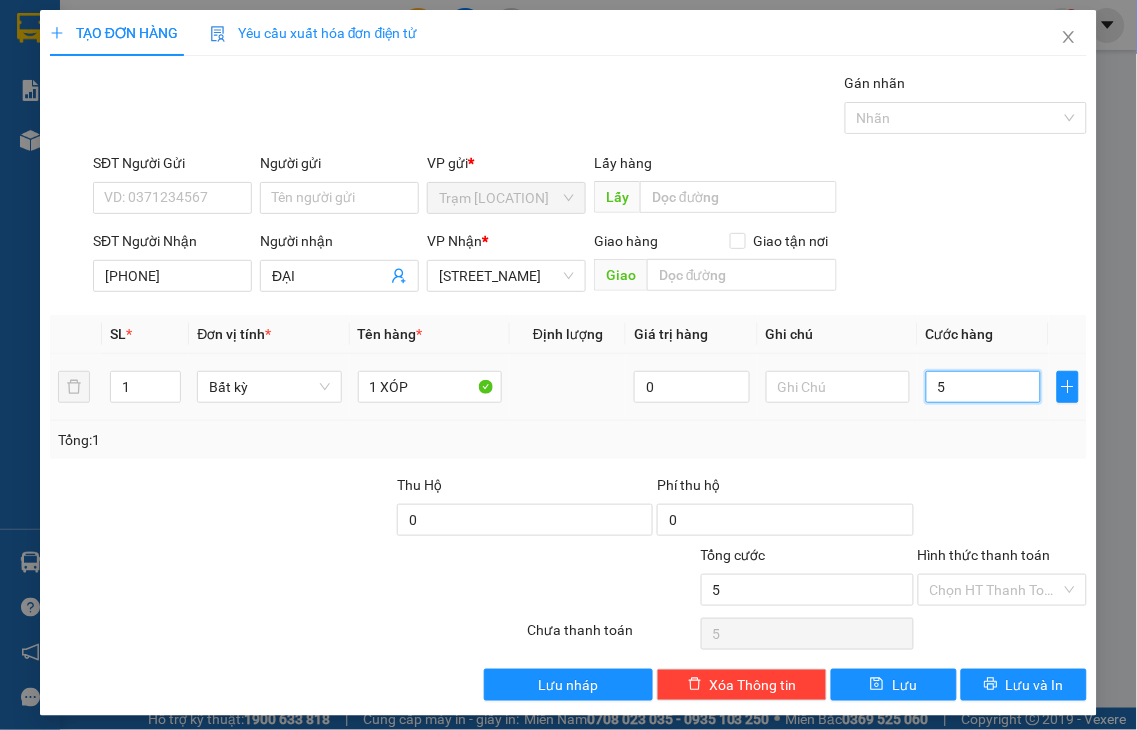 type on "50" 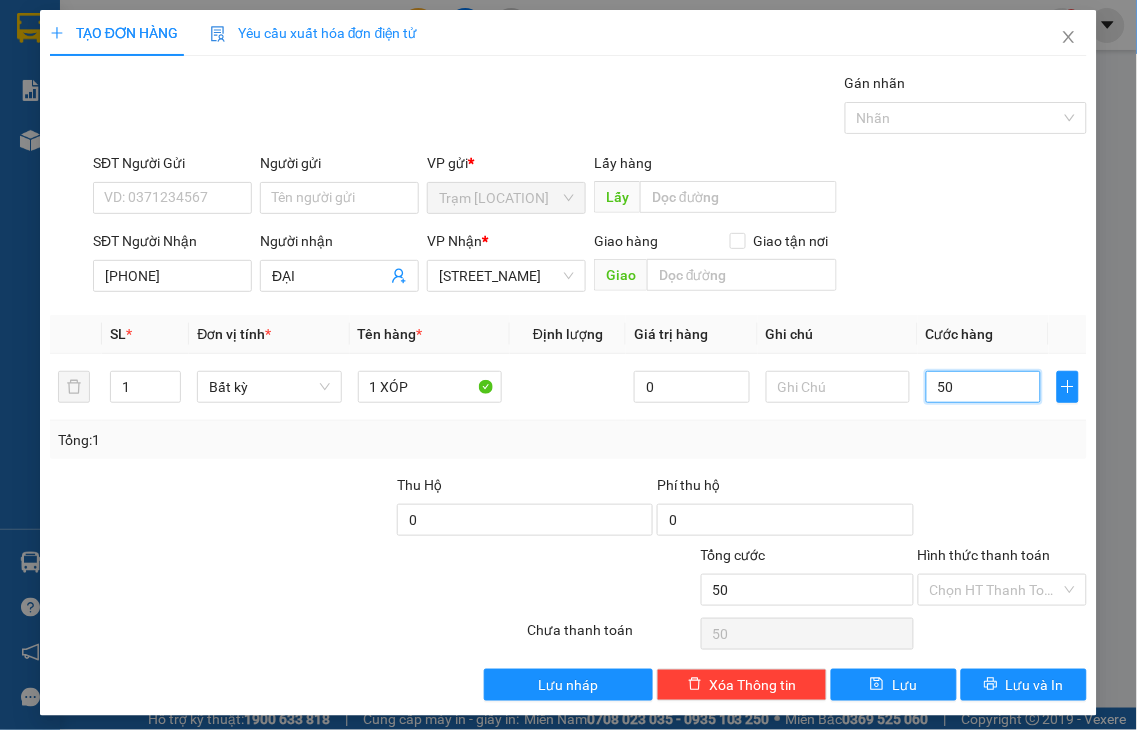 type on "50" 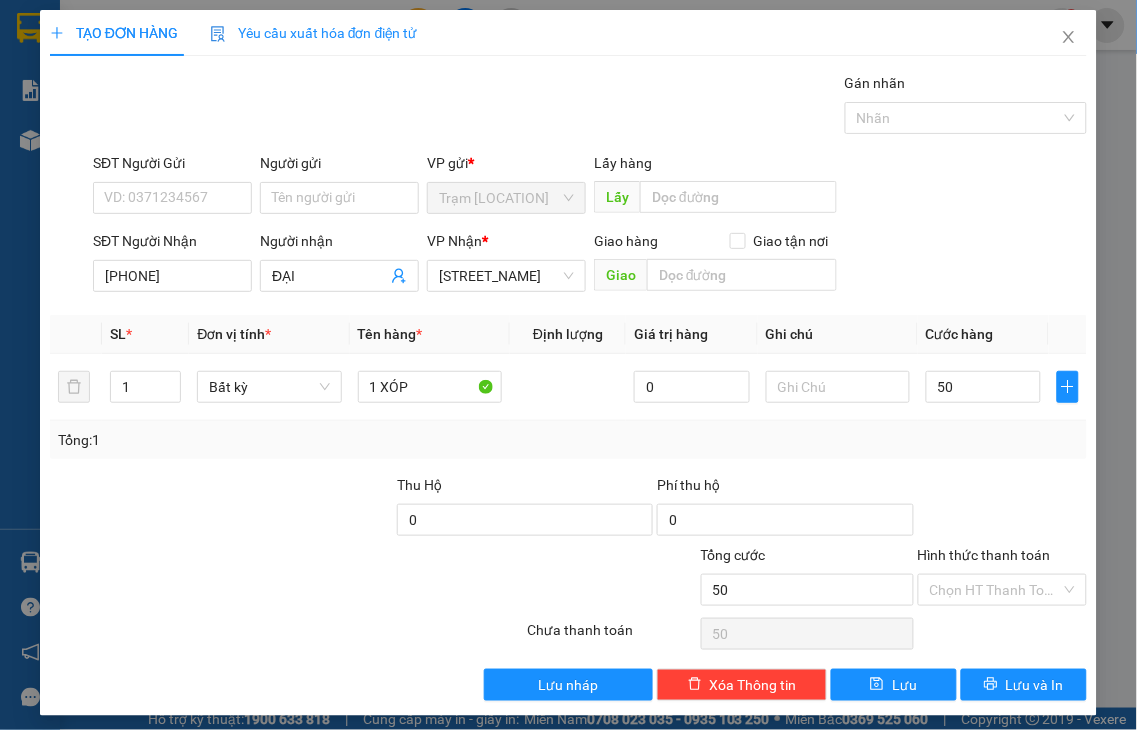 type on "50.000" 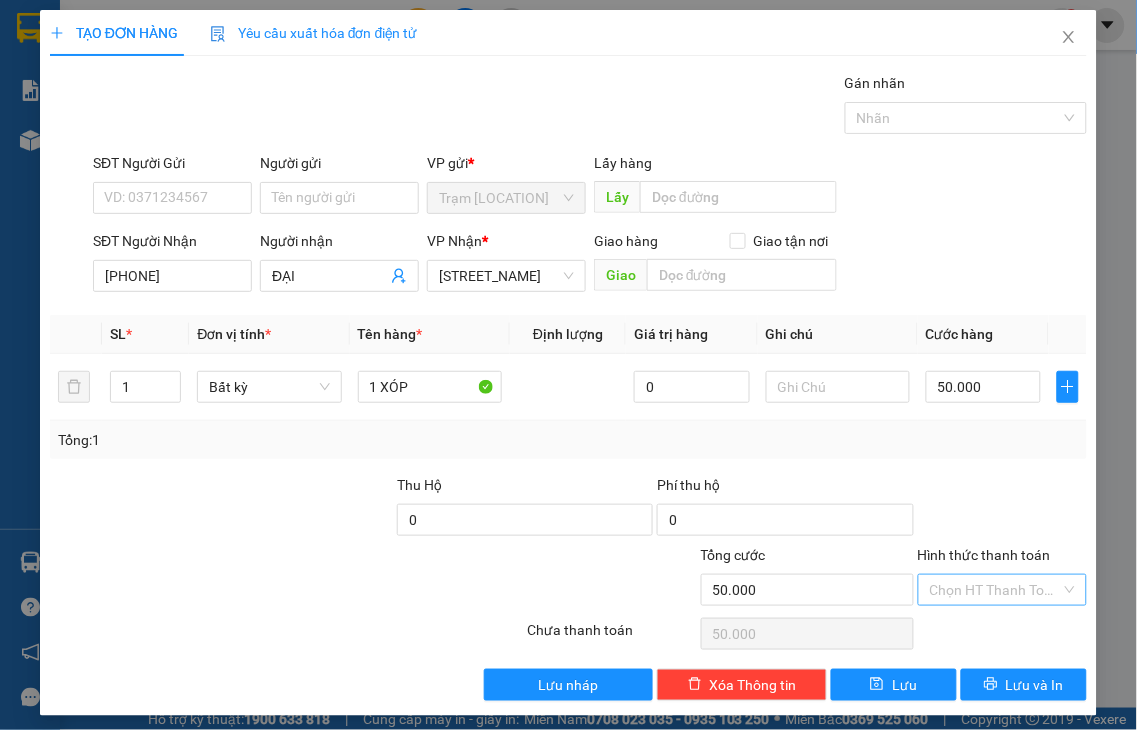 drag, startPoint x: 954, startPoint y: 553, endPoint x: 990, endPoint y: 580, distance: 45 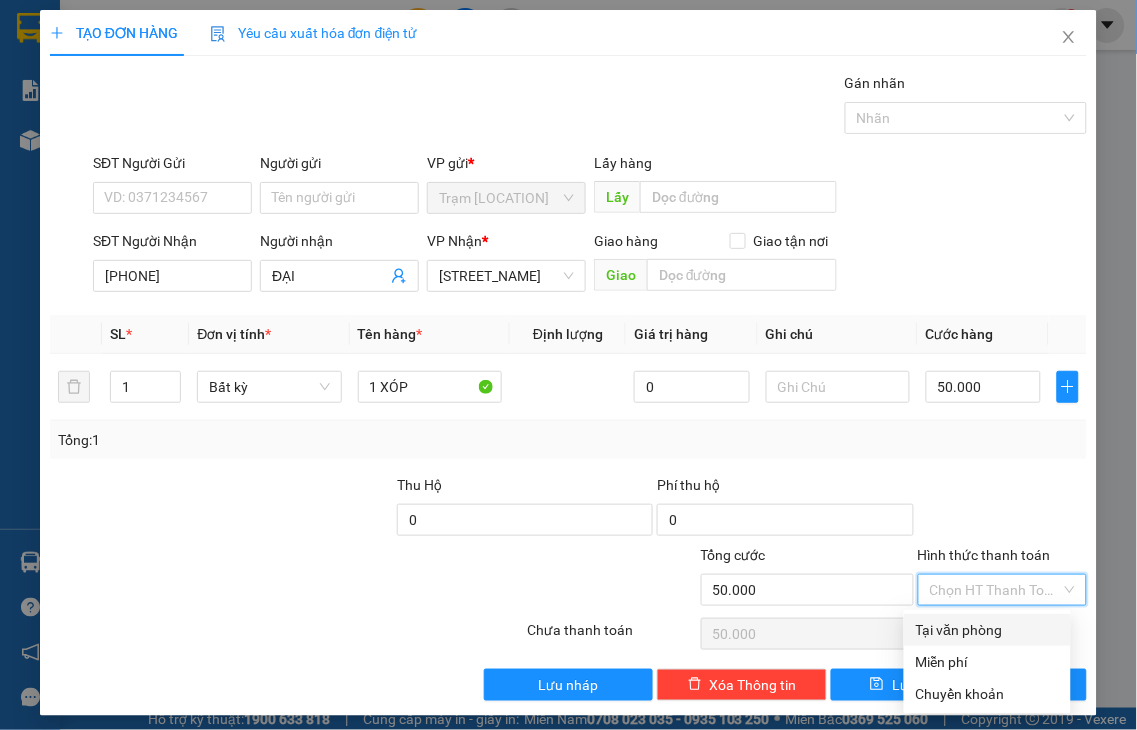 click on "Tại văn phòng" at bounding box center [987, 630] 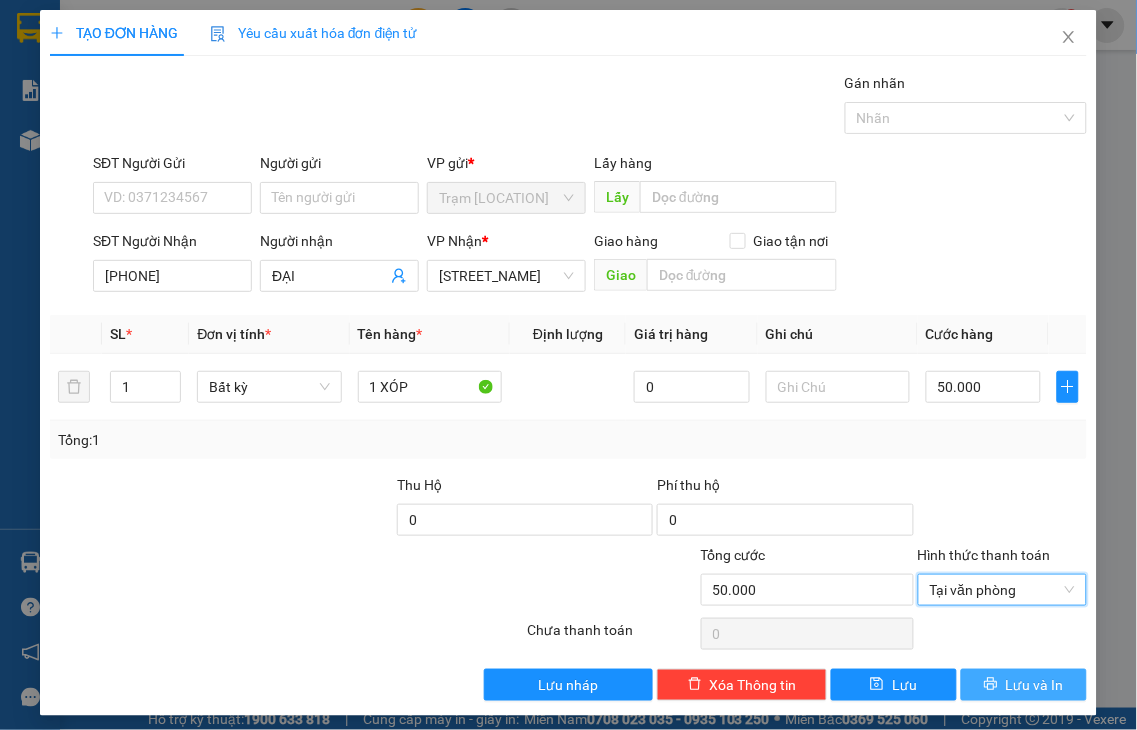 click on "Lưu và In" at bounding box center (1035, 685) 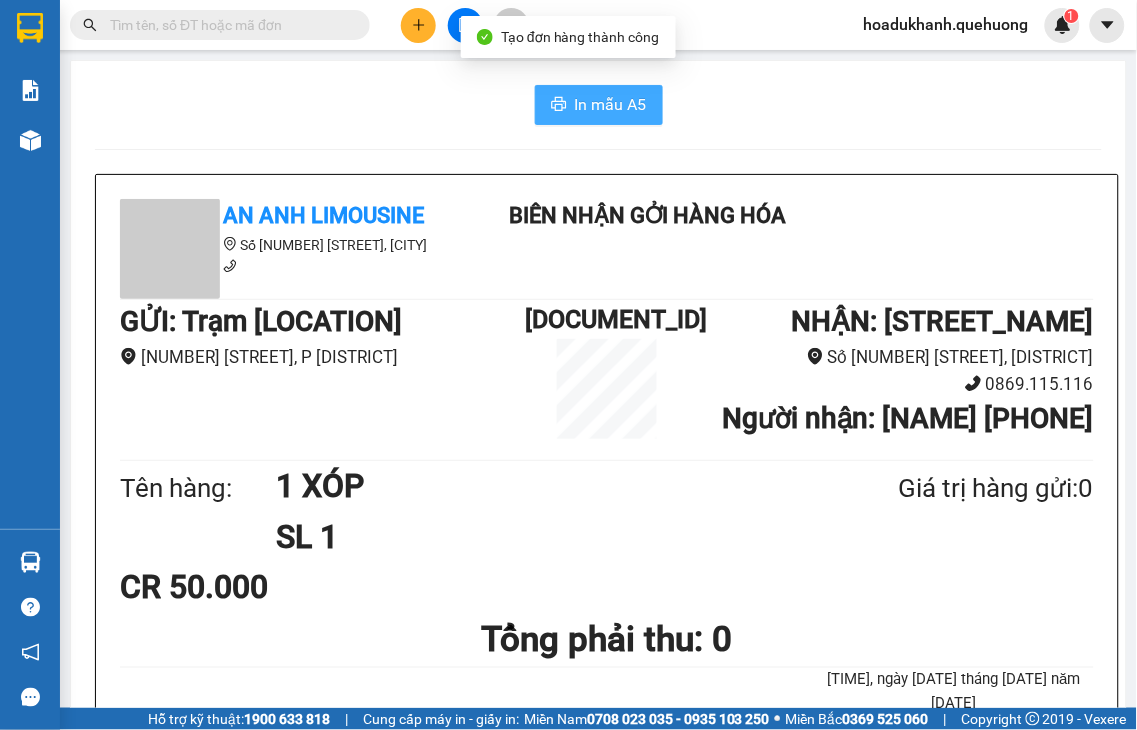 click on "In mẫu A5" at bounding box center (611, 104) 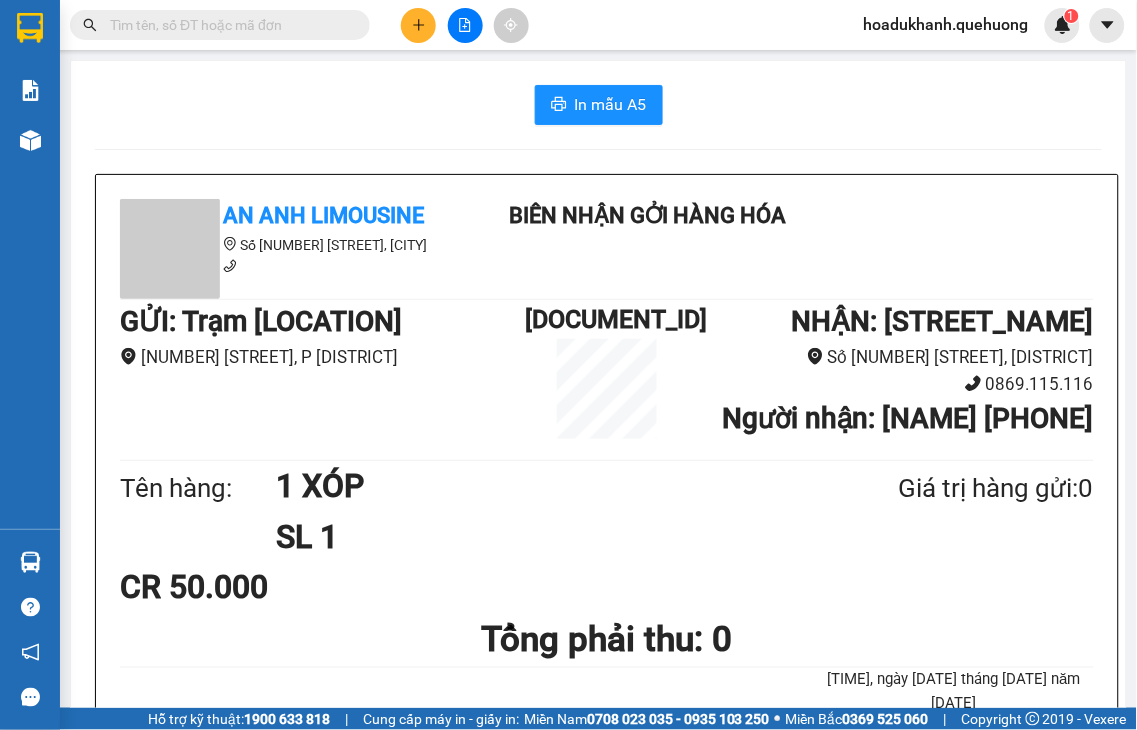 scroll, scrollTop: 0, scrollLeft: 0, axis: both 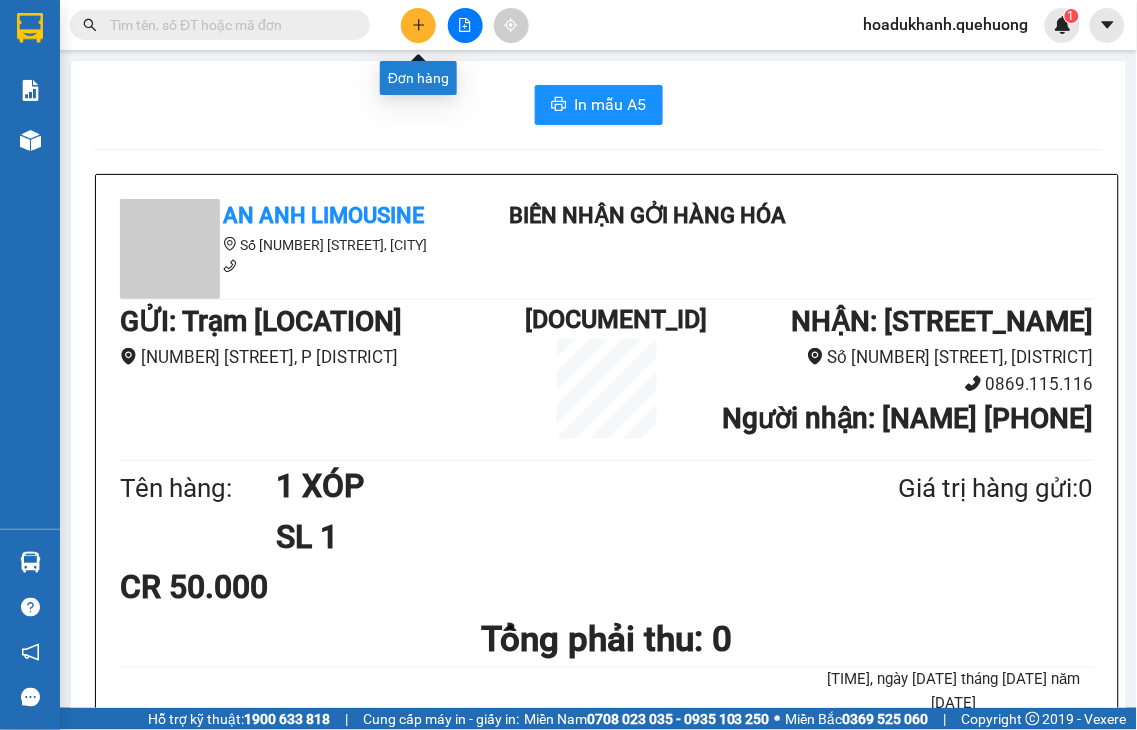 click 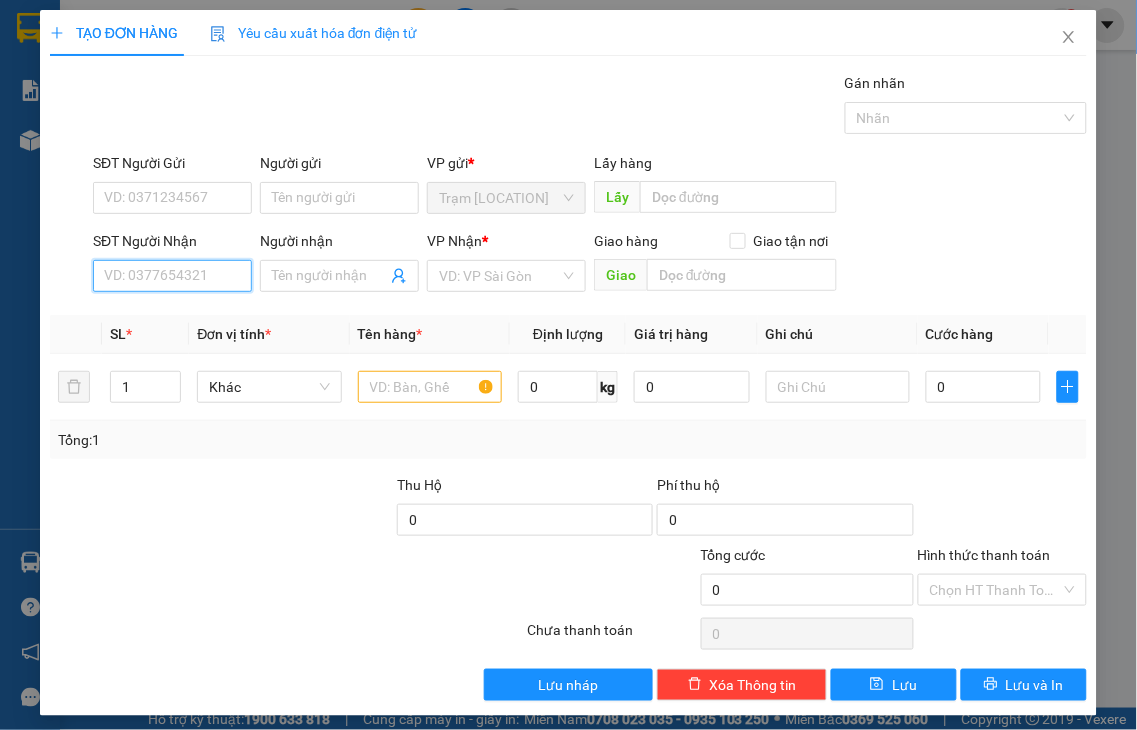 click on "SĐT Người Nhận" at bounding box center (172, 276) 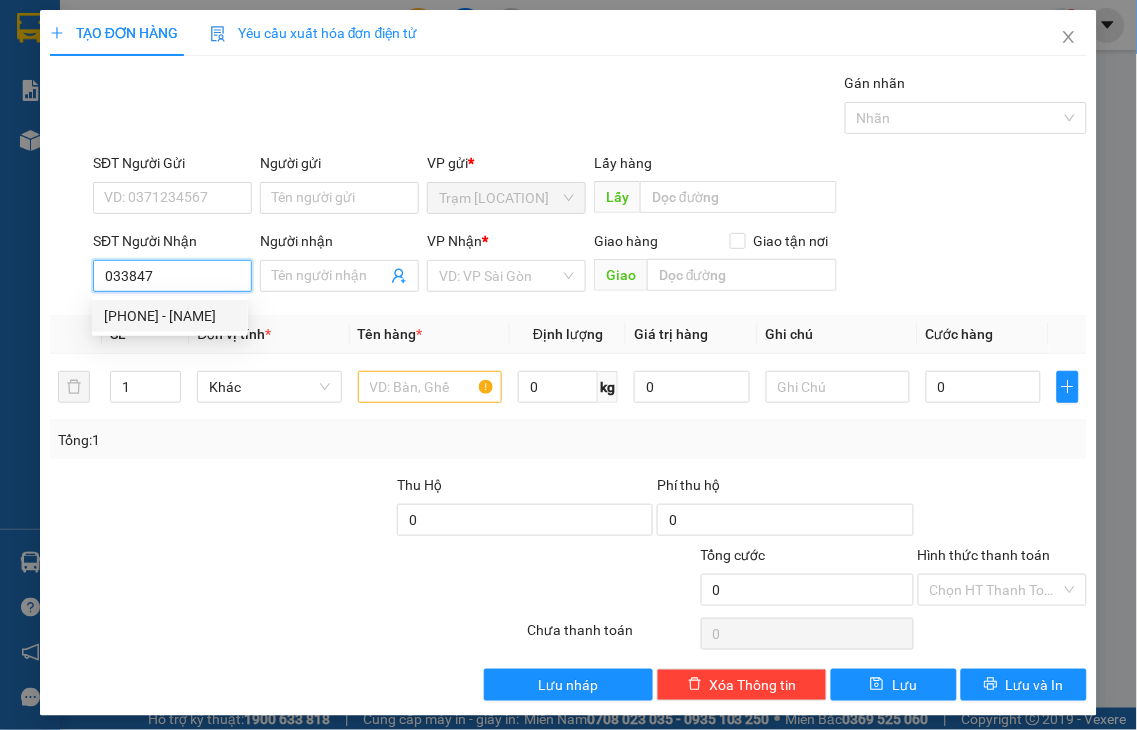 click on "0338475745 - PHỤNG" at bounding box center [170, 316] 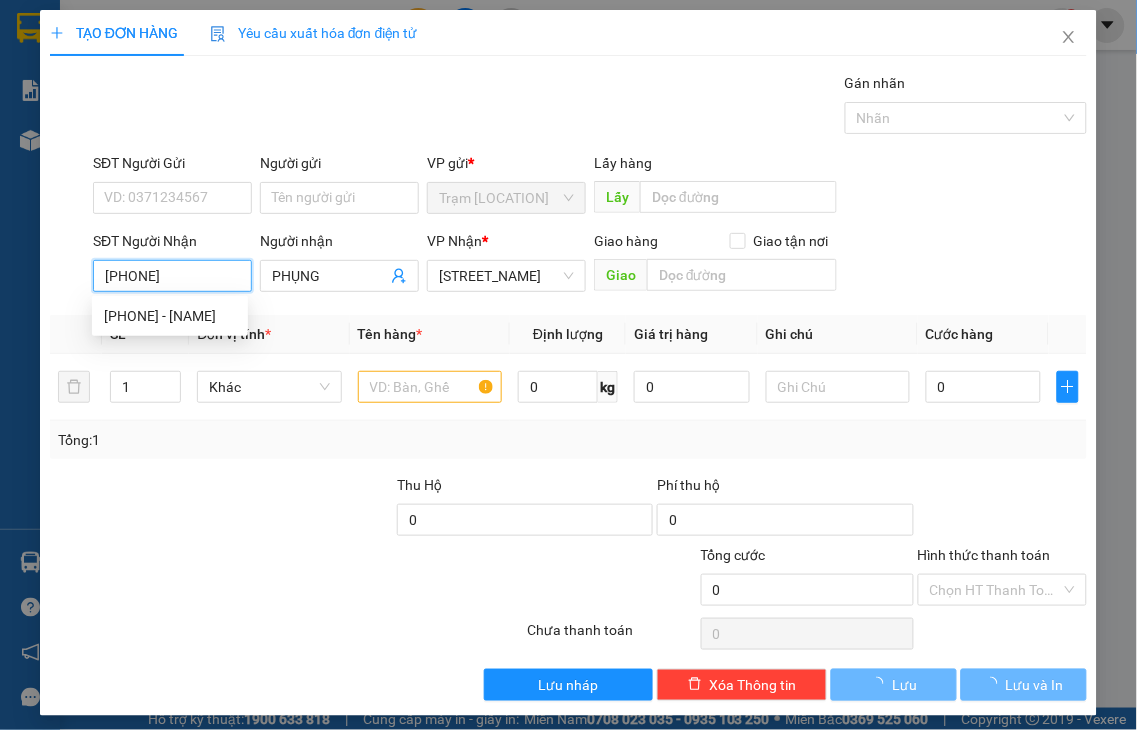 type on "20.000" 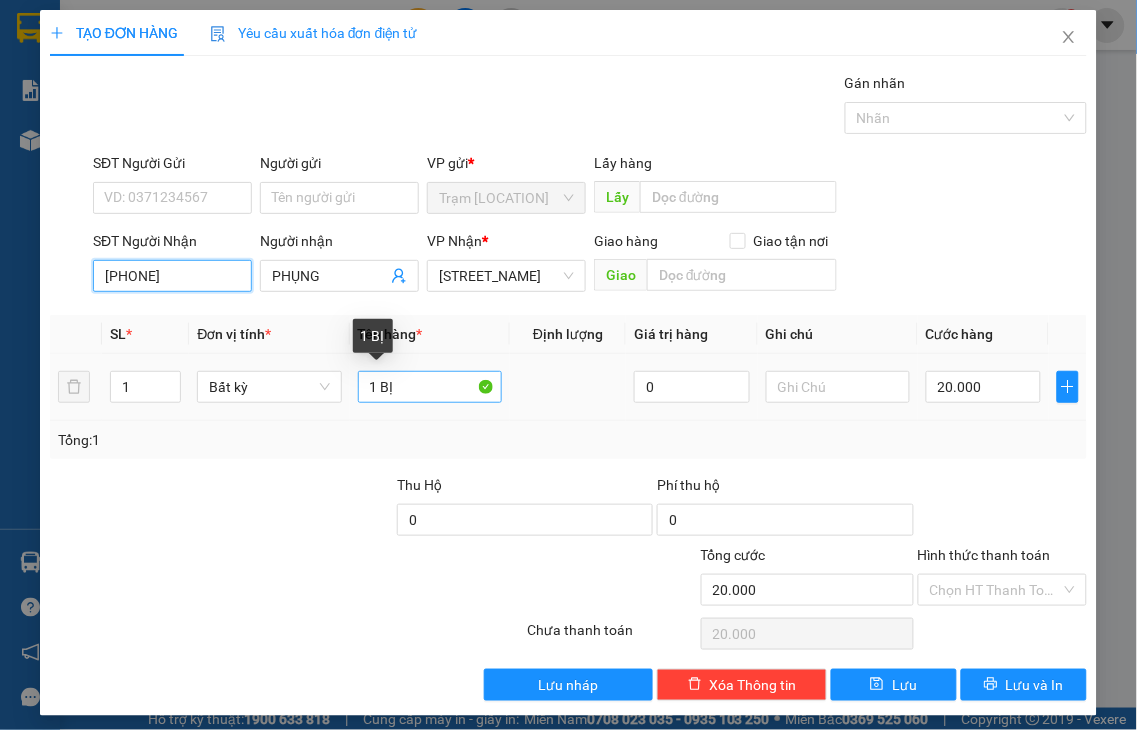 type on "[PHONE]" 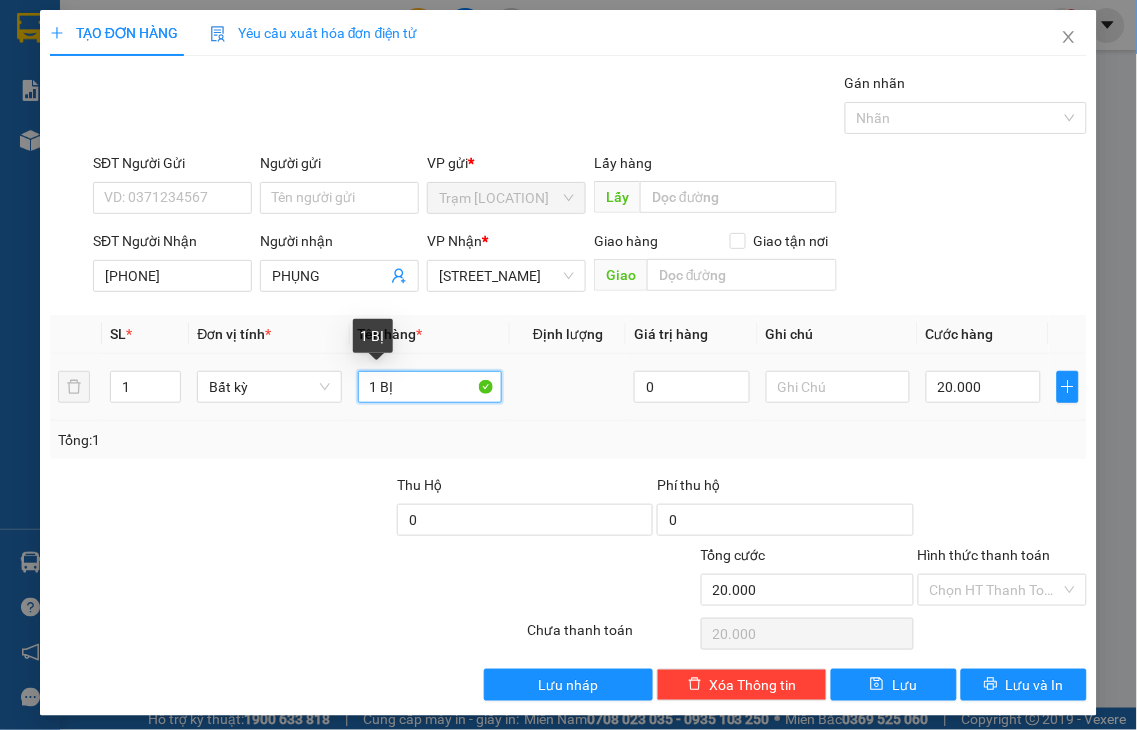 drag, startPoint x: 372, startPoint y: 384, endPoint x: 603, endPoint y: 376, distance: 231.13849 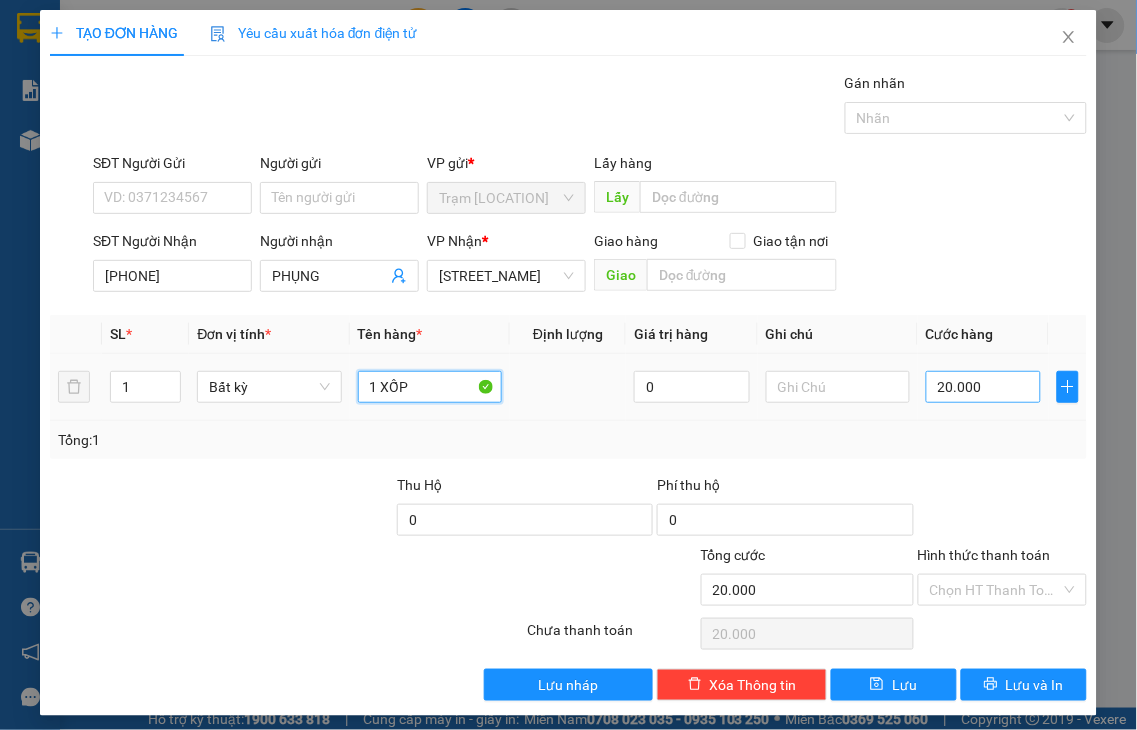 type on "1 XỐP" 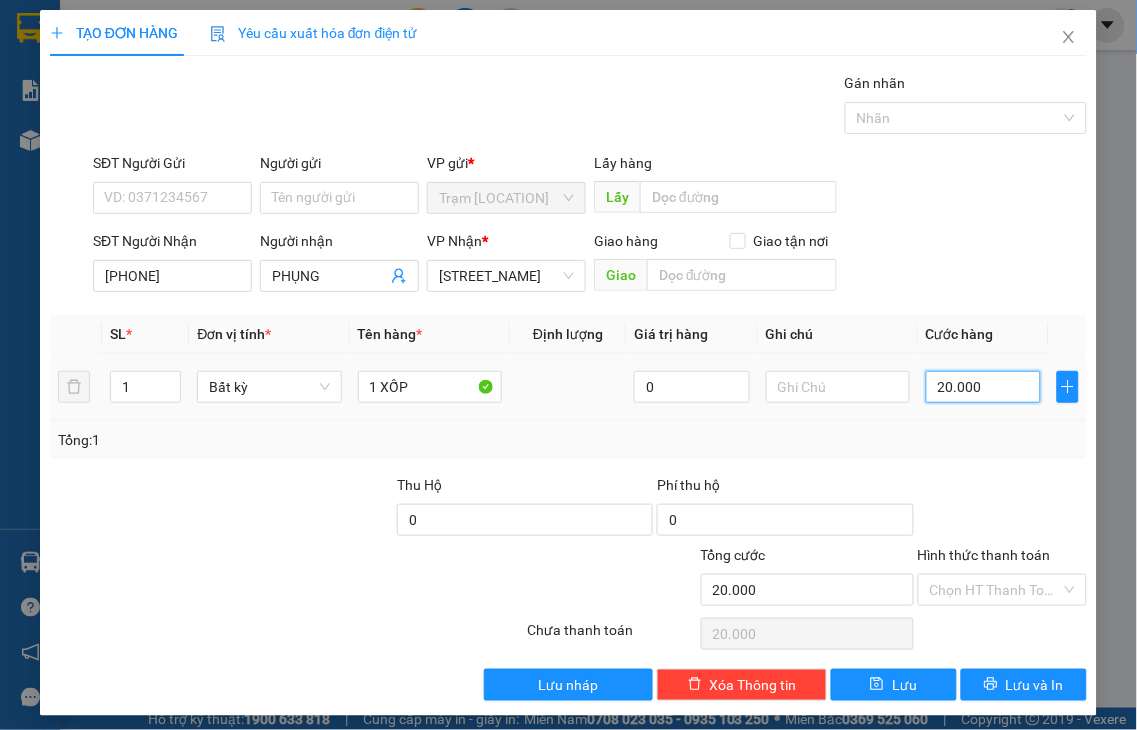 click on "20.000" at bounding box center (983, 387) 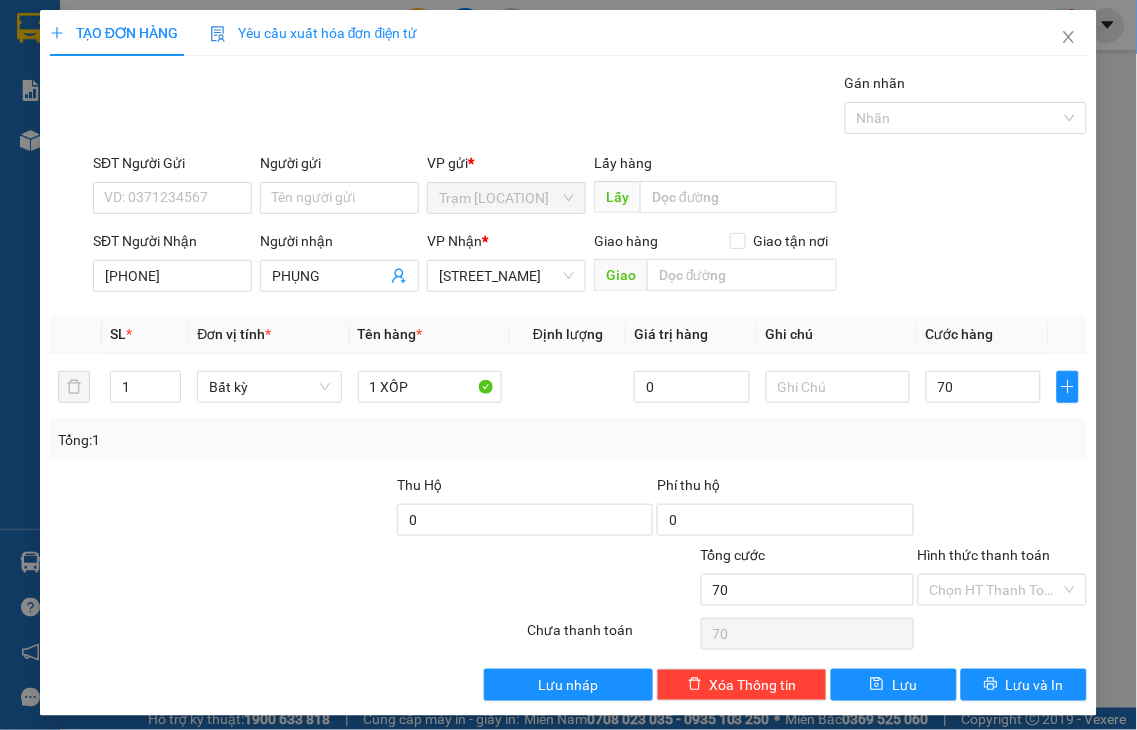 click on "Hình thức thanh toán" at bounding box center [984, 555] 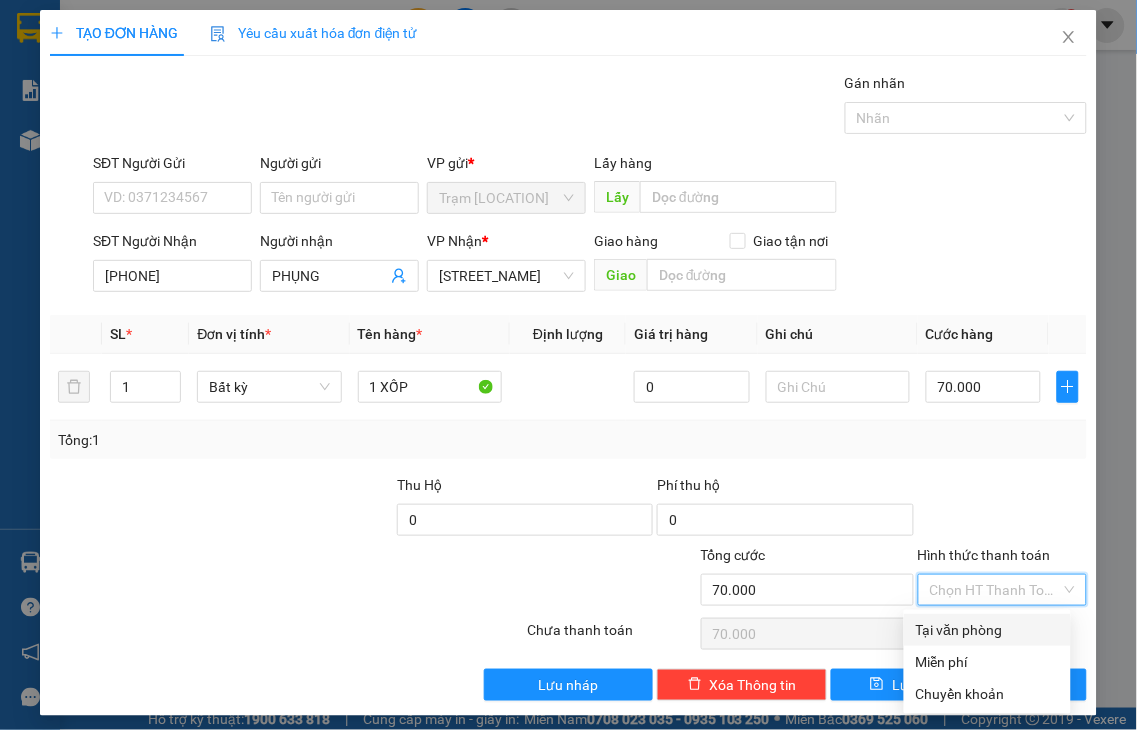 click on "Tại văn phòng" at bounding box center (987, 630) 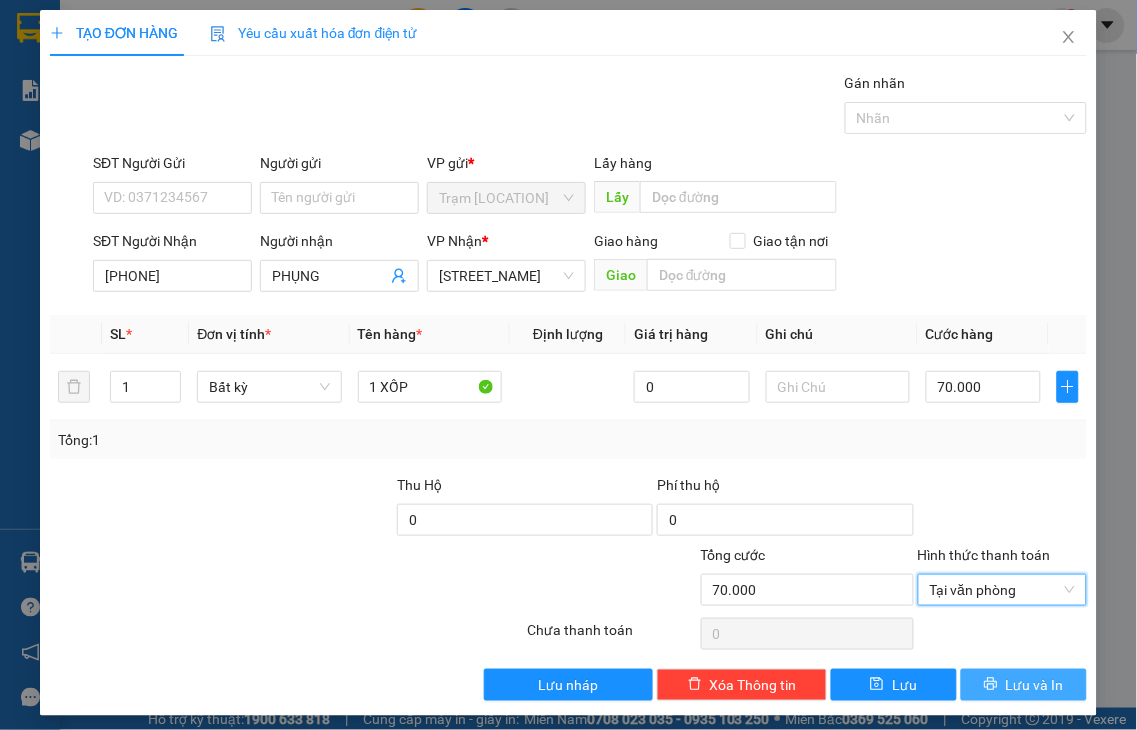 click on "Lưu và In" at bounding box center [1035, 685] 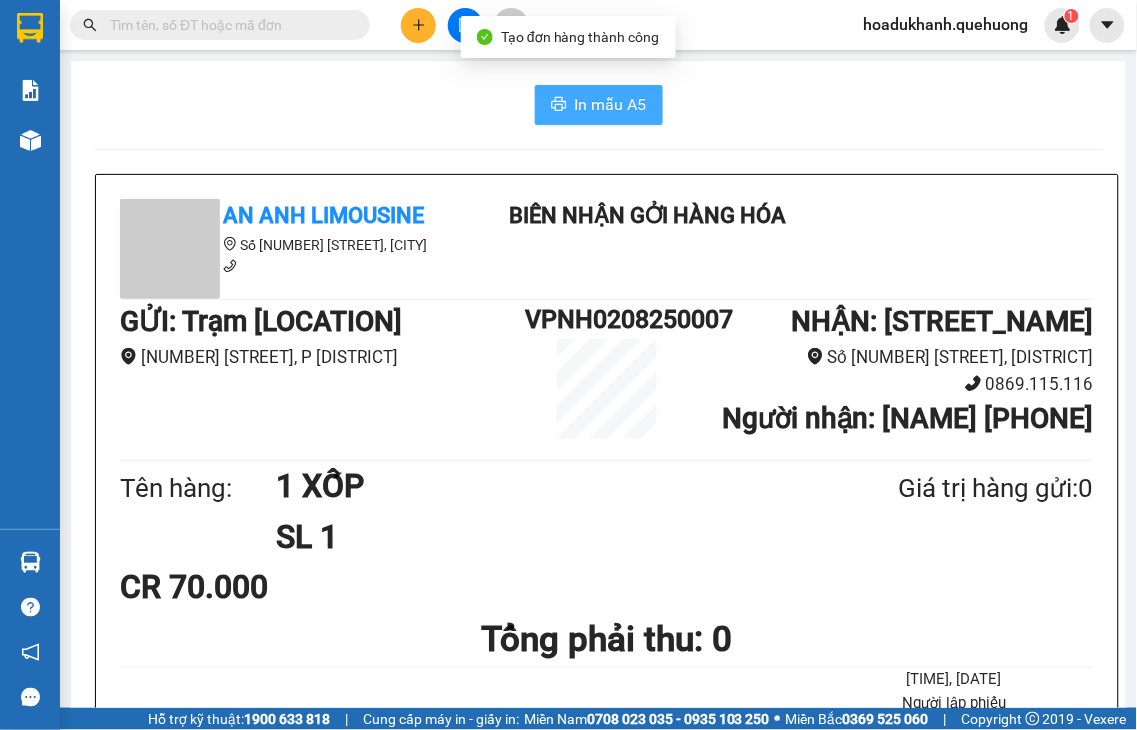 click on "In mẫu A5" at bounding box center [599, 105] 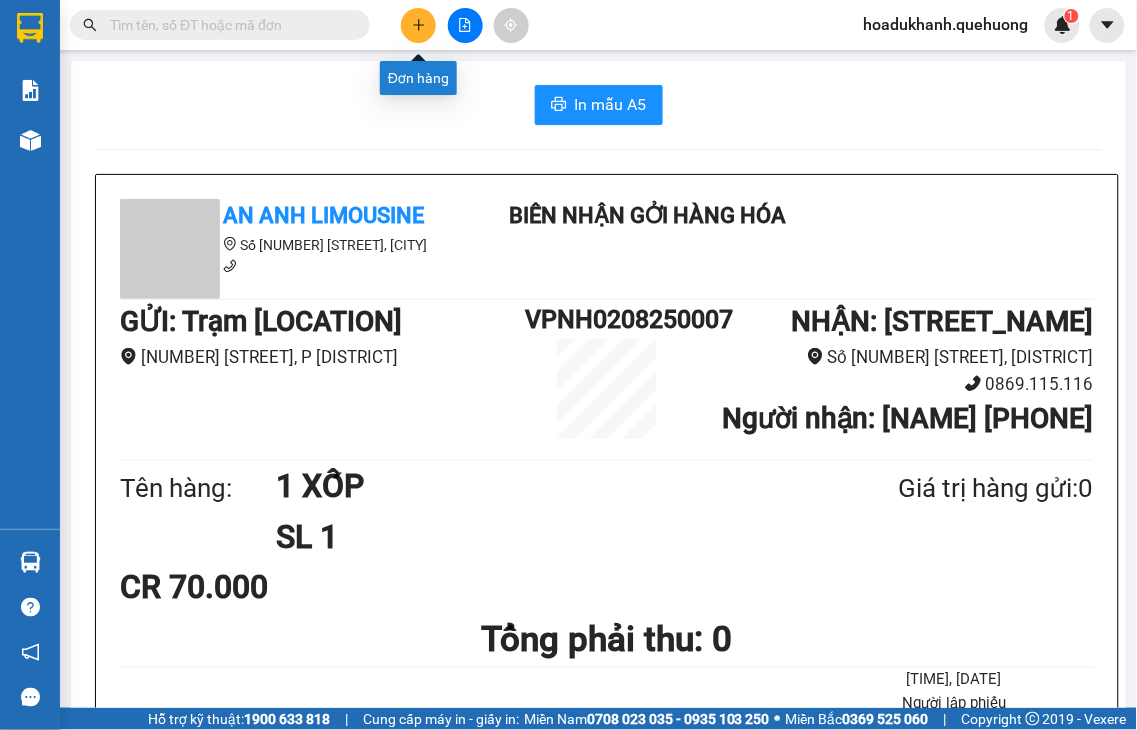click 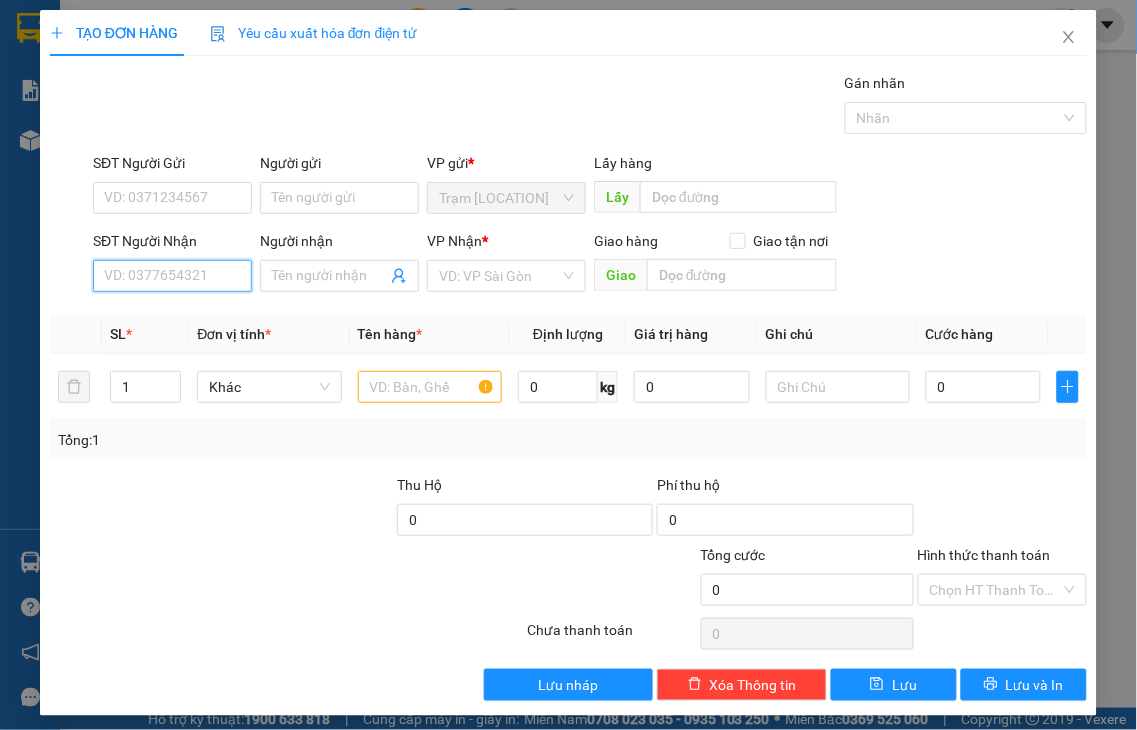 click on "SĐT Người Nhận" at bounding box center (172, 276) 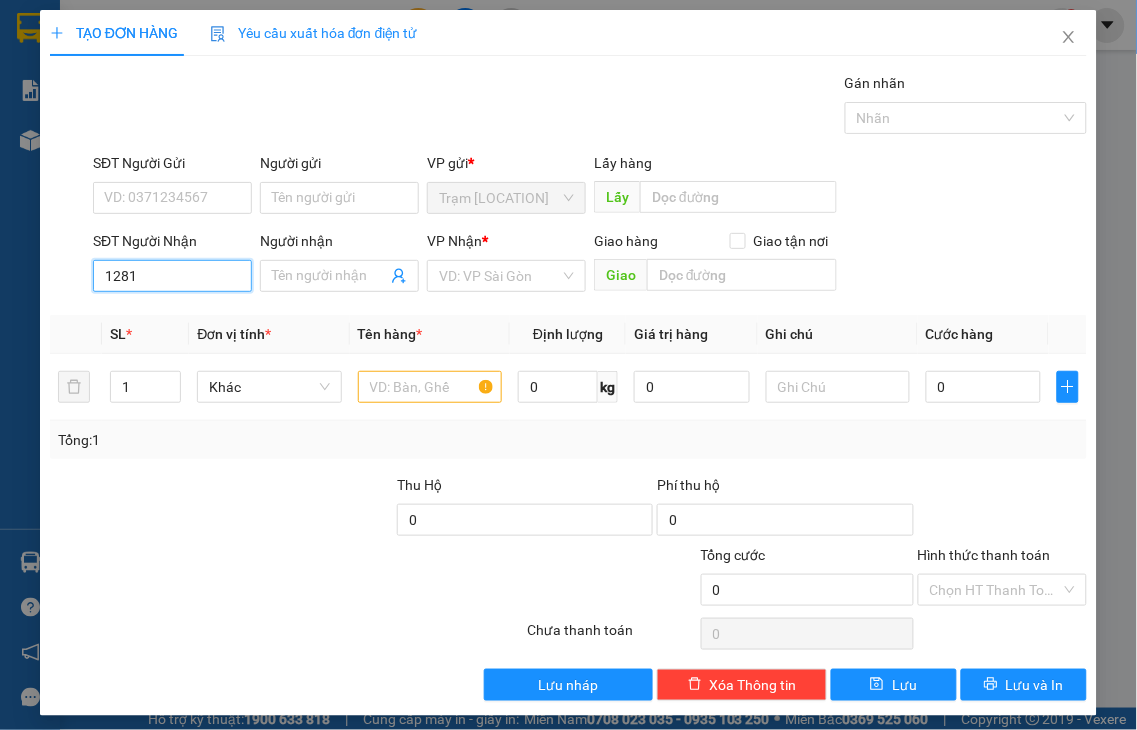 click on "1281" at bounding box center [172, 276] 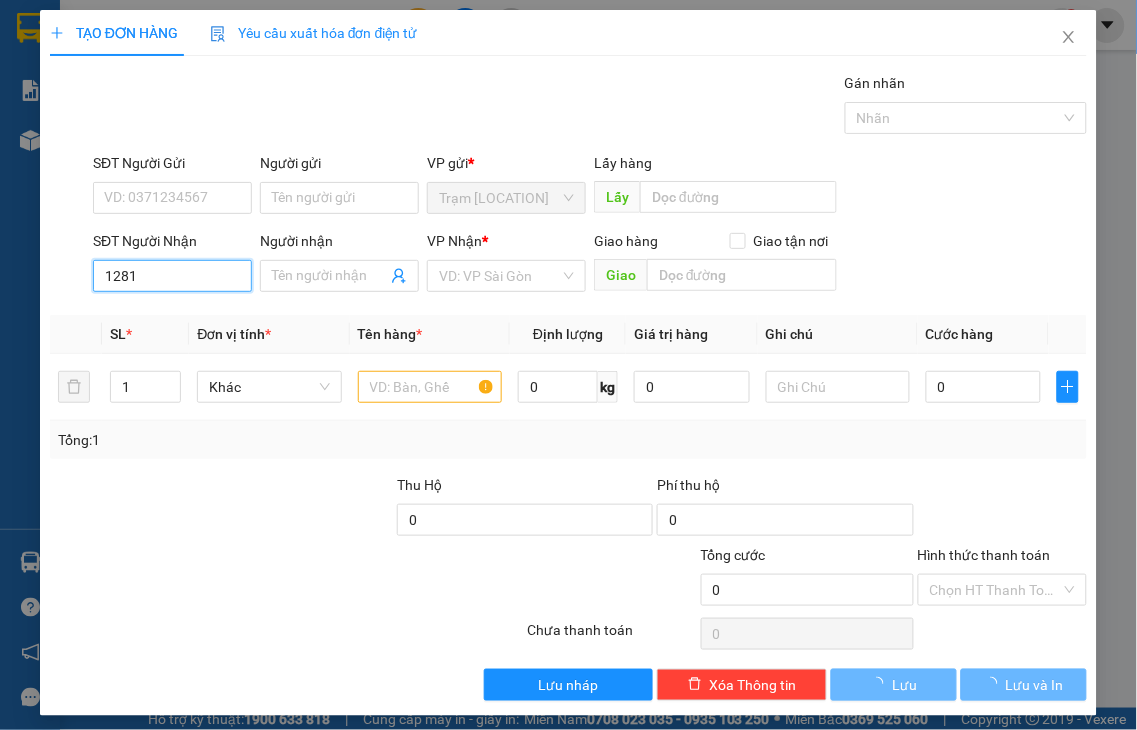 click on "1281" at bounding box center [172, 276] 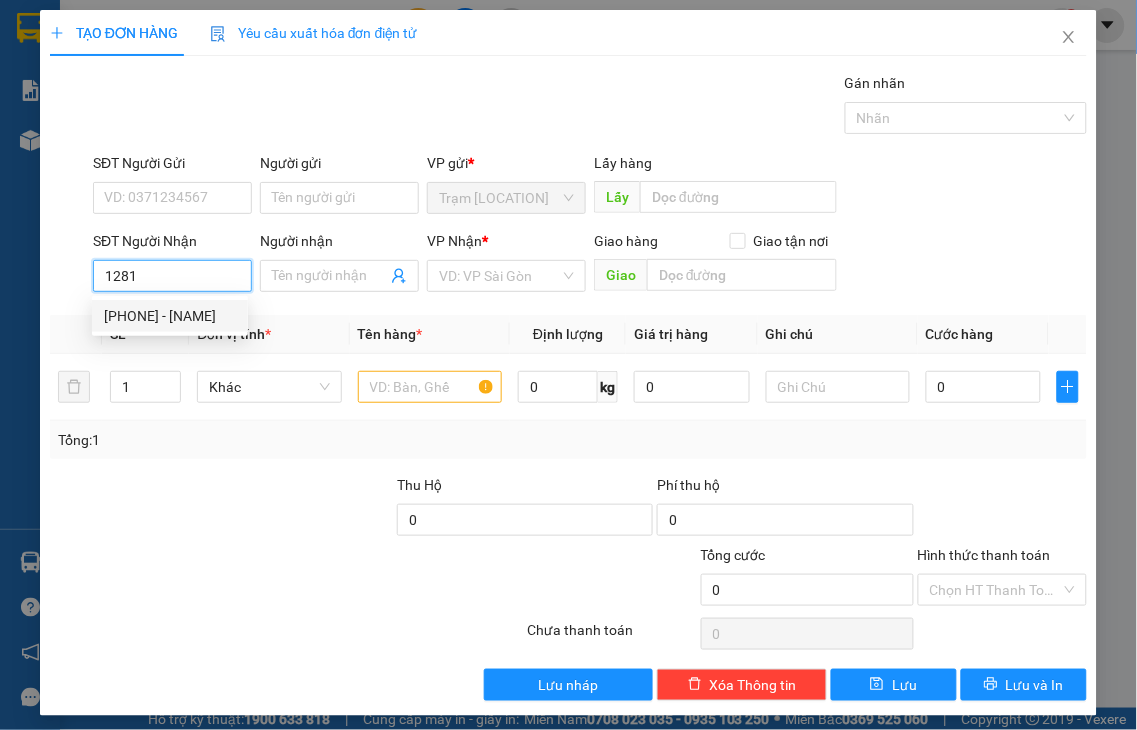 click on "0909661281 - NGỌC" at bounding box center [170, 316] 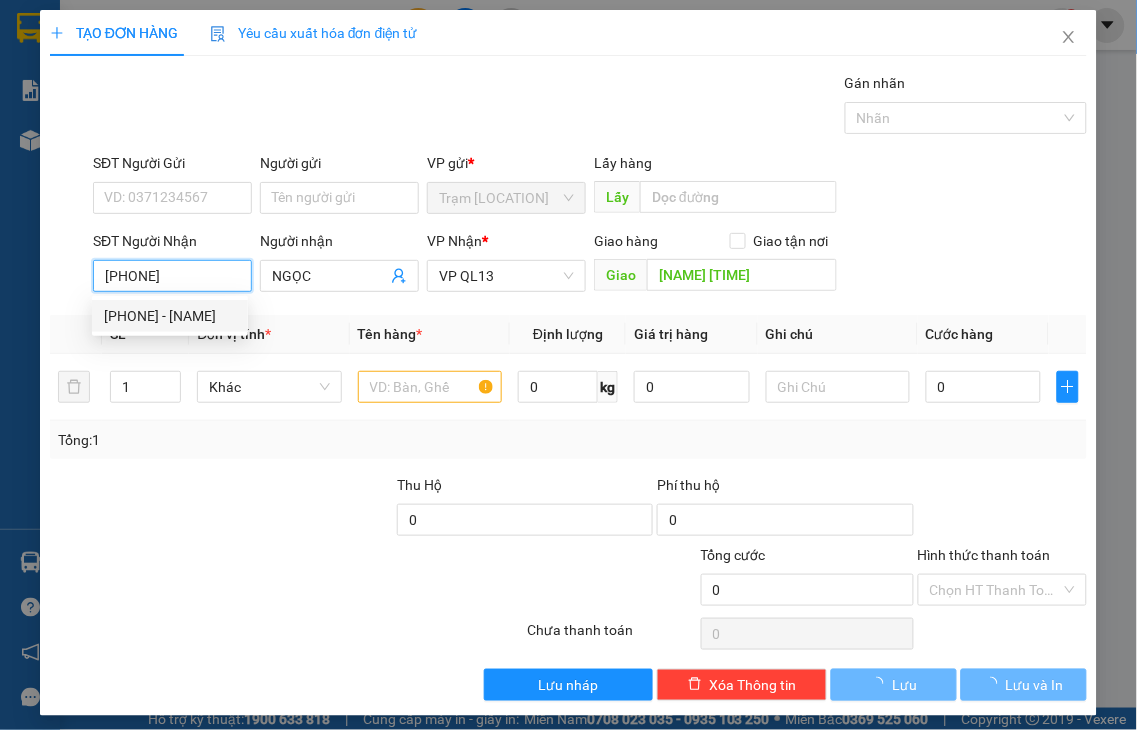 type on "70.000" 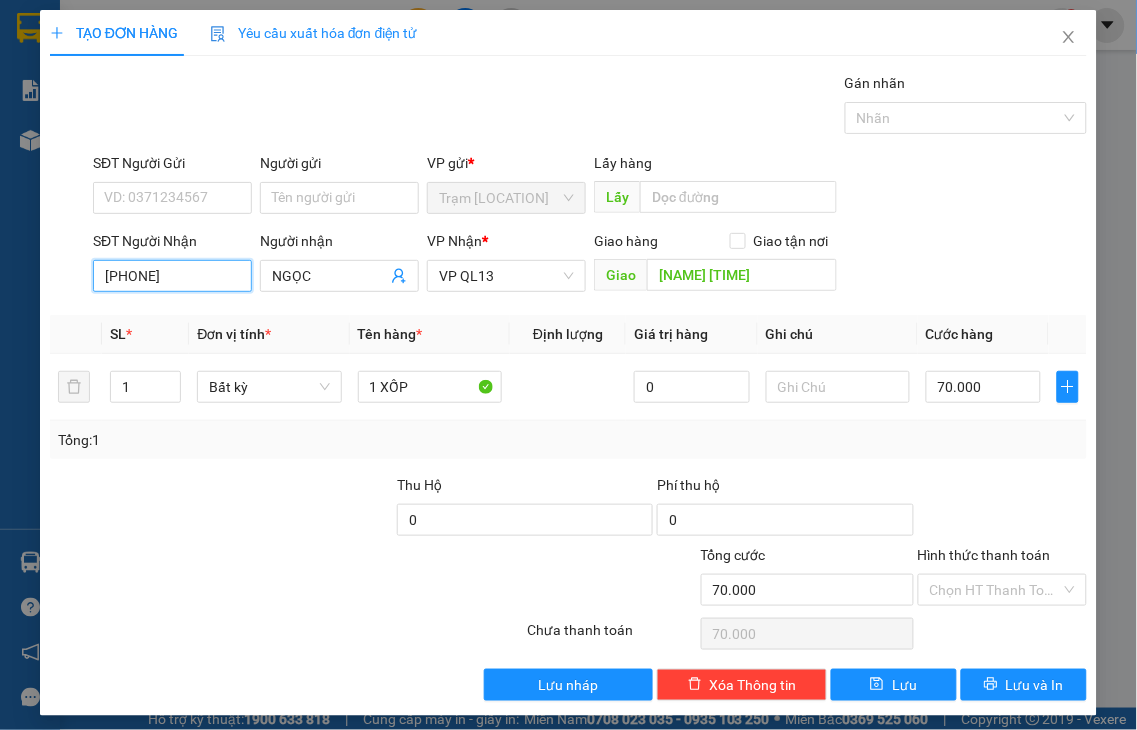 type on "[PHONE]" 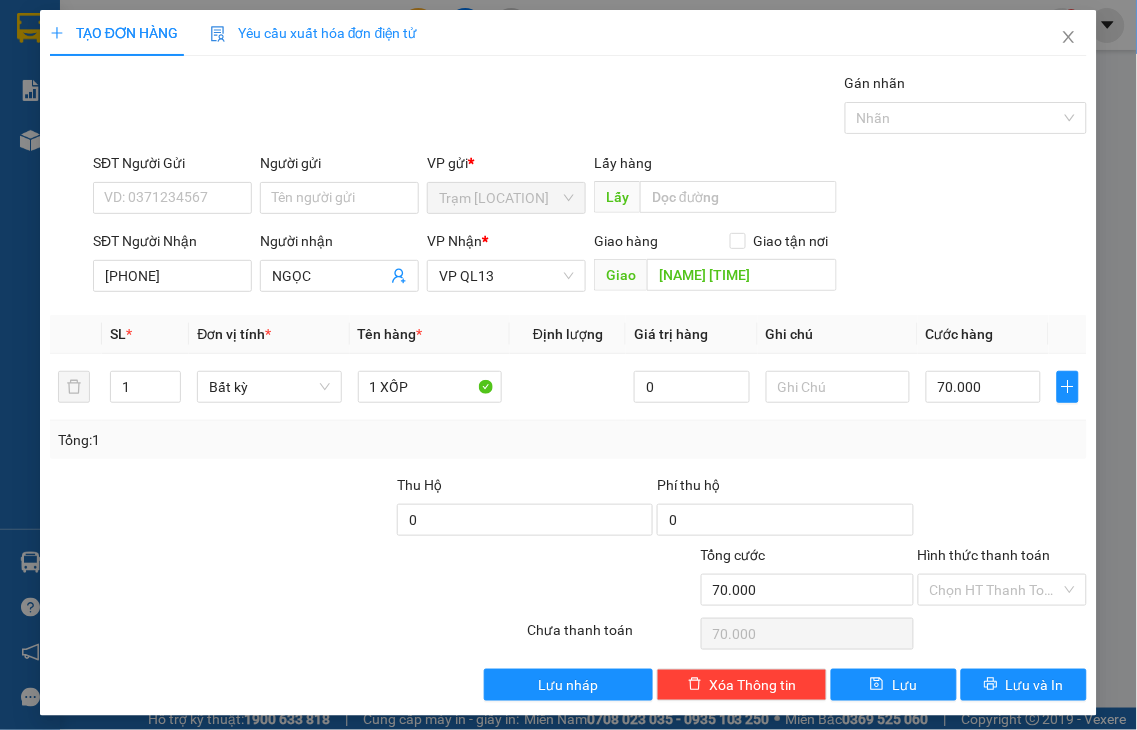 click on "Hình thức thanh toán" at bounding box center [984, 555] 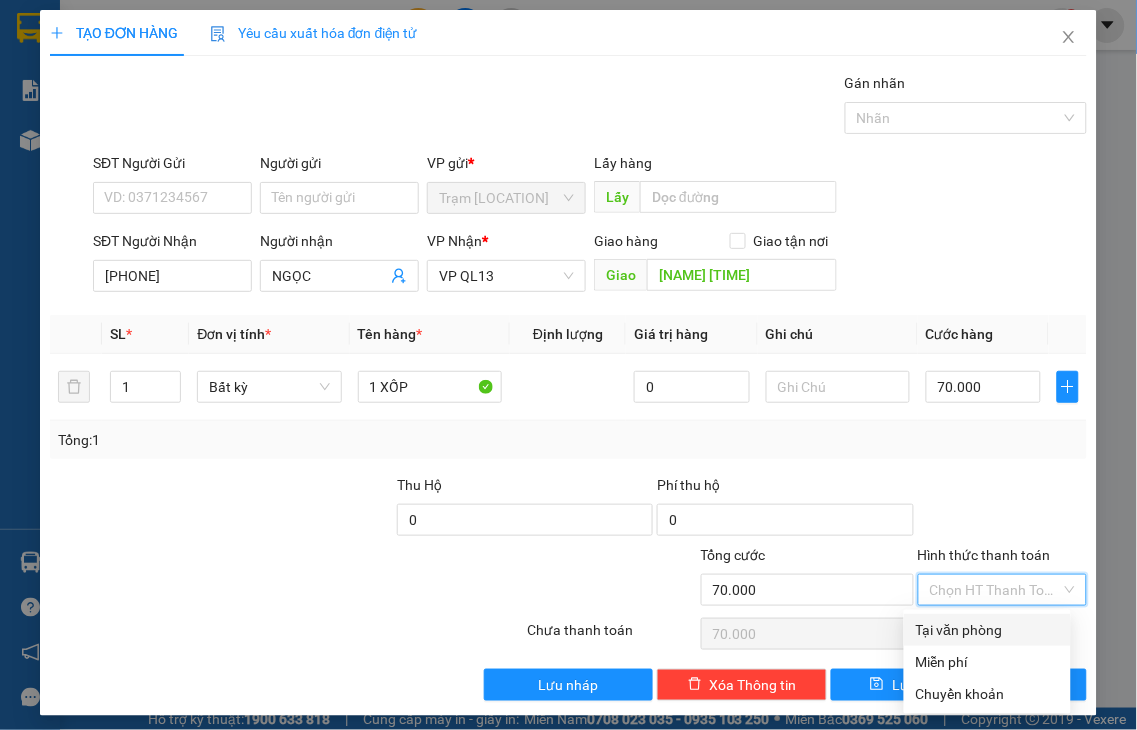 click on "Tại văn phòng" at bounding box center [987, 630] 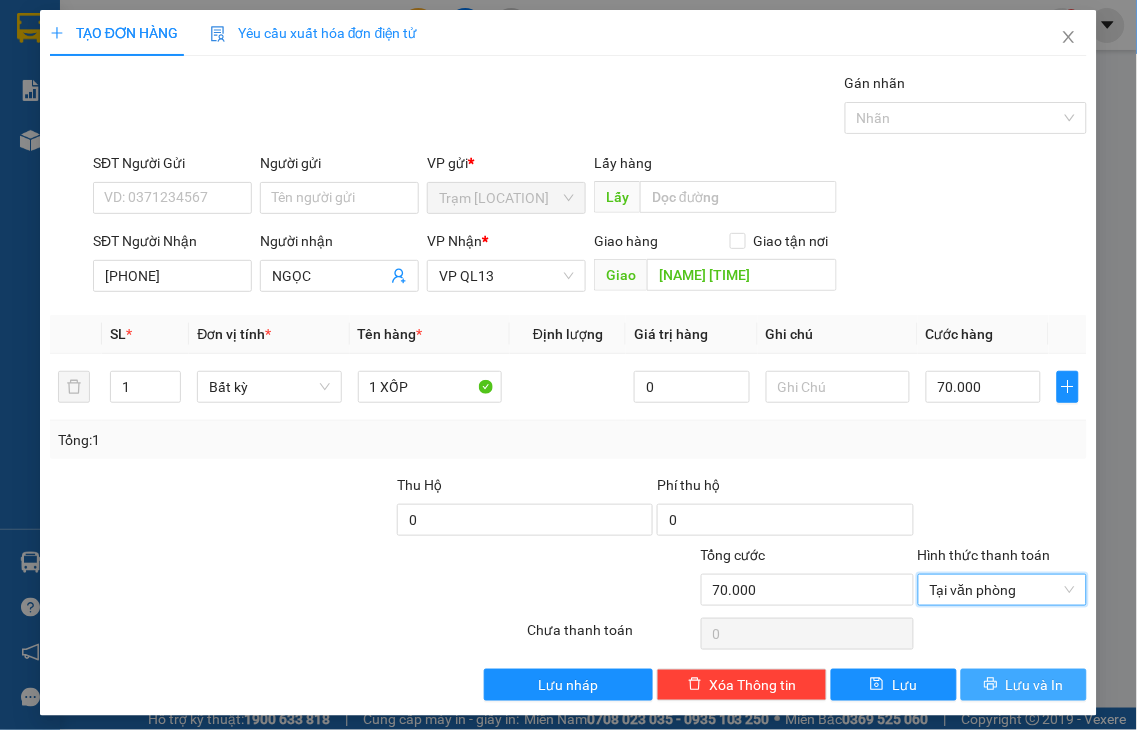 click on "Lưu và In" at bounding box center (1024, 685) 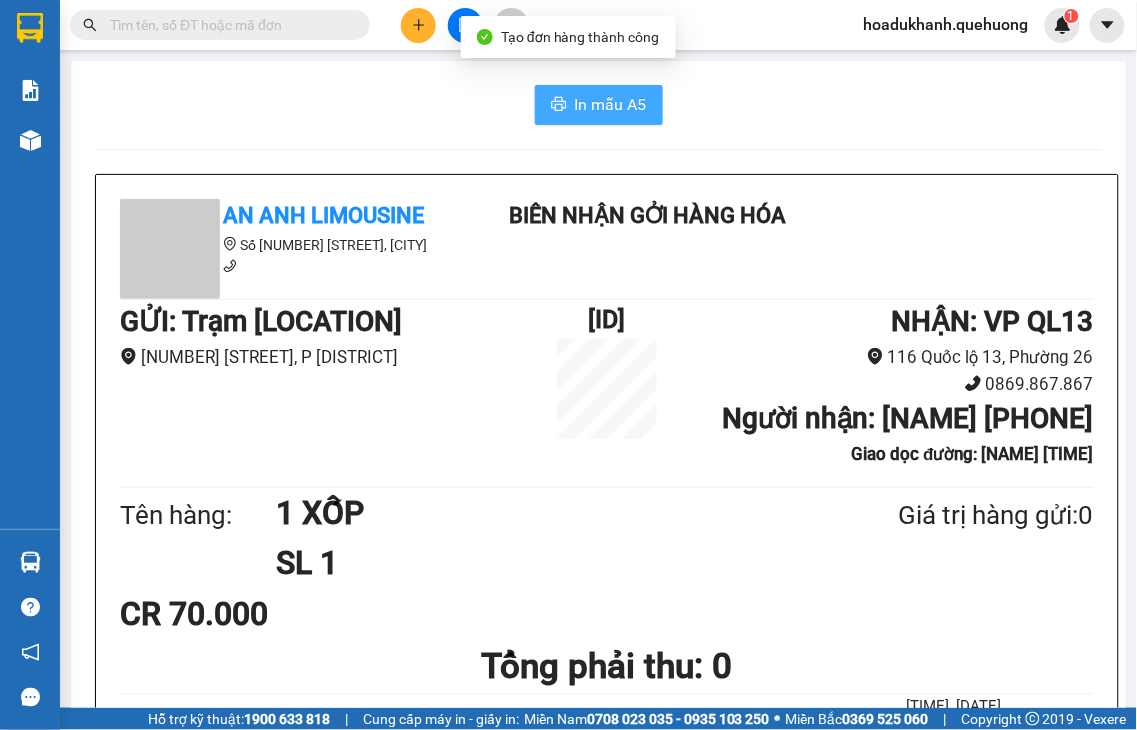 click on "In mẫu A5" at bounding box center (611, 104) 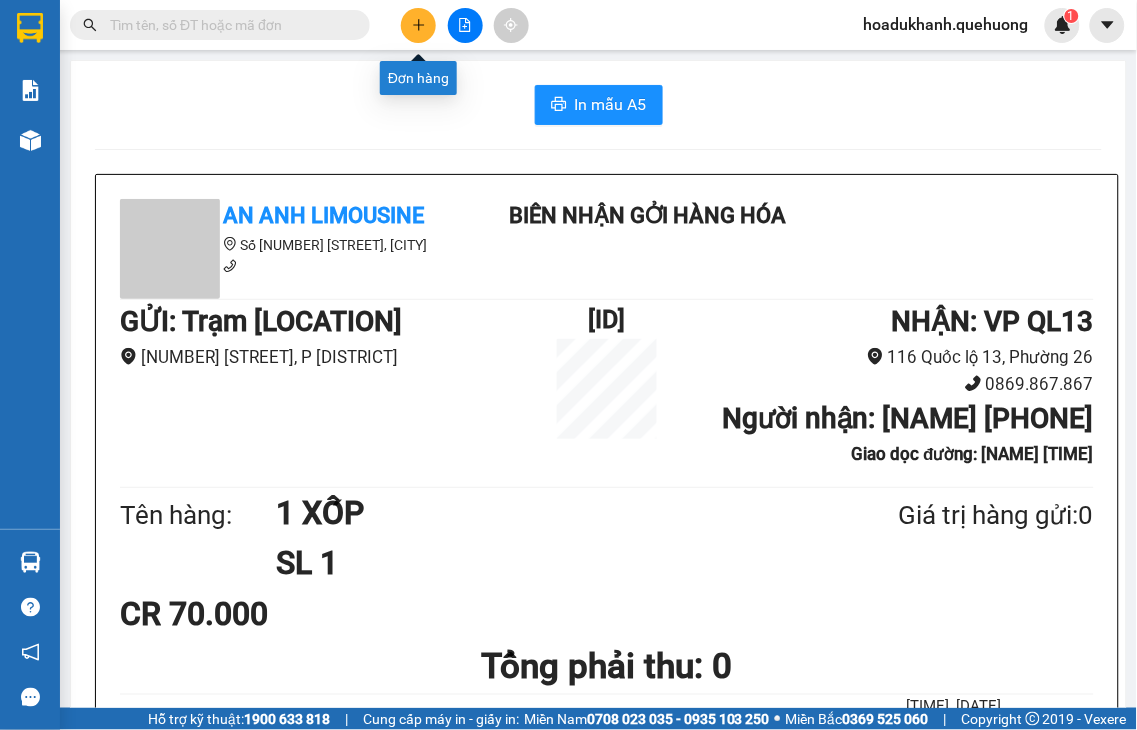 click 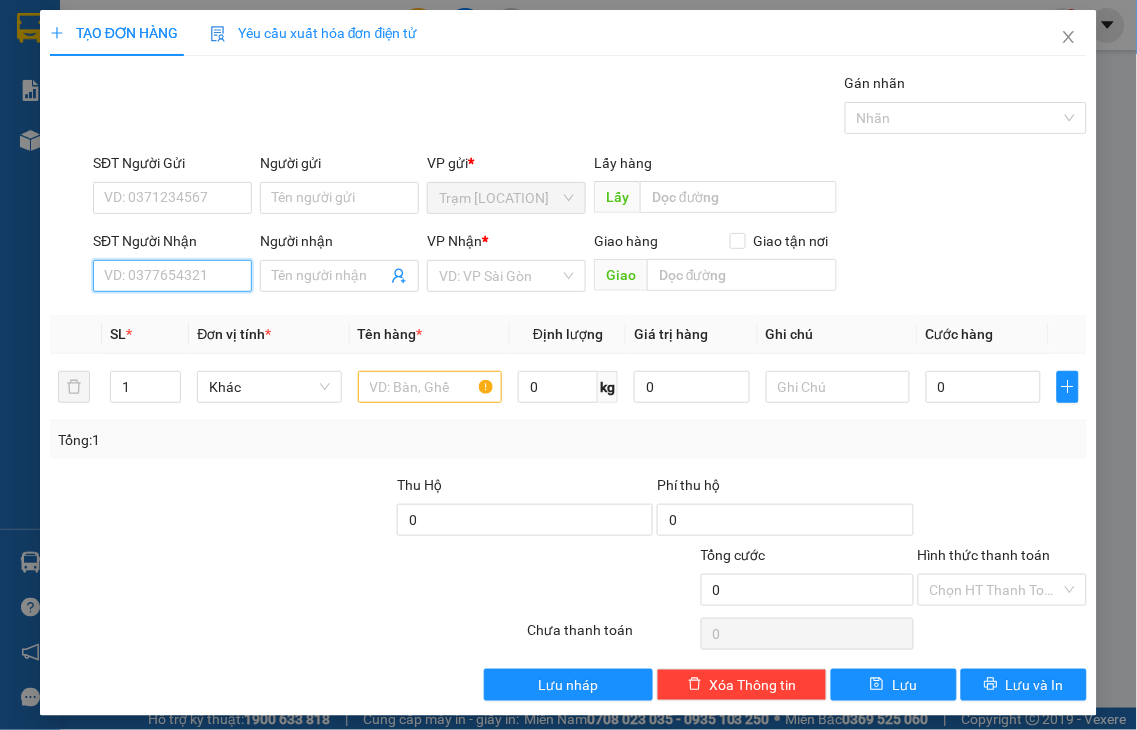 click on "SĐT Người Nhận" at bounding box center (172, 276) 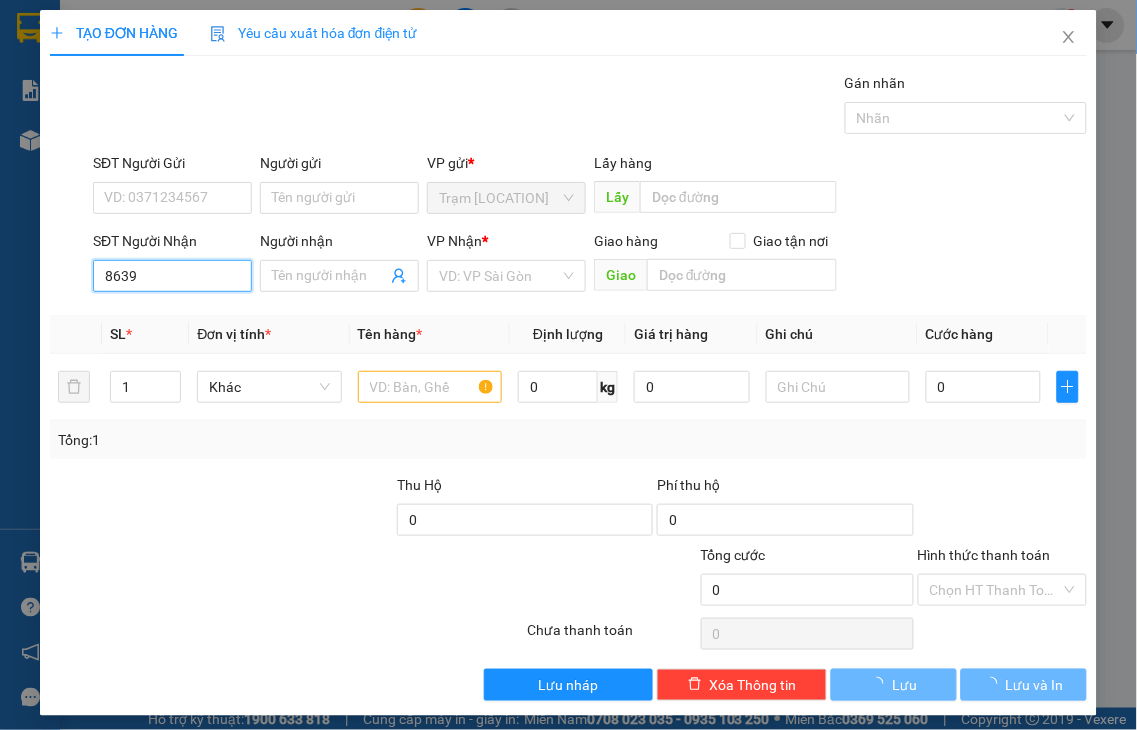 click on "8639" at bounding box center [172, 276] 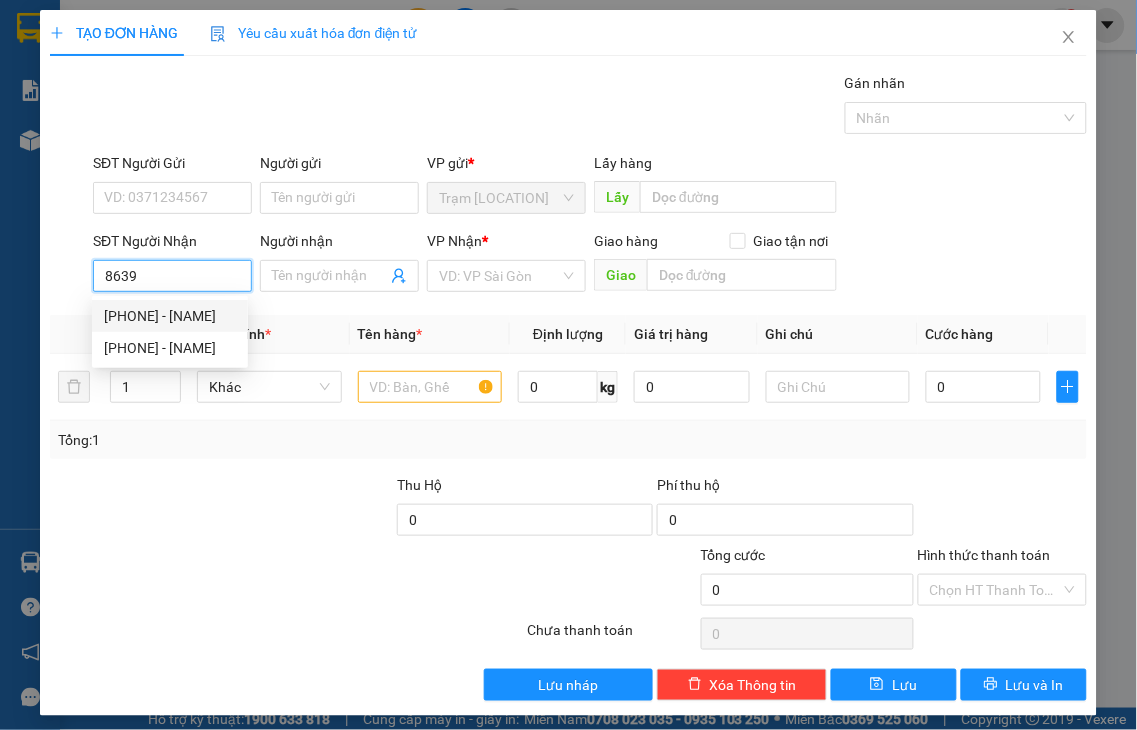 click on "0933568639 - TUẤT" at bounding box center (170, 316) 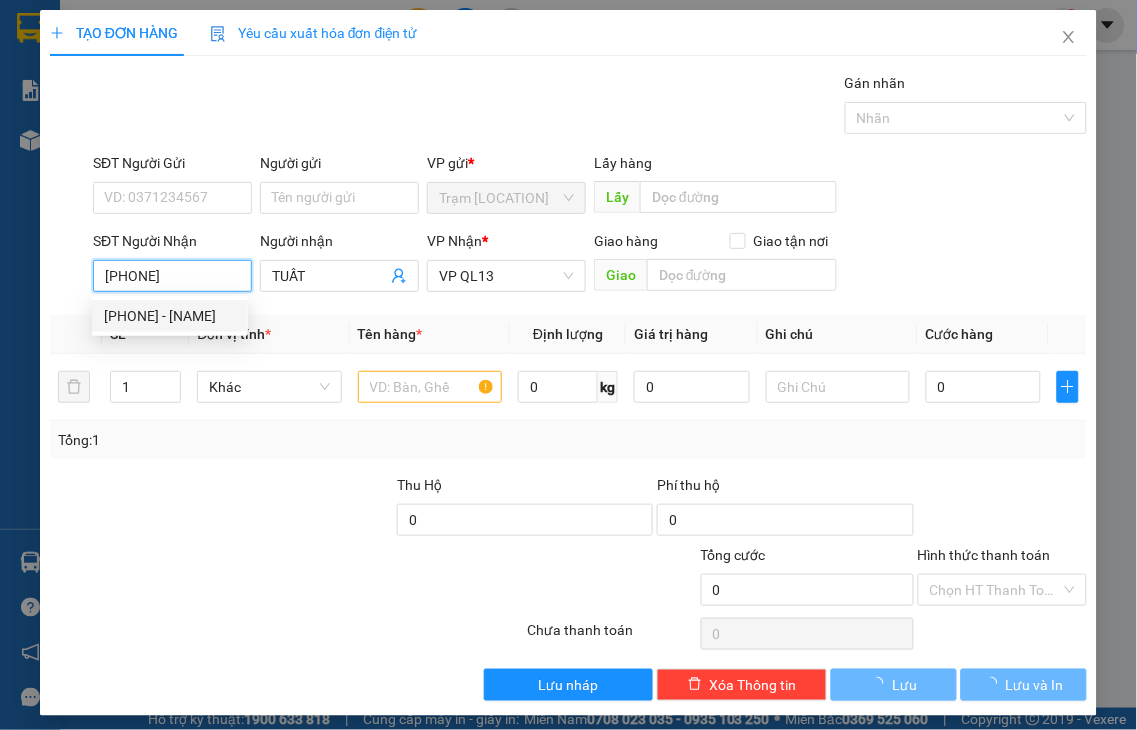 type on "50.000" 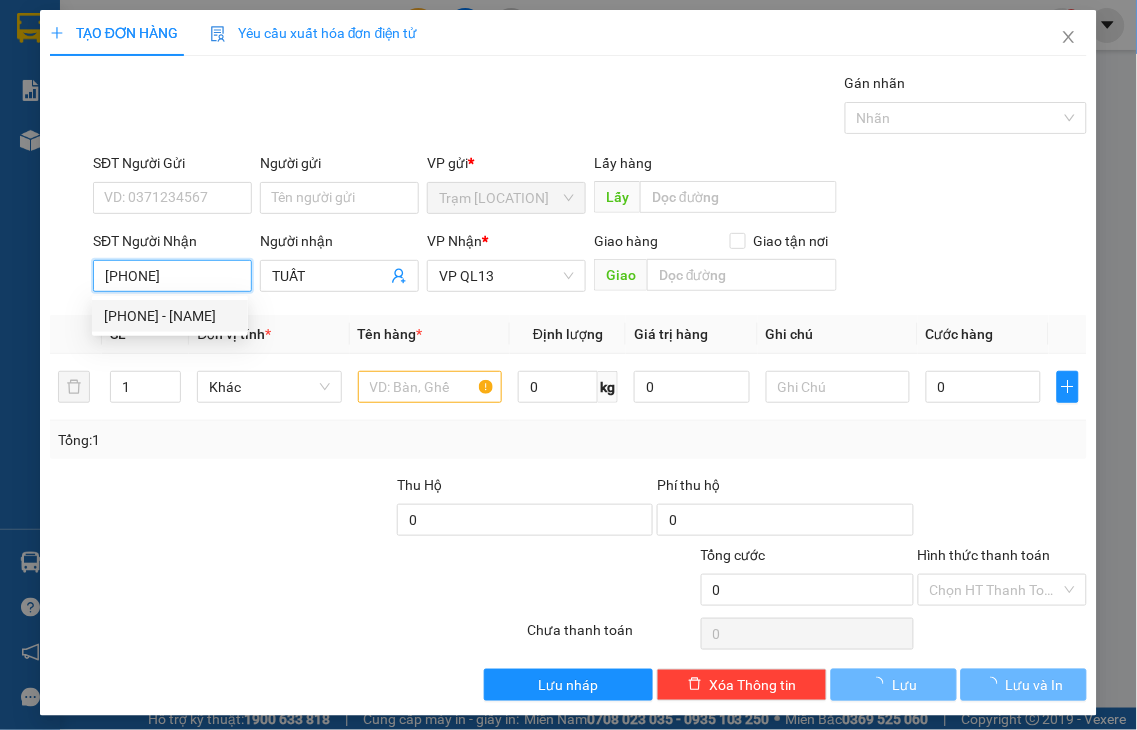 type on "50.000" 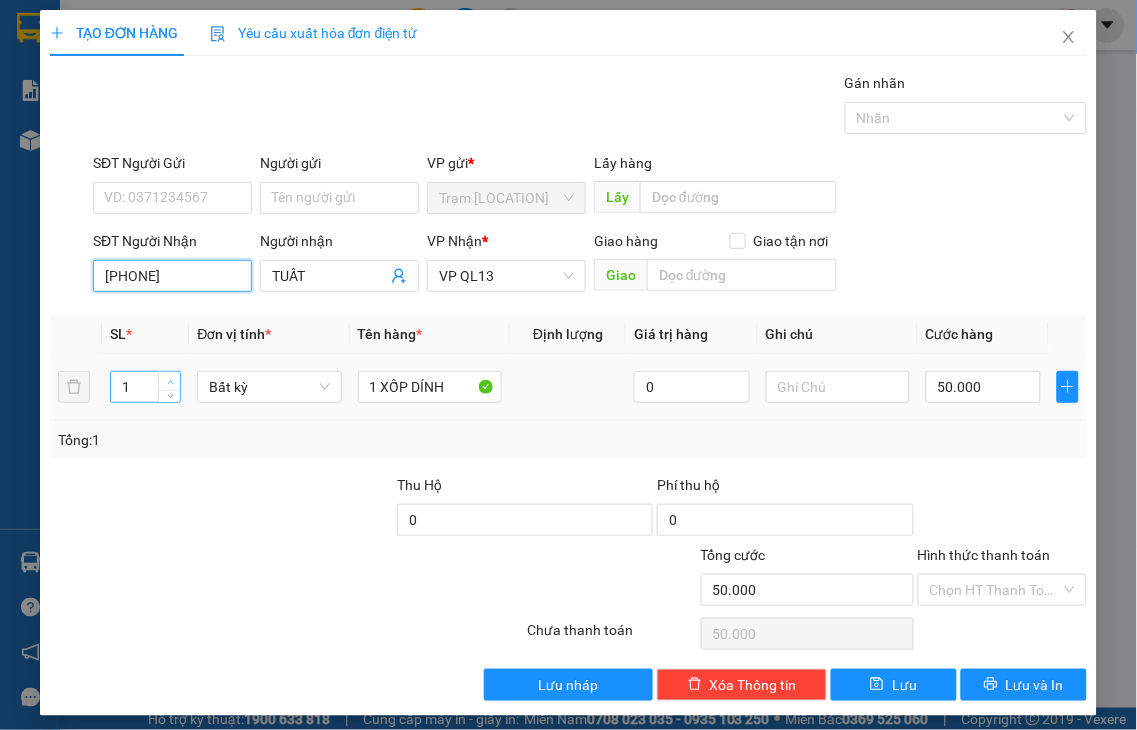 type on "[PHONE]" 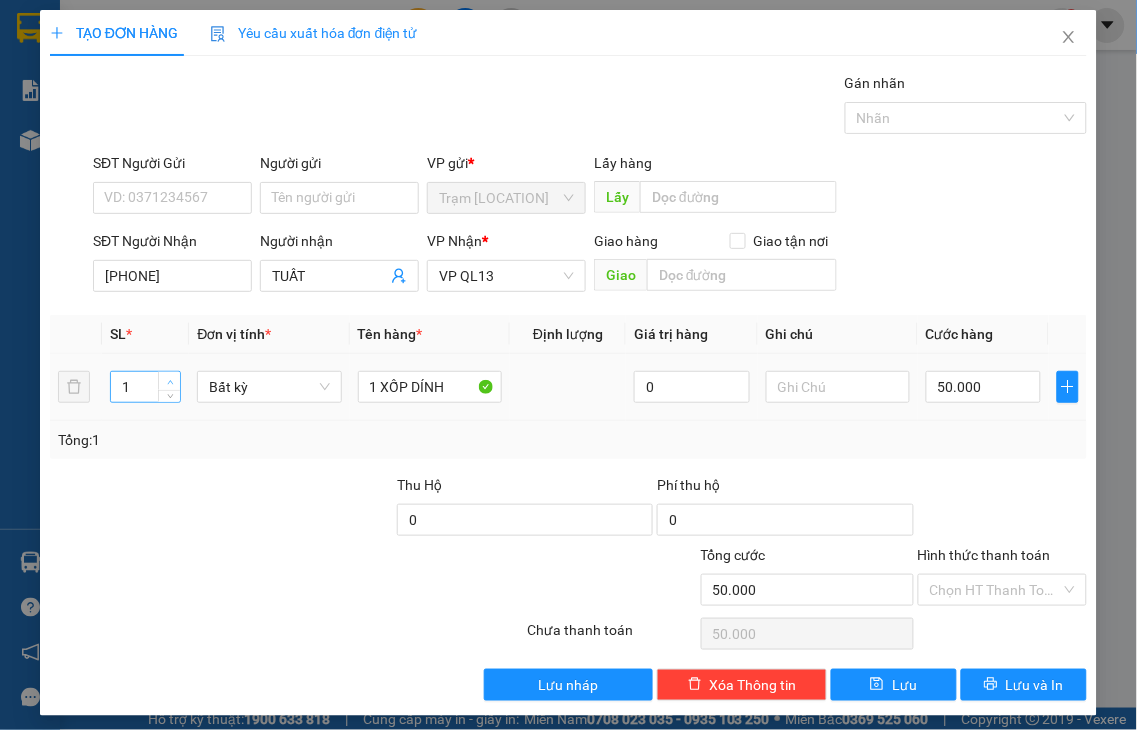 type on "2" 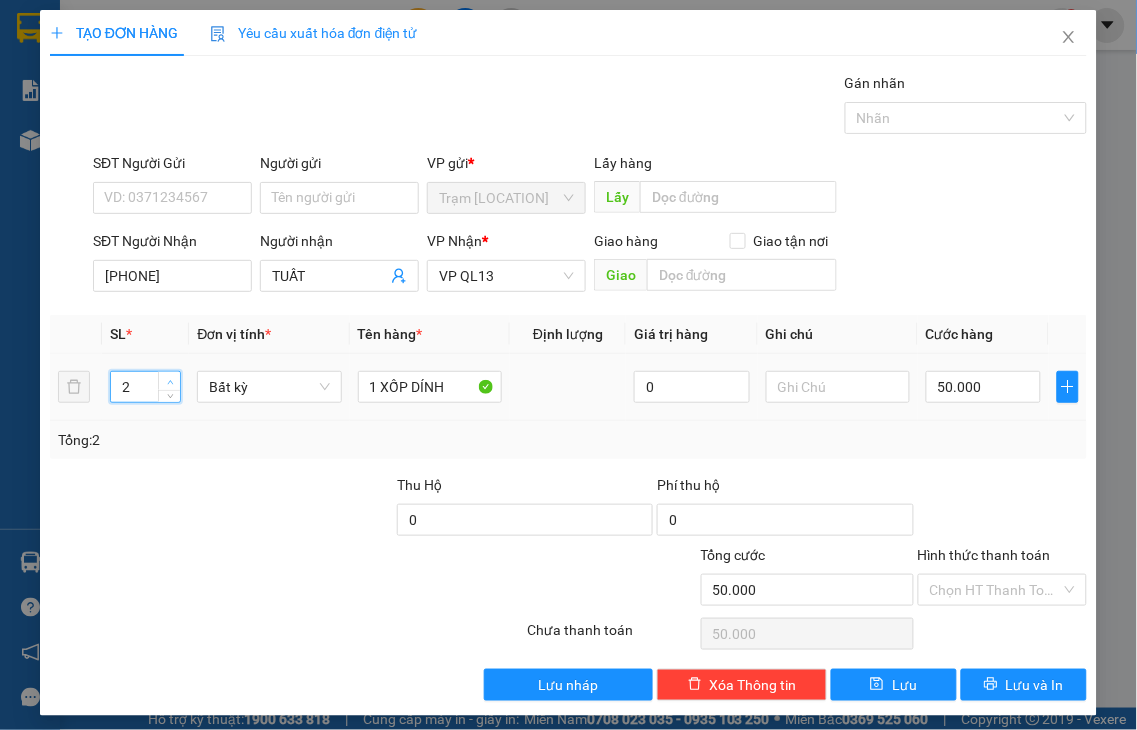 click 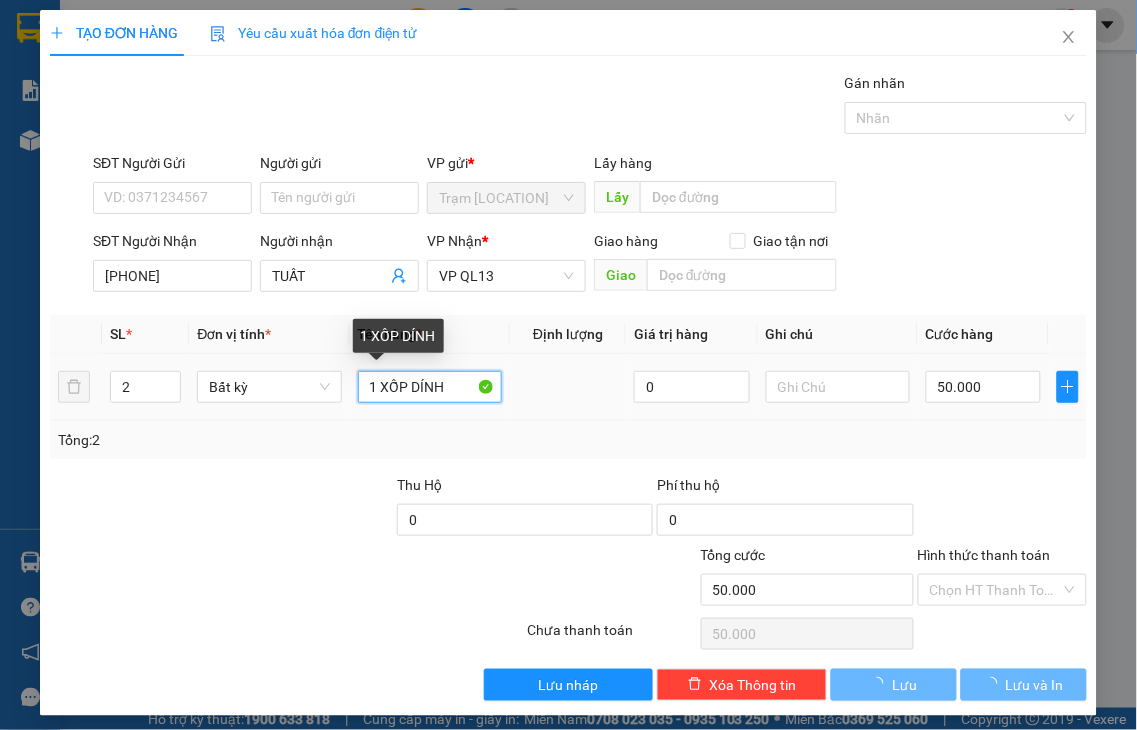 drag, startPoint x: 404, startPoint y: 385, endPoint x: 532, endPoint y: 376, distance: 128.31601 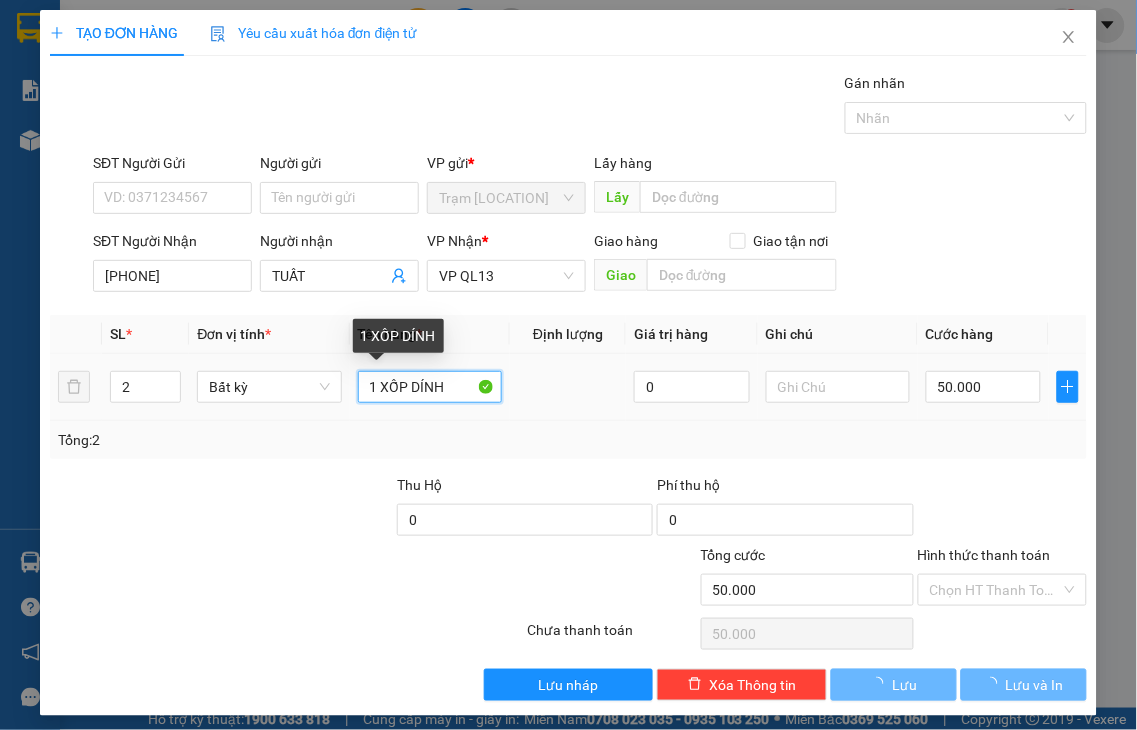 click on "2 Bất kỳ 1 XỐP DÍNH 0 50.000" at bounding box center (568, 387) 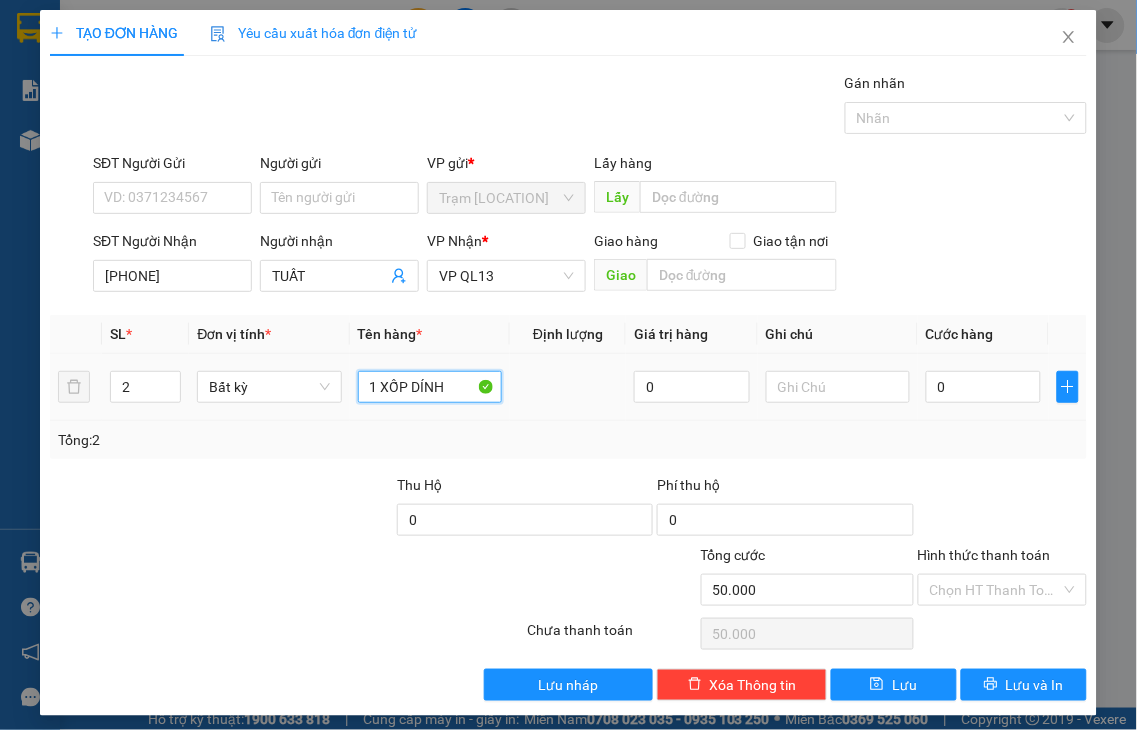 type on "0" 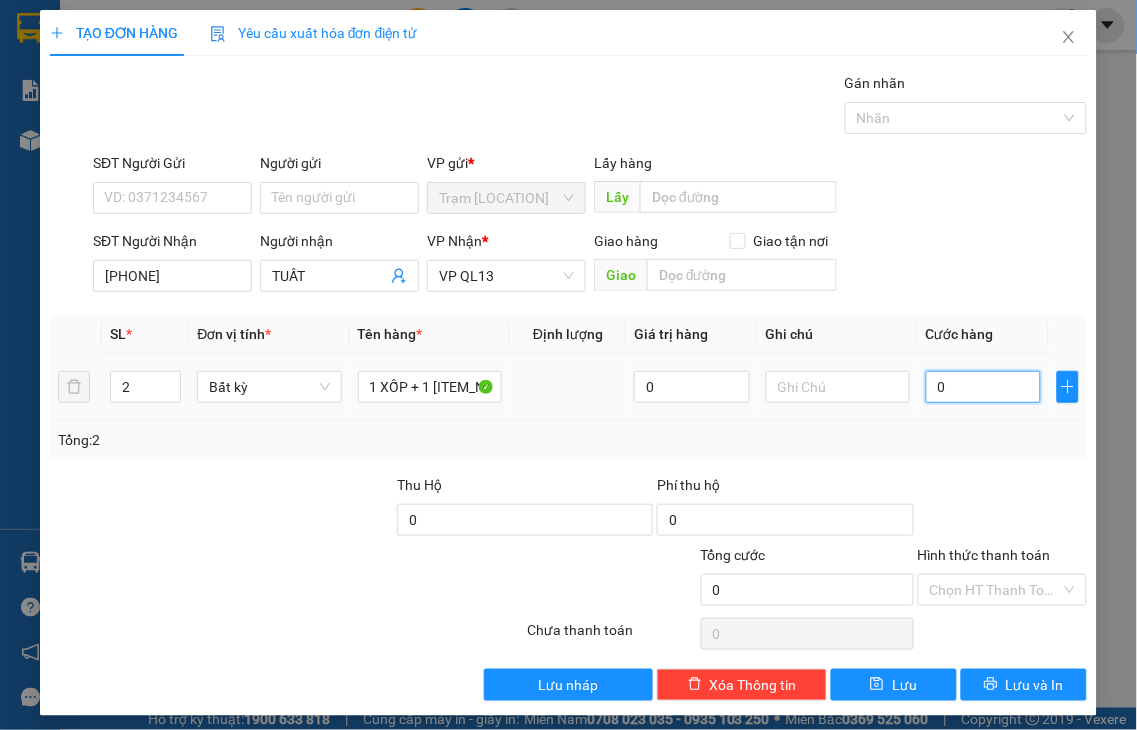 click on "0" at bounding box center (983, 387) 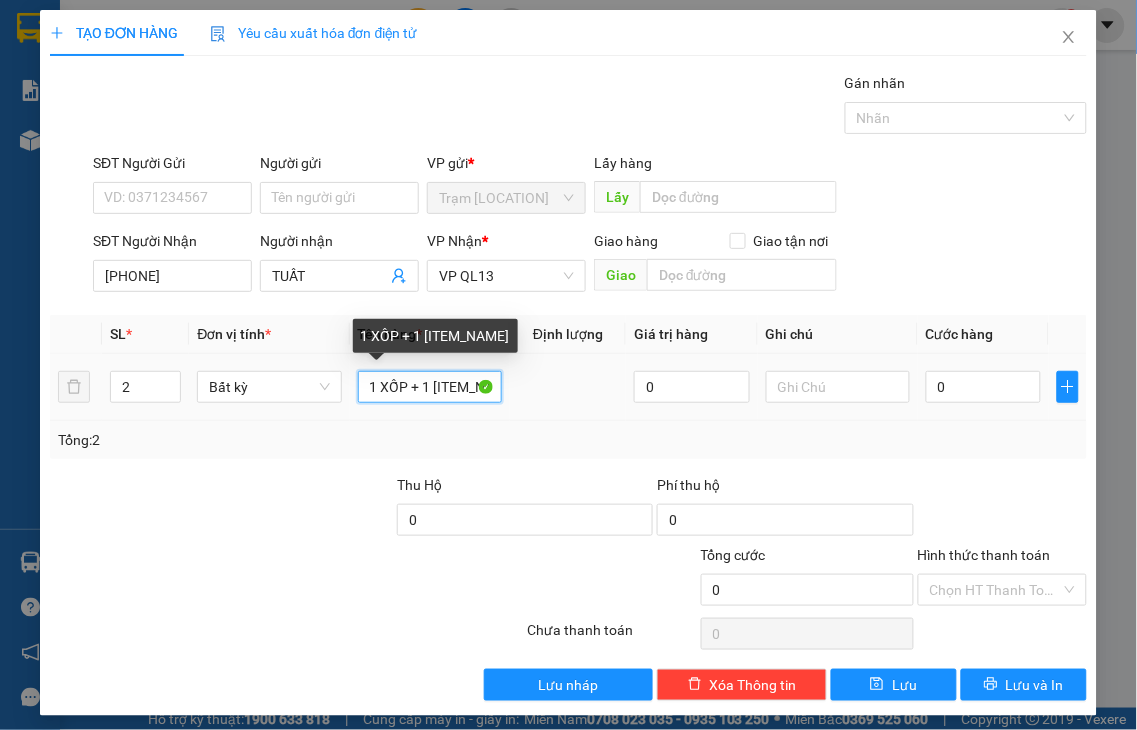 click on "1 XỐP + 1 GIAASYB" at bounding box center [430, 387] 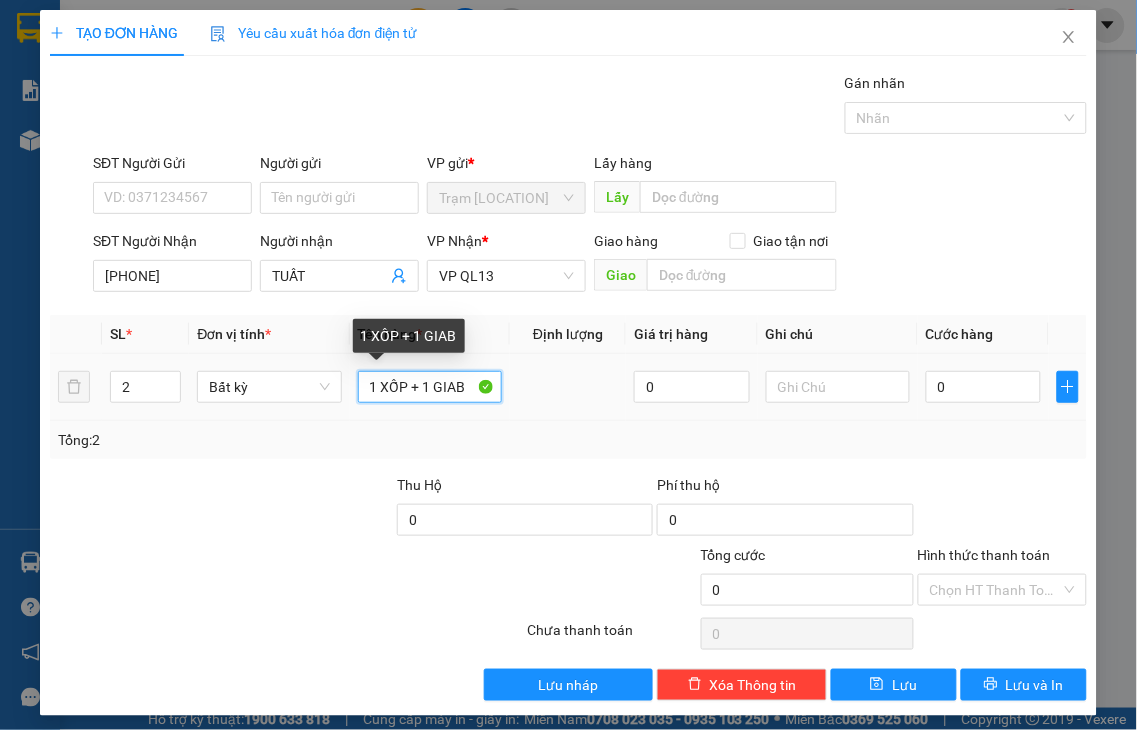 click on "1 XỐP + 1 GIAB" at bounding box center [430, 387] 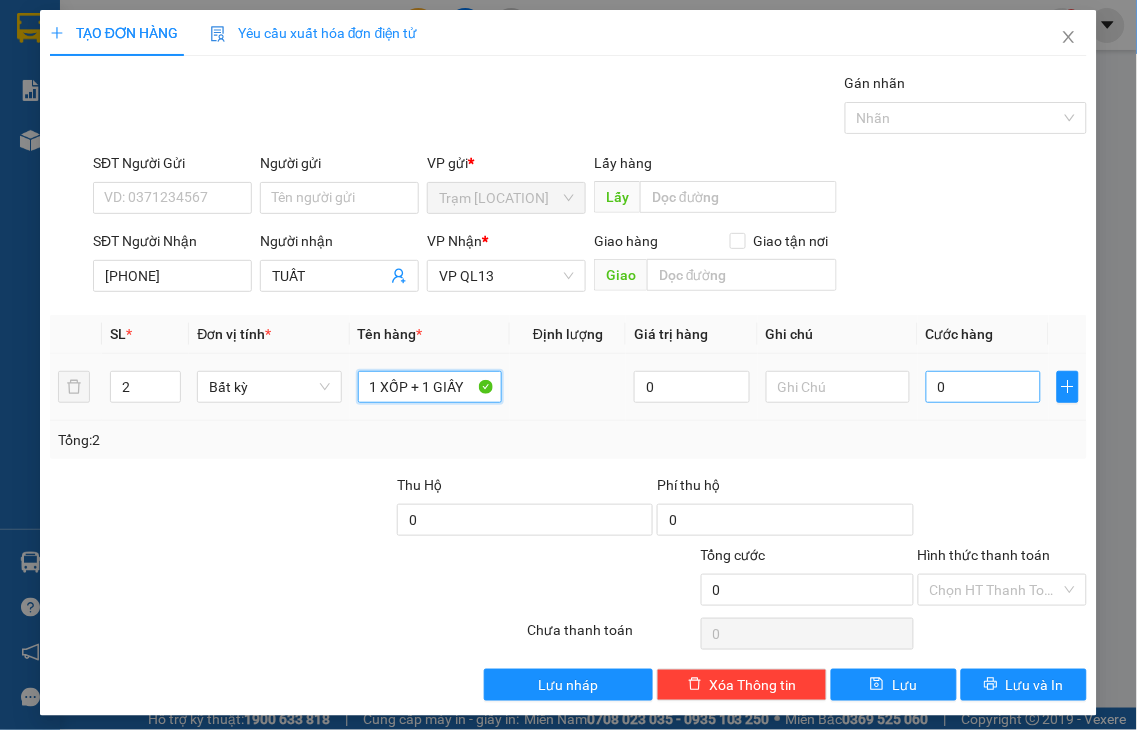 type on "1 XỐP + 1 GIẤY" 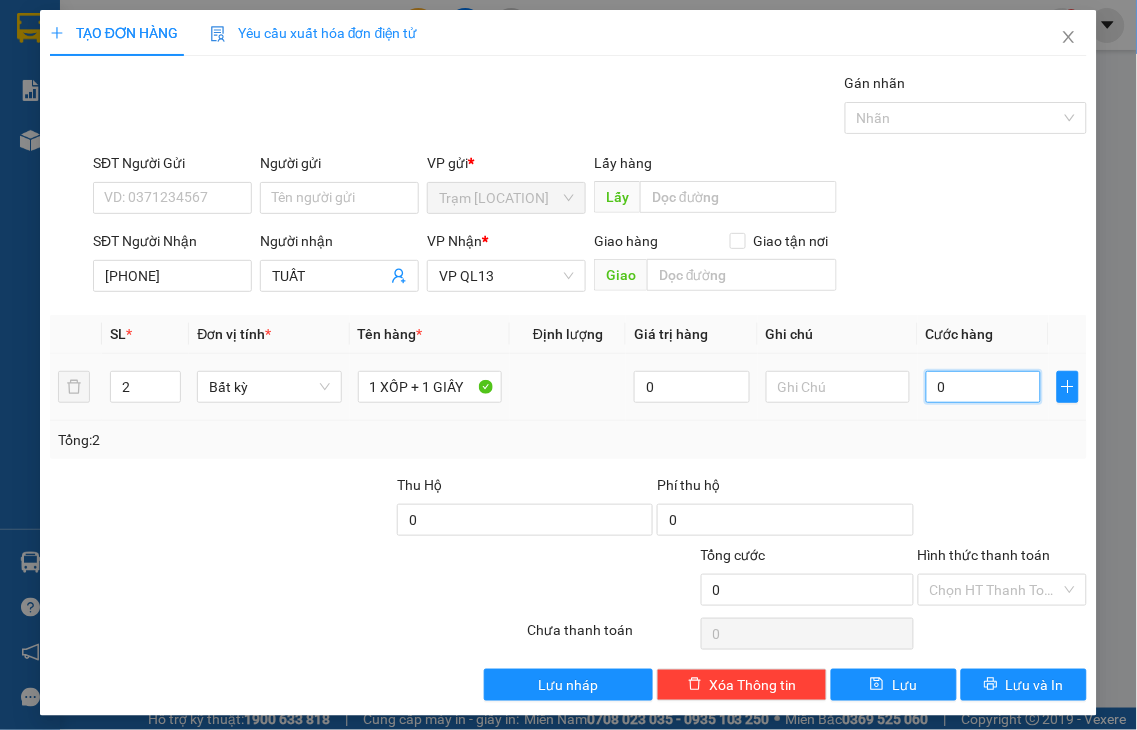 click on "0" at bounding box center (983, 387) 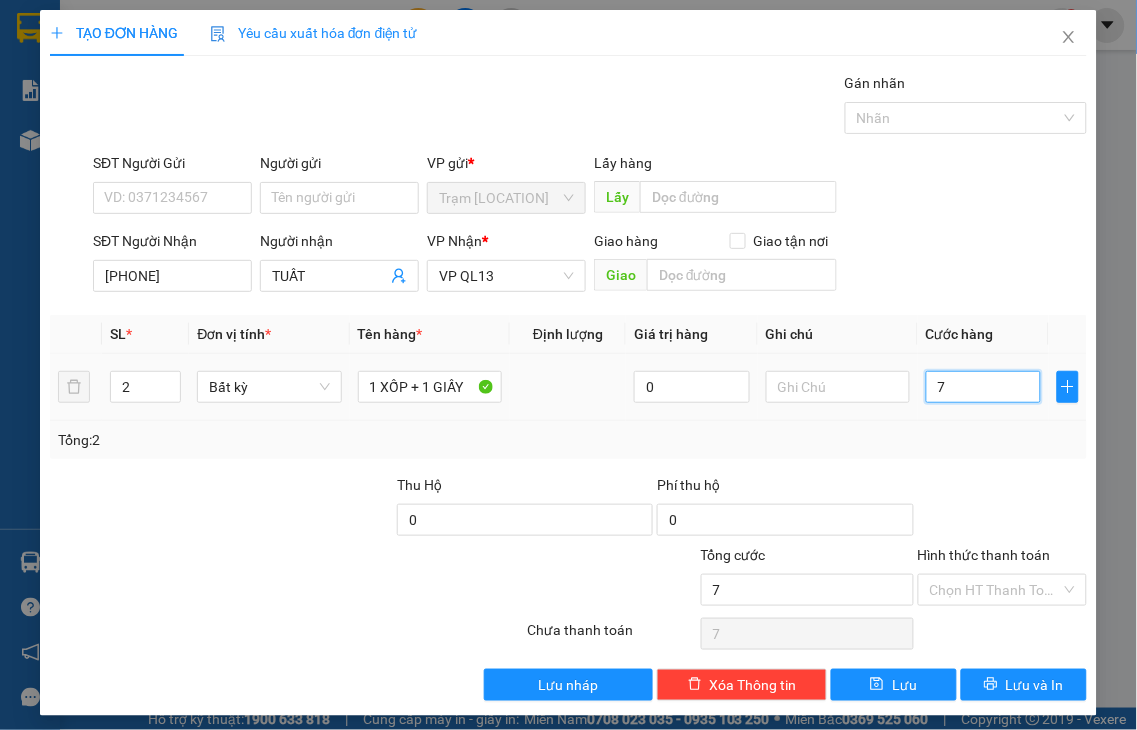 type on "70" 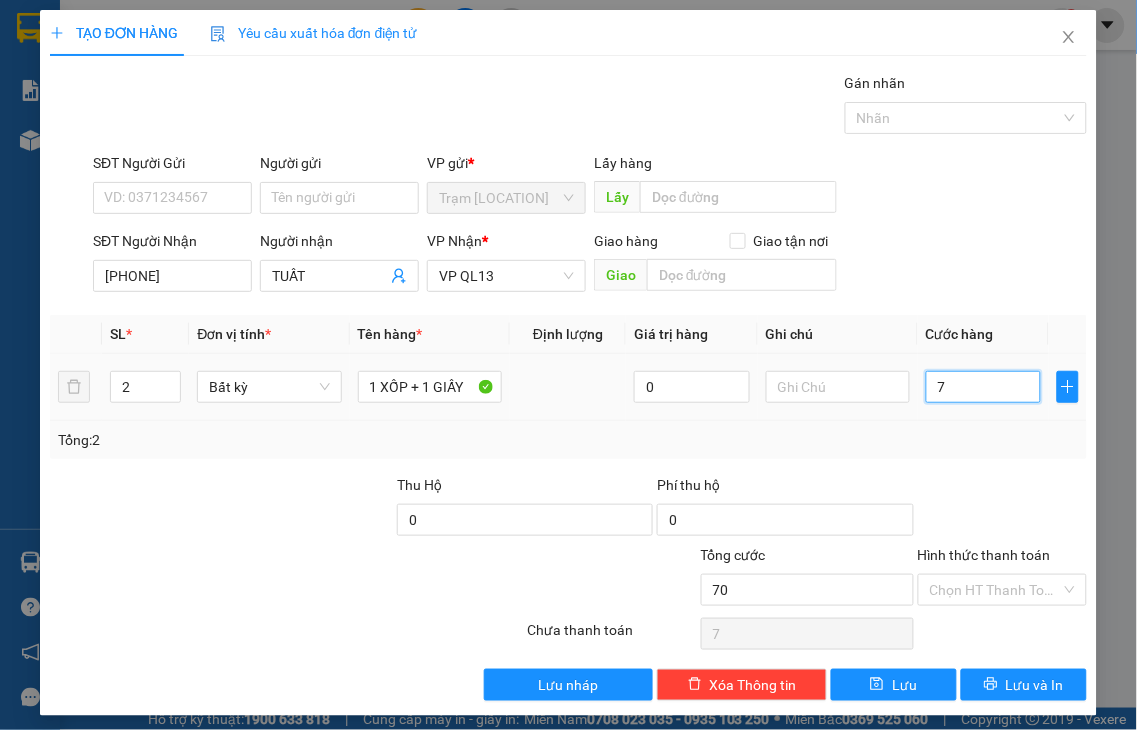 type on "70" 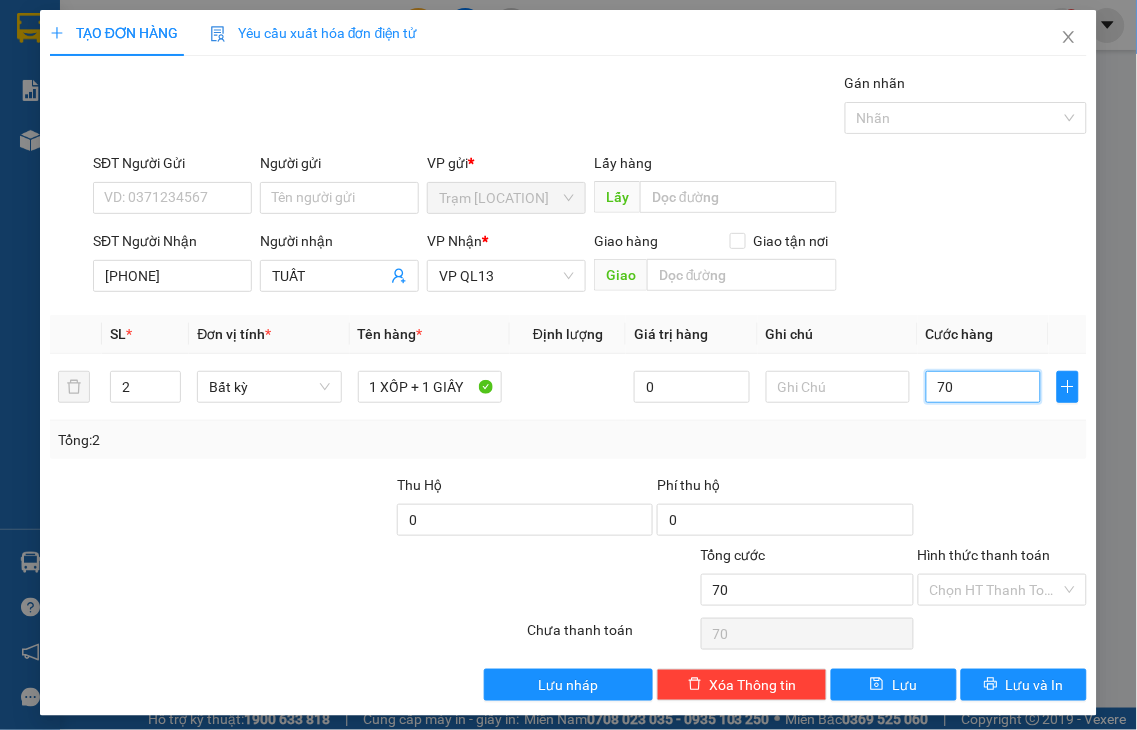 type on "70" 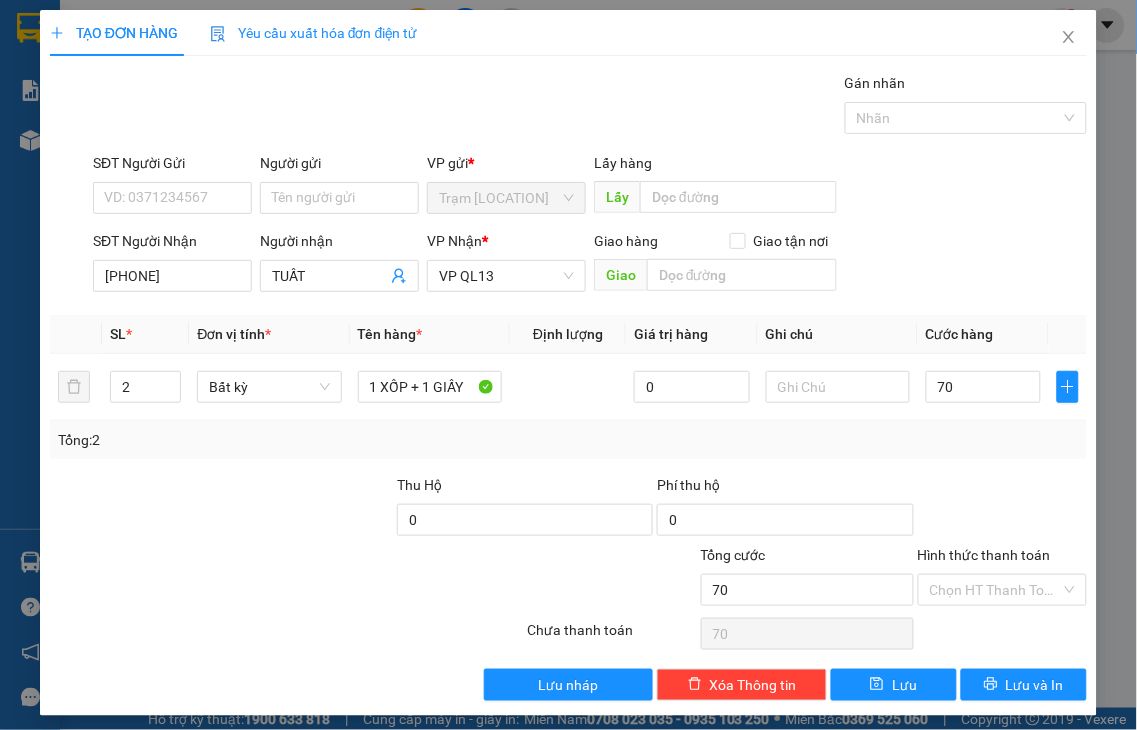 click on "Hình thức thanh toán" at bounding box center [984, 555] 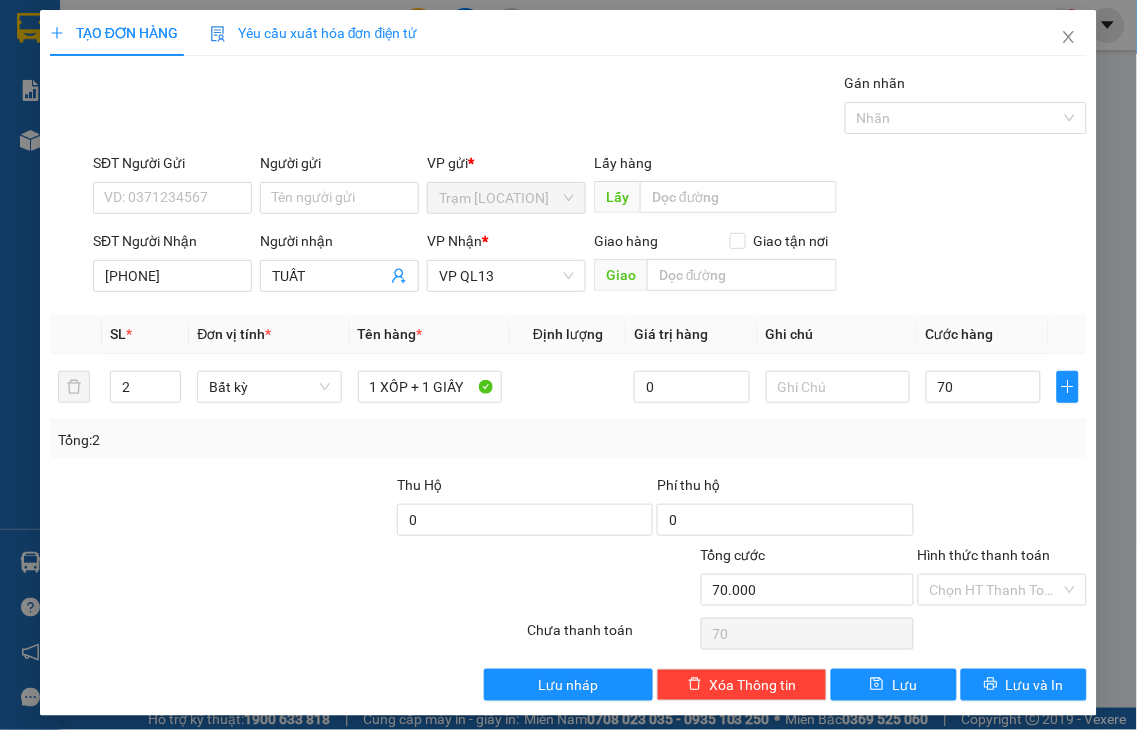 type on "70.000" 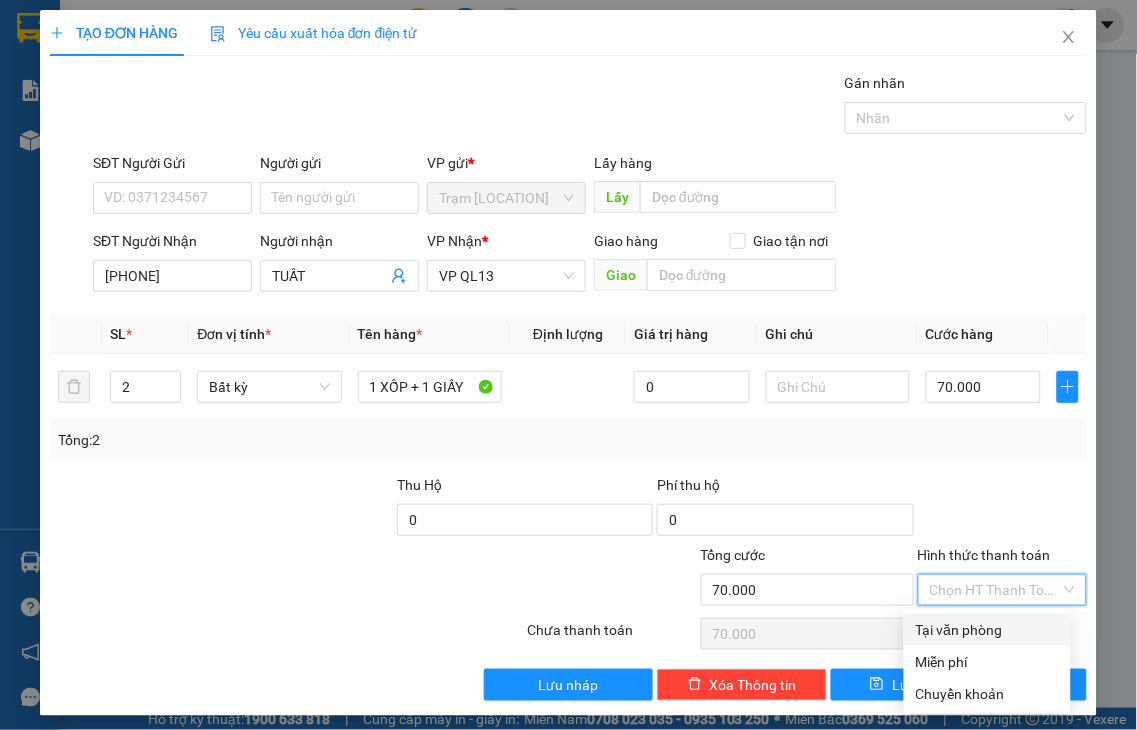 click on "Tại văn phòng" at bounding box center (987, 630) 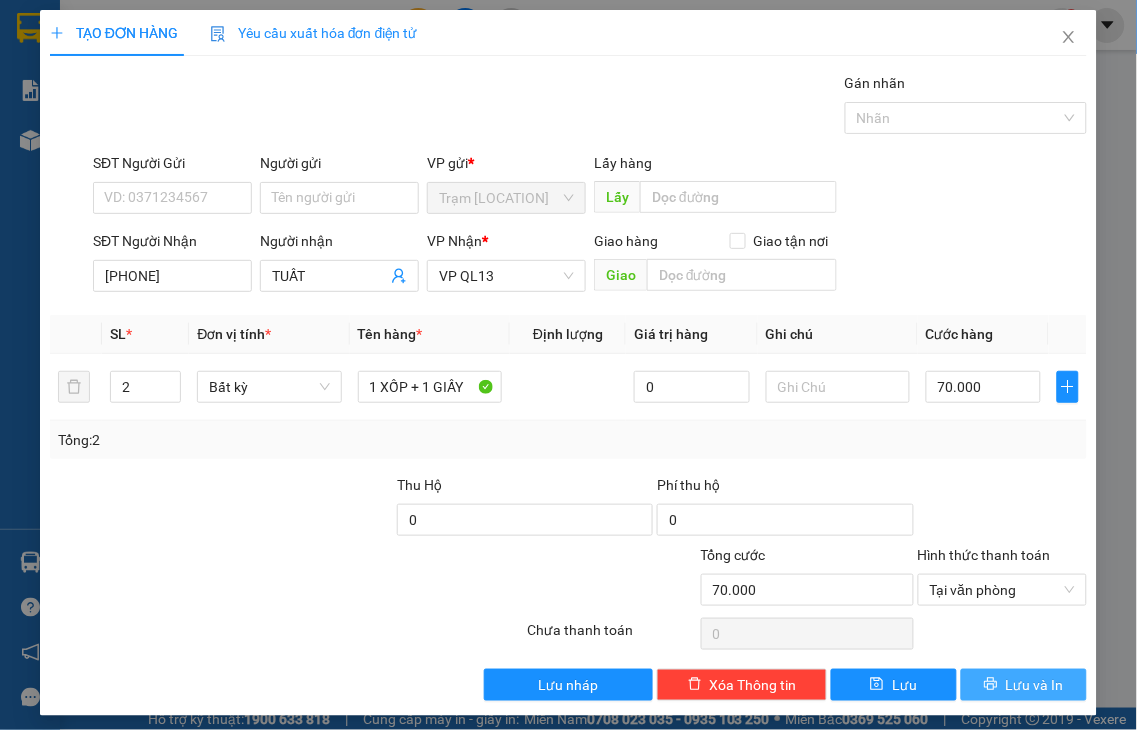 click 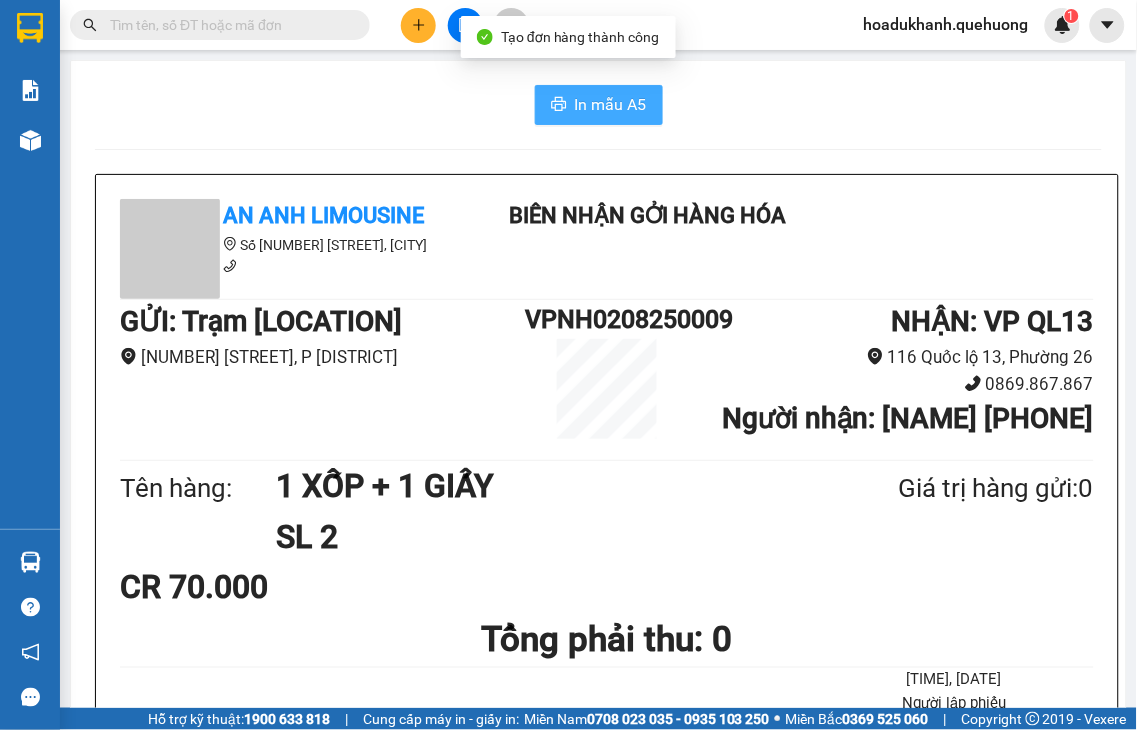 click on "In mẫu A5" at bounding box center (611, 104) 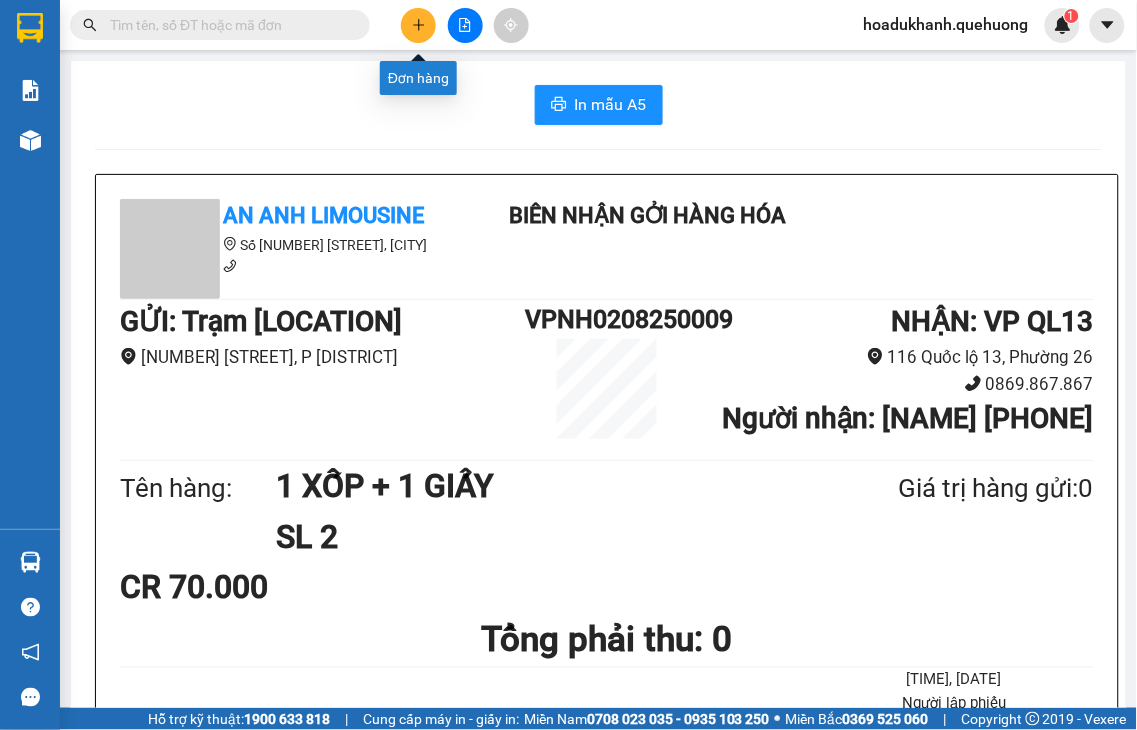 click at bounding box center (418, 25) 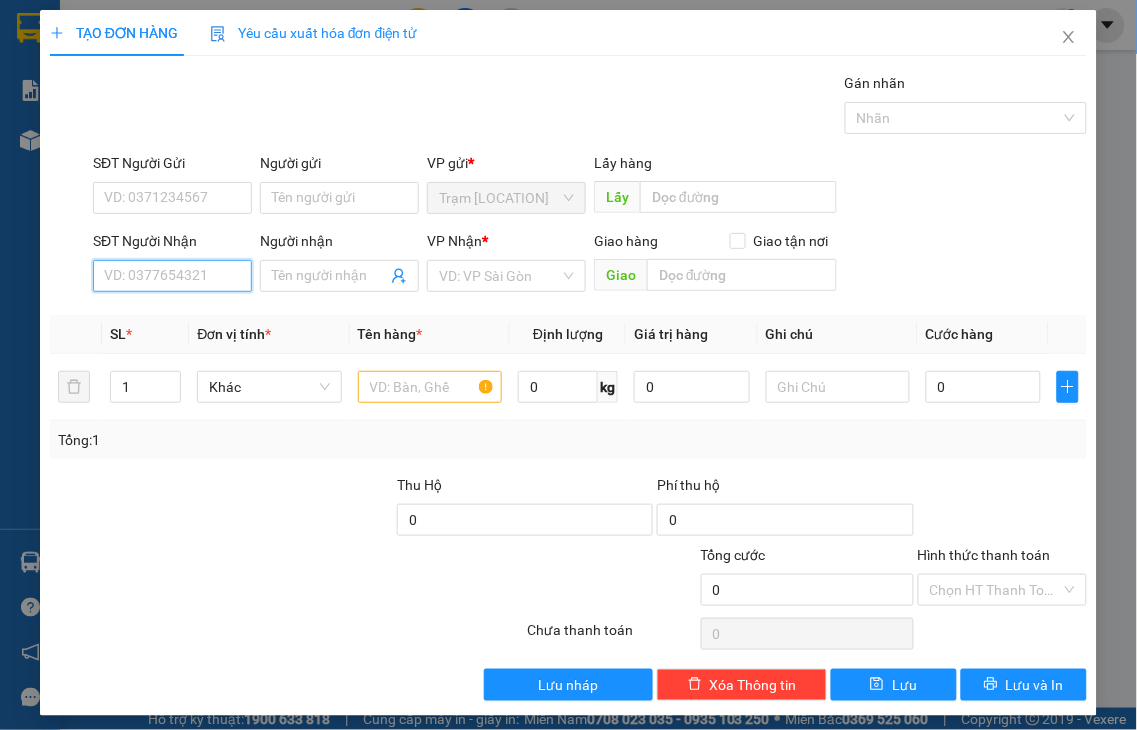 click on "SĐT Người Nhận" at bounding box center [172, 276] 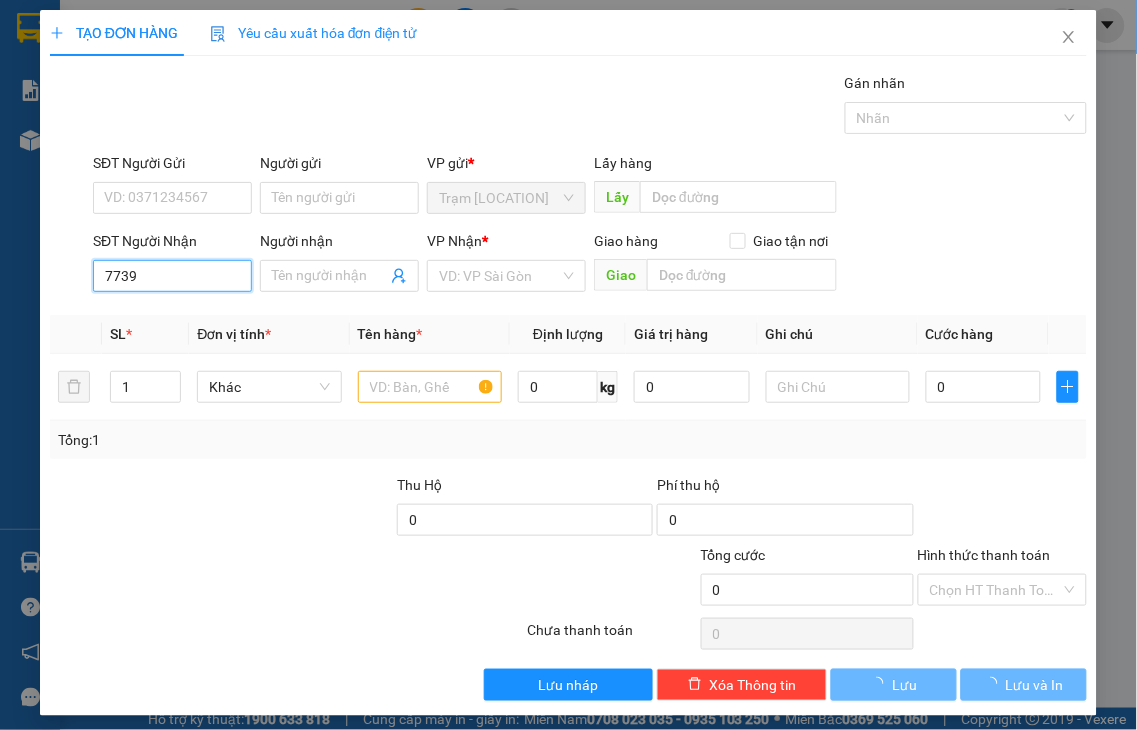 click on "7739" at bounding box center (172, 276) 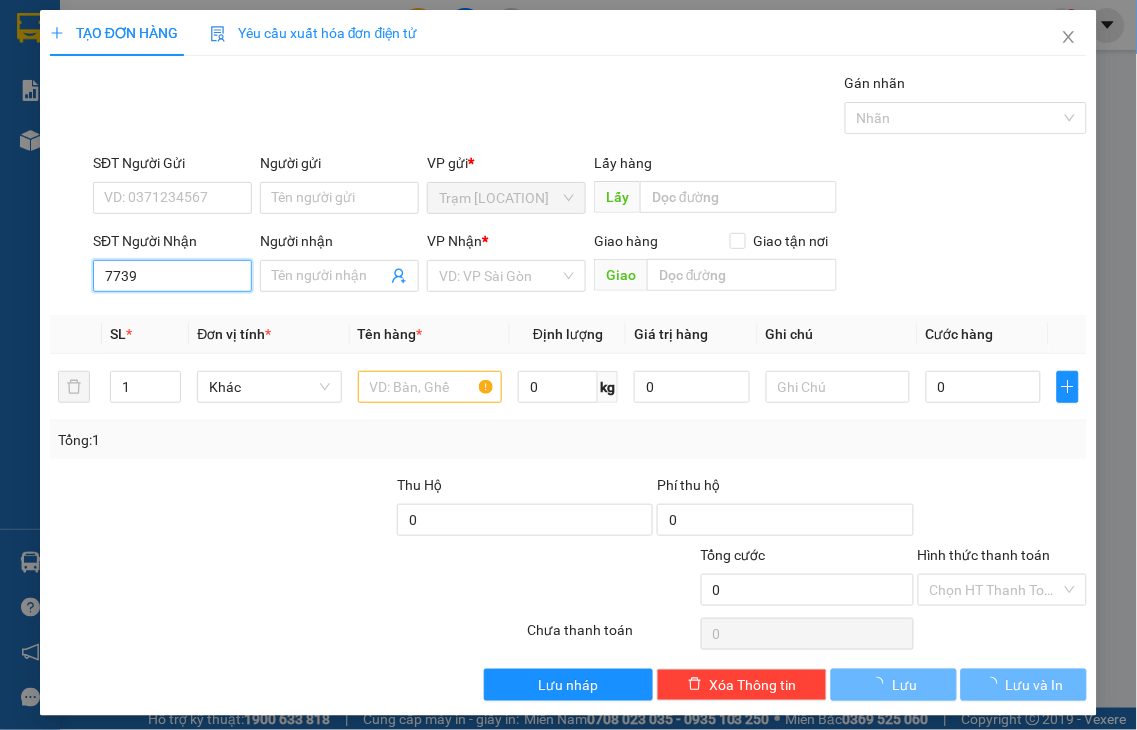 click on "7739" at bounding box center [172, 276] 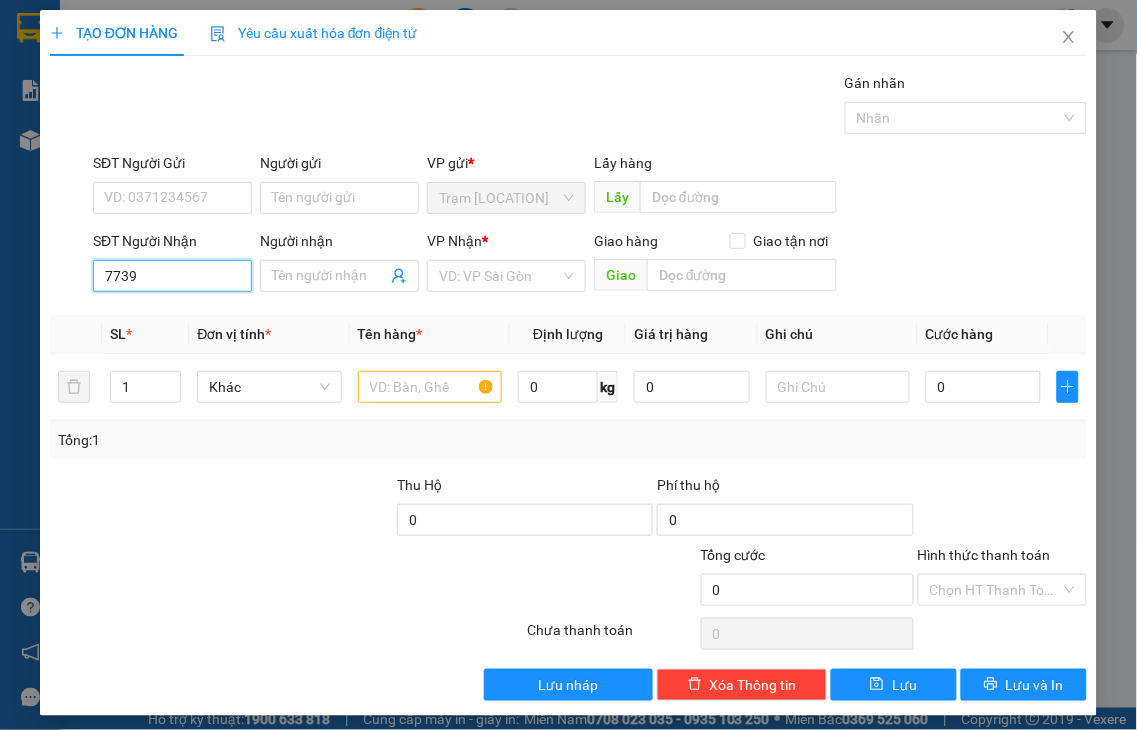 drag, startPoint x: 175, startPoint y: 270, endPoint x: 0, endPoint y: 292, distance: 176.37744 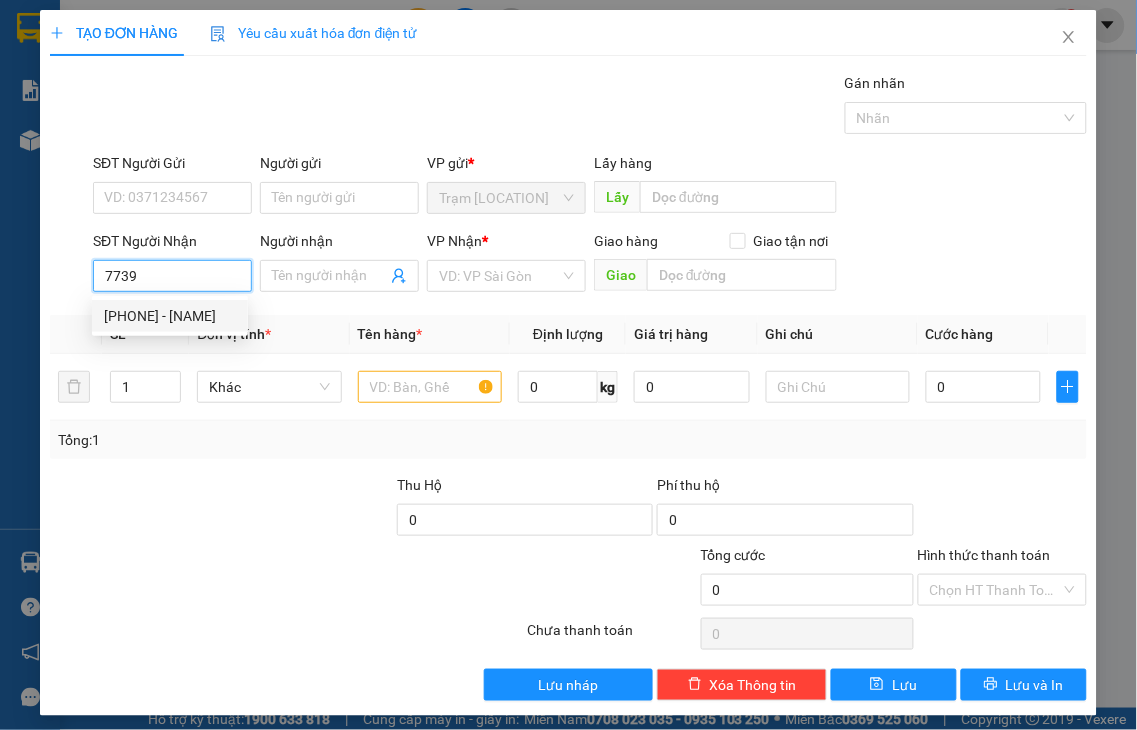 click on "0976727739 - NGỌC" at bounding box center [170, 316] 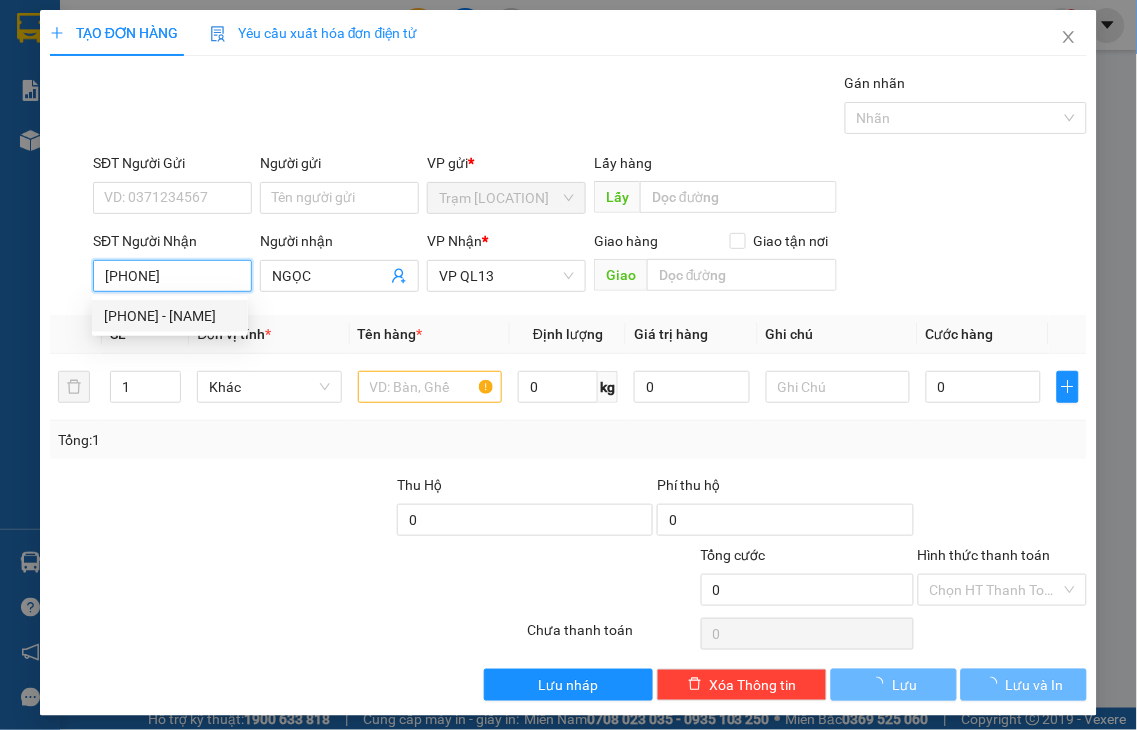 type on "40.000" 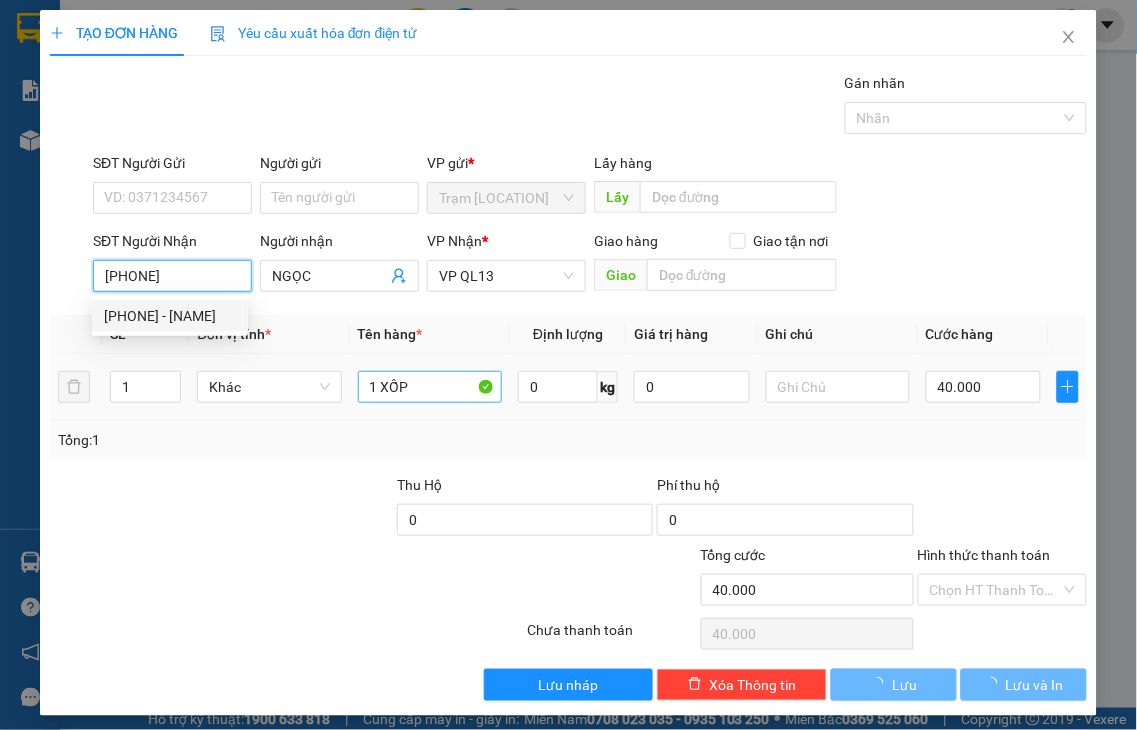 type on "[PHONE]" 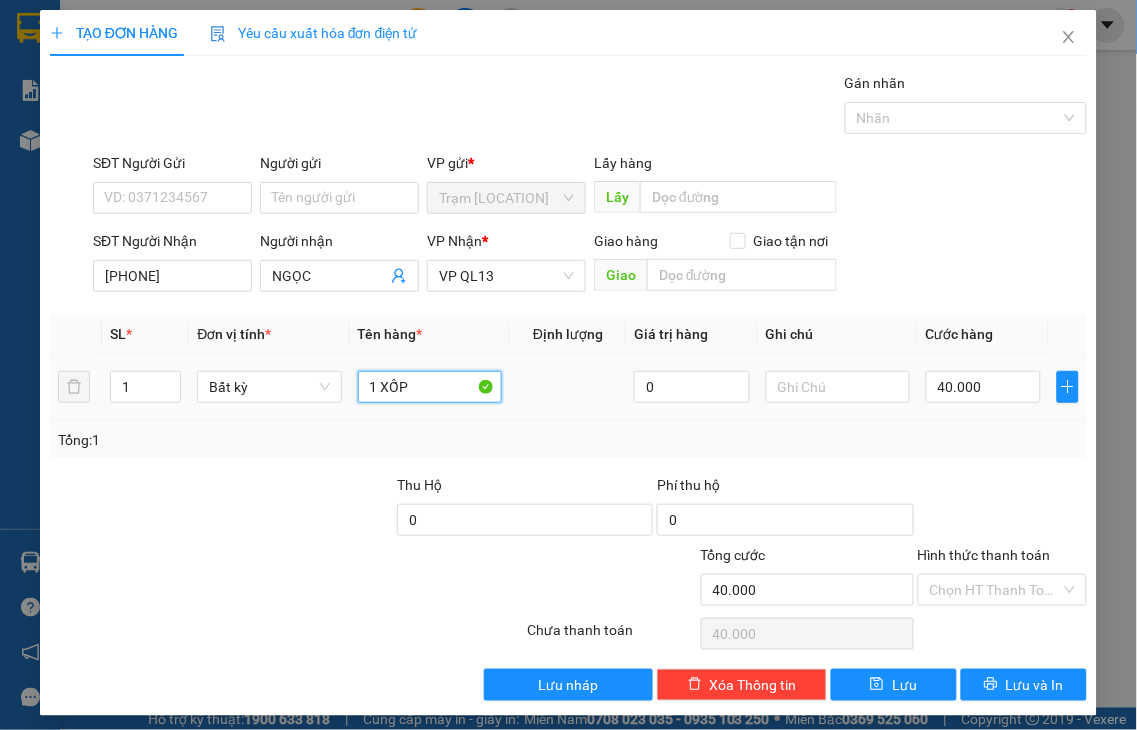 click on "1 XỐP" at bounding box center [430, 387] 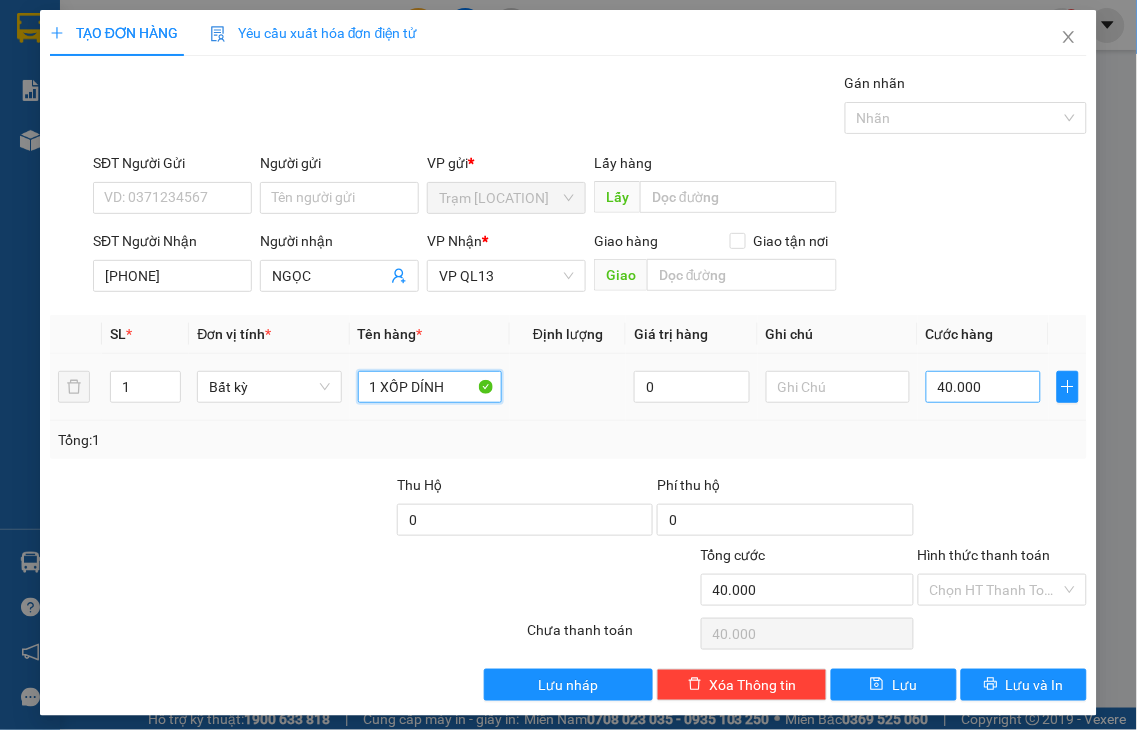 type on "1 XỐP DÍNH" 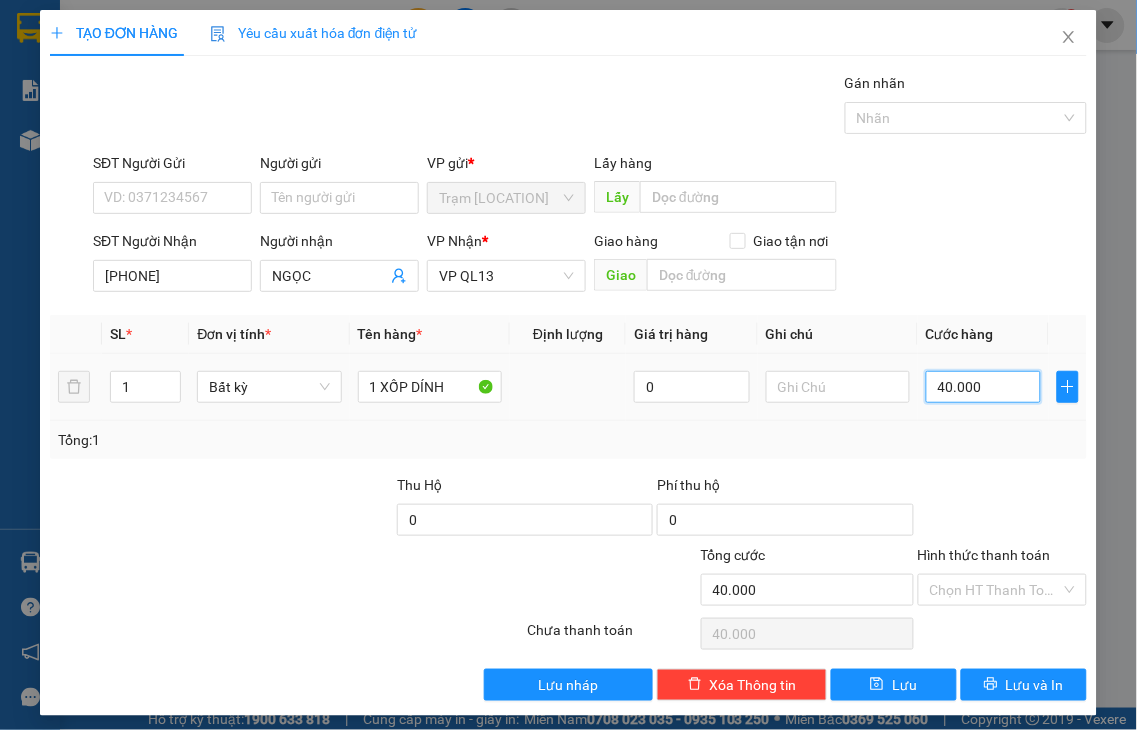 click on "40.000" at bounding box center (983, 387) 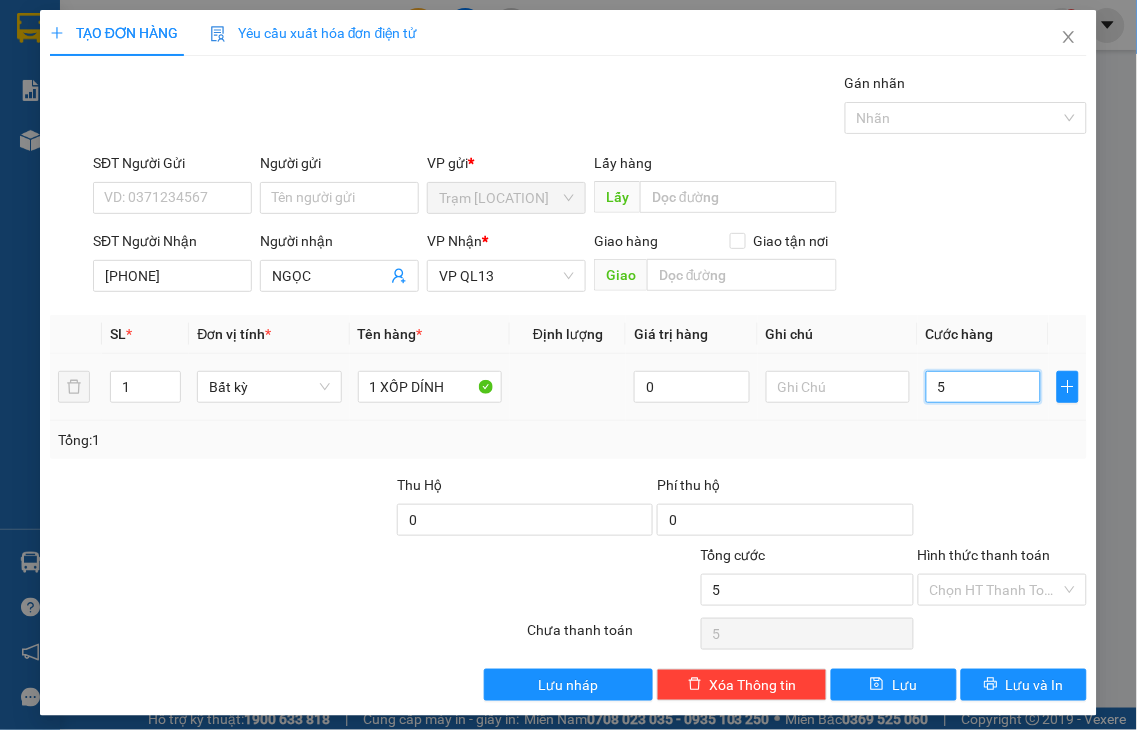 type on "50" 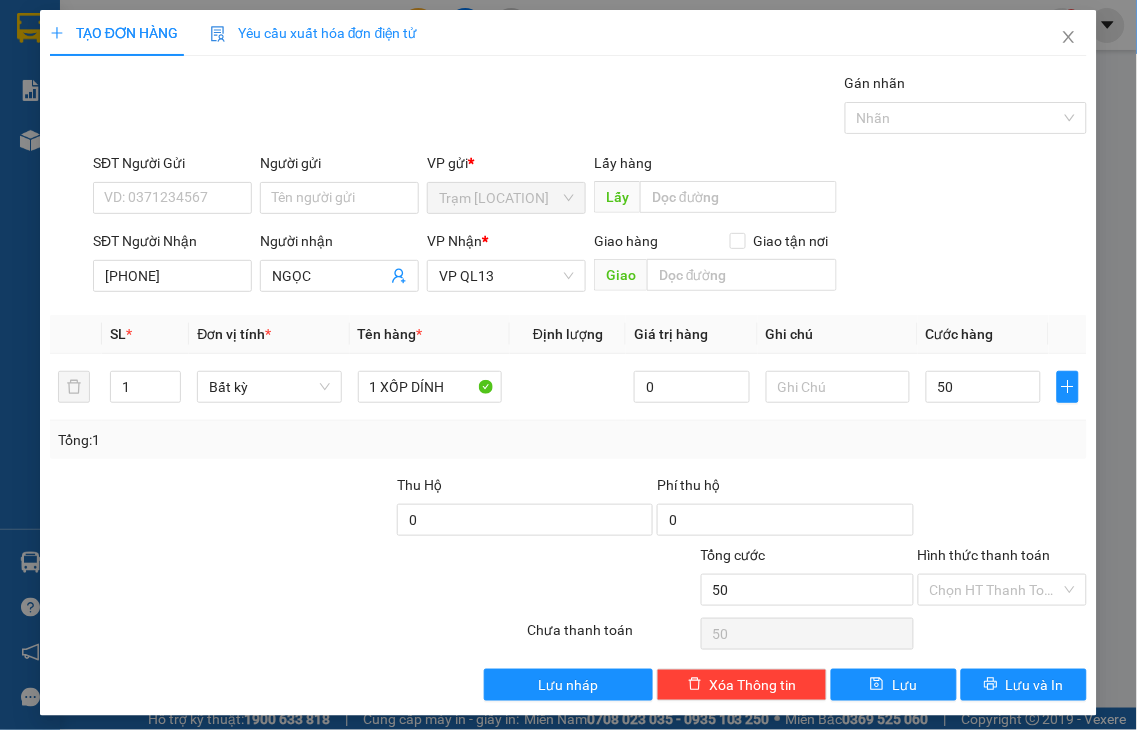 click on "Hình thức thanh toán" at bounding box center [984, 555] 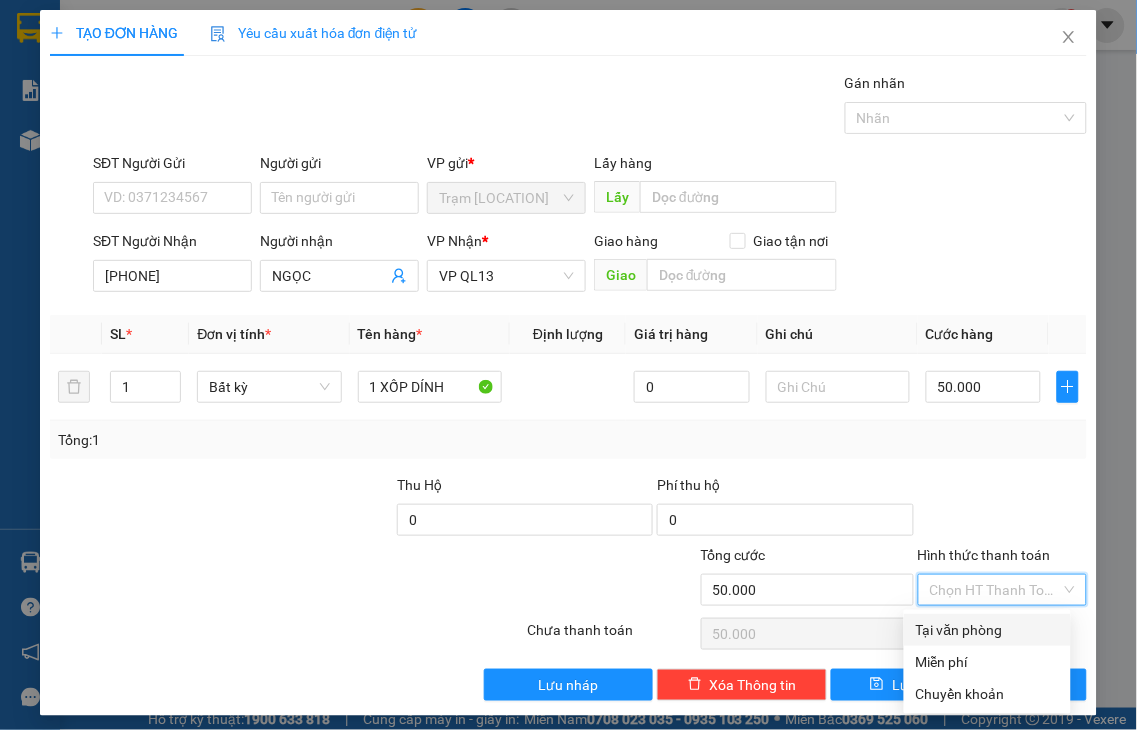 click on "Hình thức thanh toán" at bounding box center (984, 555) 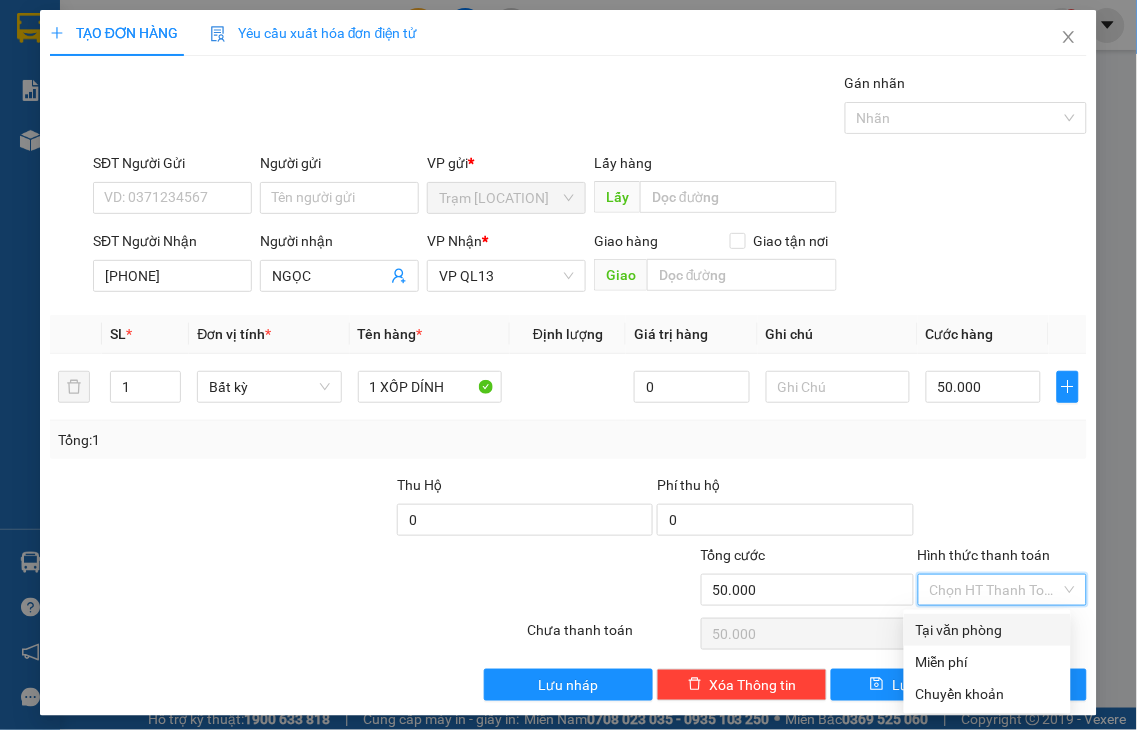 click on "Tại văn phòng" at bounding box center [987, 630] 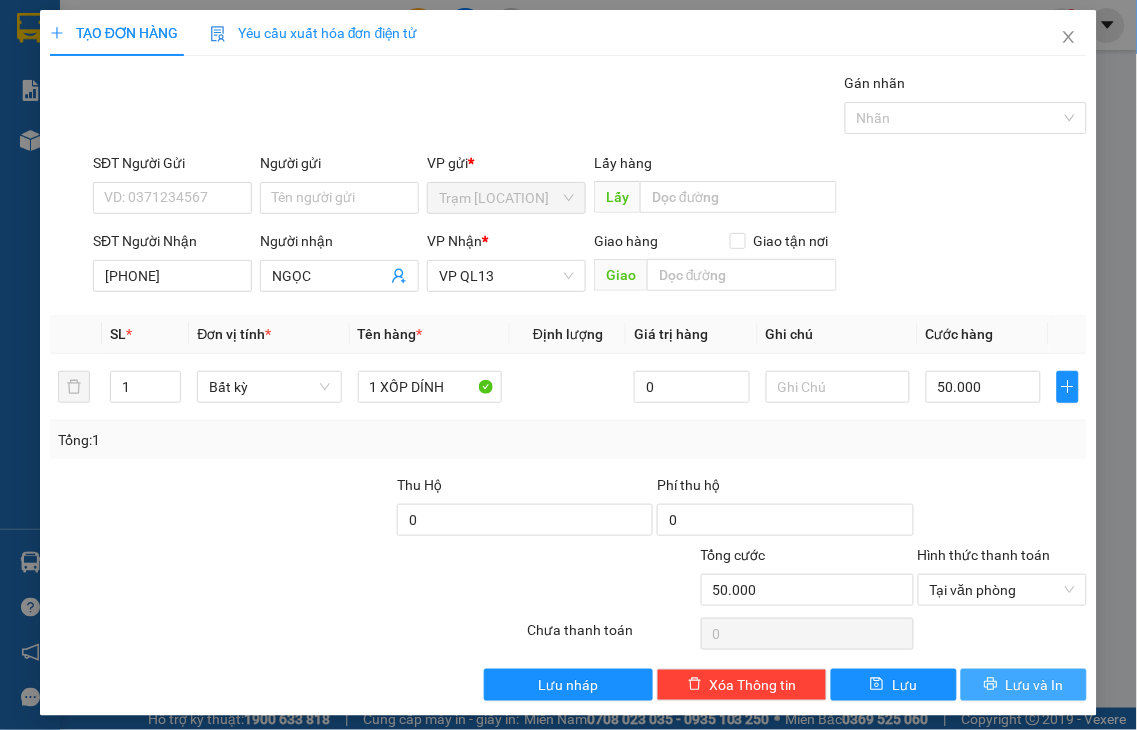click on "Lưu và In" at bounding box center [1035, 685] 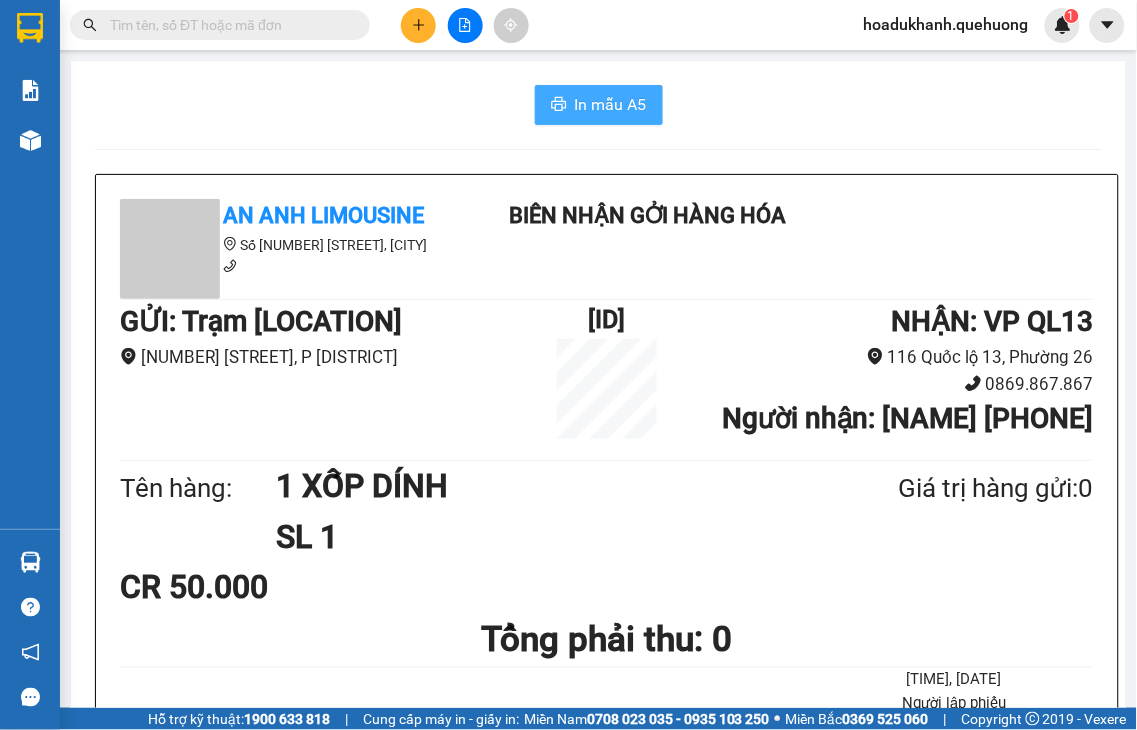 click on "In mẫu A5" at bounding box center [611, 104] 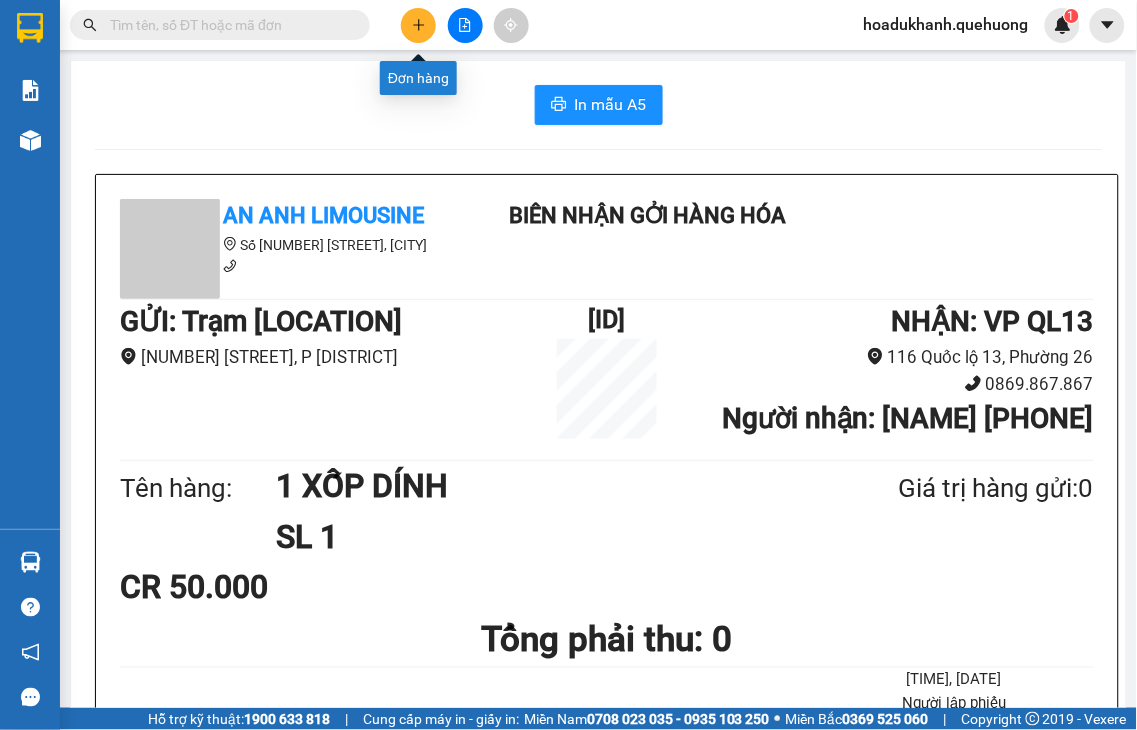 click at bounding box center [418, 25] 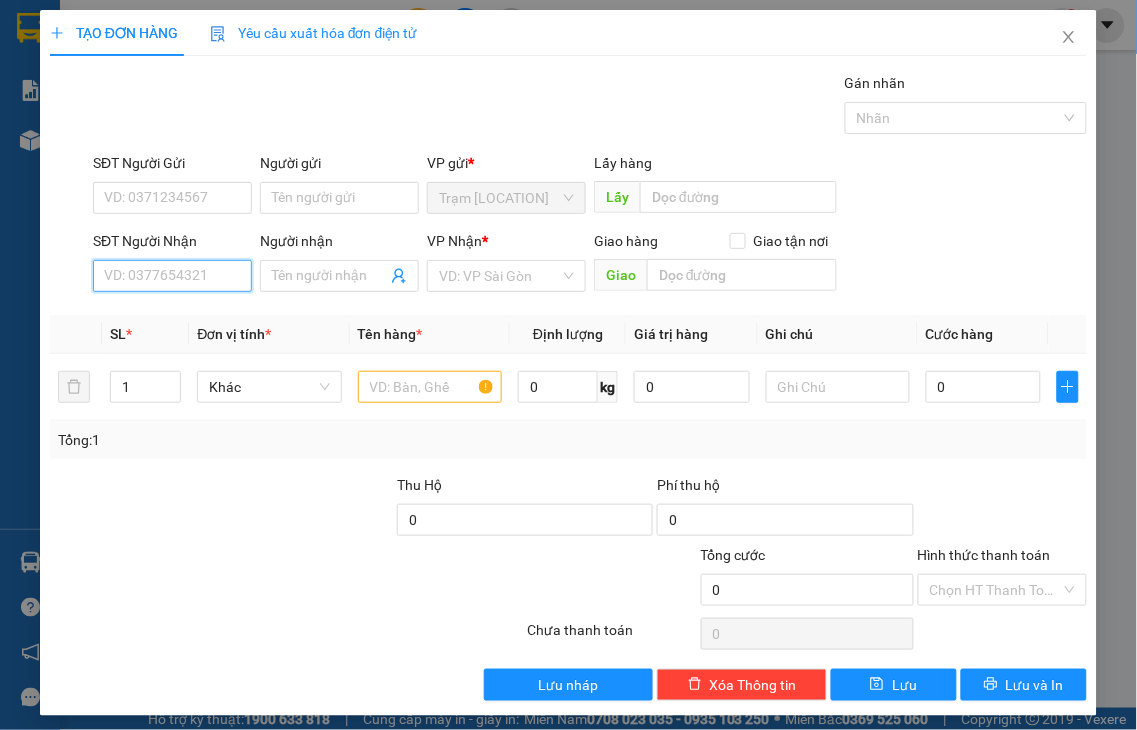 click on "SĐT Người Nhận" at bounding box center (172, 276) 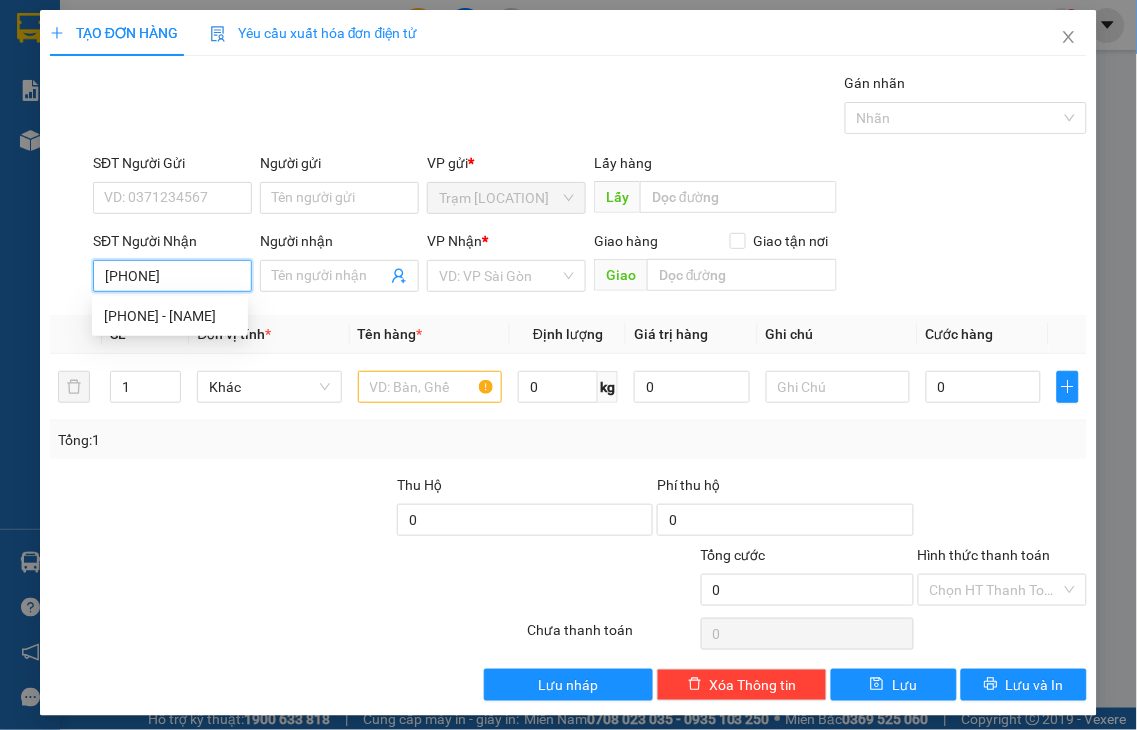 type on "[PHONE]" 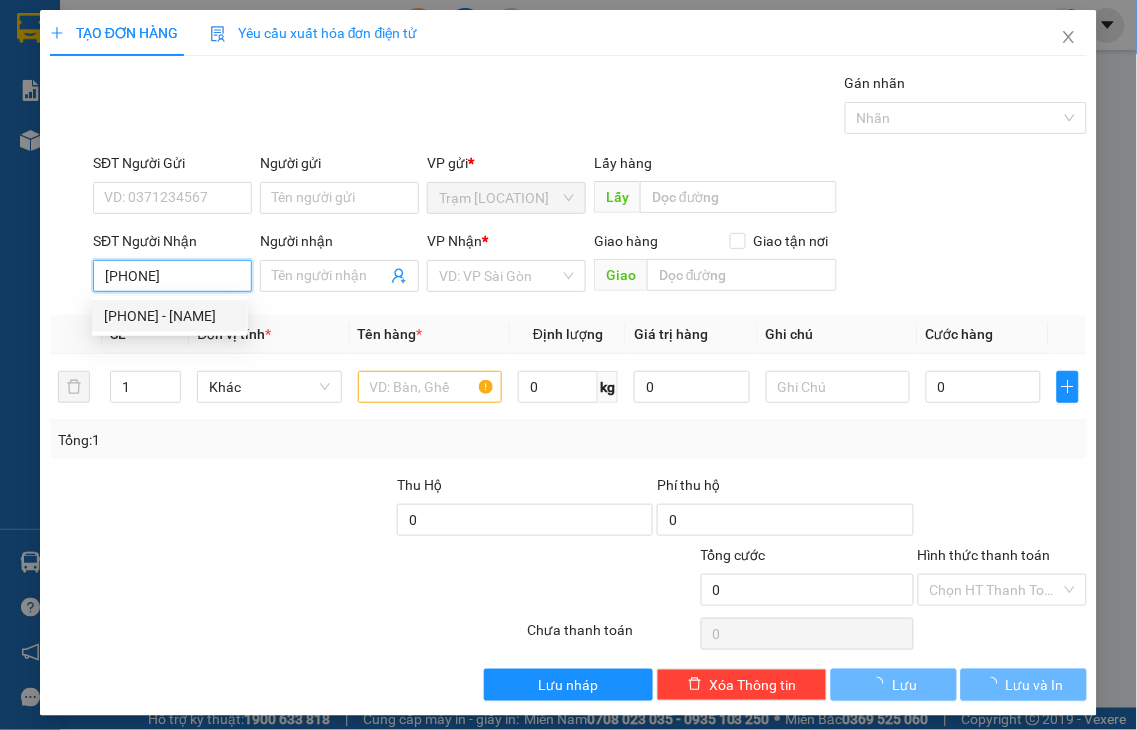 click on "0972818989 - HƯƠNG" at bounding box center [170, 316] 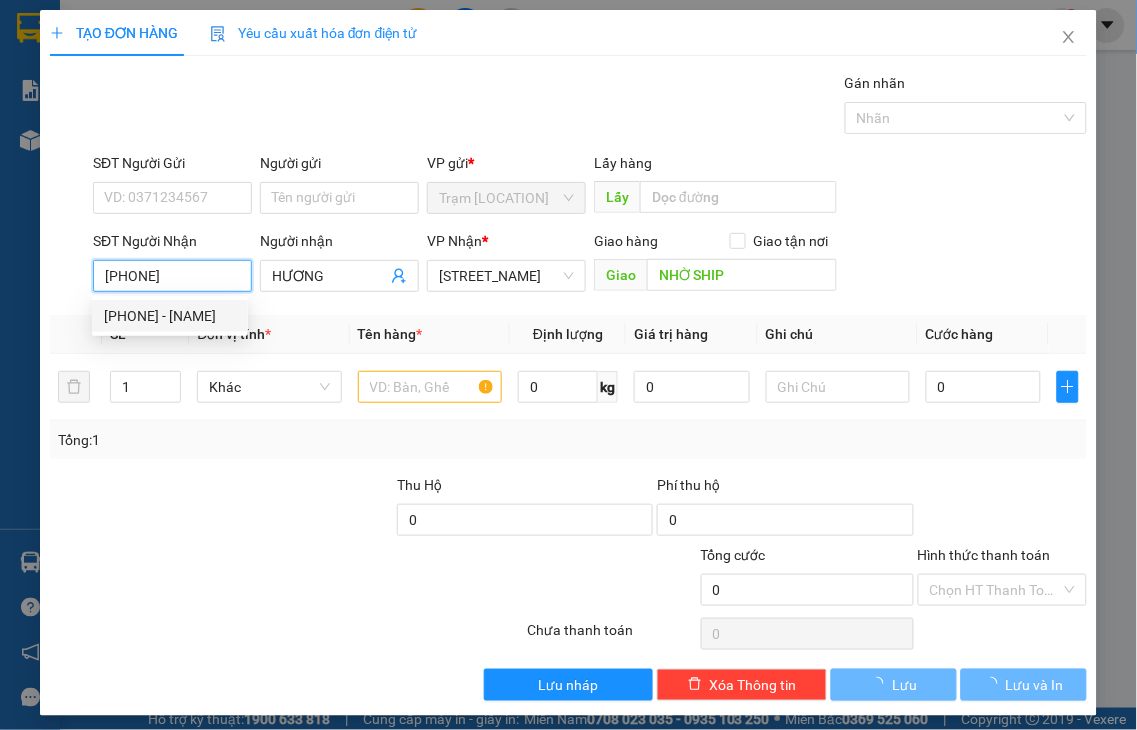 type on "HƯƠNG" 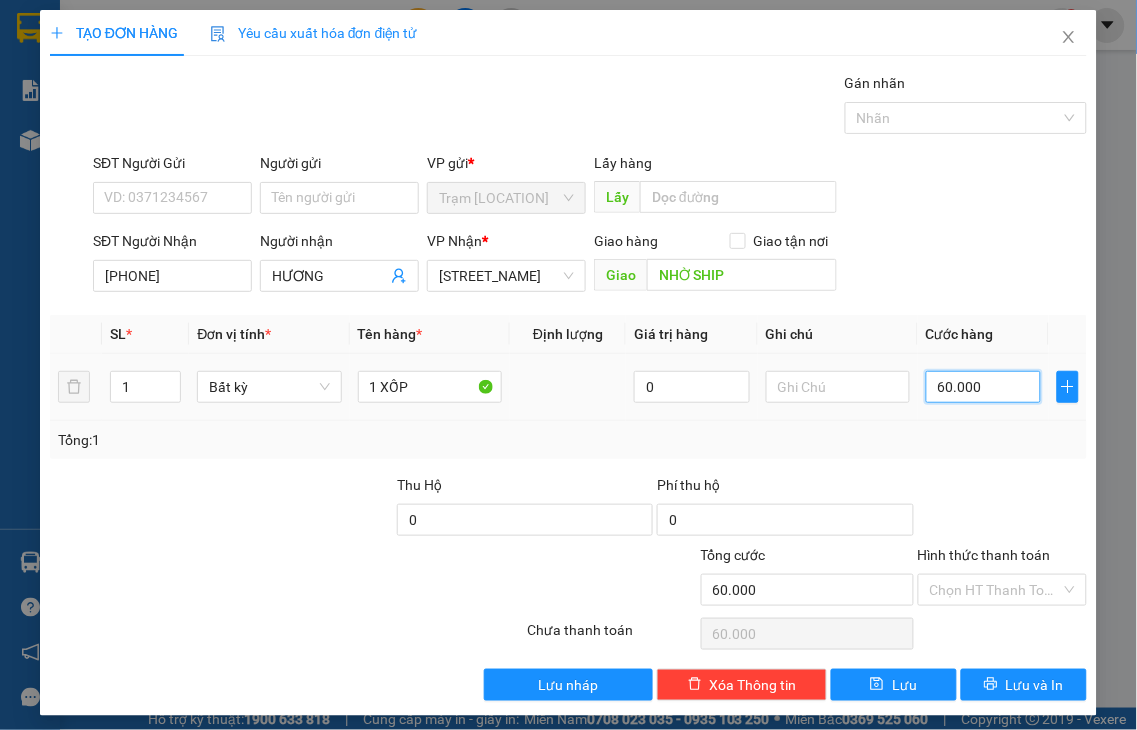 click on "60.000" at bounding box center (983, 387) 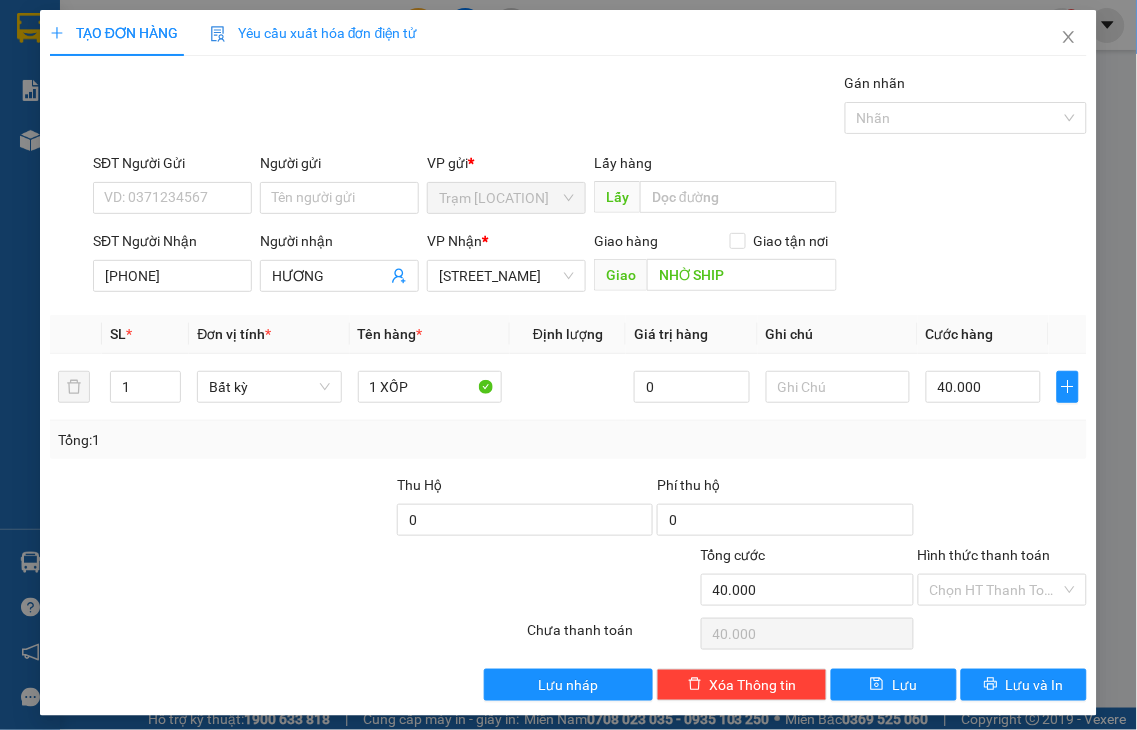 click on "Hình thức thanh toán" at bounding box center [984, 555] 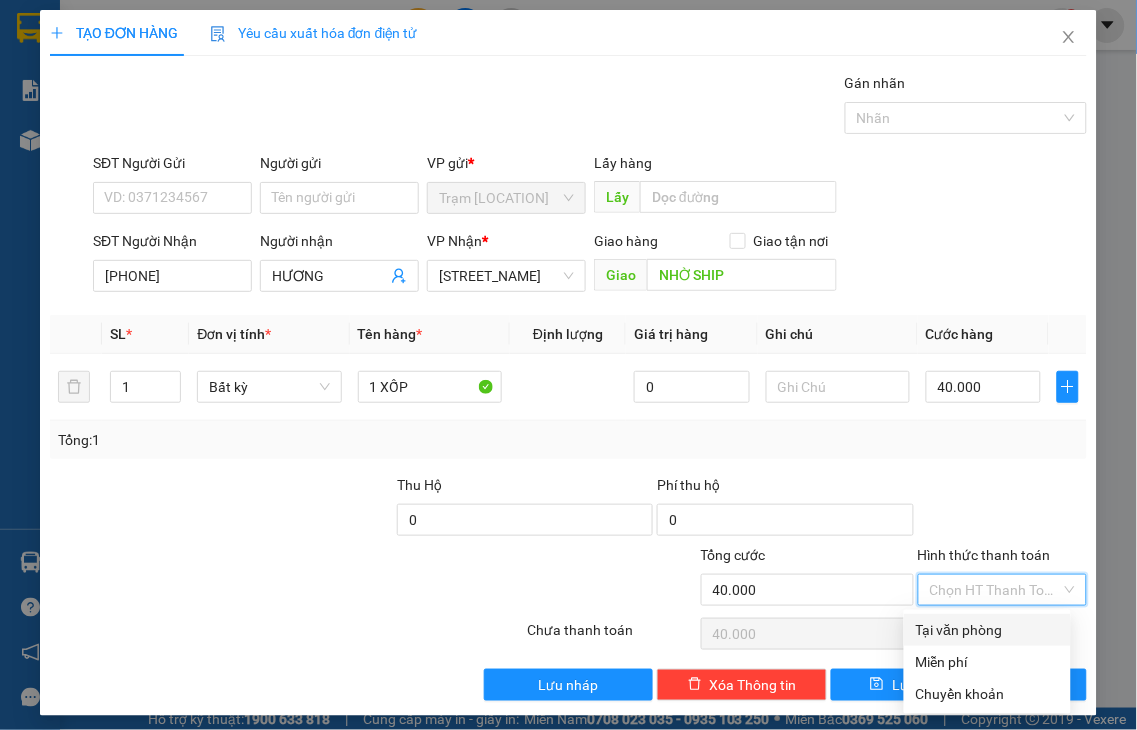 click on "Tại văn phòng" at bounding box center [987, 630] 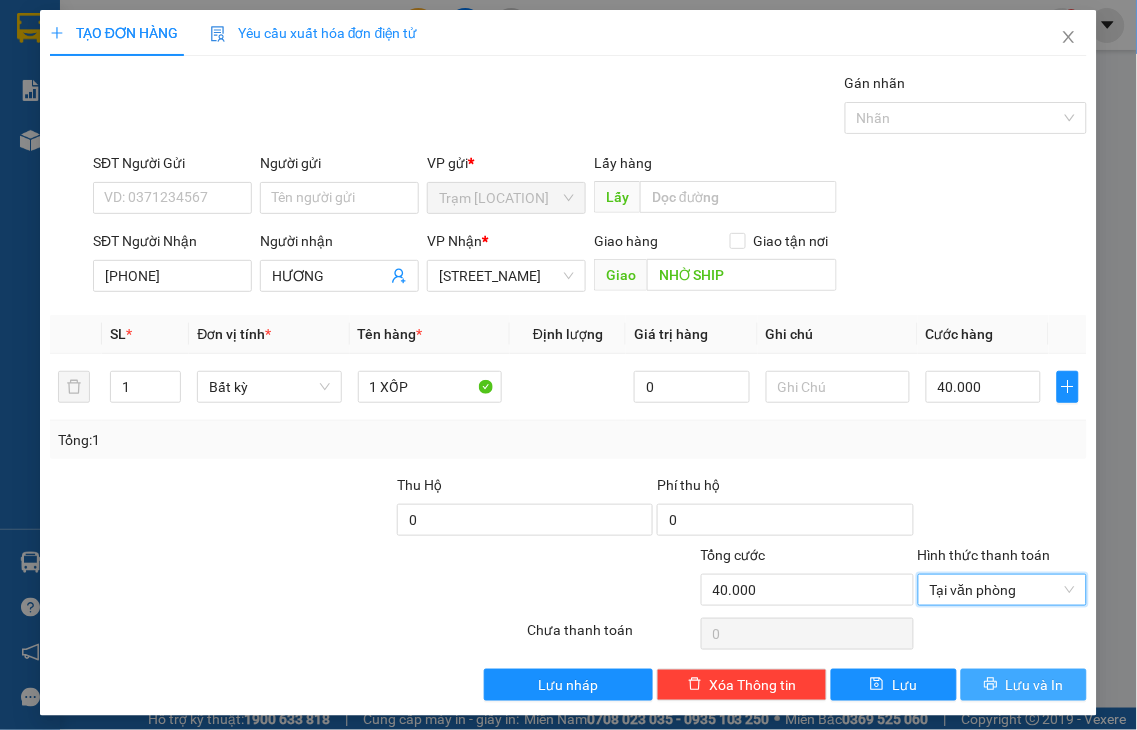click on "Lưu và In" at bounding box center (1035, 685) 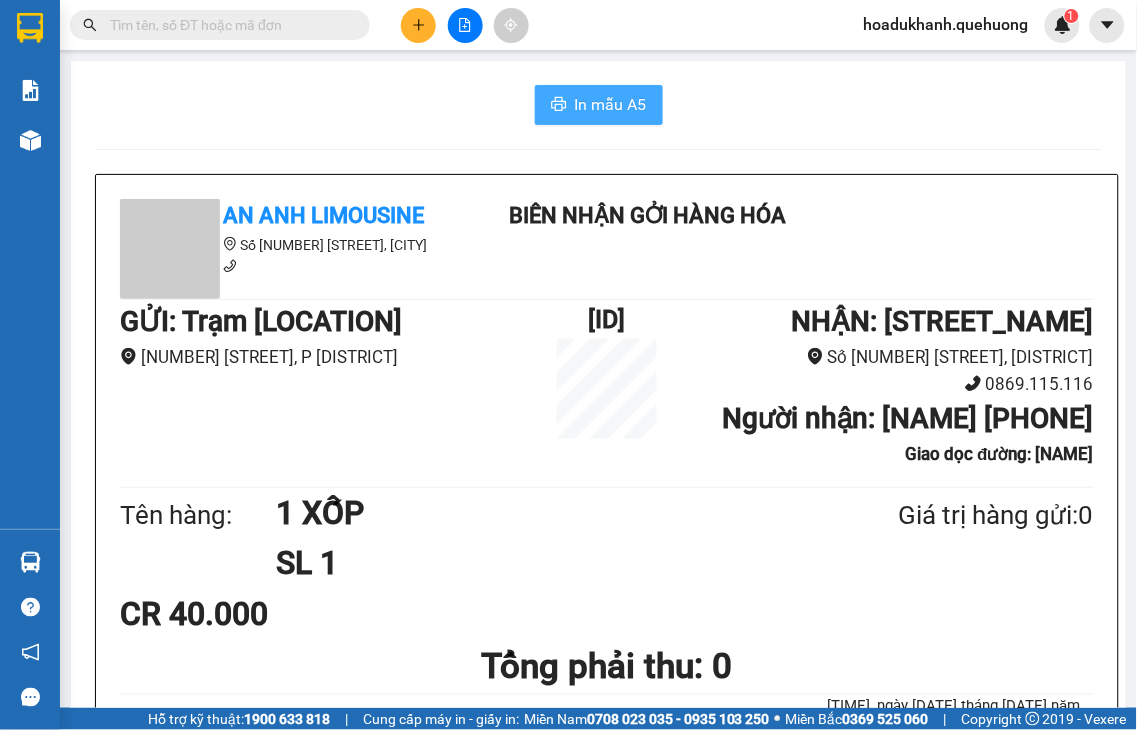 click on "In mẫu A5" at bounding box center [611, 104] 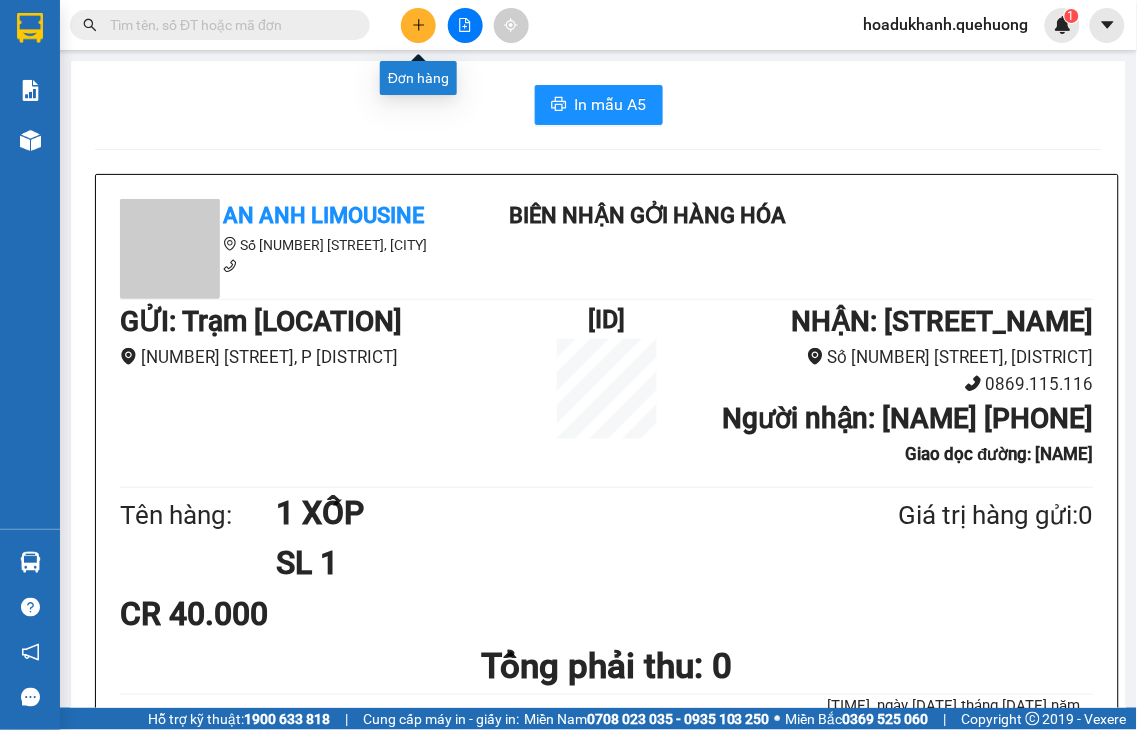 click at bounding box center (418, 25) 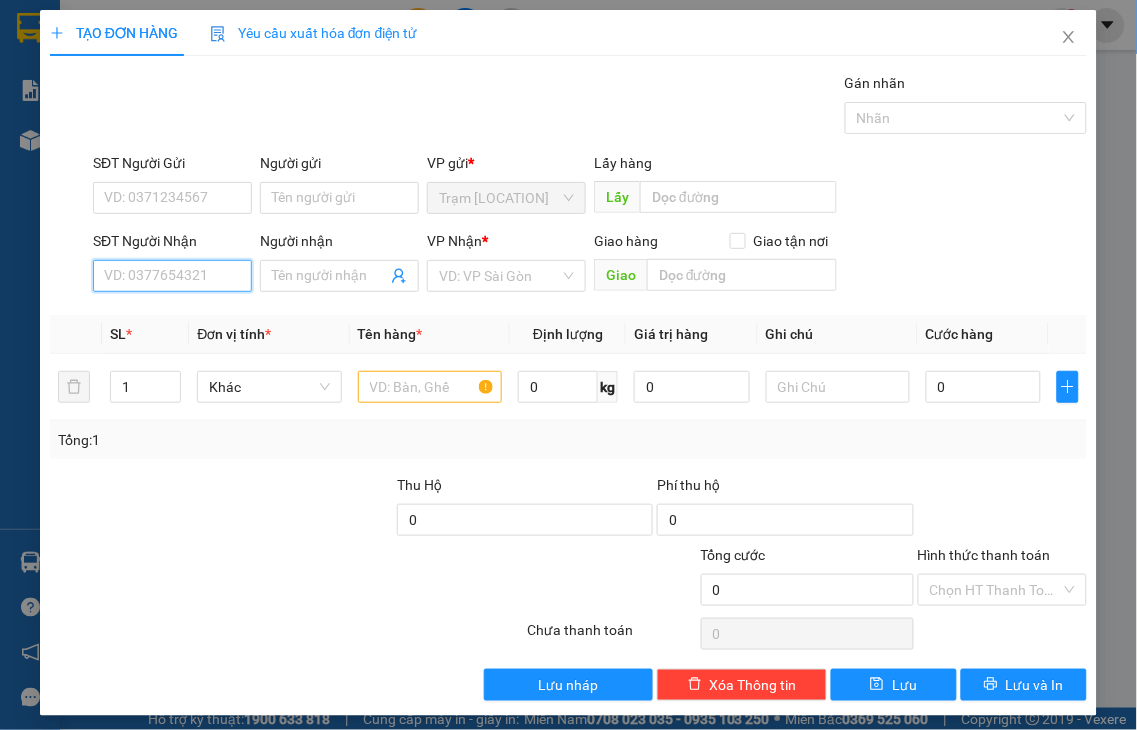 click on "SĐT Người Nhận" at bounding box center (172, 276) 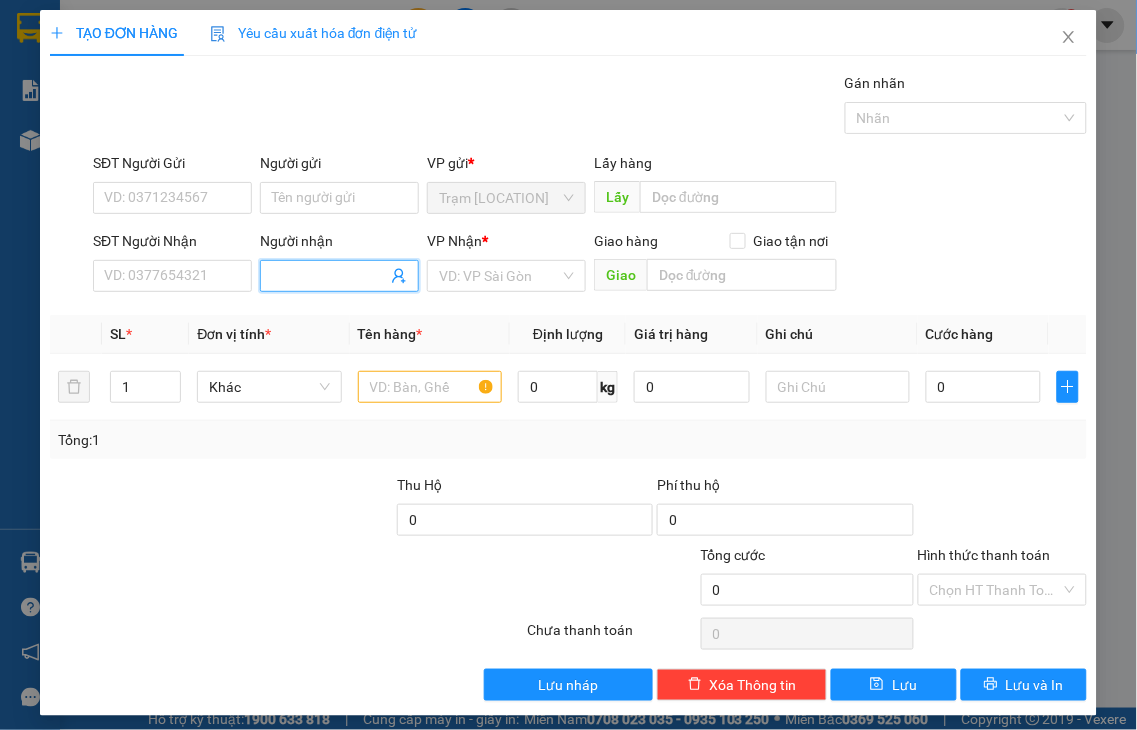click on "Người nhận" at bounding box center [329, 276] 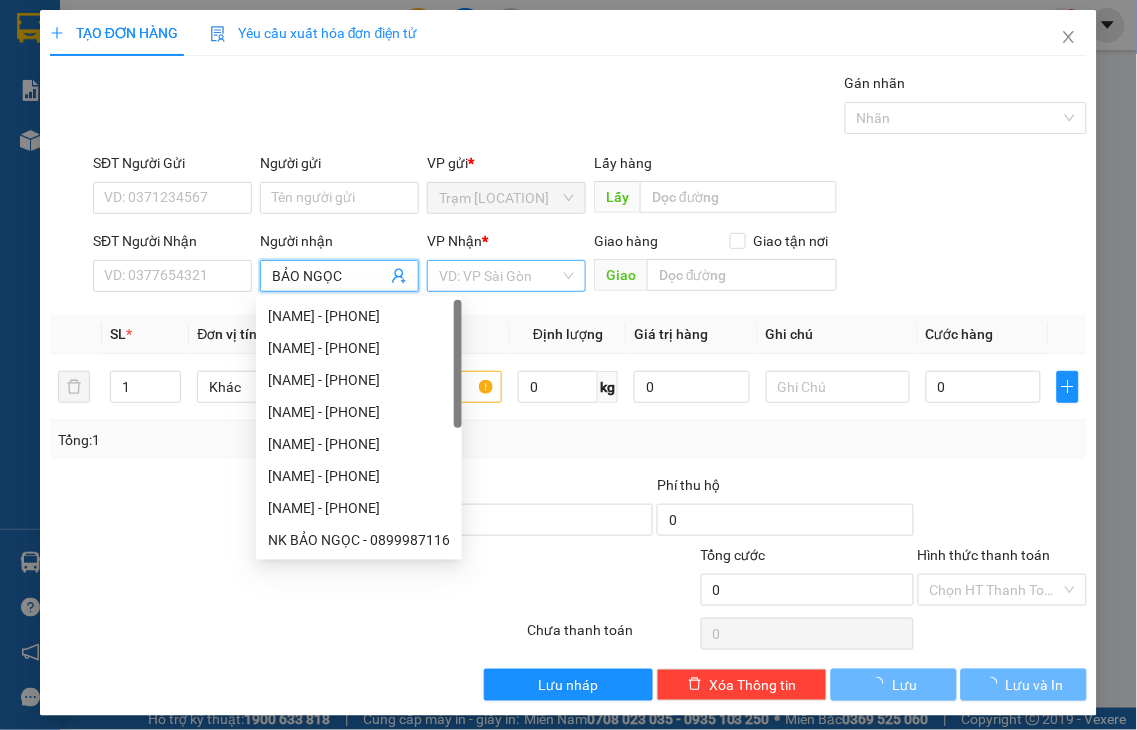 type on "BẢO NGỌC" 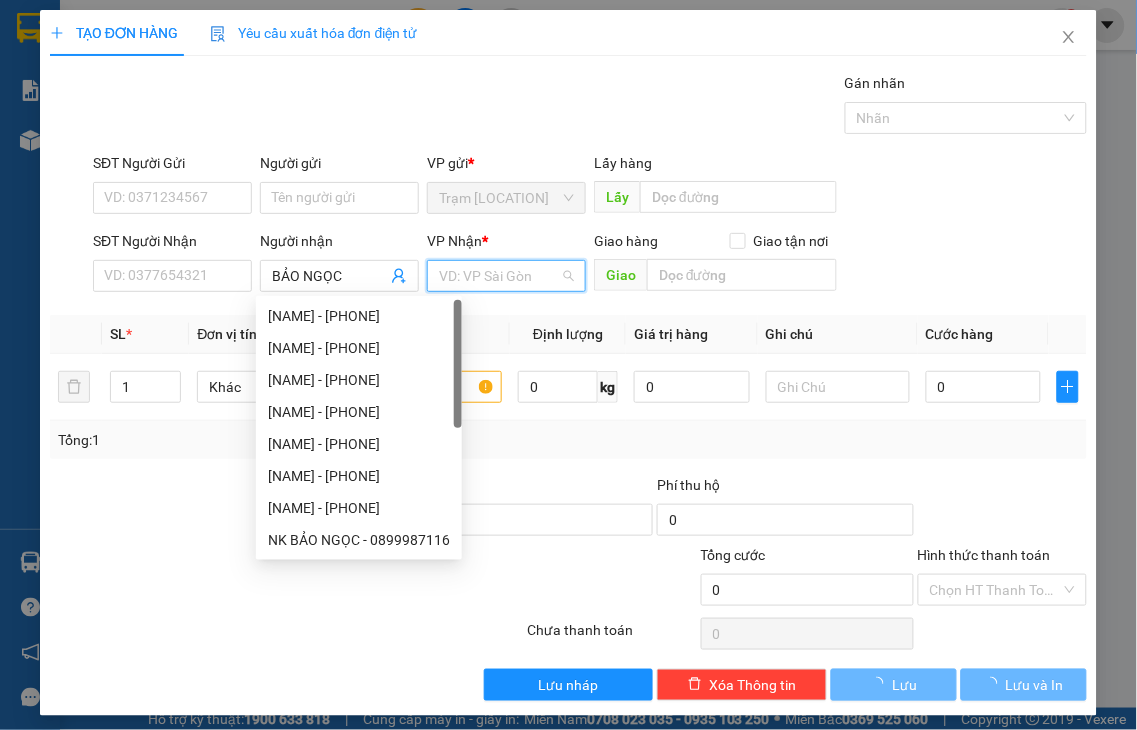 click at bounding box center (499, 276) 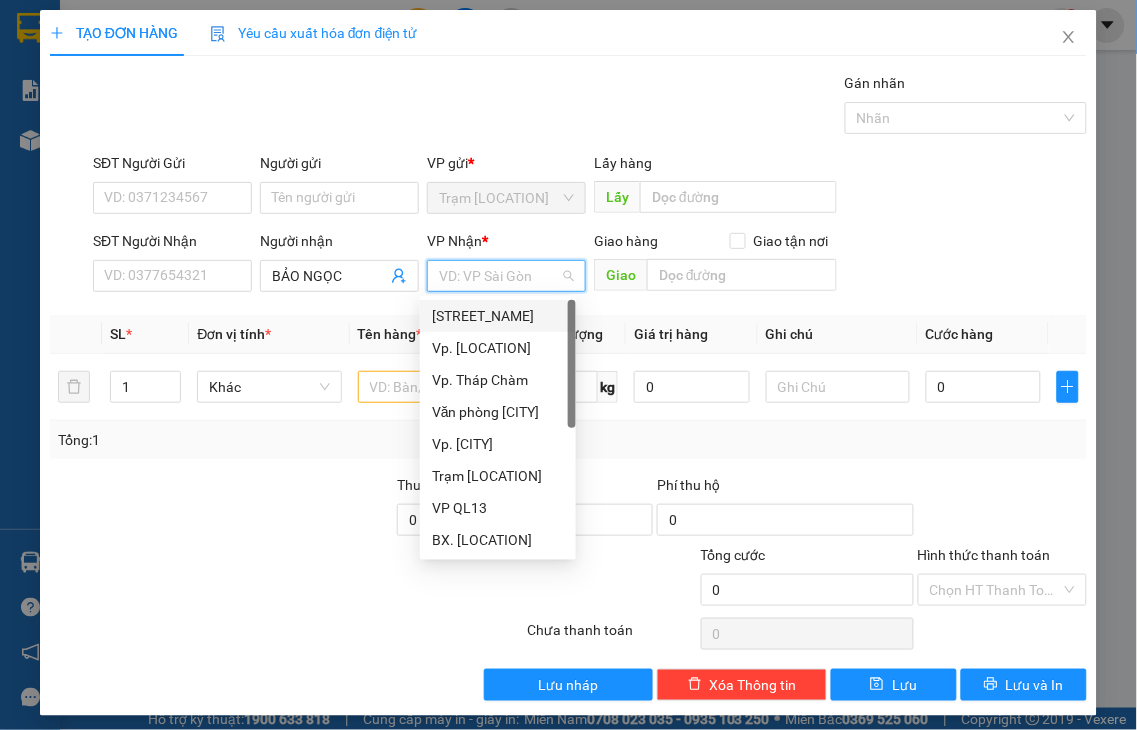 click on "An Dương Vương" at bounding box center (498, 316) 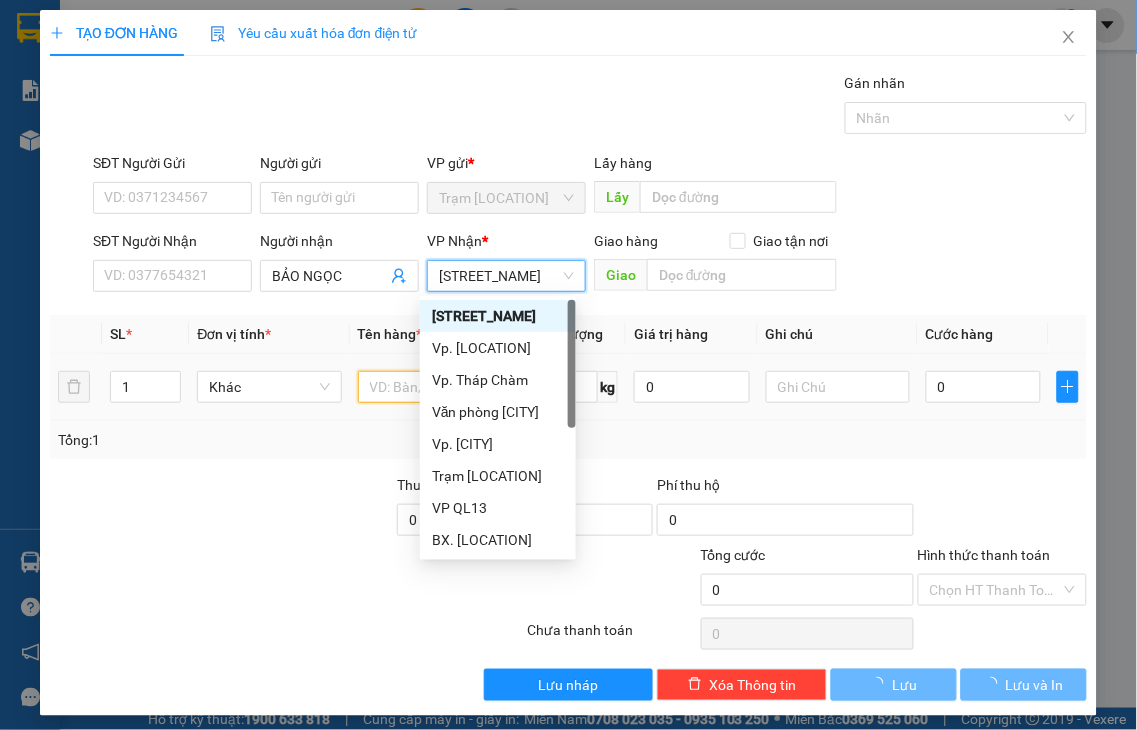 click at bounding box center (430, 387) 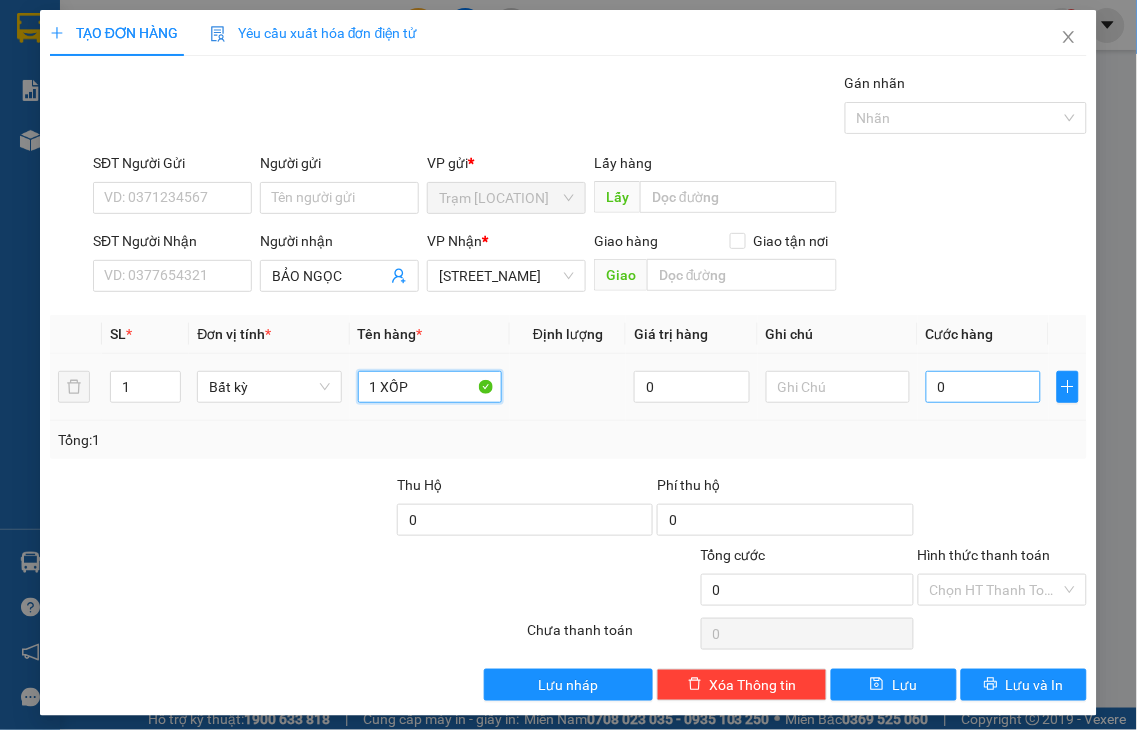 type on "1 XỐP" 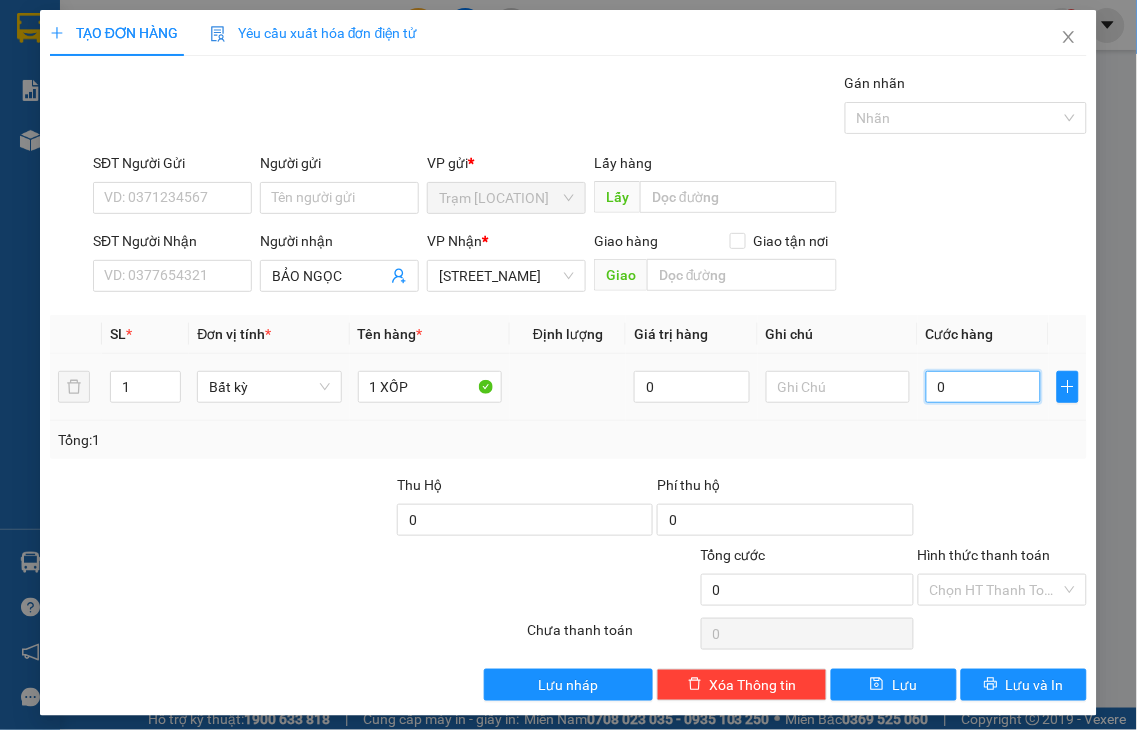 click on "0" at bounding box center [983, 387] 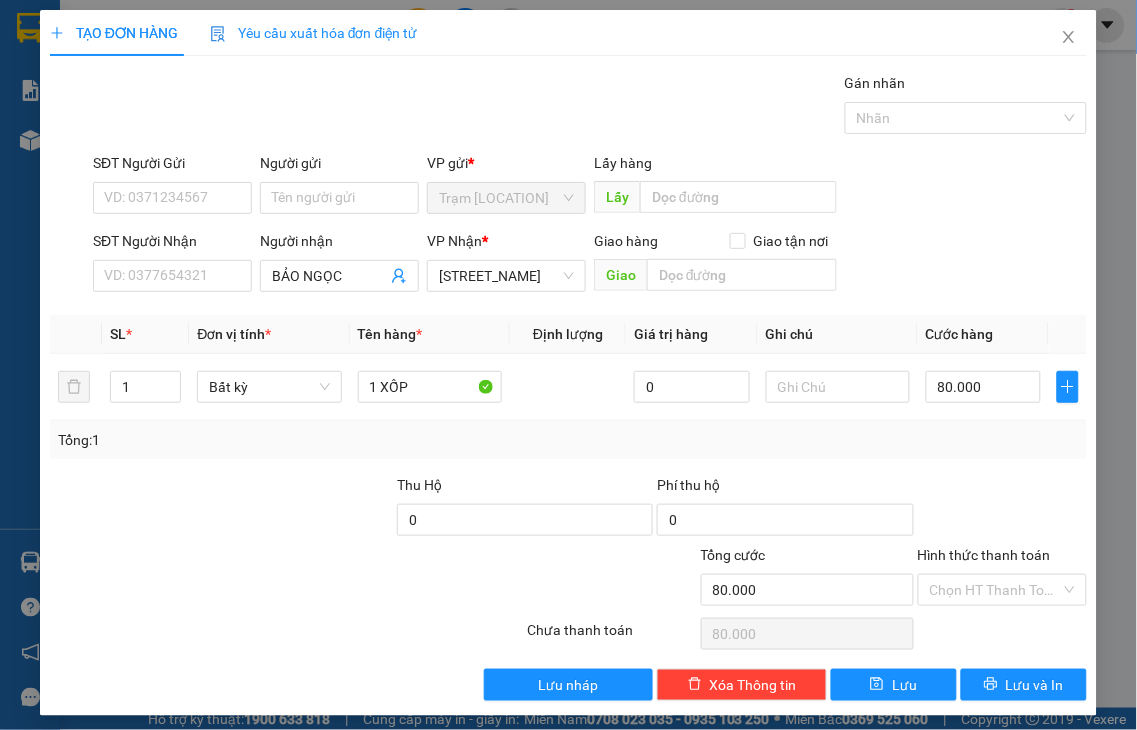 click on "Hình thức thanh toán" at bounding box center (984, 555) 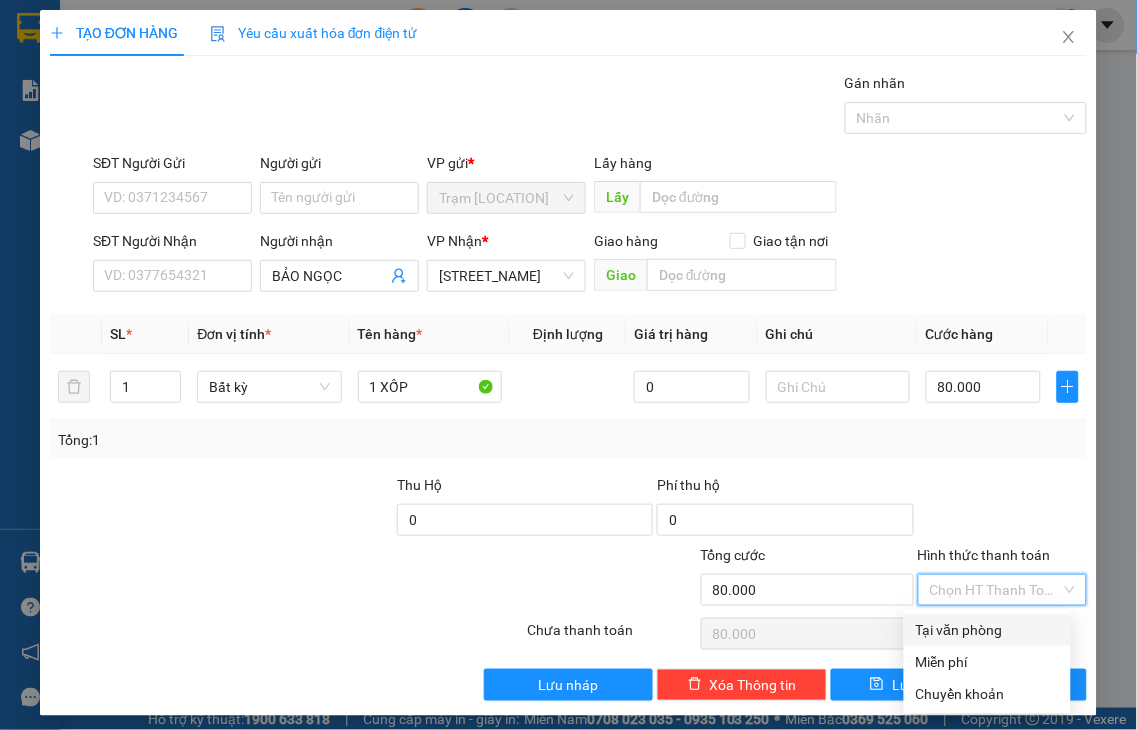 click on "Tại văn phòng" at bounding box center (987, 630) 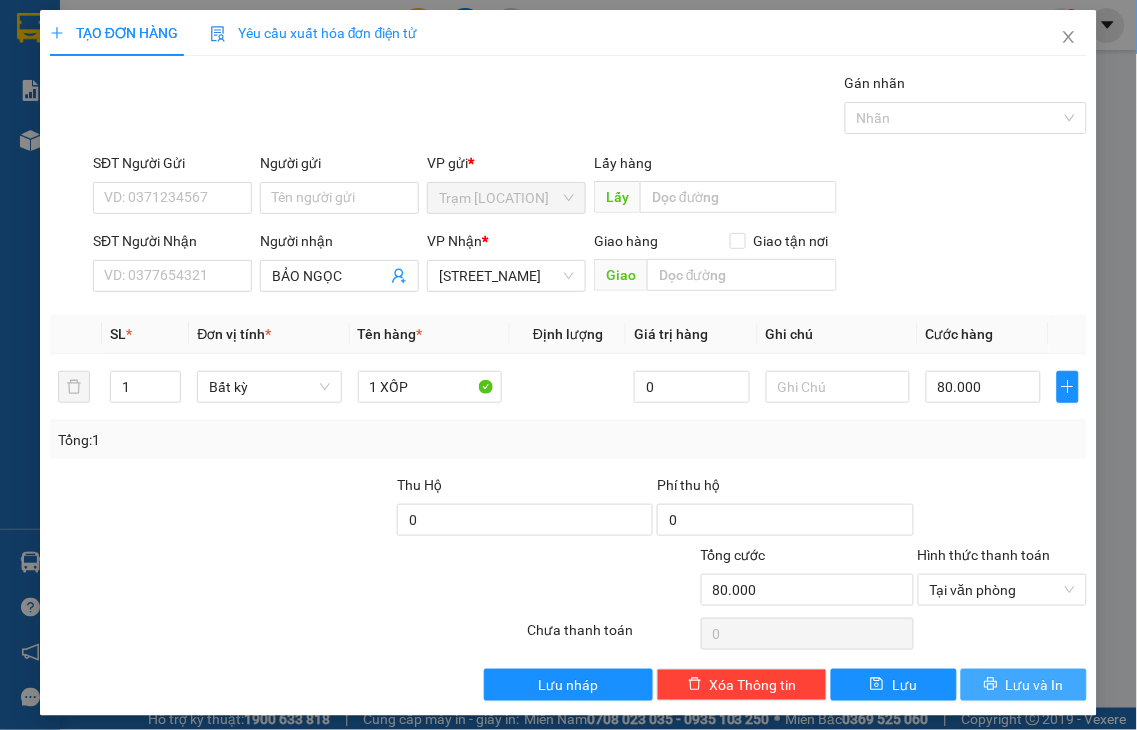click on "Lưu và In" at bounding box center [1035, 685] 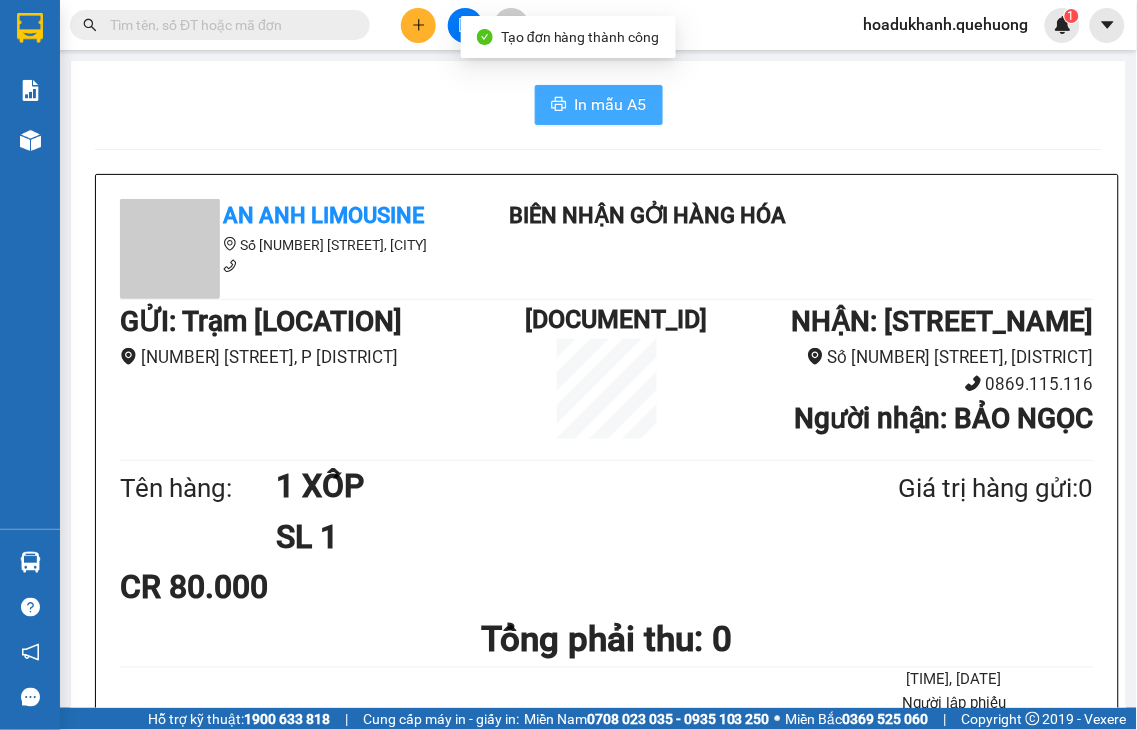 click on "In mẫu A5" at bounding box center (611, 104) 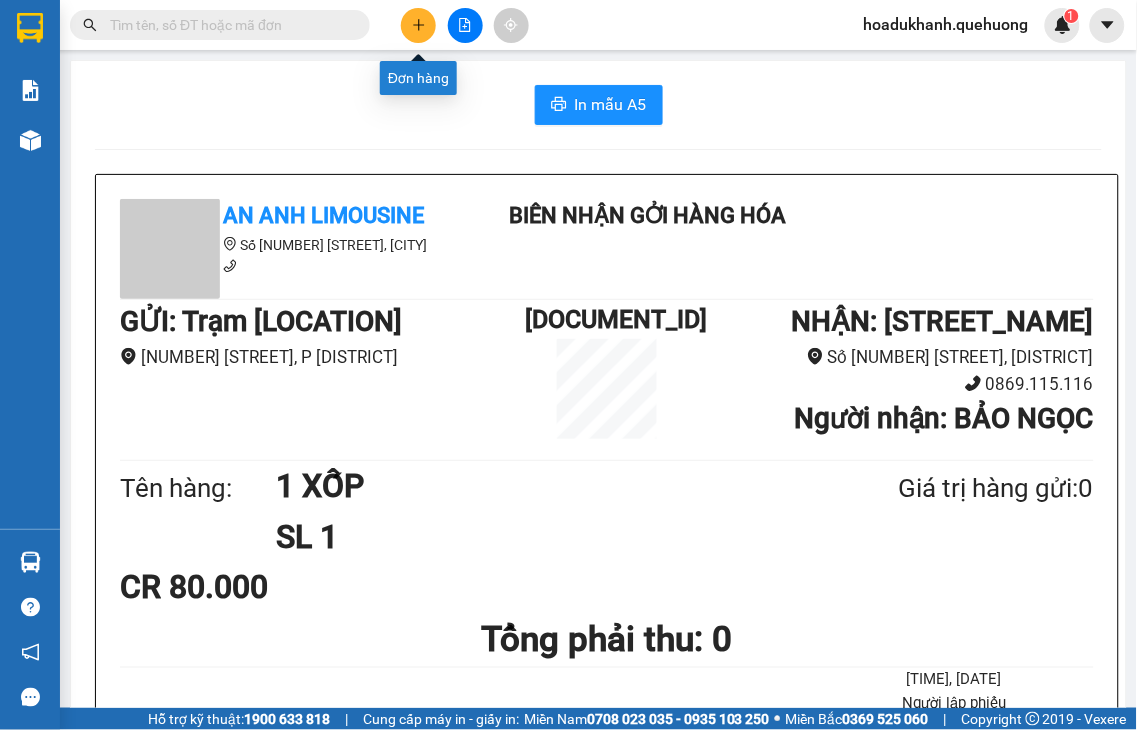 click at bounding box center [418, 25] 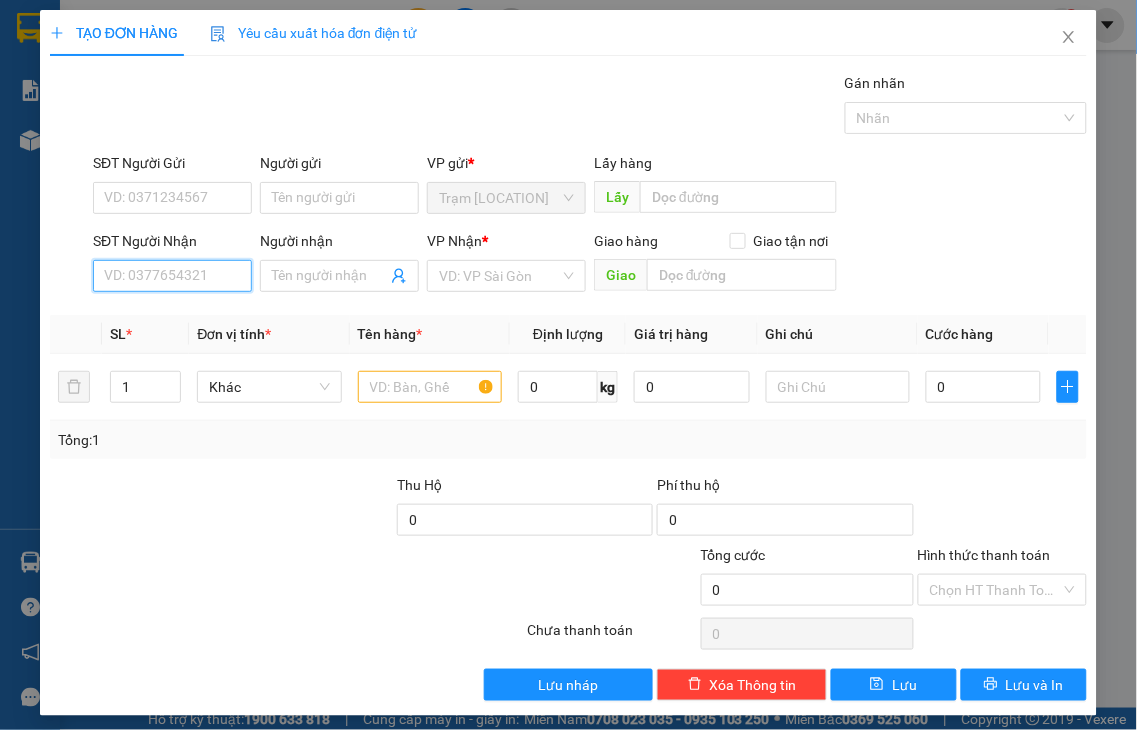 click on "SĐT Người Nhận" at bounding box center (172, 276) 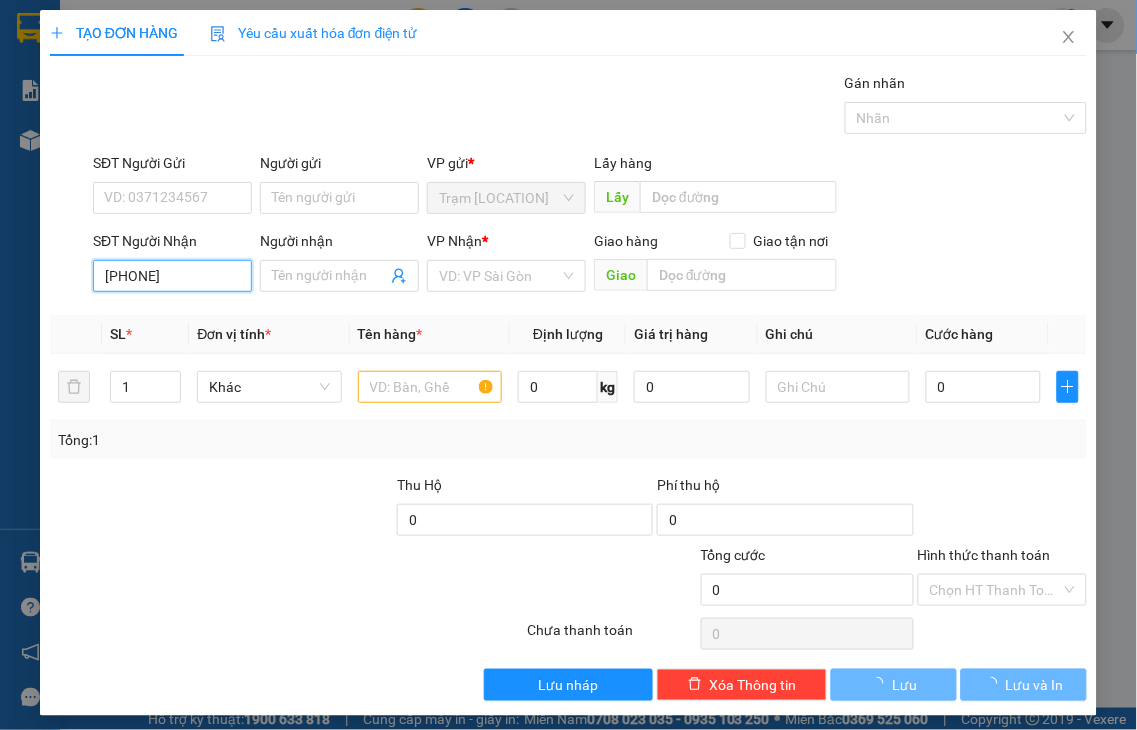 type on "[PHONE]" 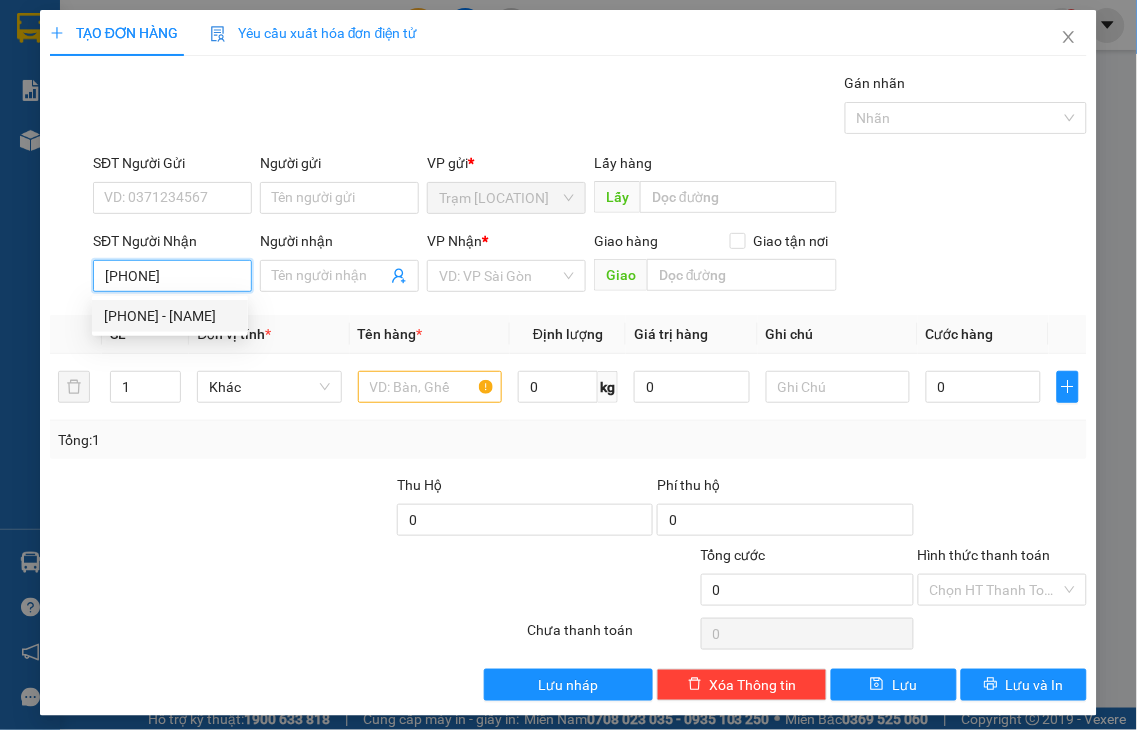 click on "0868664155 - YẾN" at bounding box center (170, 316) 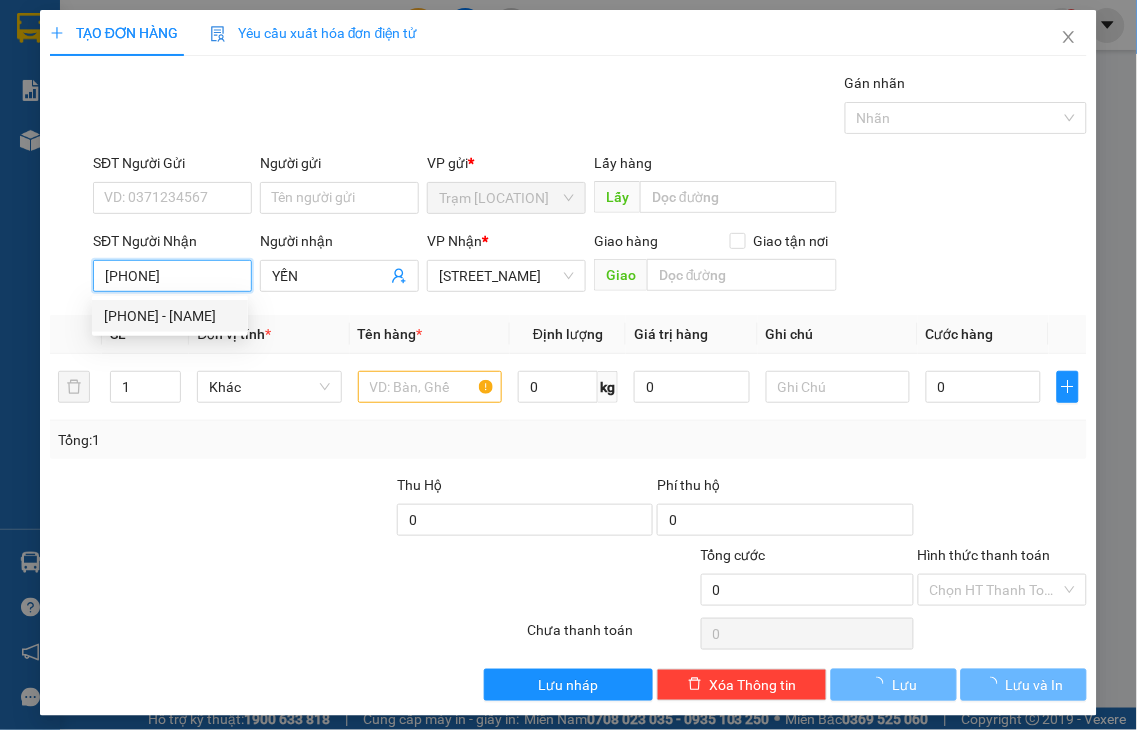 type on "40.000" 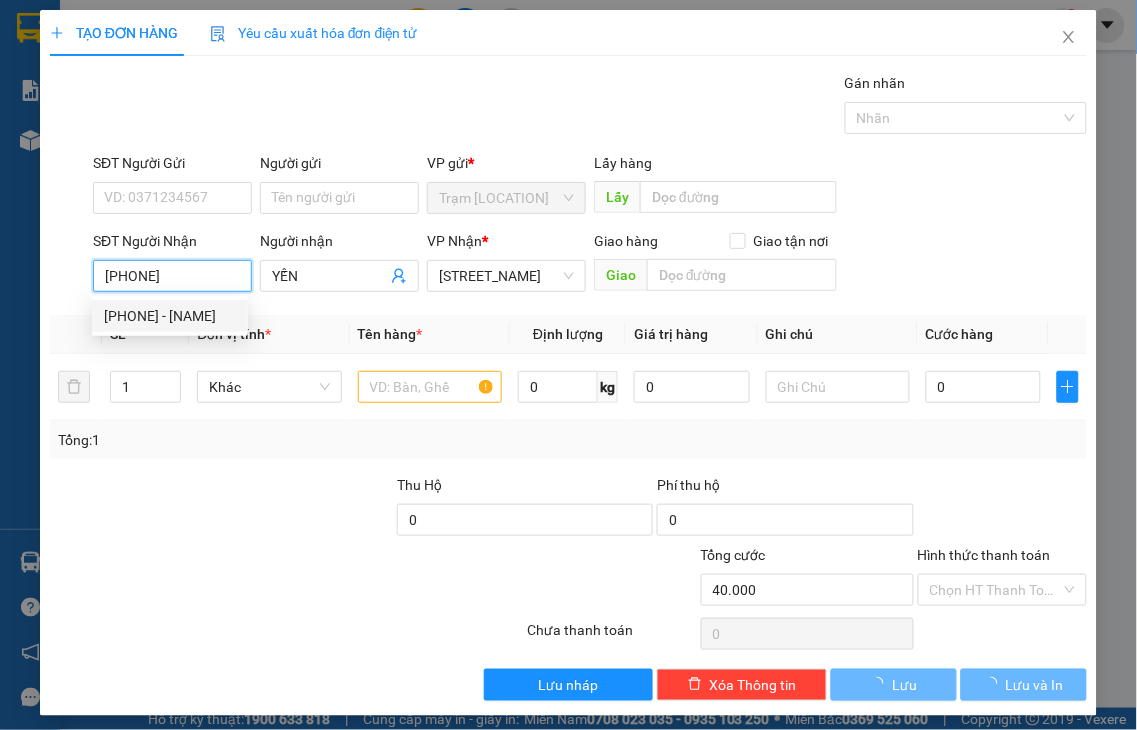 type on "40.000" 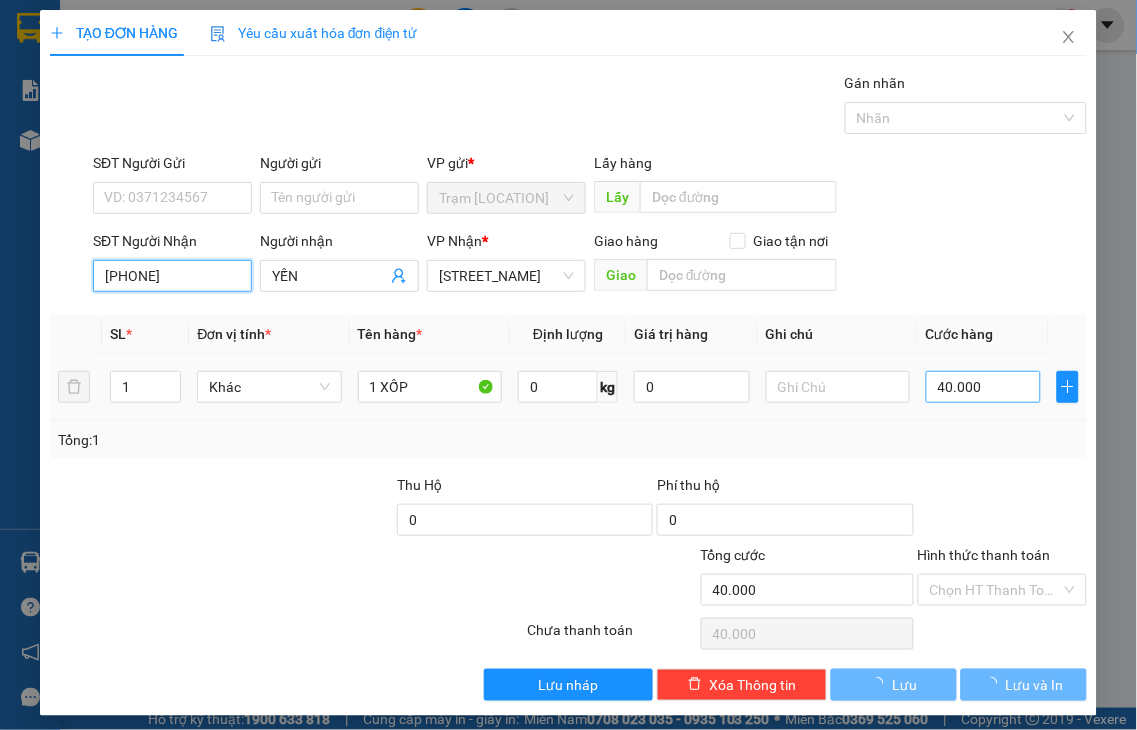 type on "[PHONE]" 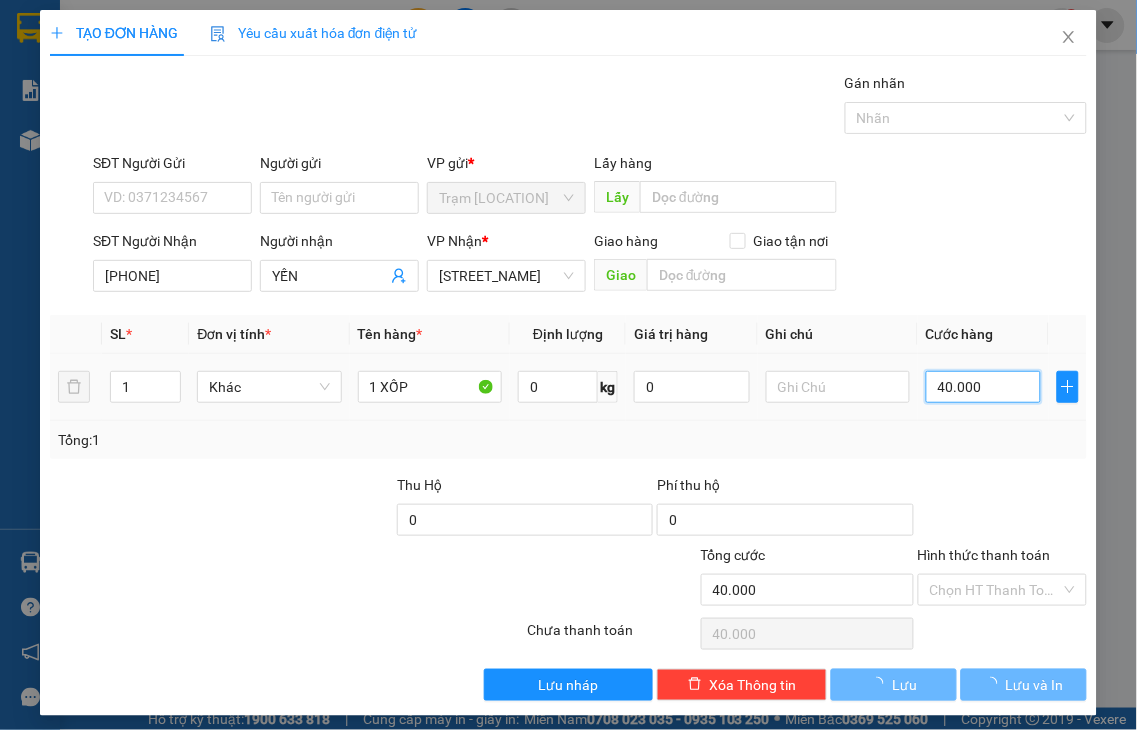 click on "40.000" at bounding box center (983, 387) 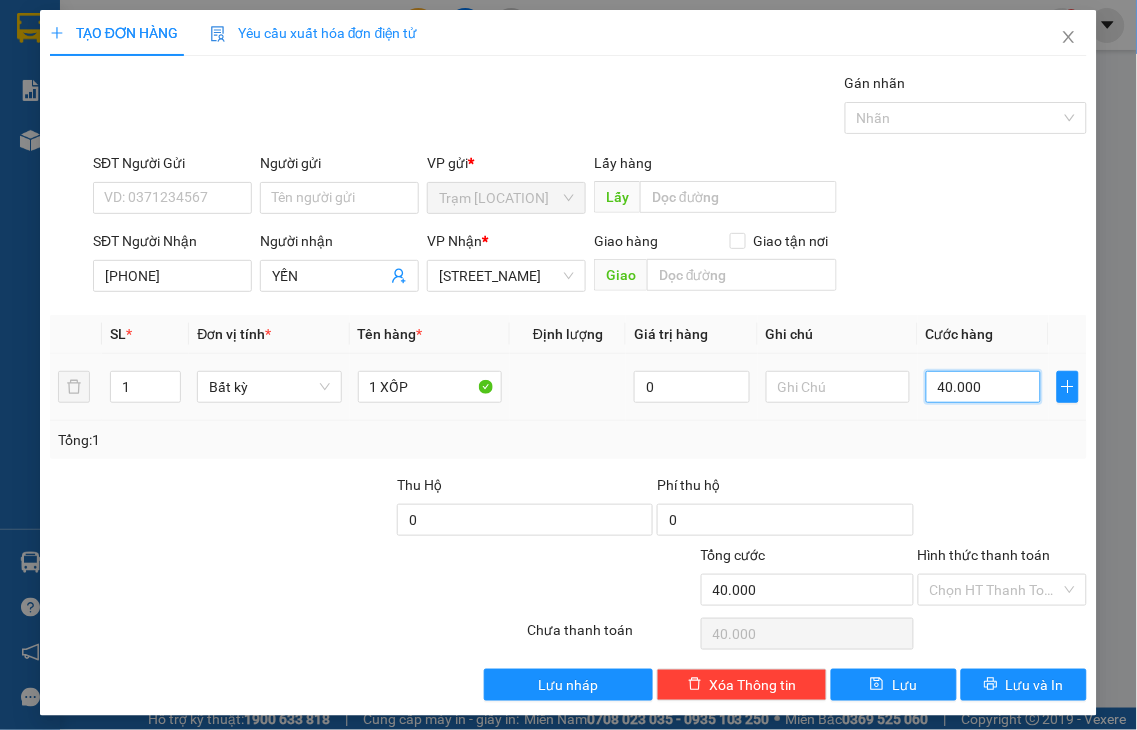 type on "3" 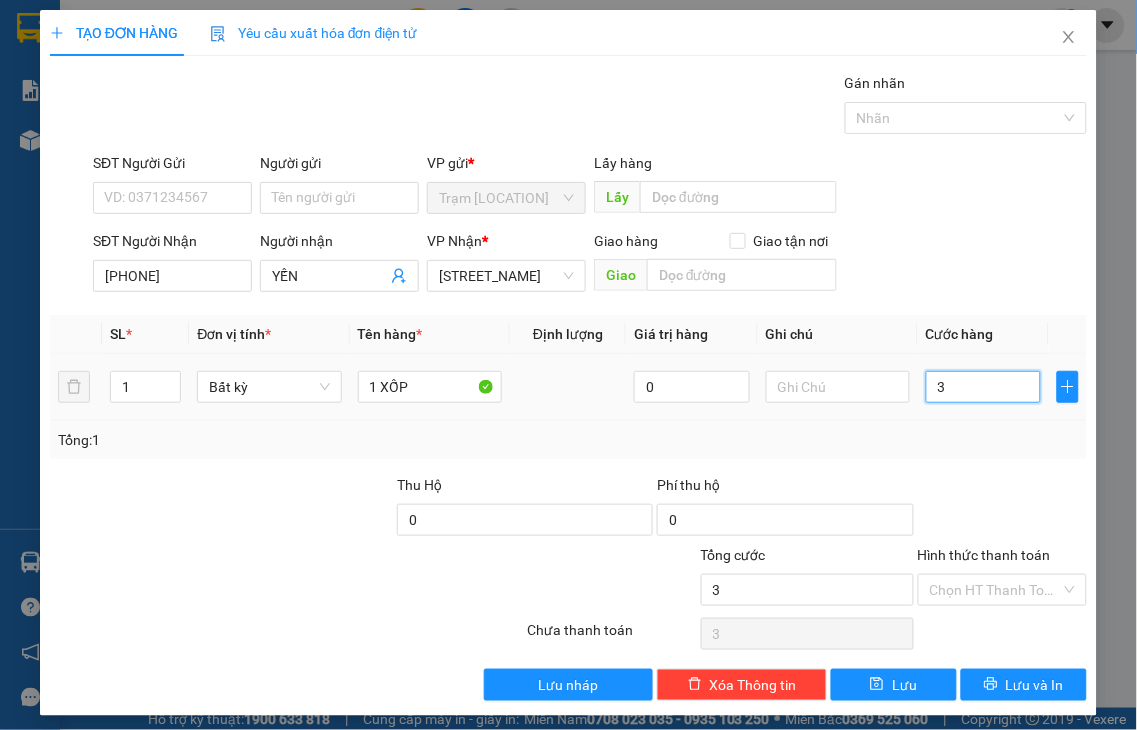 type on "30" 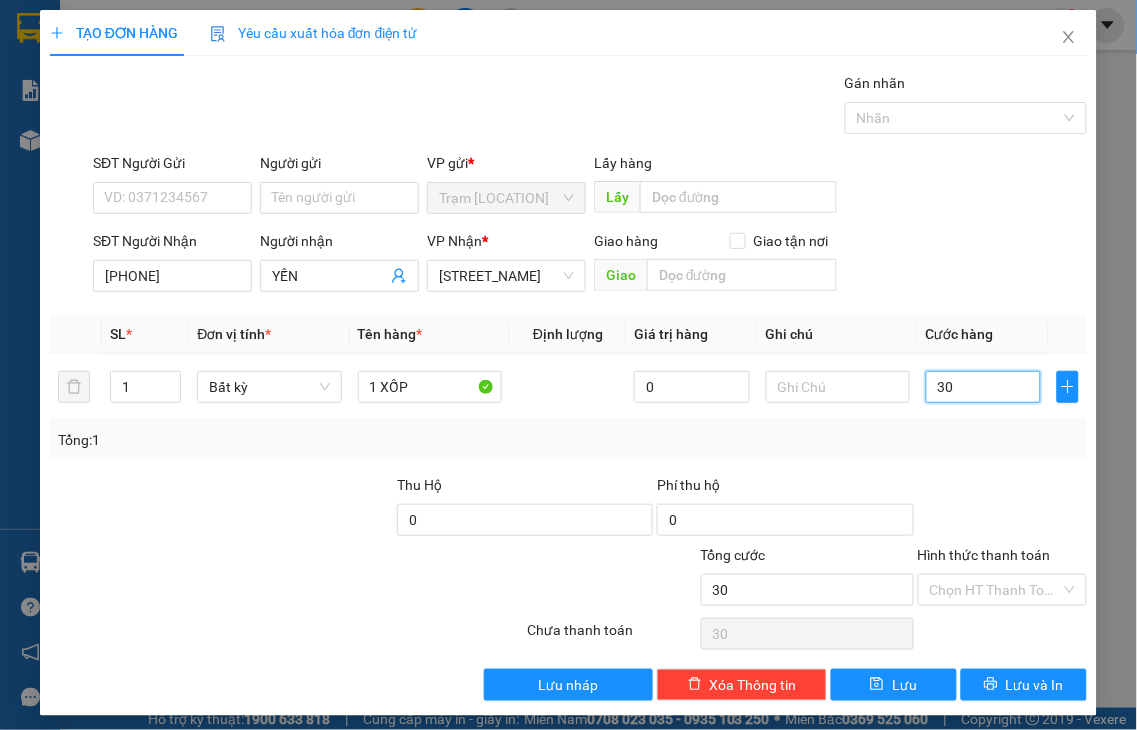 type on "30" 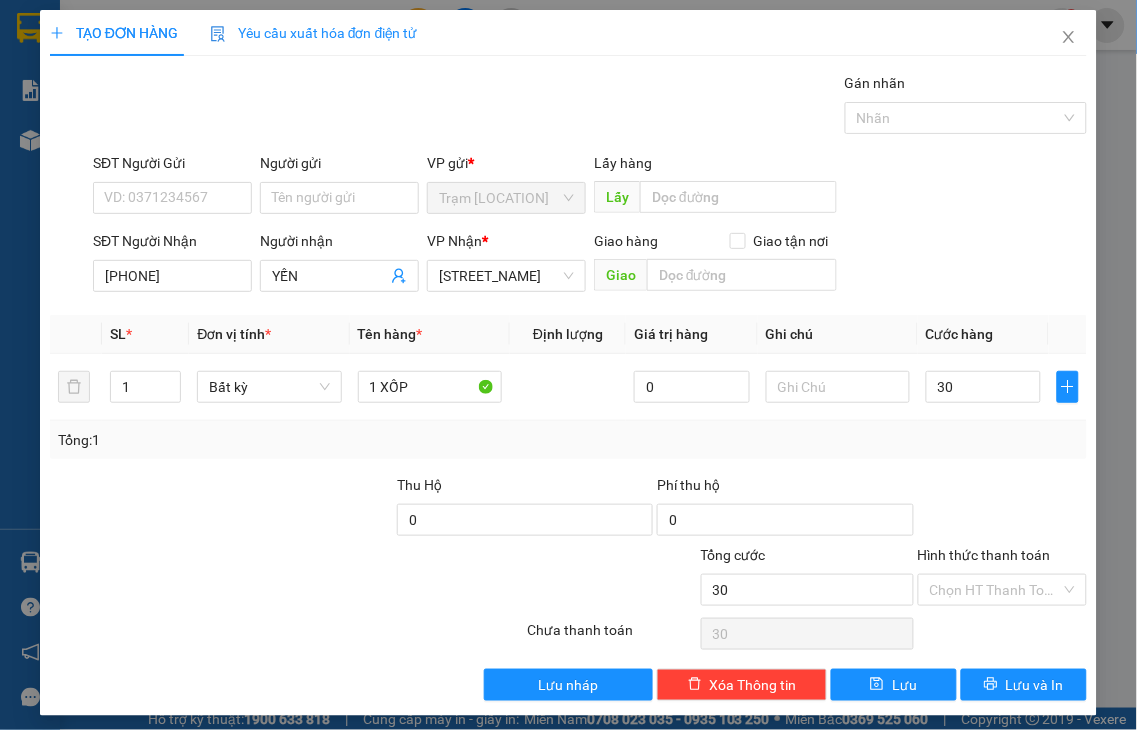 type on "30.000" 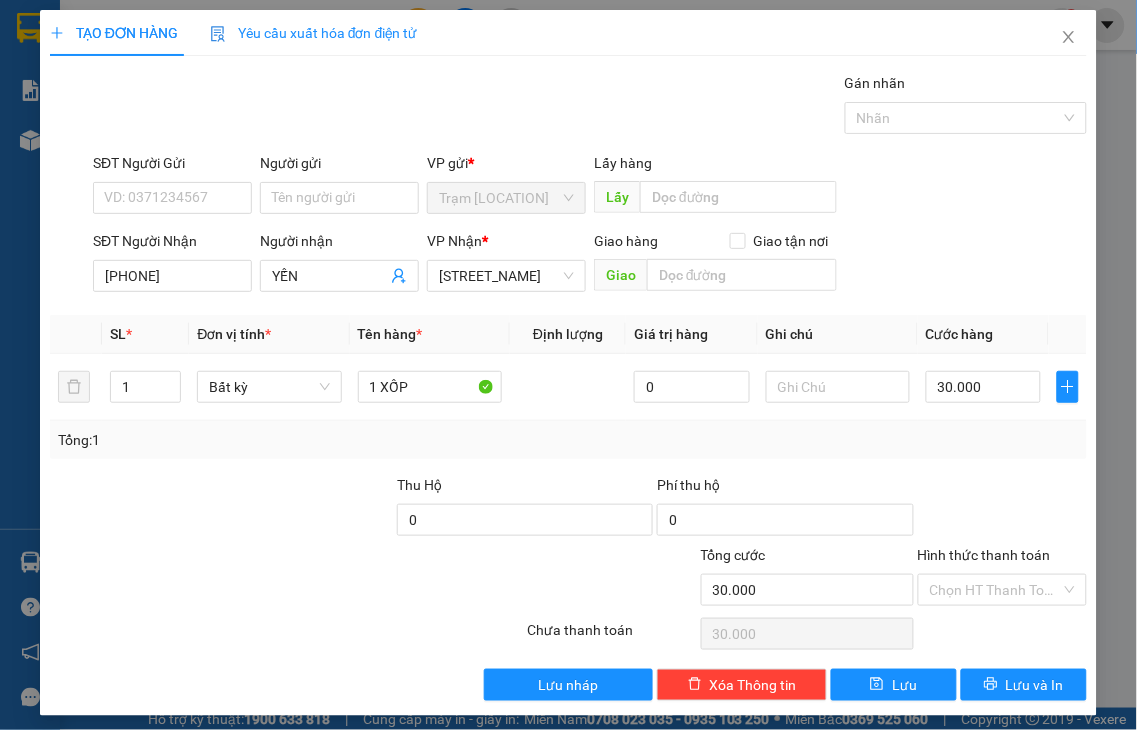 click on "Hình thức thanh toán" at bounding box center (984, 555) 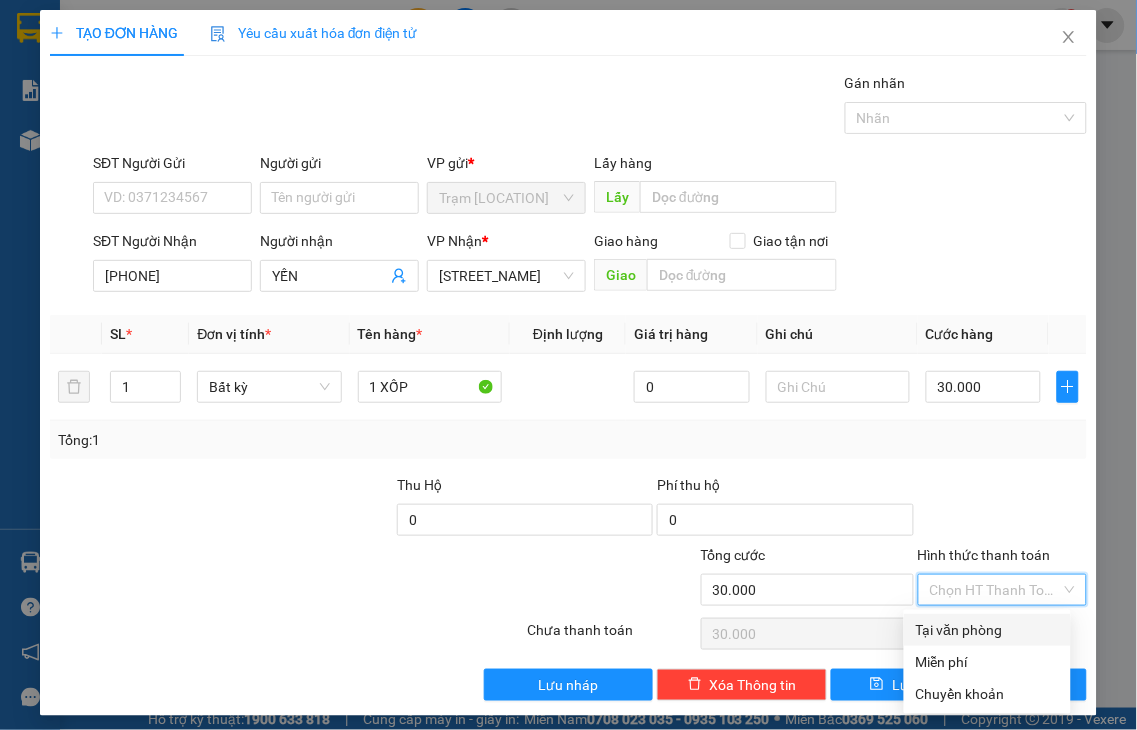 click on "Tại văn phòng" at bounding box center [987, 630] 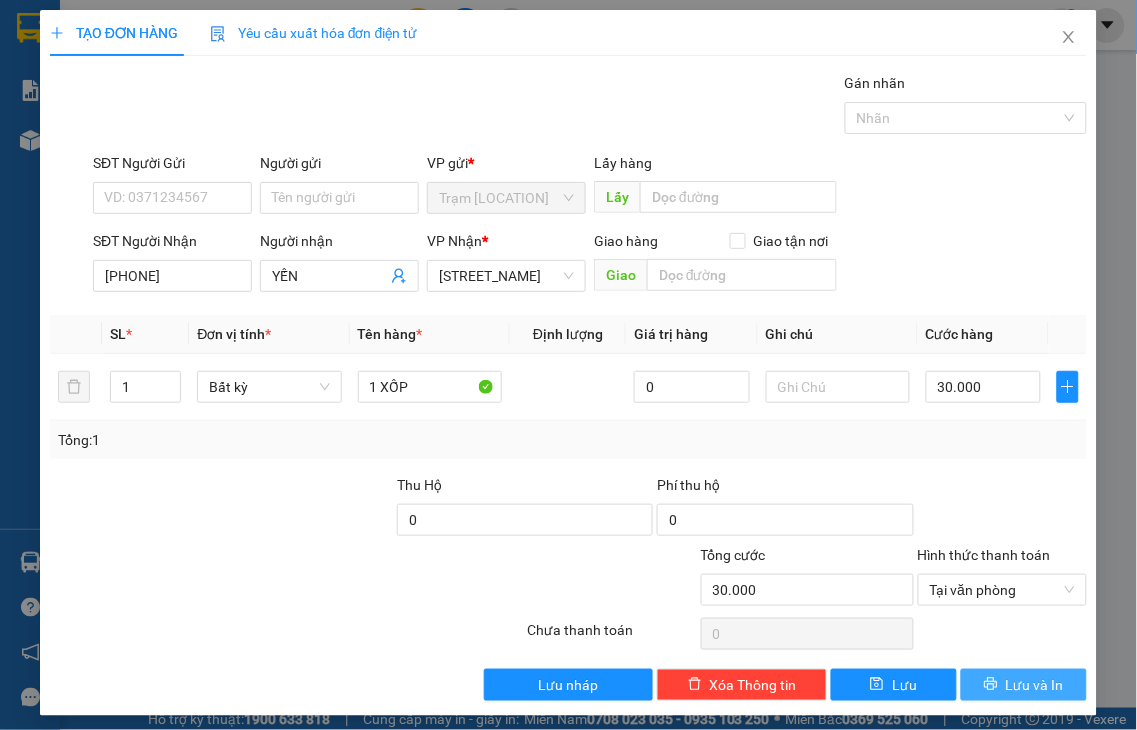 drag, startPoint x: 964, startPoint y: 691, endPoint x: 964, endPoint y: 680, distance: 11 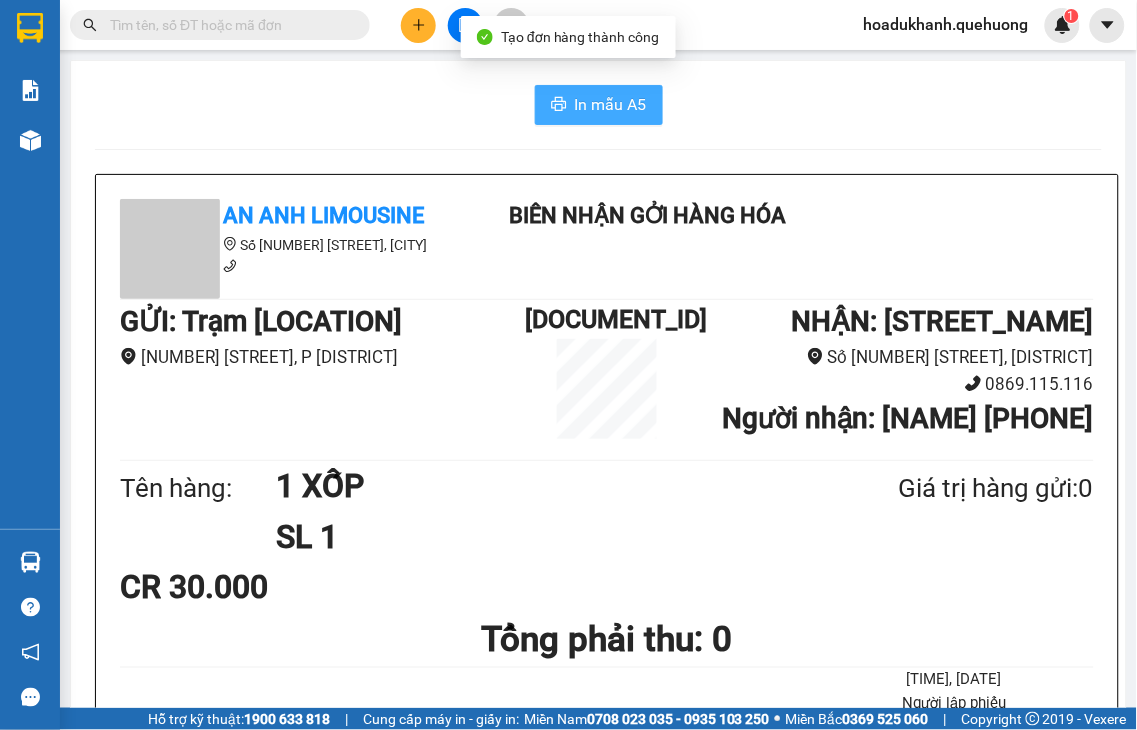 click at bounding box center (559, 105) 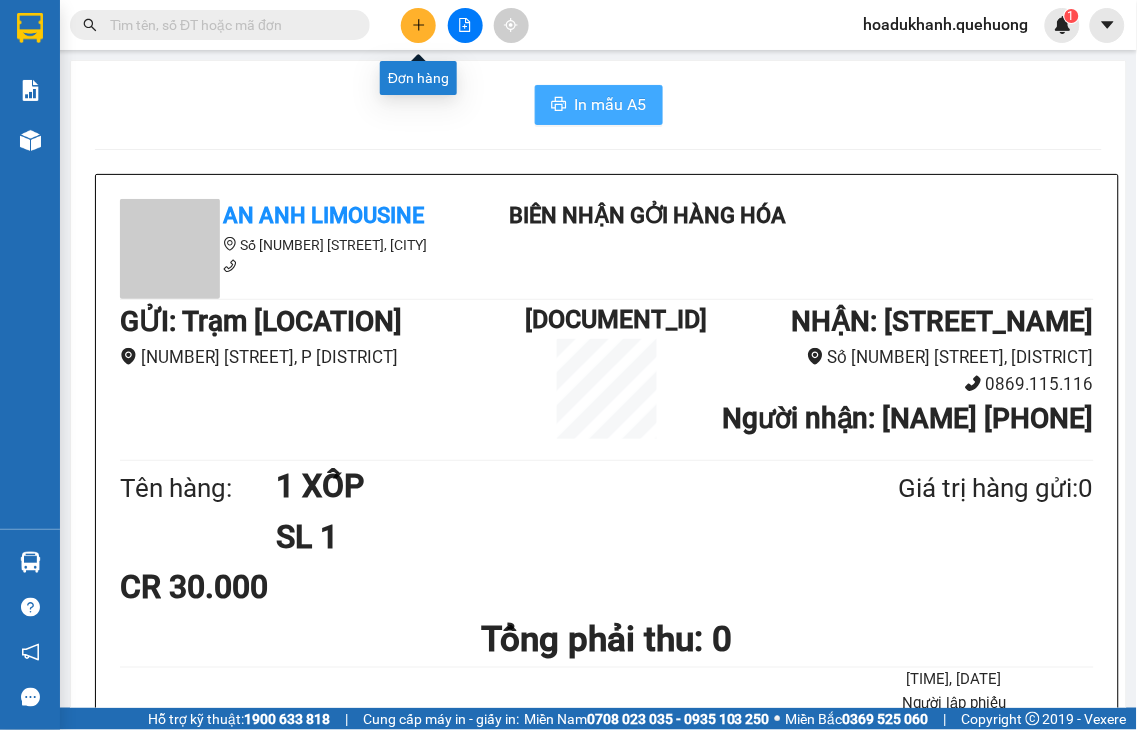 click at bounding box center [418, 25] 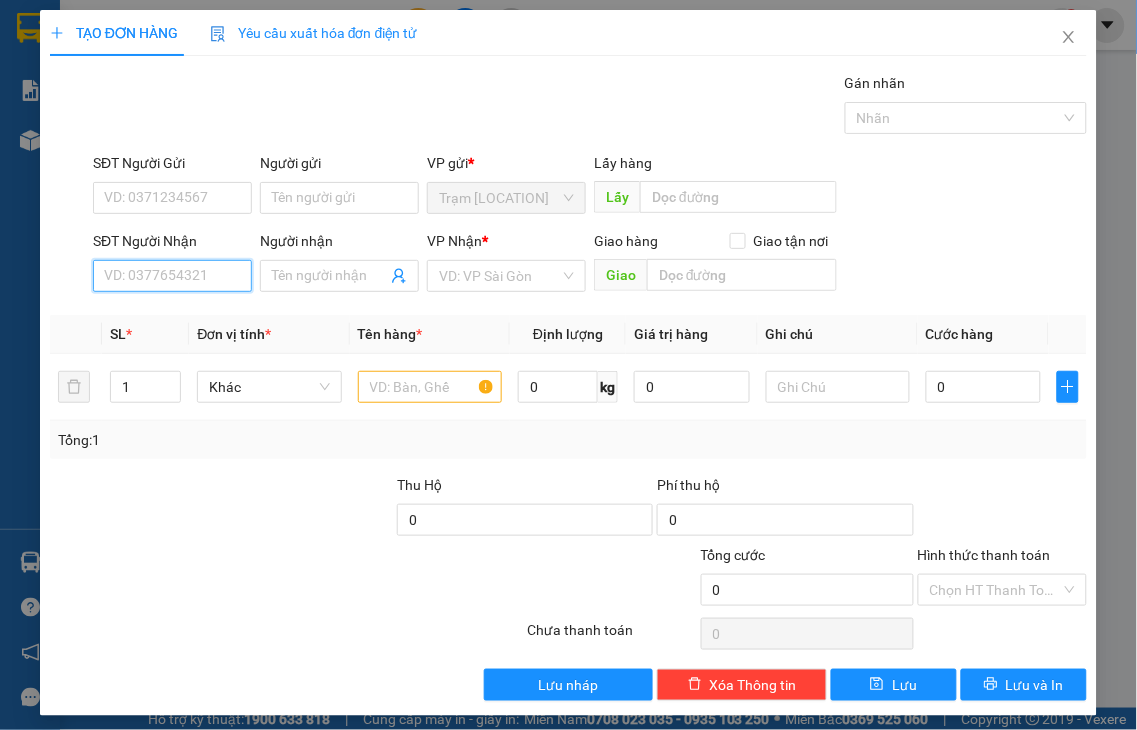 click on "SĐT Người Nhận" at bounding box center (172, 276) 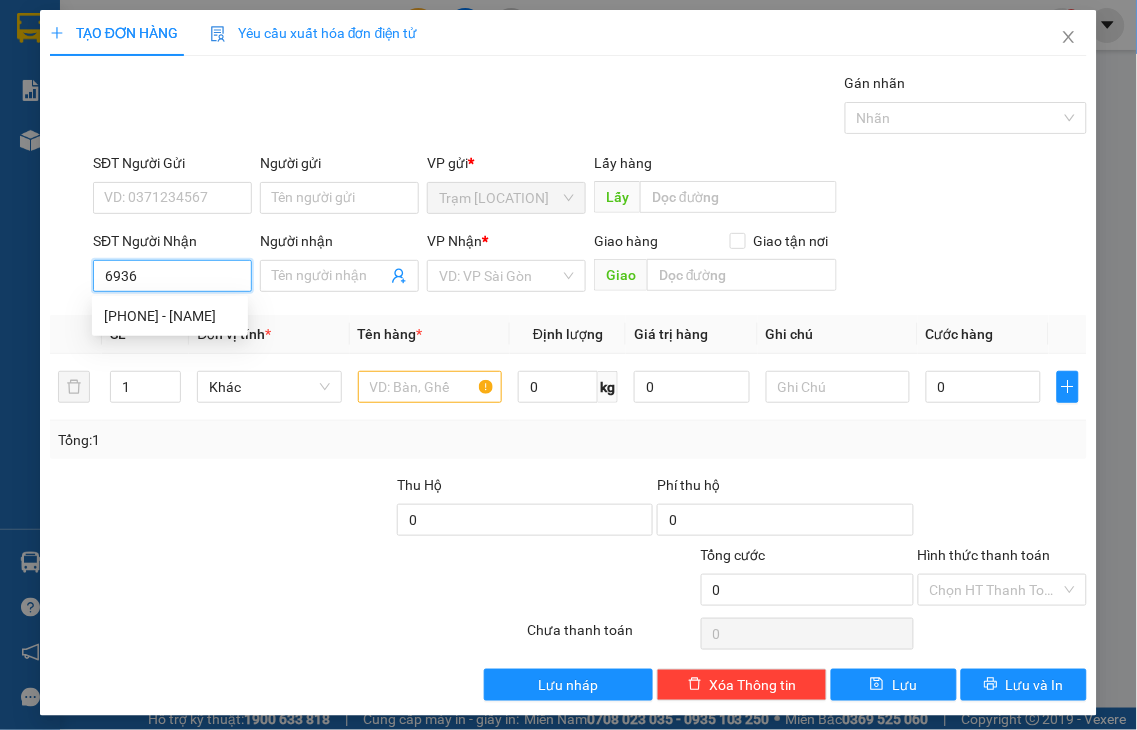 click on "6936" at bounding box center [172, 276] 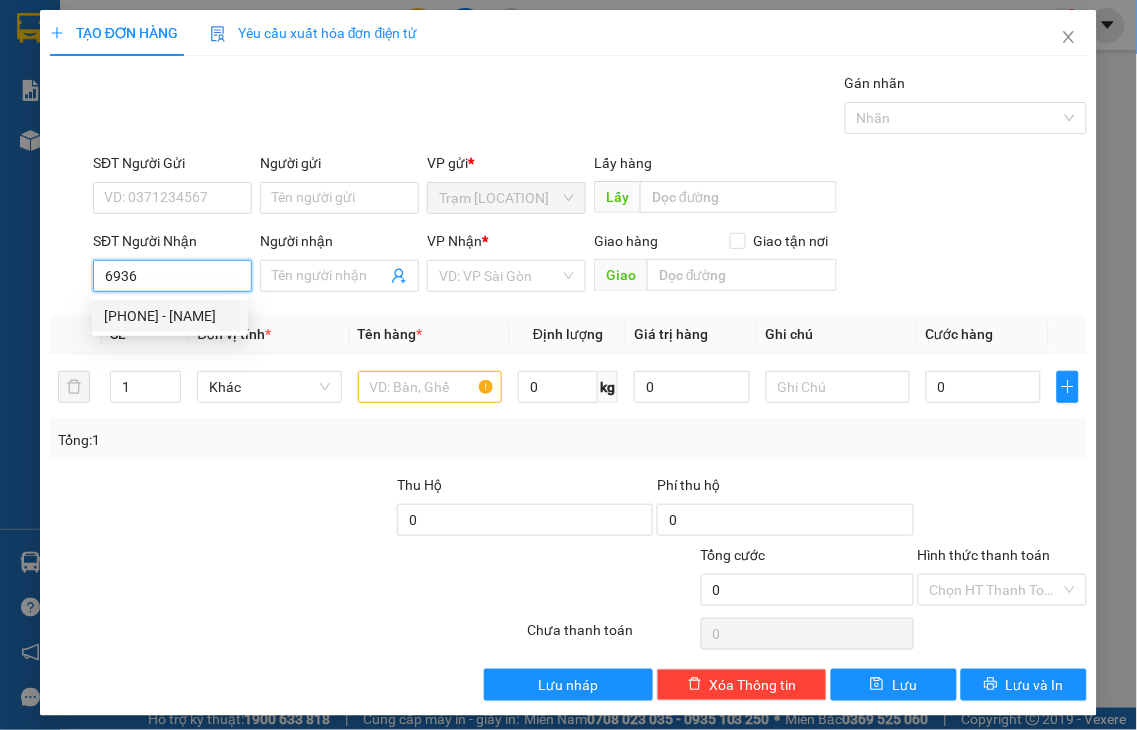 click on "0903046936 - KIM" at bounding box center [170, 316] 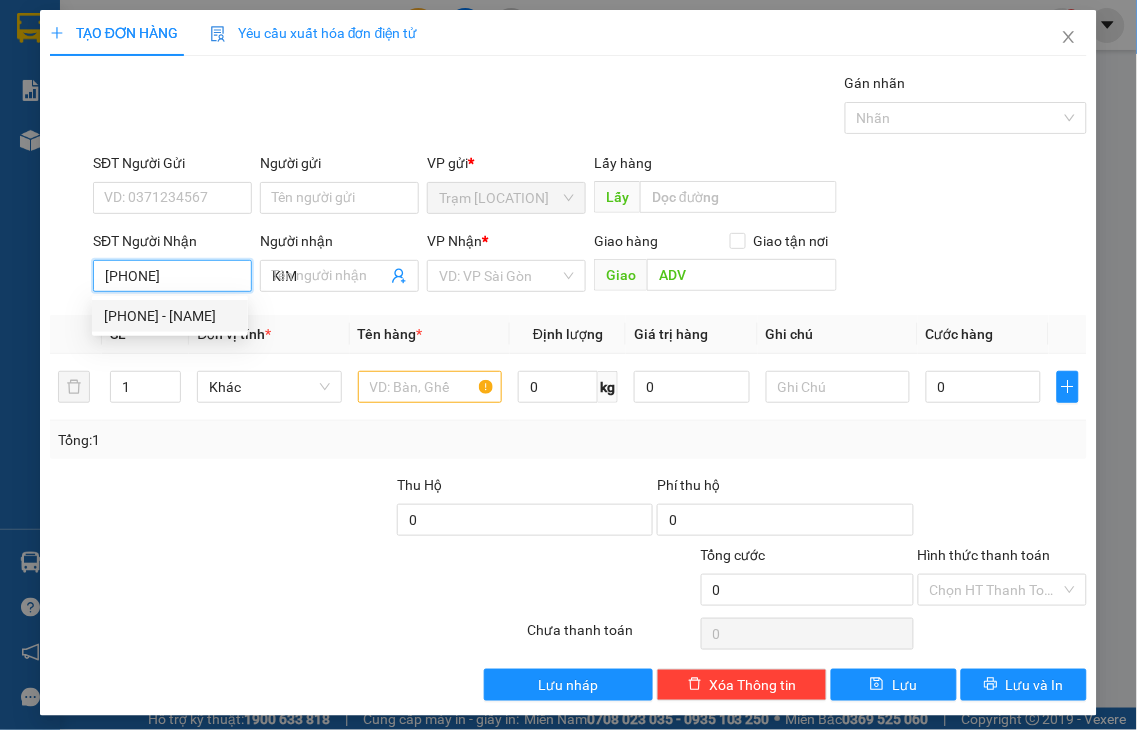 type on "50.000" 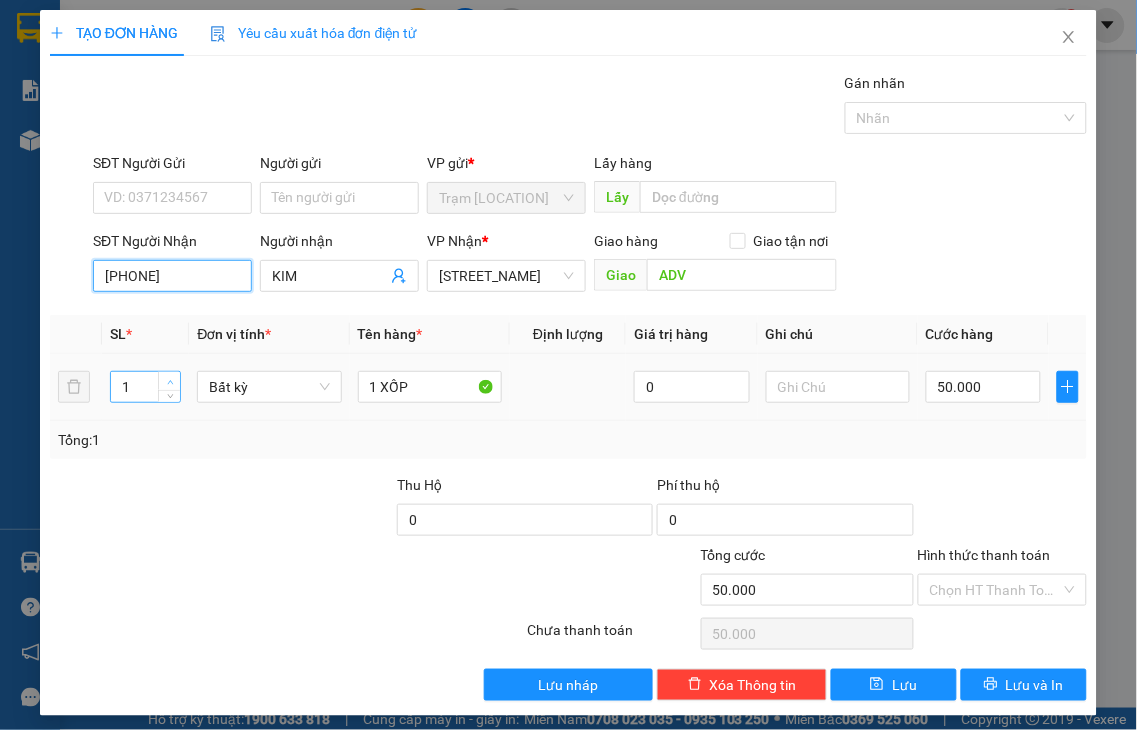 type on "[PHONE]" 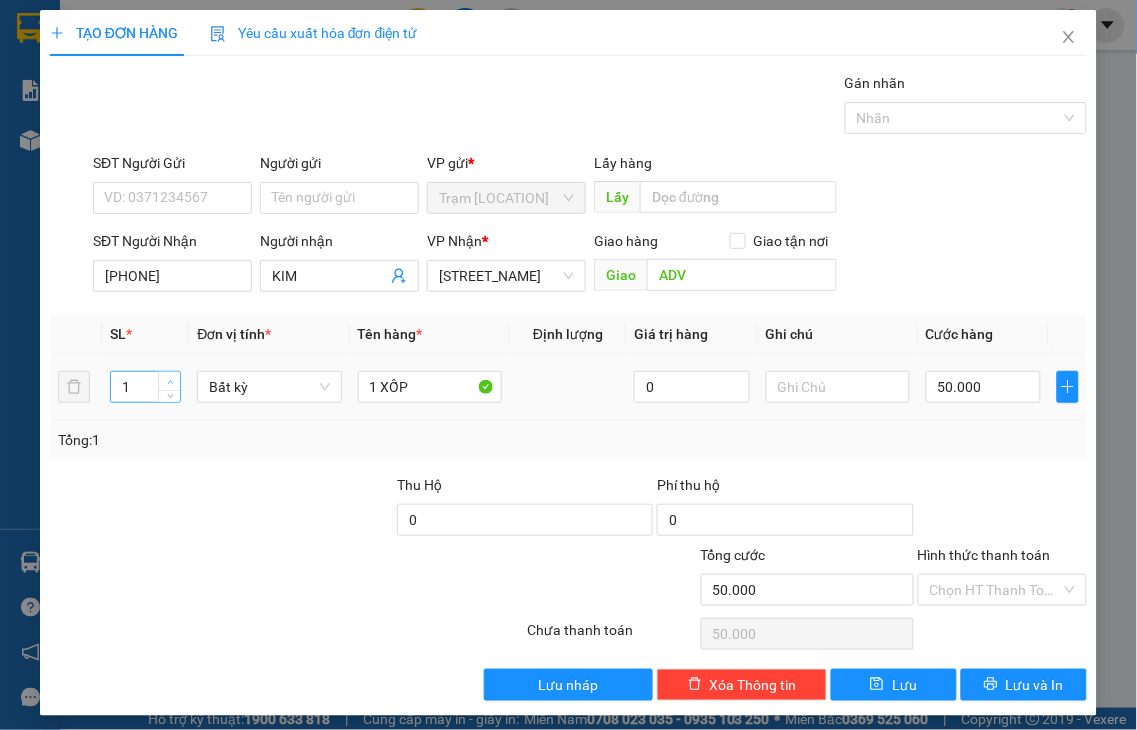 type on "2" 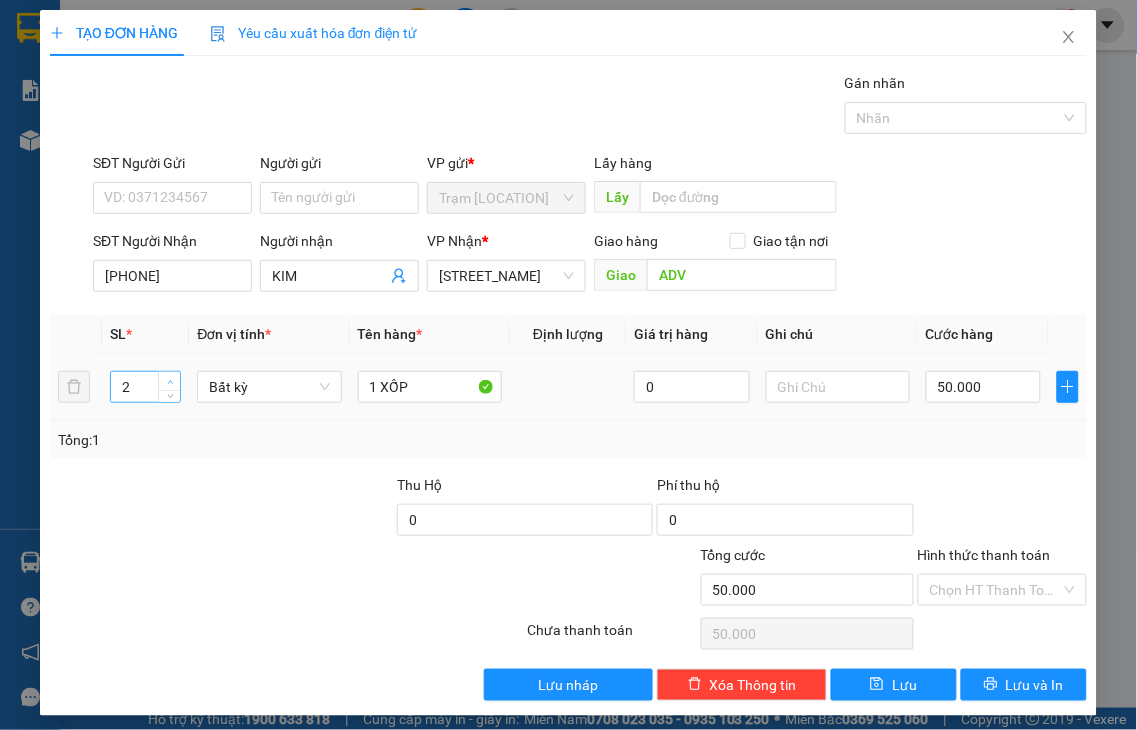 click 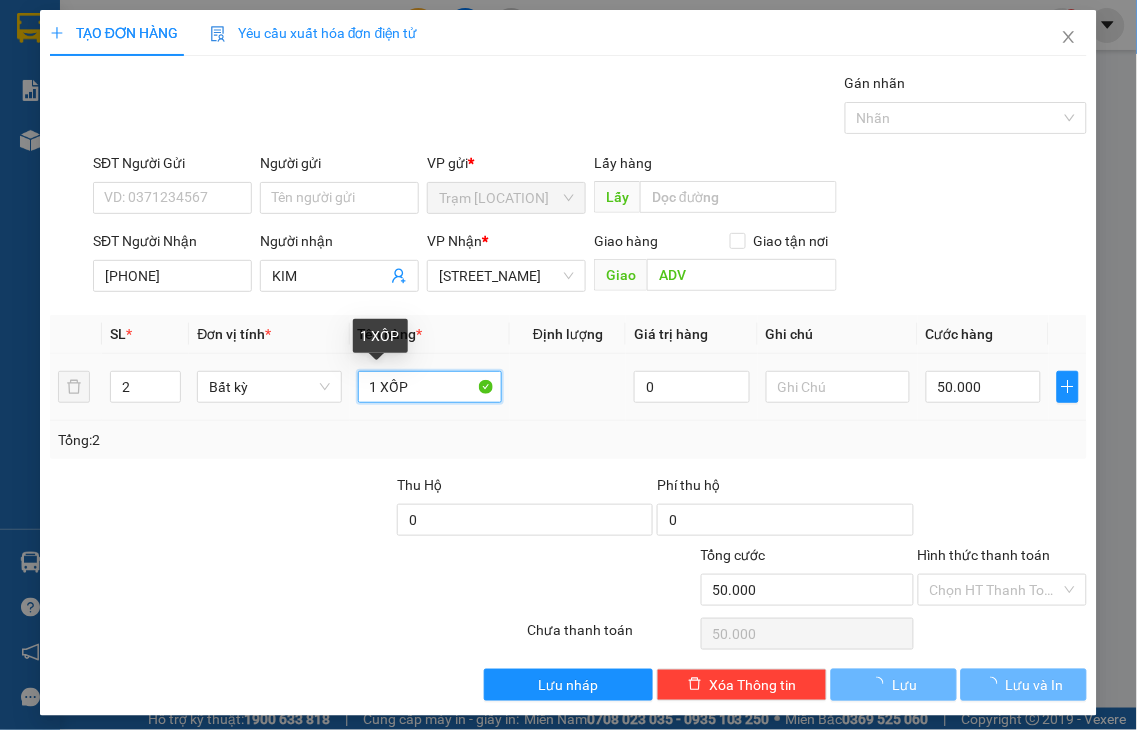 click on "1 XỐP" at bounding box center (430, 387) 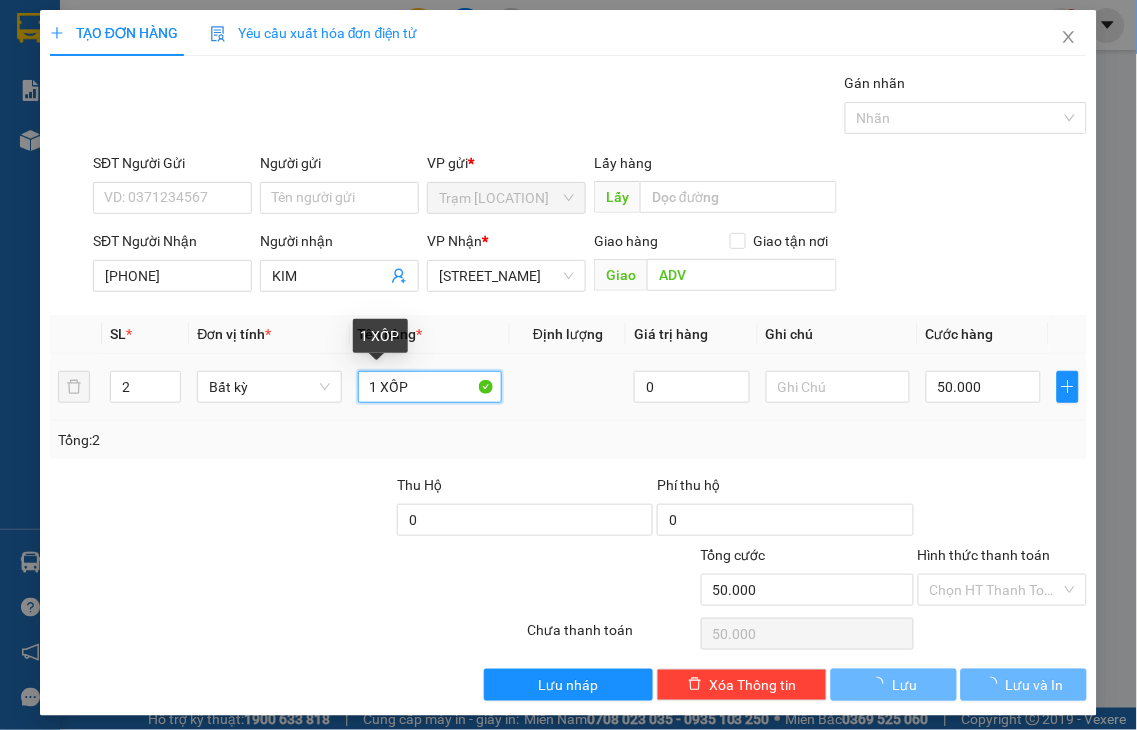 type on "0" 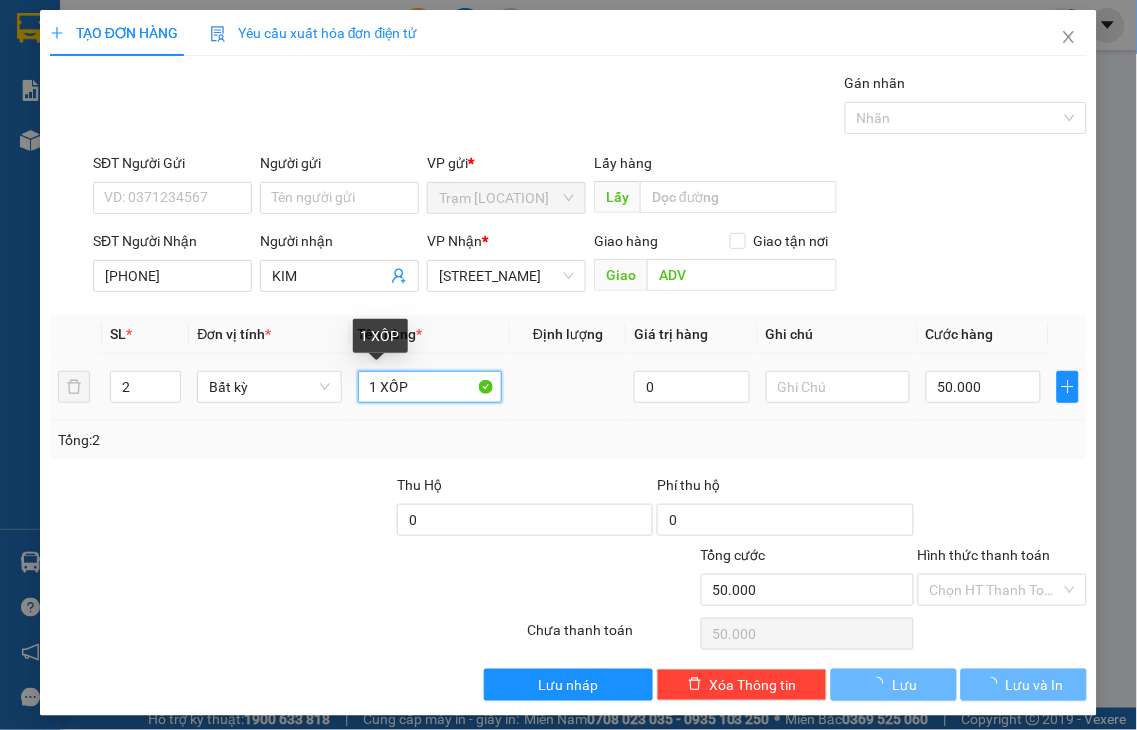 type on "0" 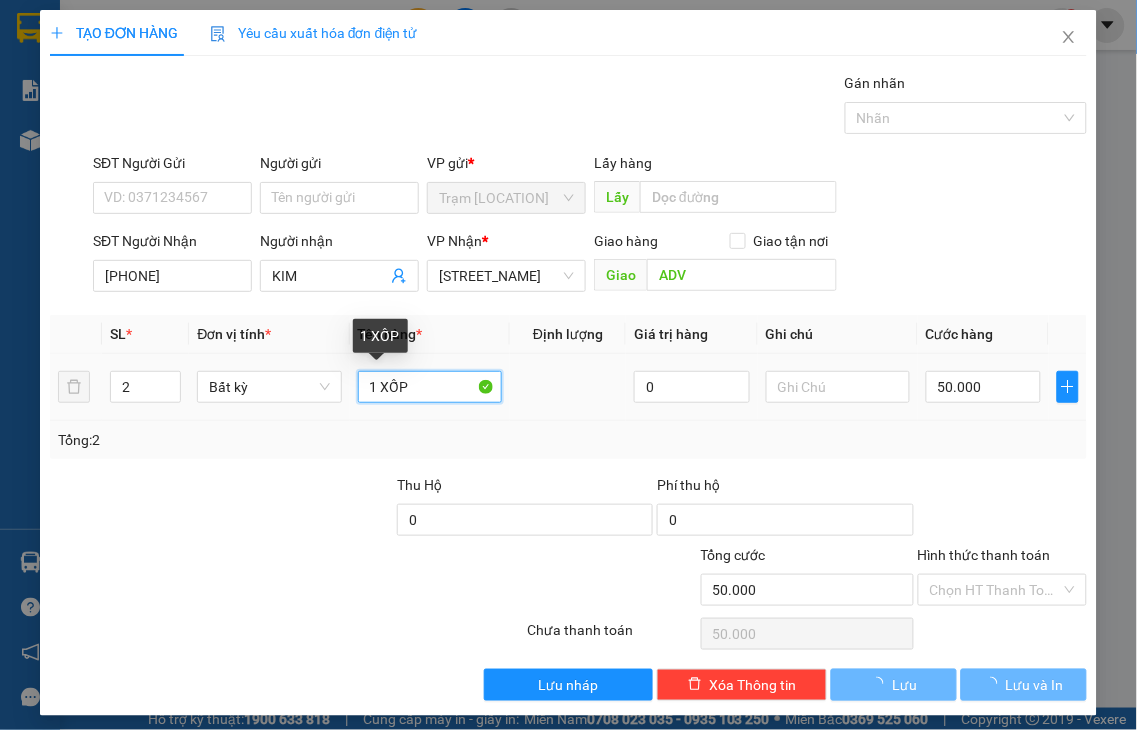 type on "0" 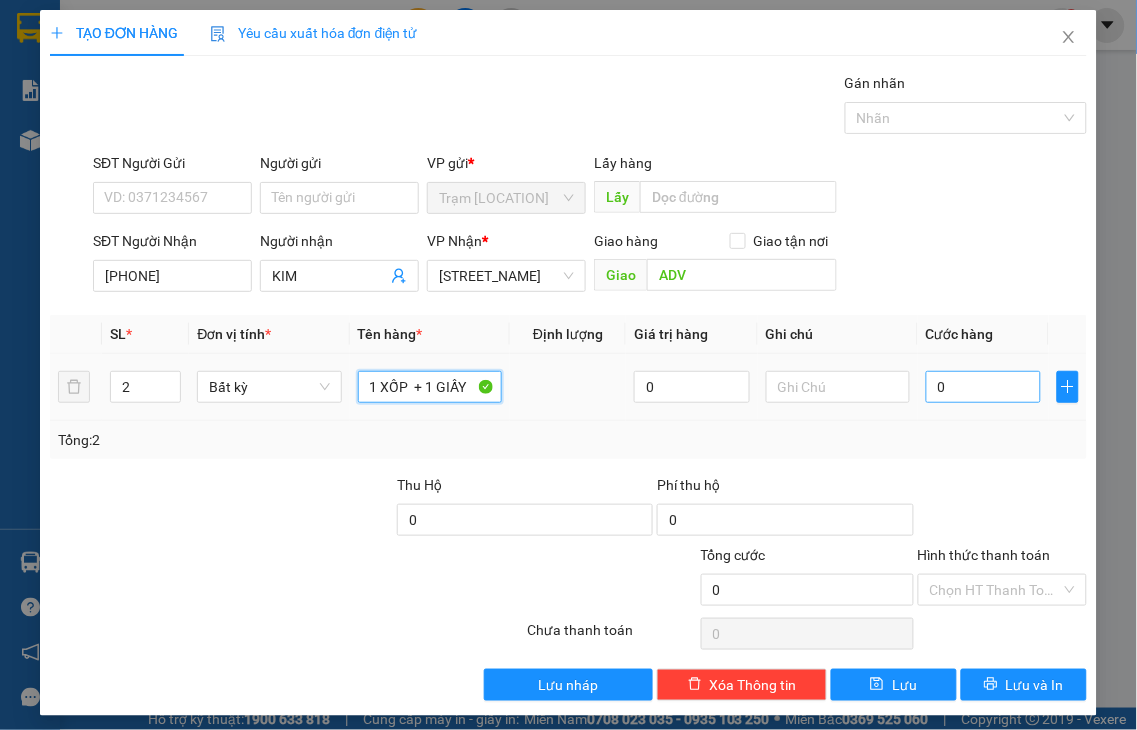type on "1 XỐP  + 1 GIẤY" 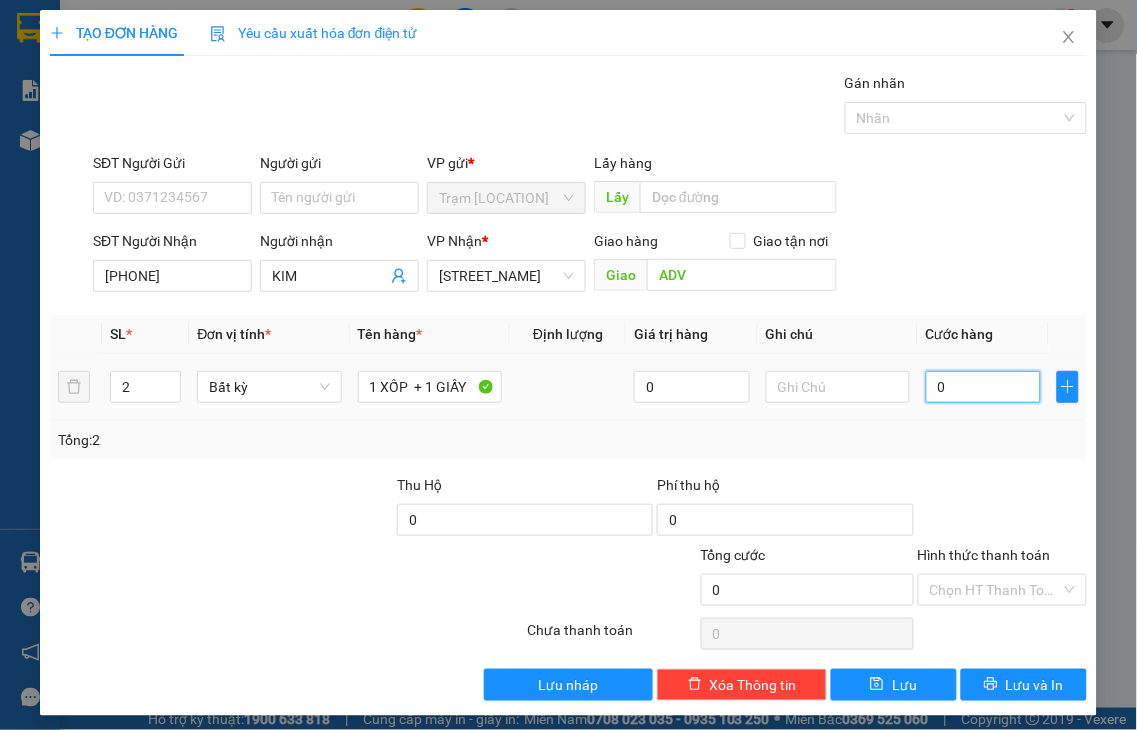 click on "0" at bounding box center (983, 387) 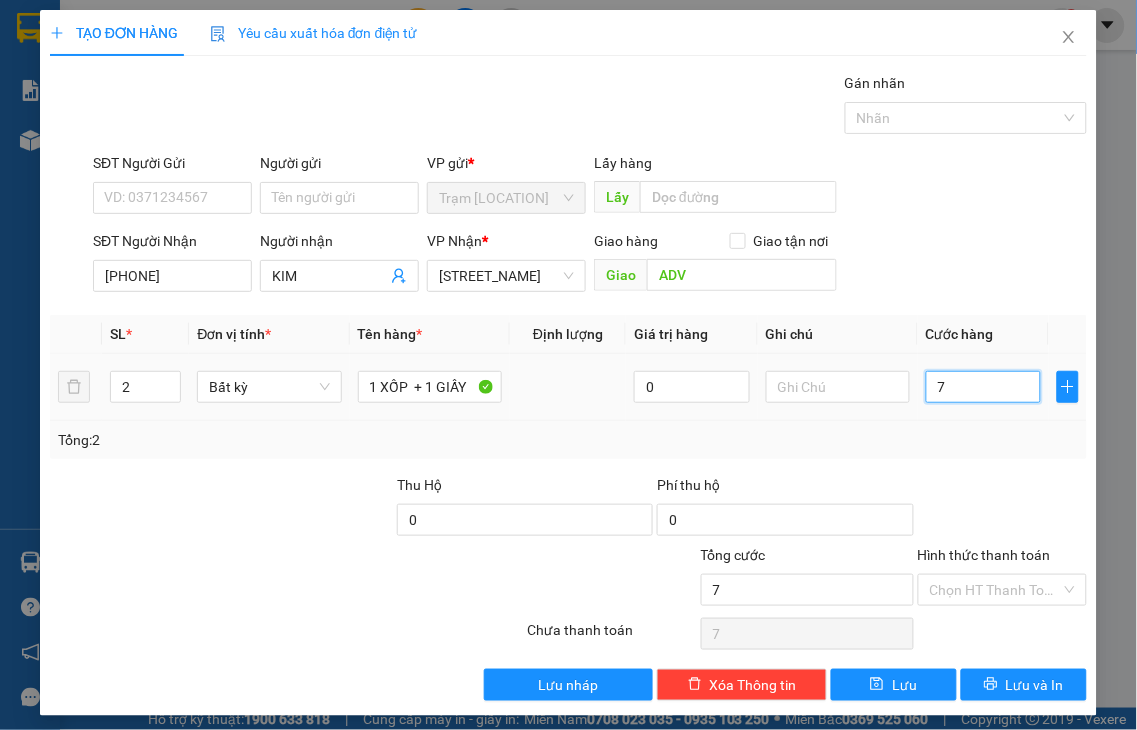 type on "70" 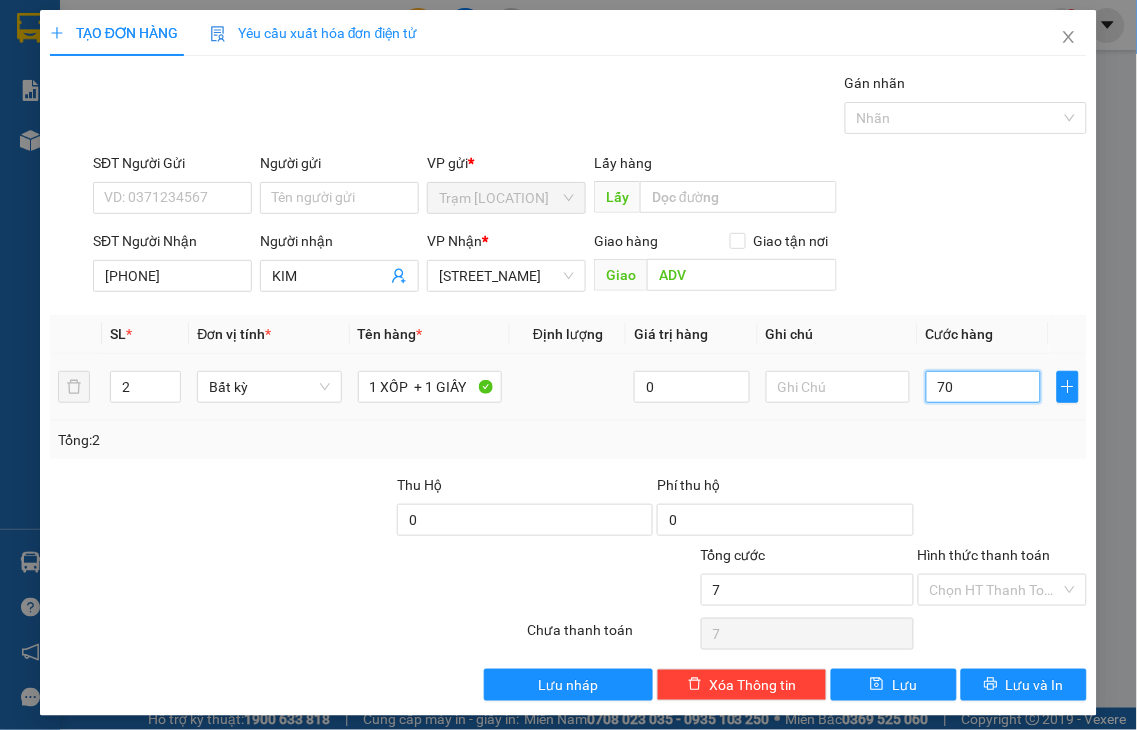 type on "70" 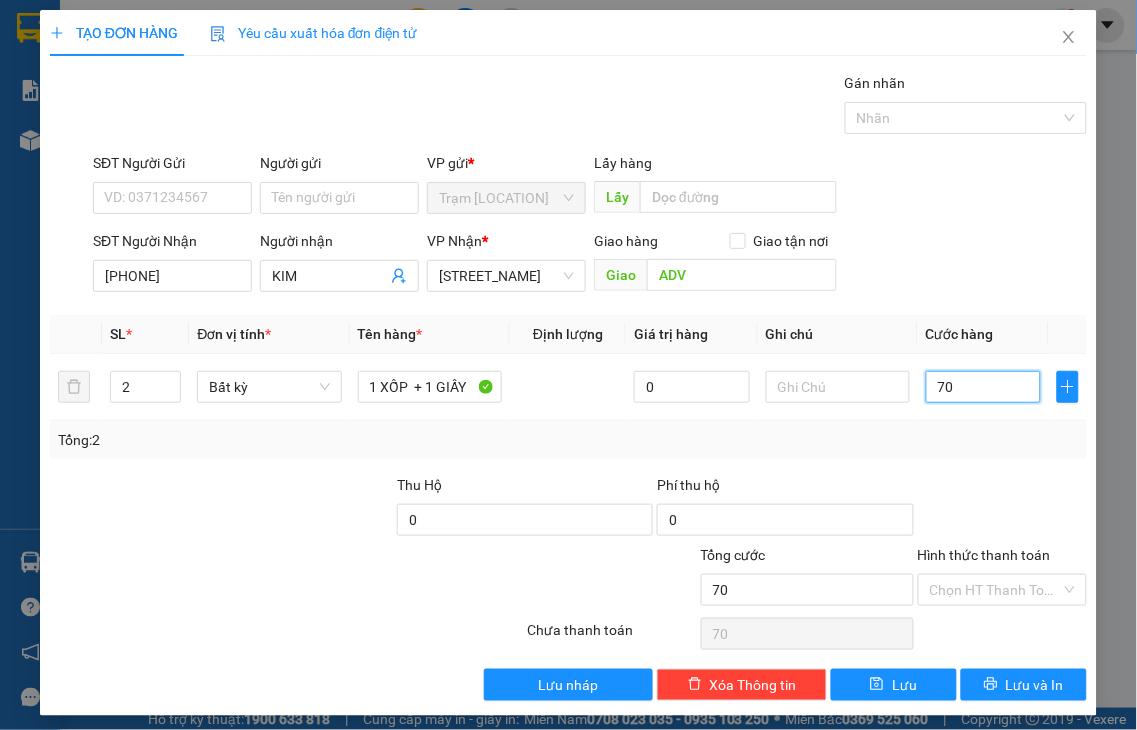 type on "70" 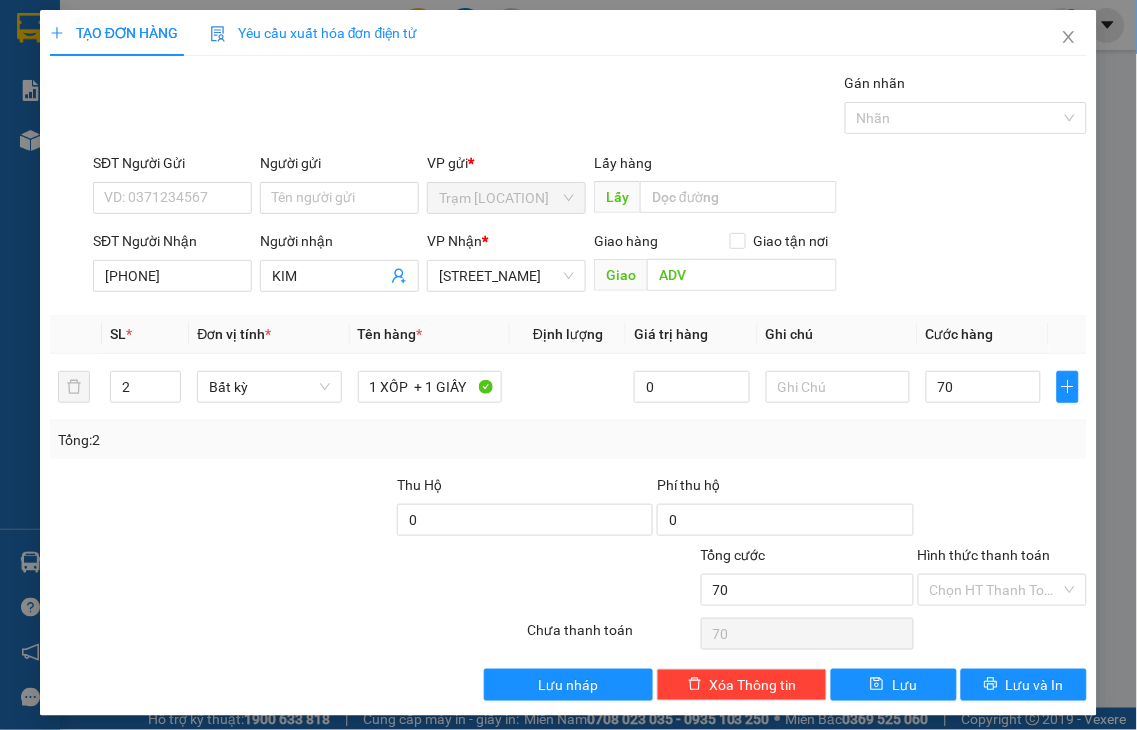 type on "70.000" 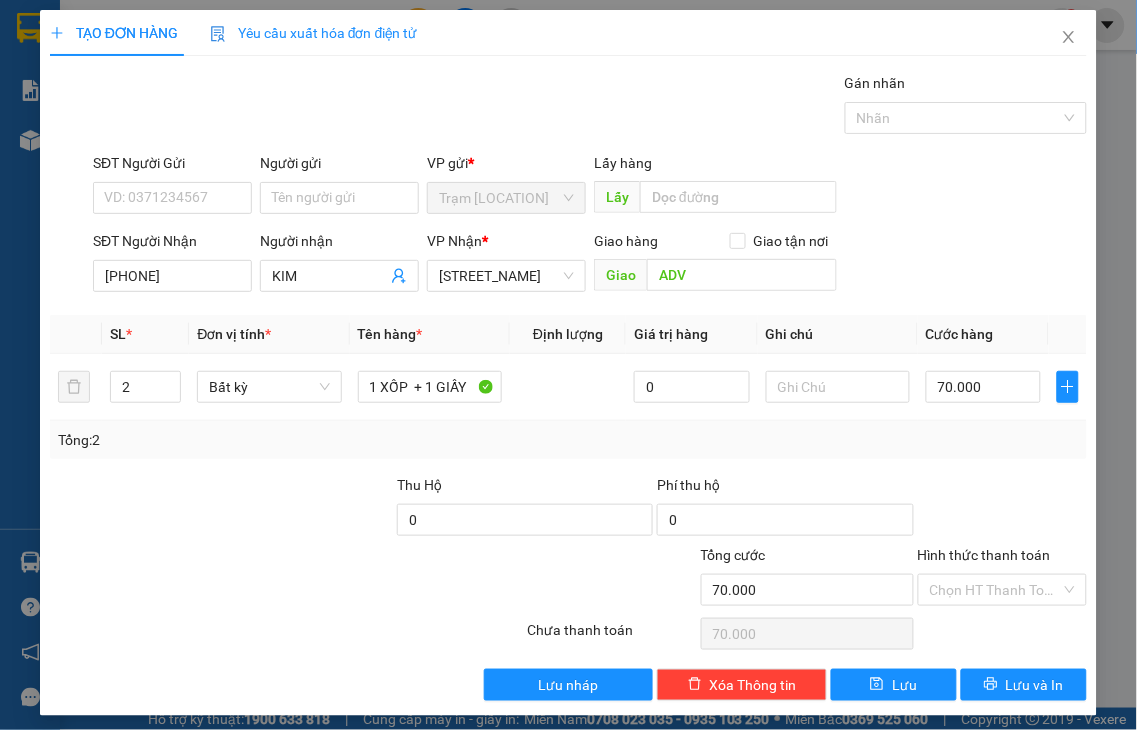 click on "Hình thức thanh toán" at bounding box center [984, 555] 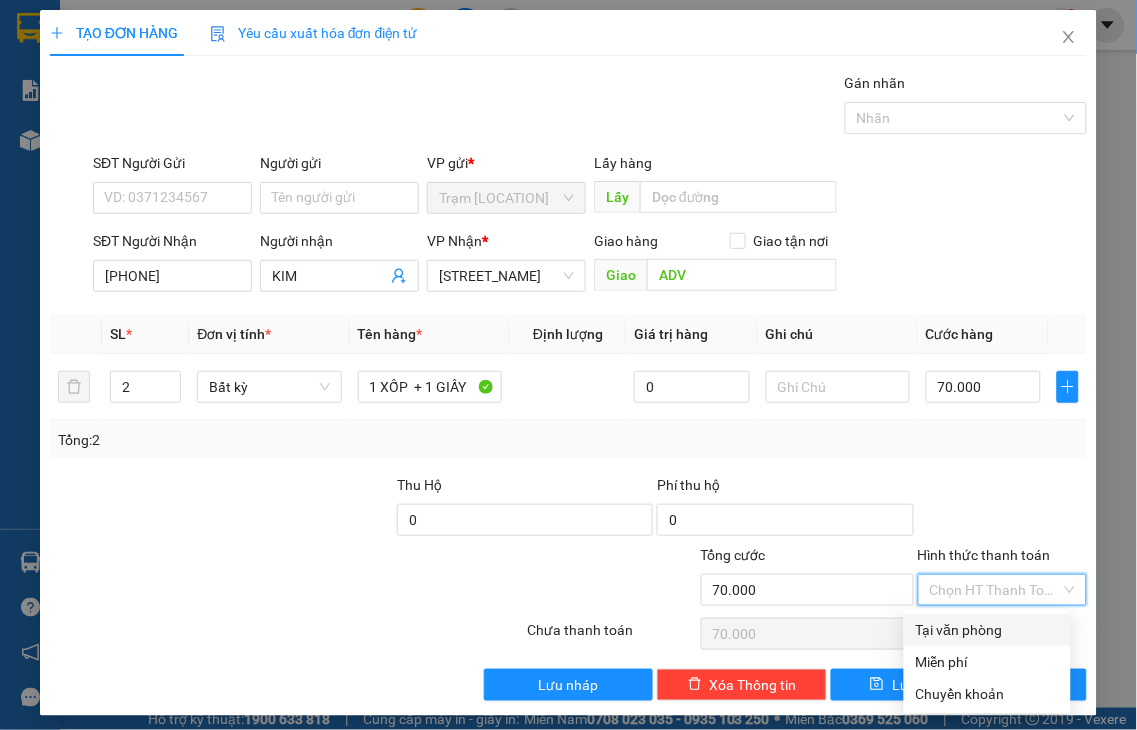 click on "Tại văn phòng" at bounding box center (987, 630) 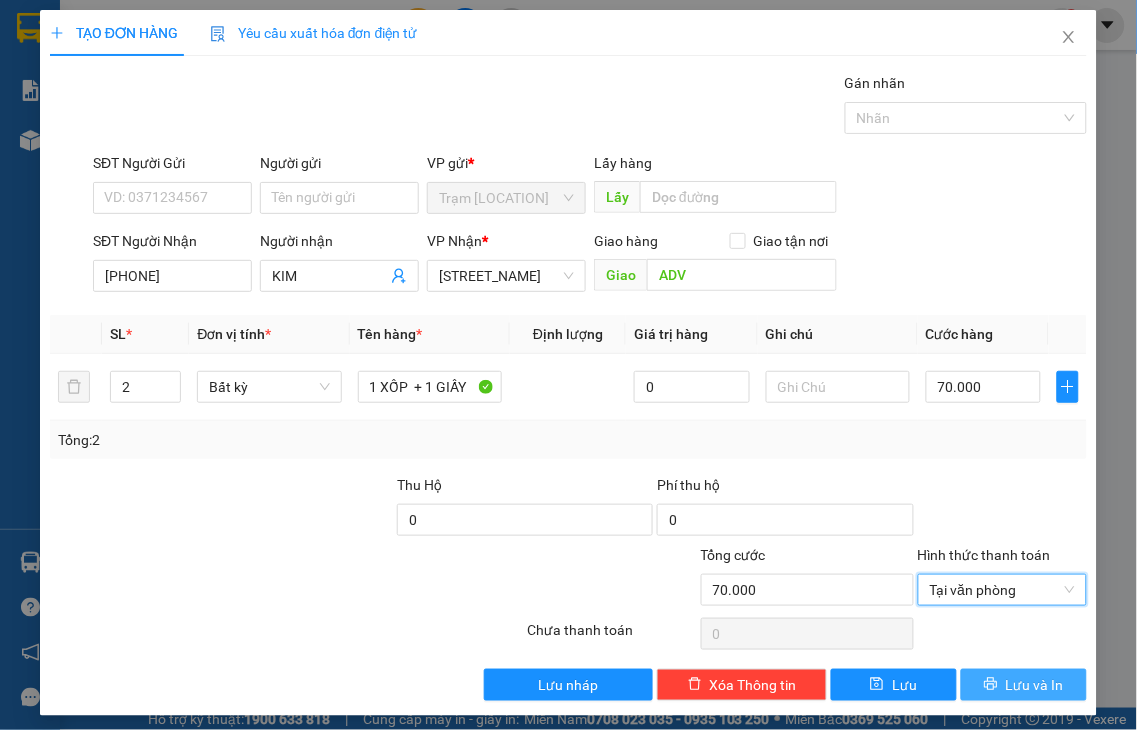 click 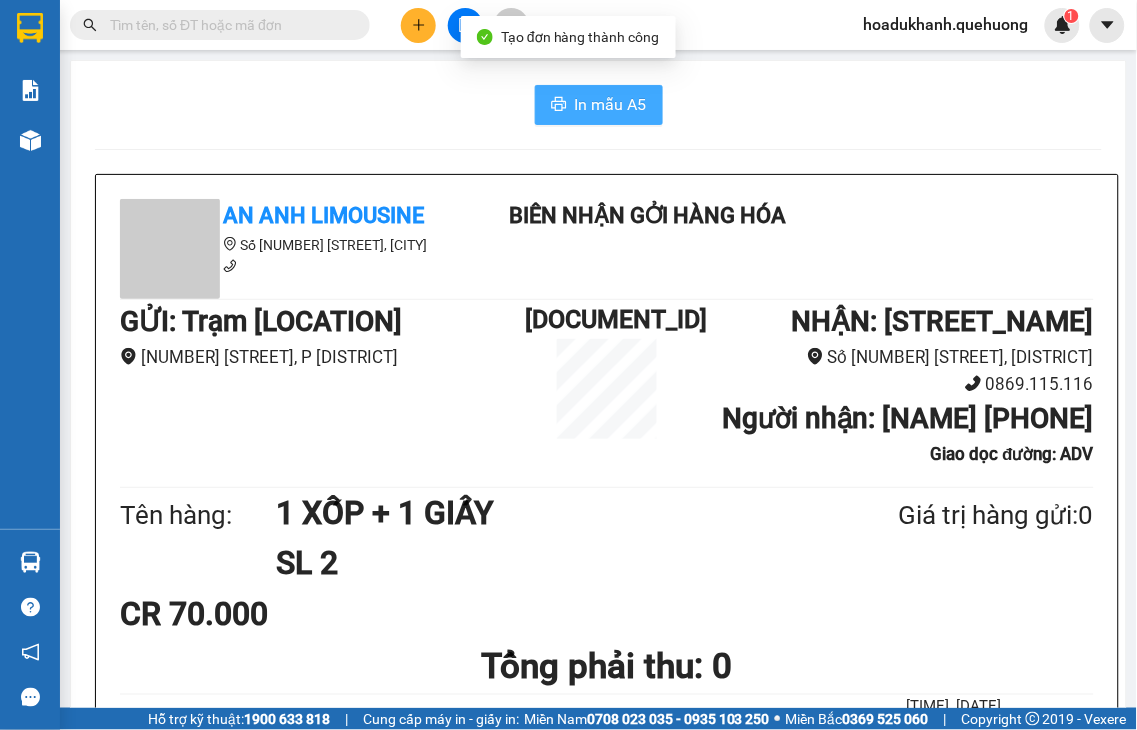click on "In mẫu A5" at bounding box center (611, 104) 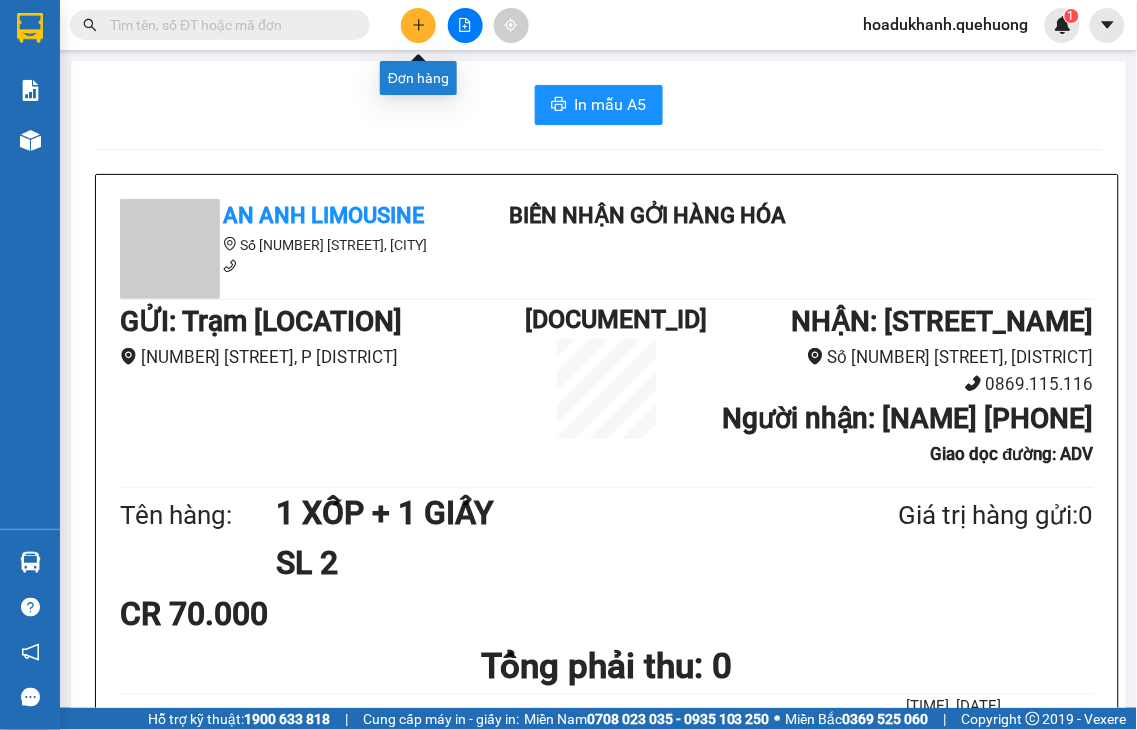 click 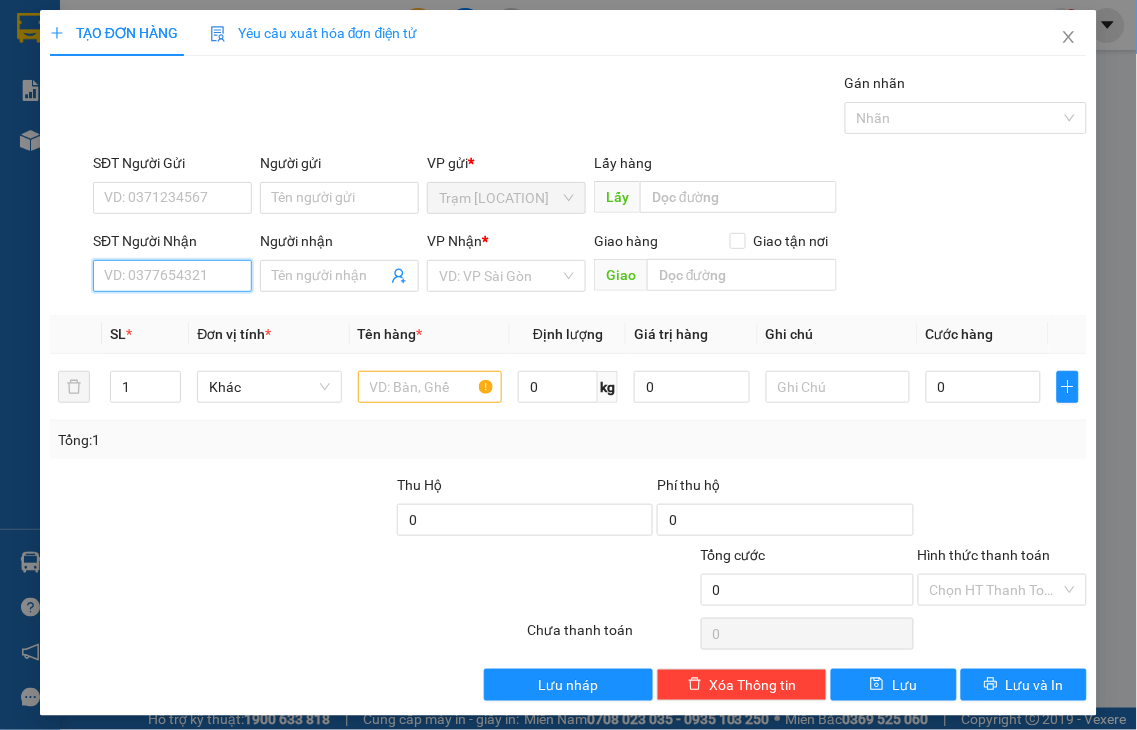 click on "SĐT Người Nhận" at bounding box center [172, 276] 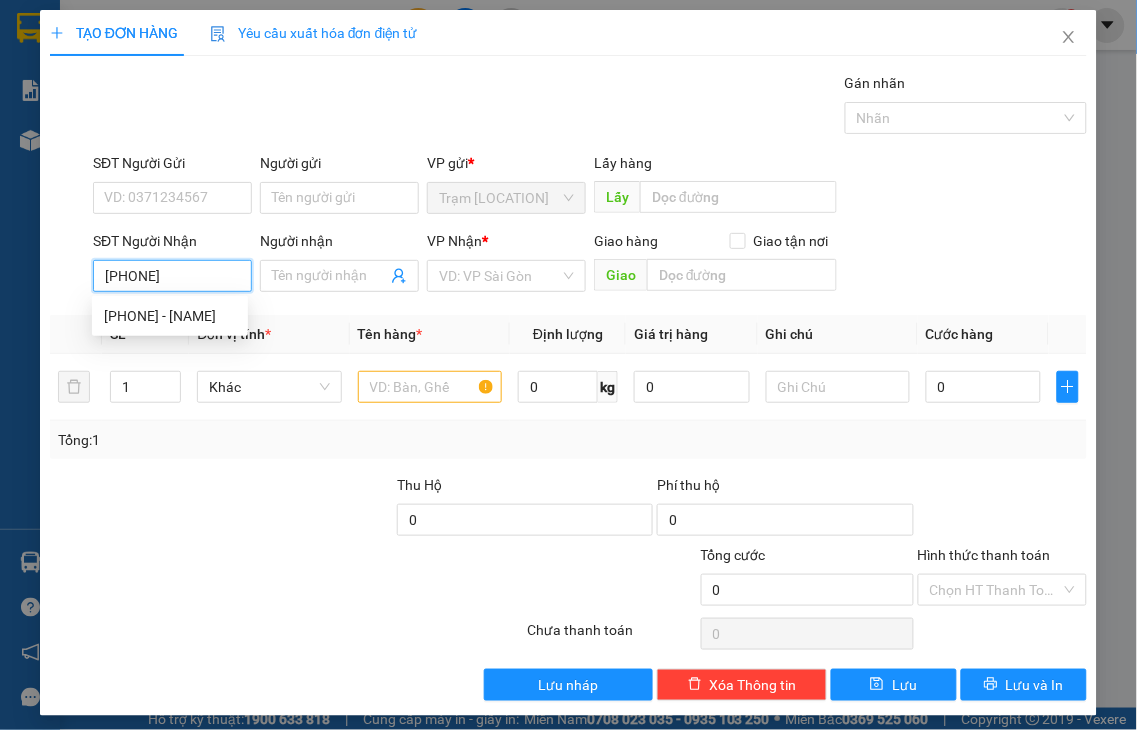 type on "[PHONE]" 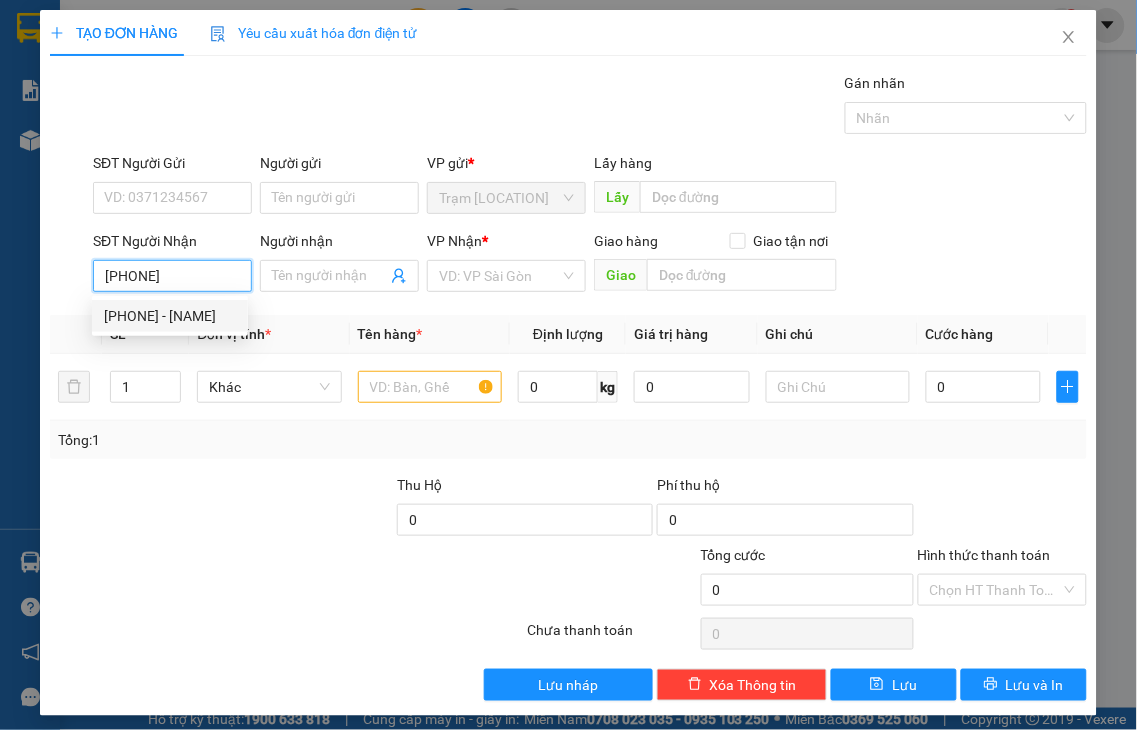 click on "0379187930 - MINH" at bounding box center [170, 316] 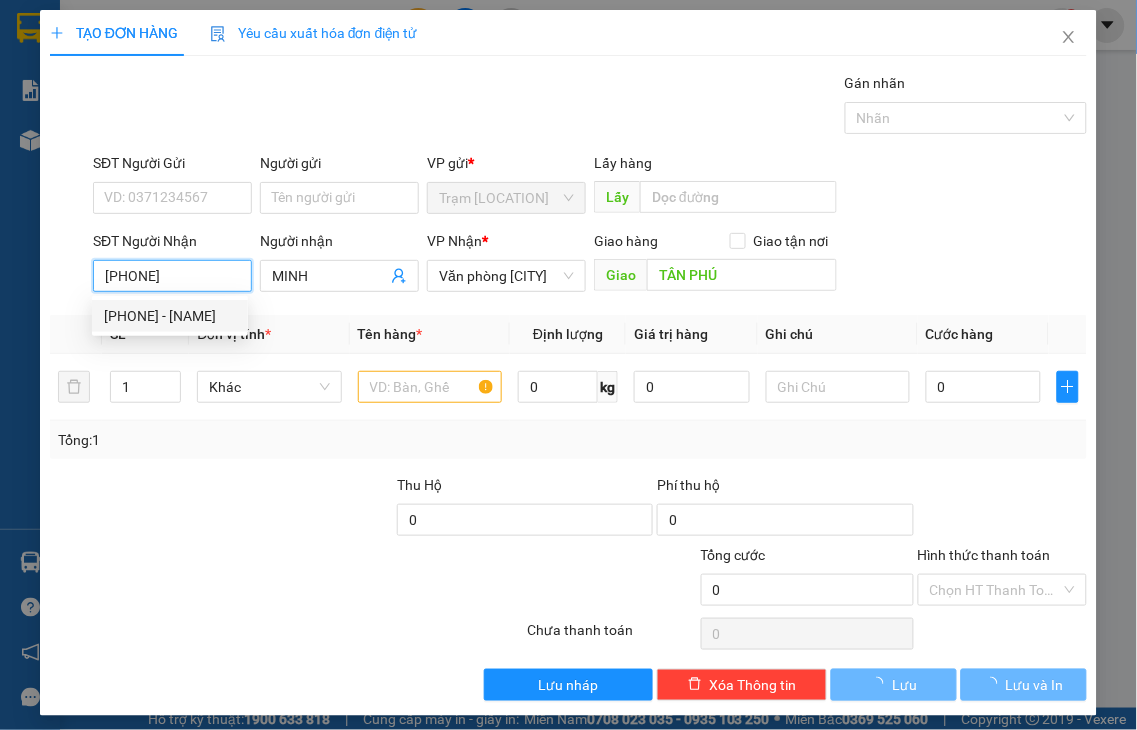 type on "50.000" 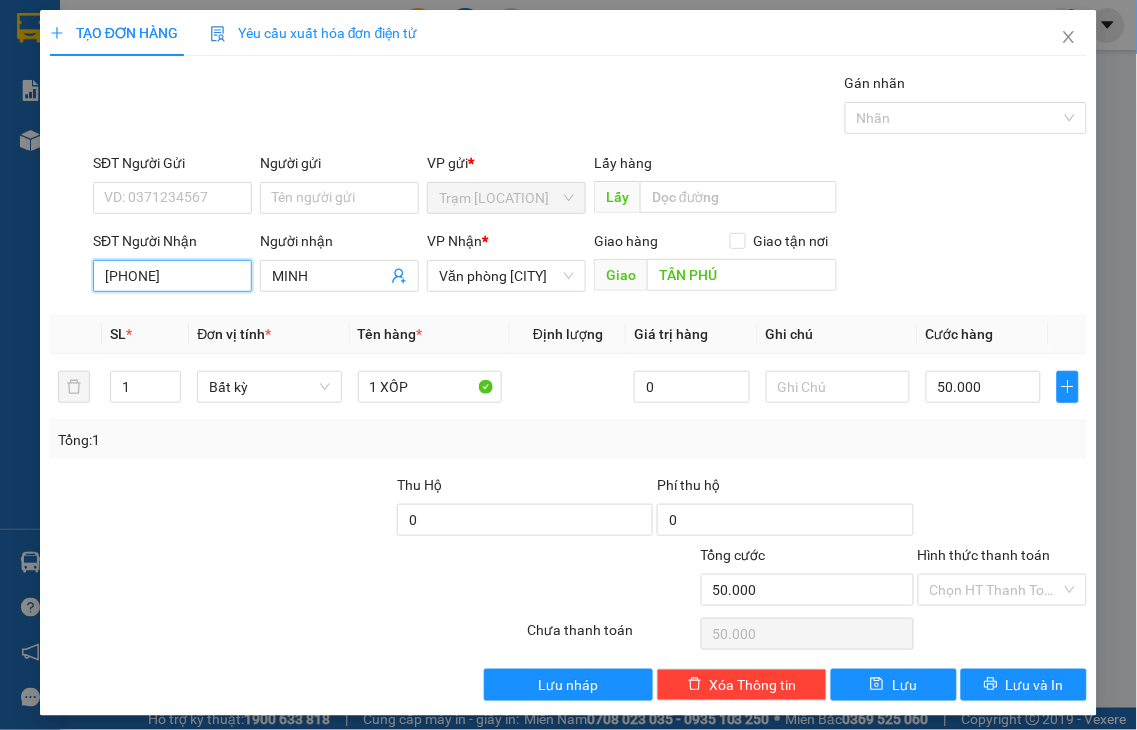 type on "[PHONE]" 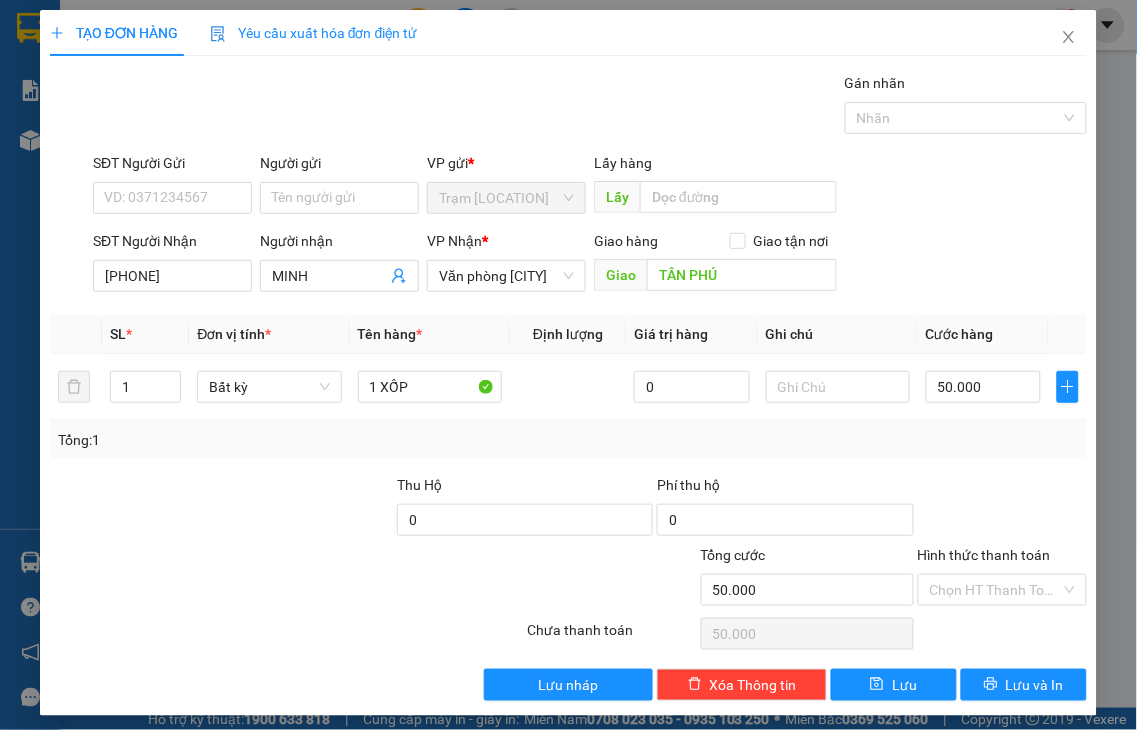 click on "Hình thức thanh toán" at bounding box center [984, 555] 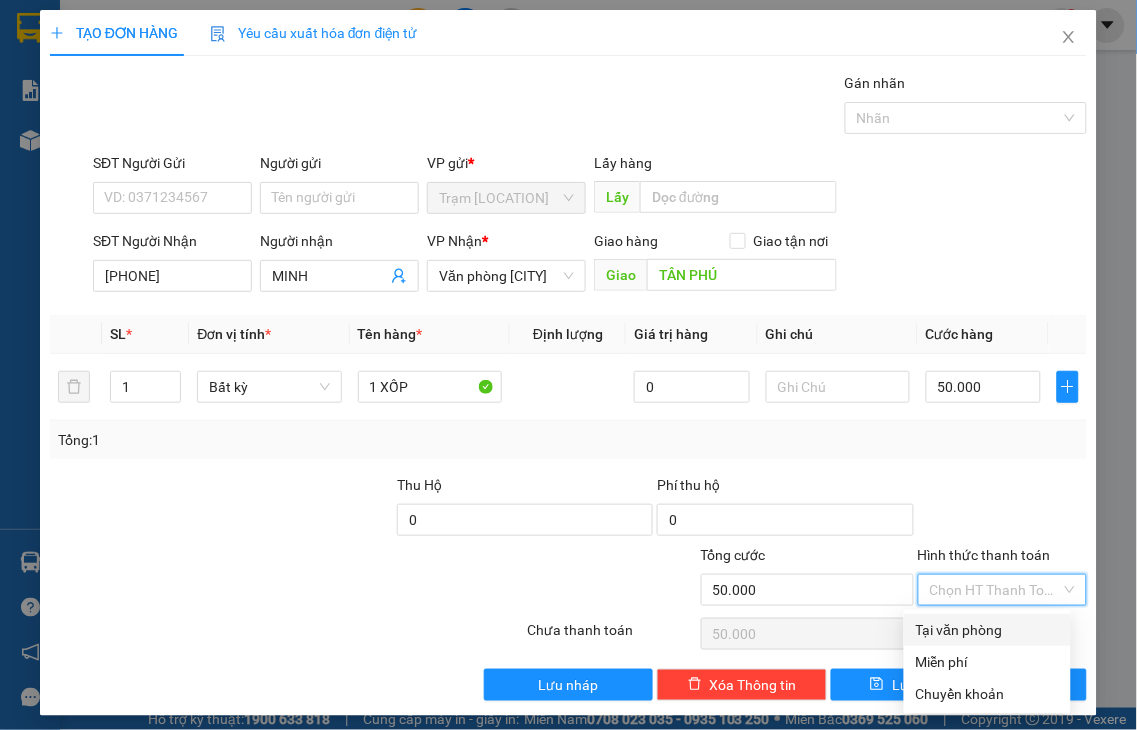 click on "Tại văn phòng" at bounding box center [987, 630] 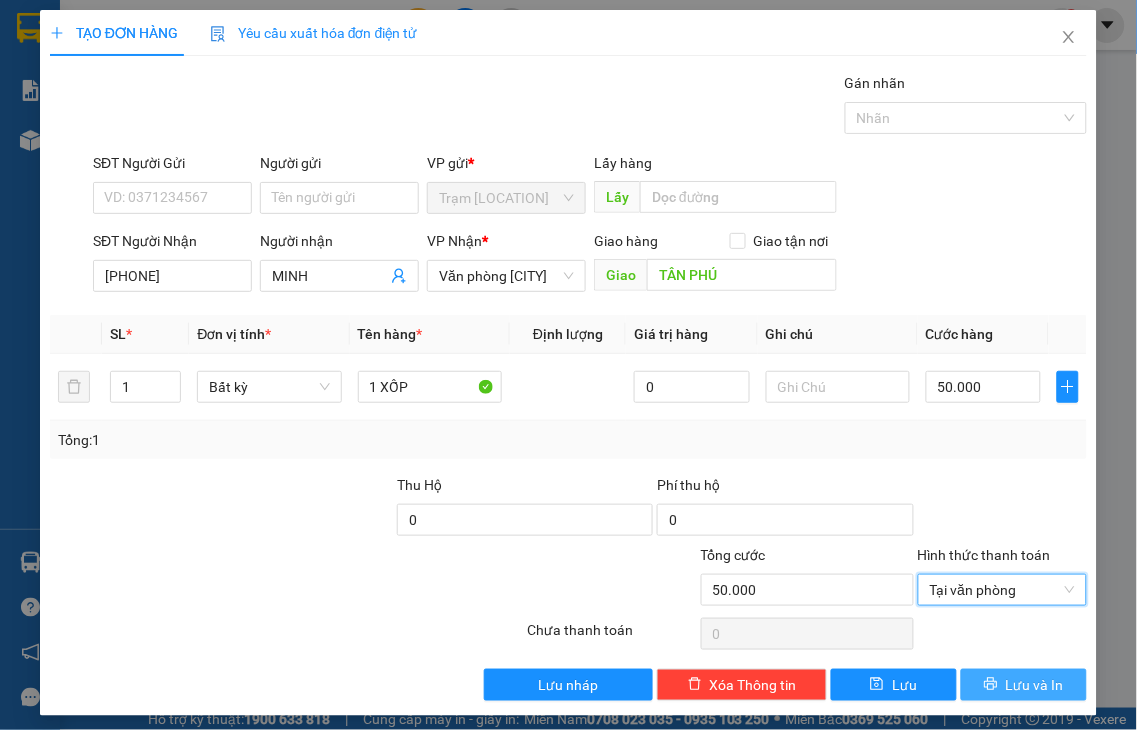 click on "Lưu và In" at bounding box center (1035, 685) 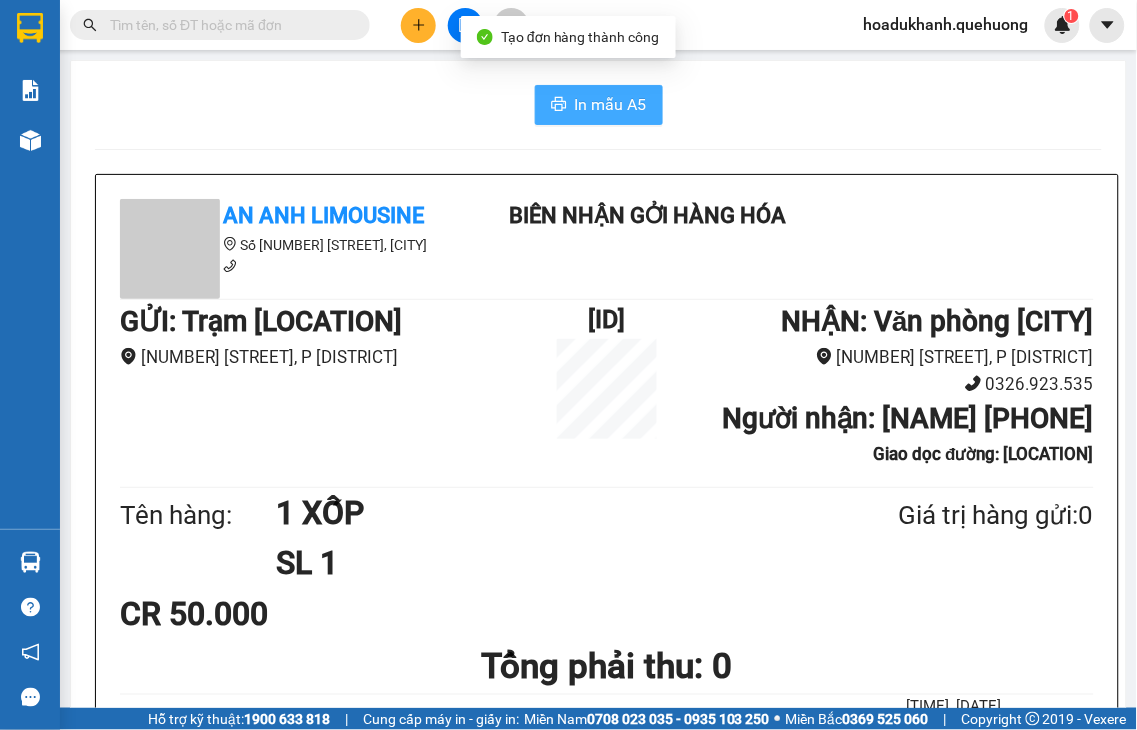 click on "In mẫu A5" at bounding box center (611, 104) 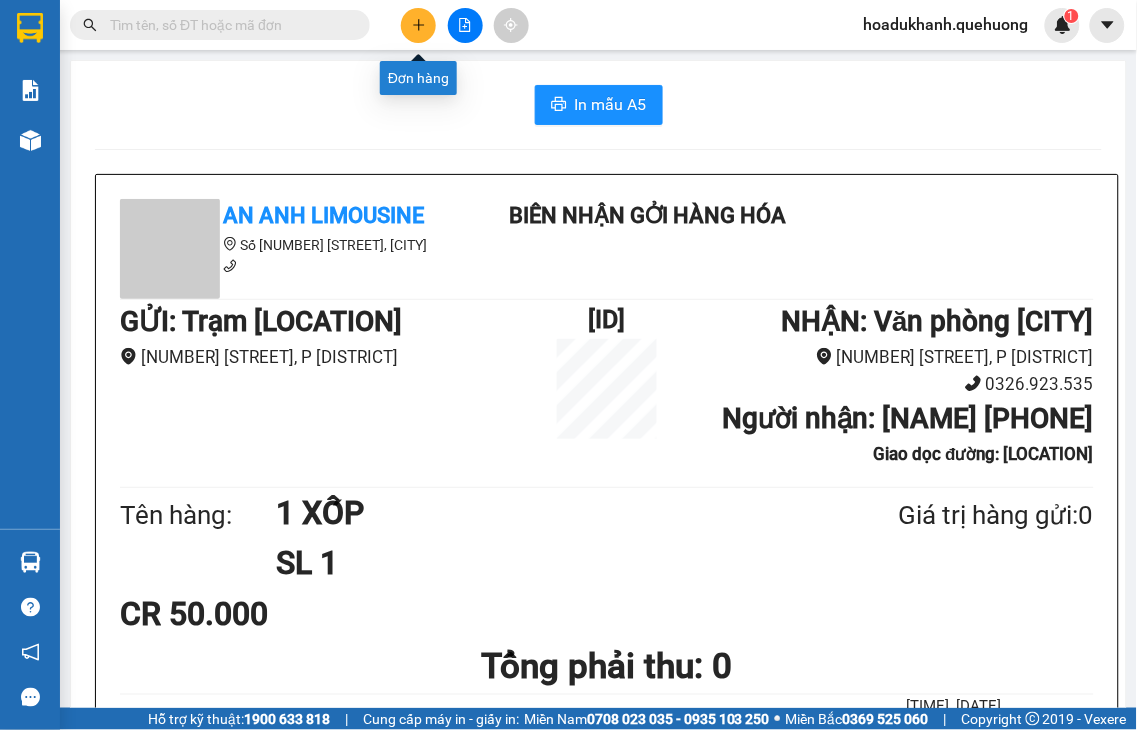 click 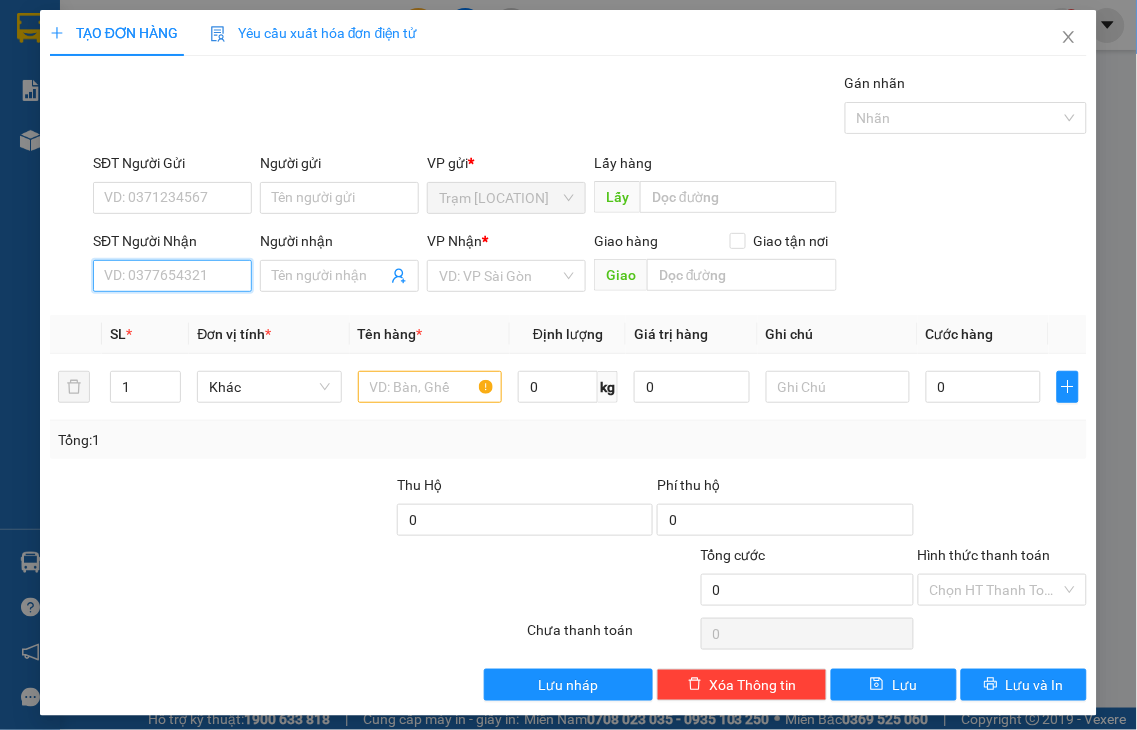click on "SĐT Người Nhận" at bounding box center (172, 276) 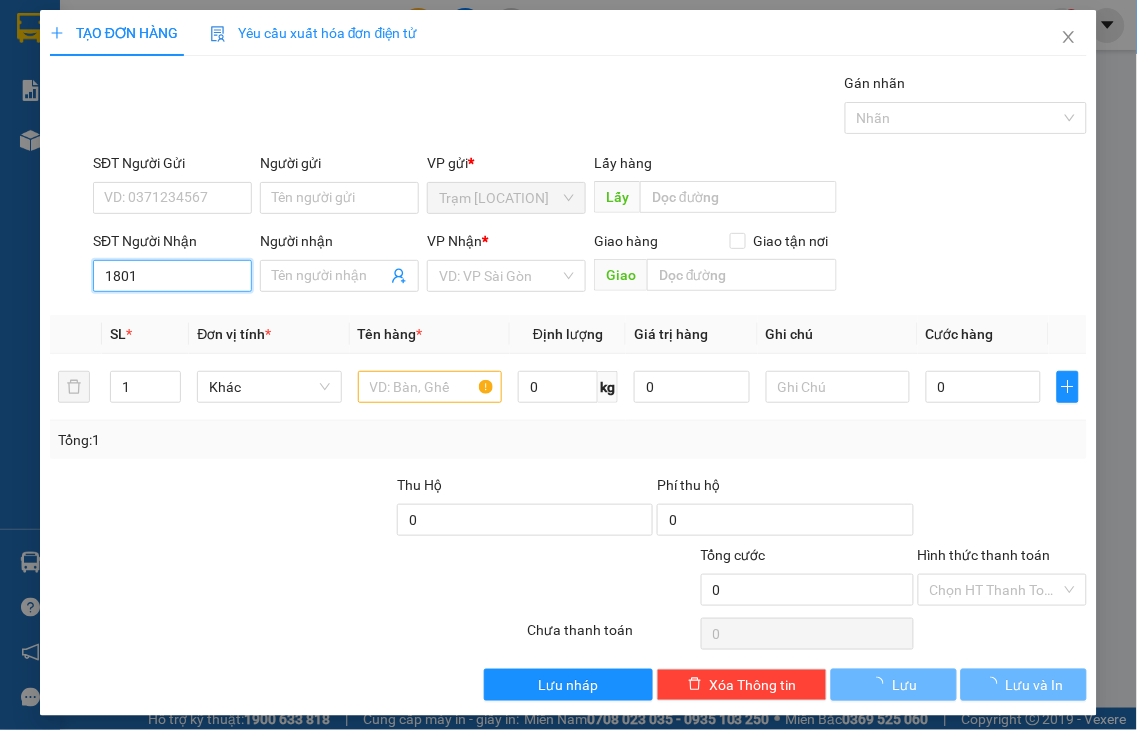 click on "1801" at bounding box center (172, 276) 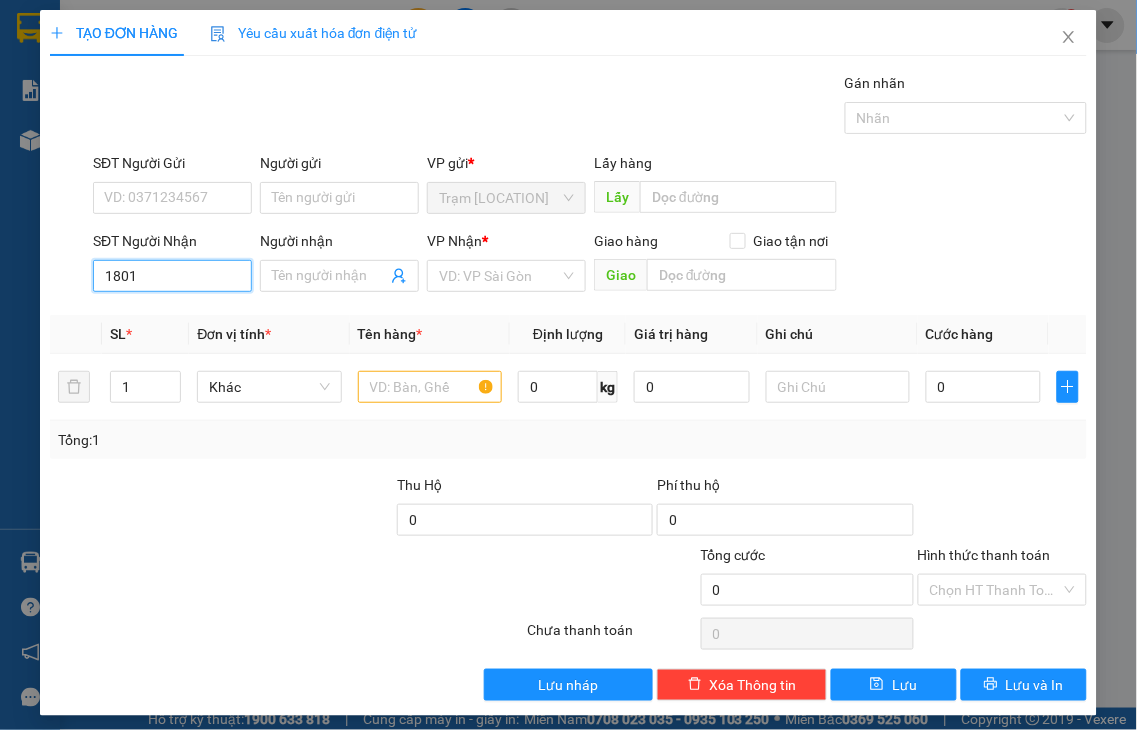 click on "1801" at bounding box center (172, 276) 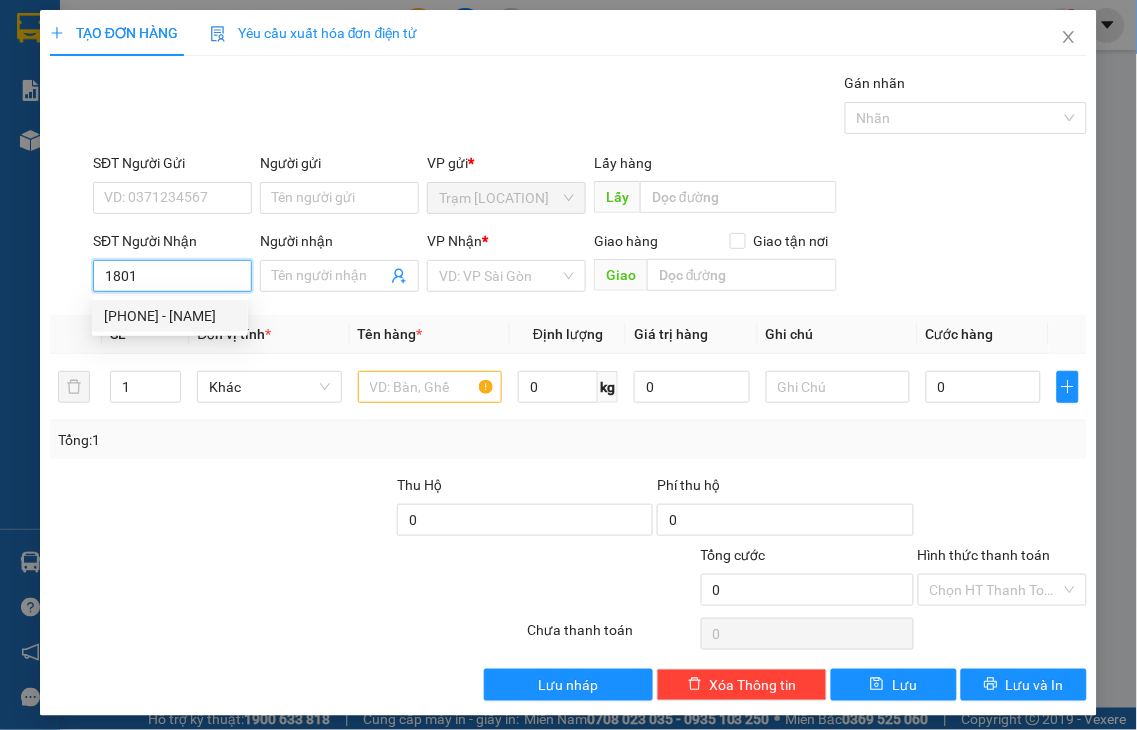 click on "0902441801 - NGỌC" at bounding box center [170, 316] 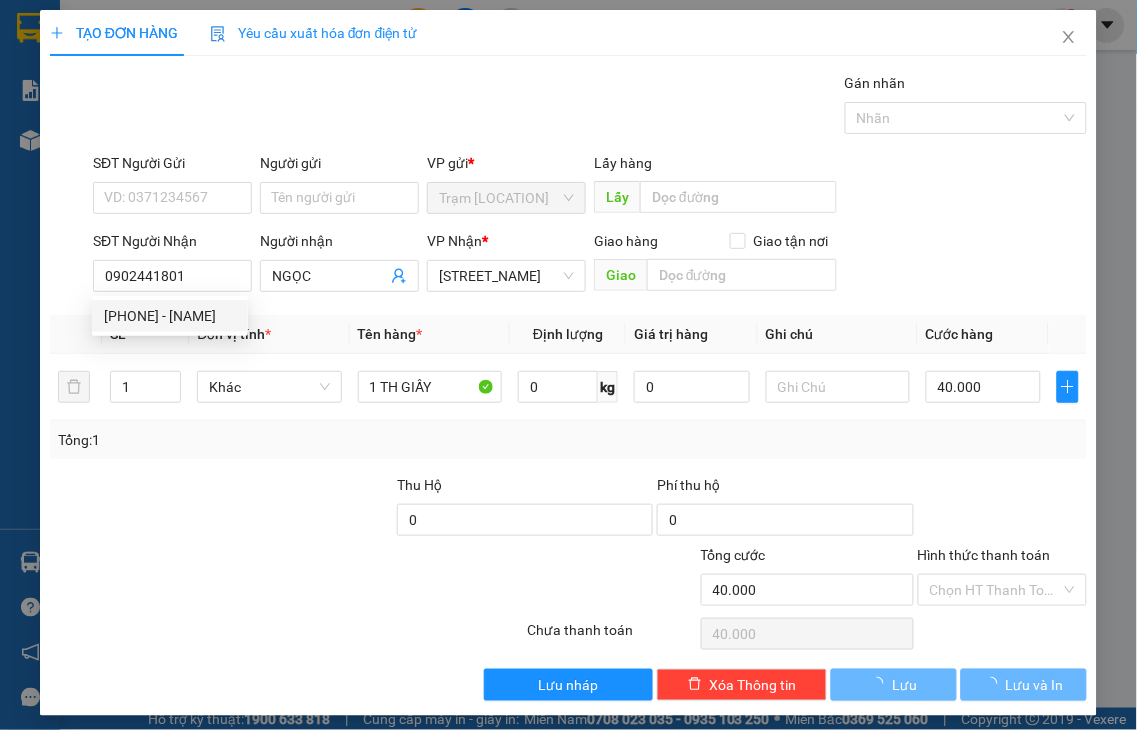 click on "Hình thức thanh toán" at bounding box center [984, 555] 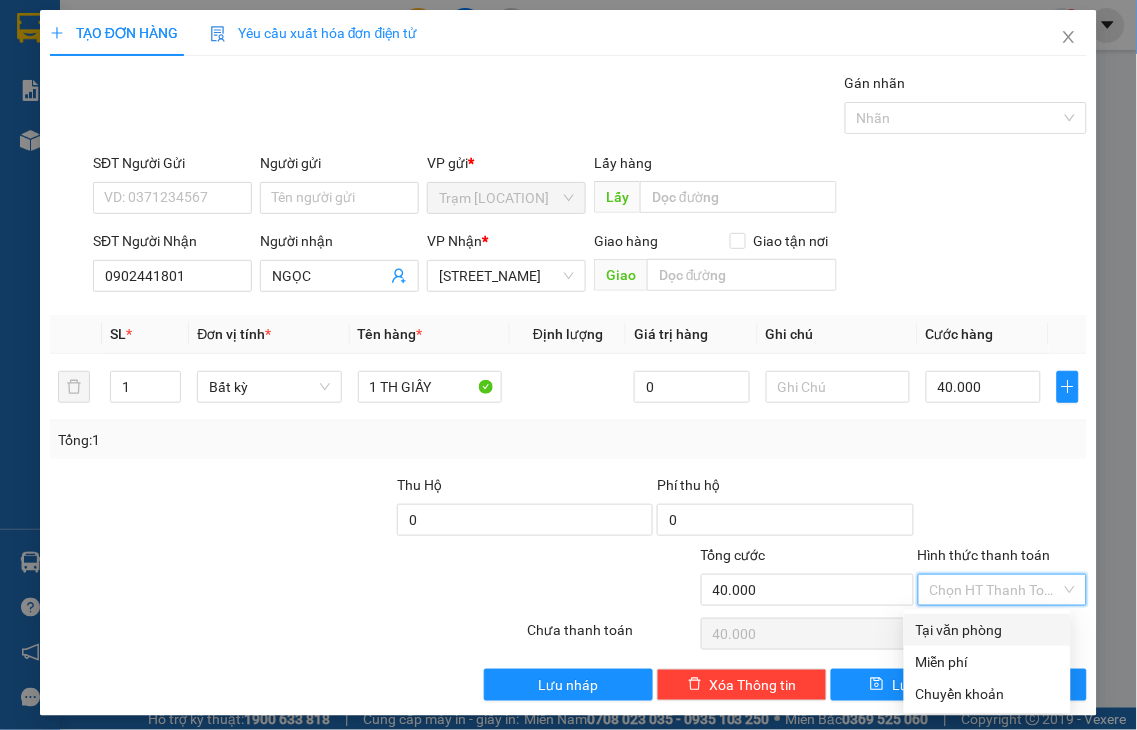 click on "Tại văn phòng" at bounding box center (987, 630) 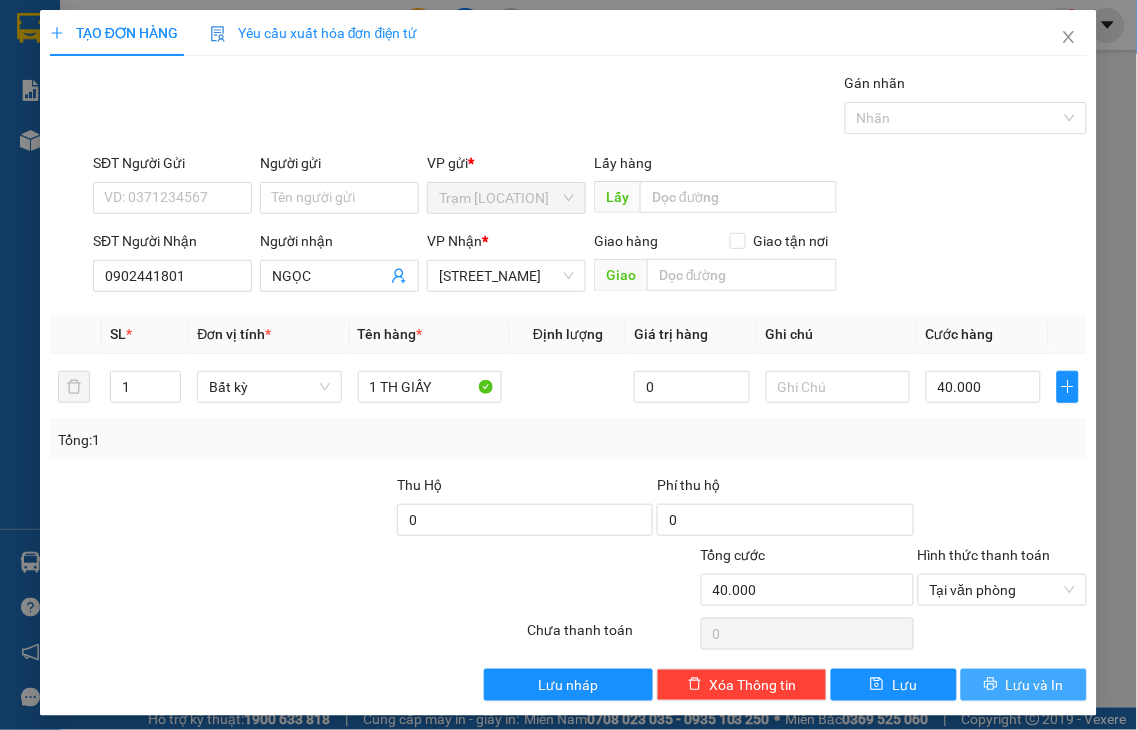 click on "Lưu và In" at bounding box center [1024, 685] 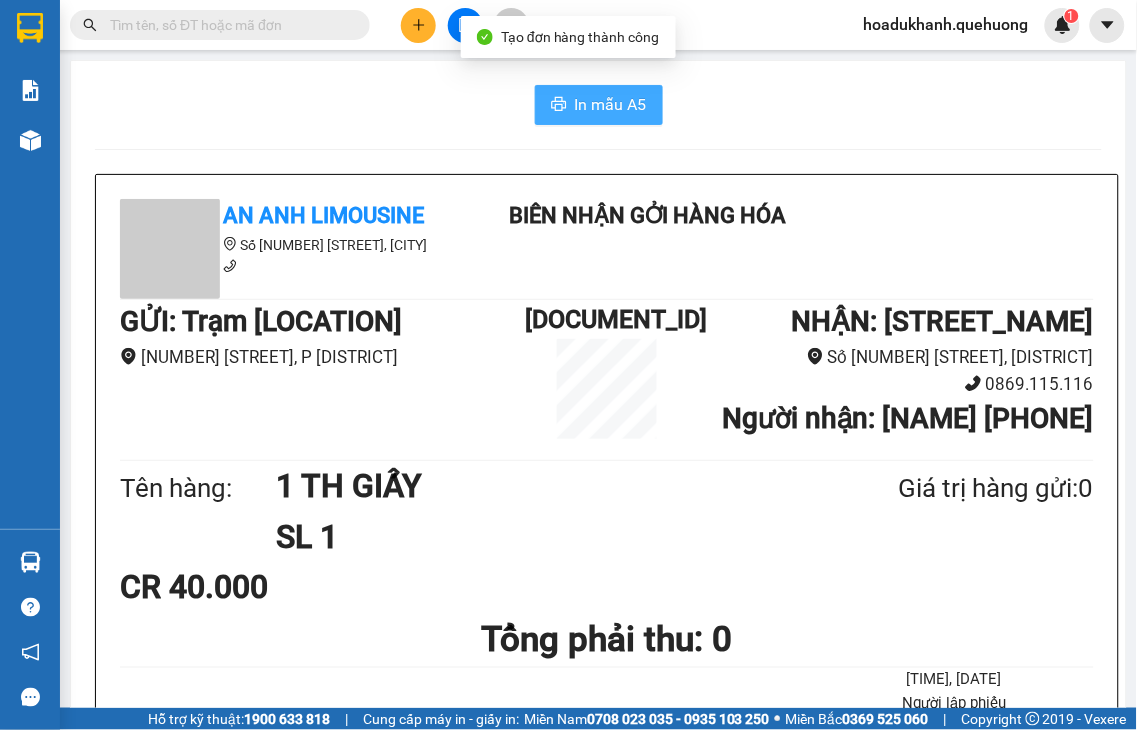 click on "In mẫu A5" at bounding box center (611, 104) 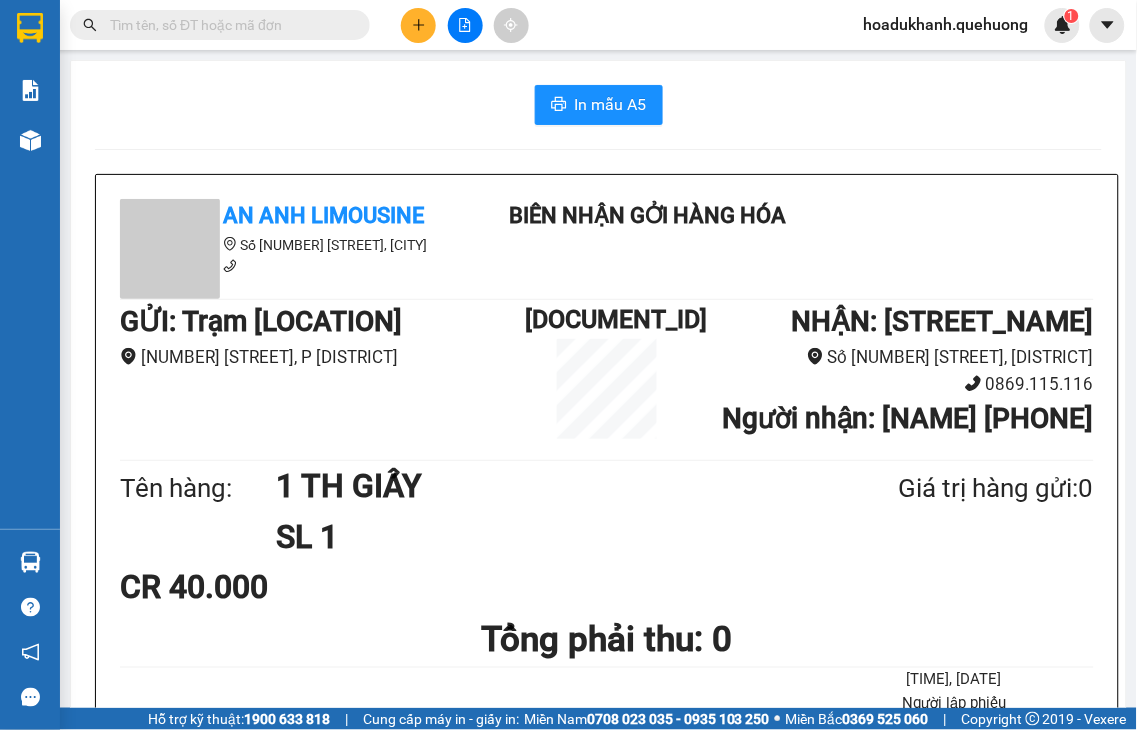 click 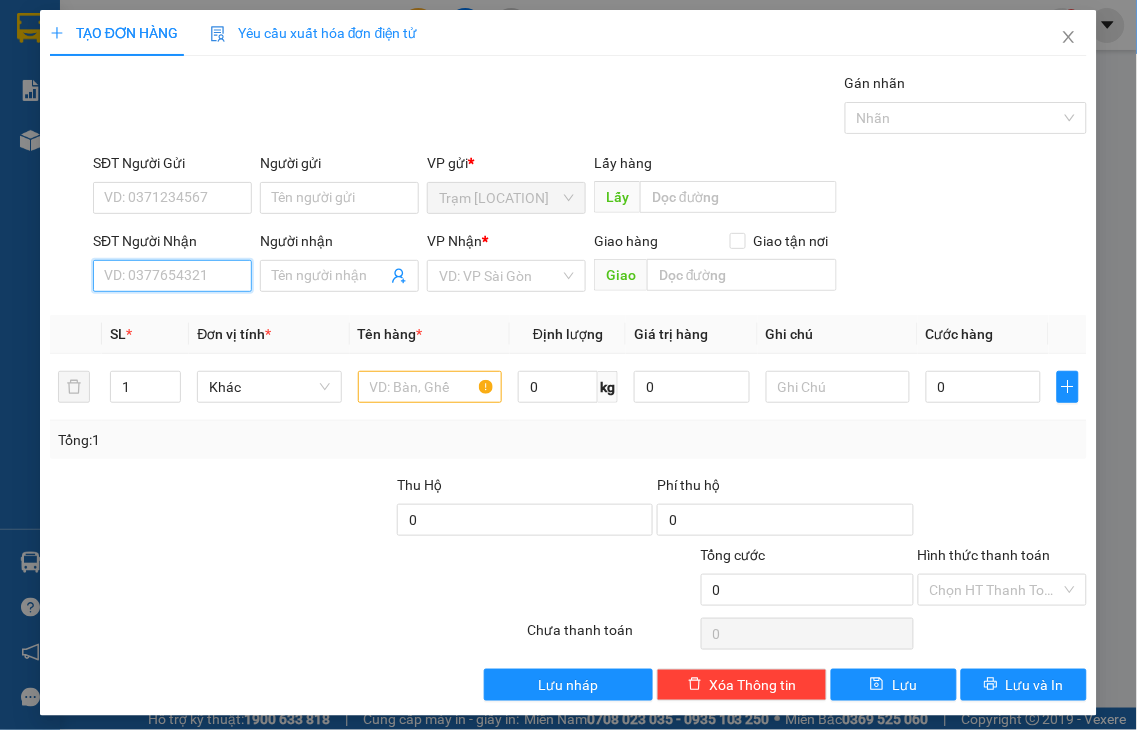 click on "SĐT Người Nhận" at bounding box center [172, 276] 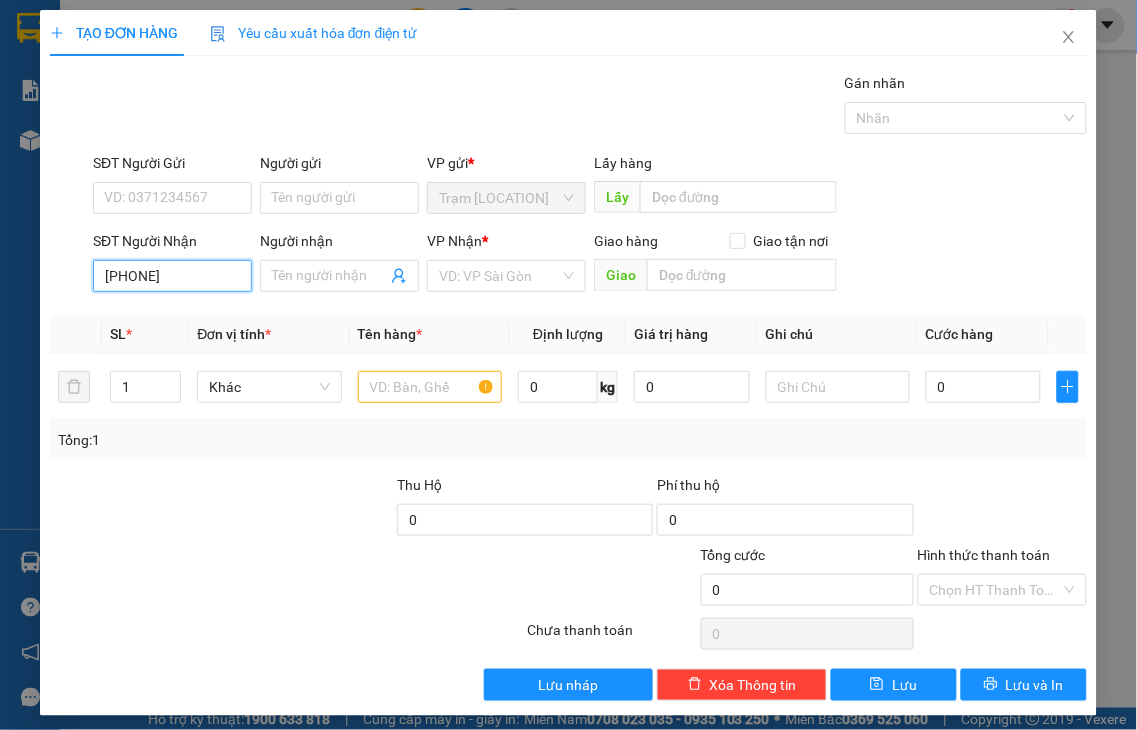 type on "[PHONE]" 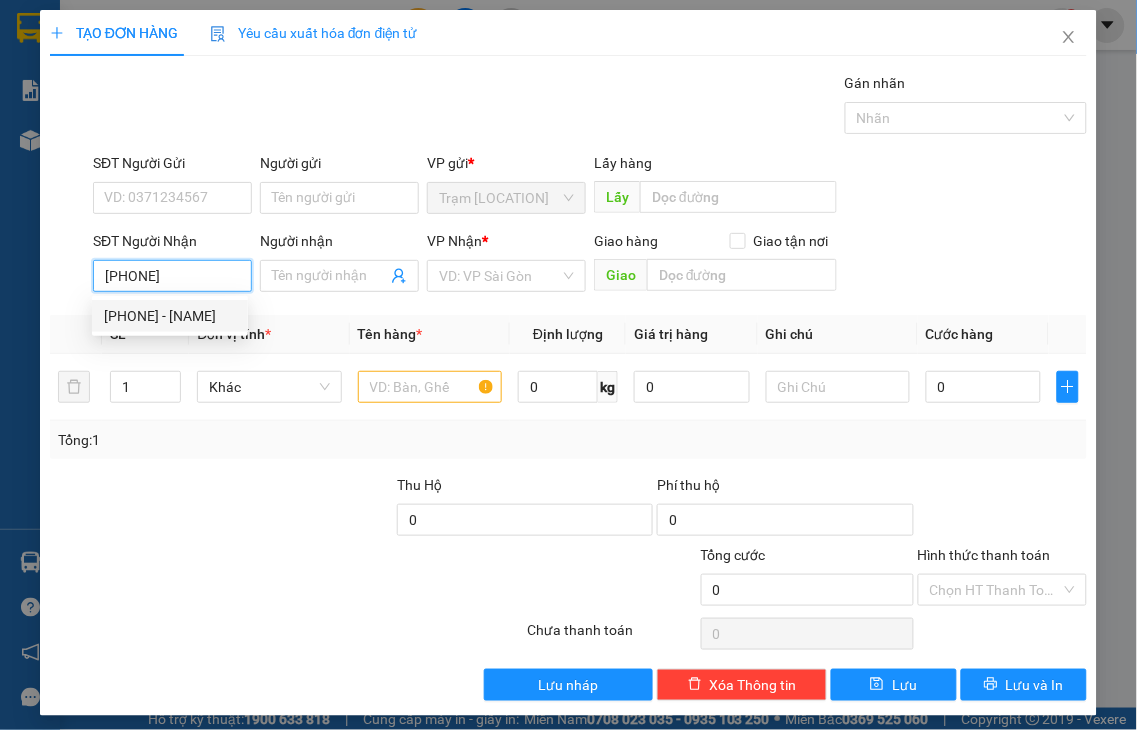 click on "0977234230 - BÉ" at bounding box center (170, 316) 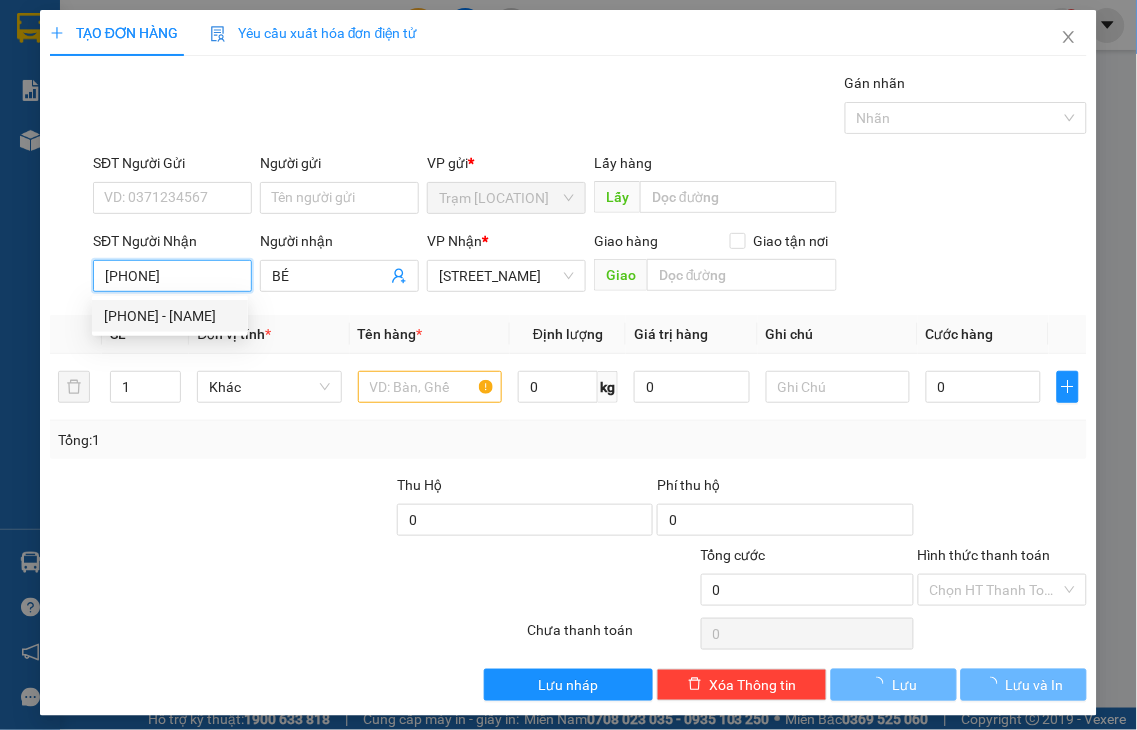type on "50.000" 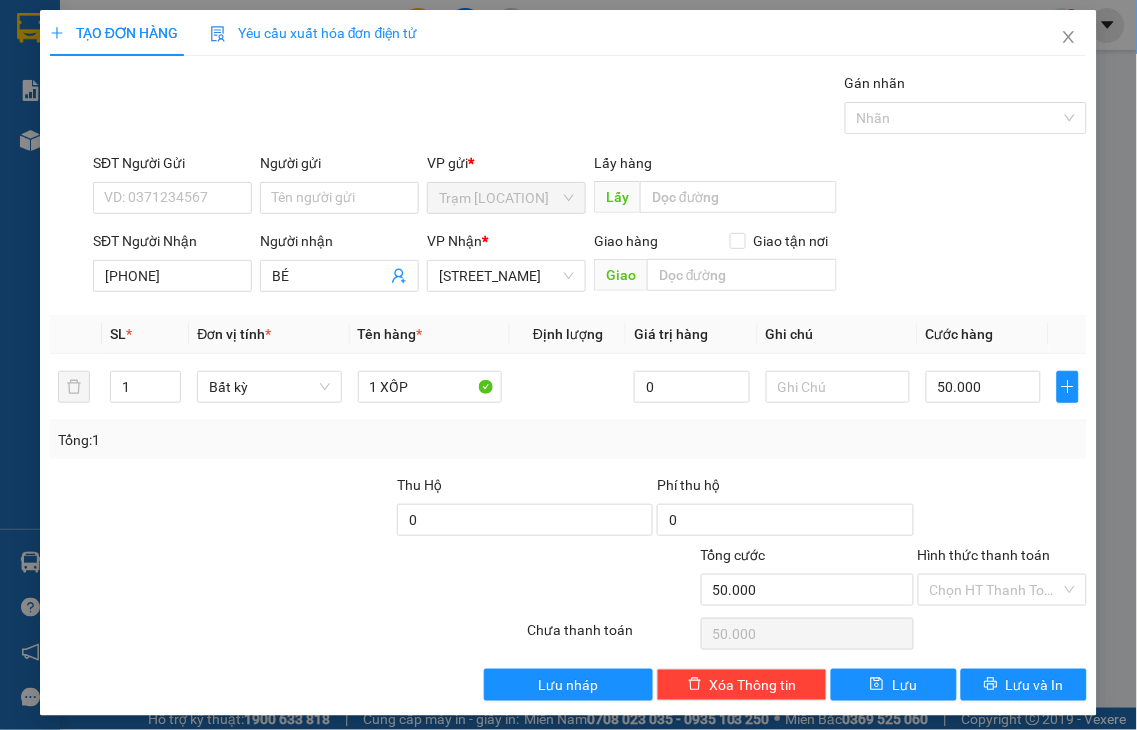 click on "Hình thức thanh toán" at bounding box center (984, 555) 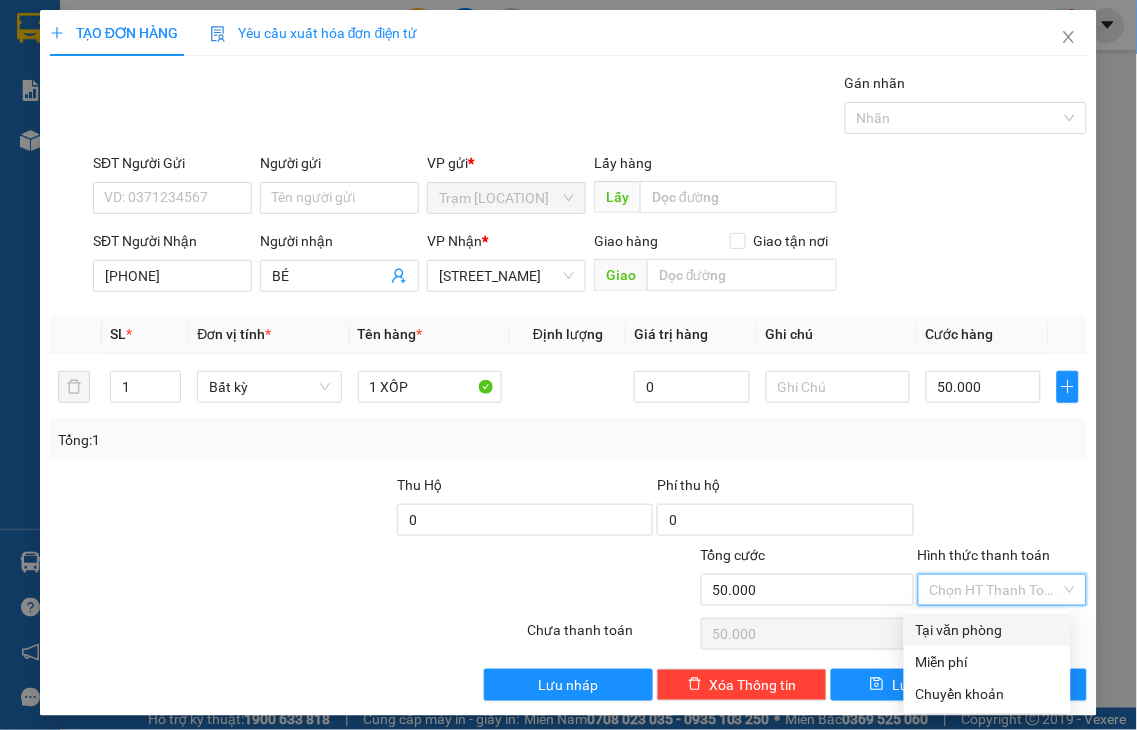 click on "Tại văn phòng" at bounding box center (987, 630) 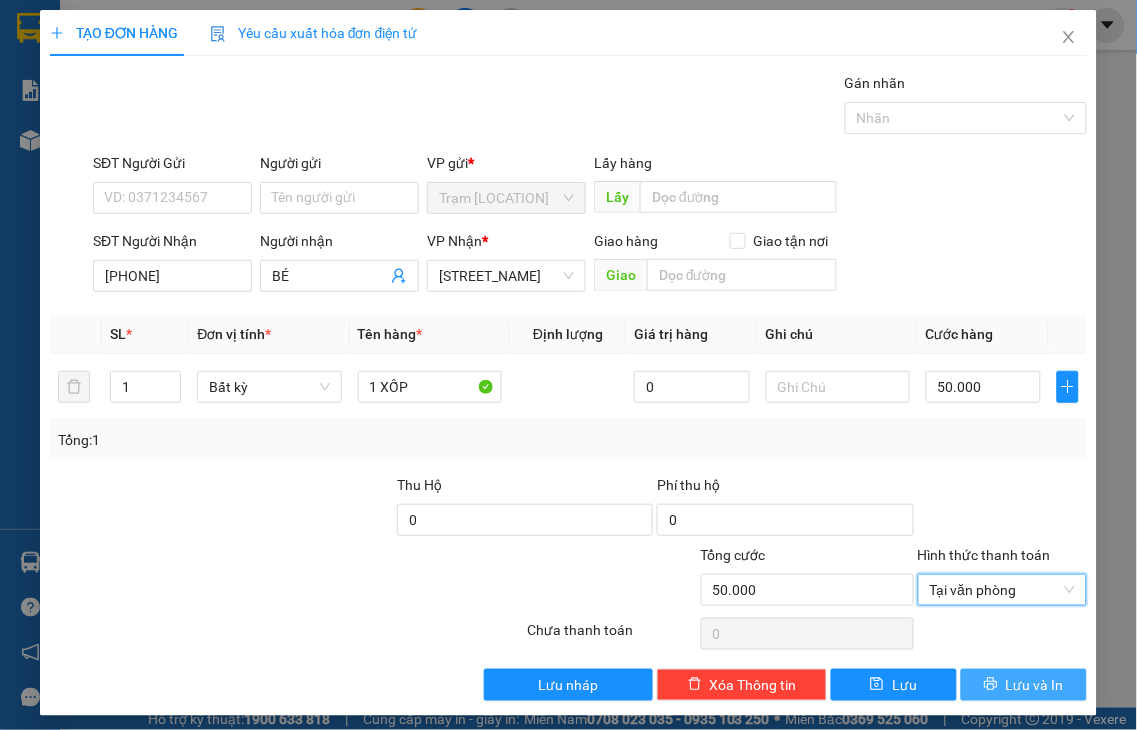 click on "Lưu và In" at bounding box center (1035, 685) 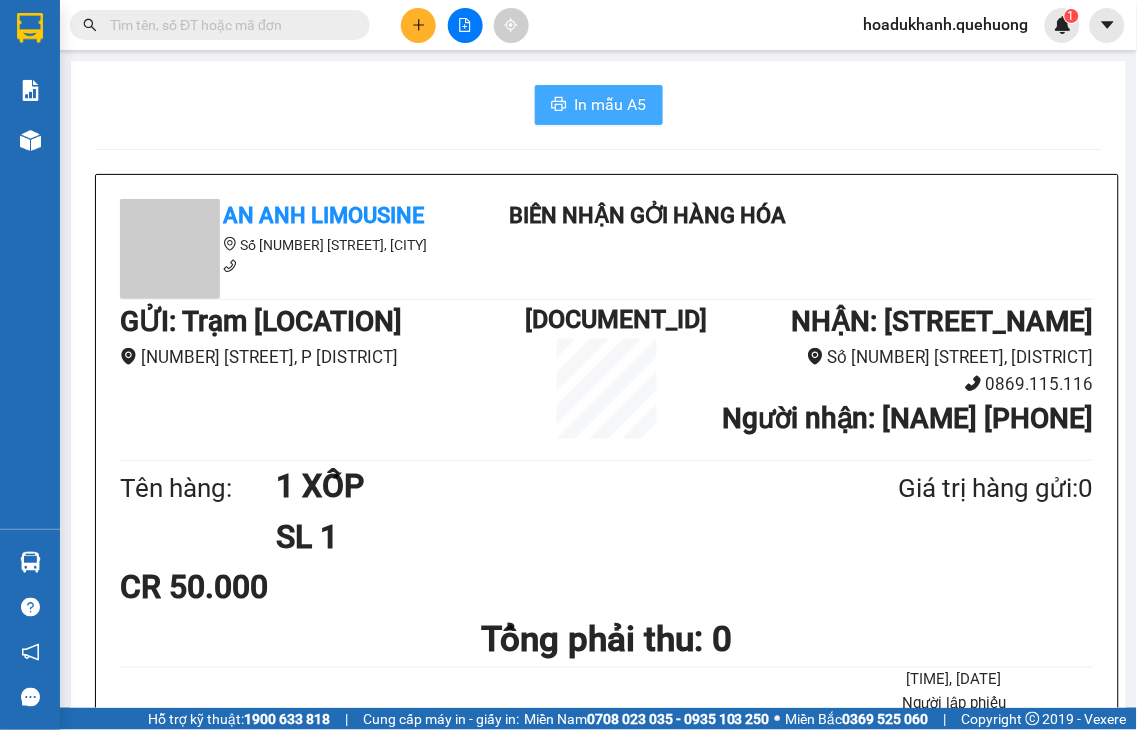 click on "In mẫu A5" at bounding box center (611, 104) 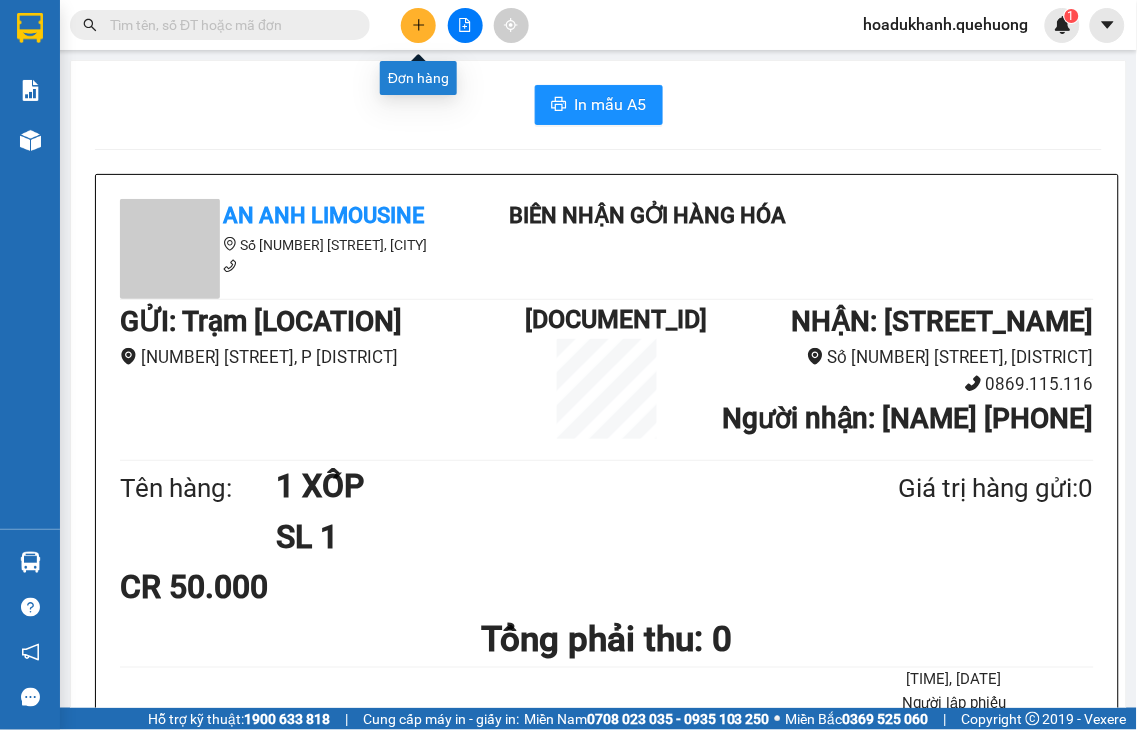 click 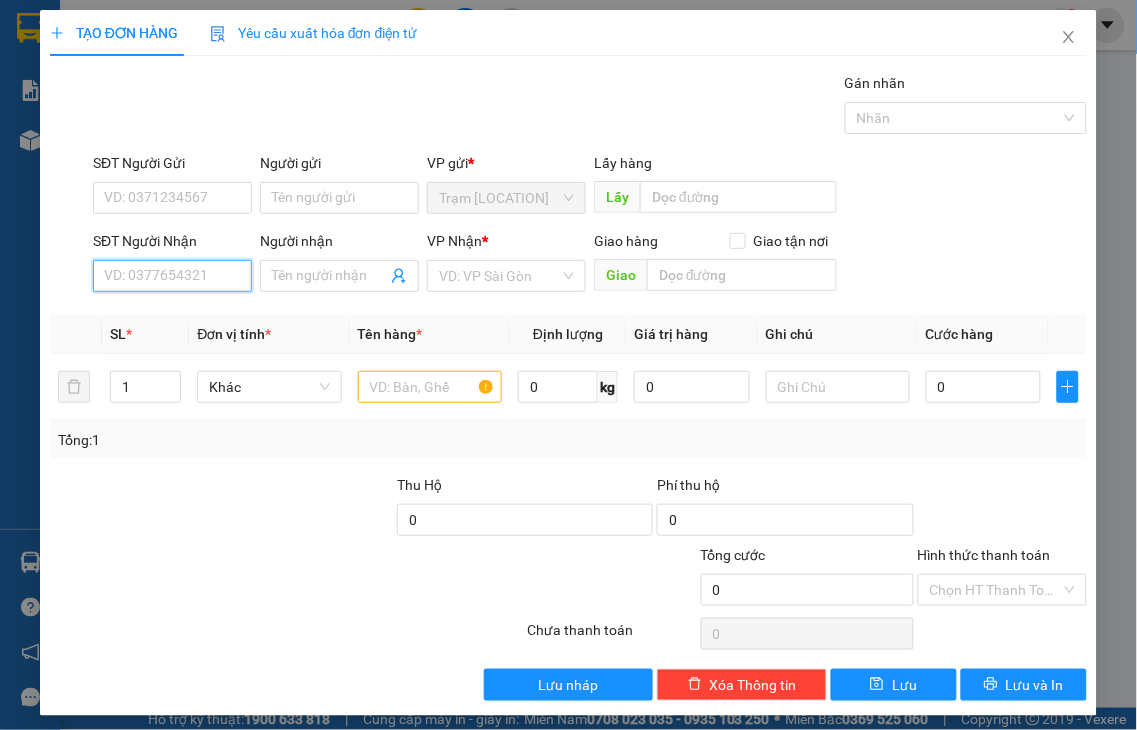 click on "SĐT Người Nhận" at bounding box center (172, 276) 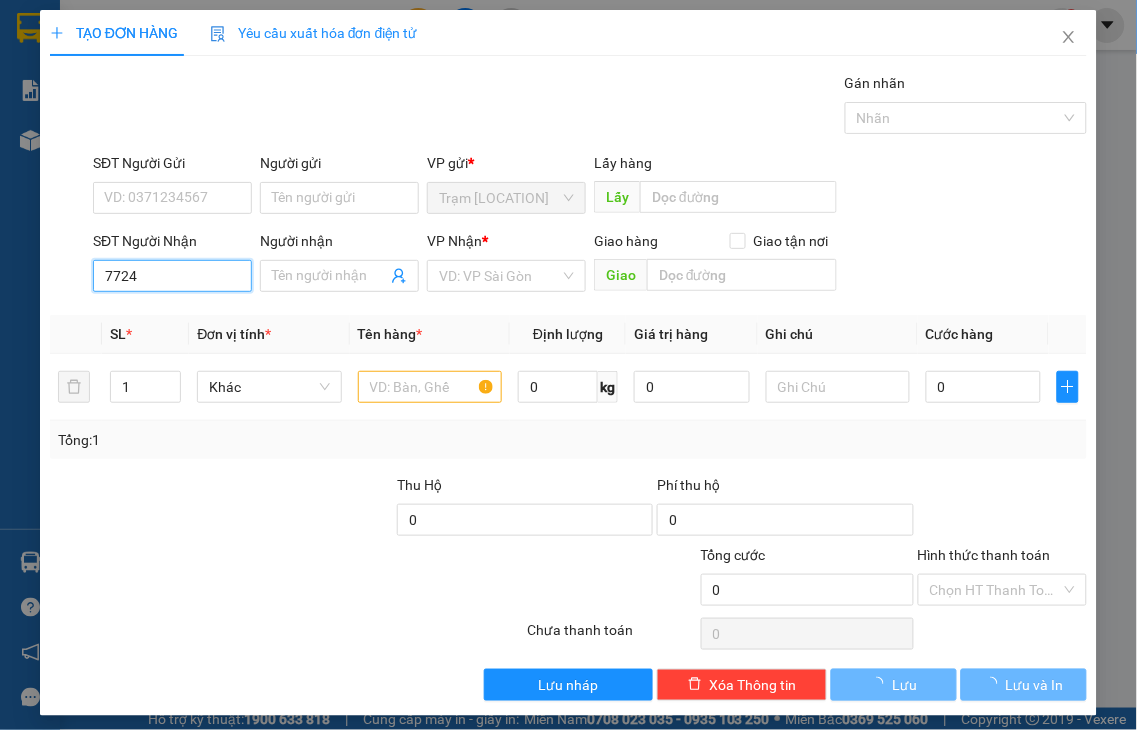click on "7724" at bounding box center [172, 276] 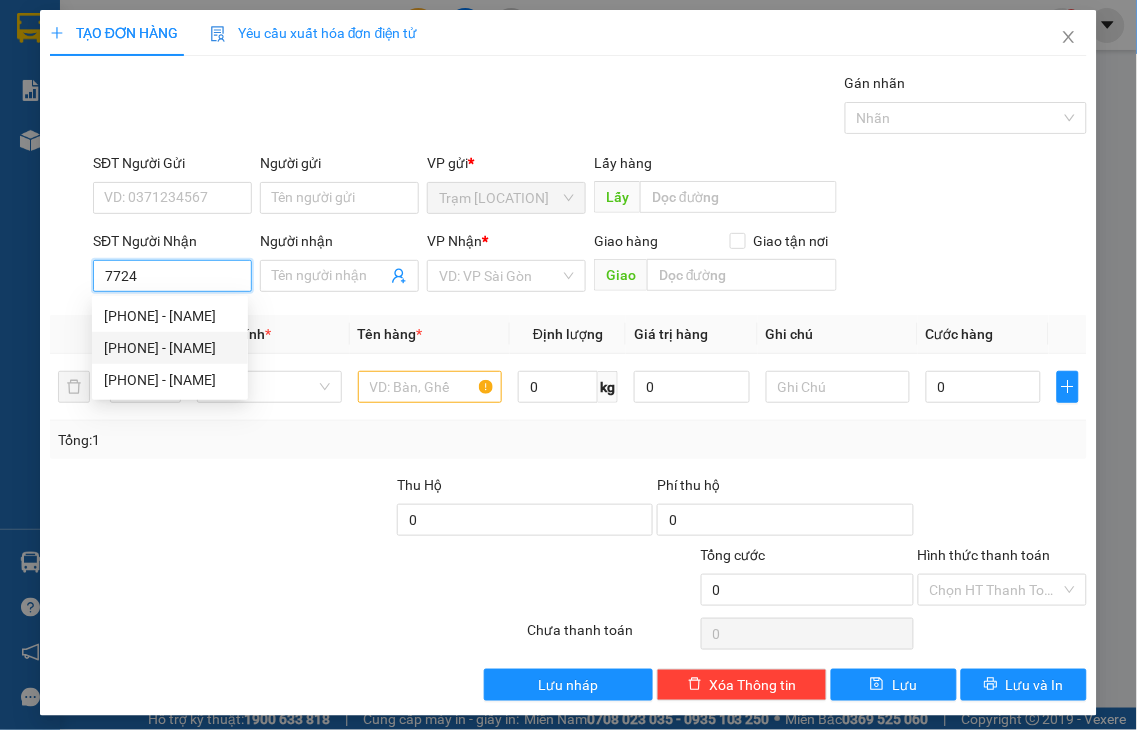 click on "0907707724 - HÂN" at bounding box center [170, 348] 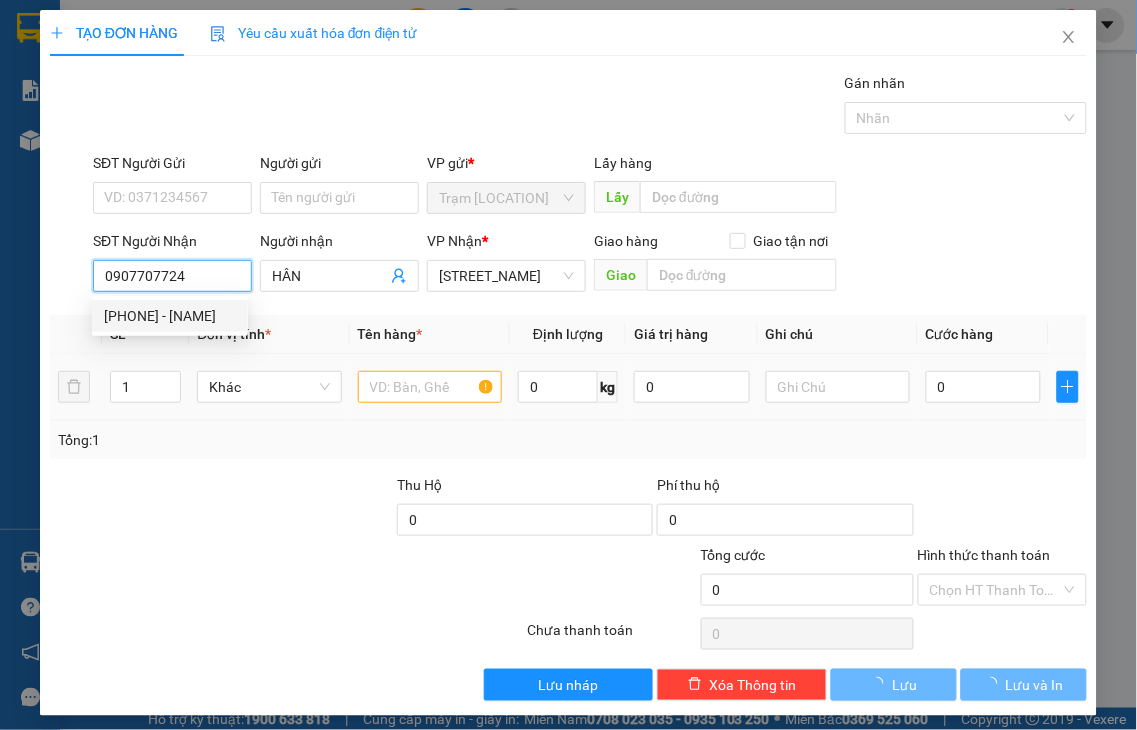 type on "50.000" 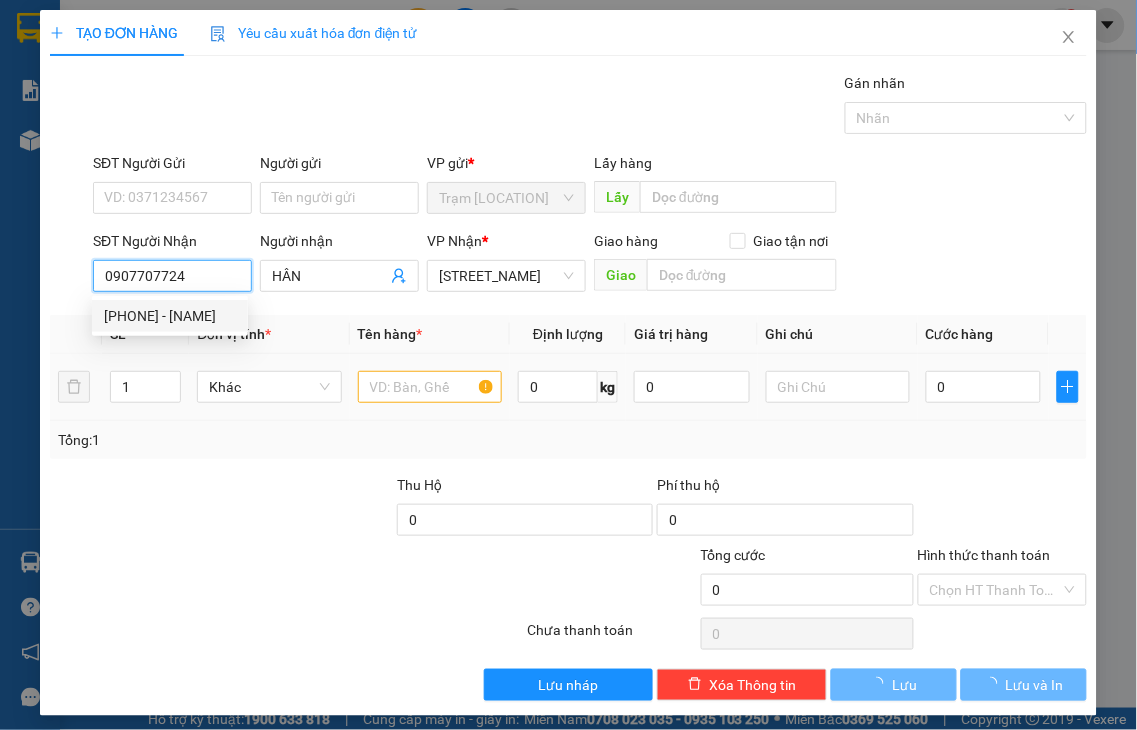 type on "50.000" 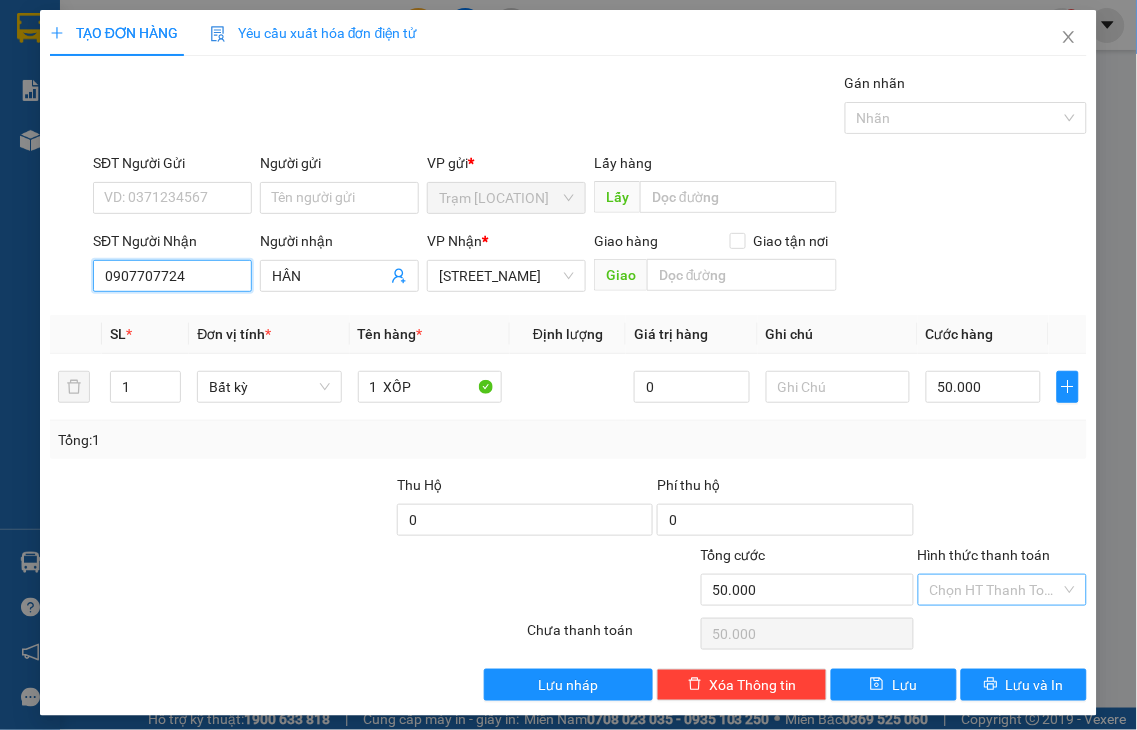 type on "0907707724" 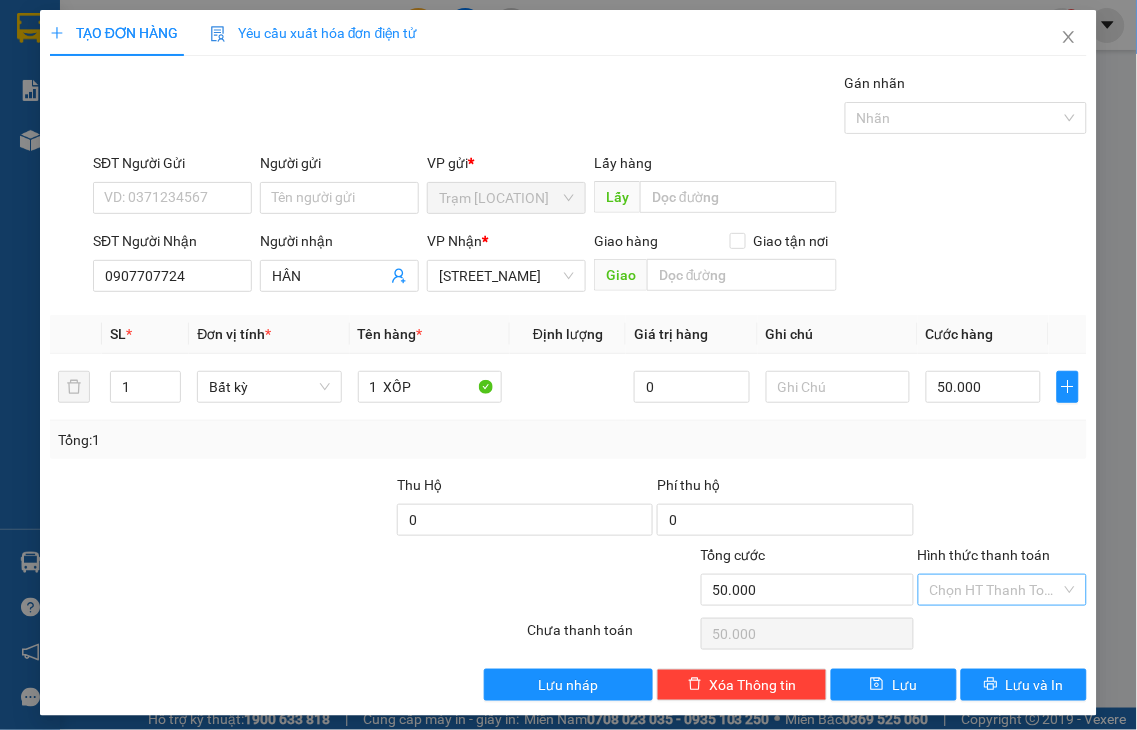 click on "Hình thức thanh toán" at bounding box center [984, 555] 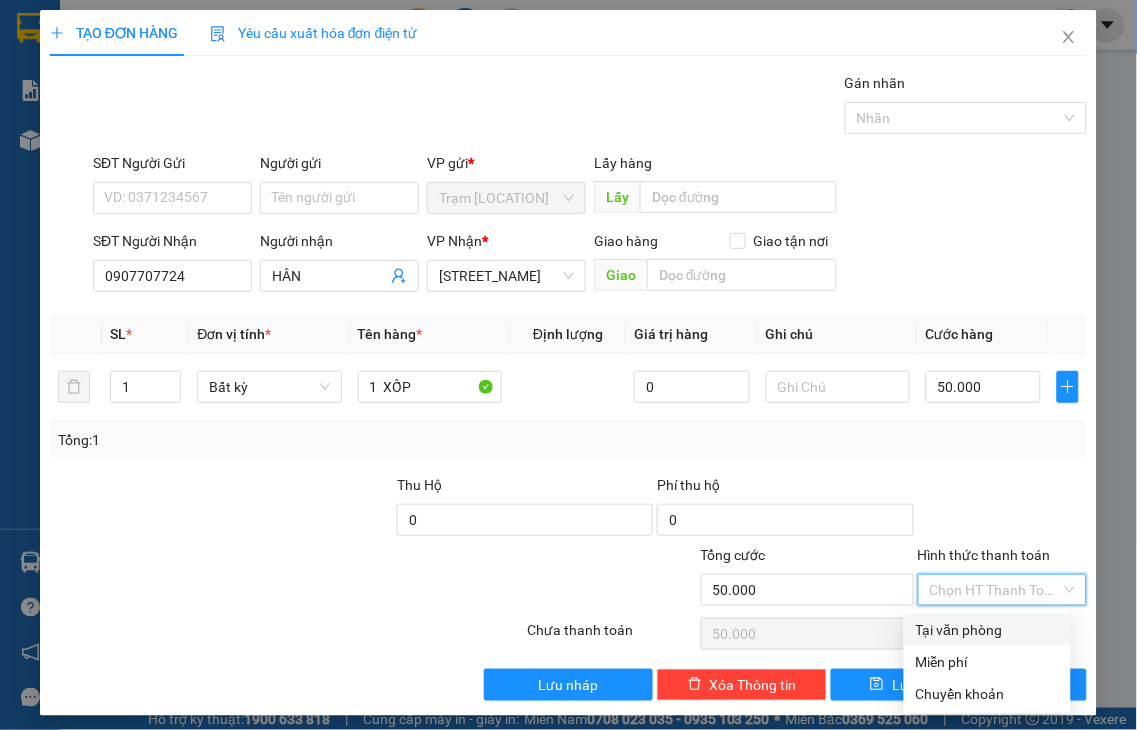 click on "Tại văn phòng" at bounding box center [987, 630] 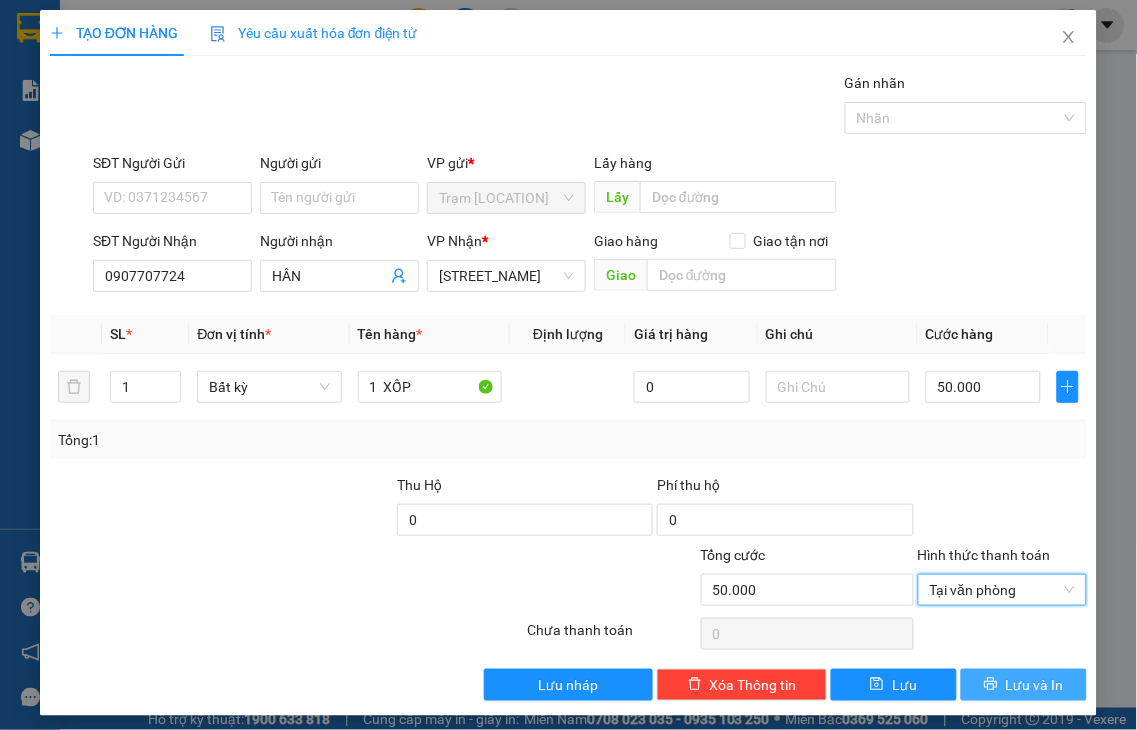 click on "Lưu và In" at bounding box center (1035, 685) 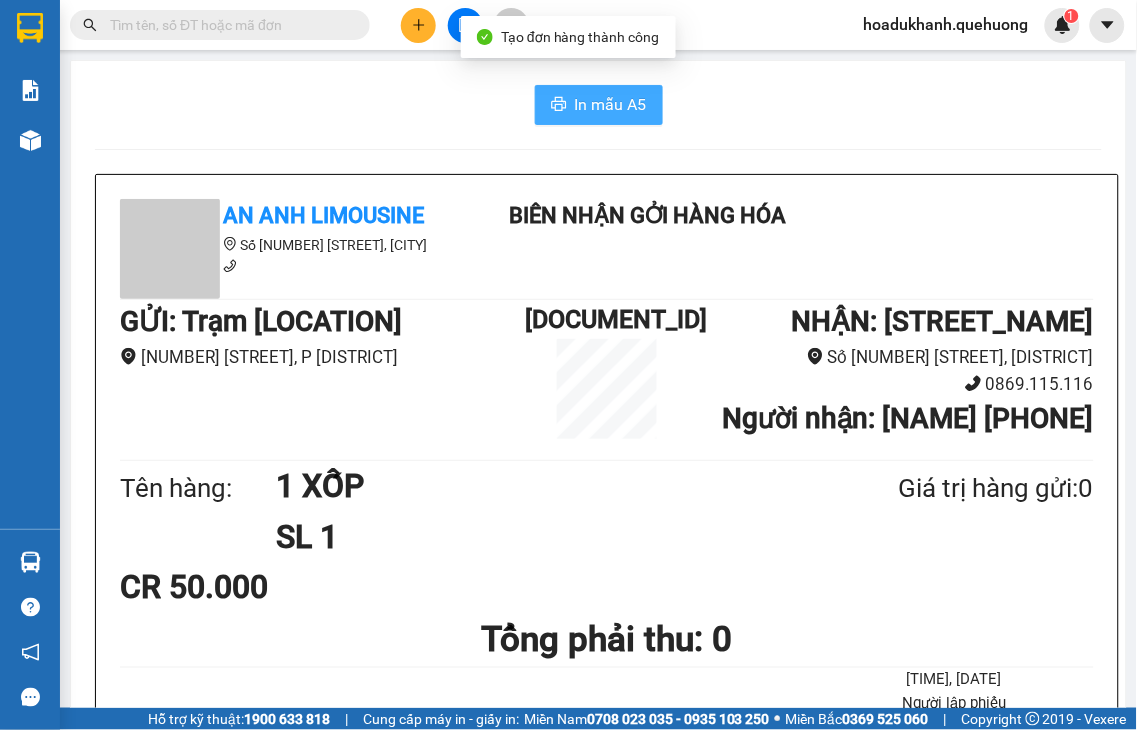 click 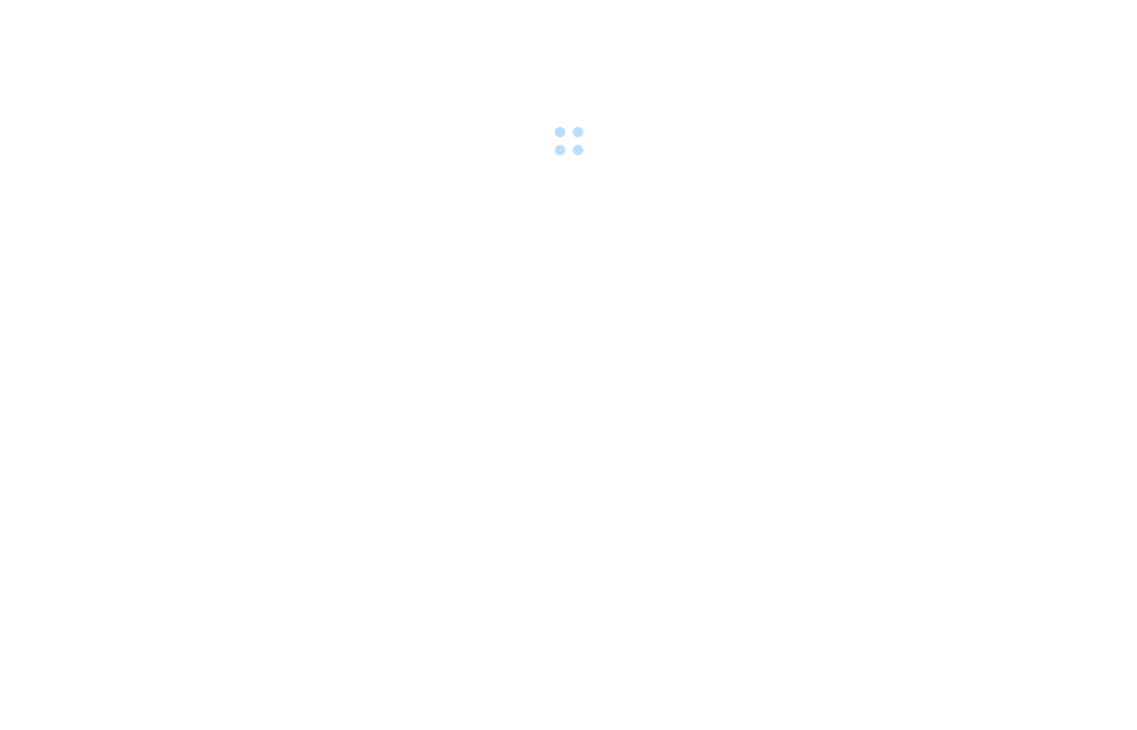 scroll, scrollTop: 0, scrollLeft: 0, axis: both 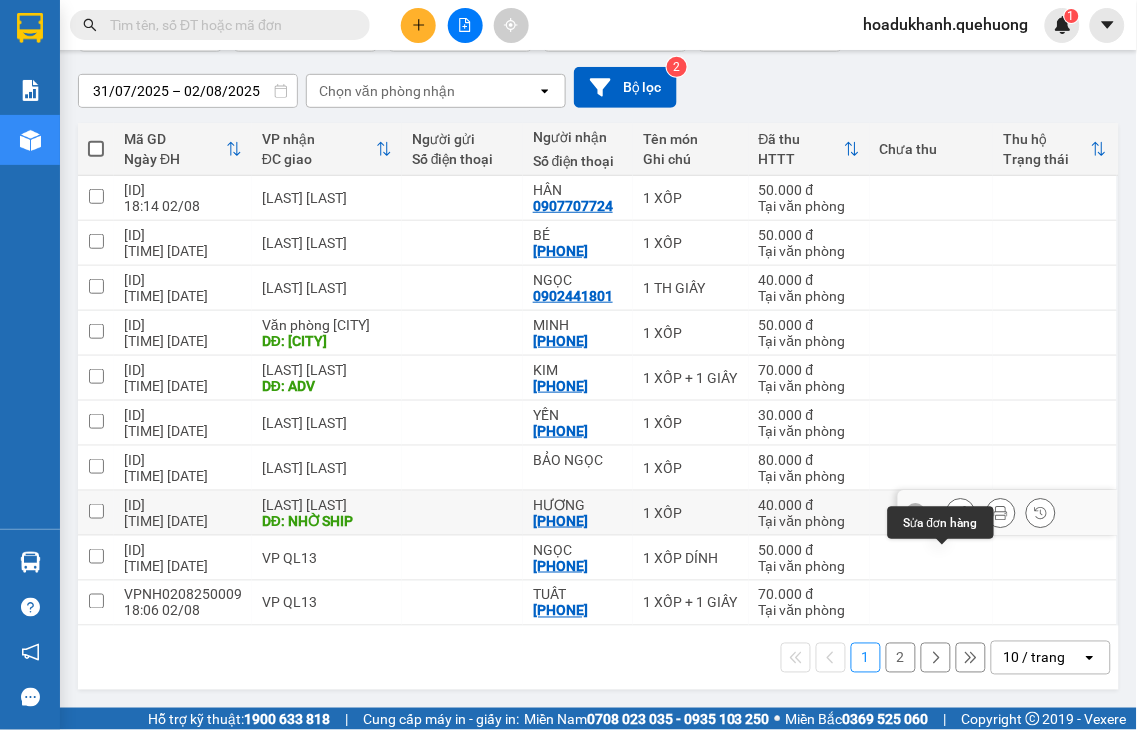 click 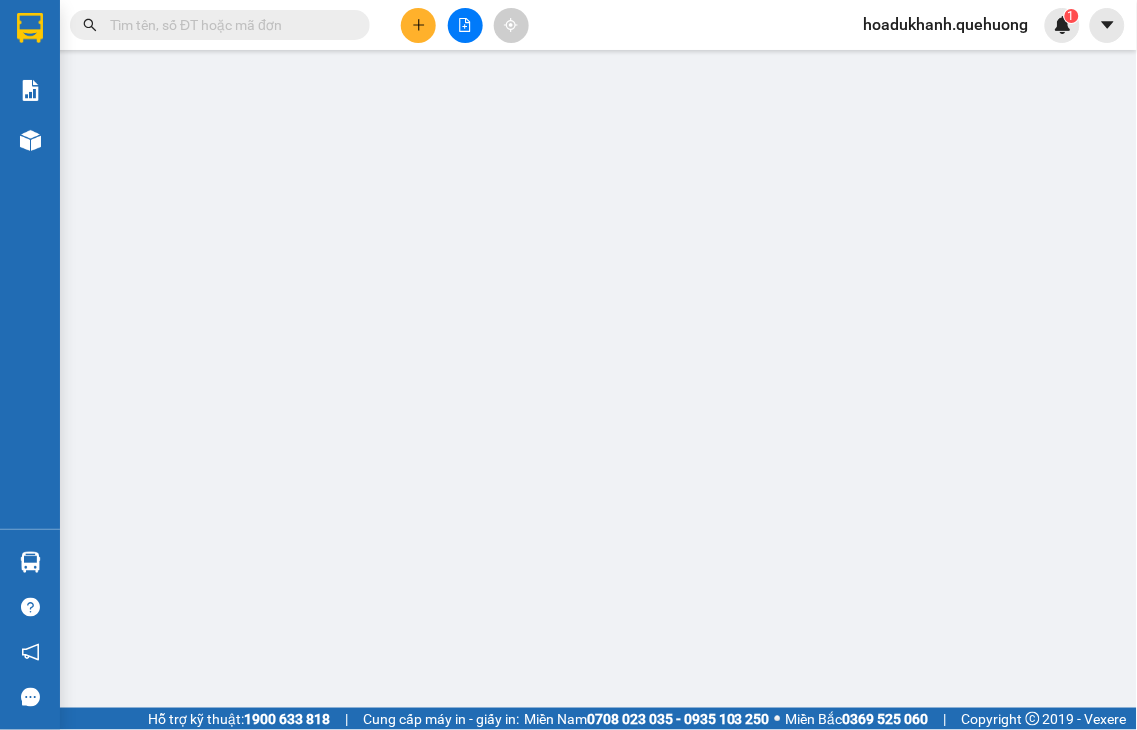 scroll, scrollTop: 0, scrollLeft: 0, axis: both 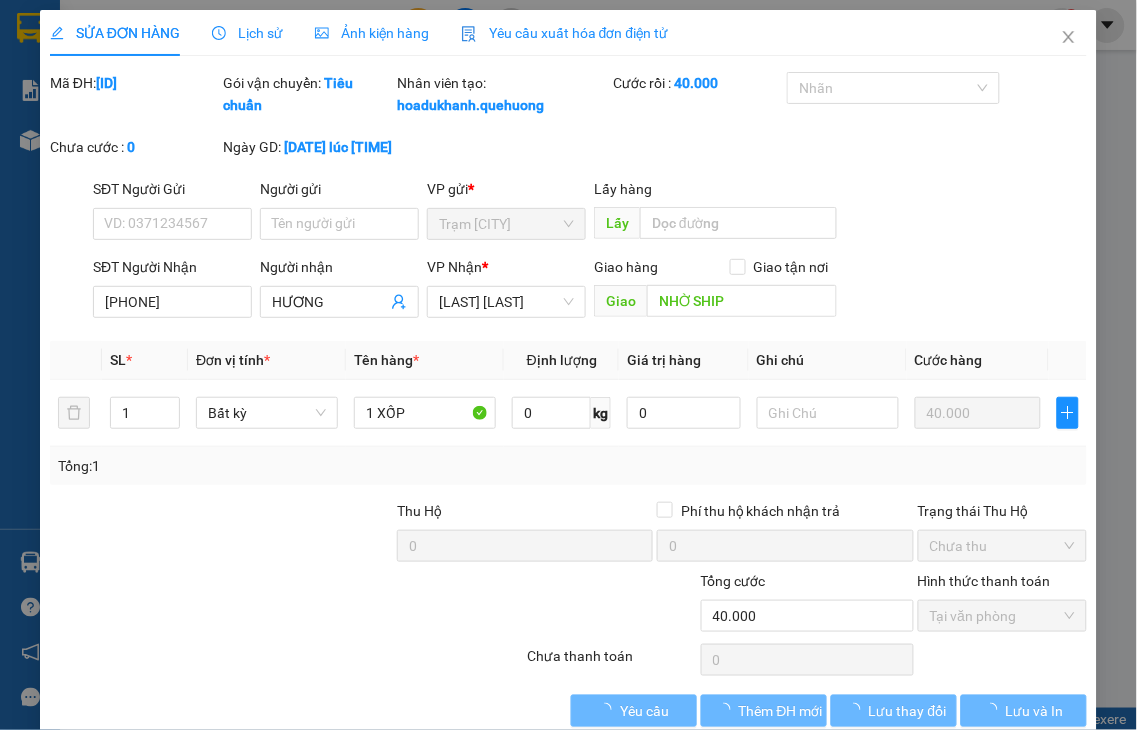 type on "[PHONE]" 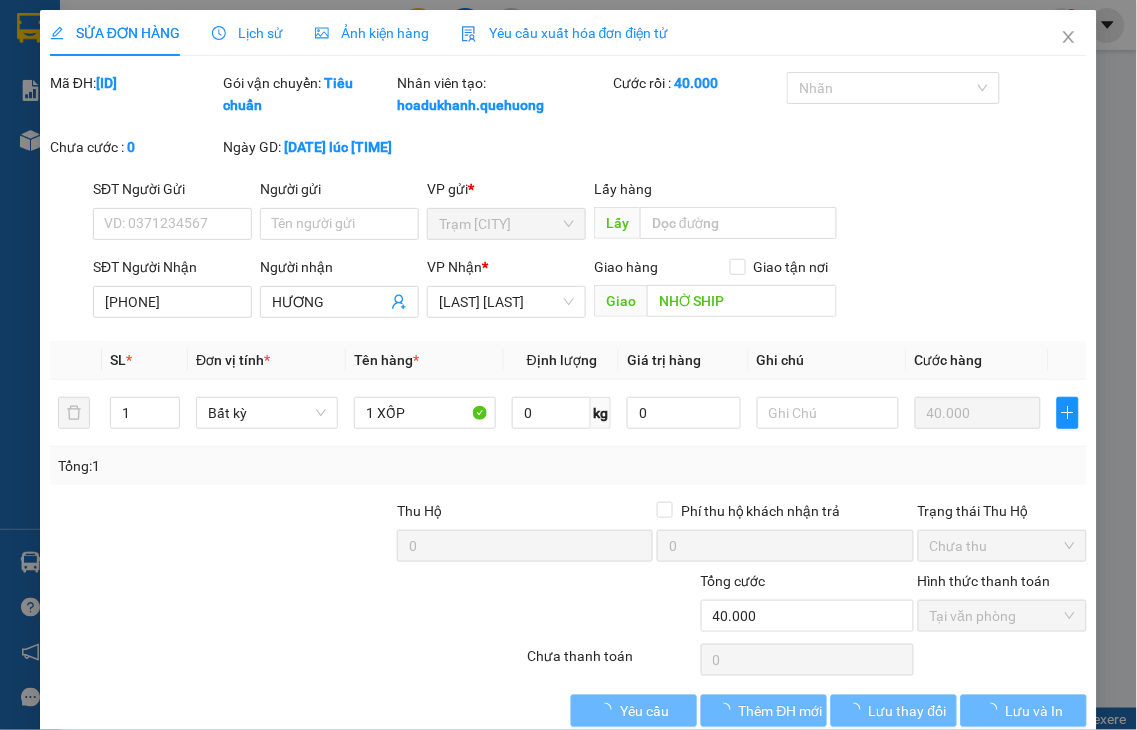 type on "HƯƠNG" 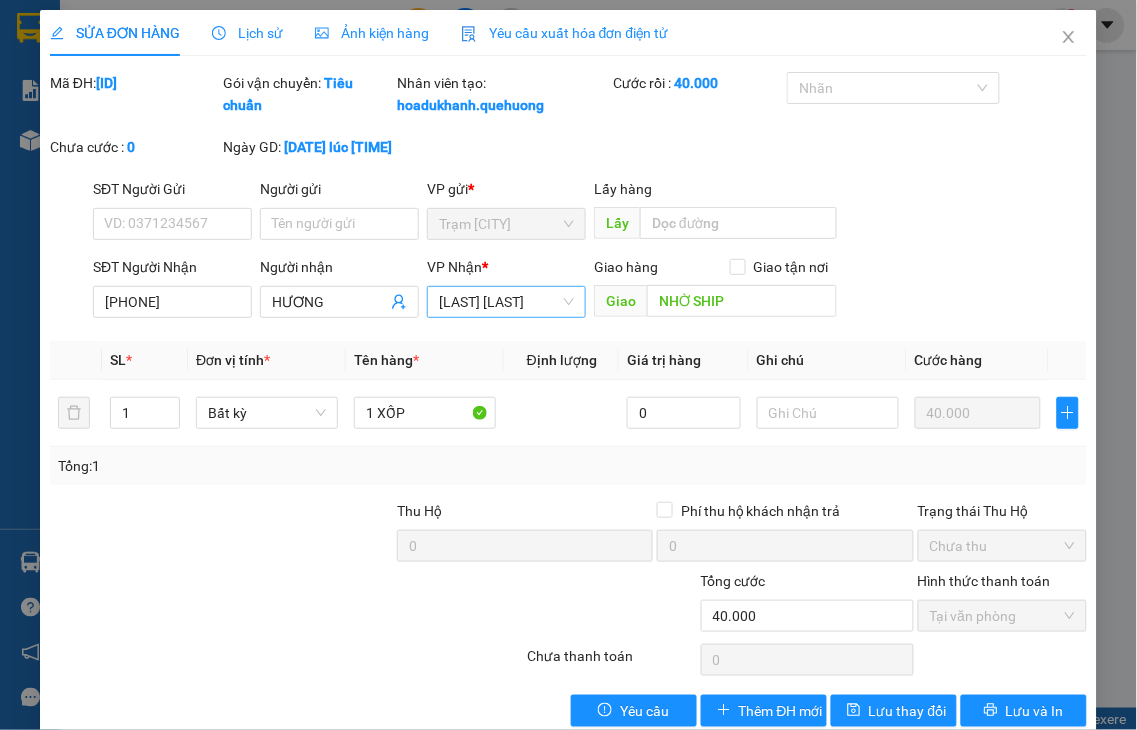 click on "[LAST] [LAST]" at bounding box center [506, 302] 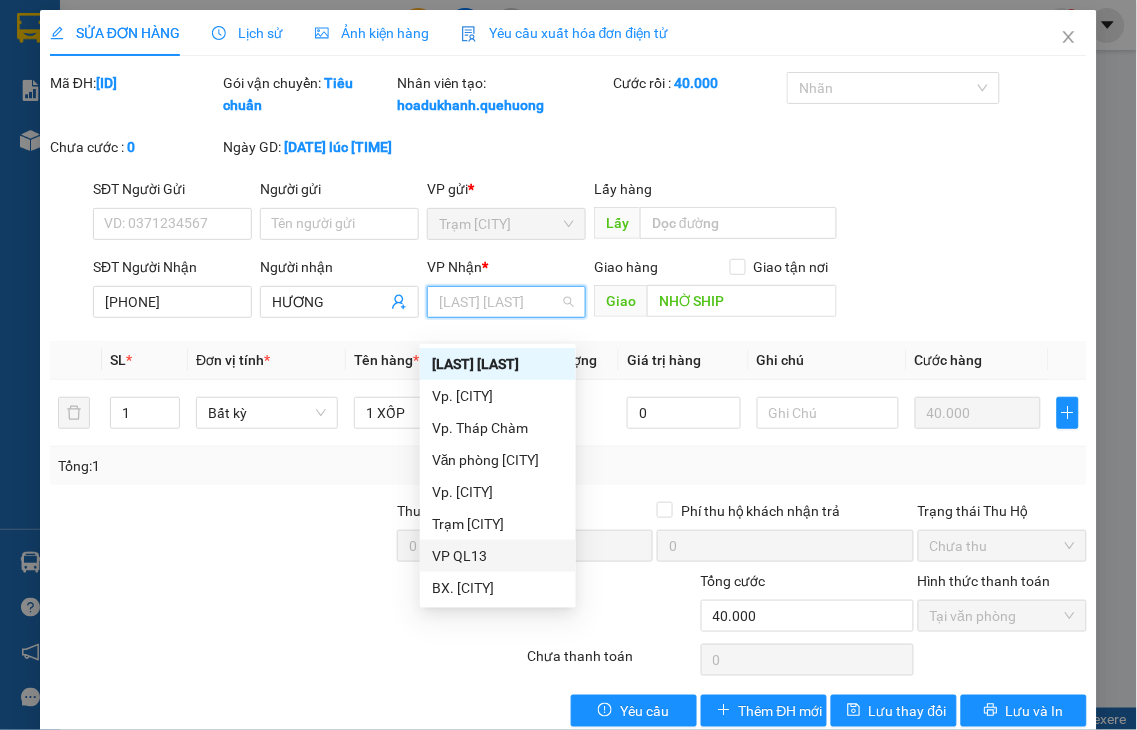 drag, startPoint x: 468, startPoint y: 555, endPoint x: 551, endPoint y: 507, distance: 95.880135 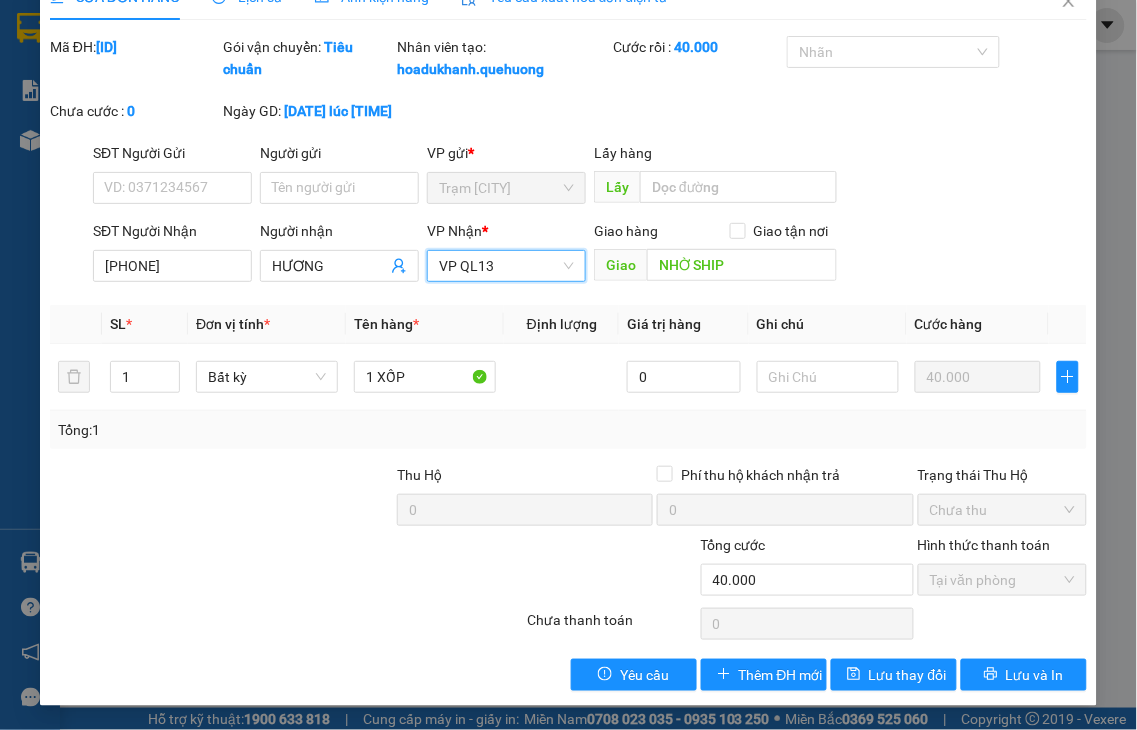 scroll, scrollTop: 57, scrollLeft: 0, axis: vertical 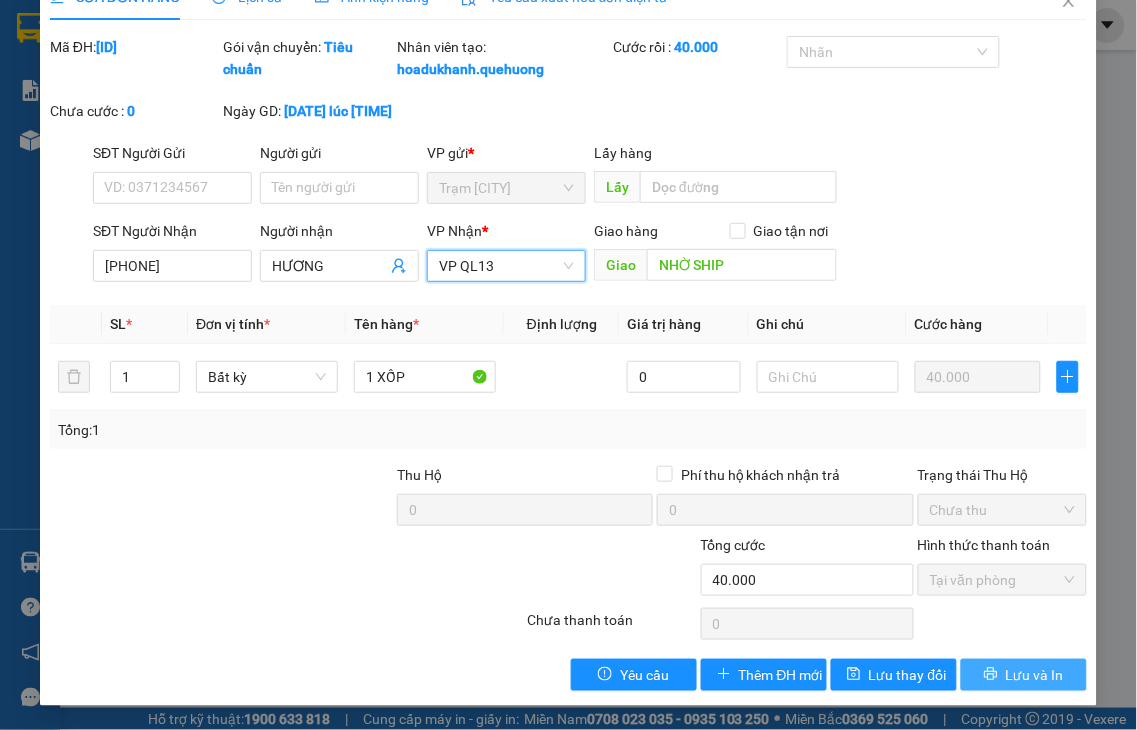 click on "Lưu và In" at bounding box center [1024, 675] 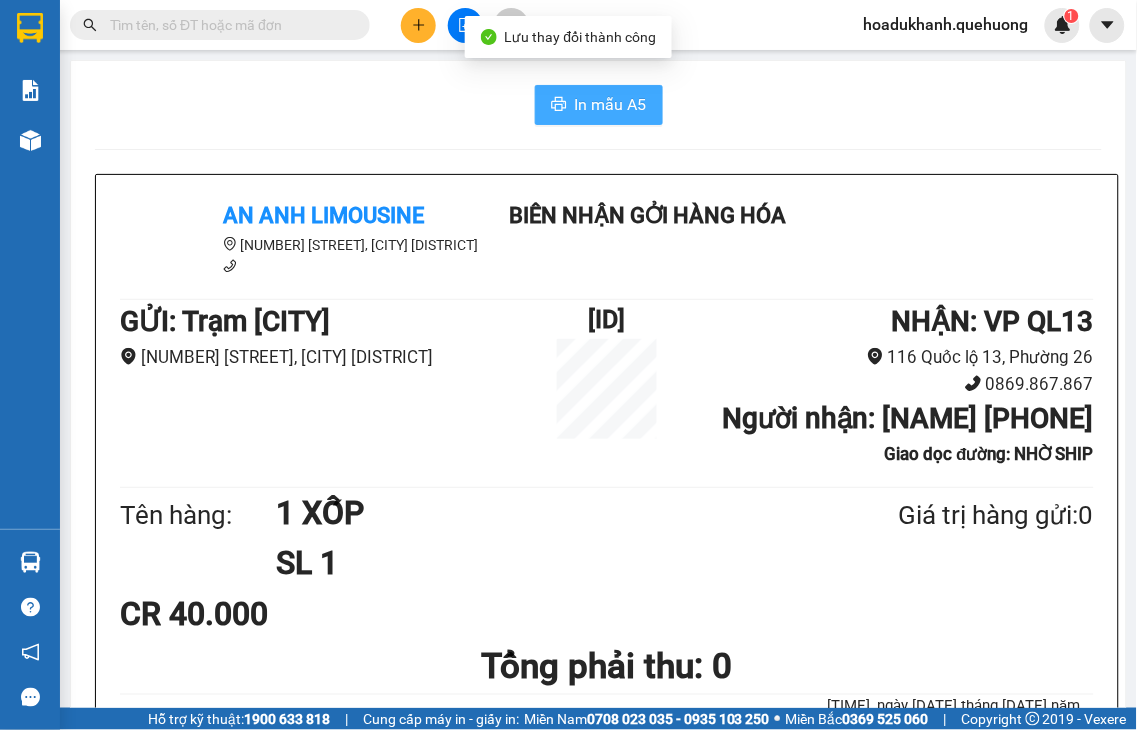 click on "In mẫu A5" at bounding box center (611, 104) 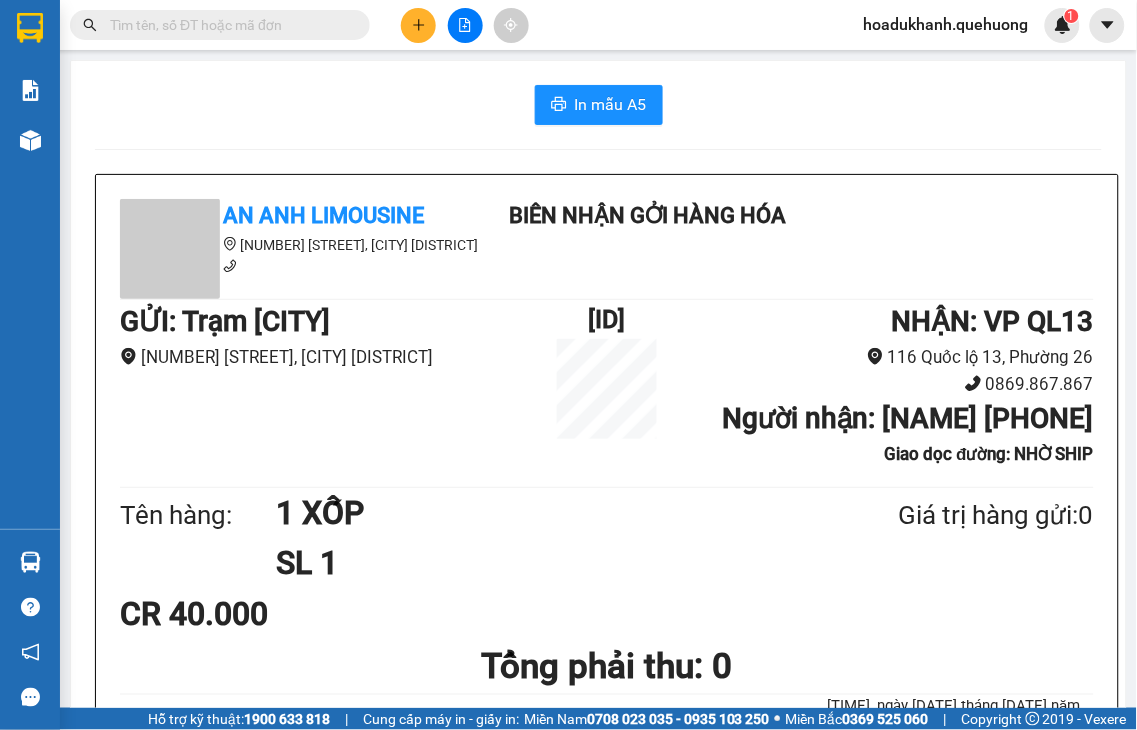 scroll, scrollTop: 0, scrollLeft: 0, axis: both 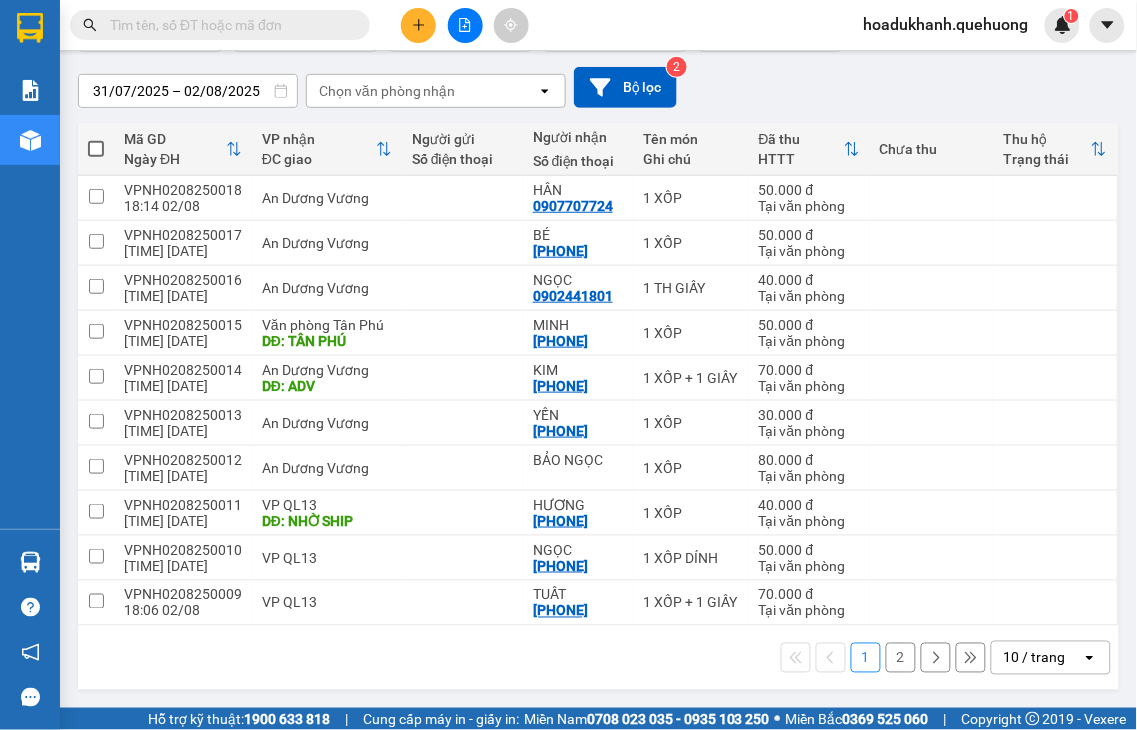 click on "2" at bounding box center (901, 658) 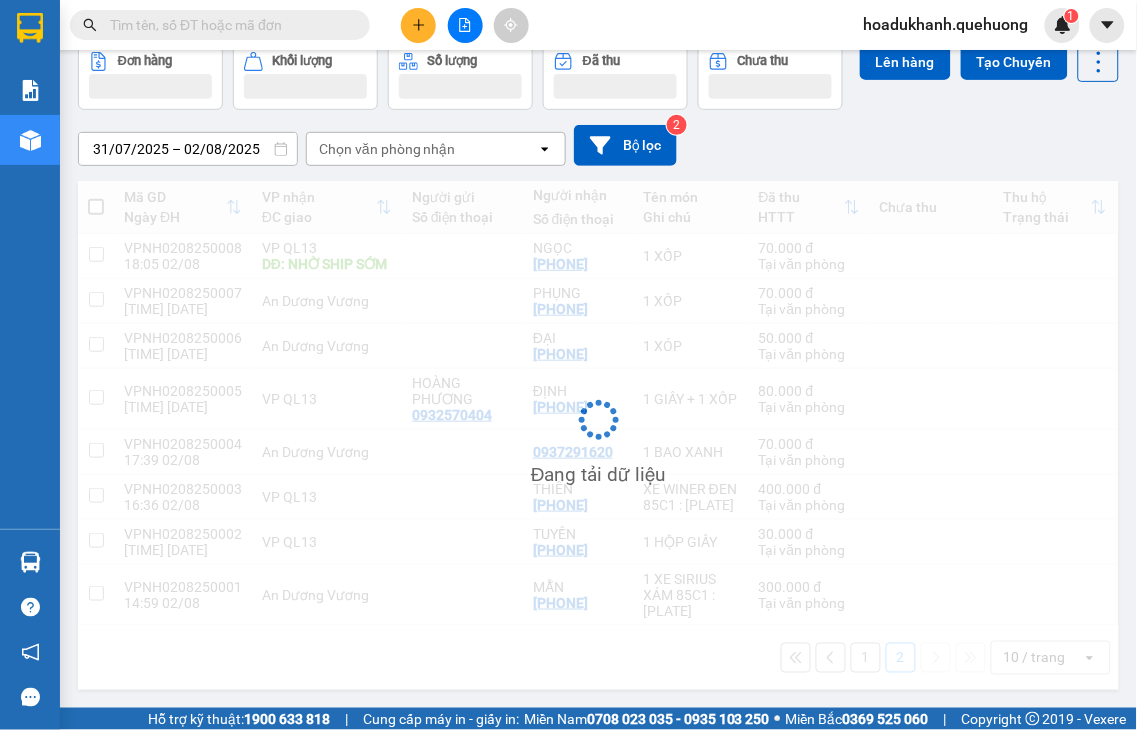 scroll, scrollTop: 180, scrollLeft: 0, axis: vertical 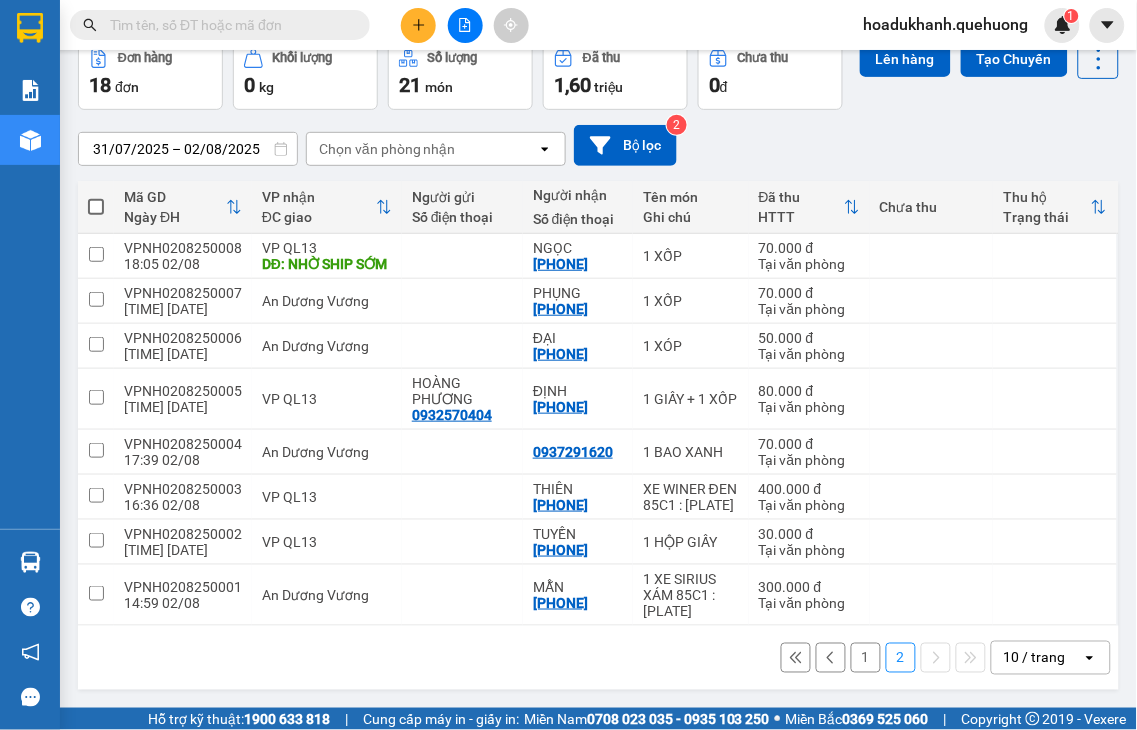 click on "1" at bounding box center [866, 658] 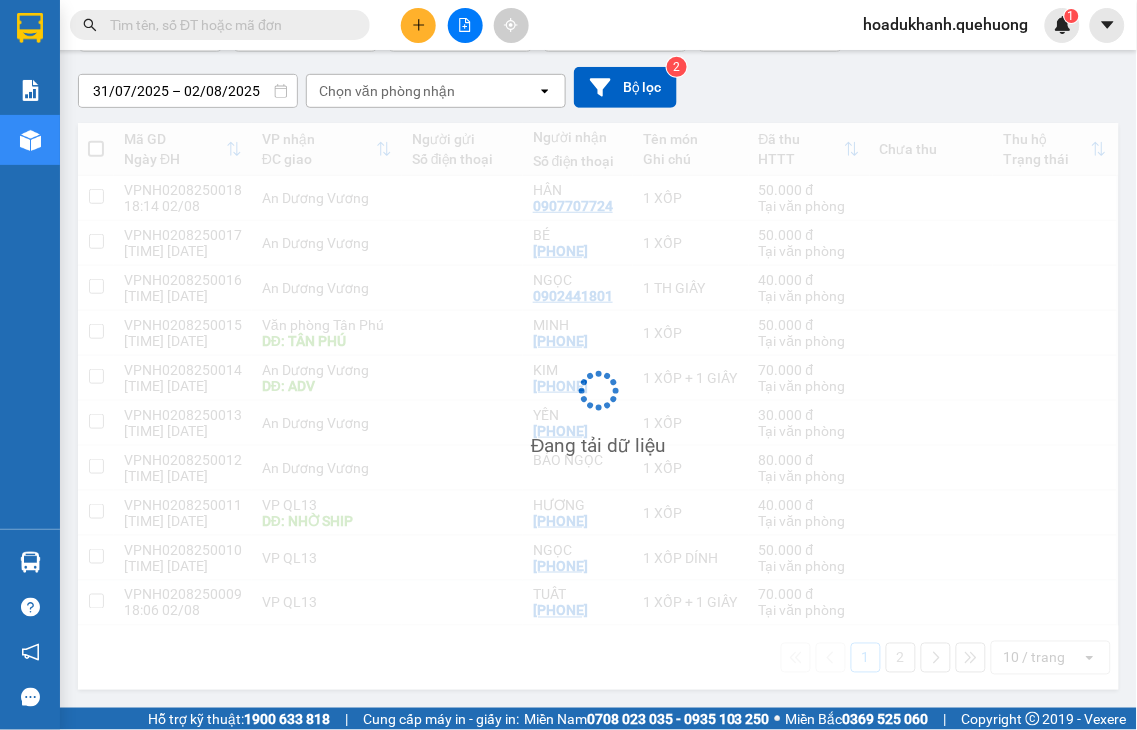 scroll, scrollTop: 180, scrollLeft: 0, axis: vertical 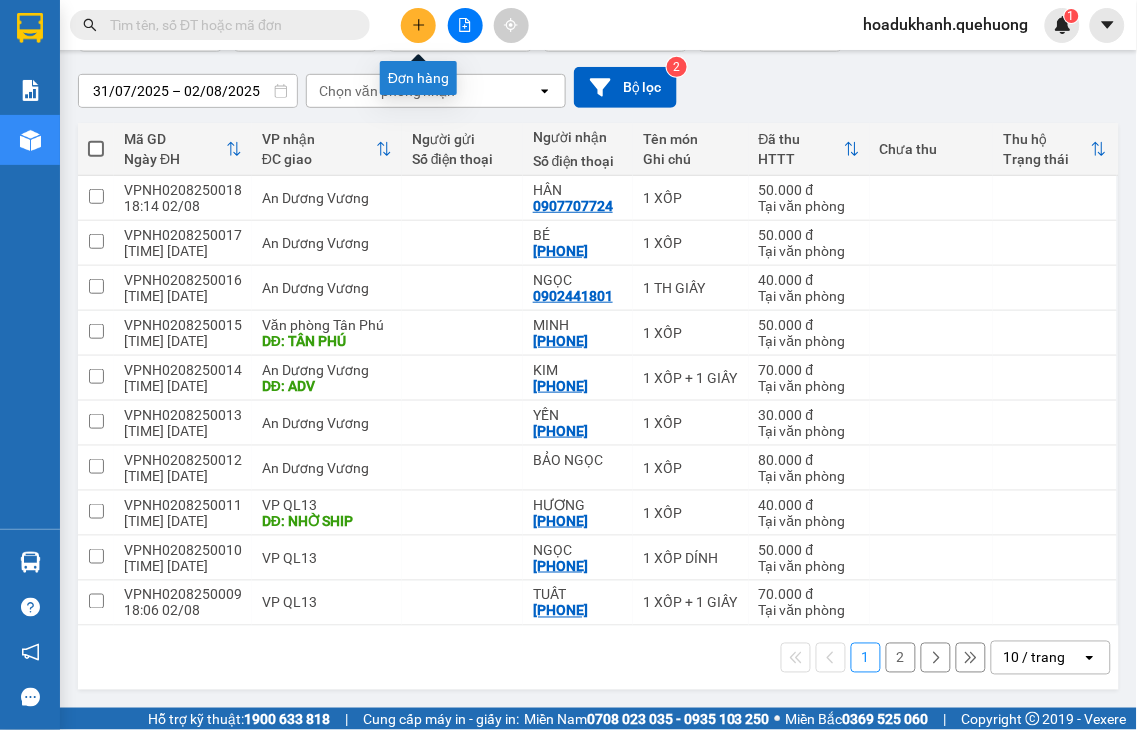 click 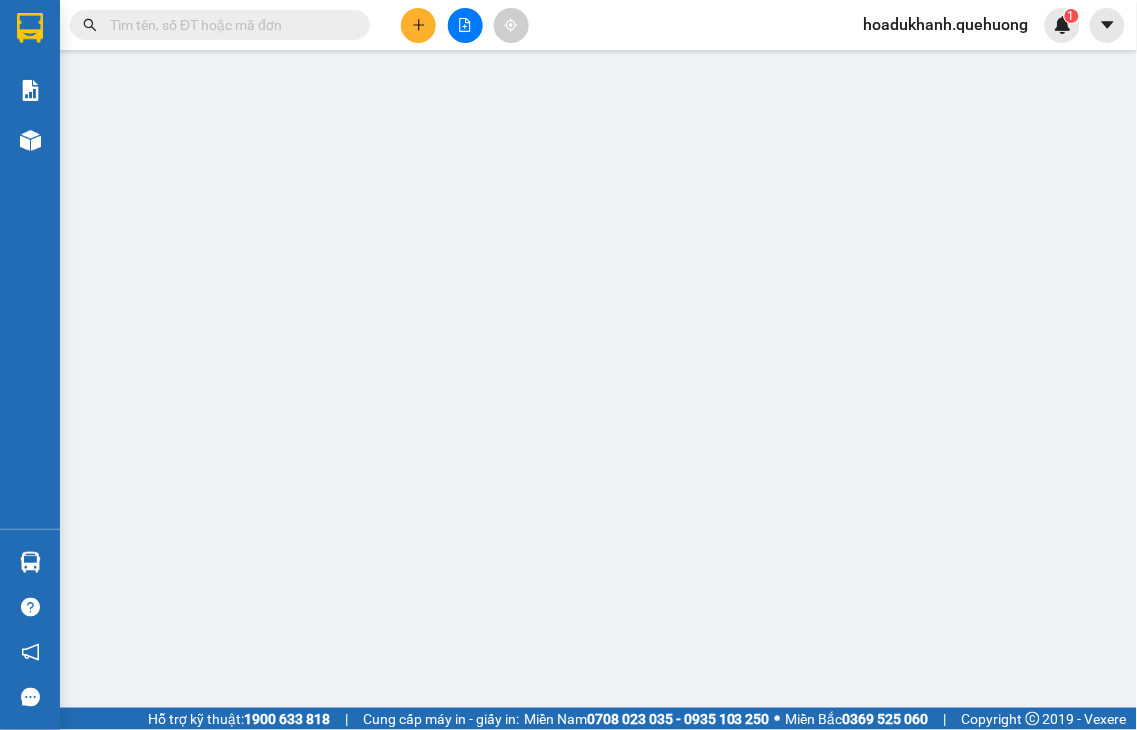 scroll, scrollTop: 0, scrollLeft: 0, axis: both 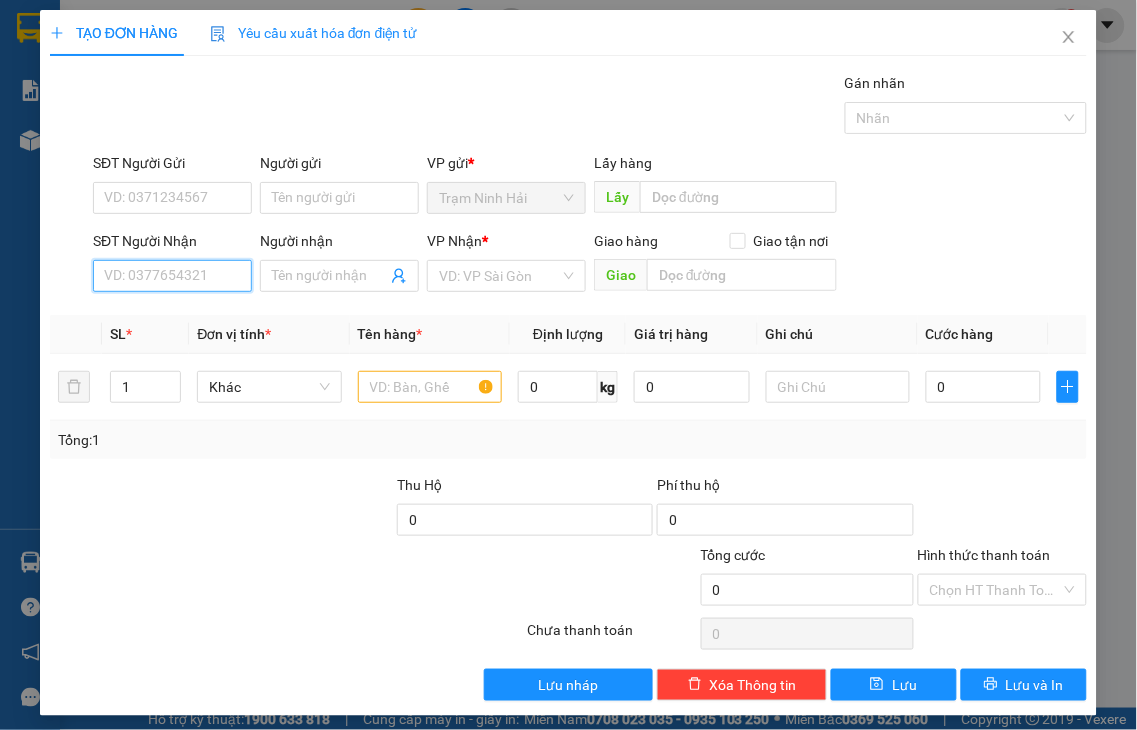 drag, startPoint x: 160, startPoint y: 271, endPoint x: 144, endPoint y: 252, distance: 24.839485 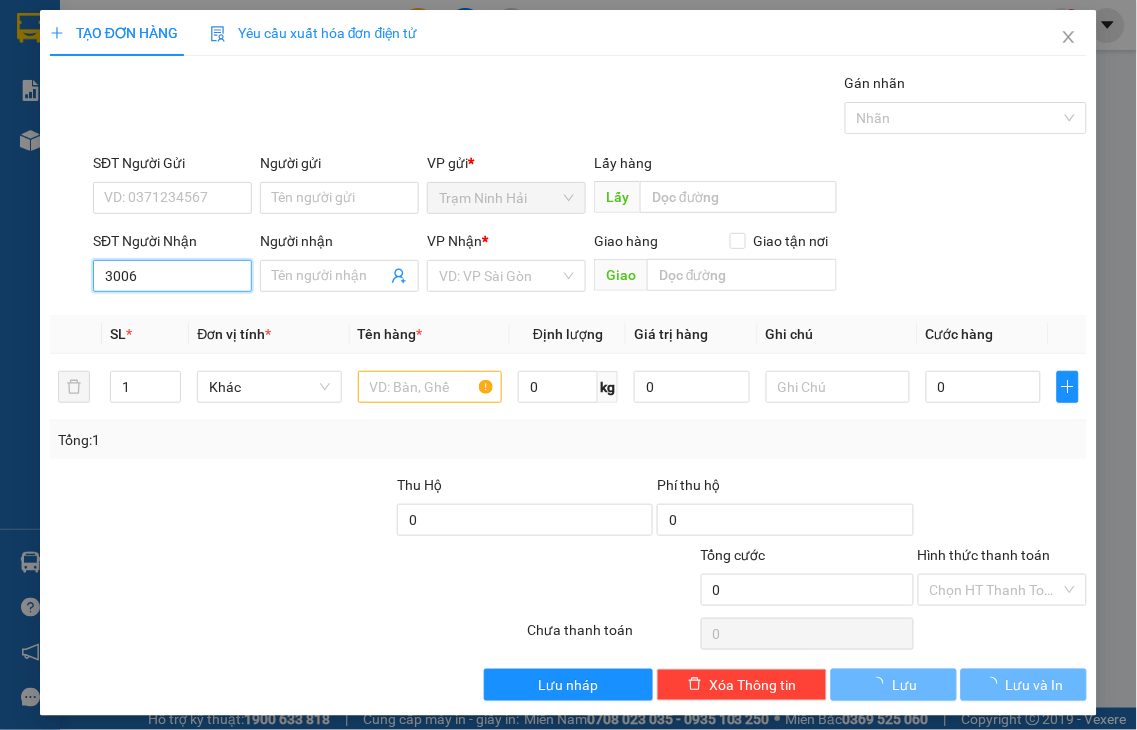 click on "3006" at bounding box center [172, 276] 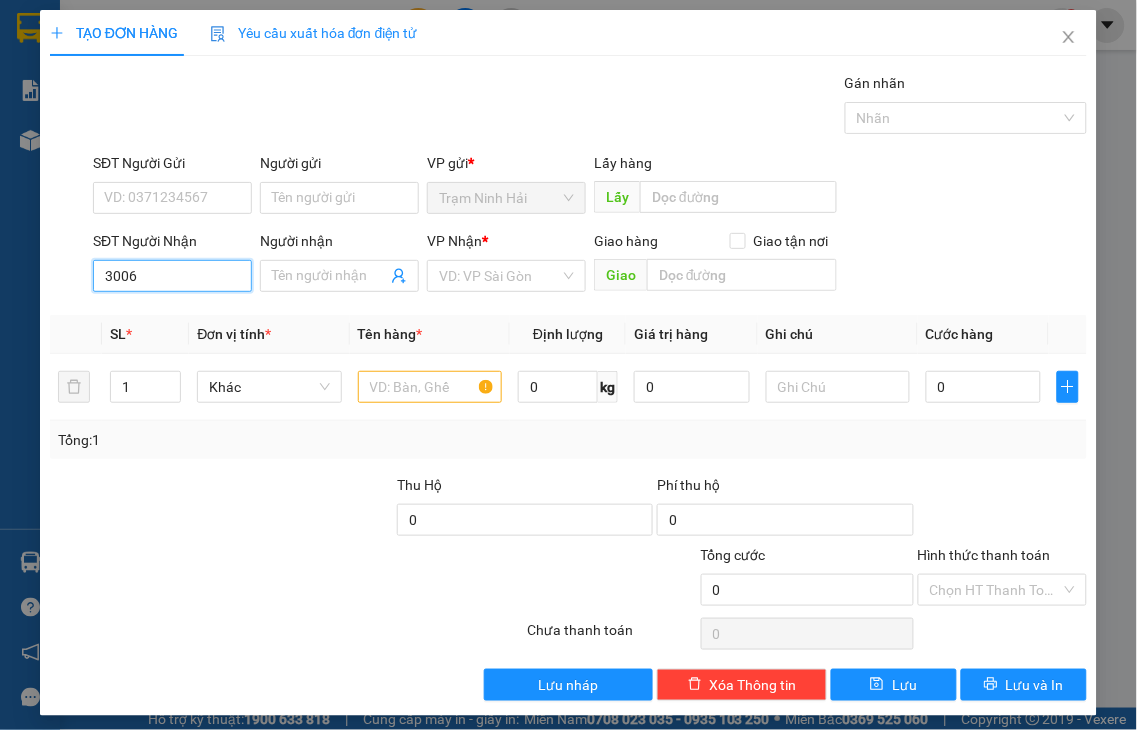 click on "3006" at bounding box center [172, 276] 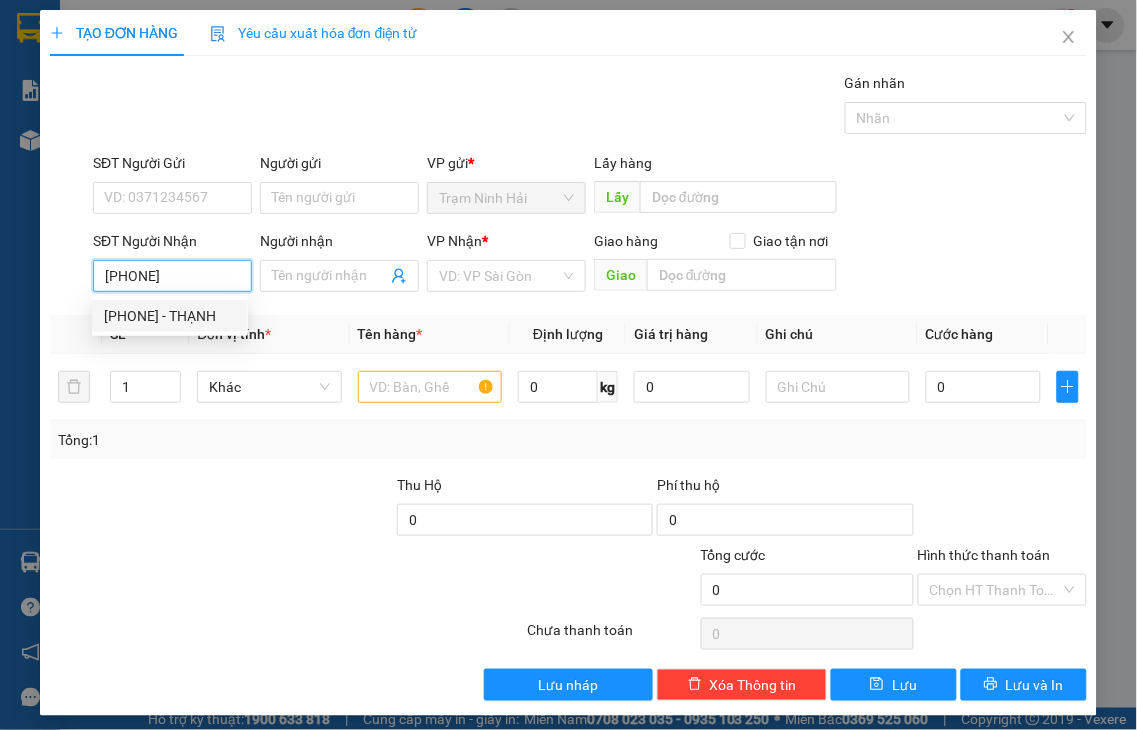 click on "[PHONE] - [NAME]" at bounding box center (170, 316) 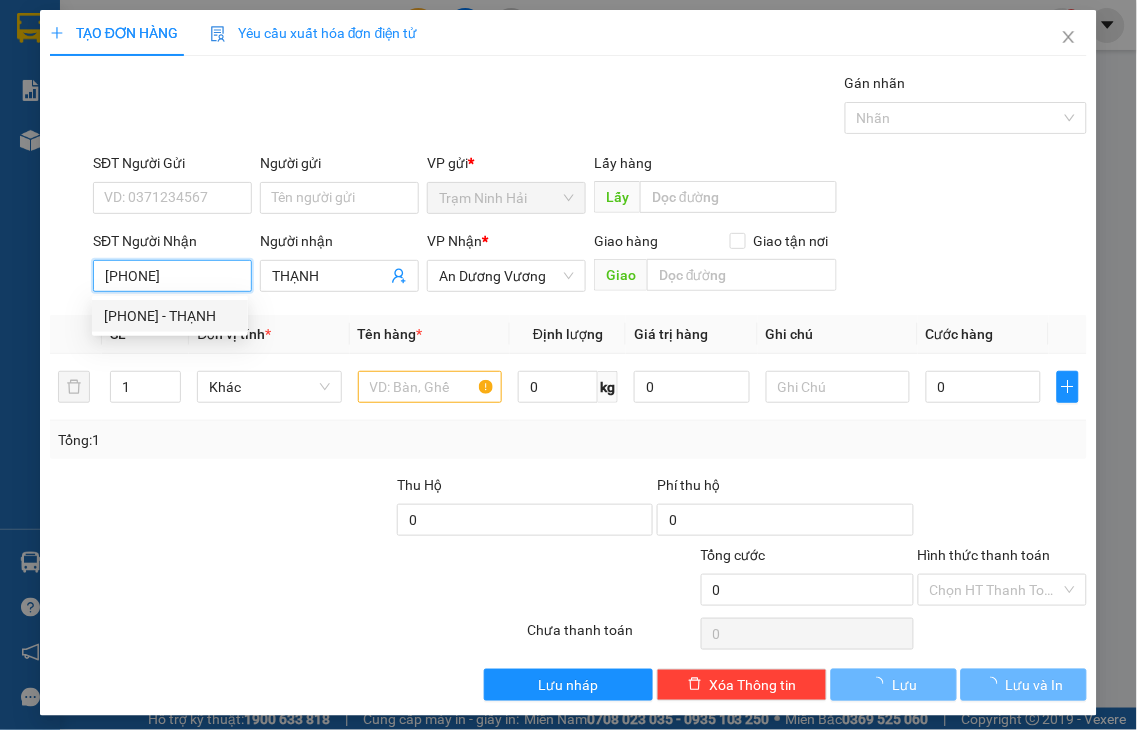 type on "30.000" 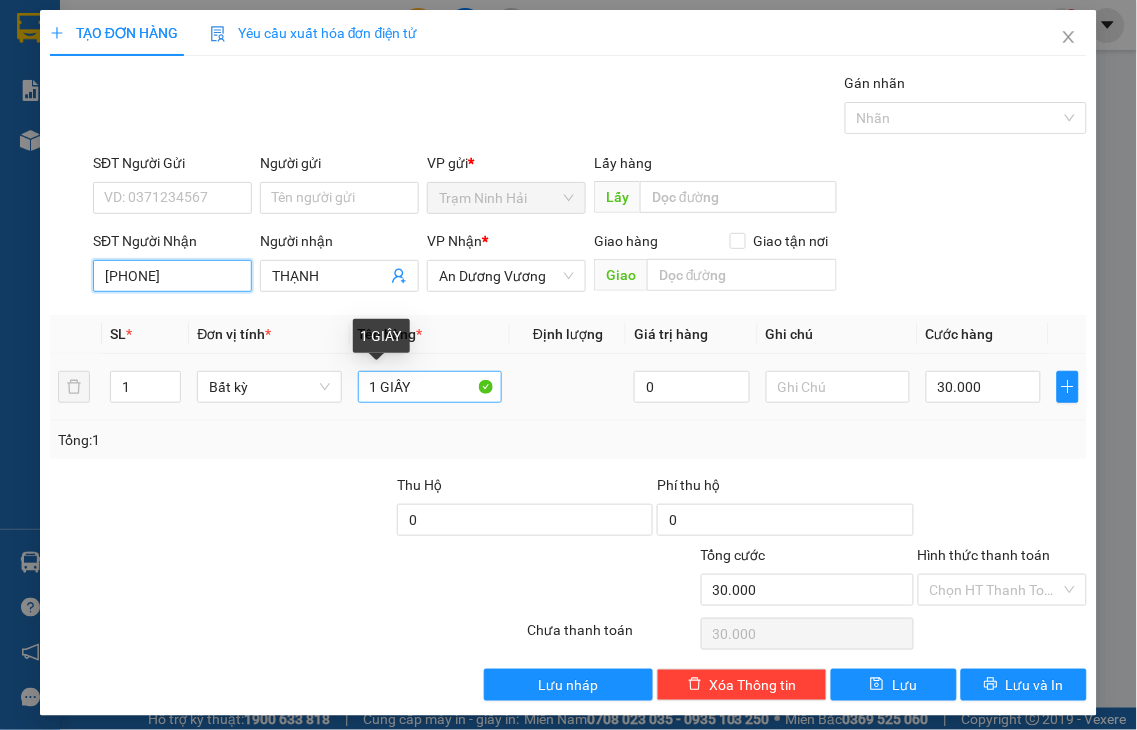 type on "[PHONE]" 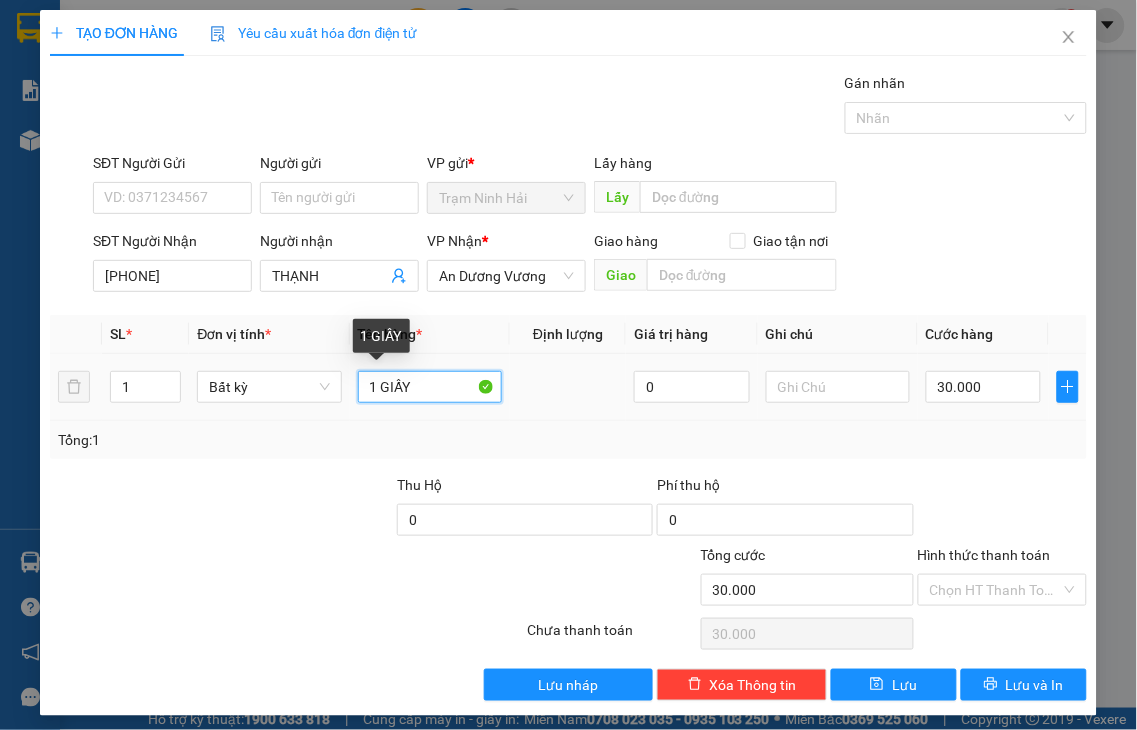 drag, startPoint x: 374, startPoint y: 385, endPoint x: 541, endPoint y: 371, distance: 167.5858 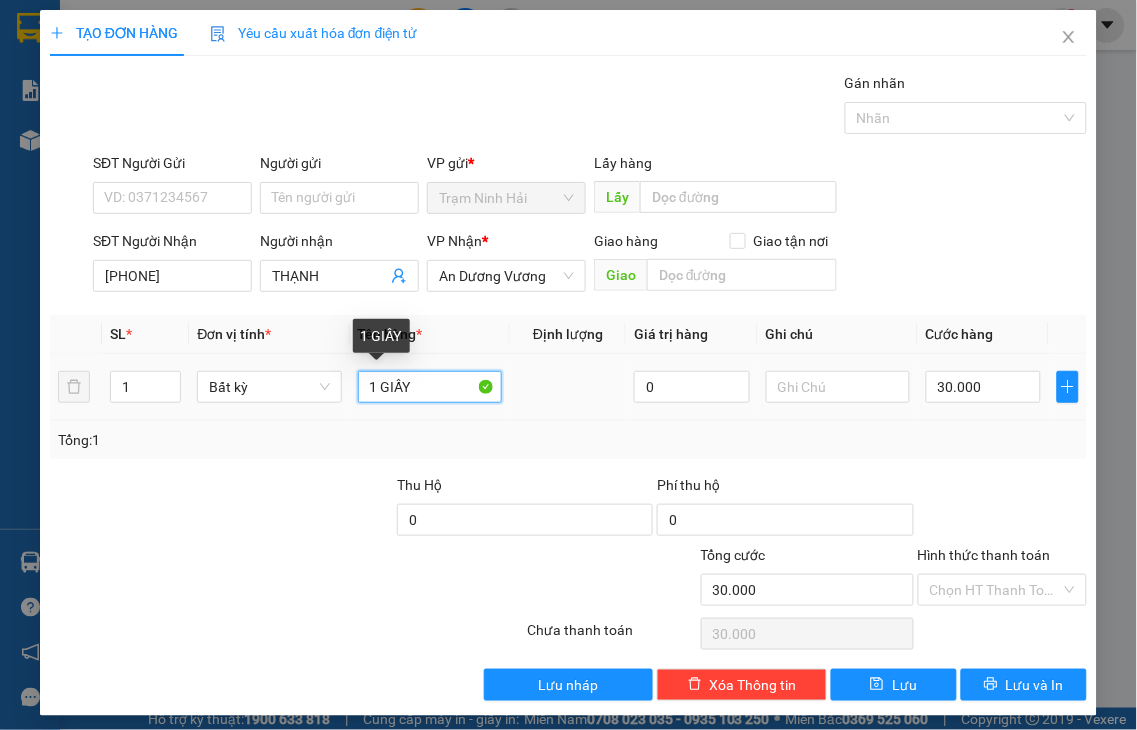 click on "1 Bất kỳ 1 GIẤY 0 30.000" at bounding box center [568, 387] 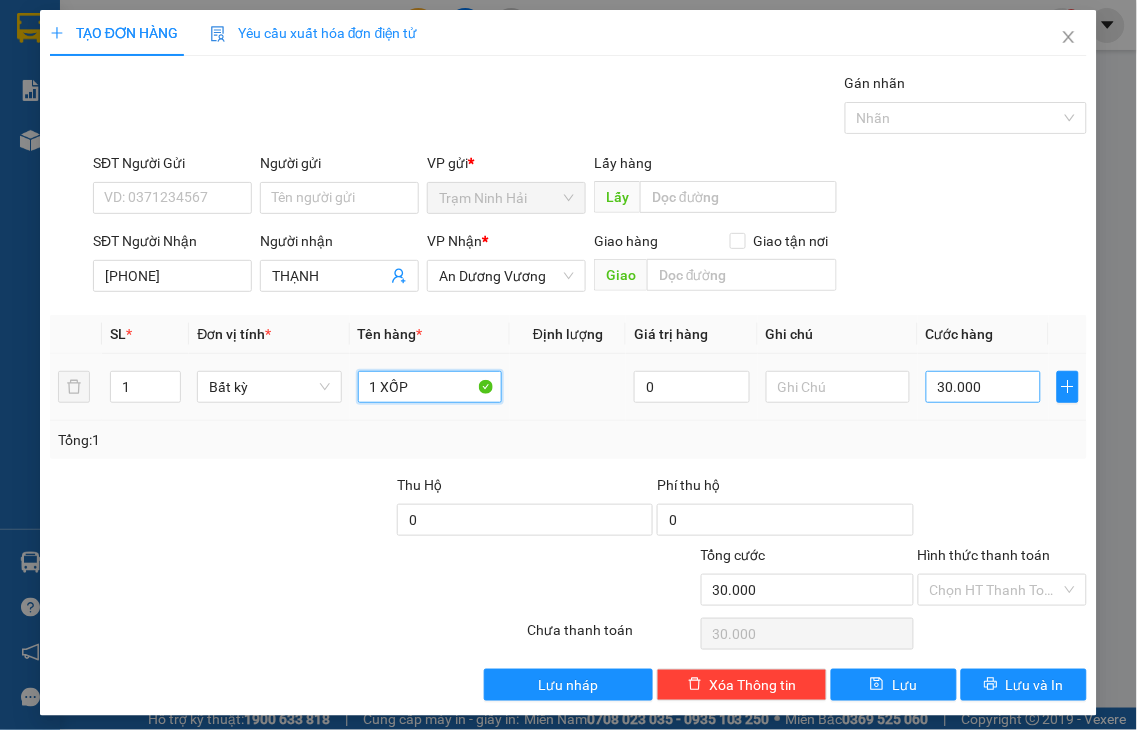 type on "1 XỐP" 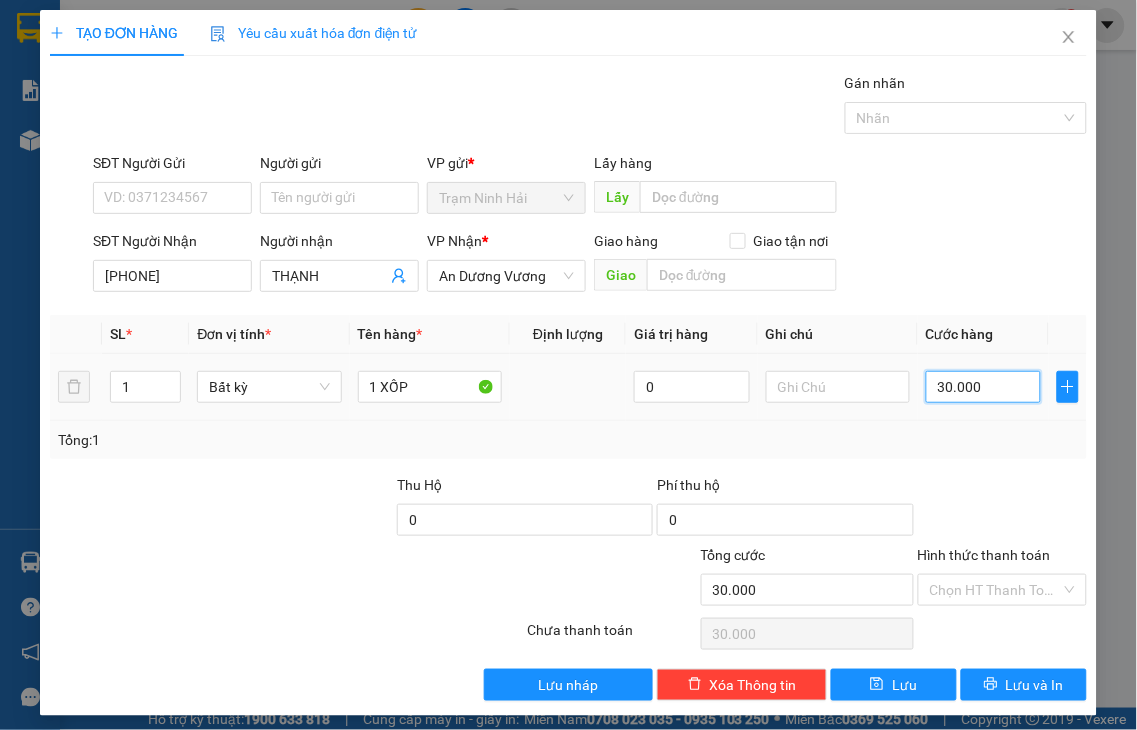 click on "30.000" at bounding box center (983, 387) 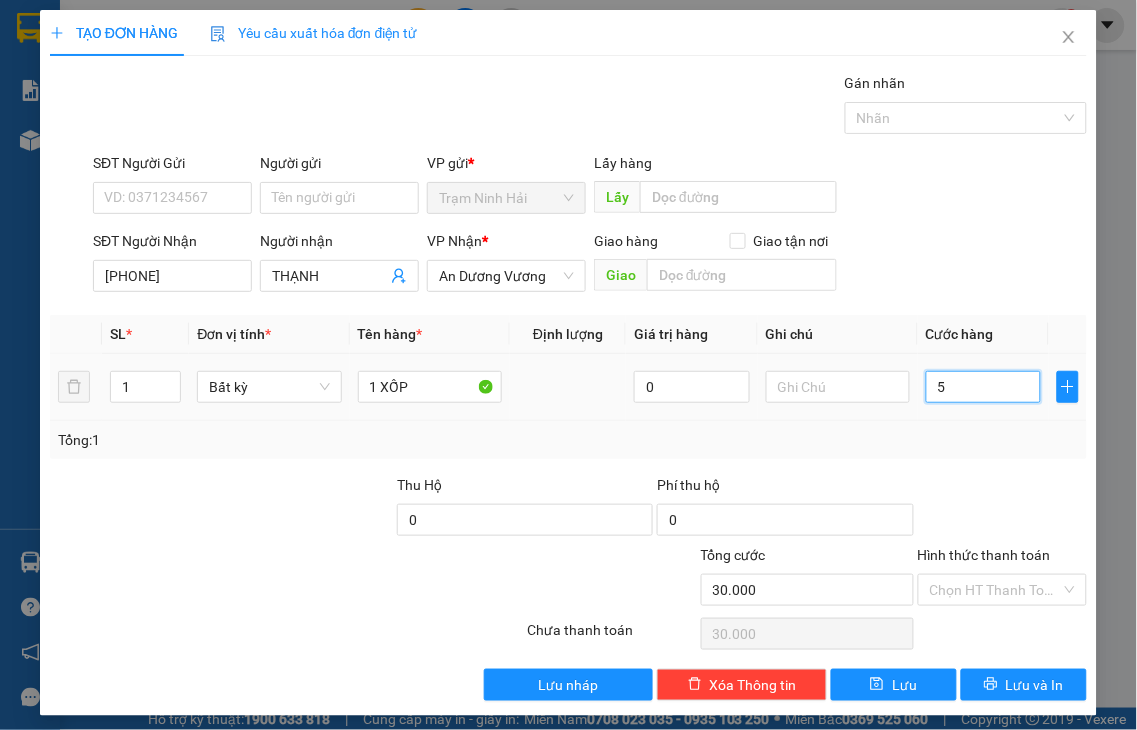 type on "5" 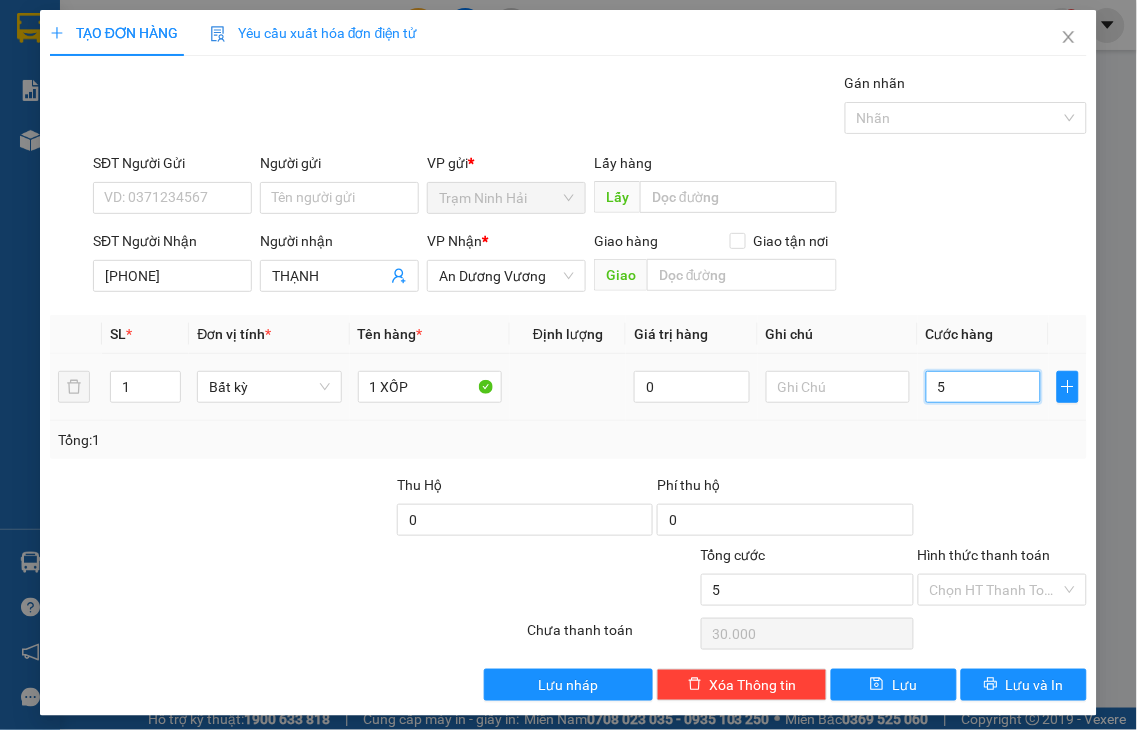 type on "5" 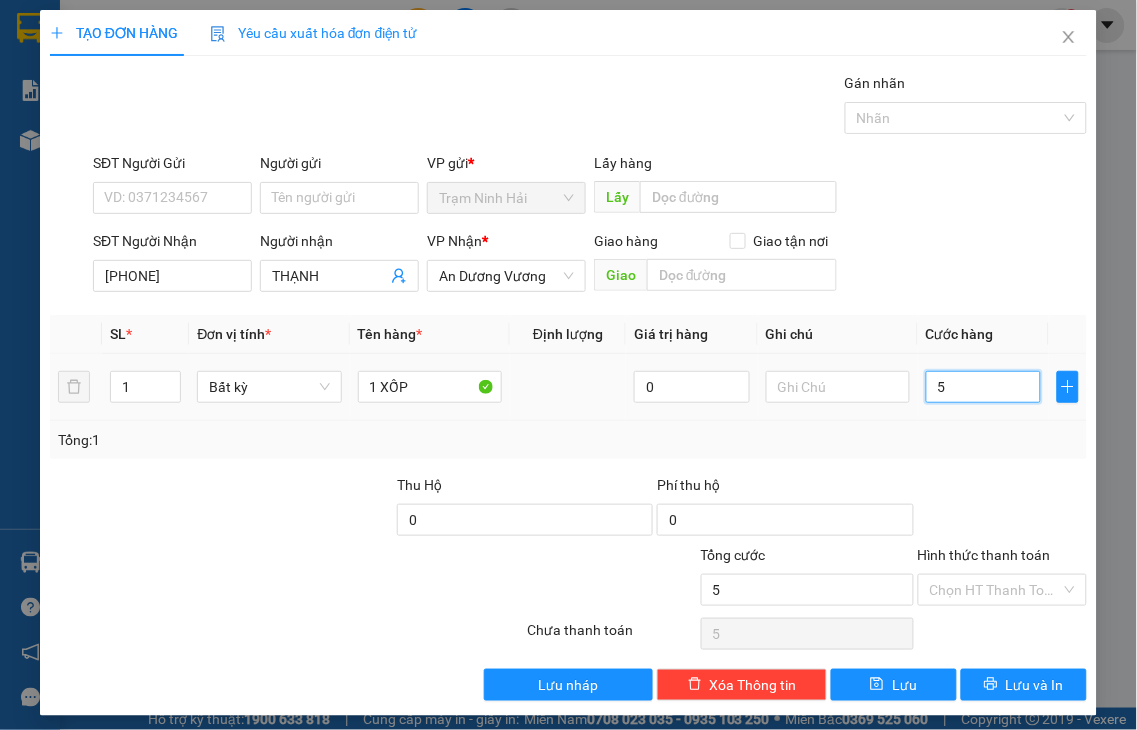 type on "50" 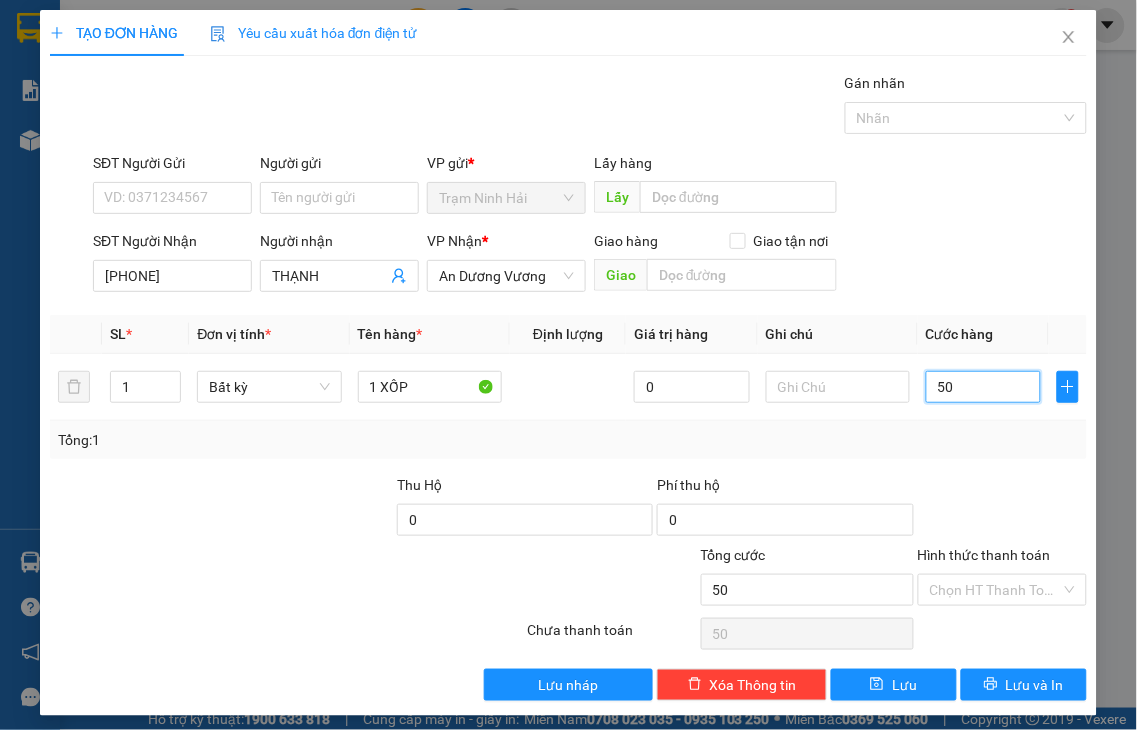 type on "50" 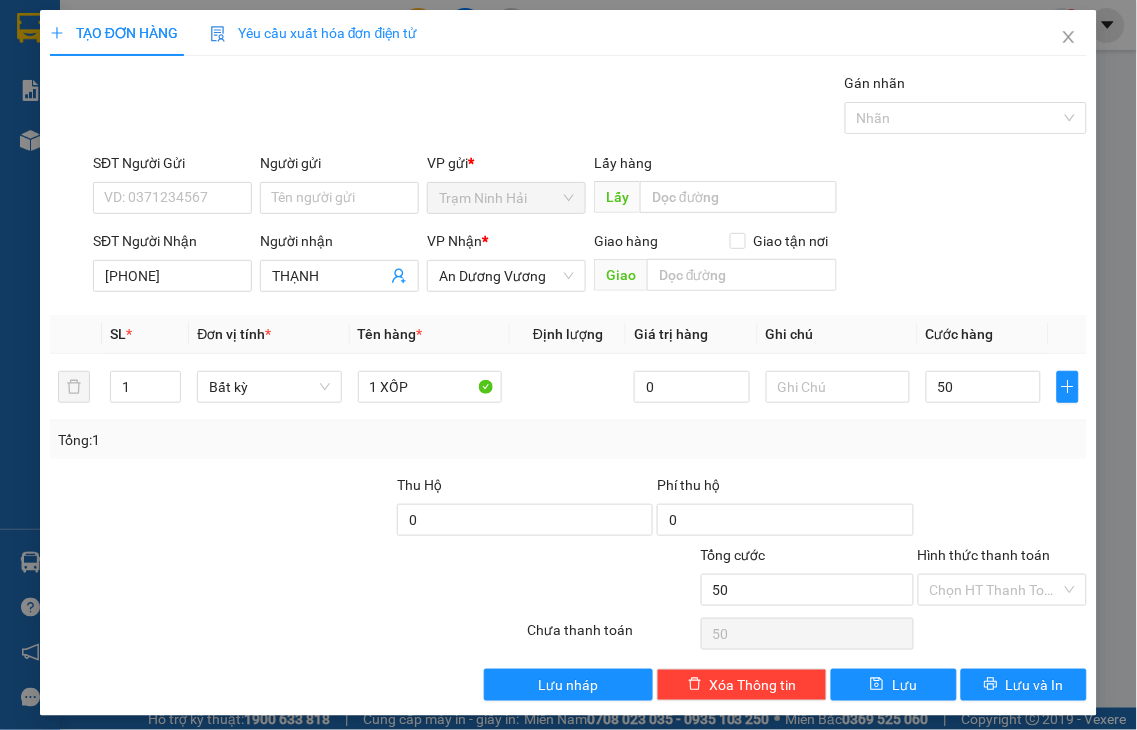type on "50.000" 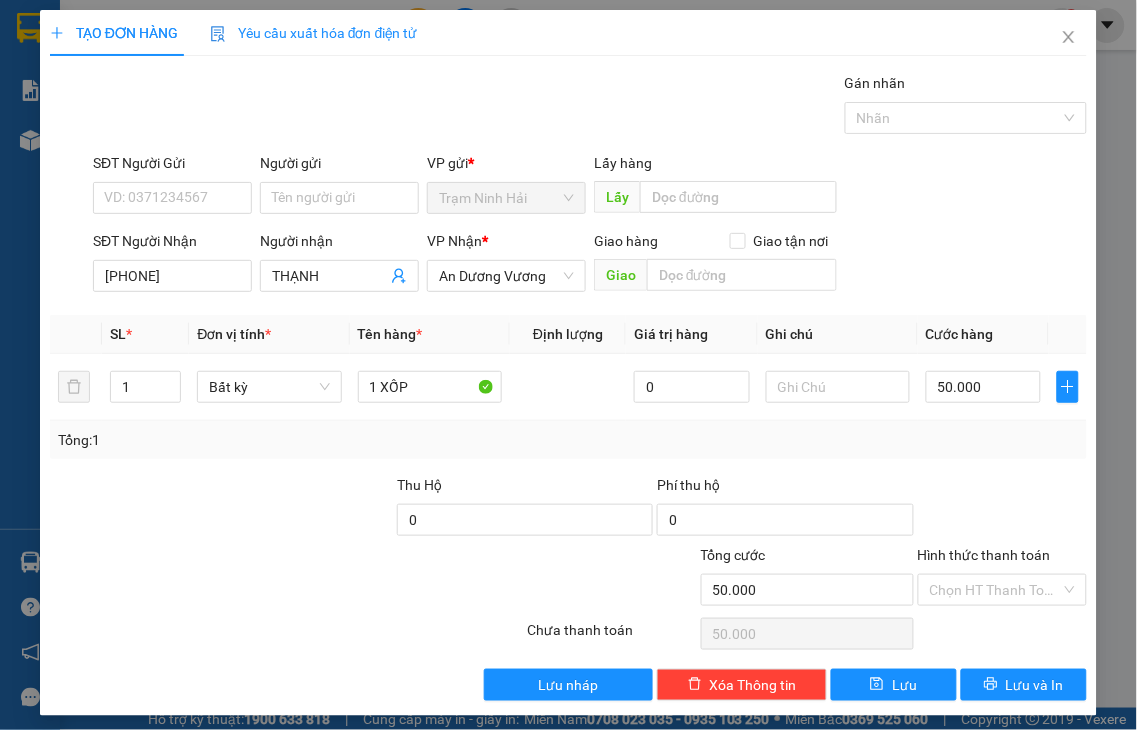 click on "Hình thức thanh toán" at bounding box center (984, 555) 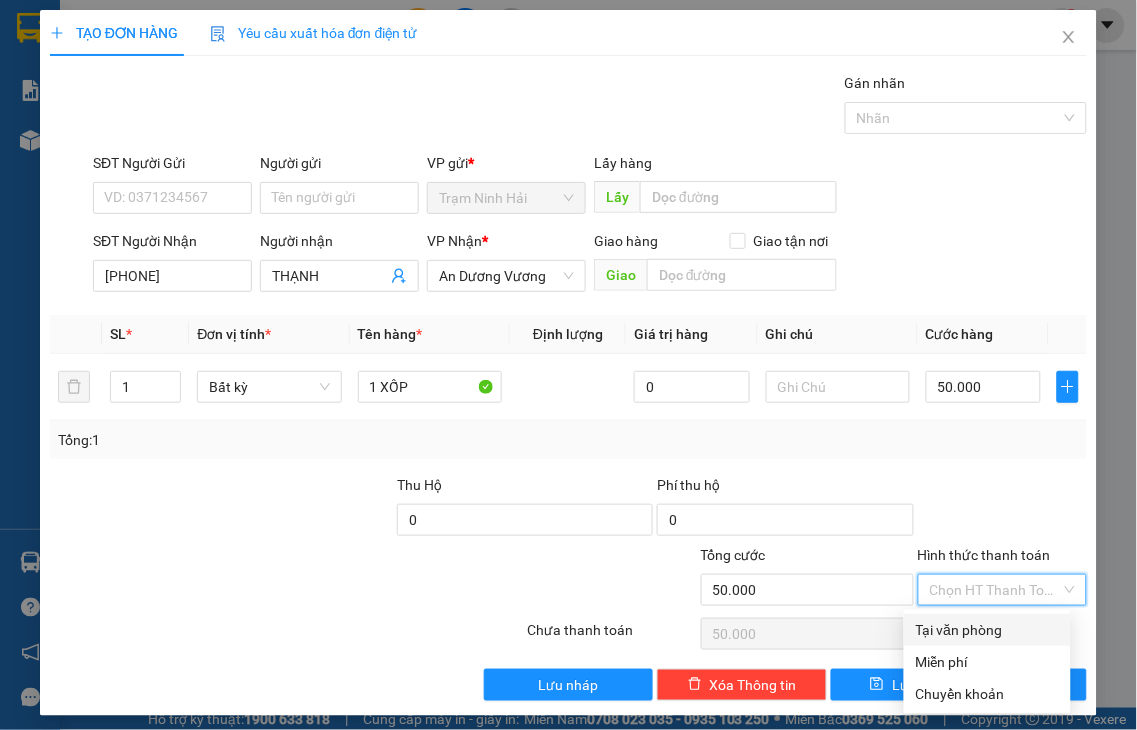 click on "Tại văn phòng" at bounding box center (987, 630) 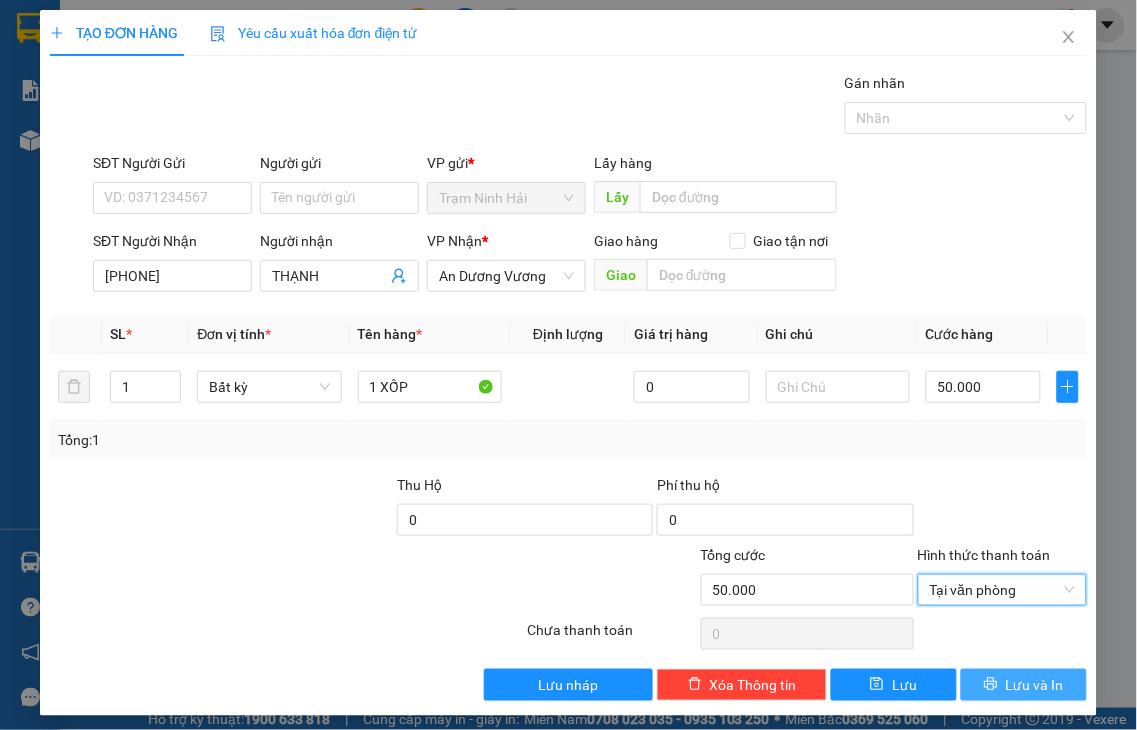 click on "Lưu và In" at bounding box center (1035, 685) 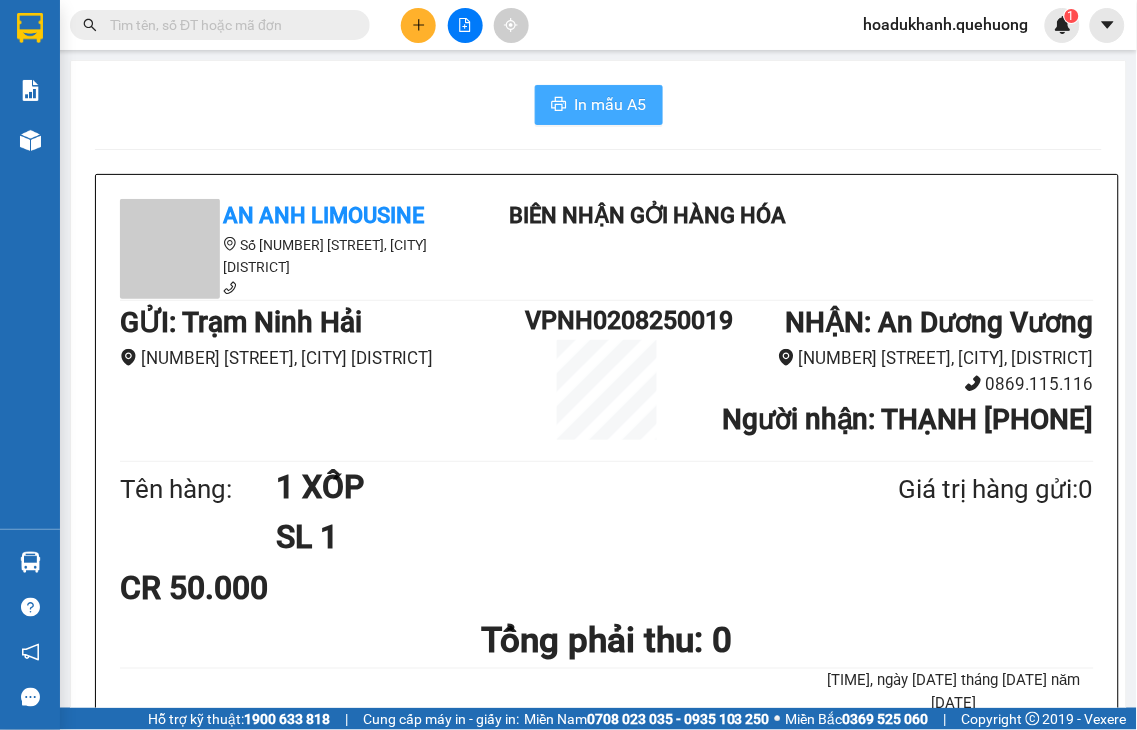 click on "In mẫu A5" at bounding box center [611, 104] 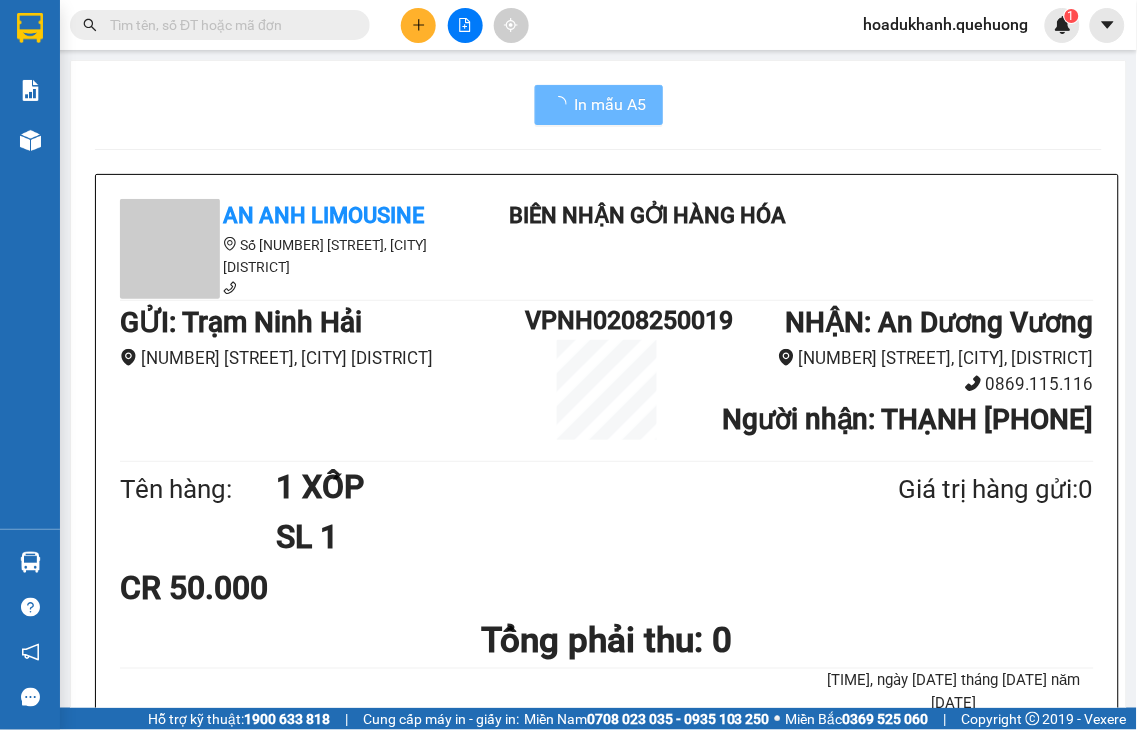 click at bounding box center [418, 25] 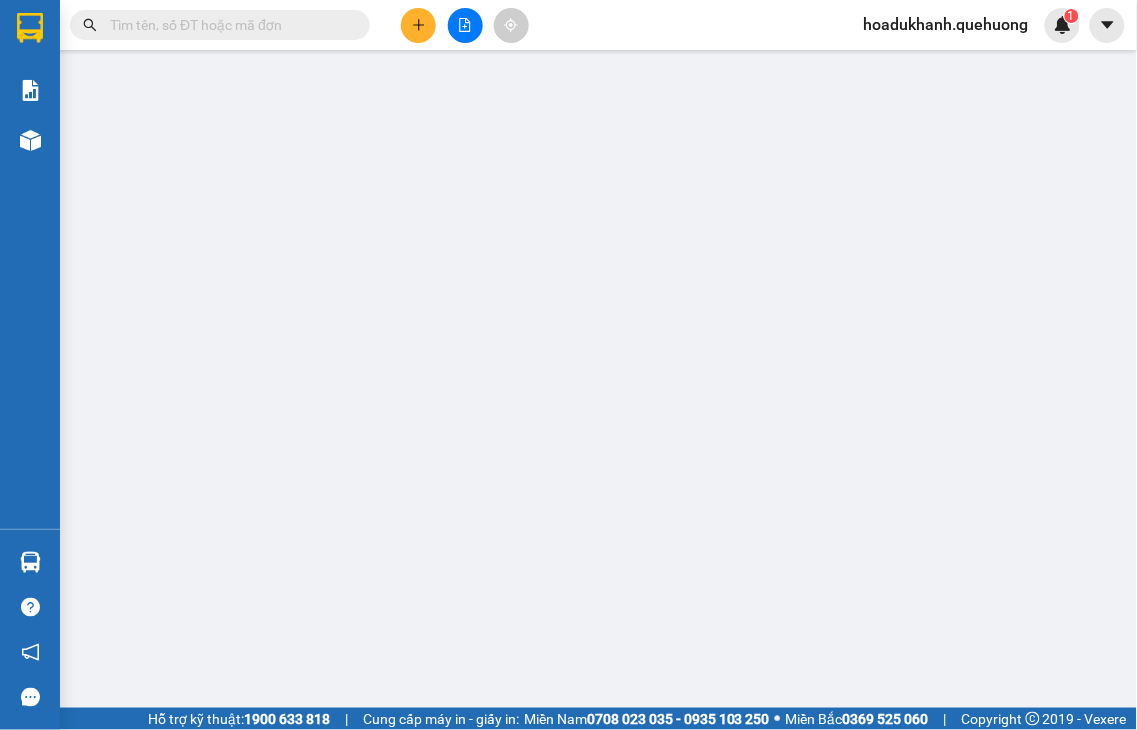 scroll, scrollTop: 0, scrollLeft: 0, axis: both 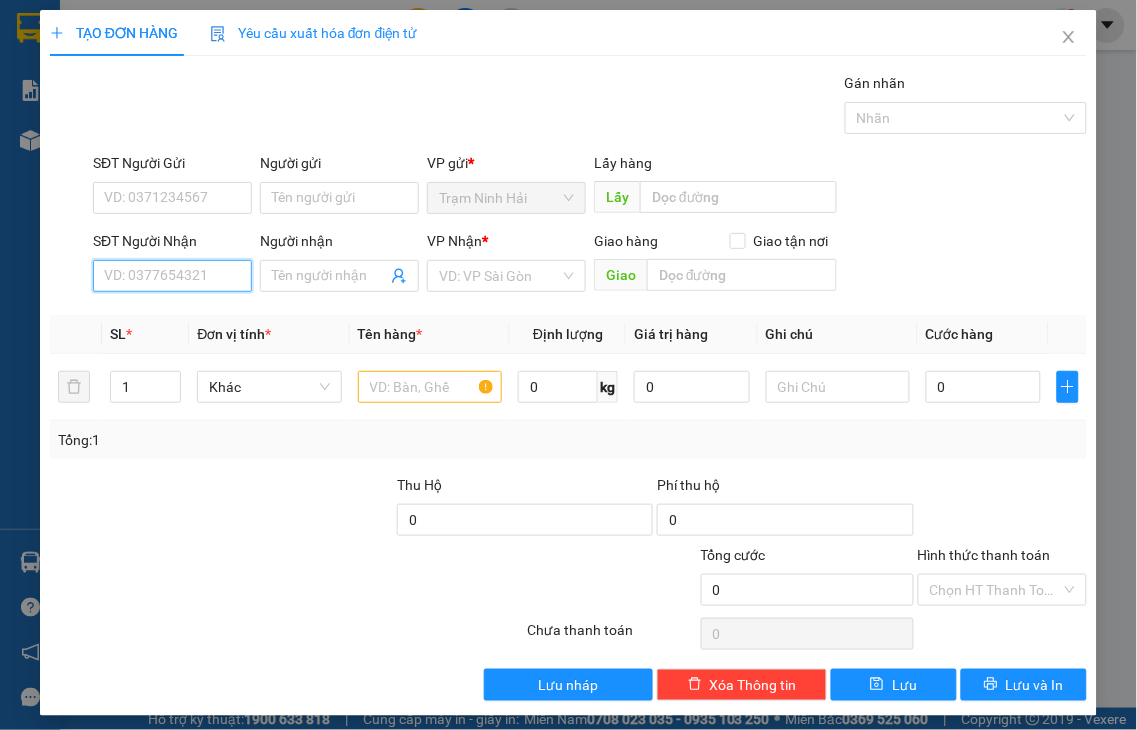 click on "SĐT Người Nhận" at bounding box center (172, 276) 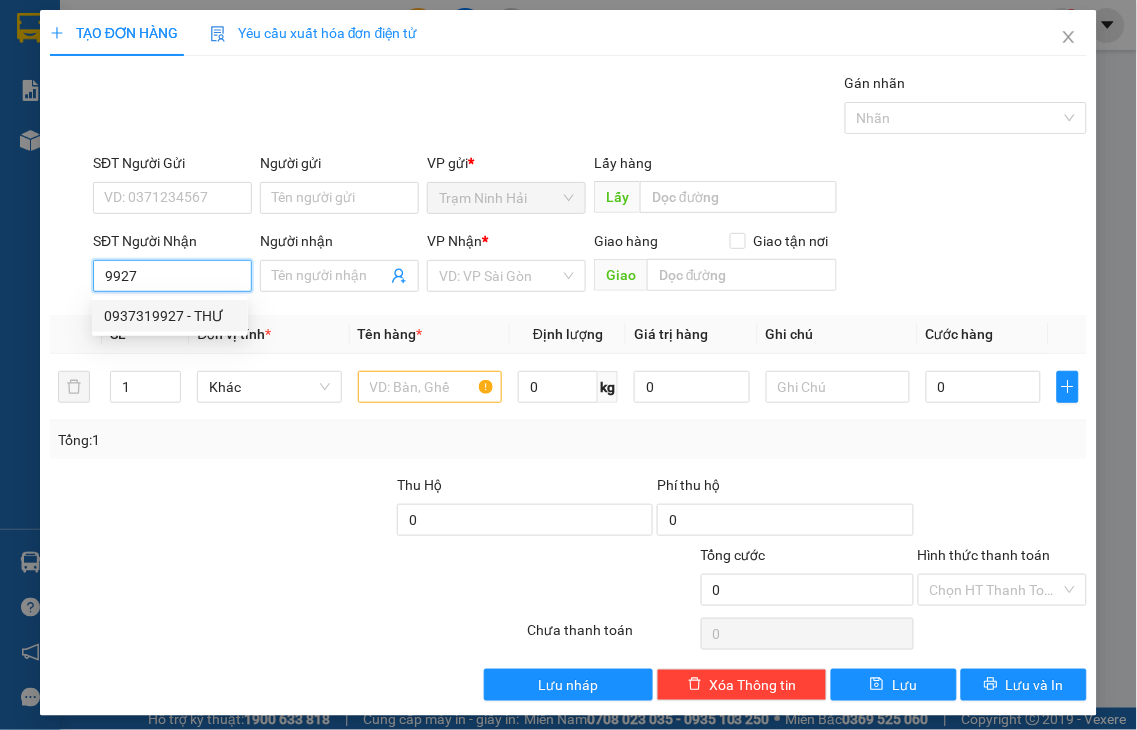 click on "0937319927 - THƯ" at bounding box center [170, 316] 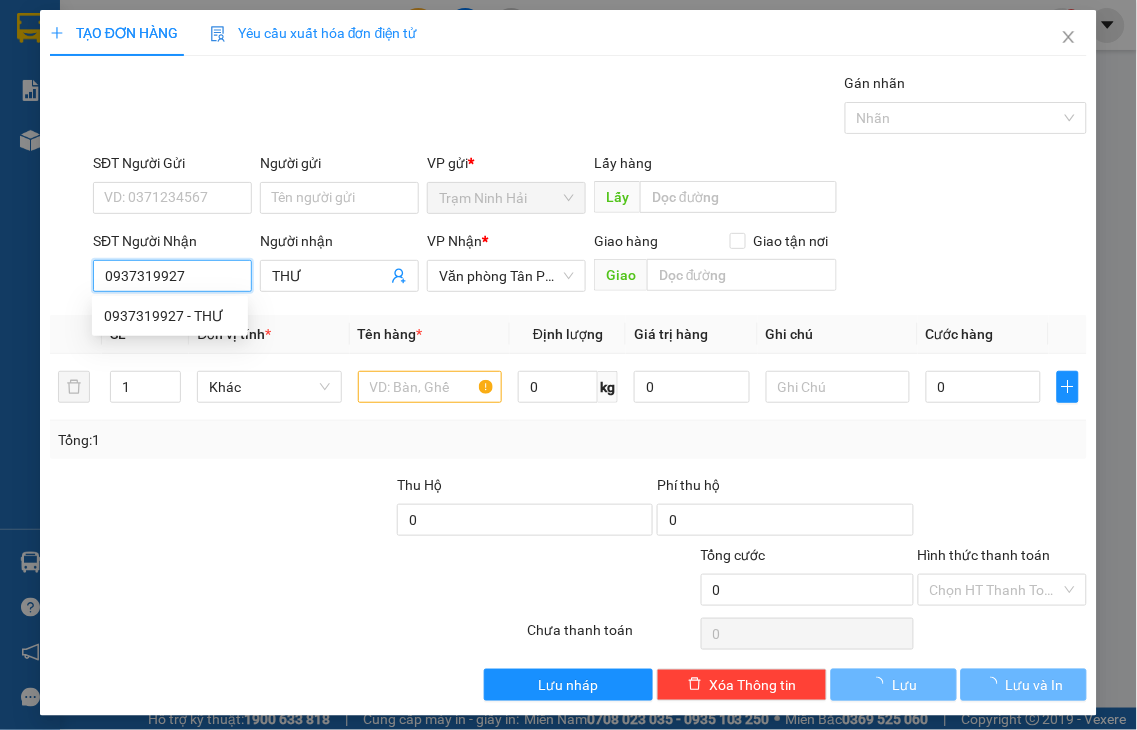 type on "40.000" 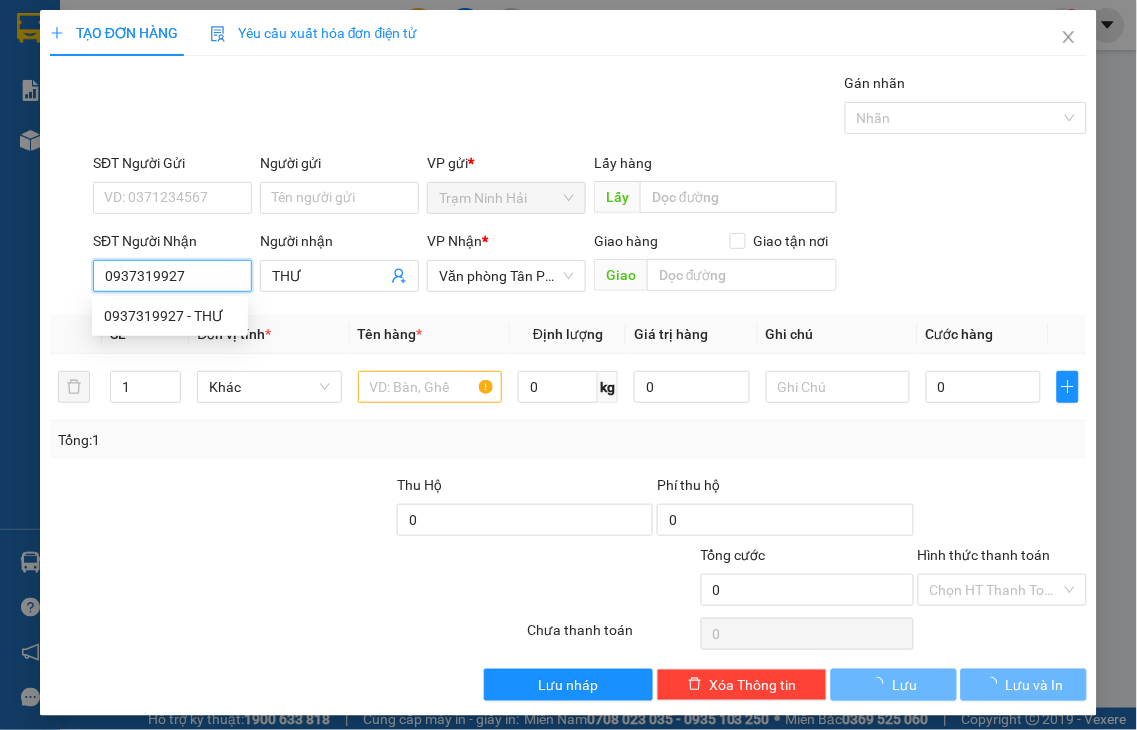 type on "40.000" 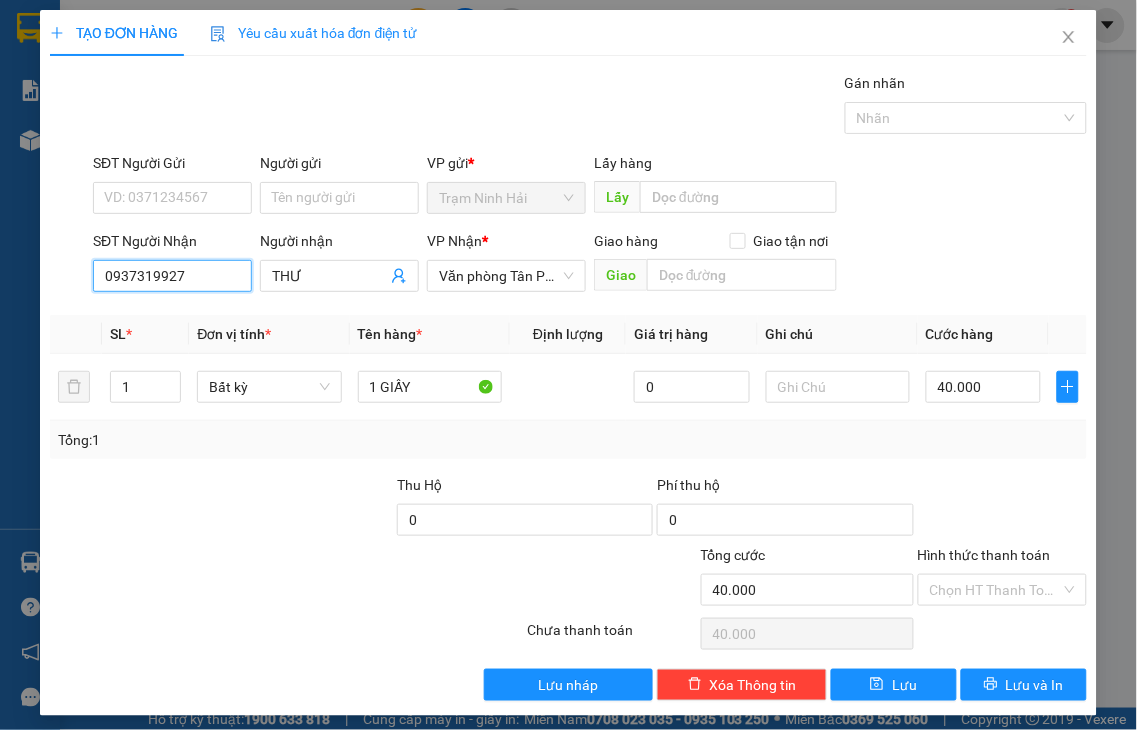 type on "0937319927" 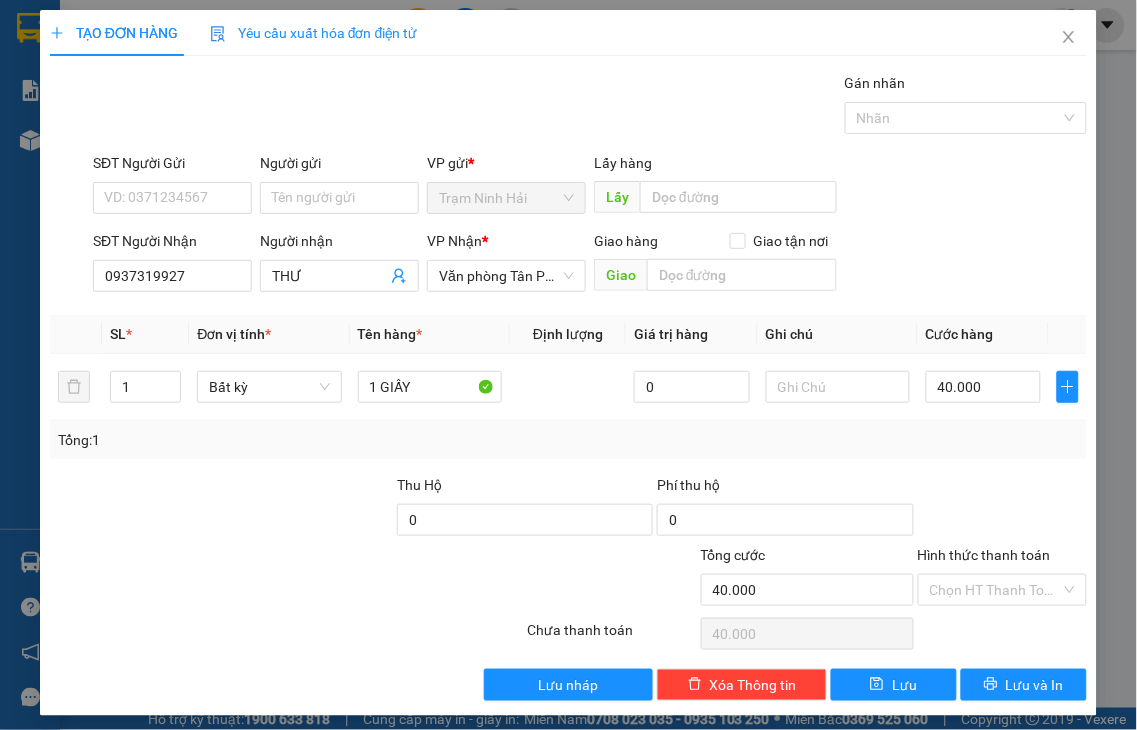 click on "Hình thức thanh toán" at bounding box center [984, 555] 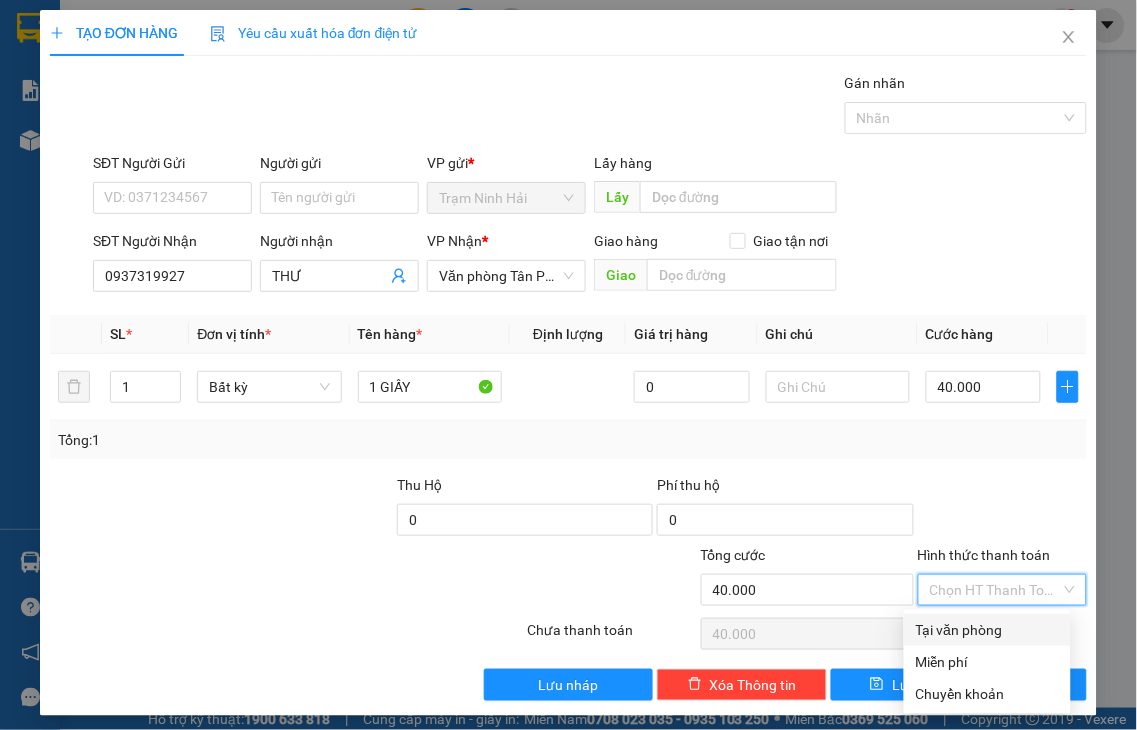 click on "Tại văn phòng" at bounding box center [987, 630] 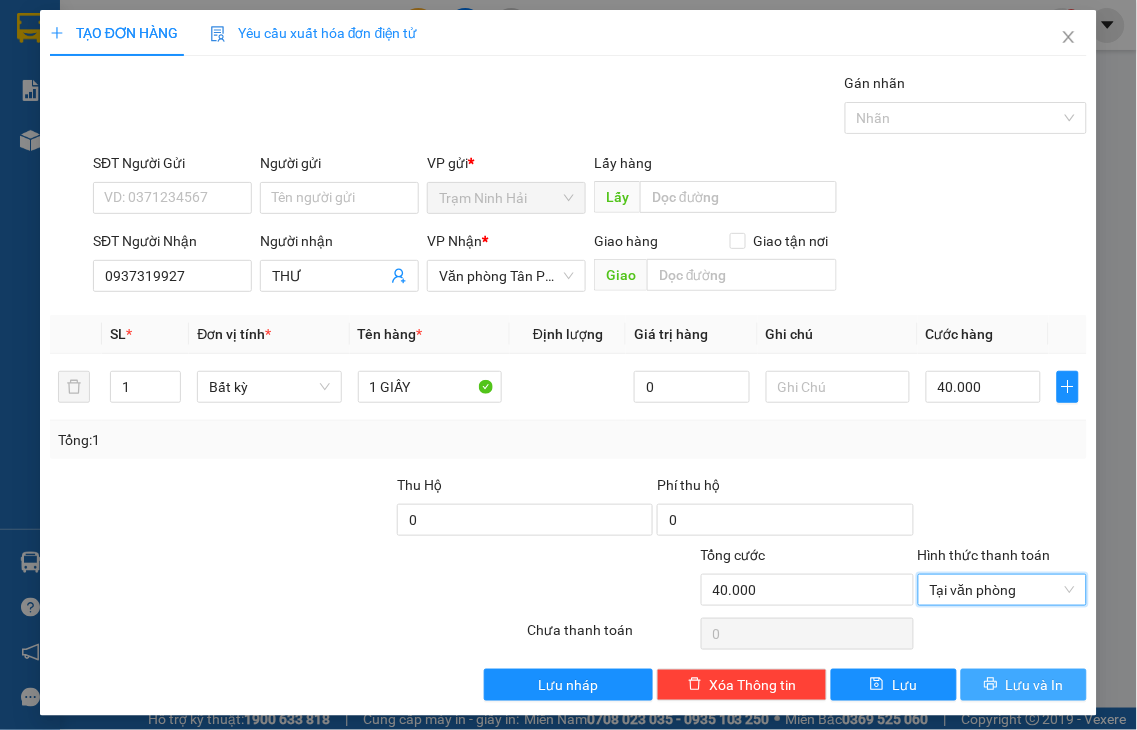 click on "Lưu và In" at bounding box center (1024, 685) 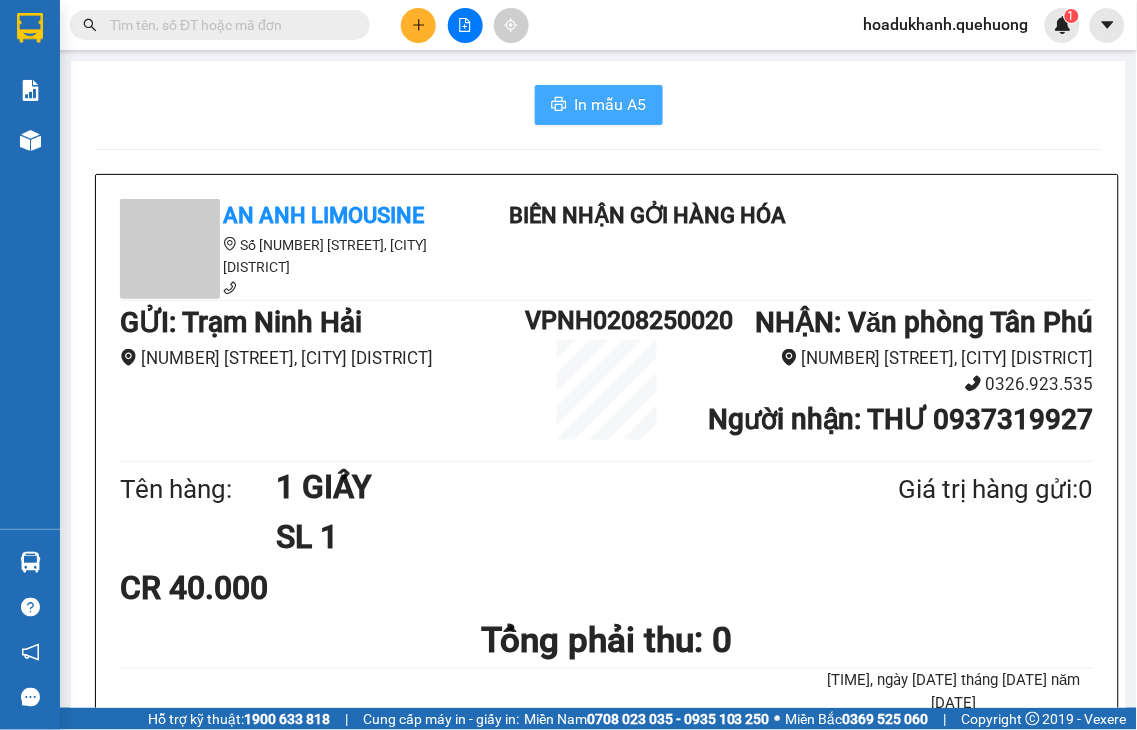 click on "In mẫu A5" at bounding box center [611, 104] 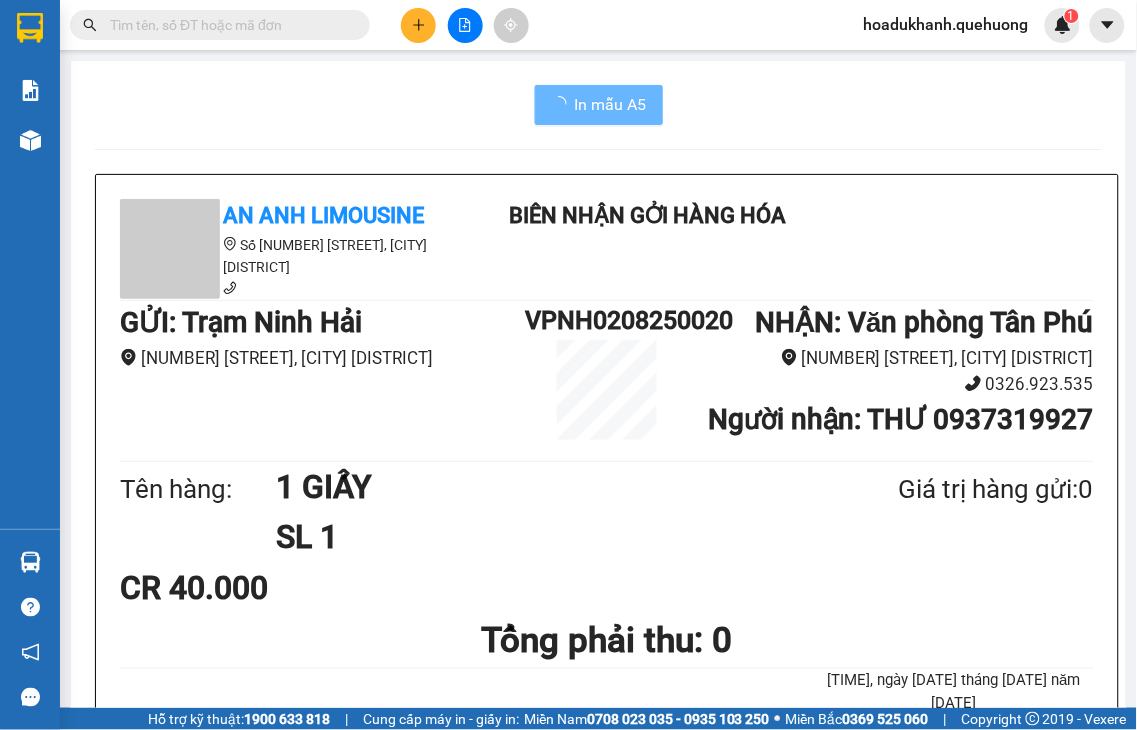 scroll, scrollTop: 0, scrollLeft: 0, axis: both 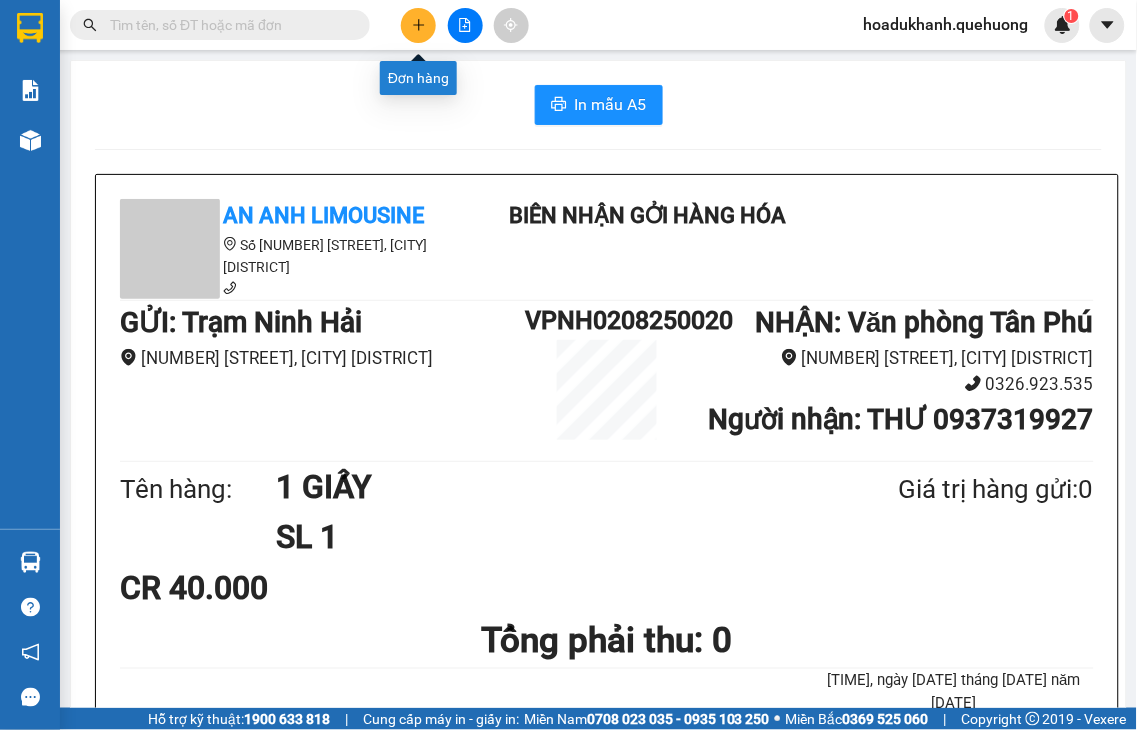click 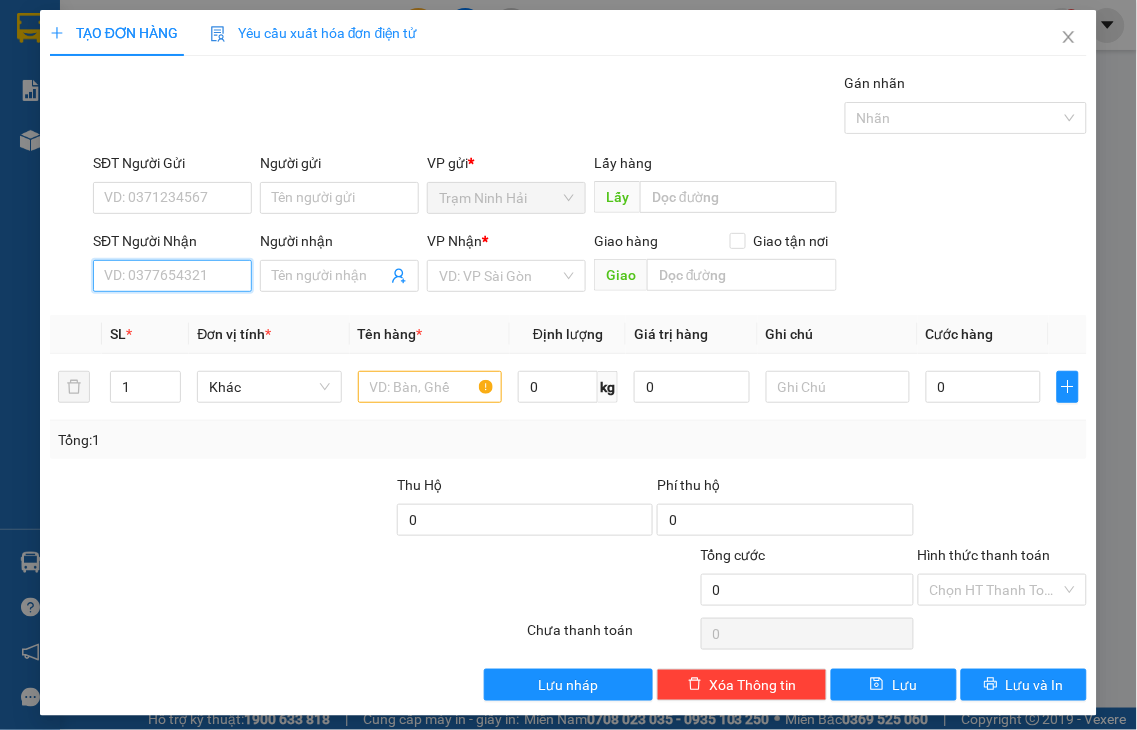 click on "SĐT Người Nhận" at bounding box center [172, 276] 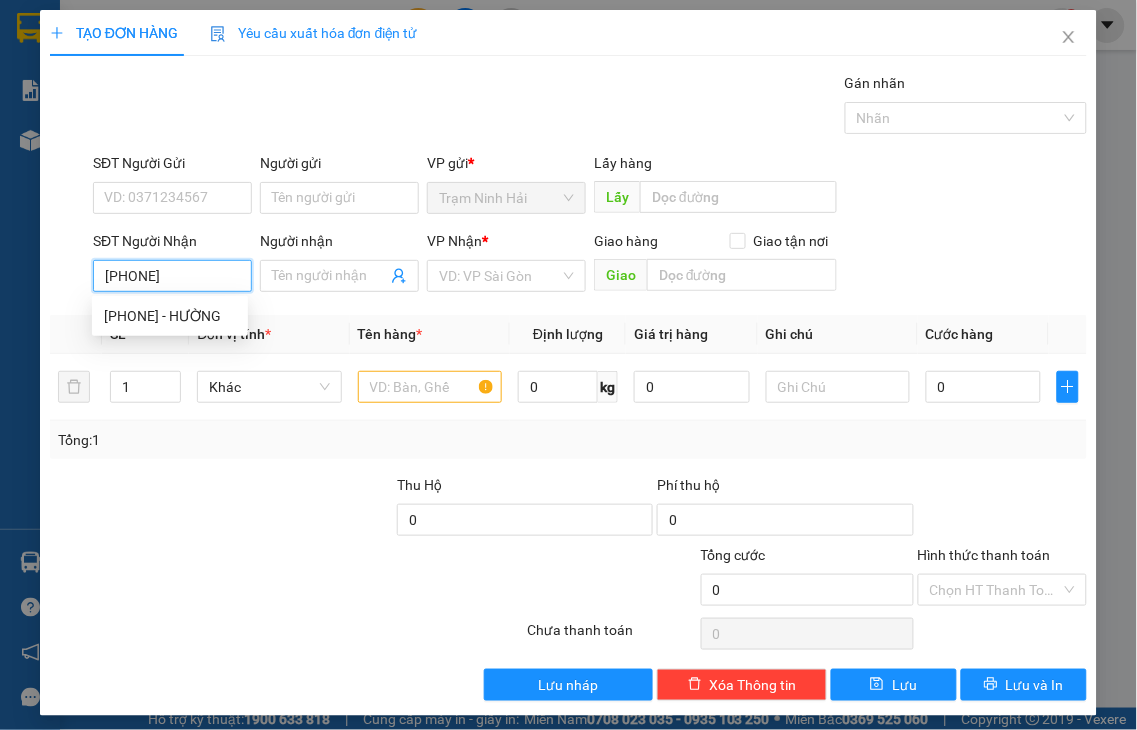 type on "0362815924" 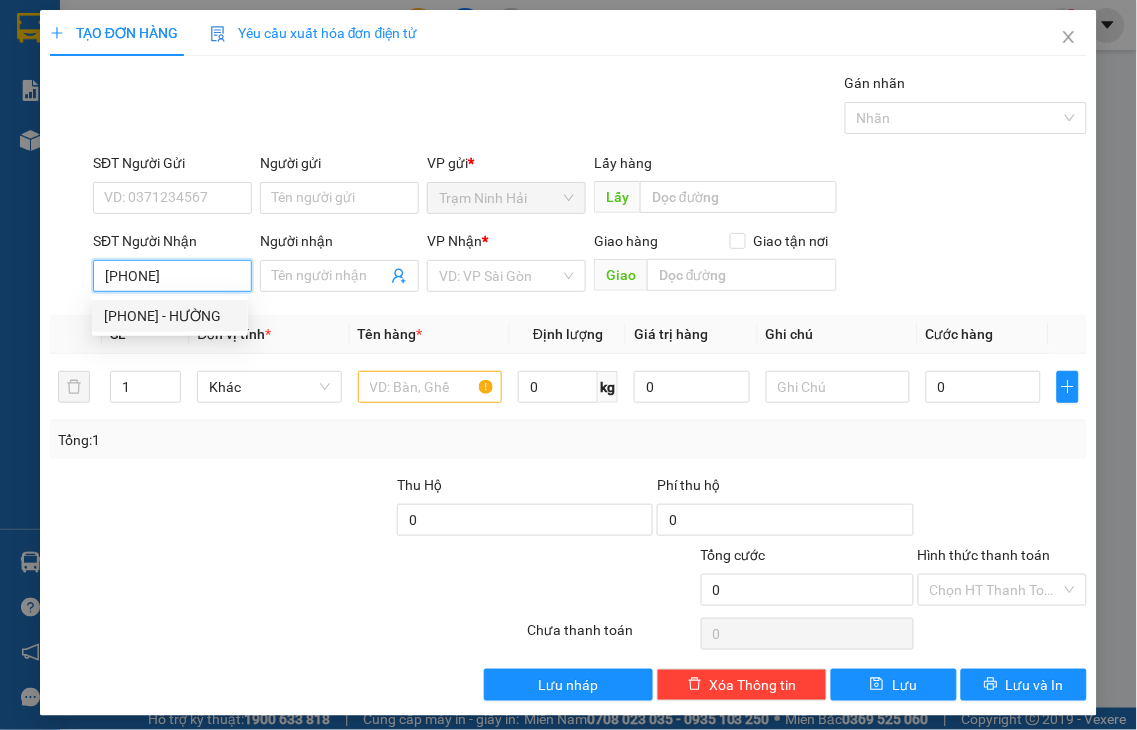 click on "0362815924 - HƯỜNG" at bounding box center [170, 316] 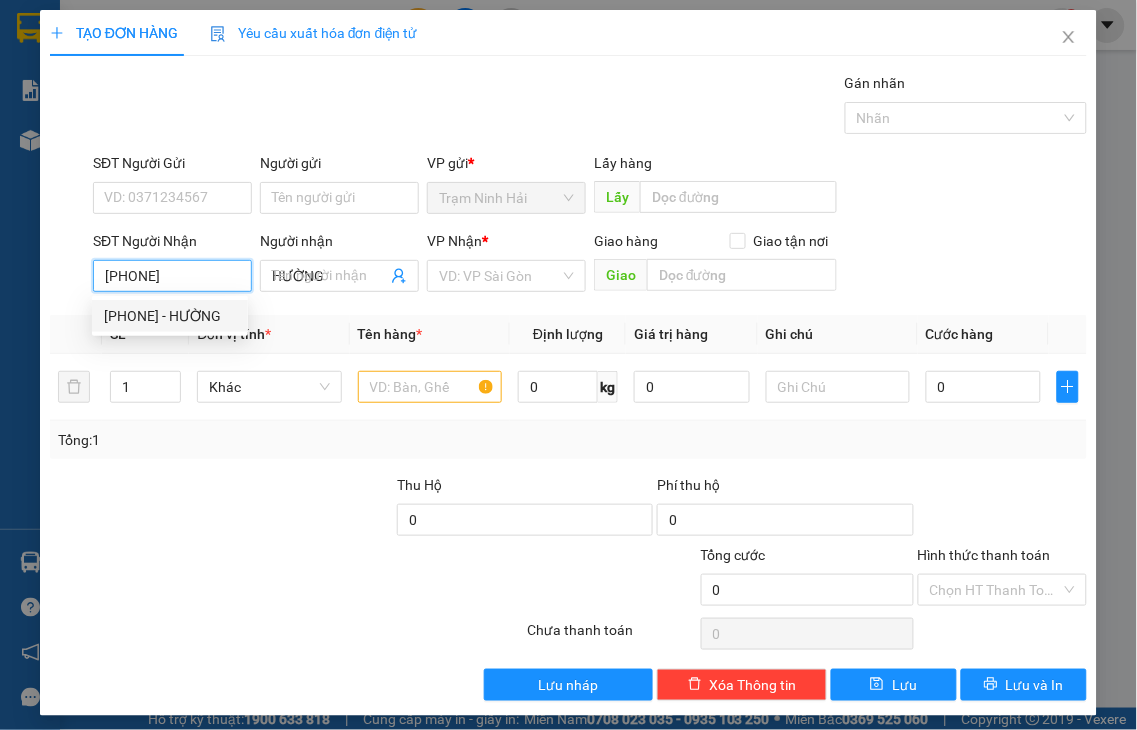 type on "50.000" 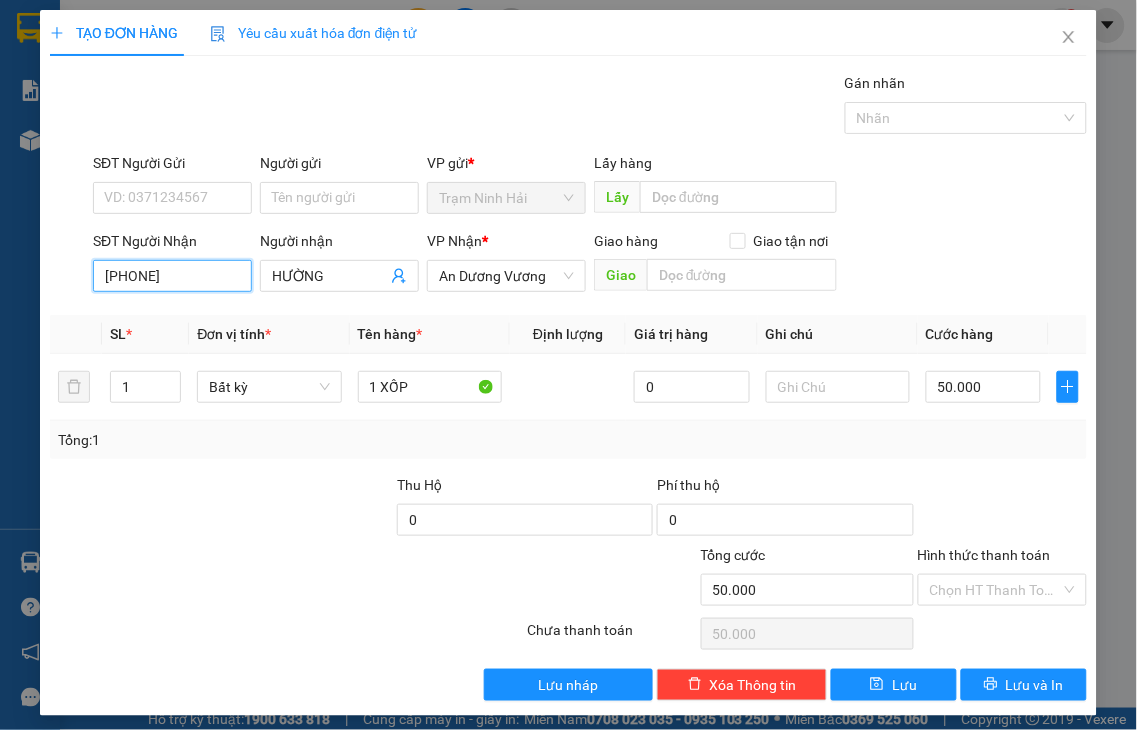 type on "0362815924" 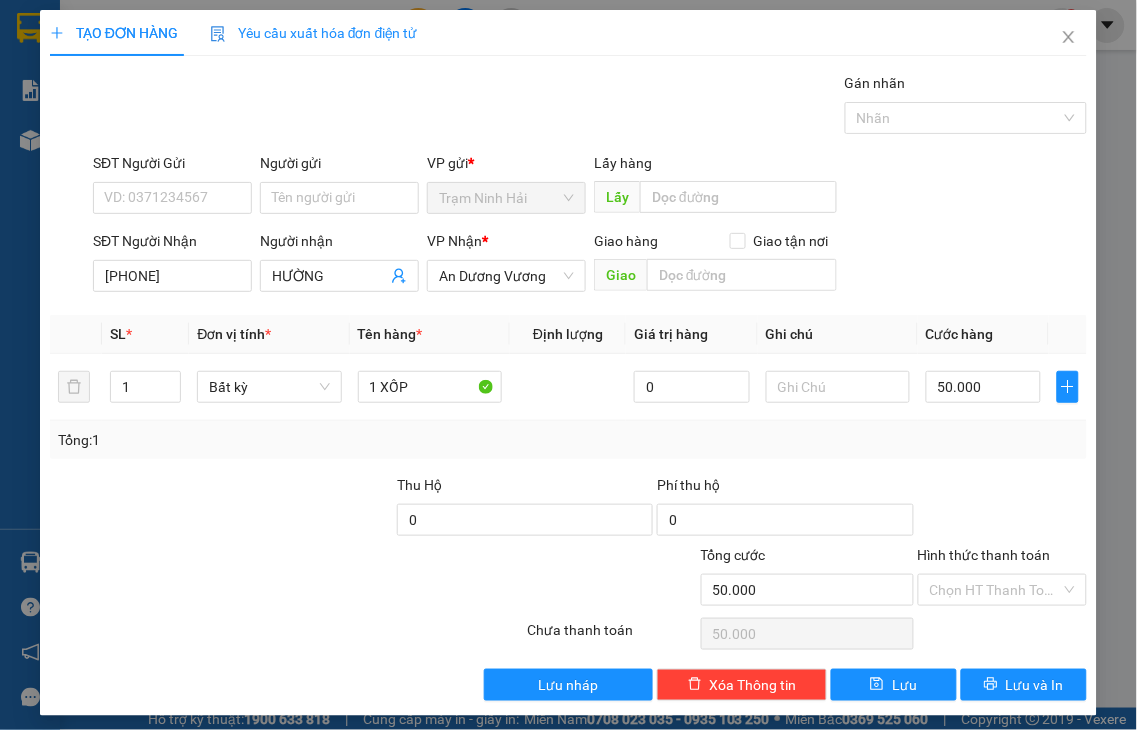 click on "Hình thức thanh toán" at bounding box center (984, 555) 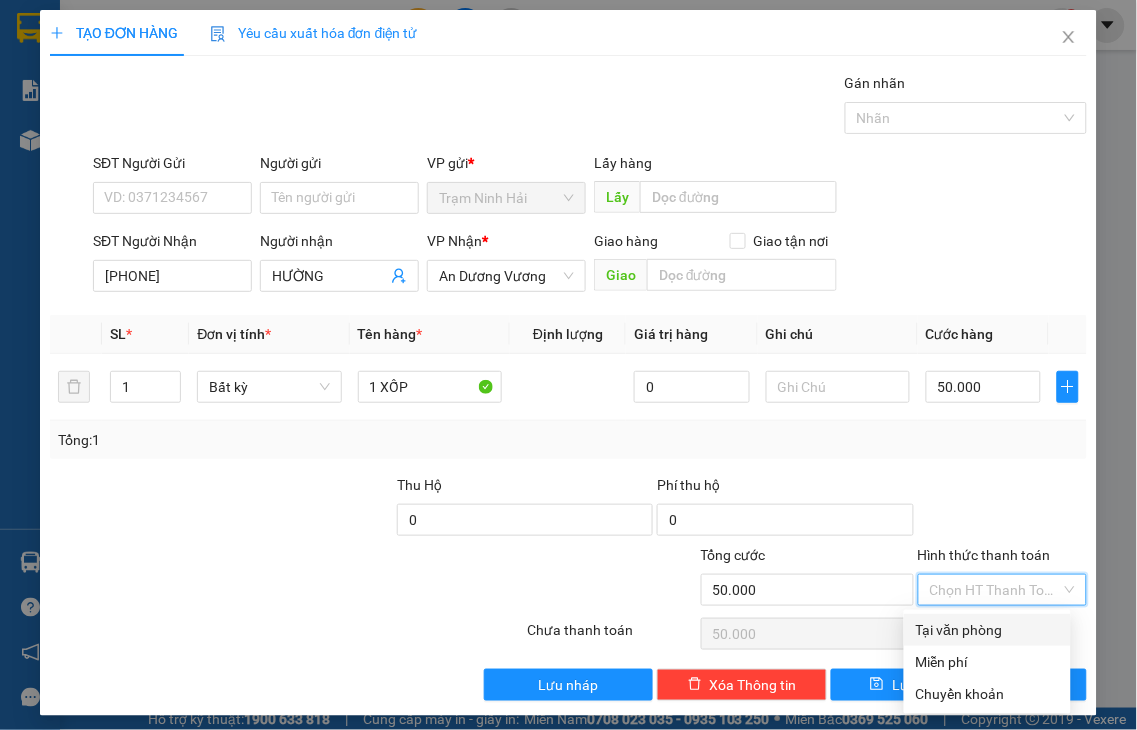 click on "Tại văn phòng" at bounding box center [987, 630] 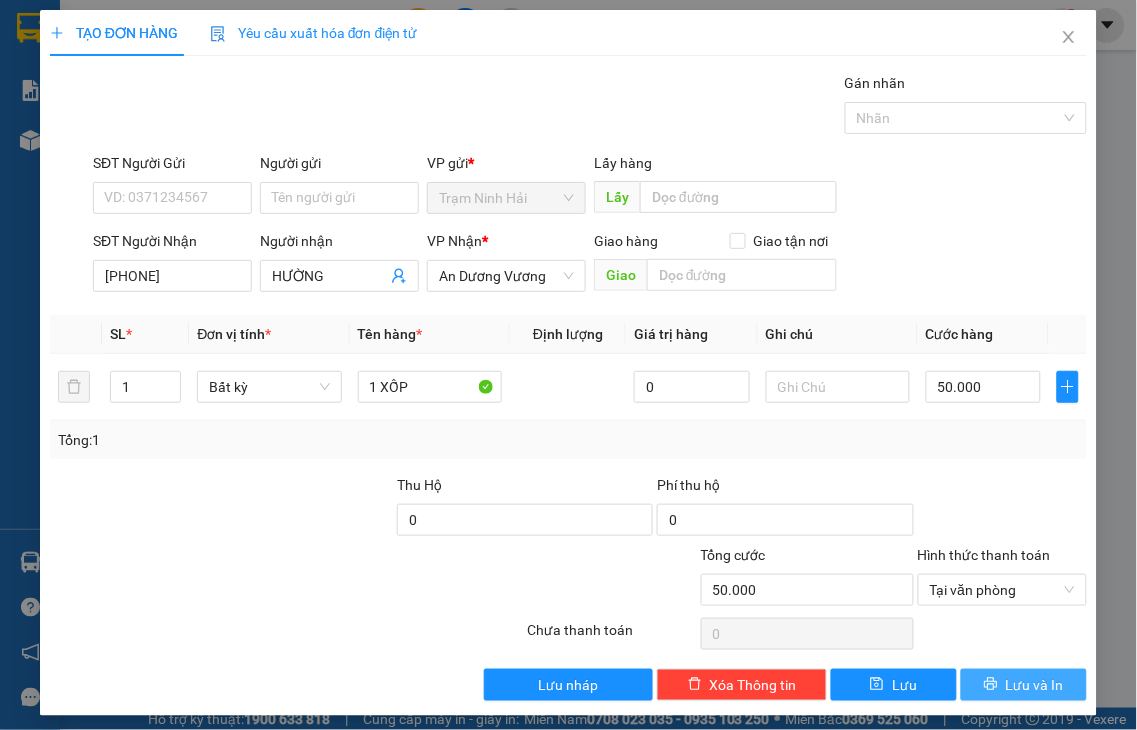 click on "Lưu và In" at bounding box center (1035, 685) 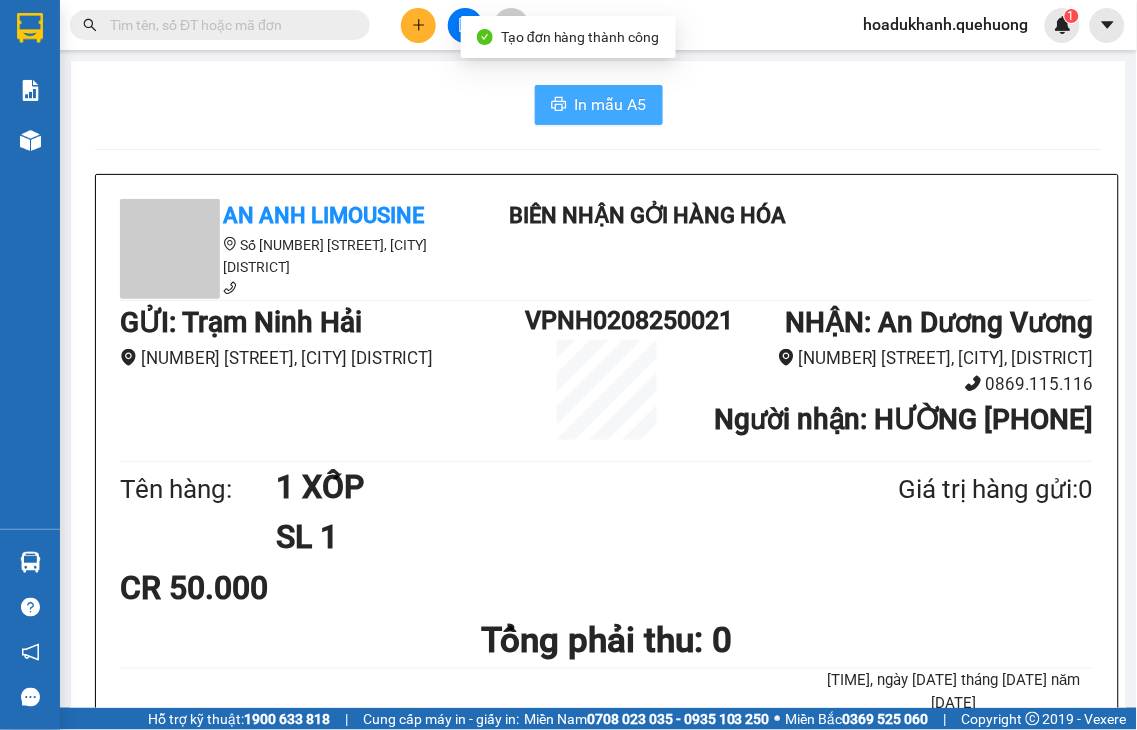 click on "In mẫu A5" at bounding box center [611, 104] 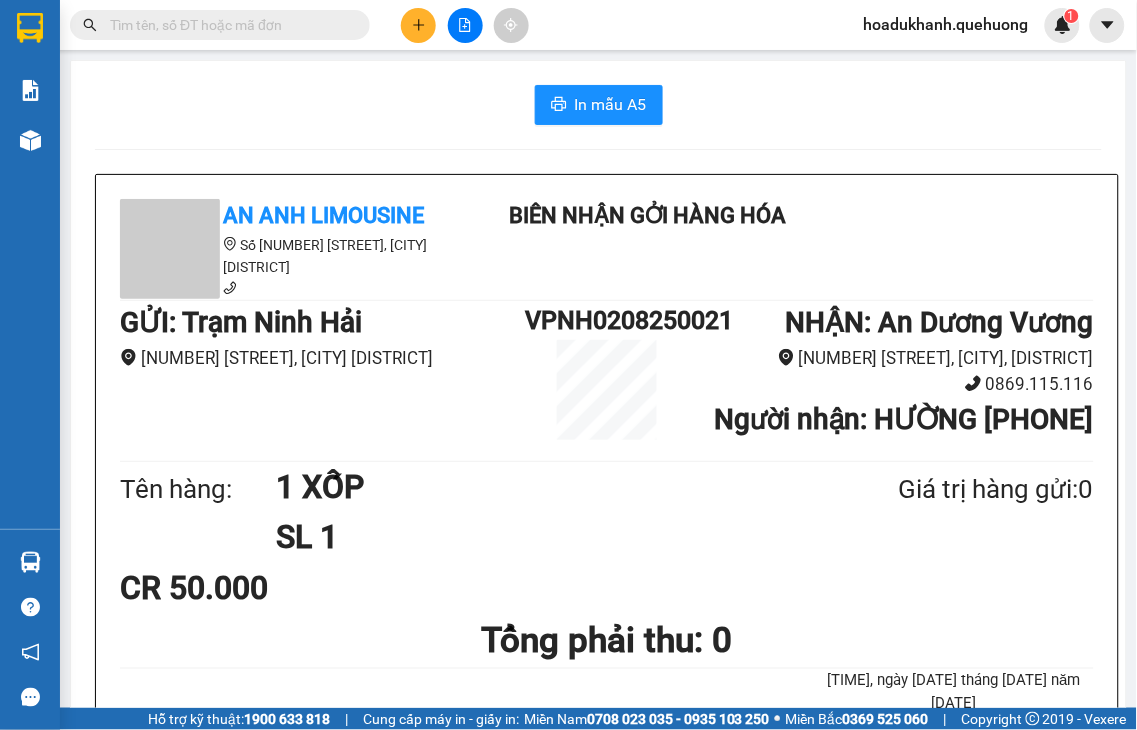 scroll, scrollTop: 0, scrollLeft: 0, axis: both 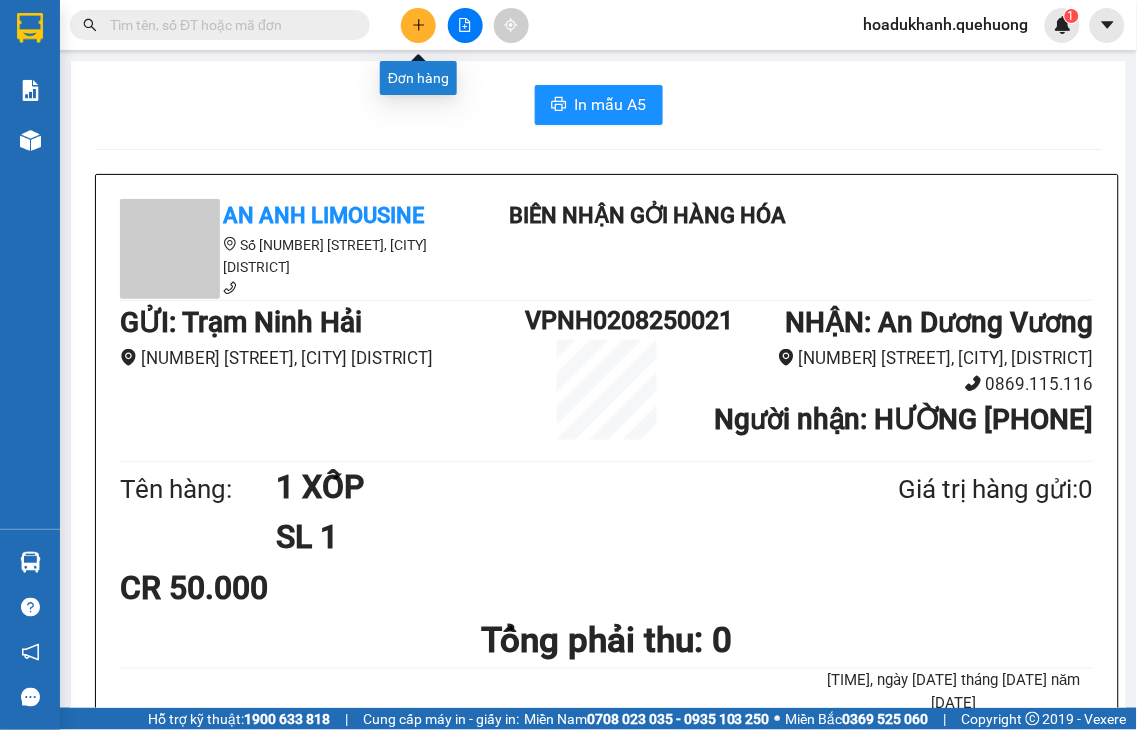 click at bounding box center [418, 25] 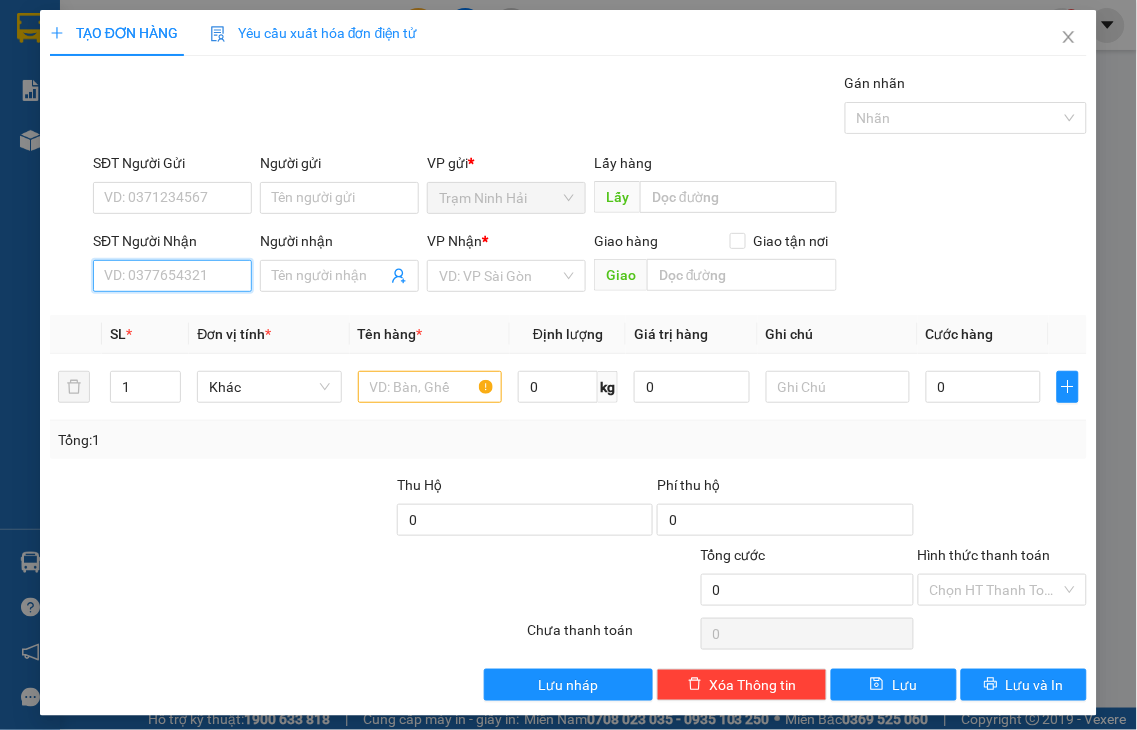click on "SĐT Người Nhận" at bounding box center (172, 276) 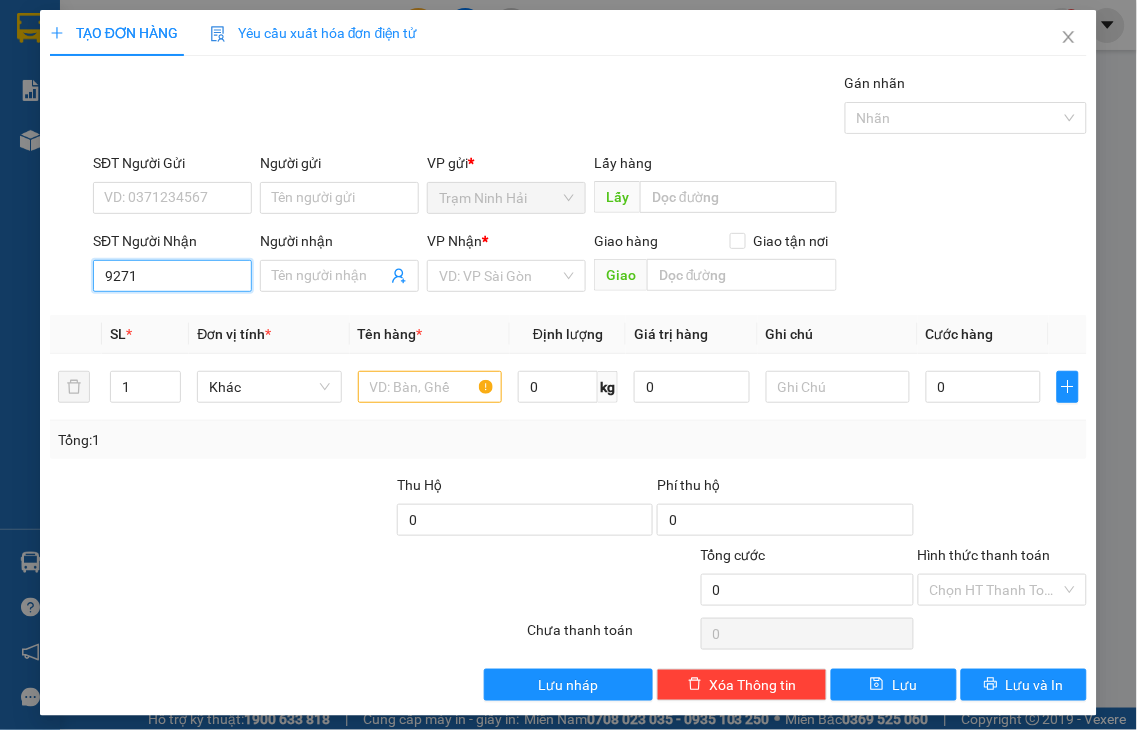click on "9271" at bounding box center [172, 276] 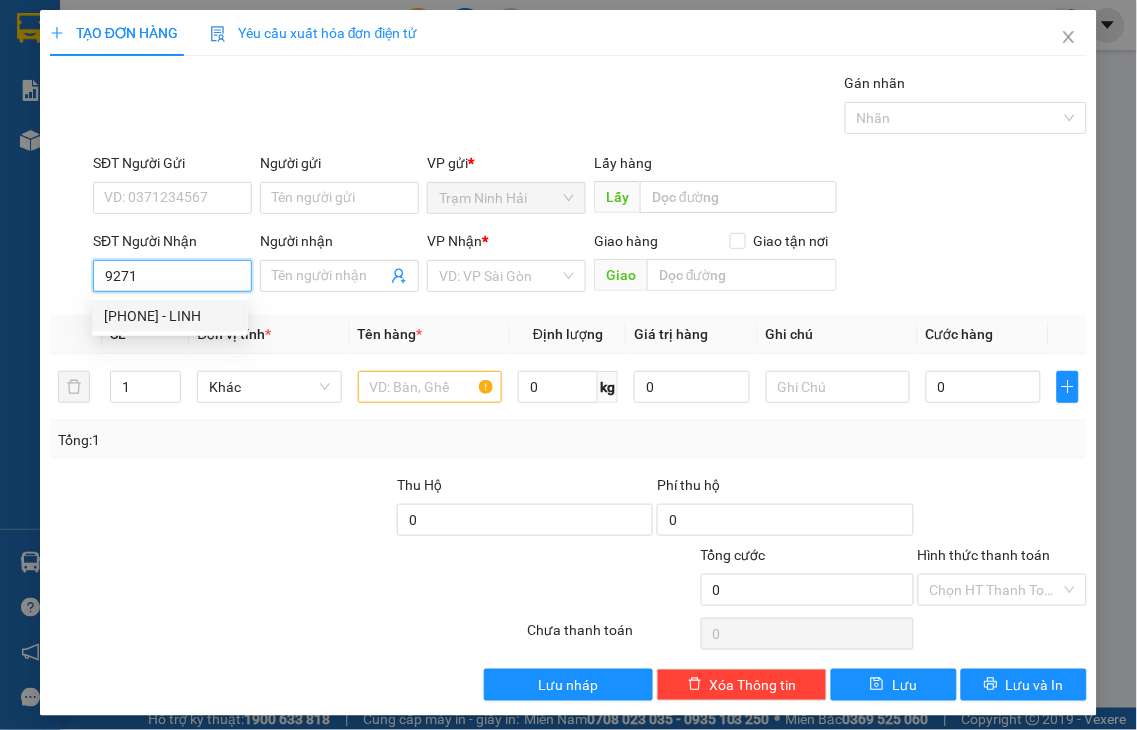 click on "0365809271 - LINH" at bounding box center [170, 316] 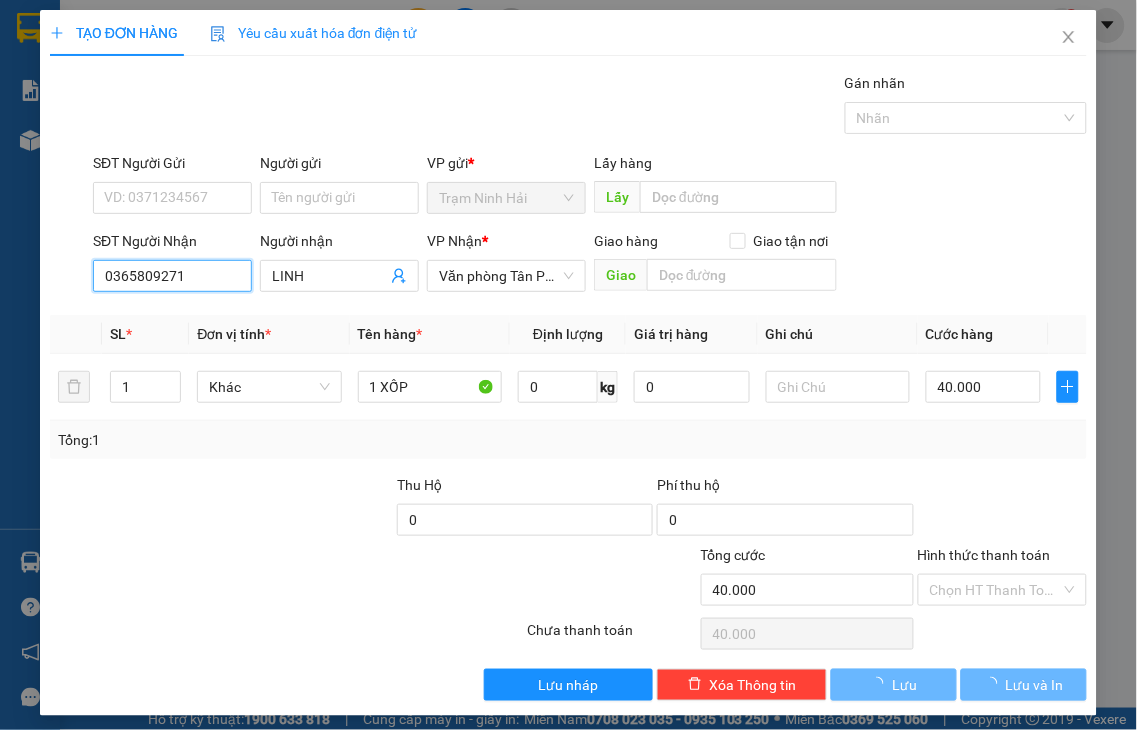 type on "40.000" 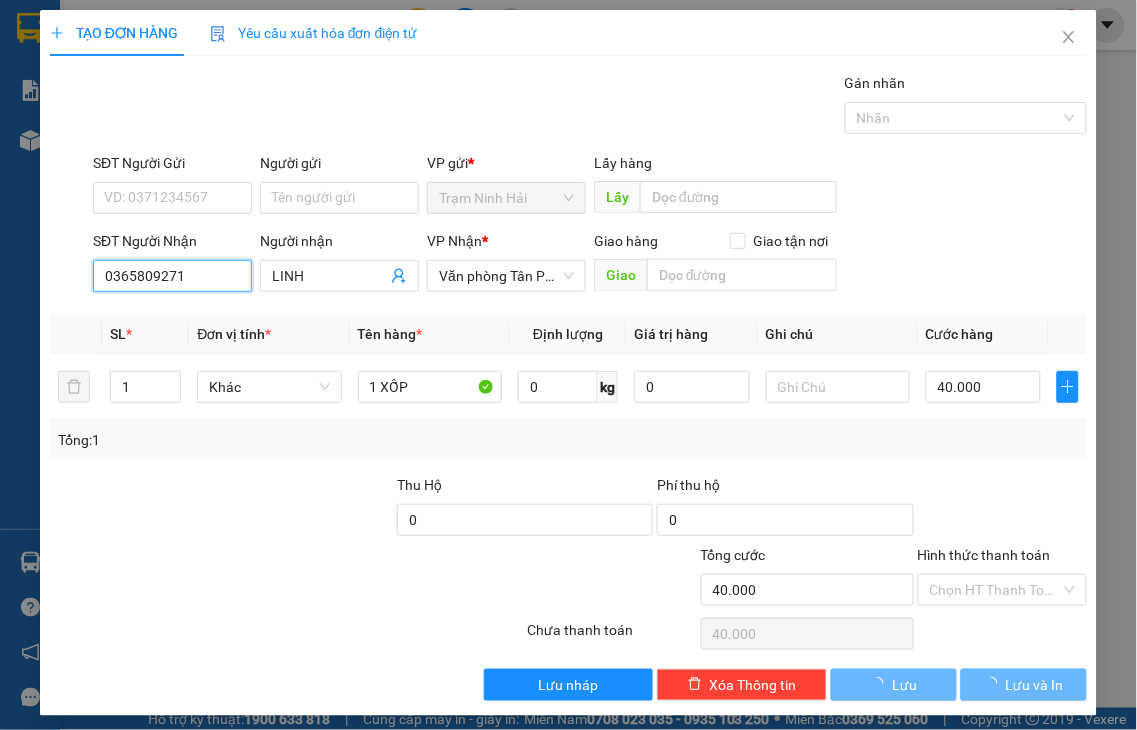 type on "40.000" 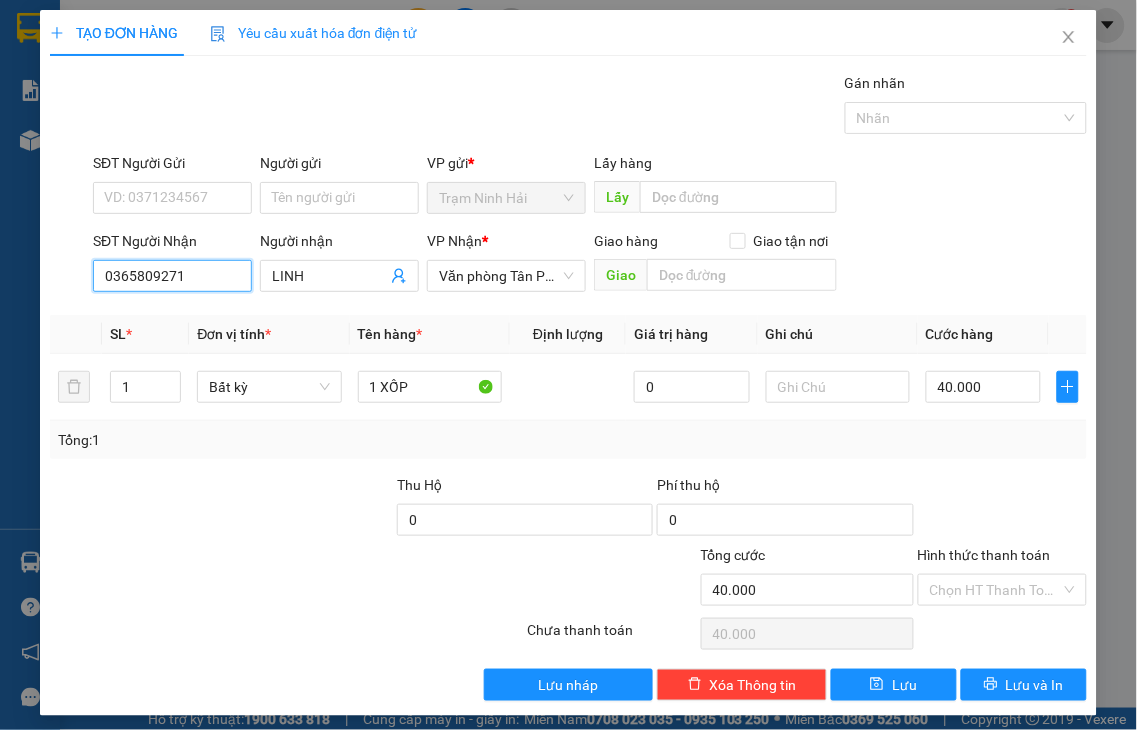 type on "0365809271" 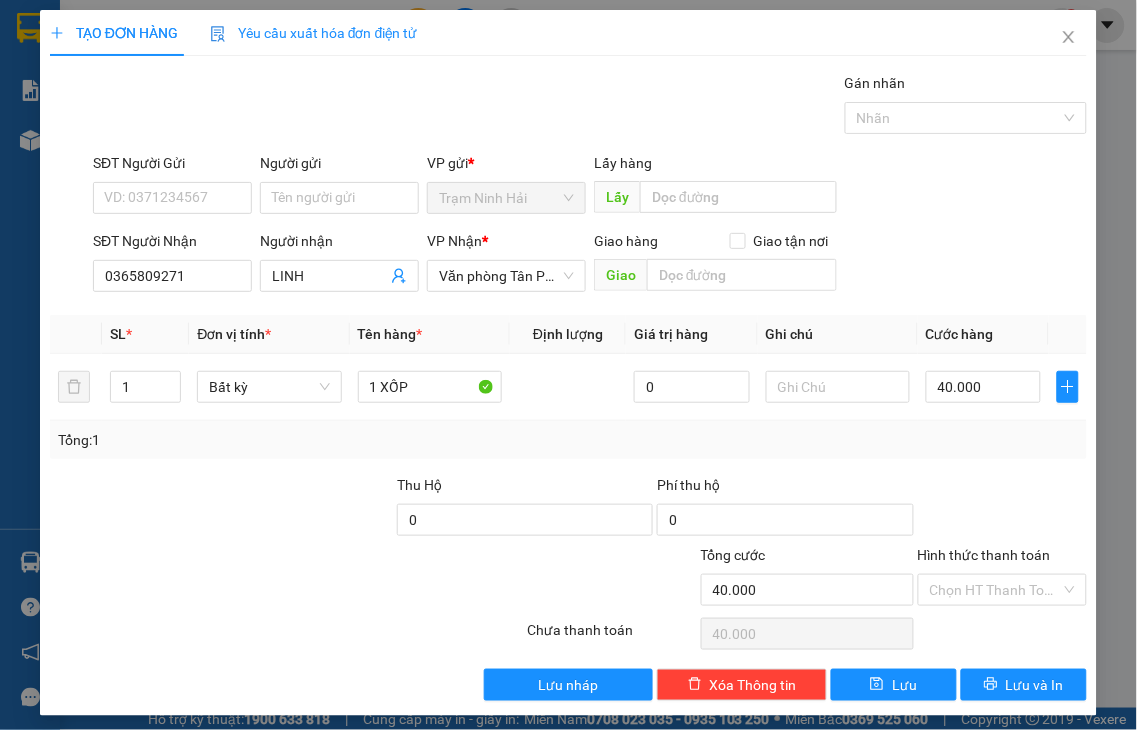 click on "Hình thức thanh toán" at bounding box center [984, 555] 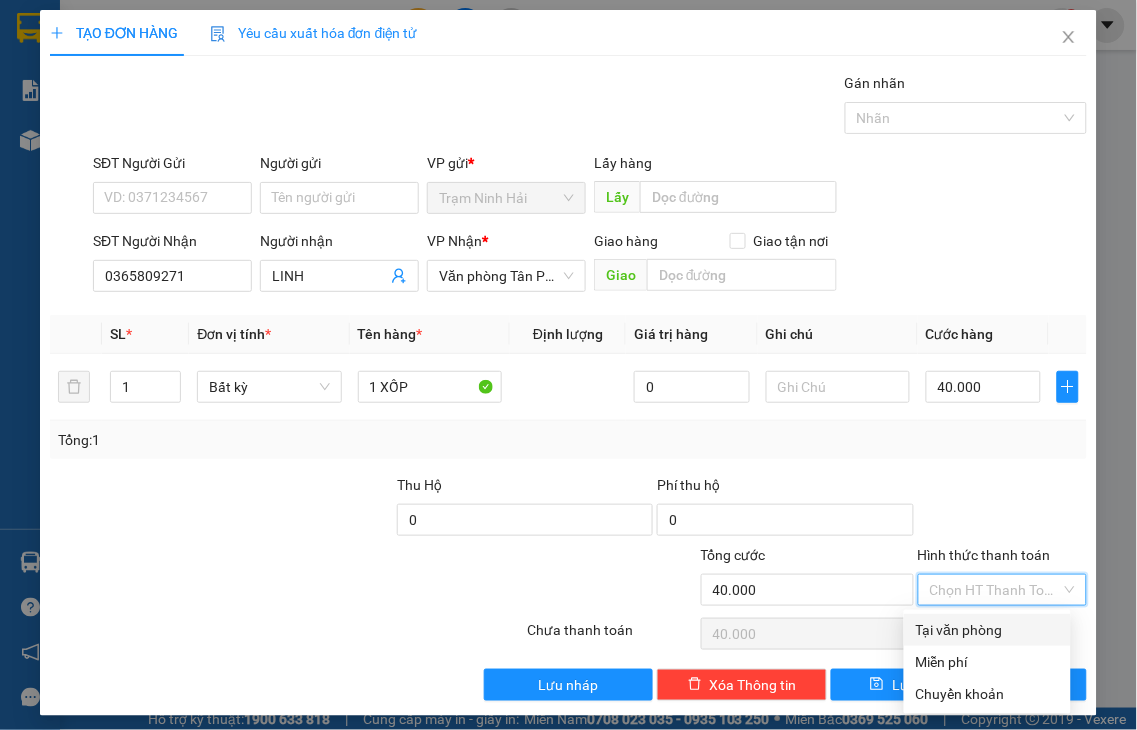 click on "Tại văn phòng" at bounding box center [987, 630] 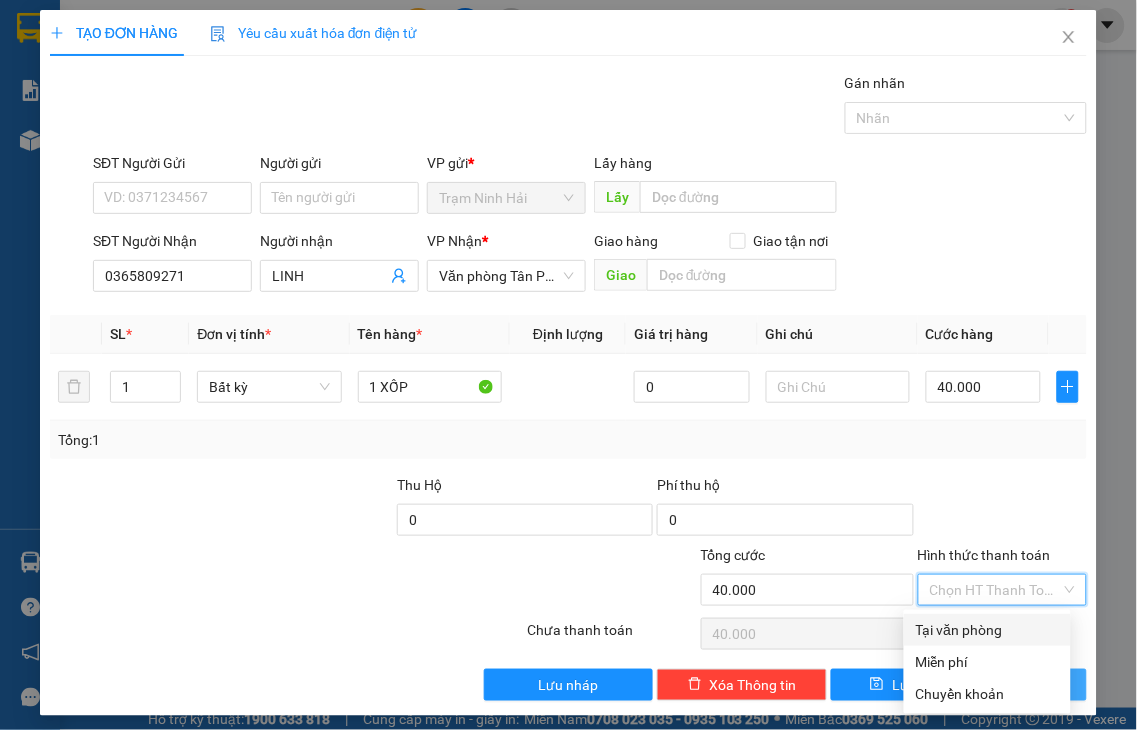 type on "0" 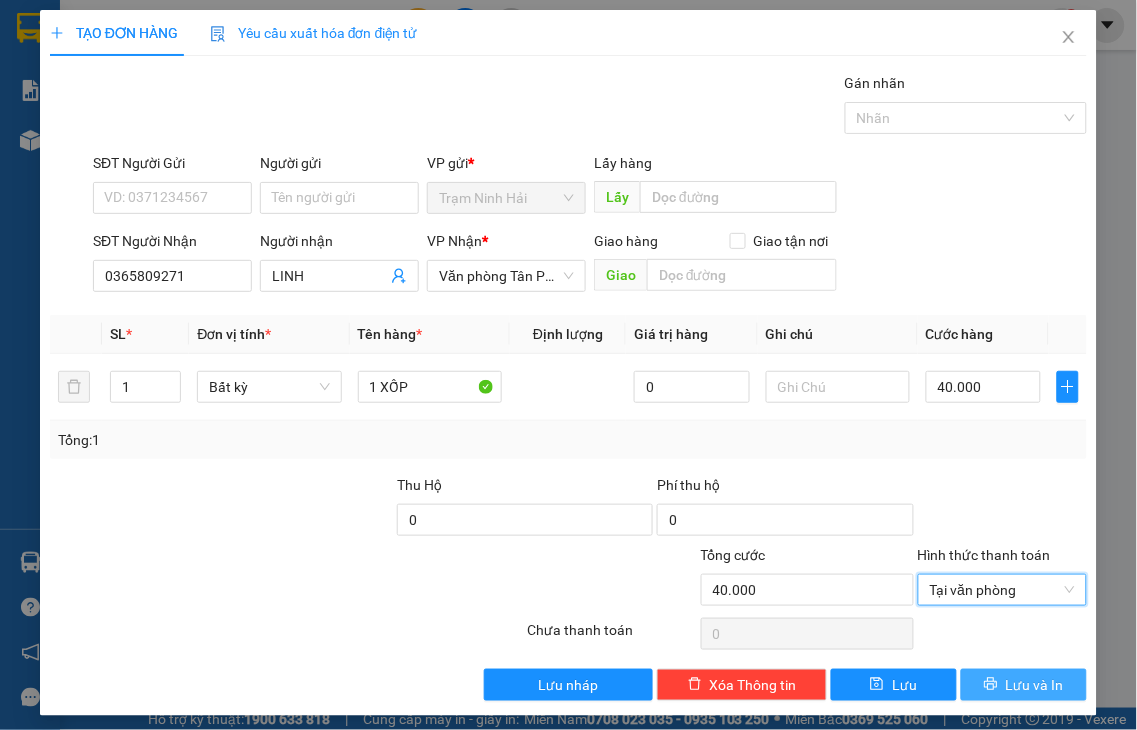 click on "Lưu và In" at bounding box center [1035, 685] 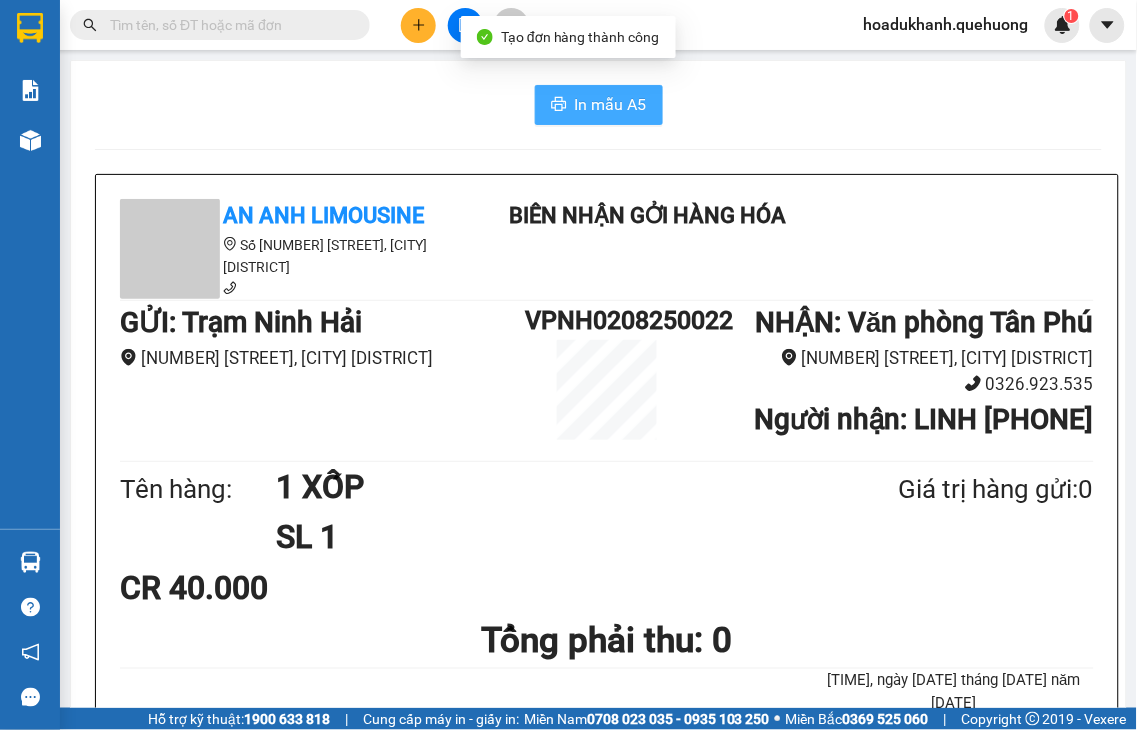 click on "In mẫu A5" at bounding box center (611, 104) 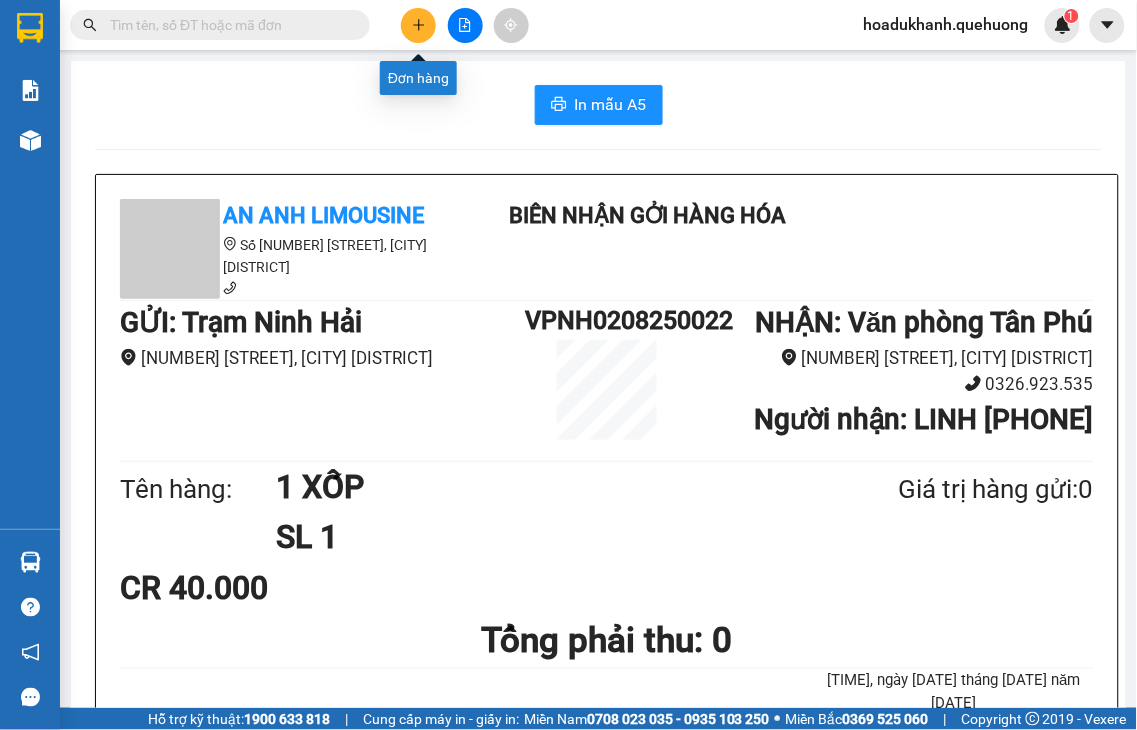 click 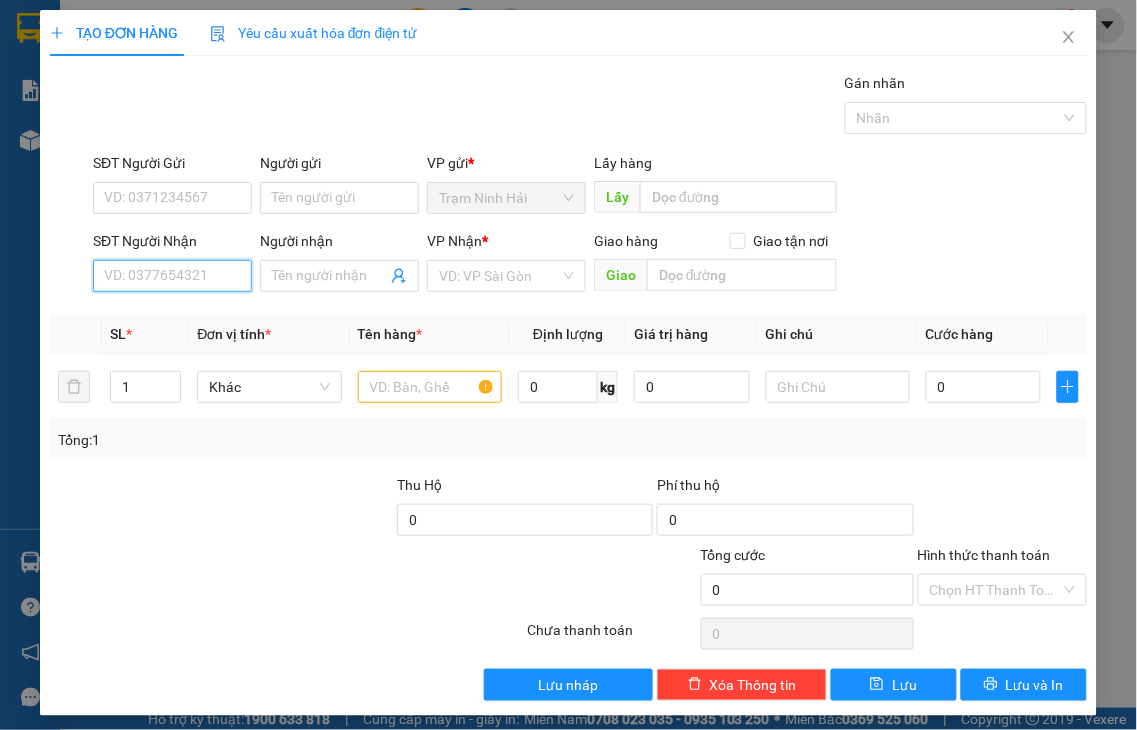 click on "SĐT Người Nhận" at bounding box center [172, 276] 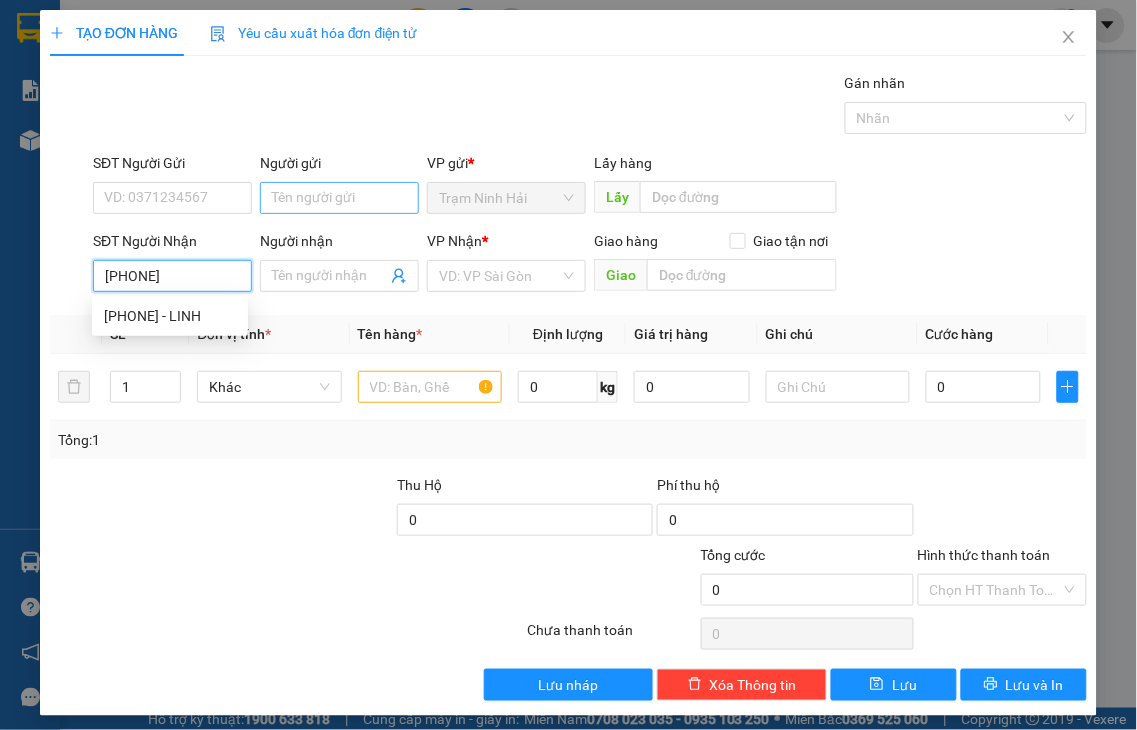 type on "0343832424" 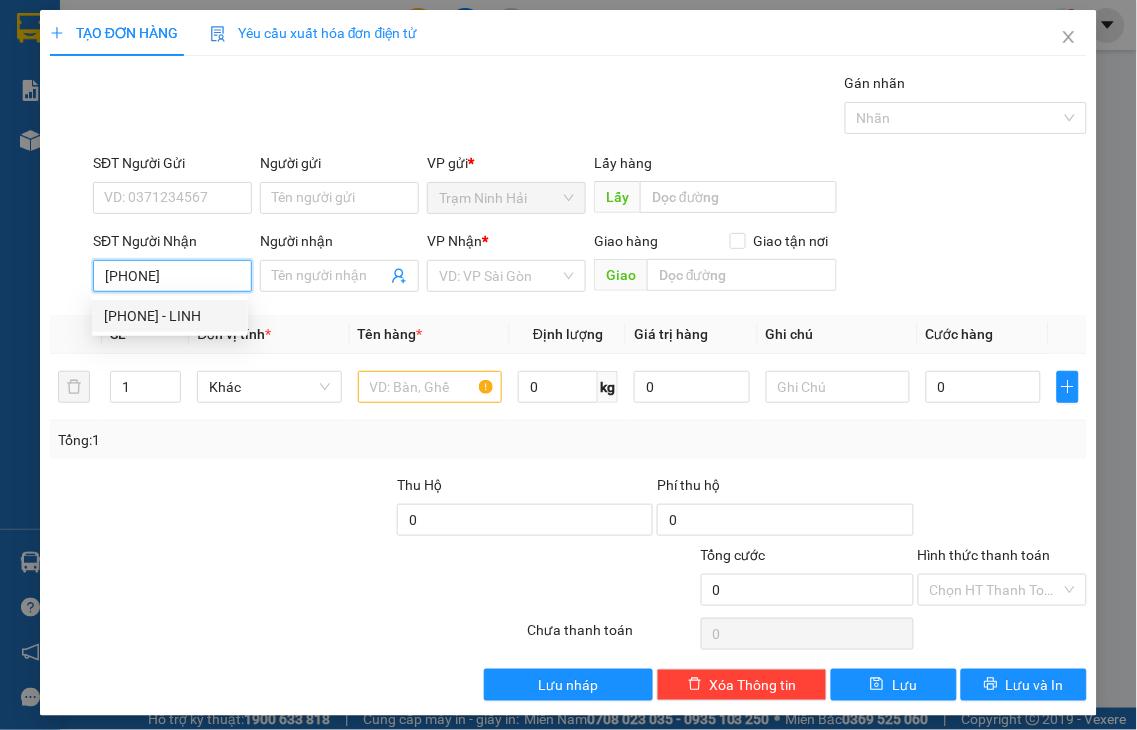 click on "0343832424 - LINH" at bounding box center (170, 316) 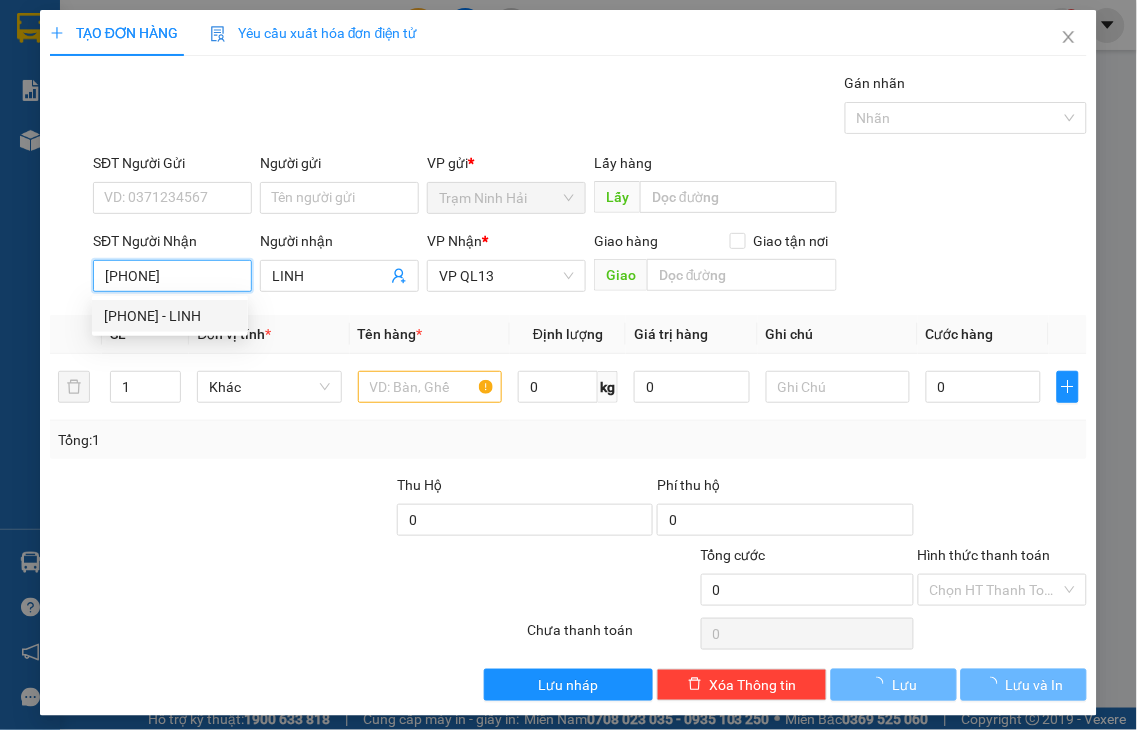 type on "40.000" 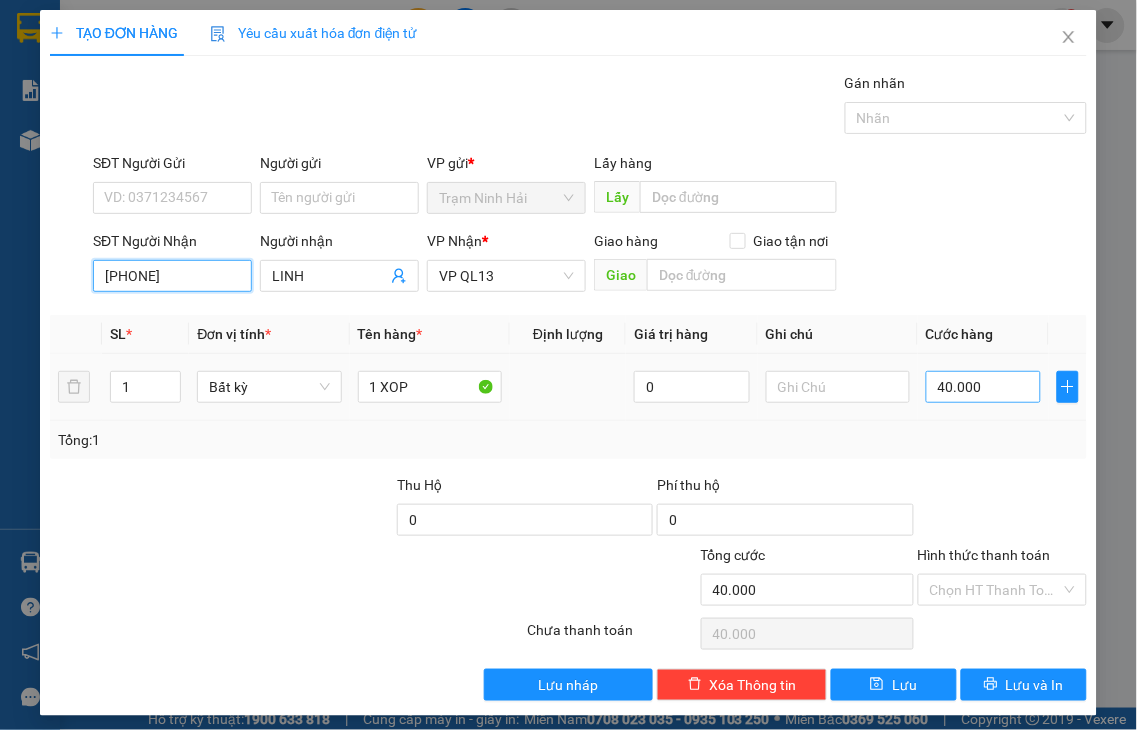 type on "0343832424" 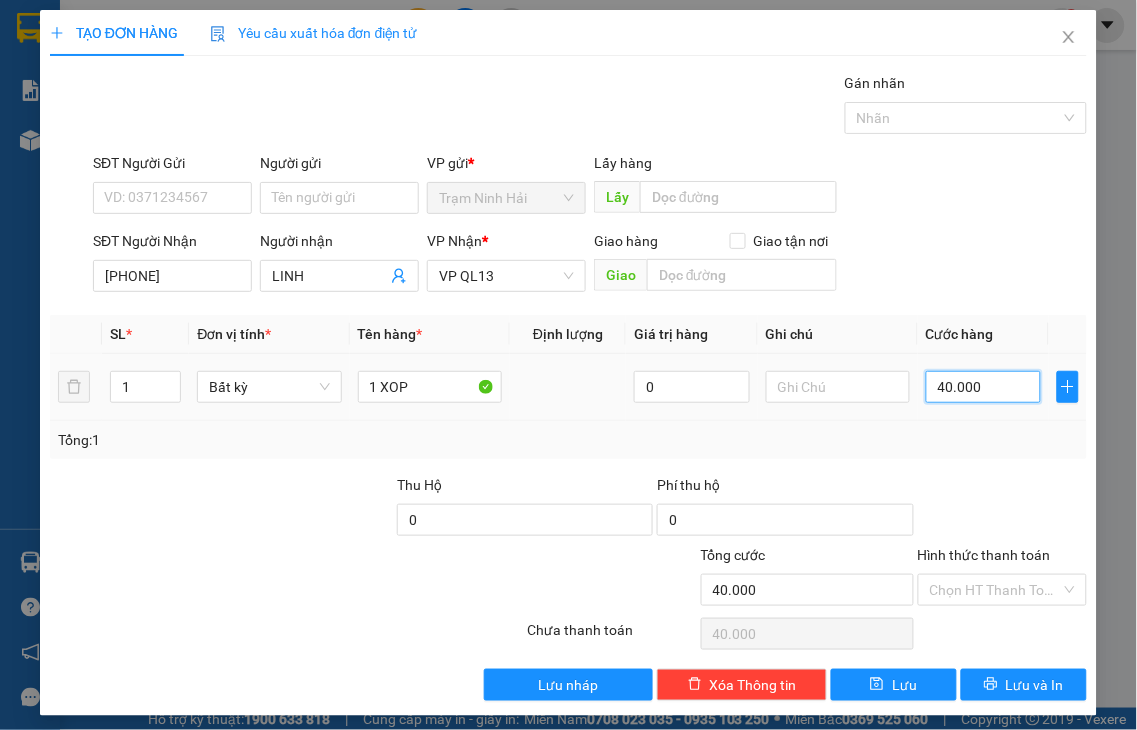 drag, startPoint x: 977, startPoint y: 387, endPoint x: 982, endPoint y: 361, distance: 26.476404 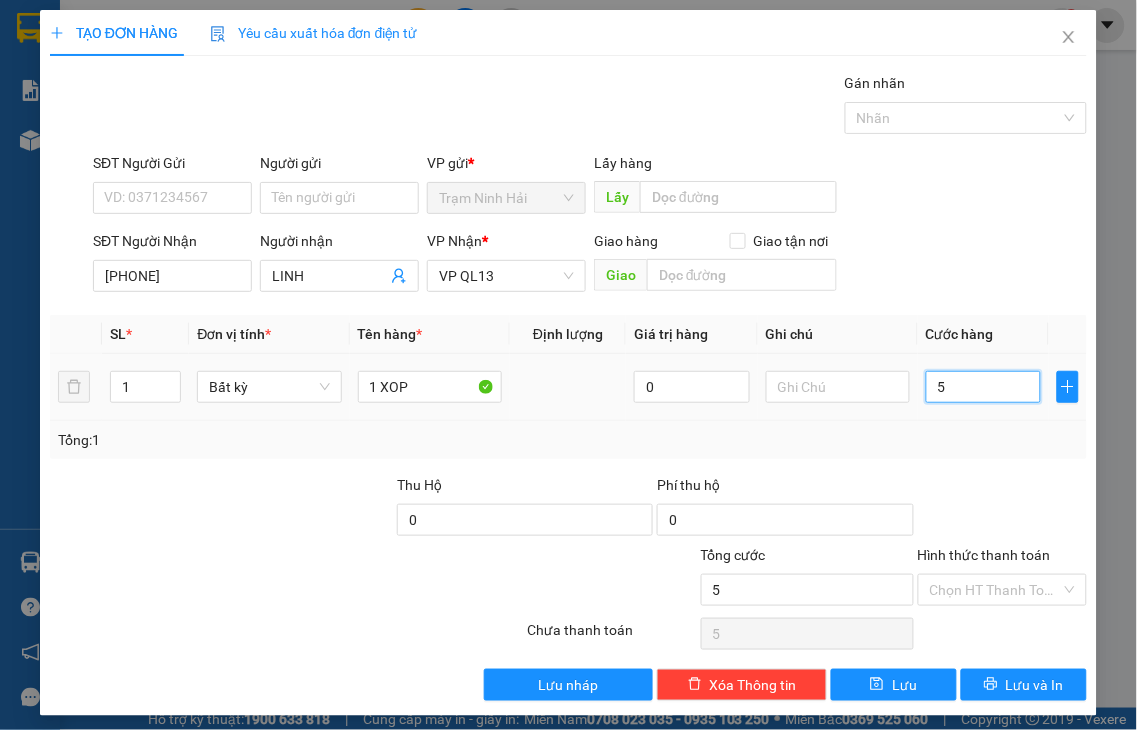 type on "50" 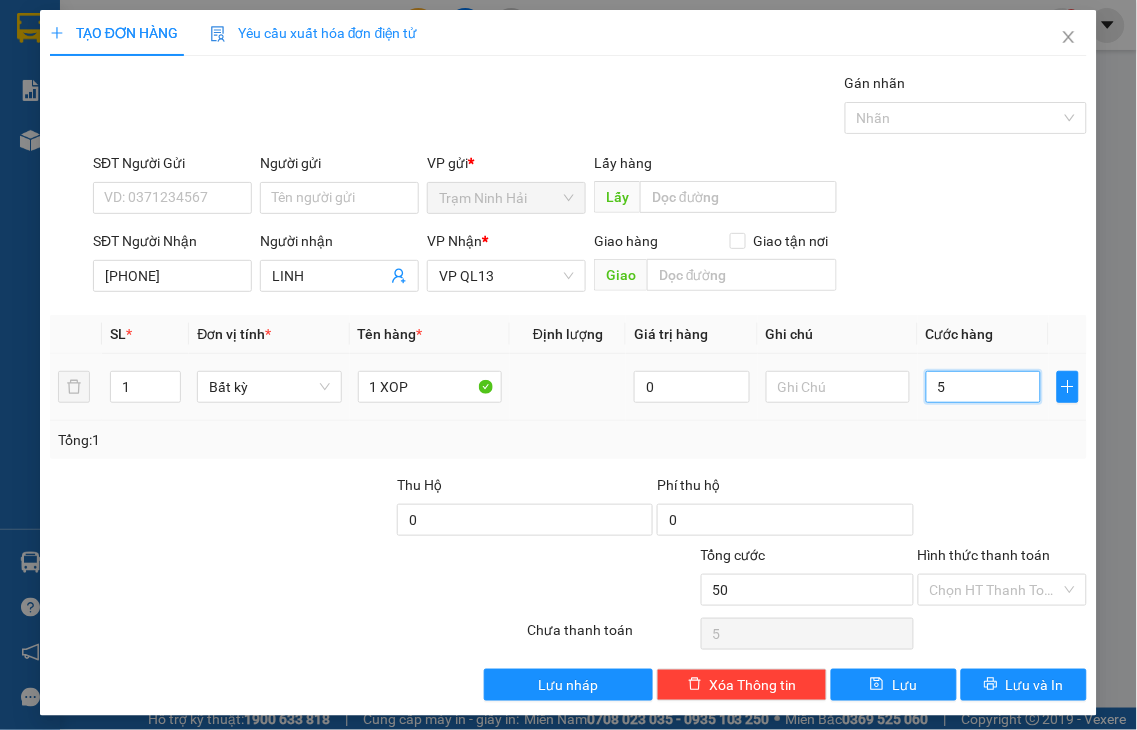 type on "50" 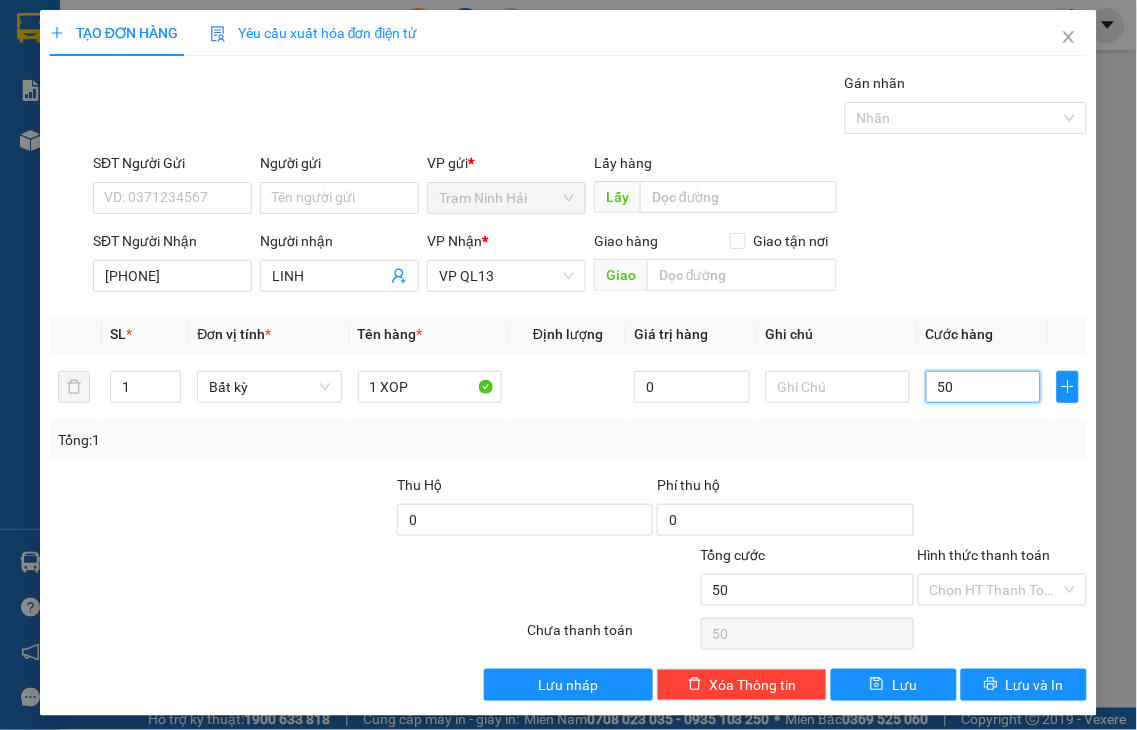 type on "50" 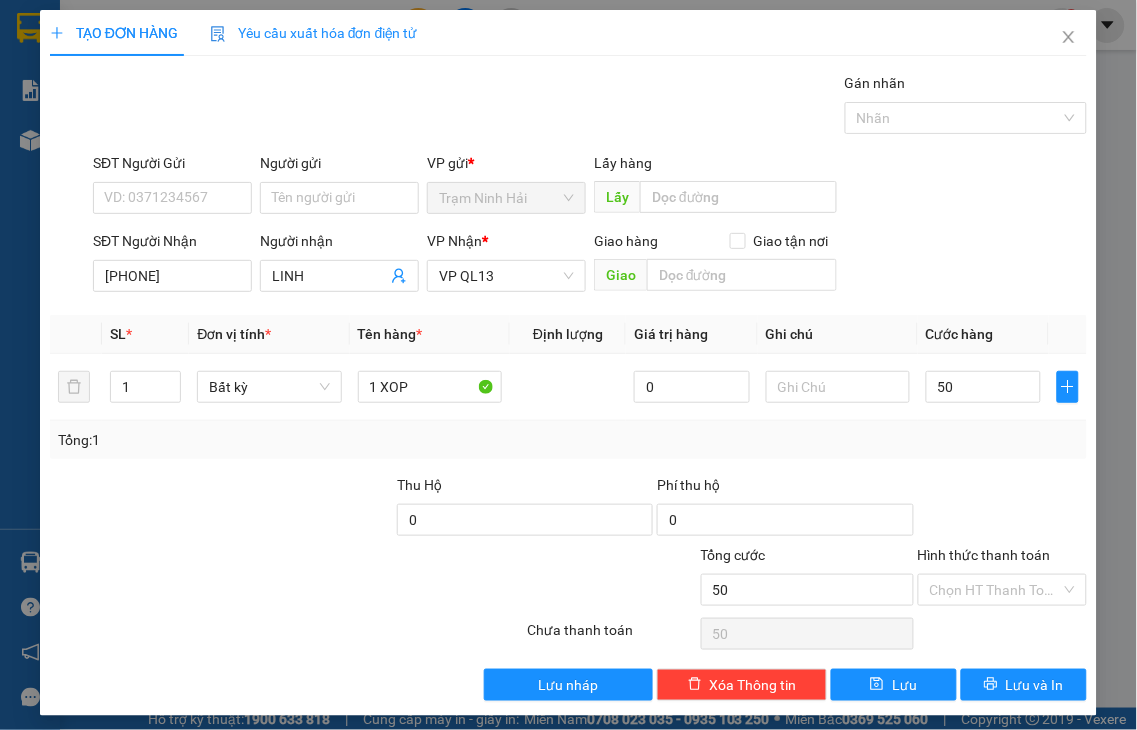 type on "50.000" 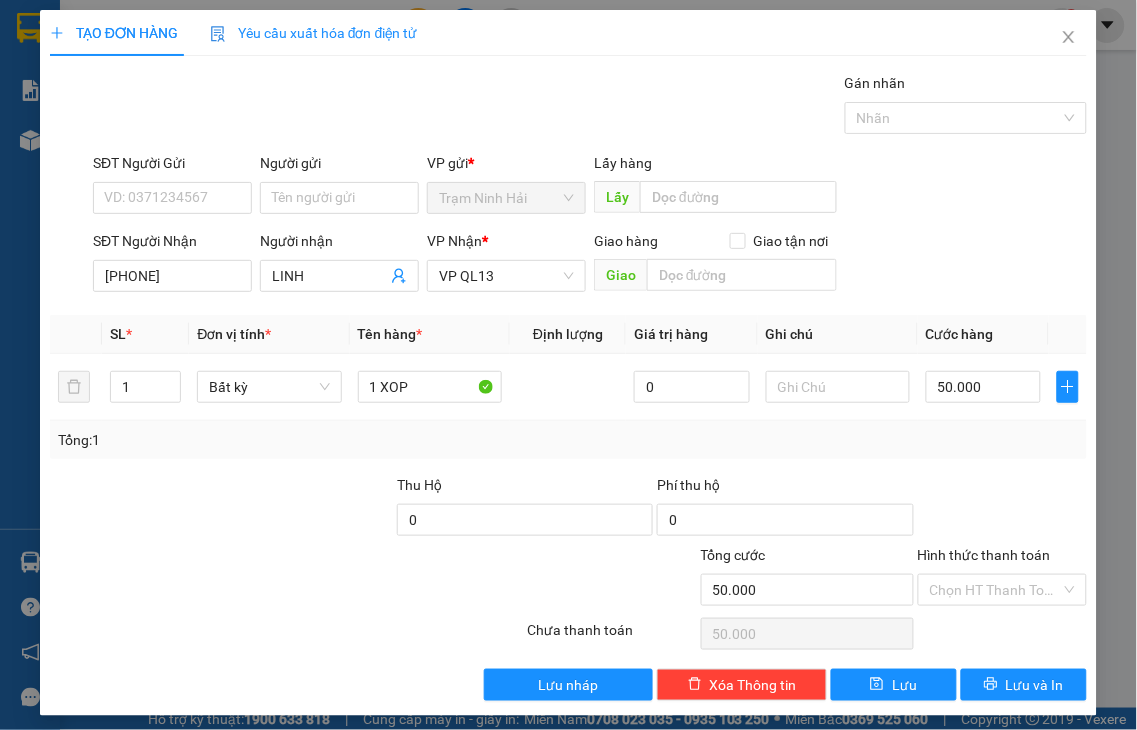 click on "Hình thức thanh toán" at bounding box center (984, 555) 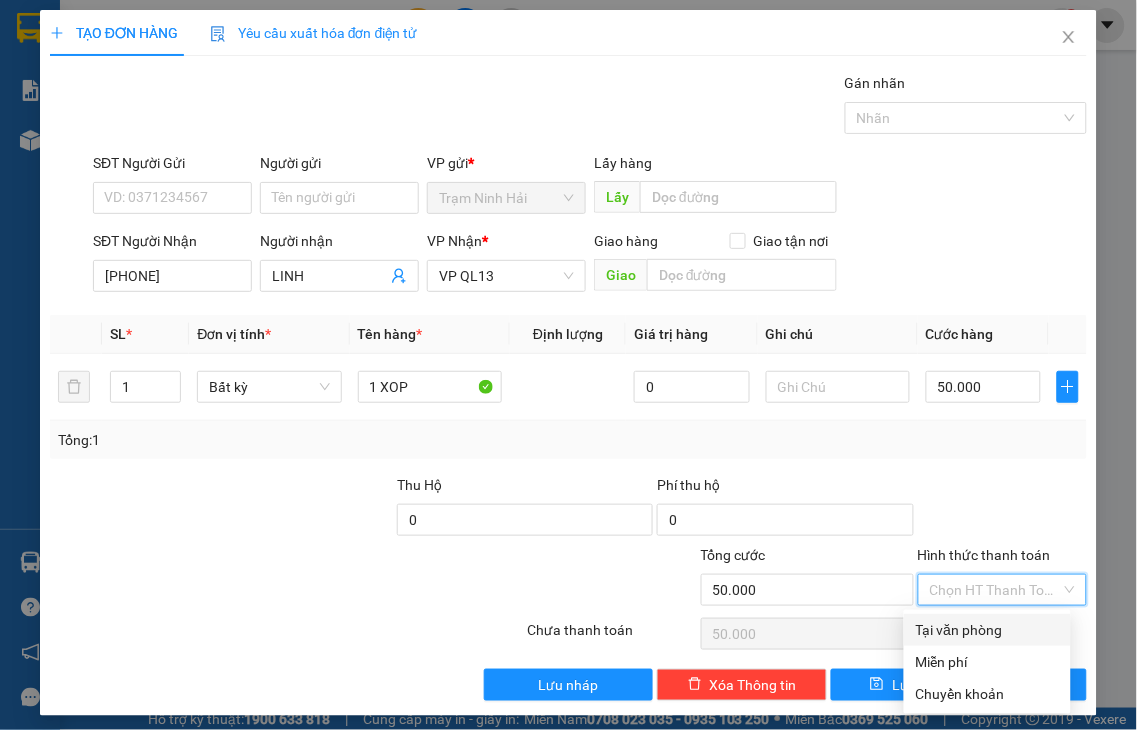 click on "Tại văn phòng" at bounding box center (987, 630) 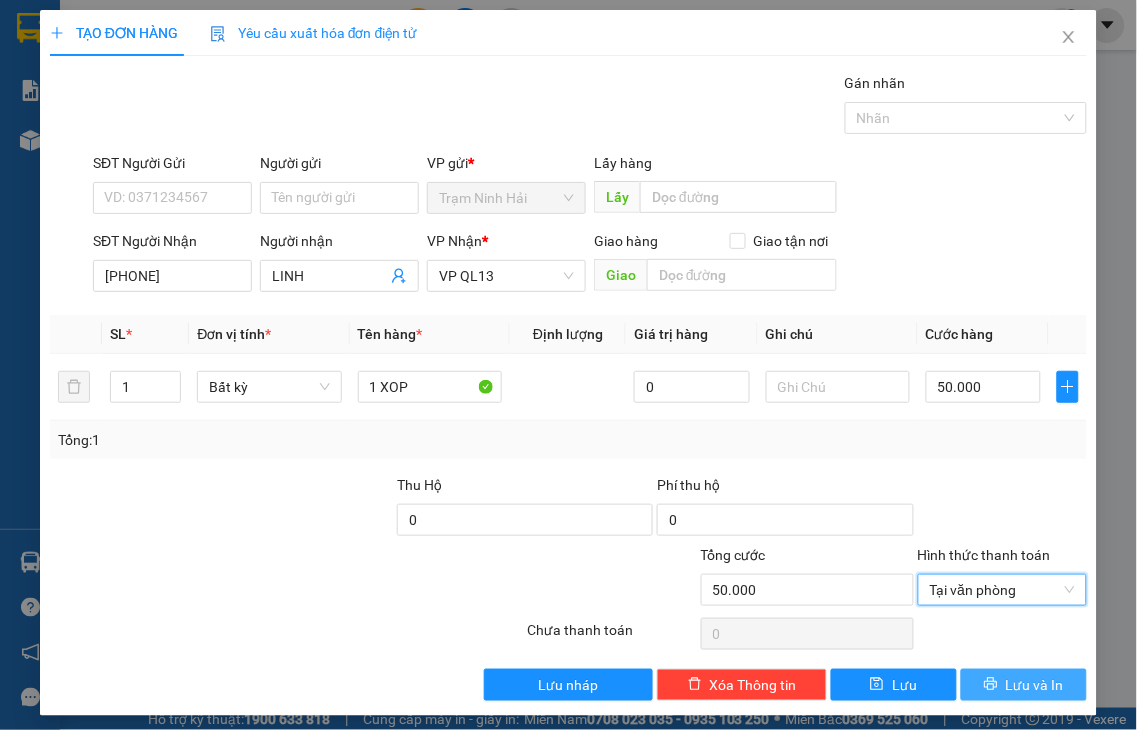 click on "Lưu và In" at bounding box center (1035, 685) 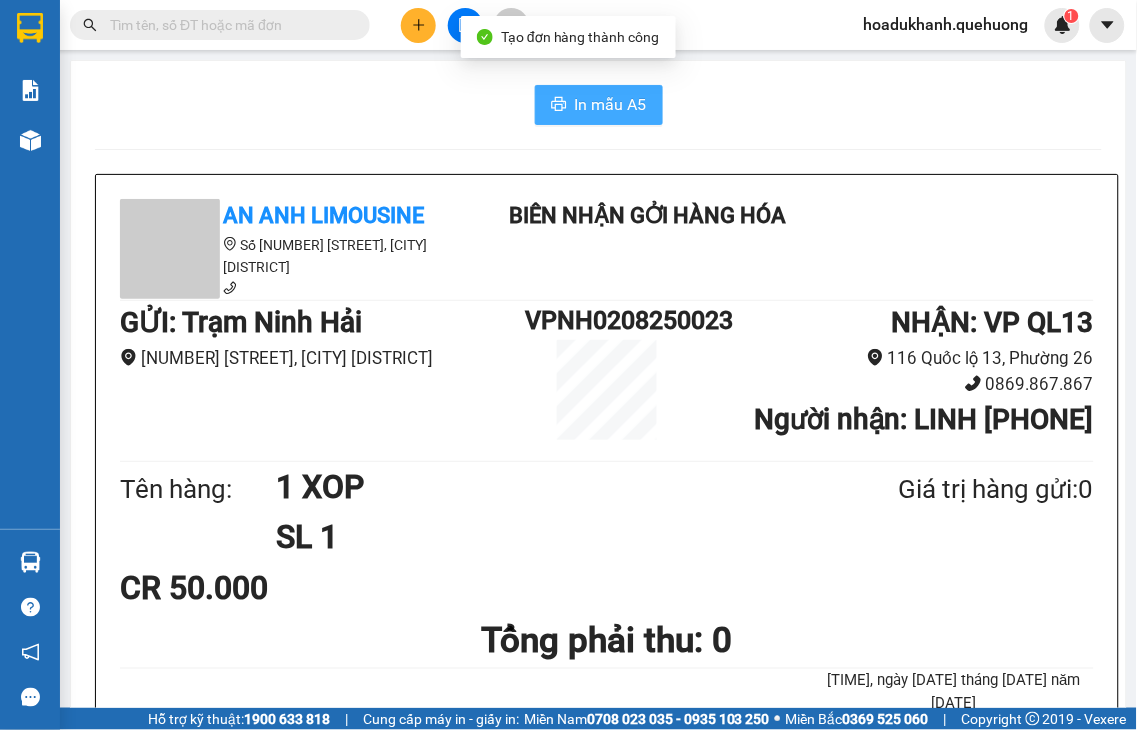 click on "In mẫu A5" at bounding box center [611, 104] 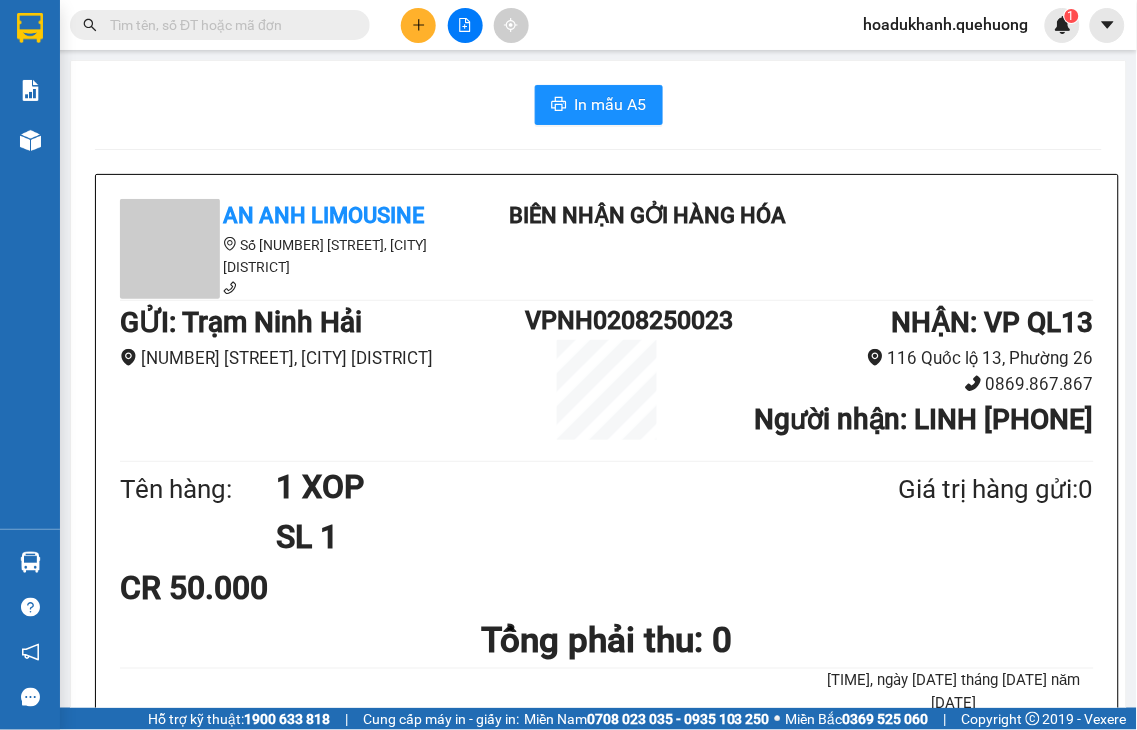 click at bounding box center [418, 25] 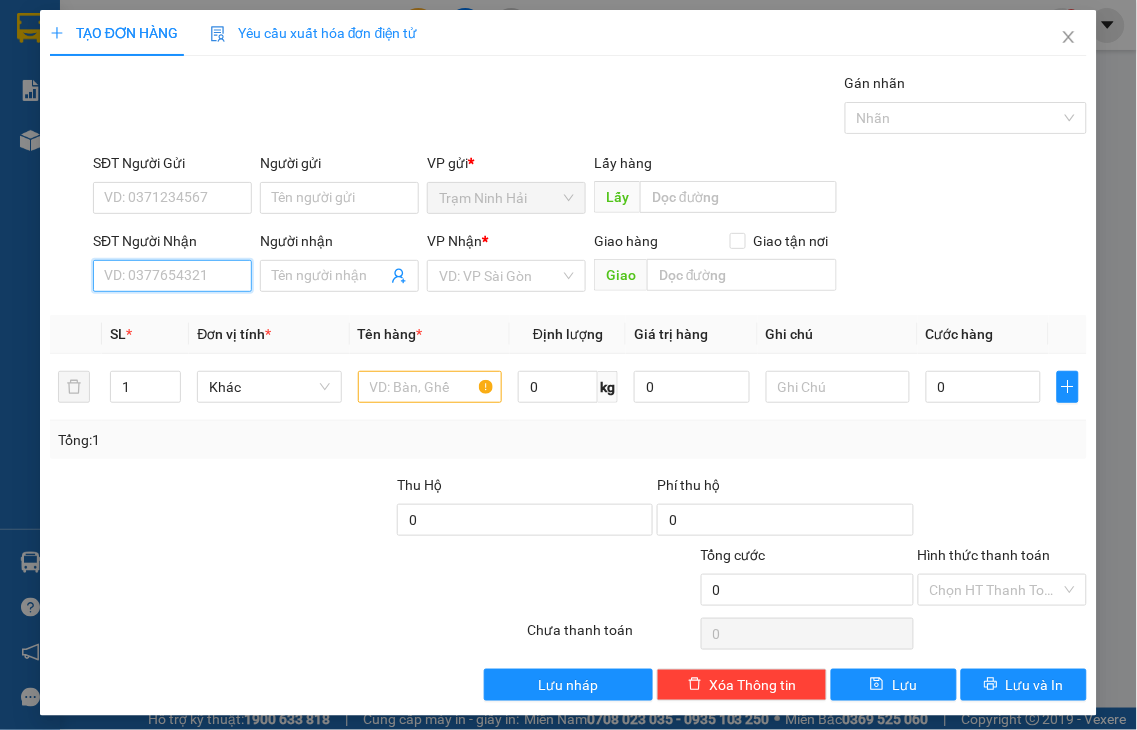 click on "SĐT Người Nhận" at bounding box center (172, 276) 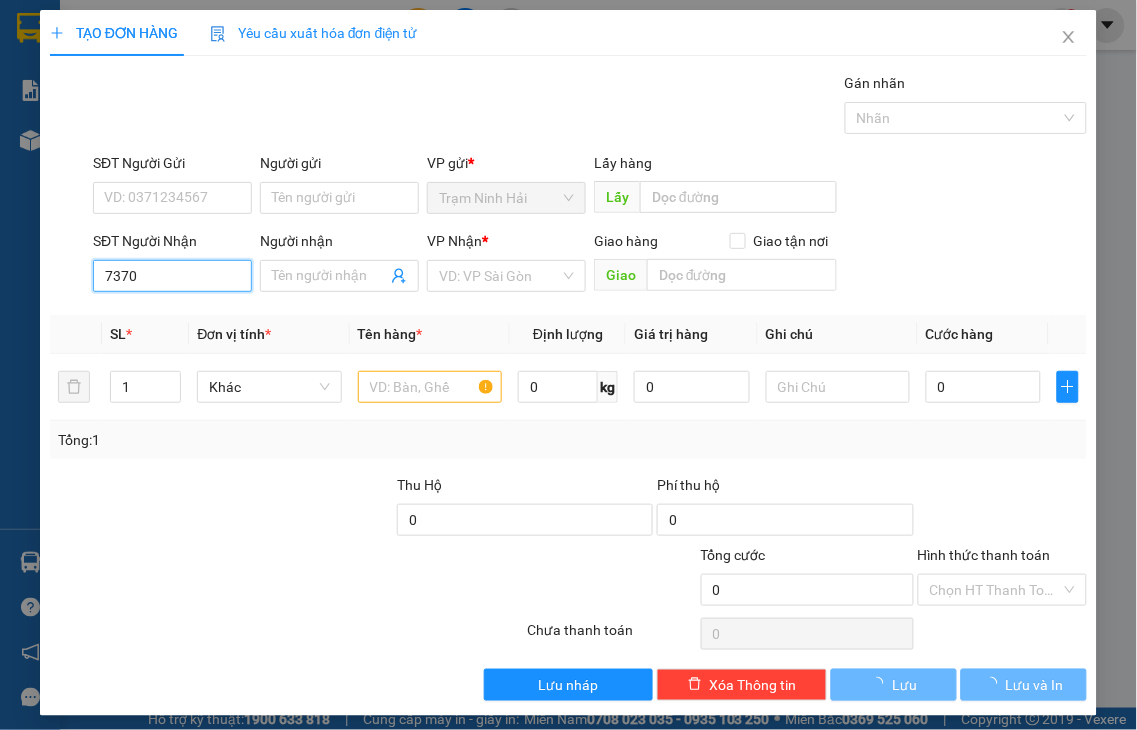 click on "7370" at bounding box center [172, 276] 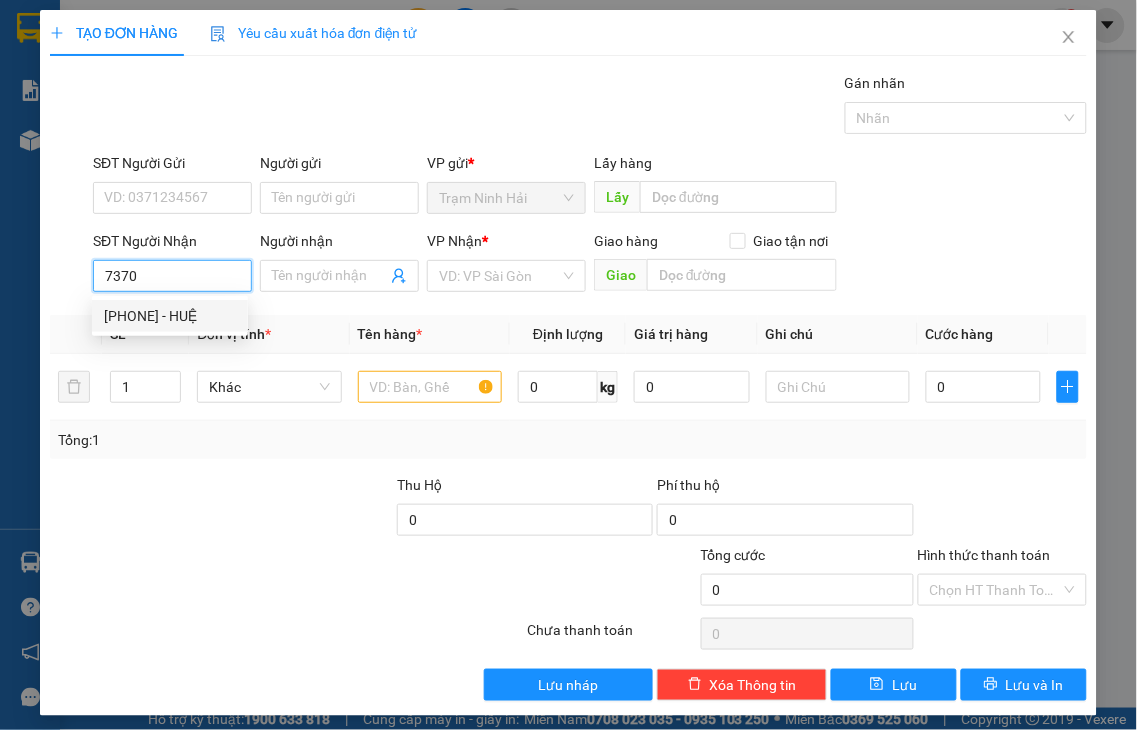 click on "0377607370 - HUỆ" at bounding box center [170, 316] 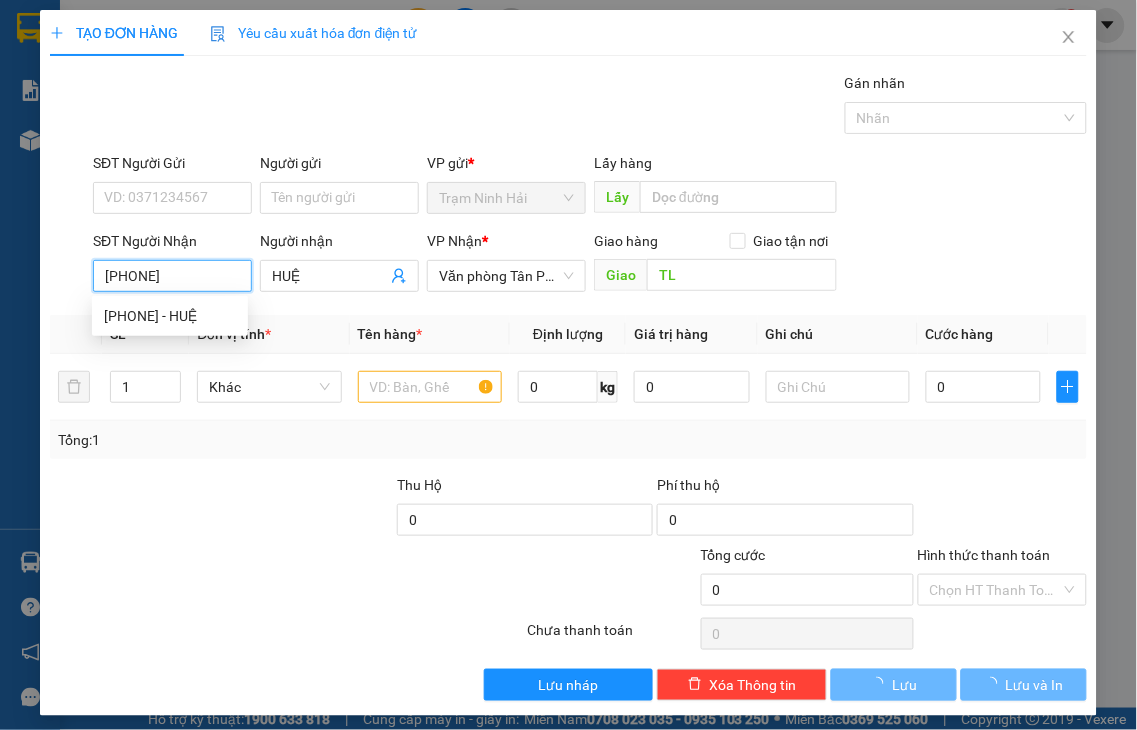 type on "50.000" 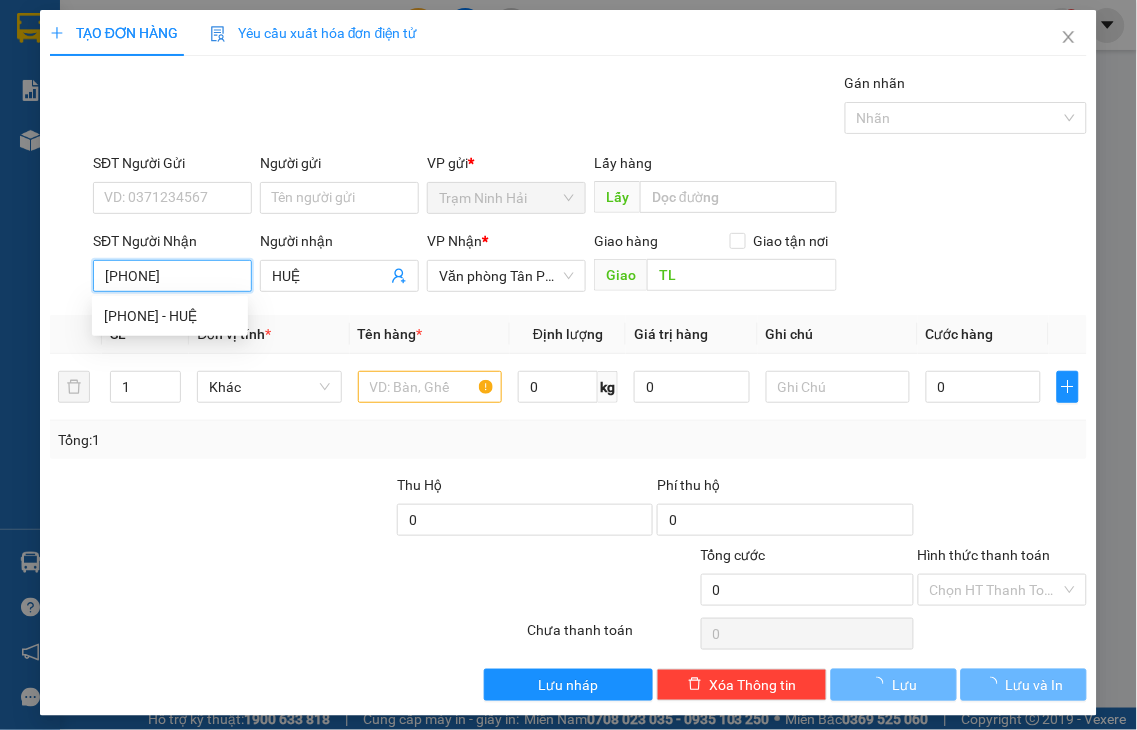 type on "50.000" 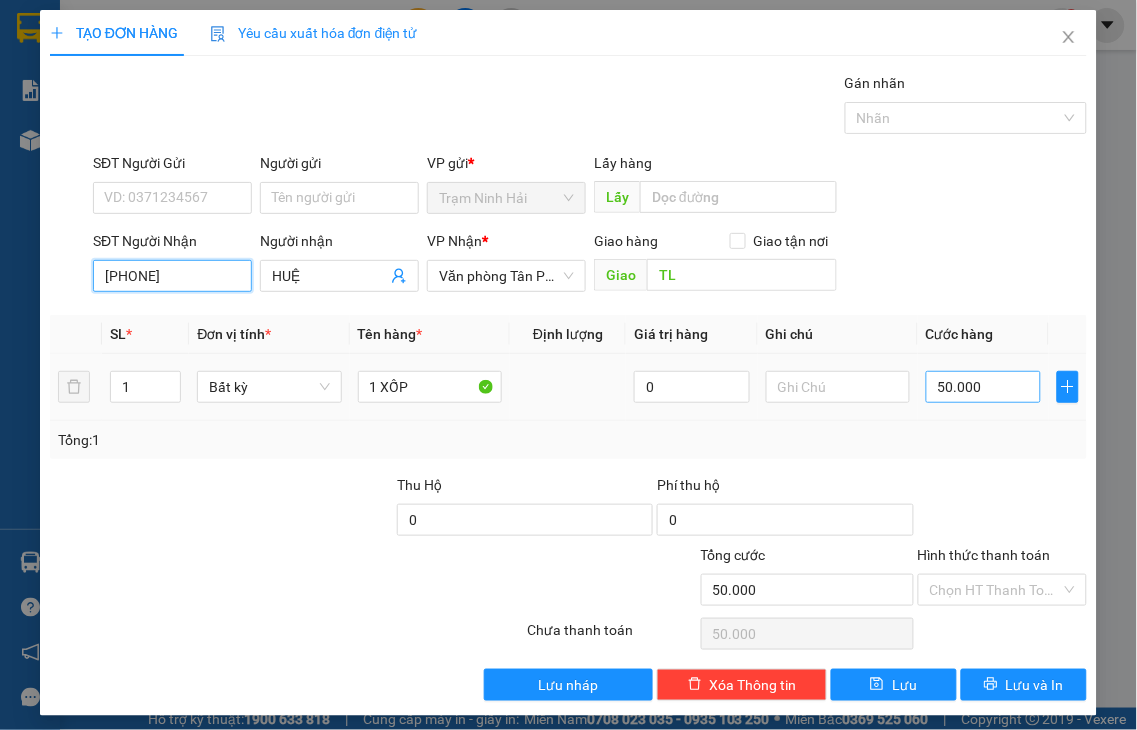 type on "0377607370" 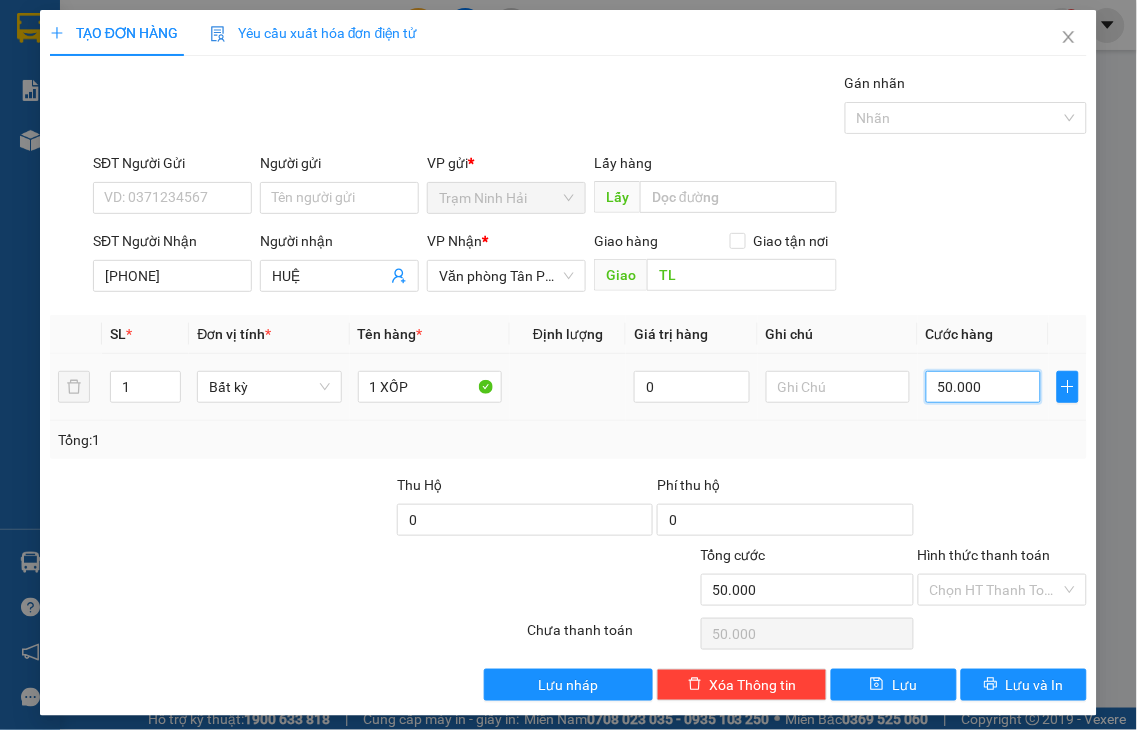 click on "50.000" at bounding box center (983, 387) 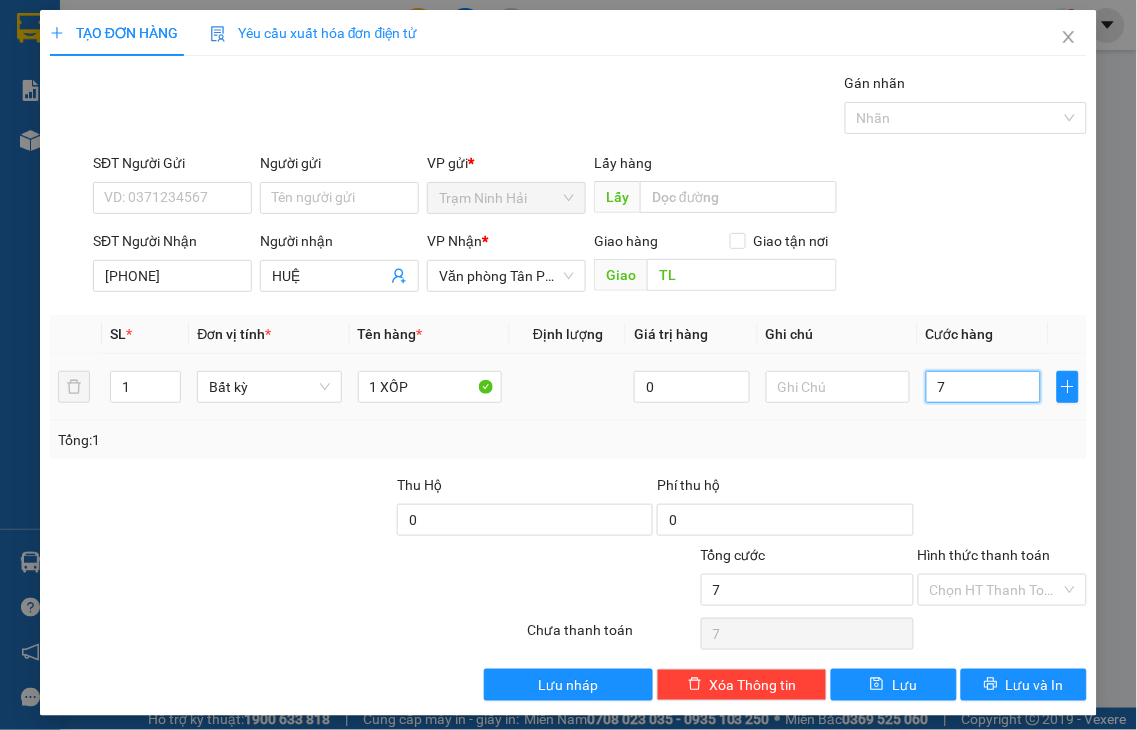 type on "70" 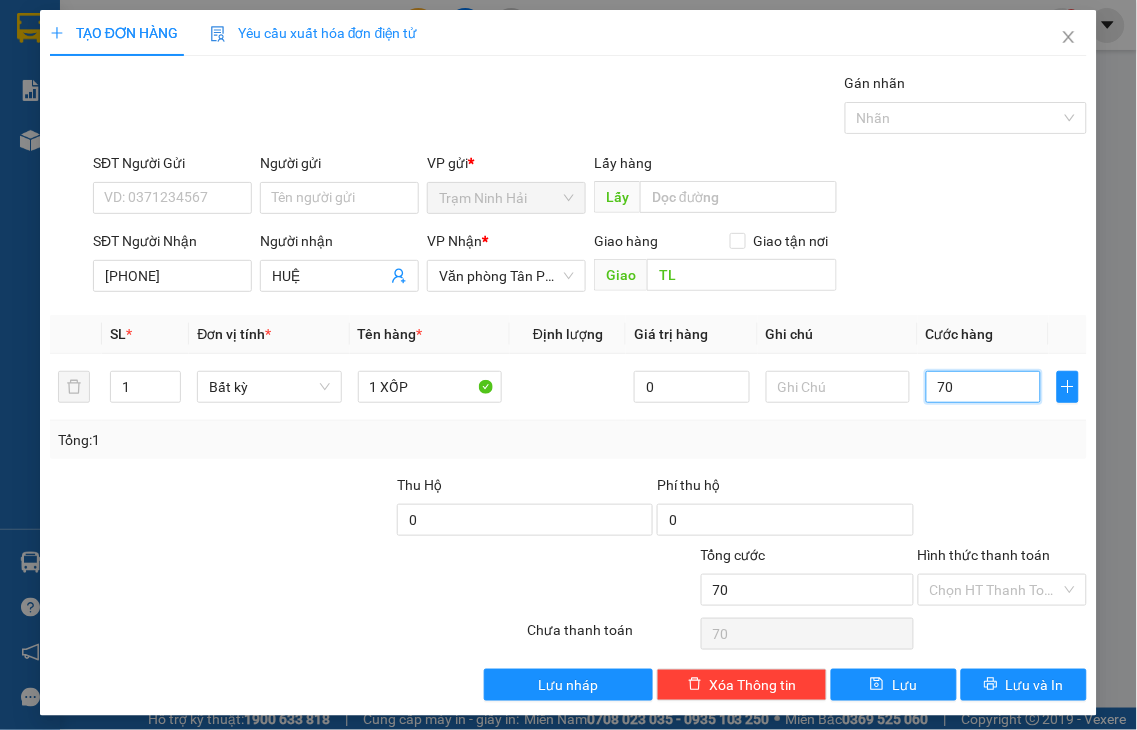 type on "70" 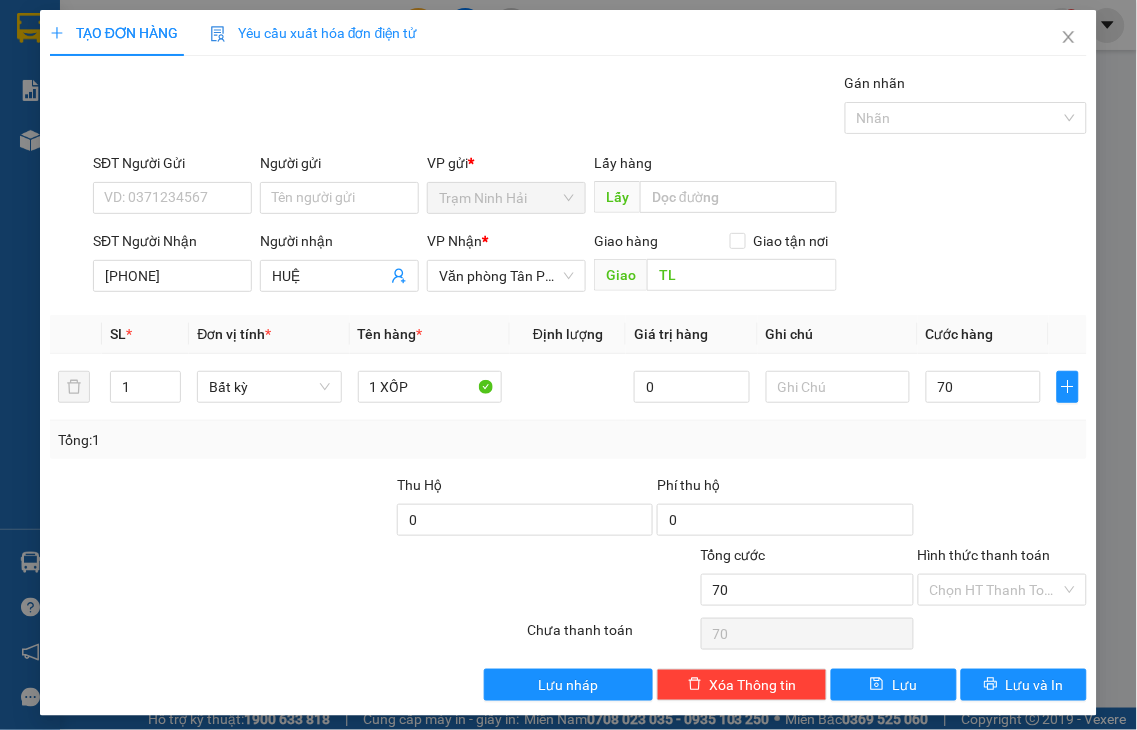 type on "70.000" 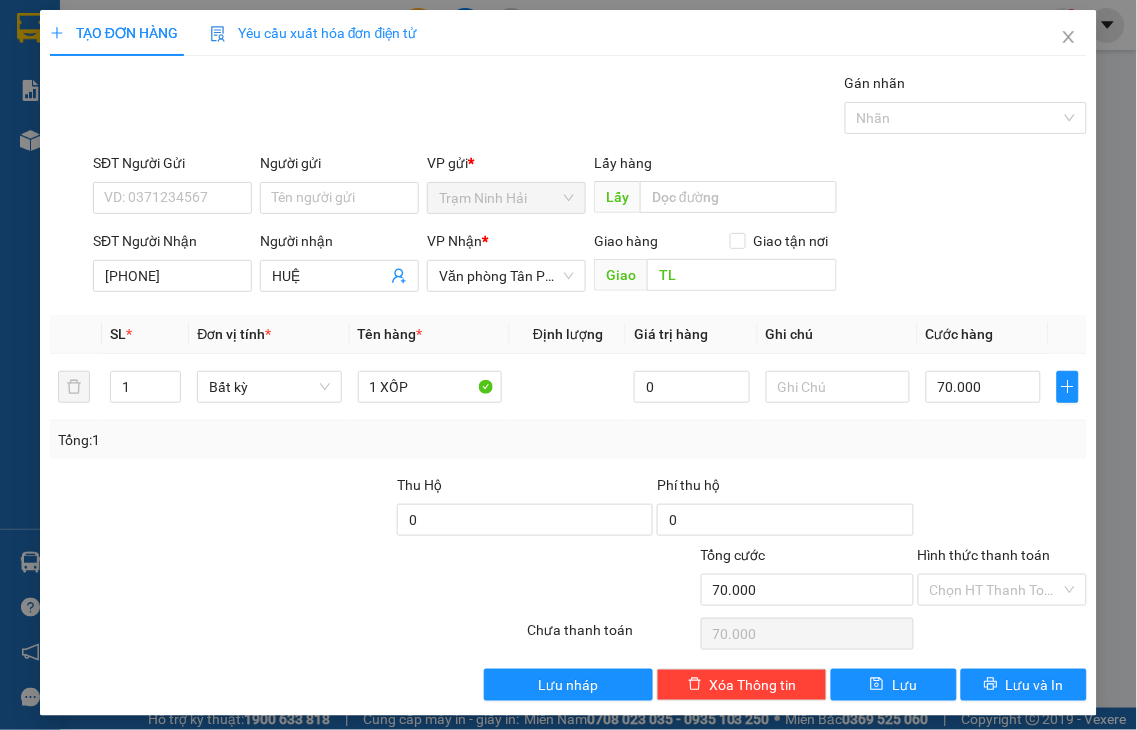 click on "Hình thức thanh toán" at bounding box center (984, 555) 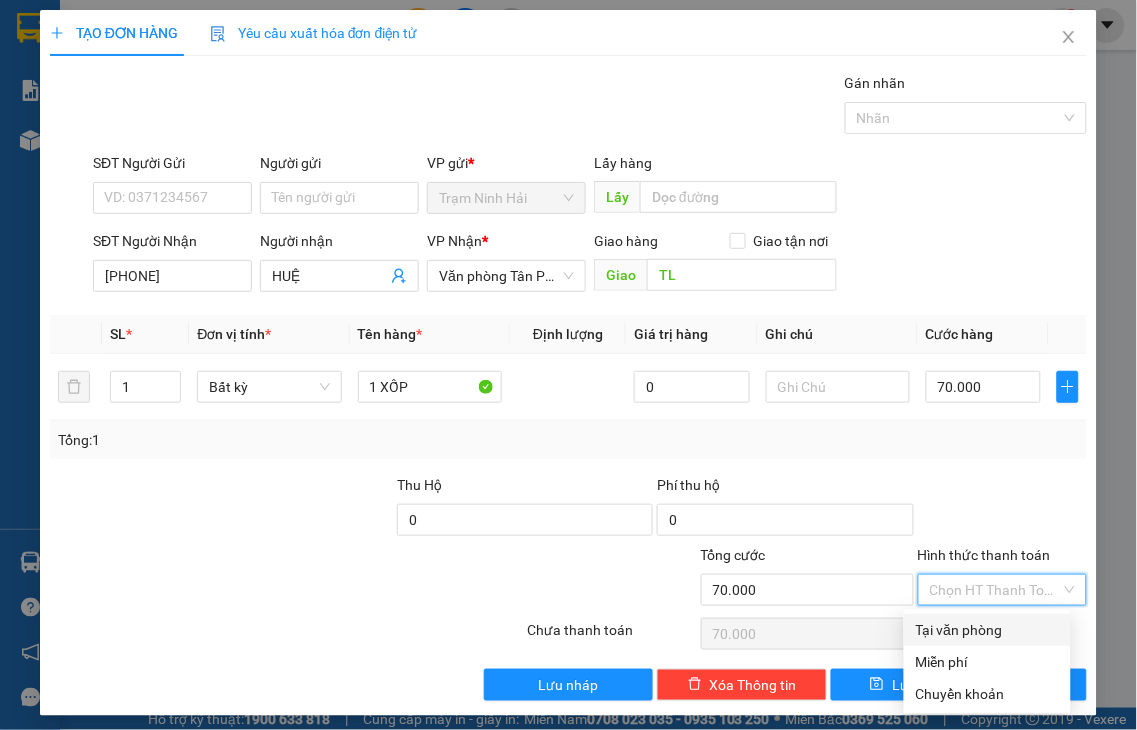 click on "Tại văn phòng" at bounding box center [987, 630] 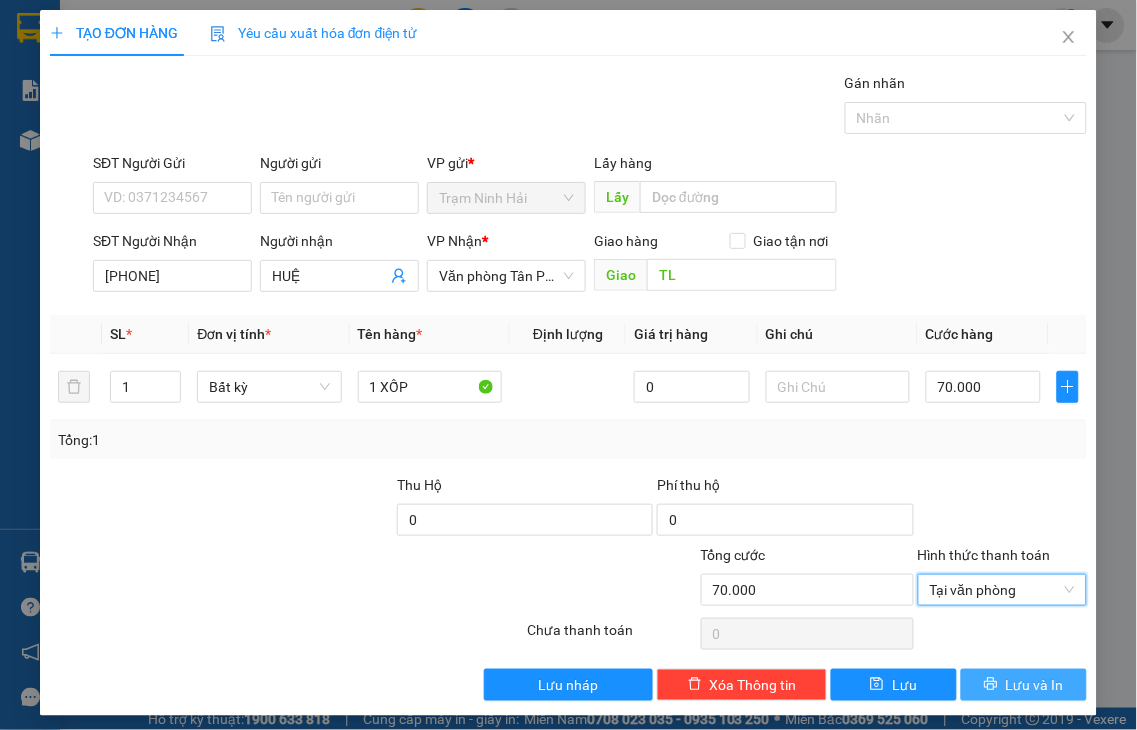 click on "Lưu và In" at bounding box center [1035, 685] 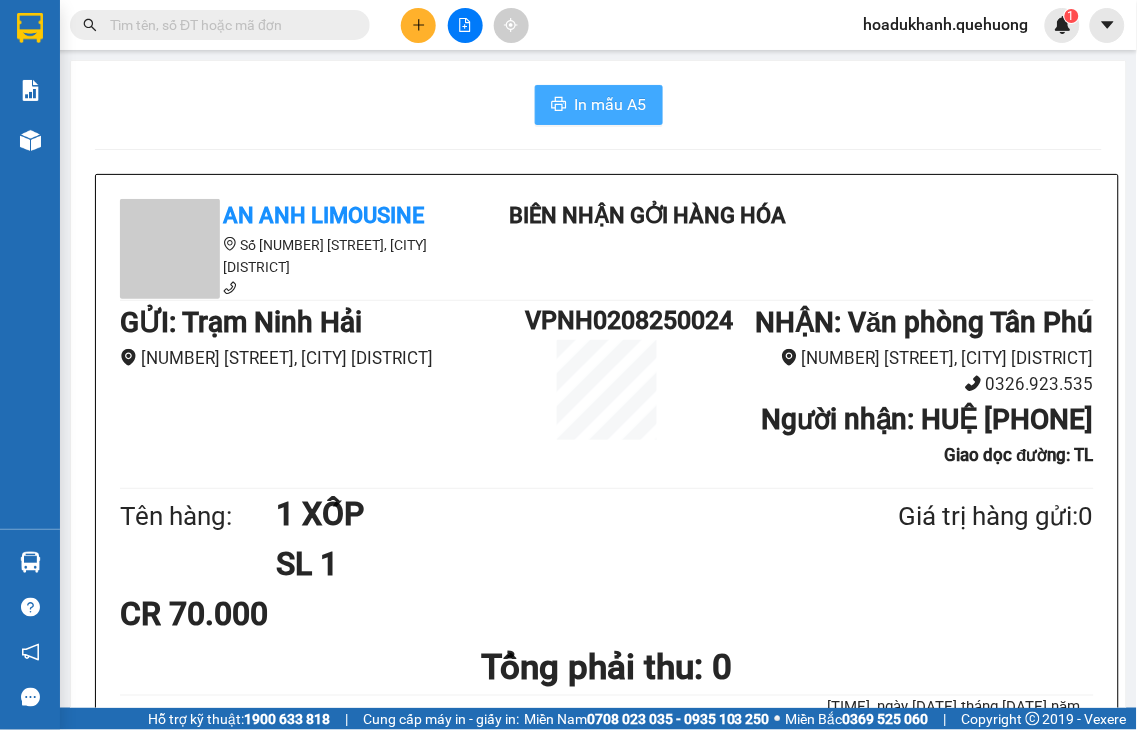 click on "In mẫu A5" at bounding box center (611, 104) 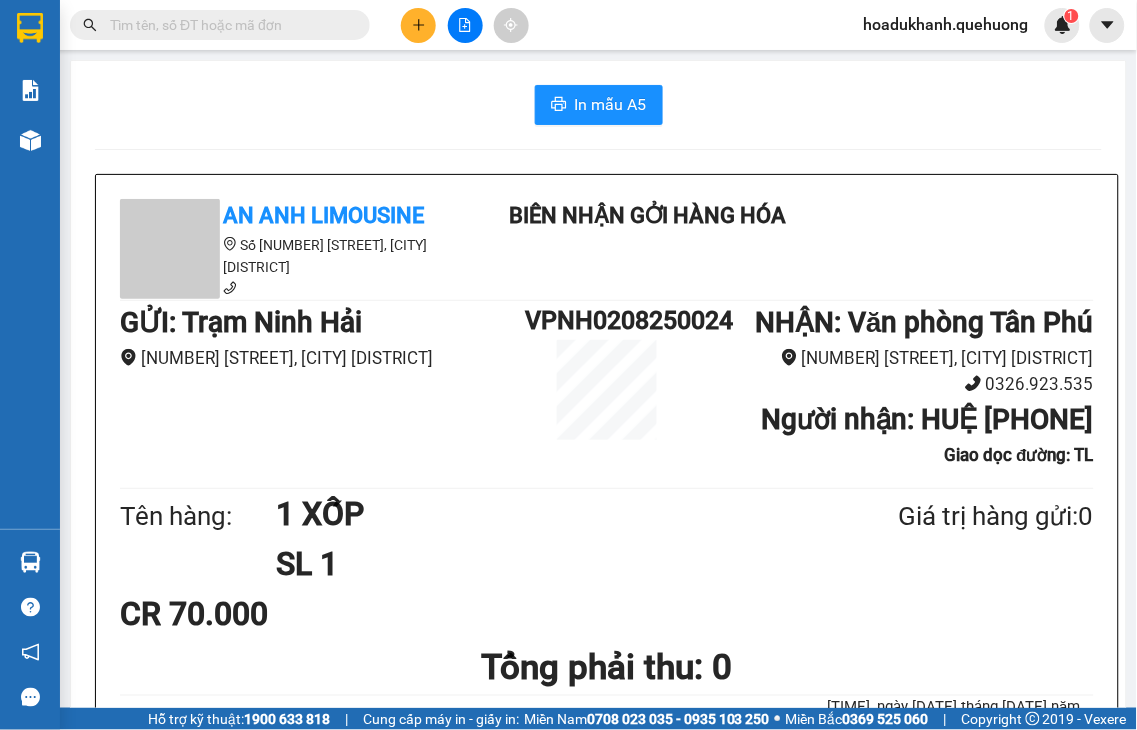click at bounding box center (418, 25) 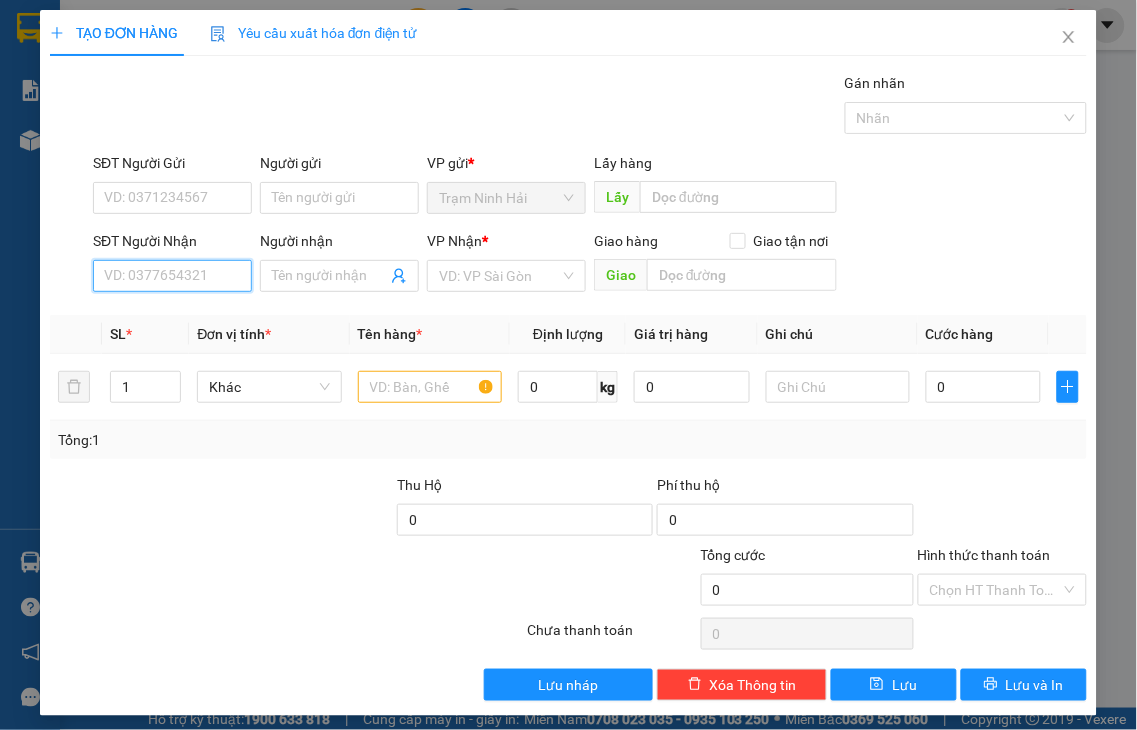 click on "SĐT Người Nhận" at bounding box center (172, 276) 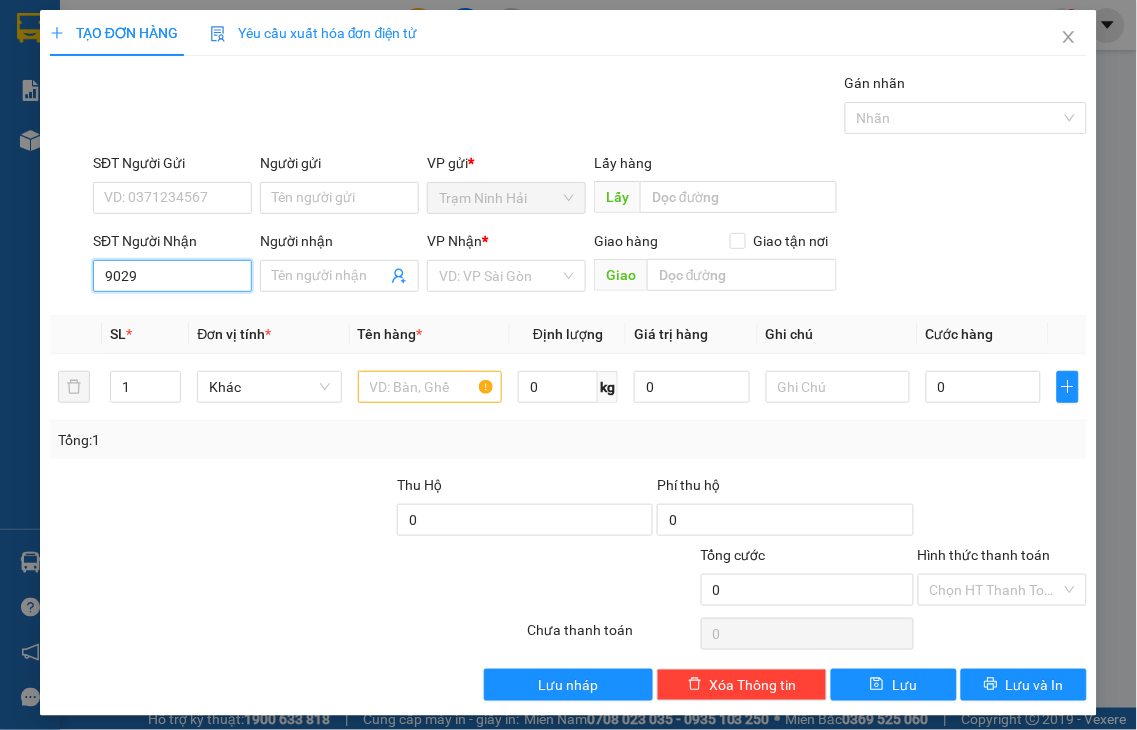 click on "9029" at bounding box center (172, 276) 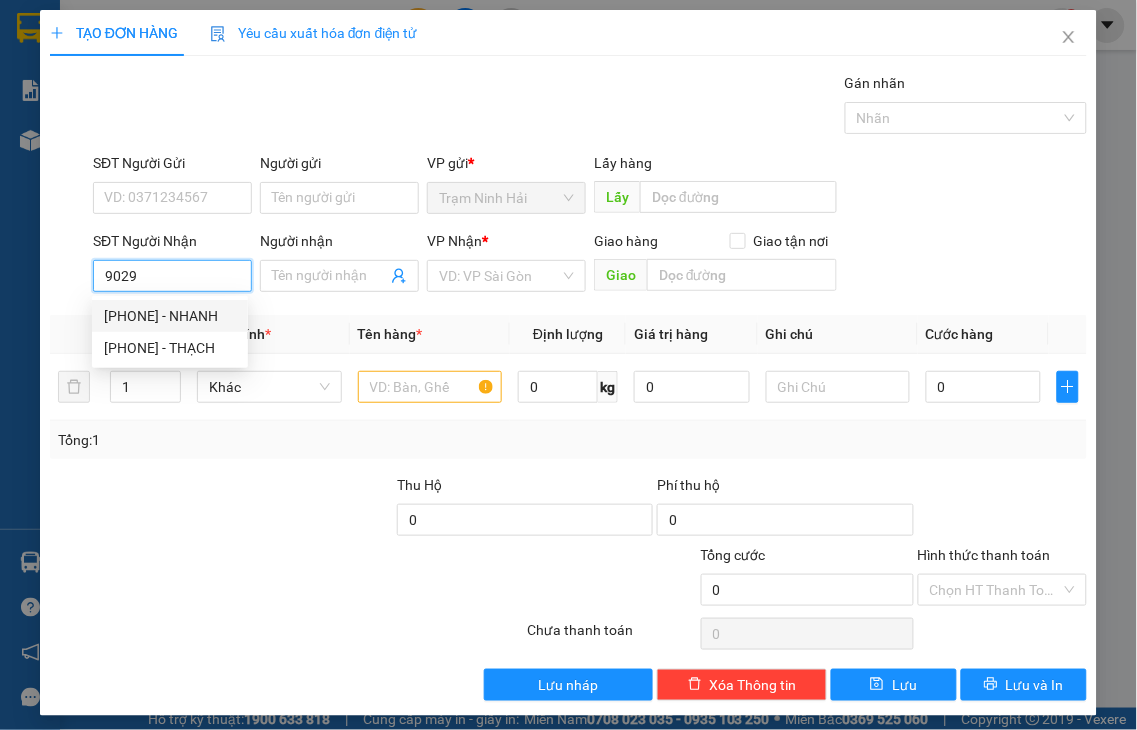 click on "0971719029 - NHANH" at bounding box center [170, 316] 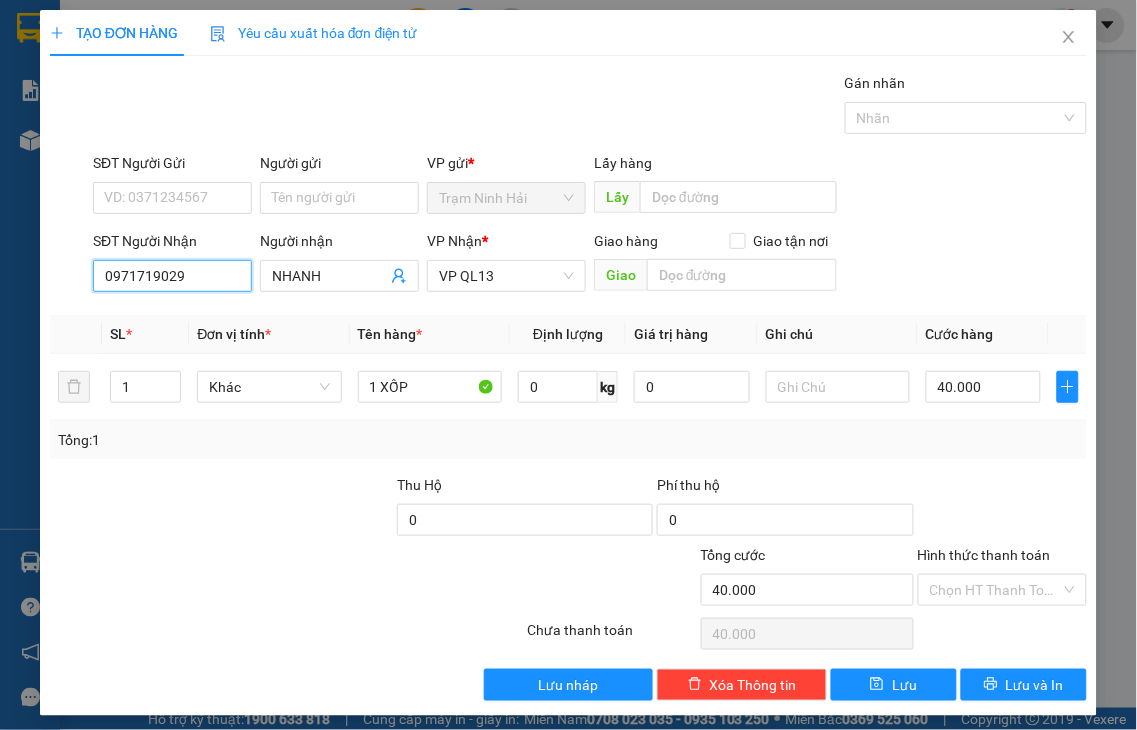 type on "40.000" 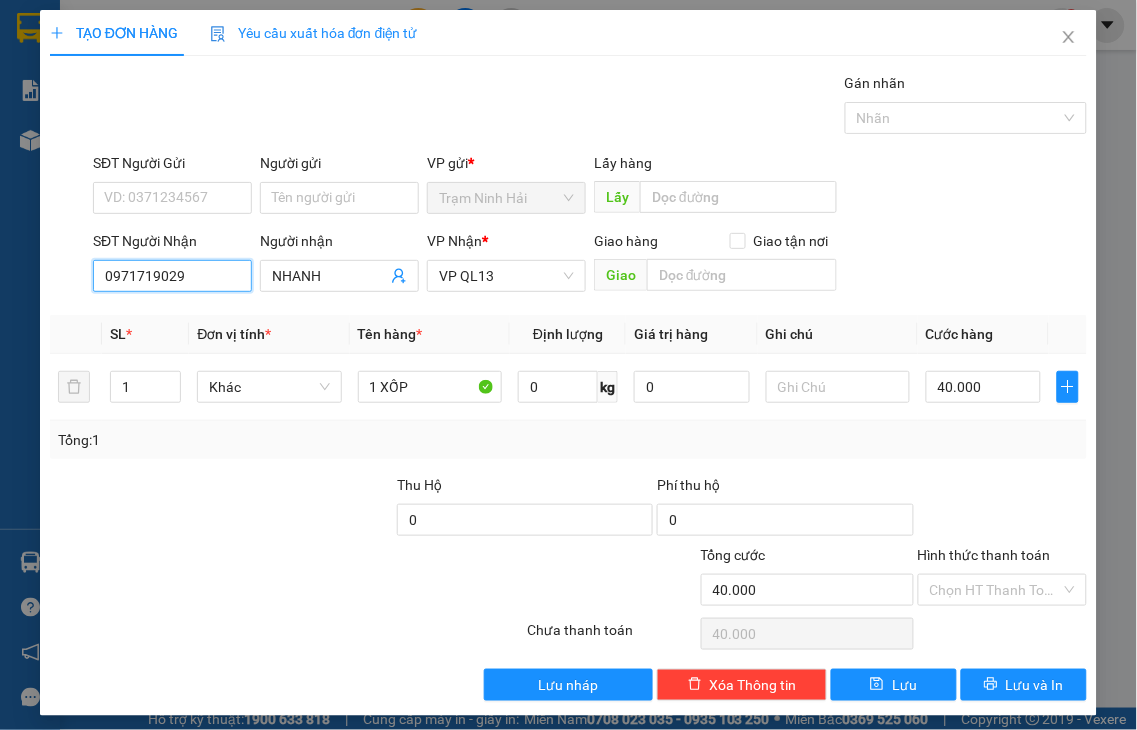 type on "40.000" 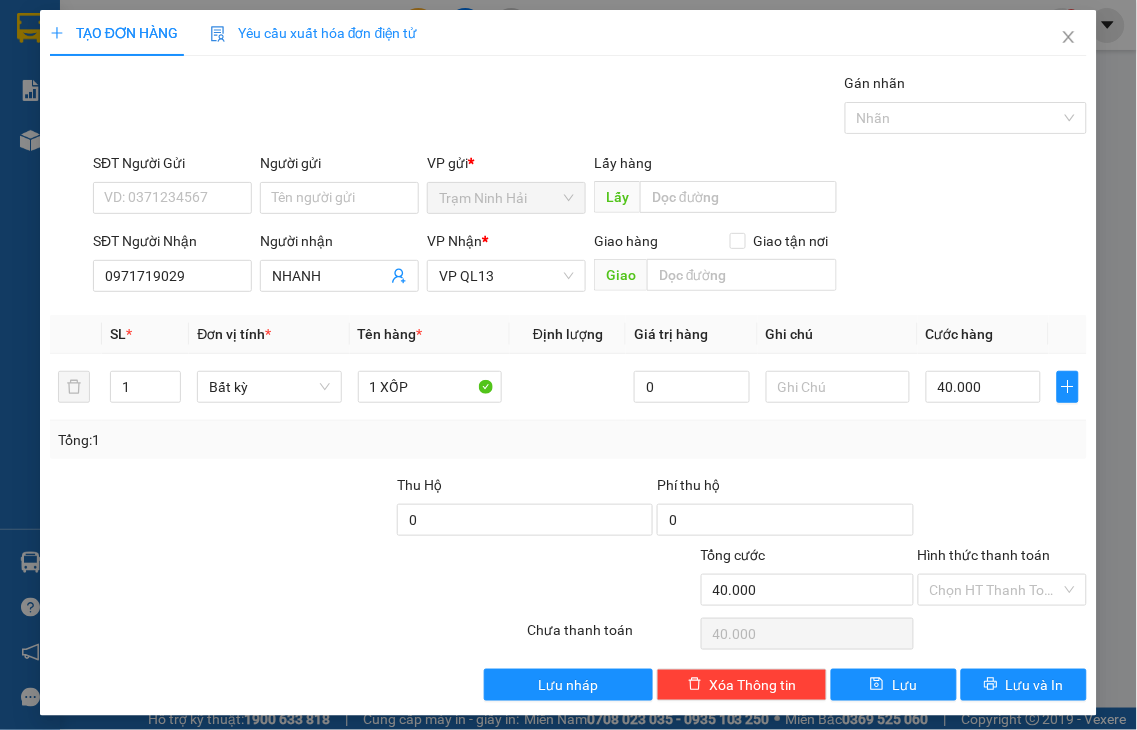 click on "Hình thức thanh toán" at bounding box center [984, 555] 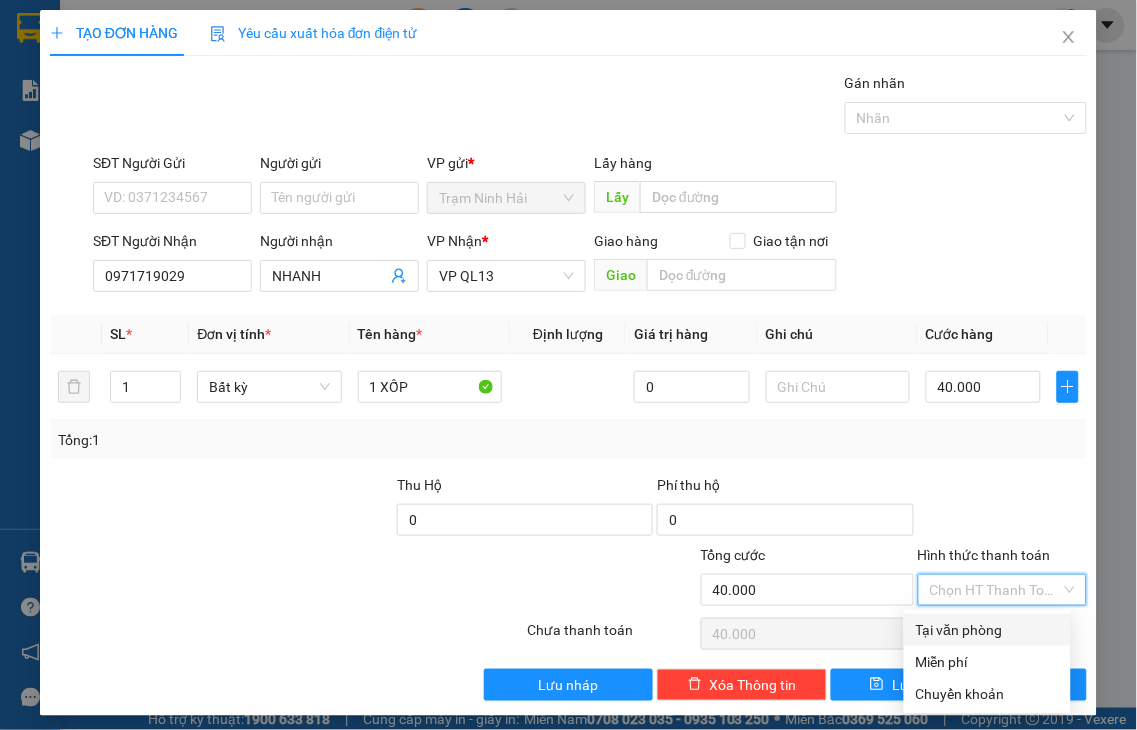 click on "Tại văn phòng" at bounding box center (987, 630) 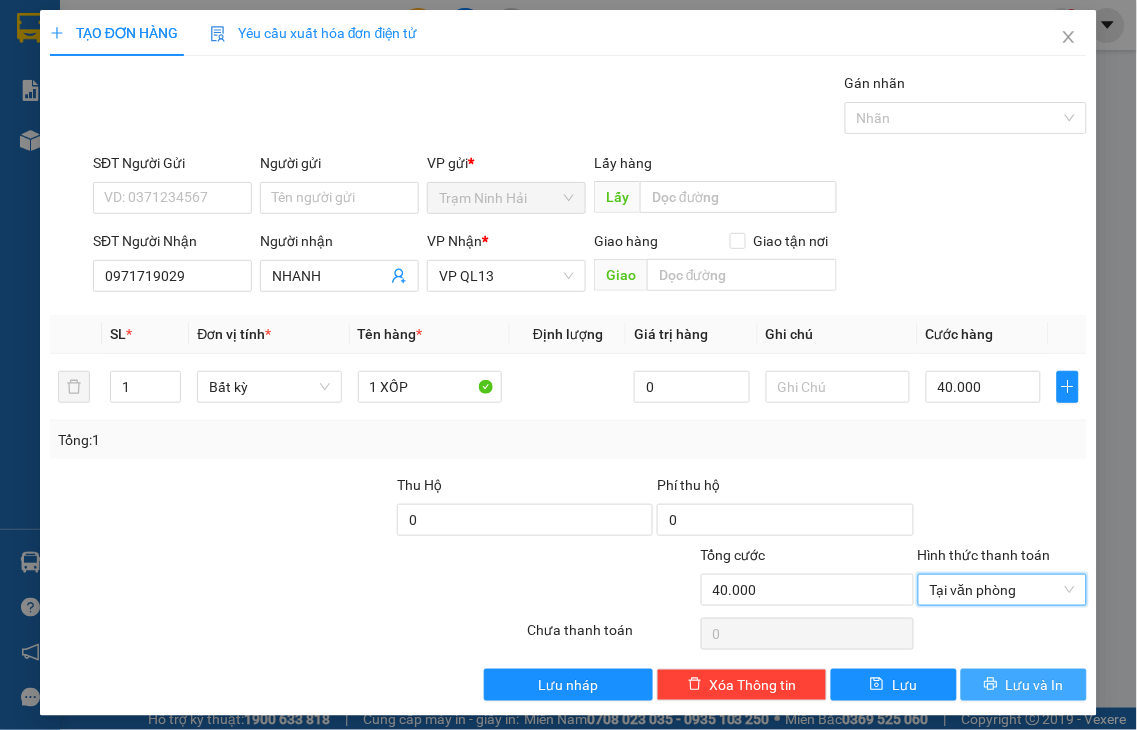 click on "Lưu và In" at bounding box center [1035, 685] 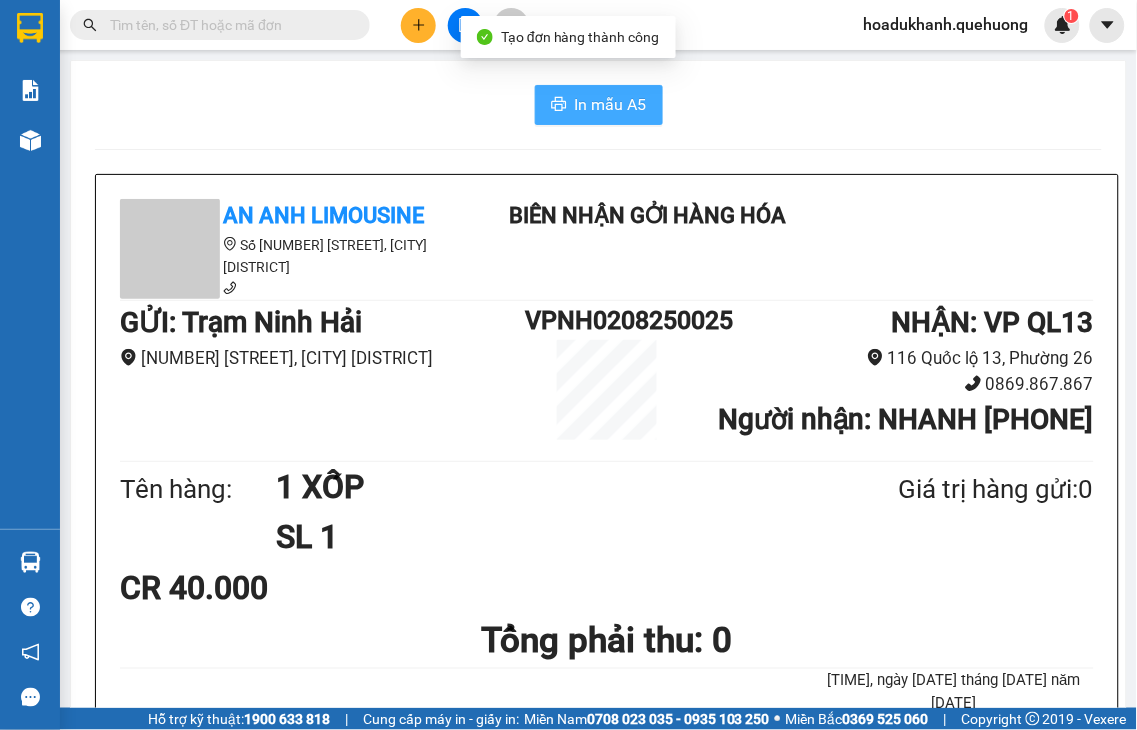 click on "In mẫu A5" at bounding box center [611, 104] 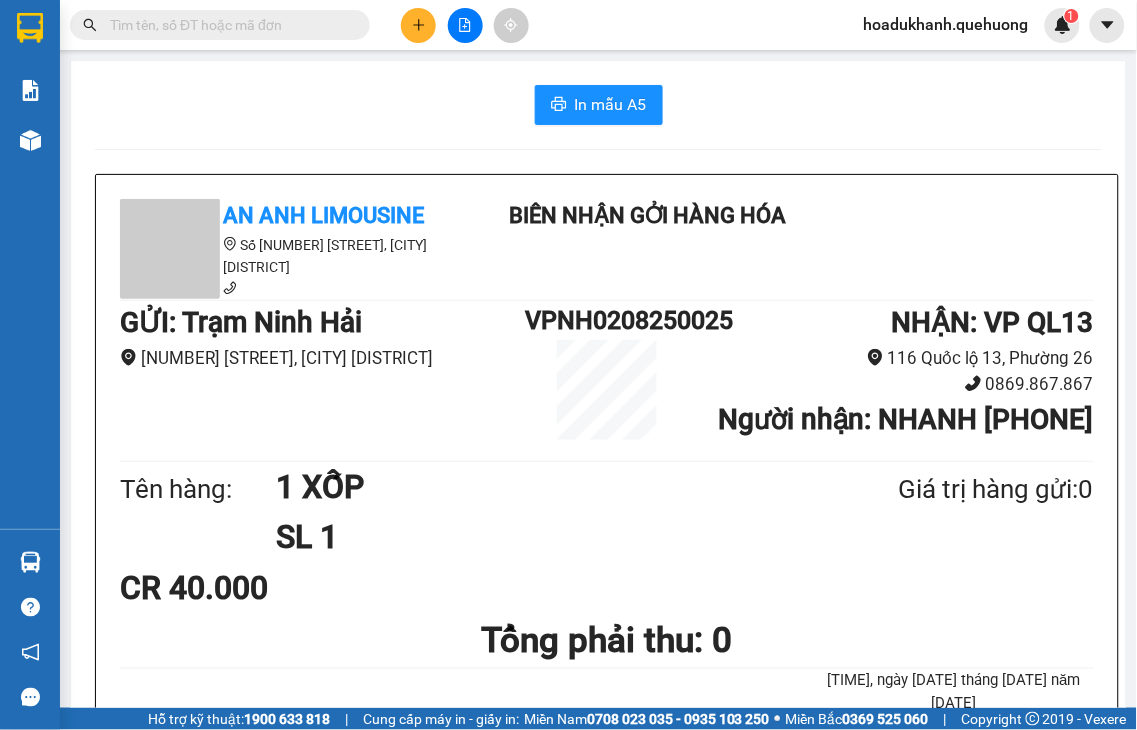 click at bounding box center (418, 25) 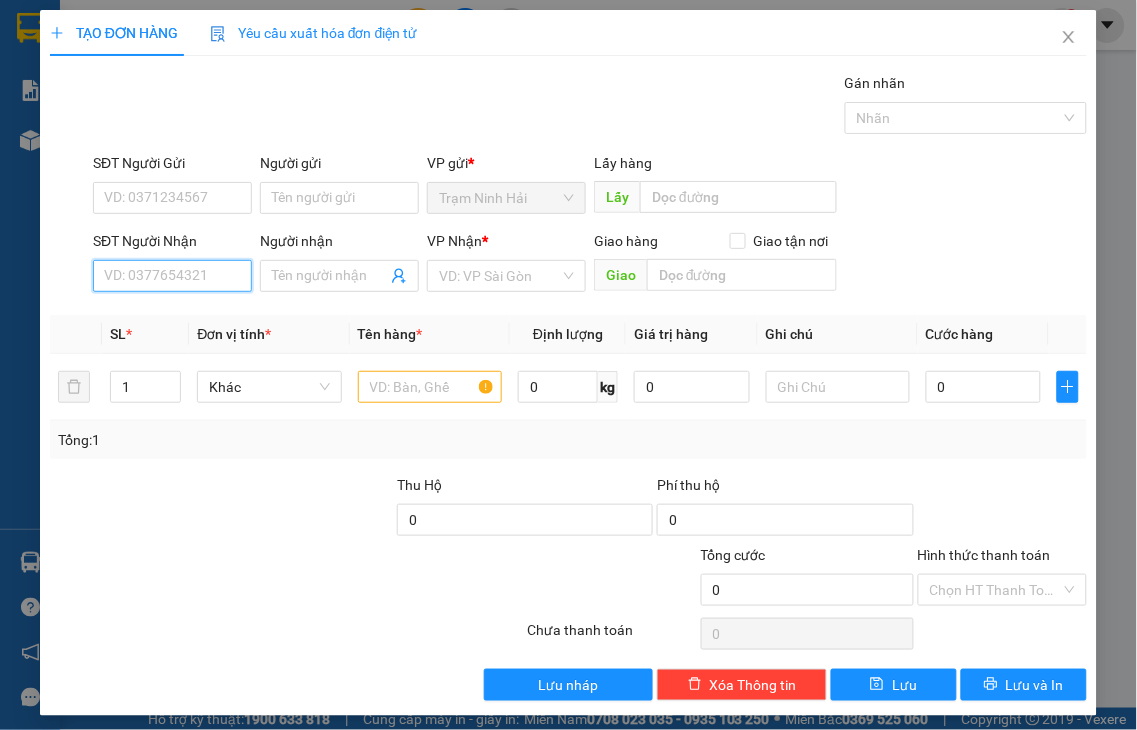 click on "SĐT Người Nhận" at bounding box center (172, 276) 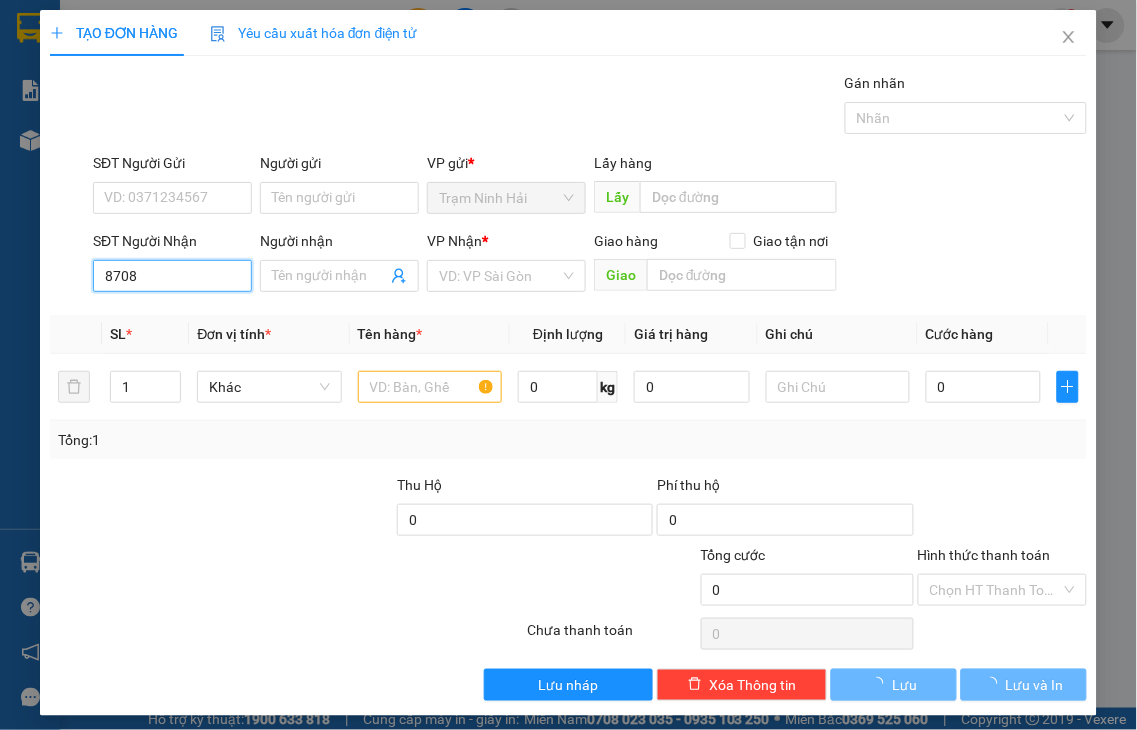 click on "8708" at bounding box center [172, 276] 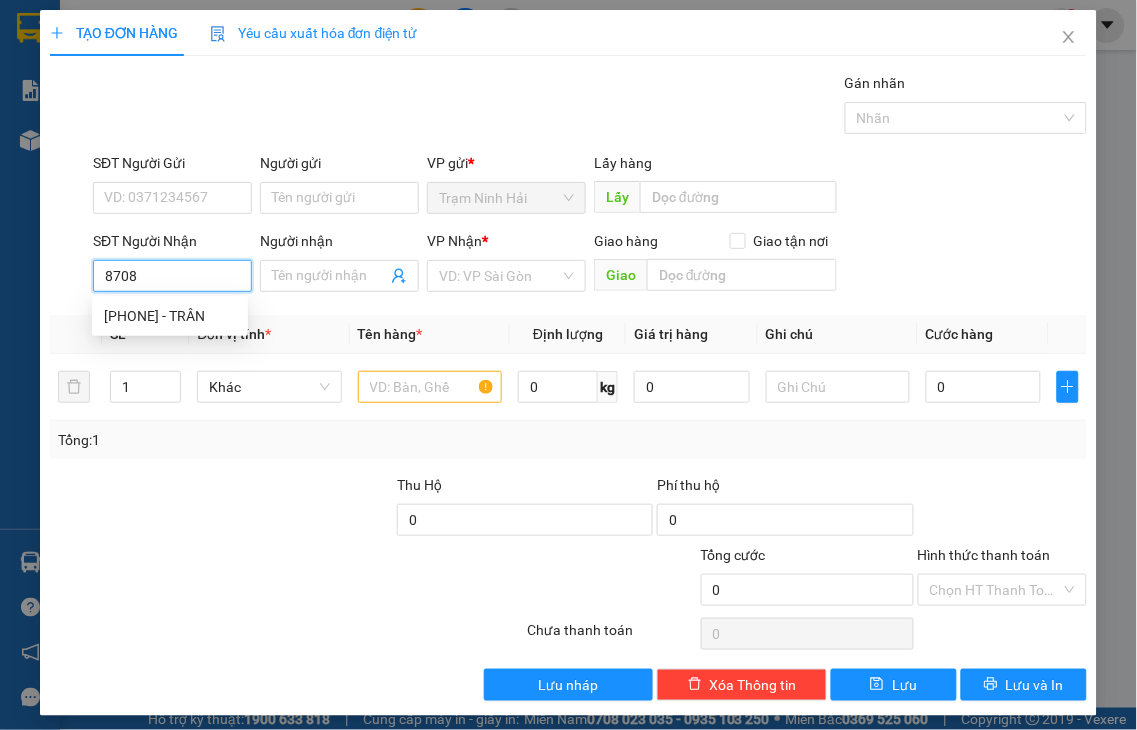 click on "8708" at bounding box center [172, 276] 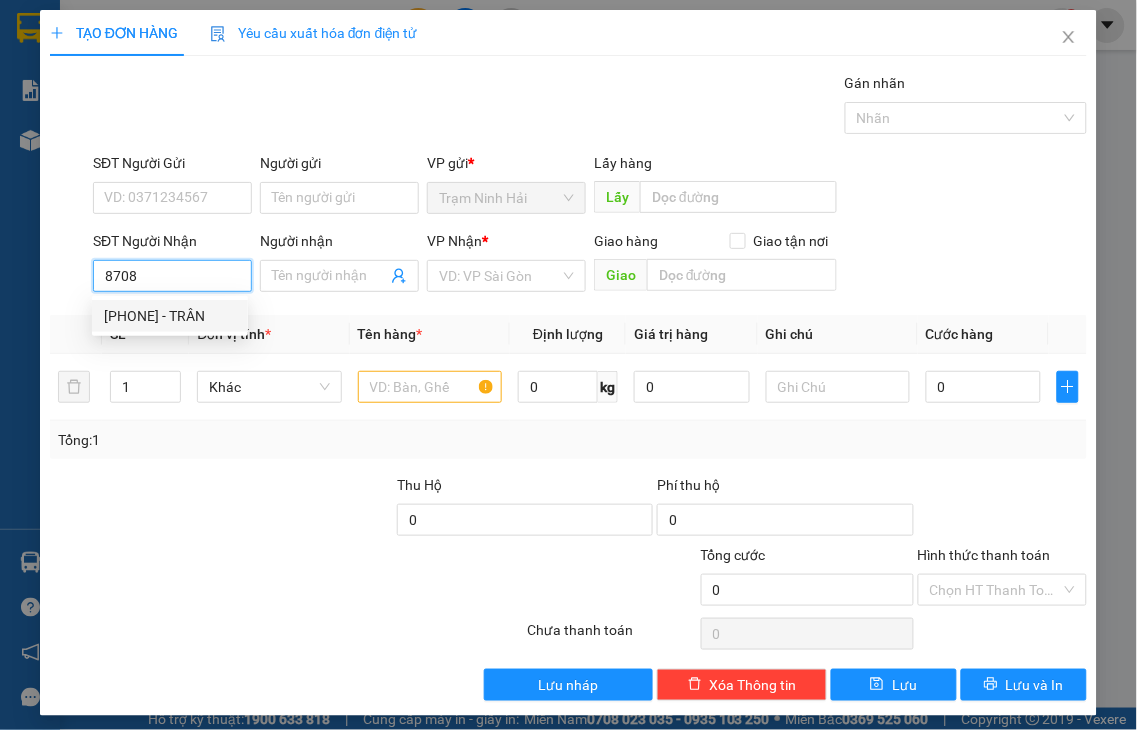 click on "0941688708 - TRÂN" at bounding box center [170, 316] 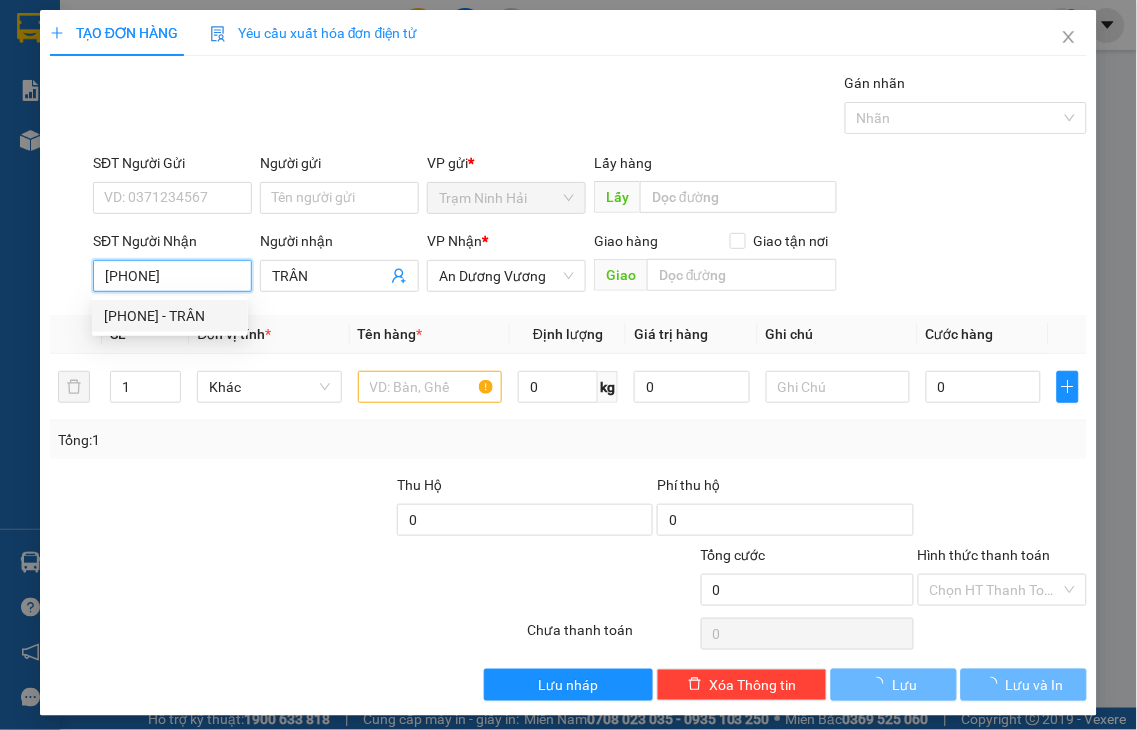 type on "50.000" 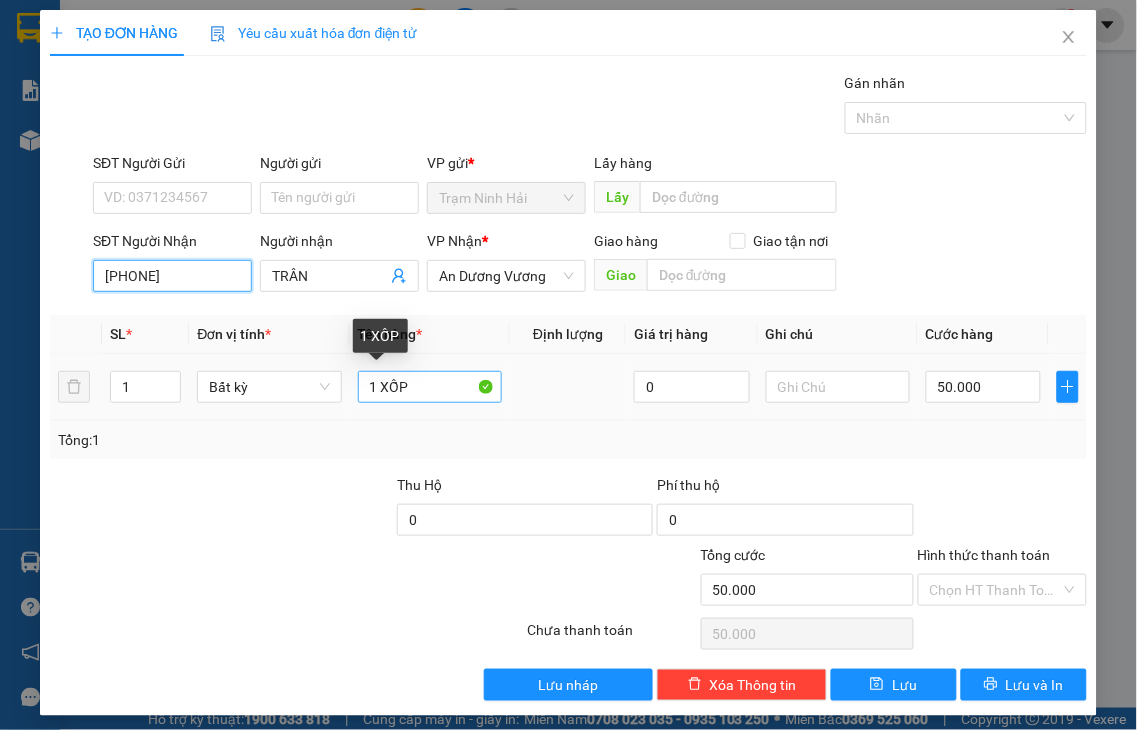 type on "0941688708" 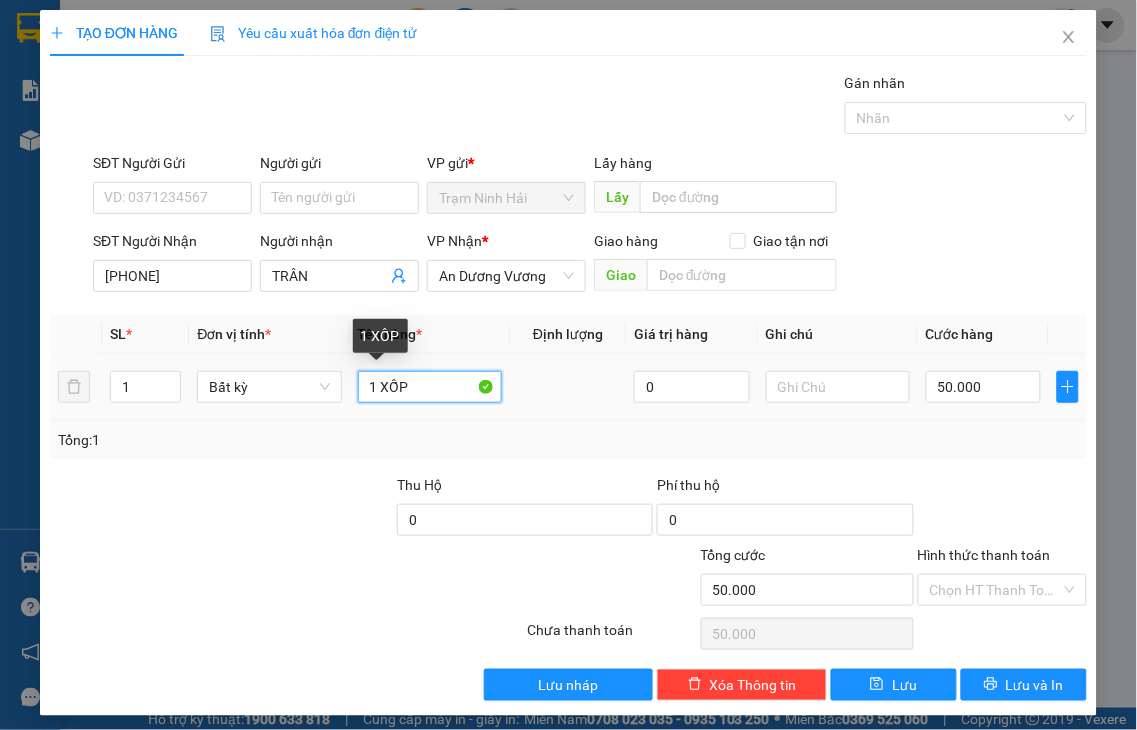 drag, startPoint x: 375, startPoint y: 381, endPoint x: 557, endPoint y: 372, distance: 182.2224 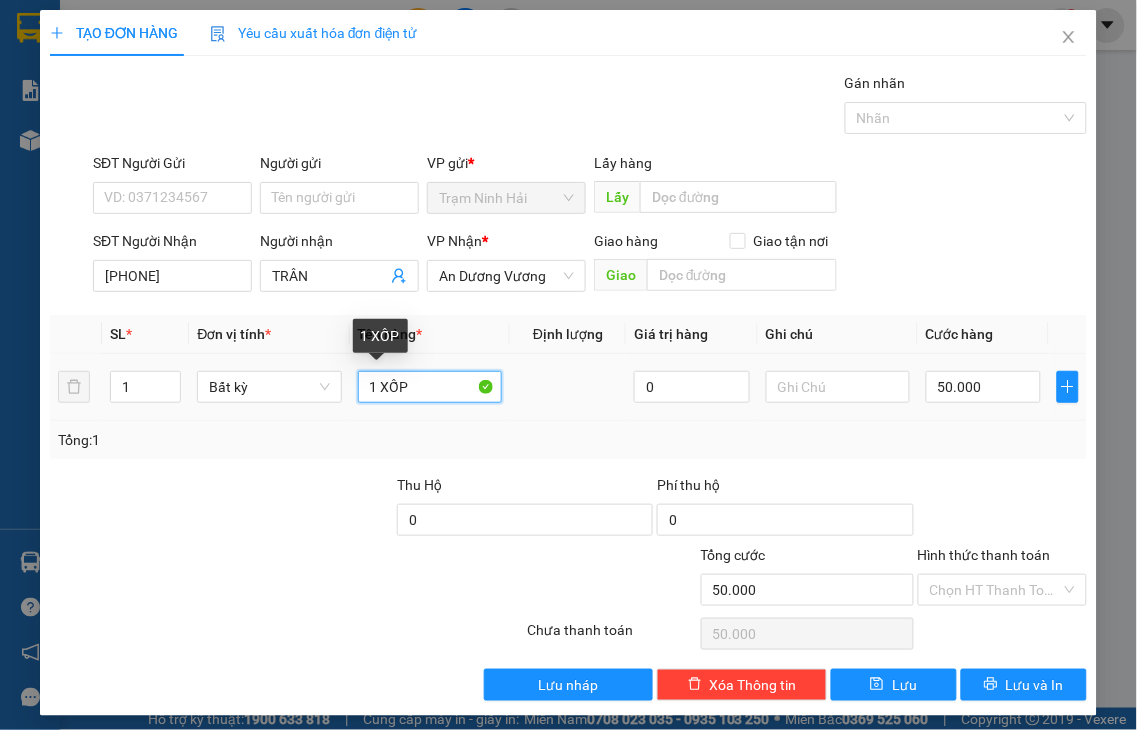 click on "1 Bất kỳ 1 XỐP 0 50.000" at bounding box center [568, 387] 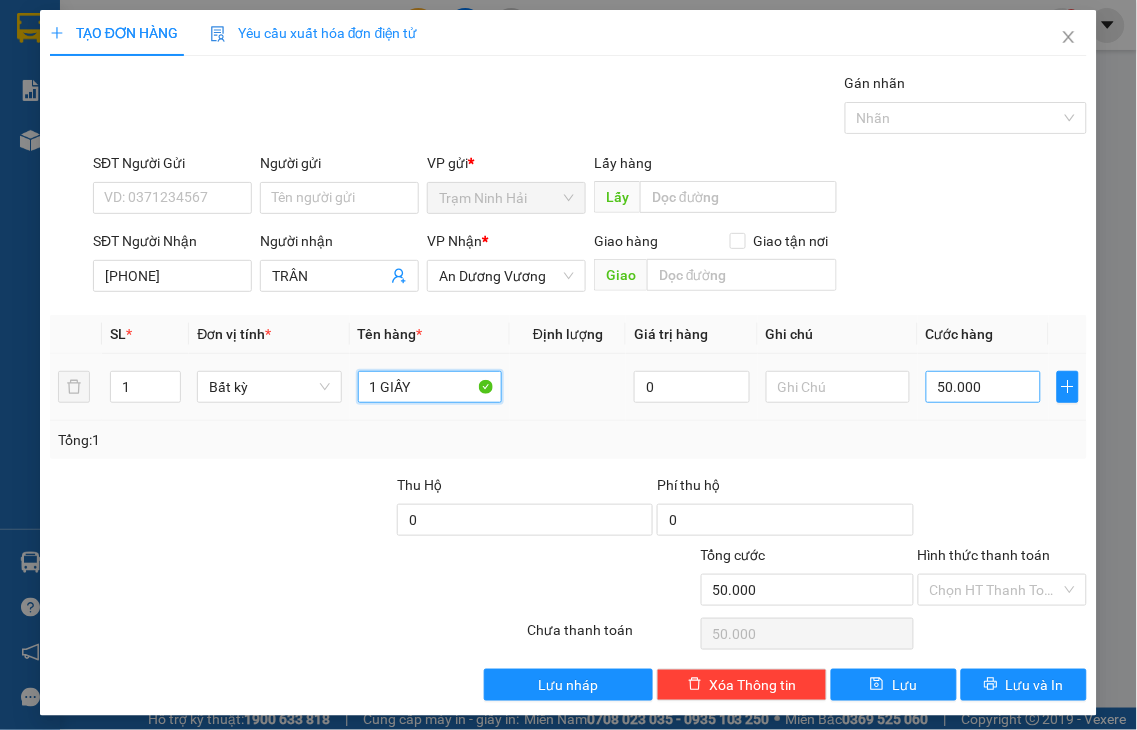type on "1 GIẤY" 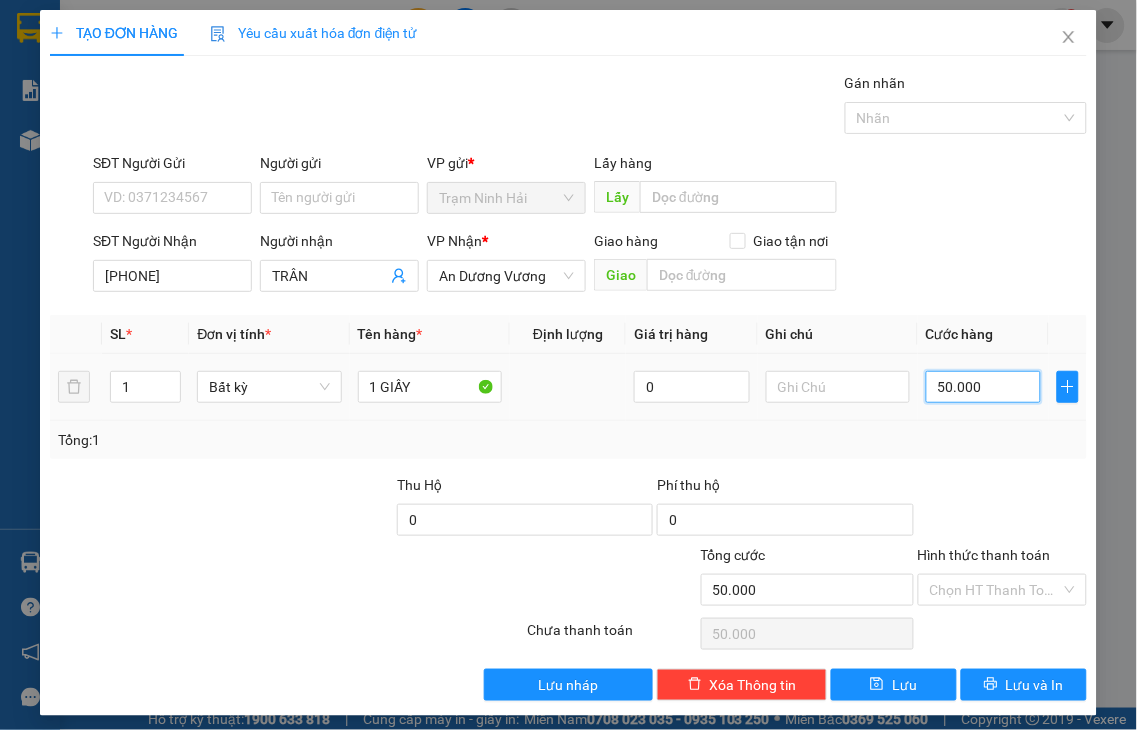 click on "50.000" at bounding box center (983, 387) 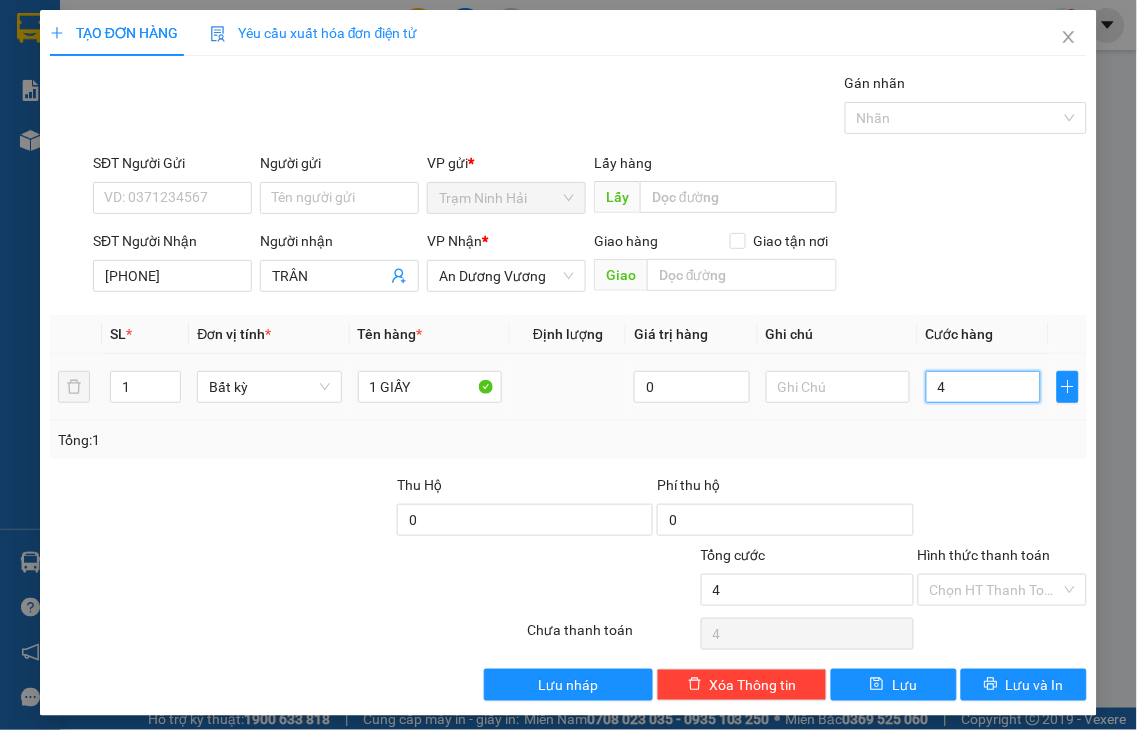 type on "40" 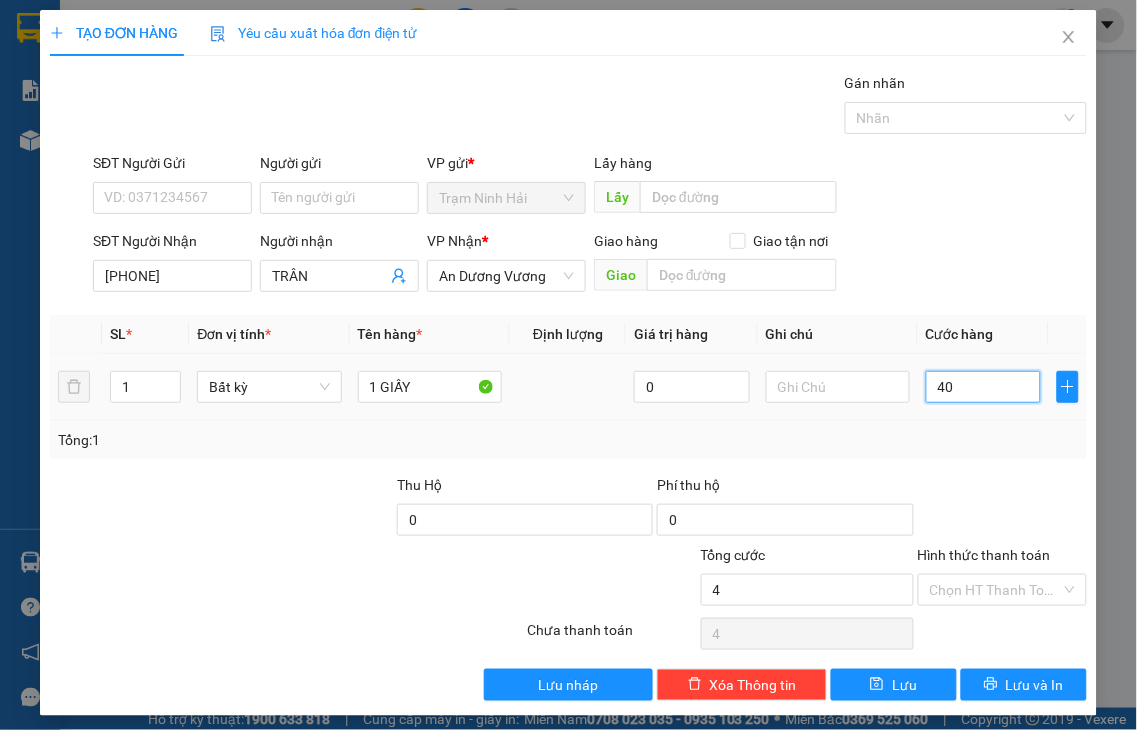 type on "40" 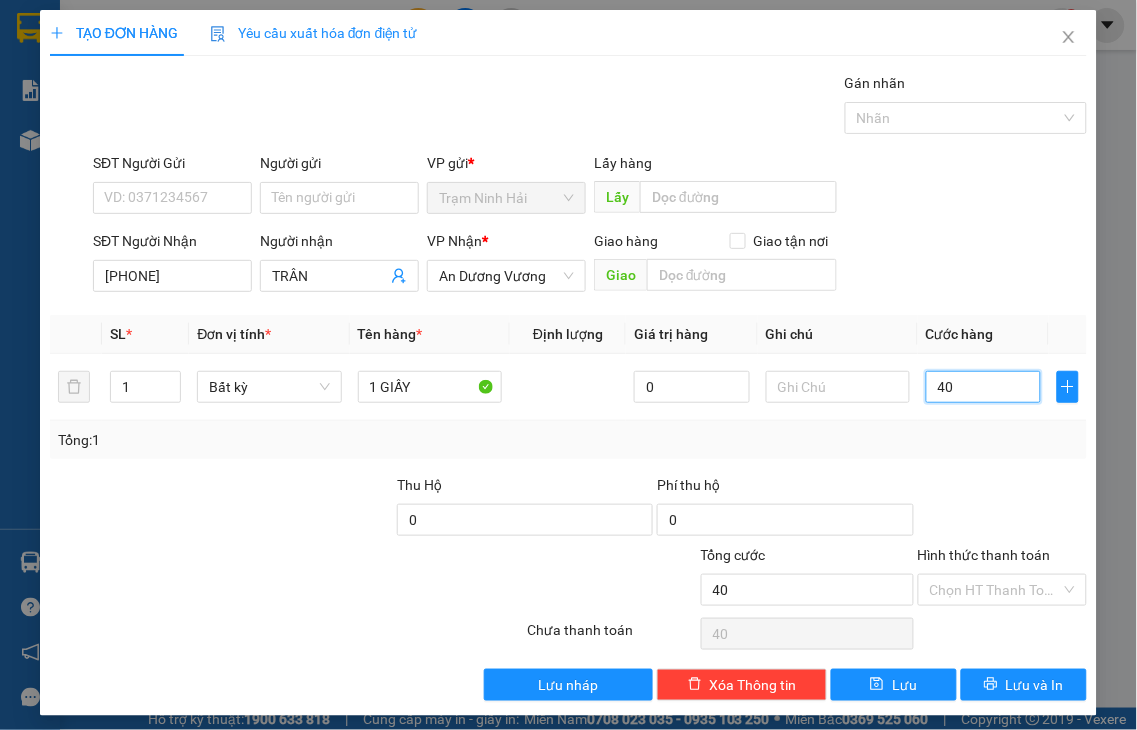 type on "40" 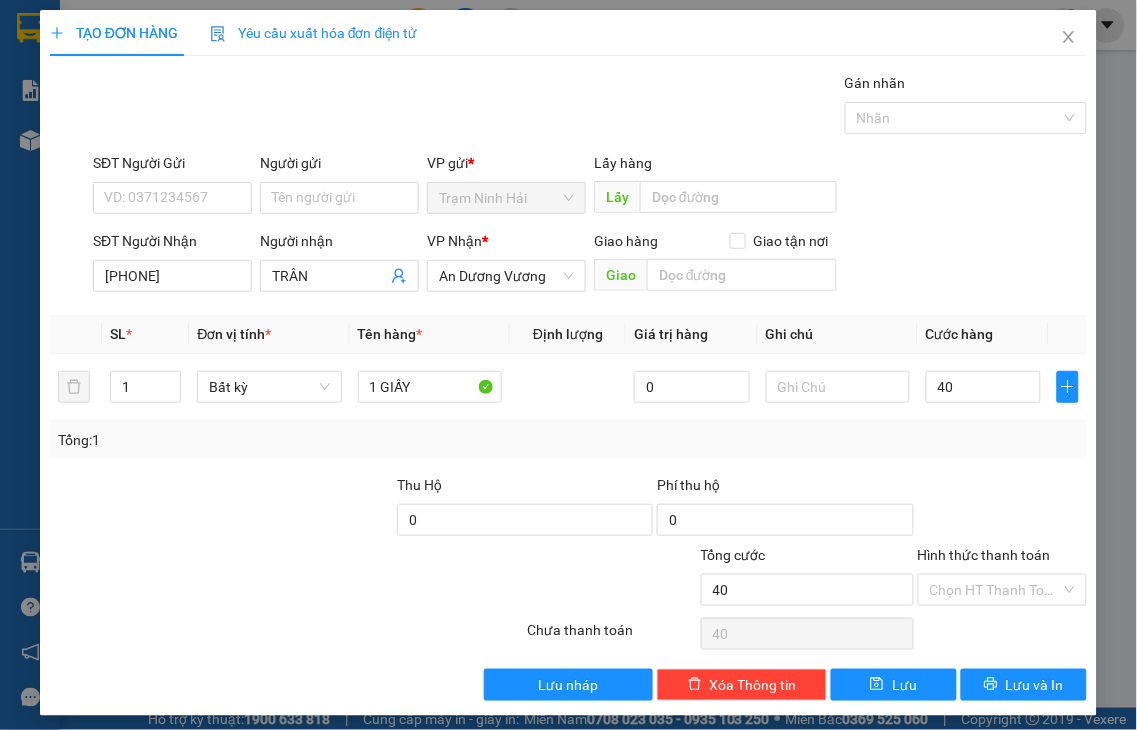 type on "40.000" 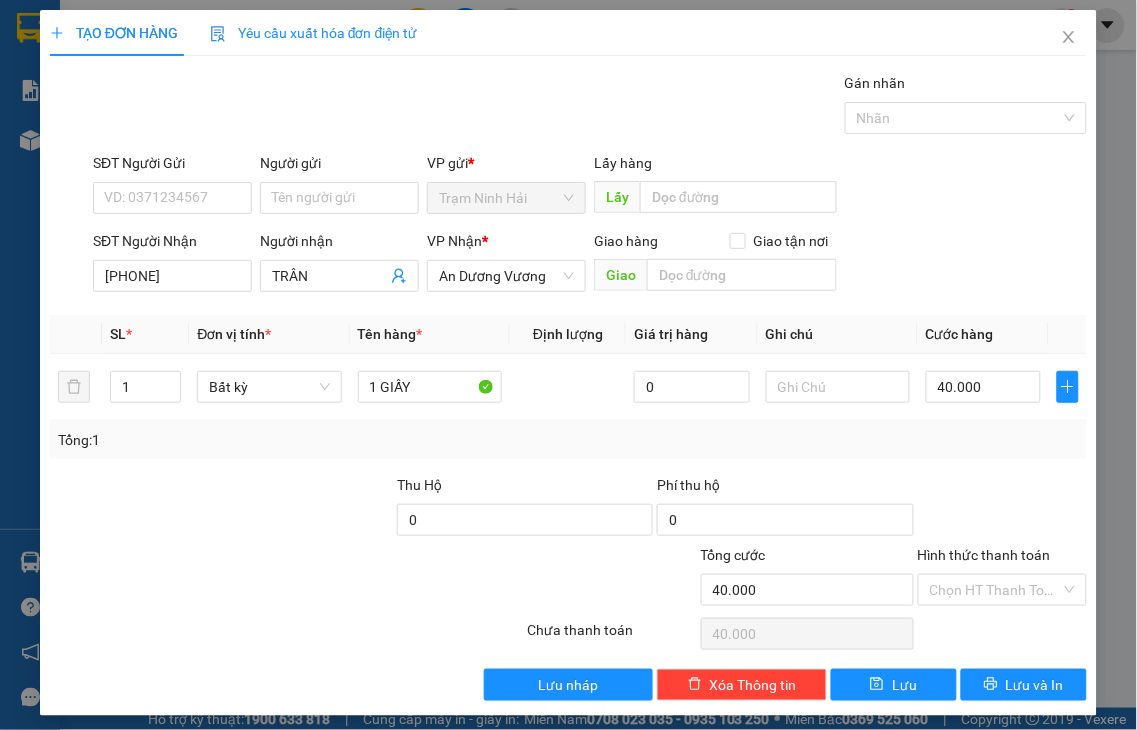 click on "Hình thức thanh toán" at bounding box center (984, 555) 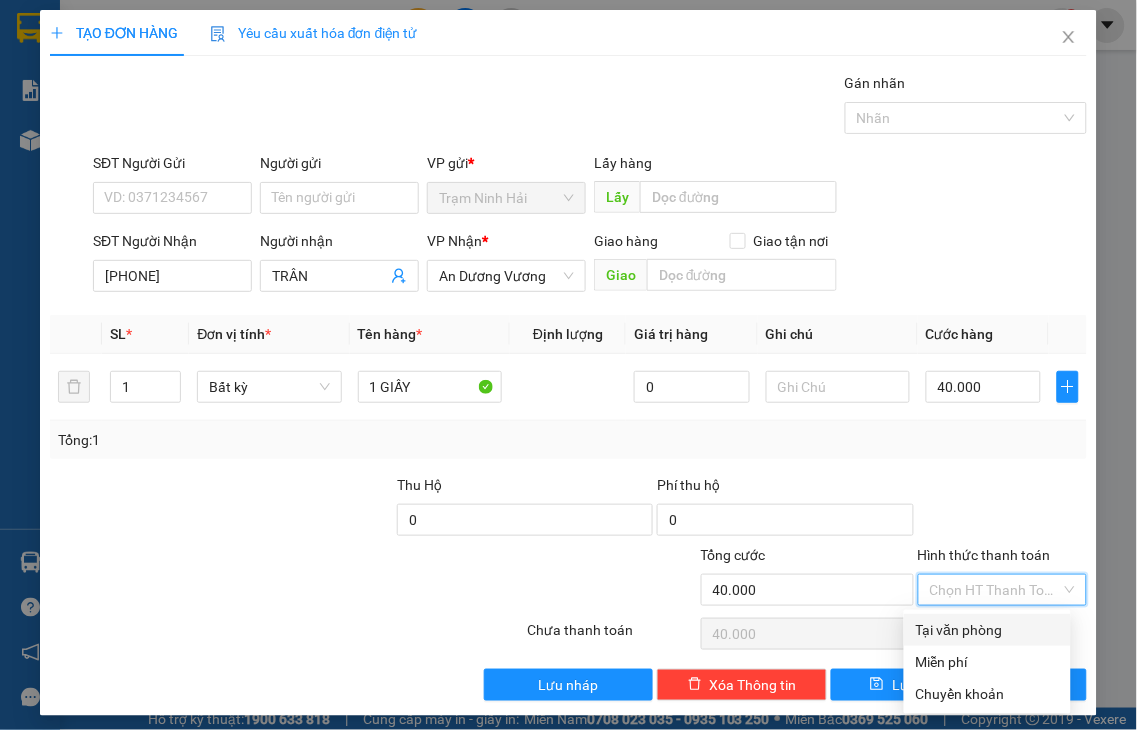 click on "Tại văn phòng" at bounding box center [987, 630] 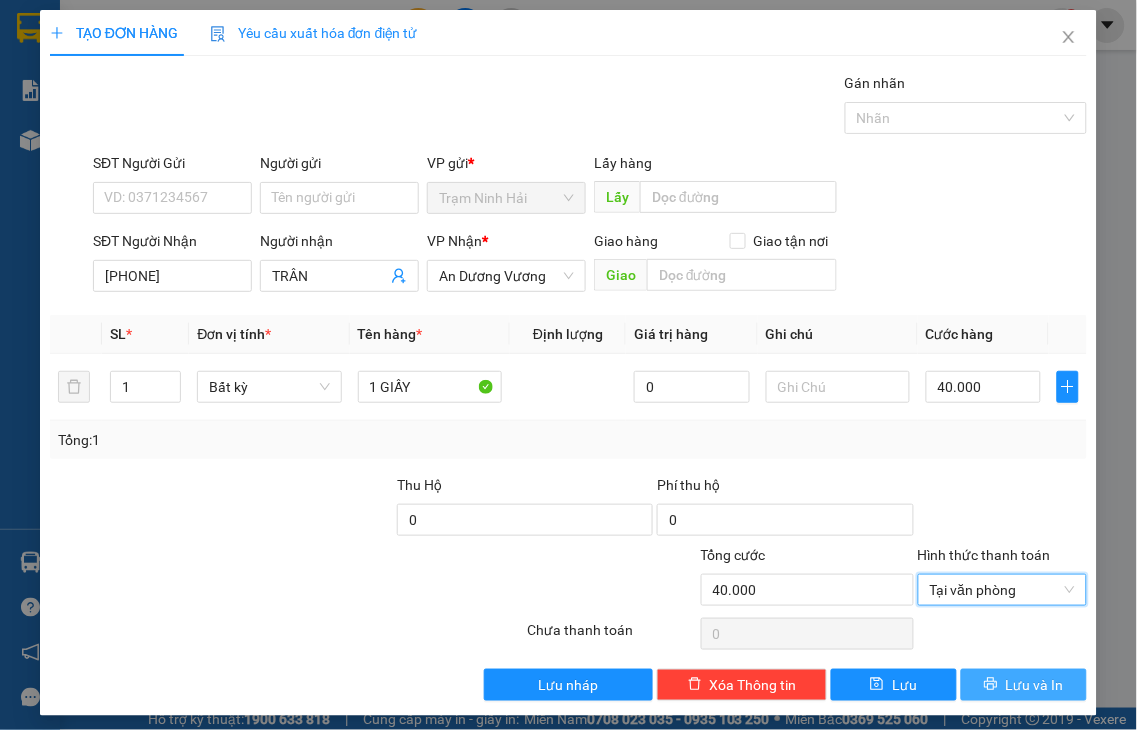 click on "Lưu và In" at bounding box center (1035, 685) 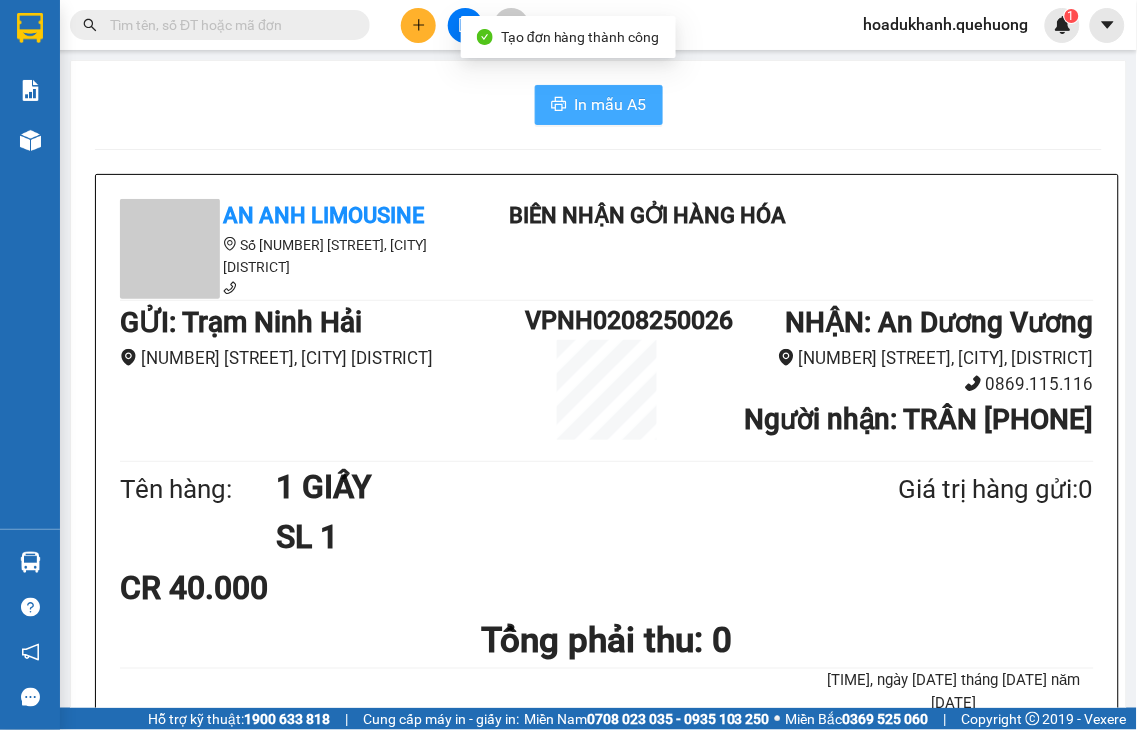 click on "In mẫu A5" at bounding box center (611, 104) 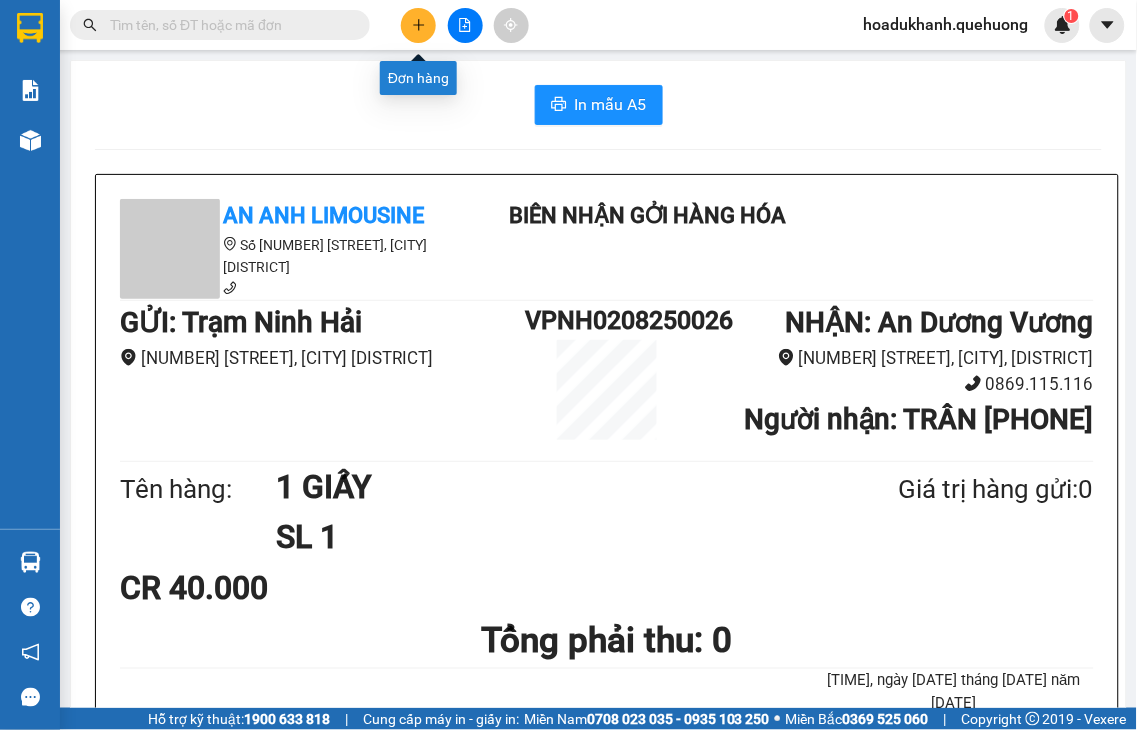 click 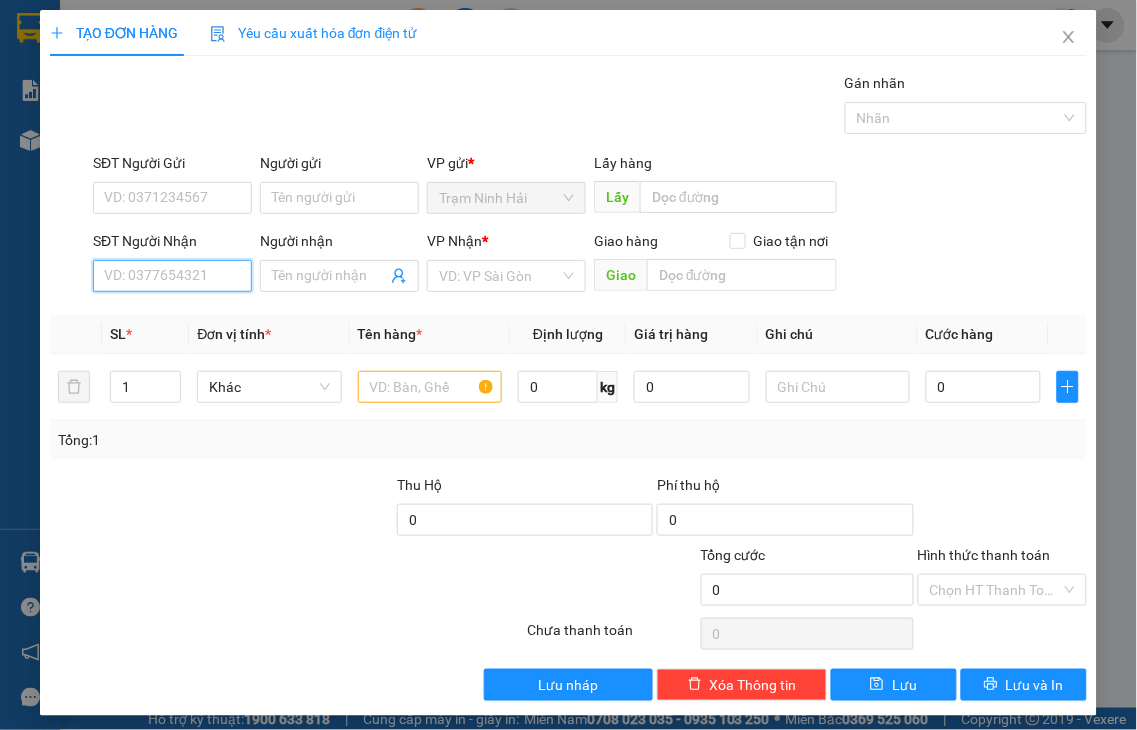click on "SĐT Người Nhận" at bounding box center [172, 276] 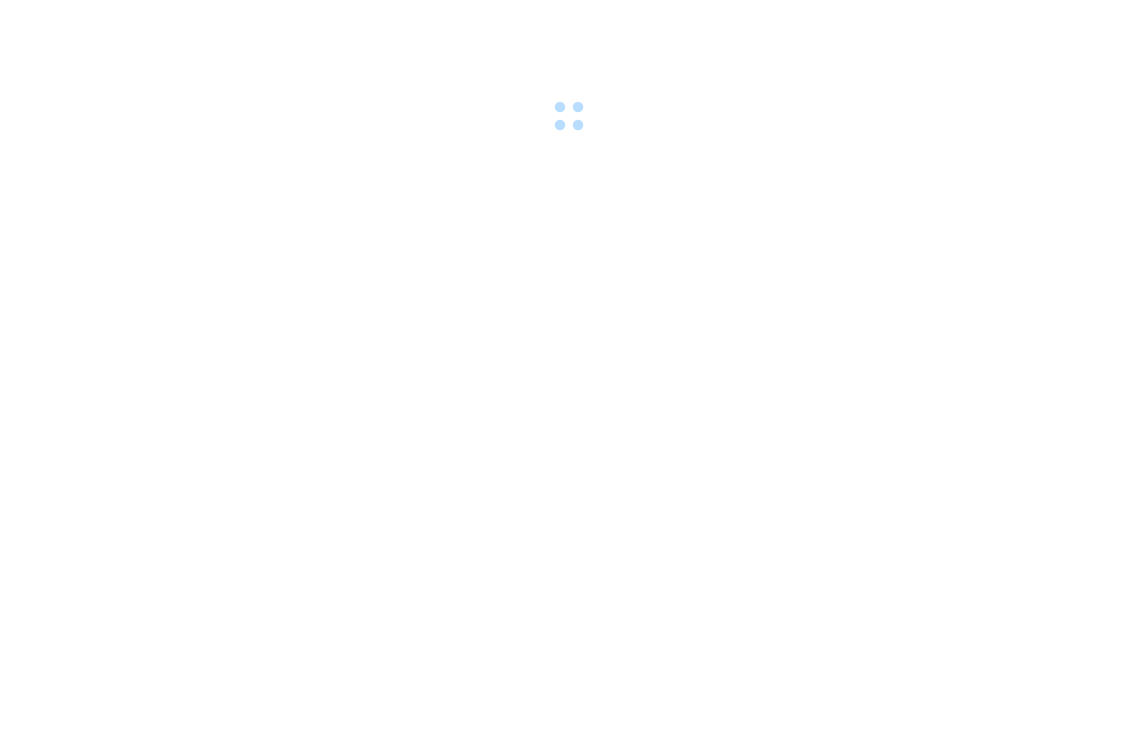 scroll, scrollTop: 0, scrollLeft: 0, axis: both 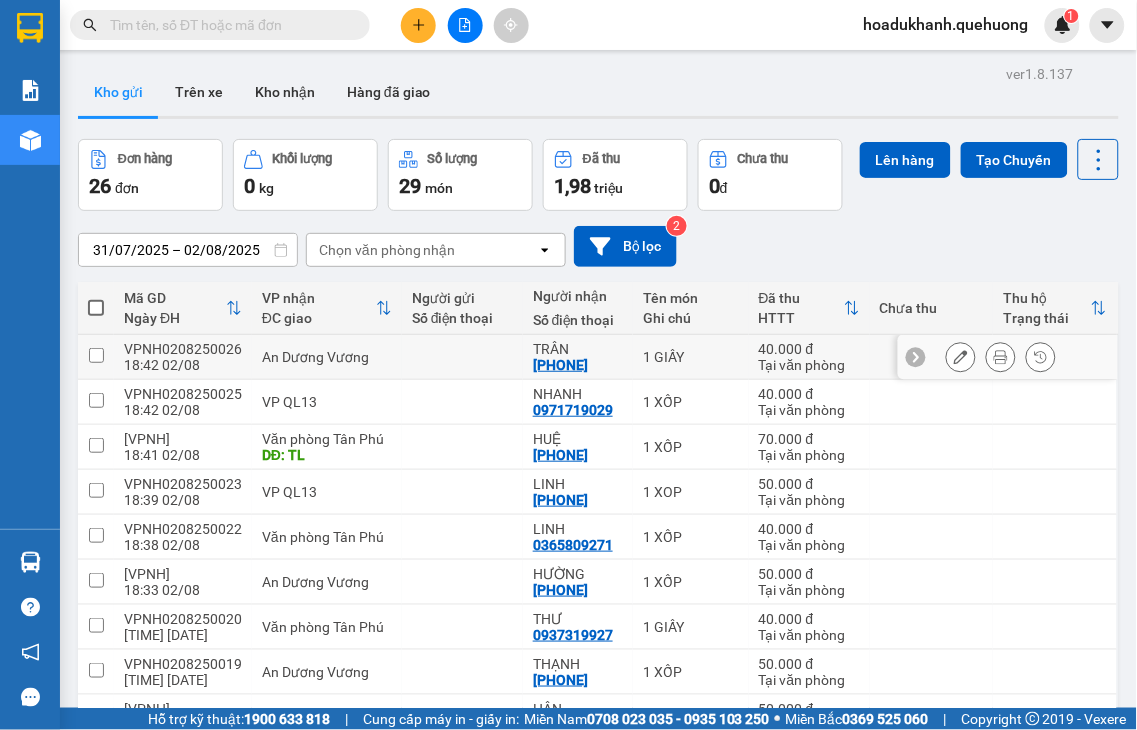 click at bounding box center [961, 357] 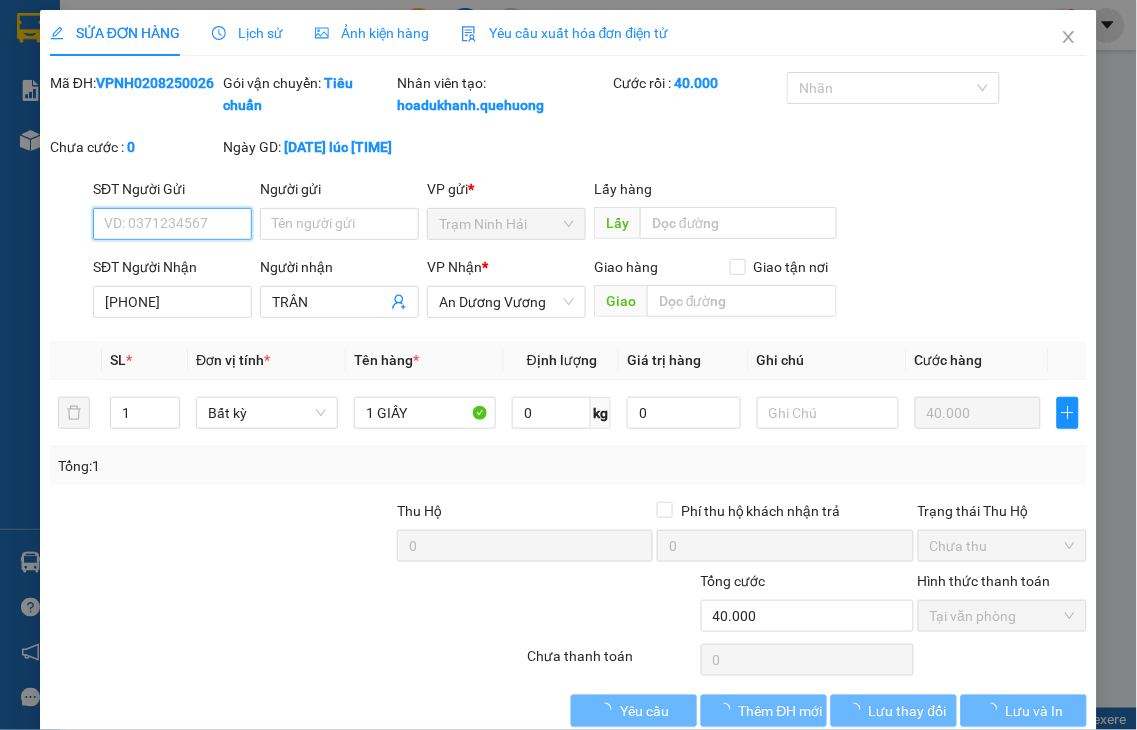 type on "[PHONE]" 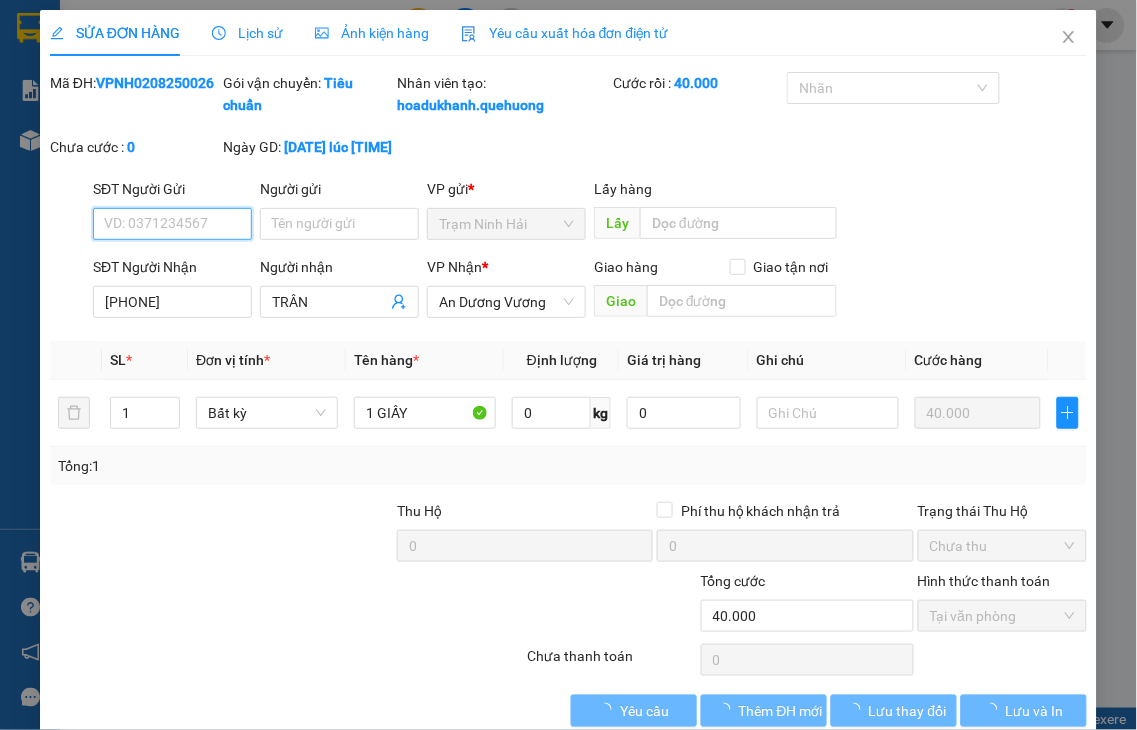 type on "TRÂN" 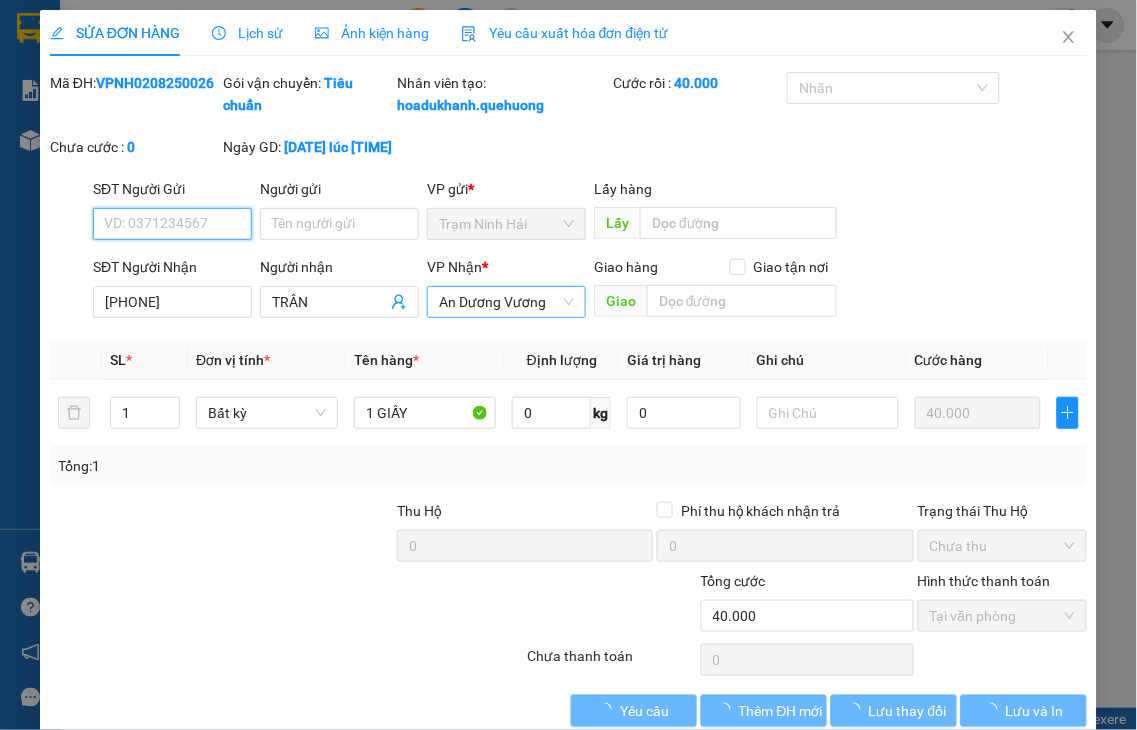 click on "An Dương Vương" at bounding box center [506, 302] 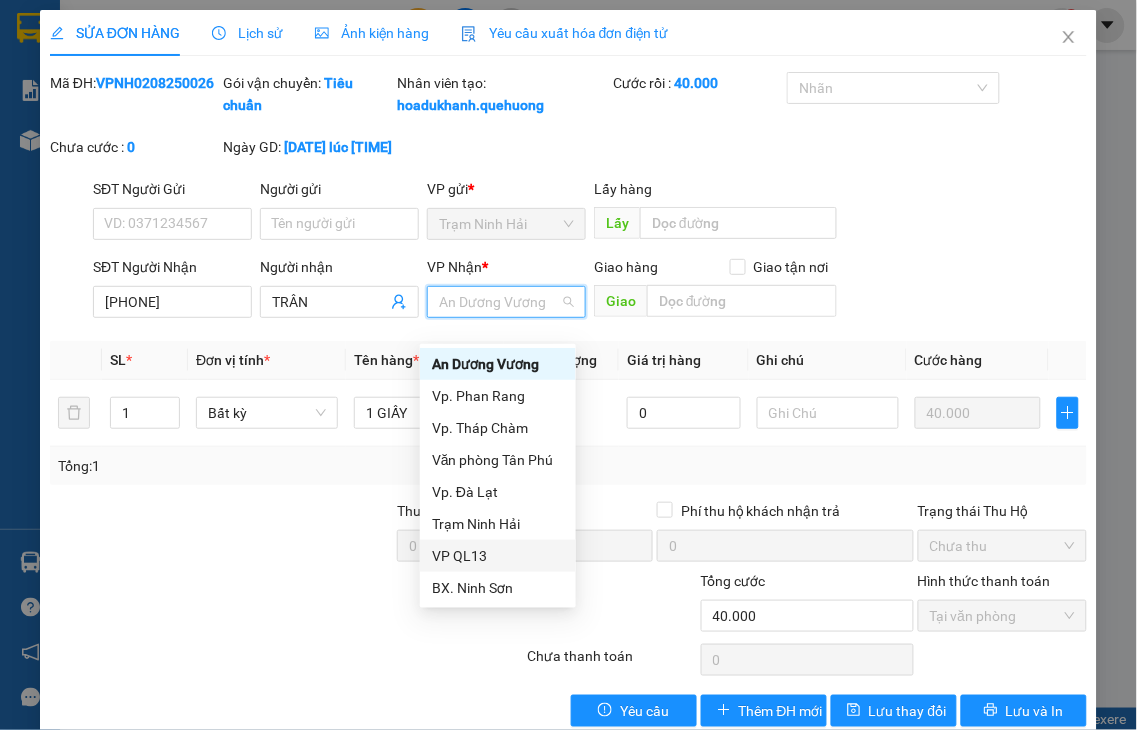 click on "VP QL13" at bounding box center (498, 556) 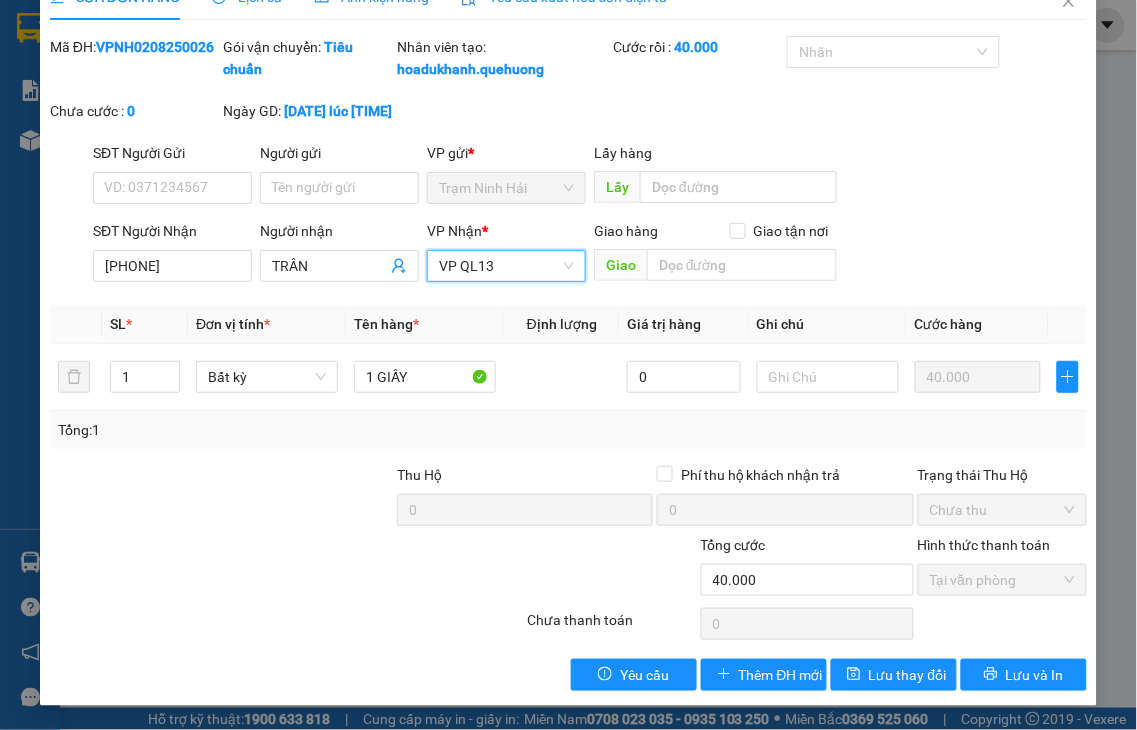 scroll, scrollTop: 57, scrollLeft: 0, axis: vertical 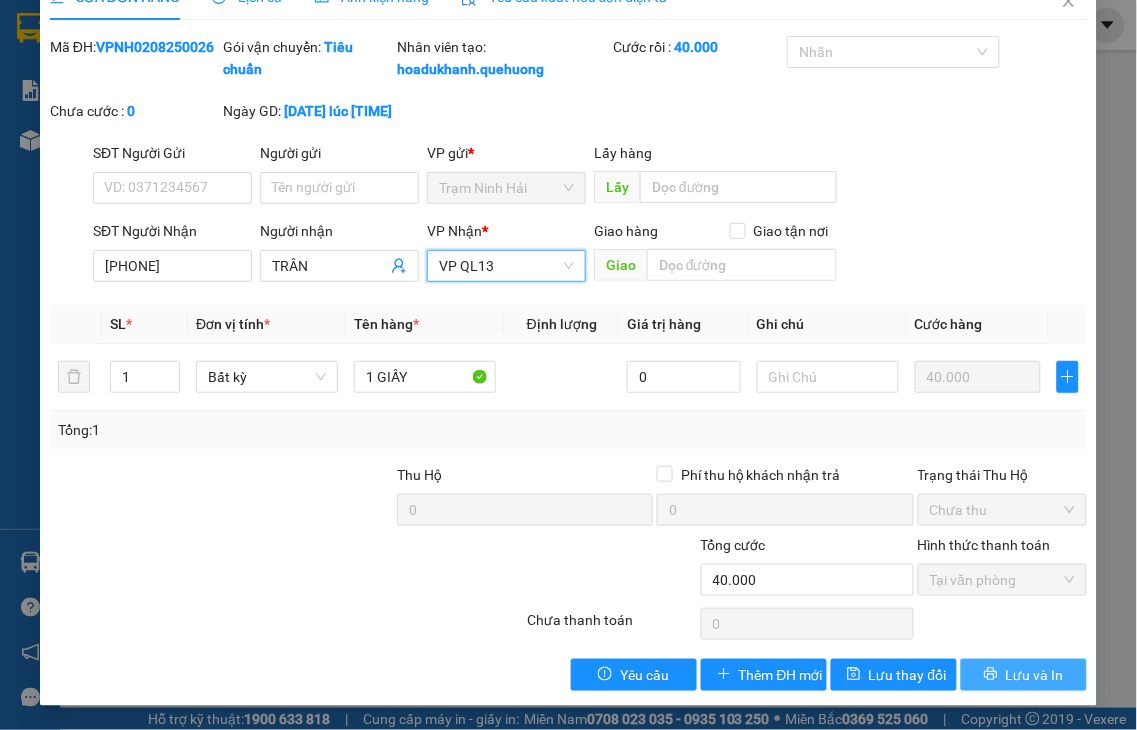 drag, startPoint x: 993, startPoint y: 673, endPoint x: 676, endPoint y: 223, distance: 550.44434 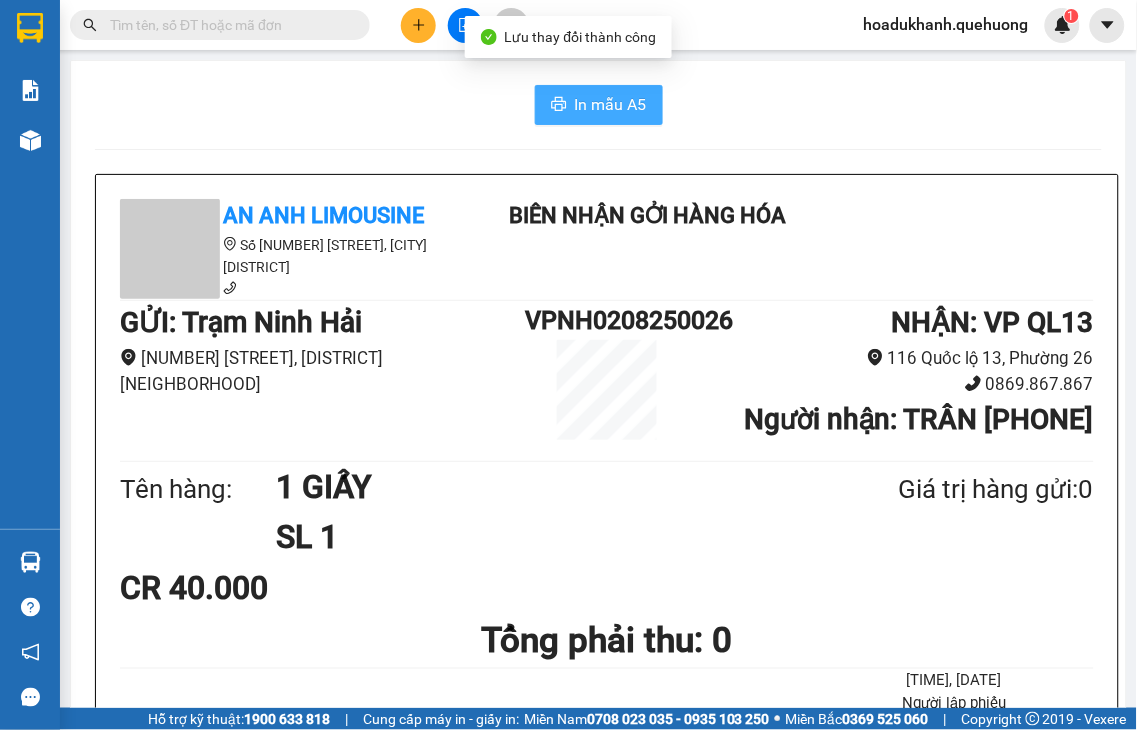 click on "In mẫu A5" at bounding box center (611, 104) 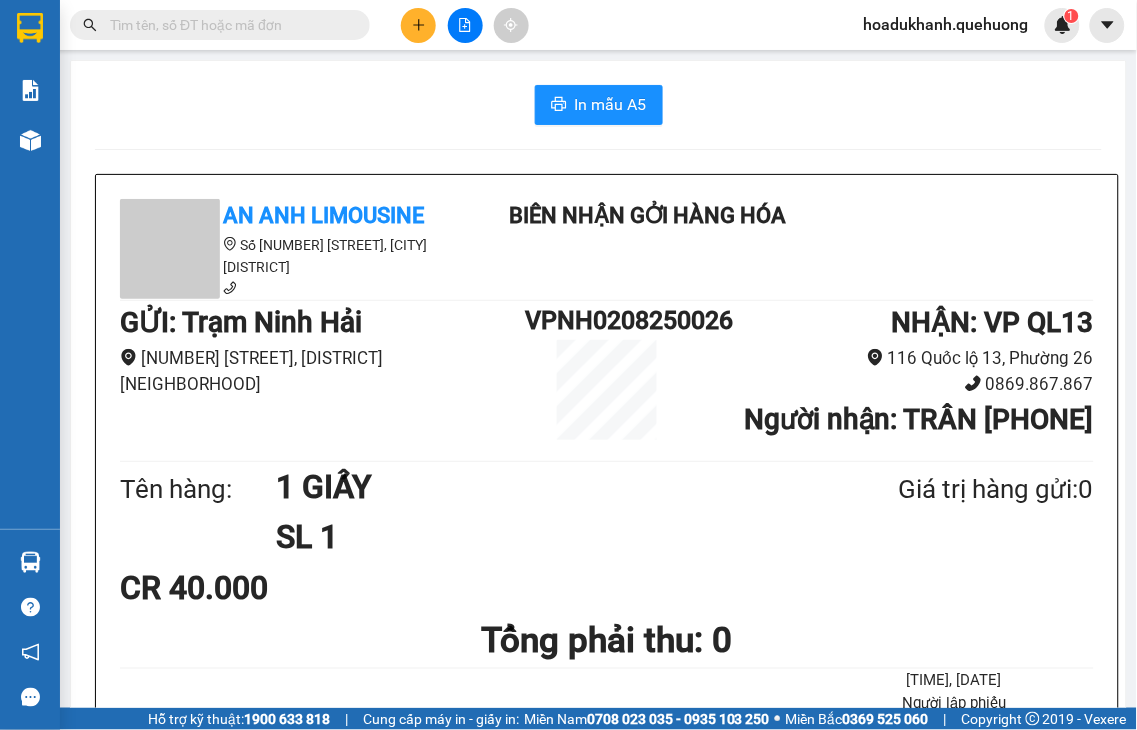 scroll, scrollTop: 0, scrollLeft: 0, axis: both 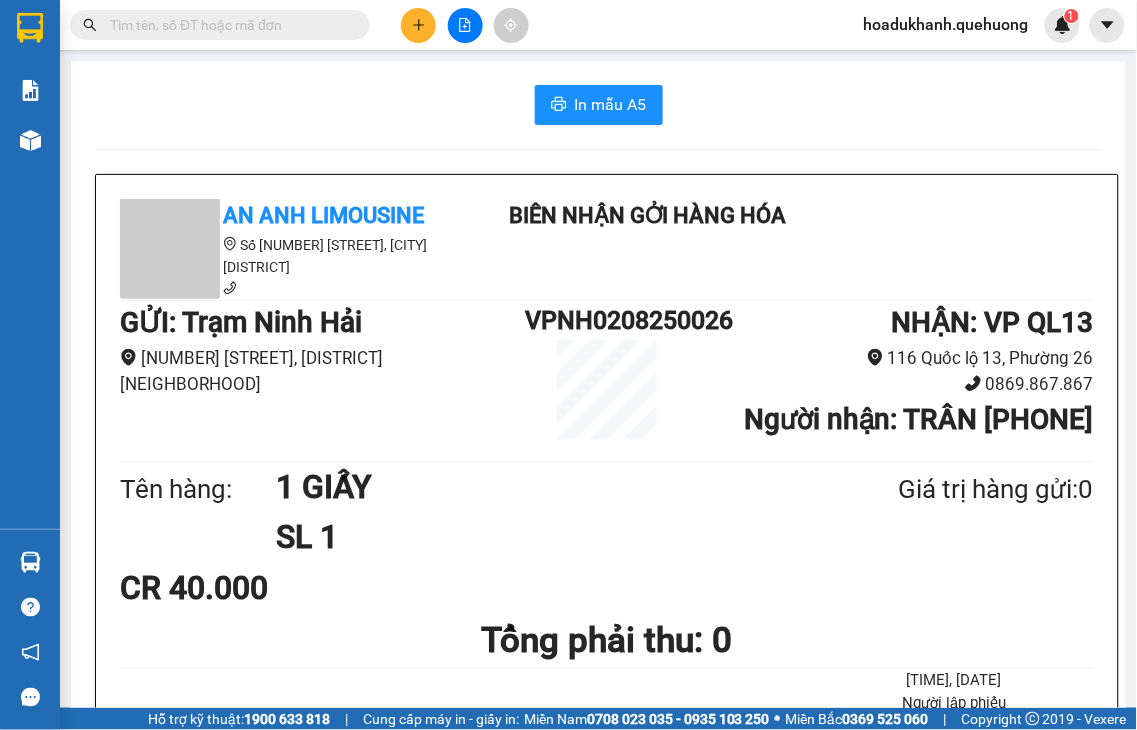 click at bounding box center (418, 25) 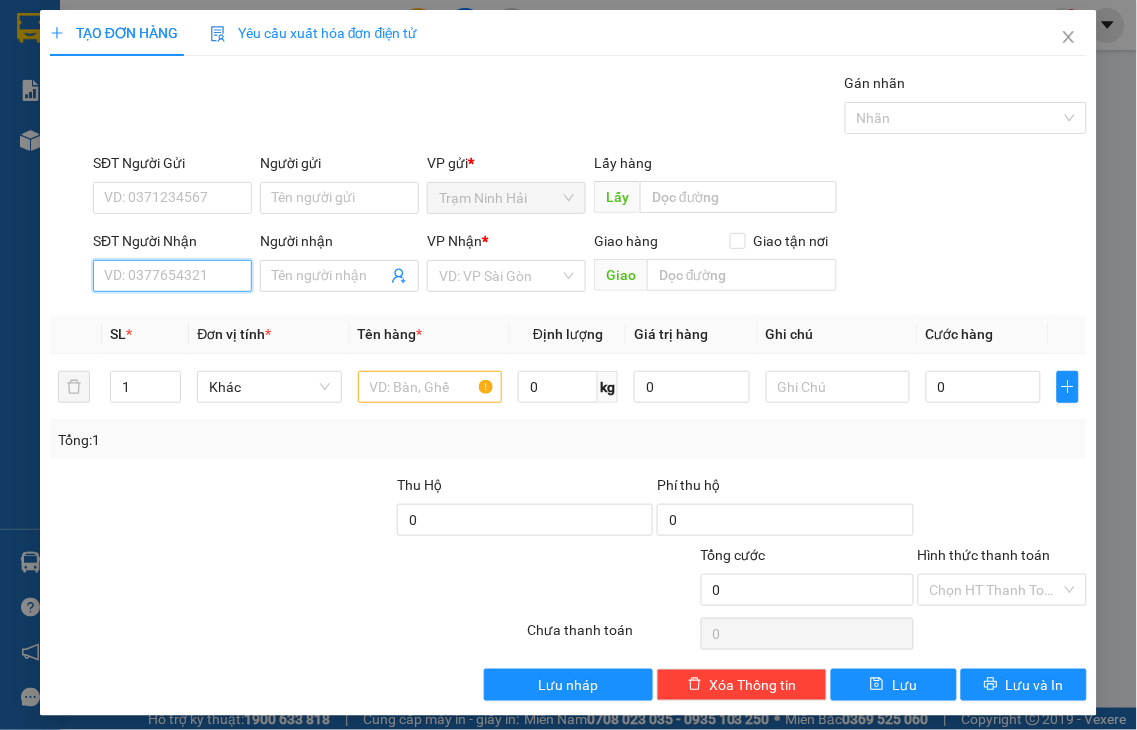 click on "SĐT Người Nhận" at bounding box center [172, 276] 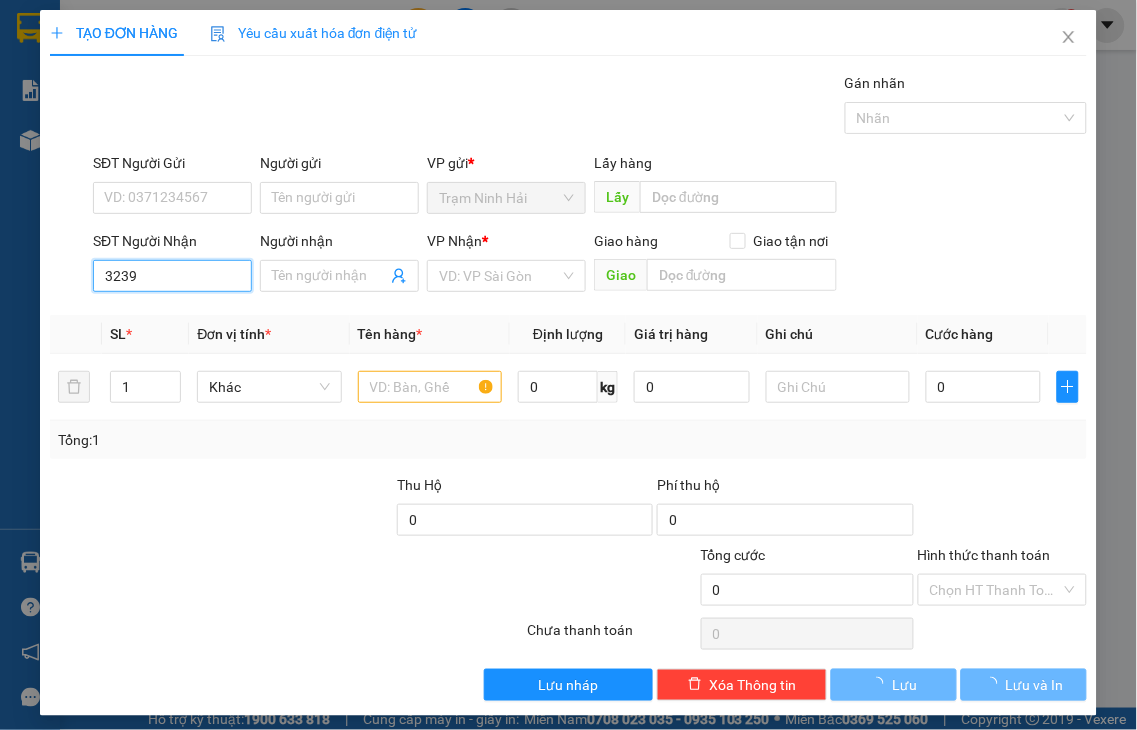 click on "3239" at bounding box center [172, 276] 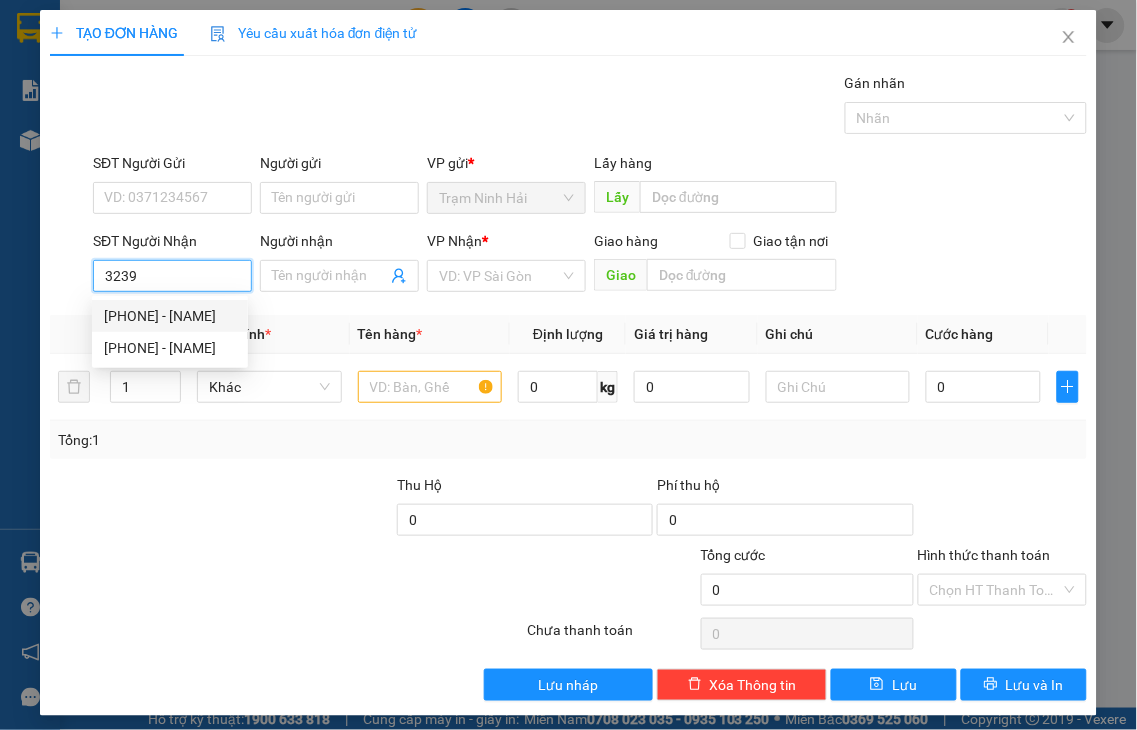 click on "0906653239 - DIỆU" at bounding box center [170, 316] 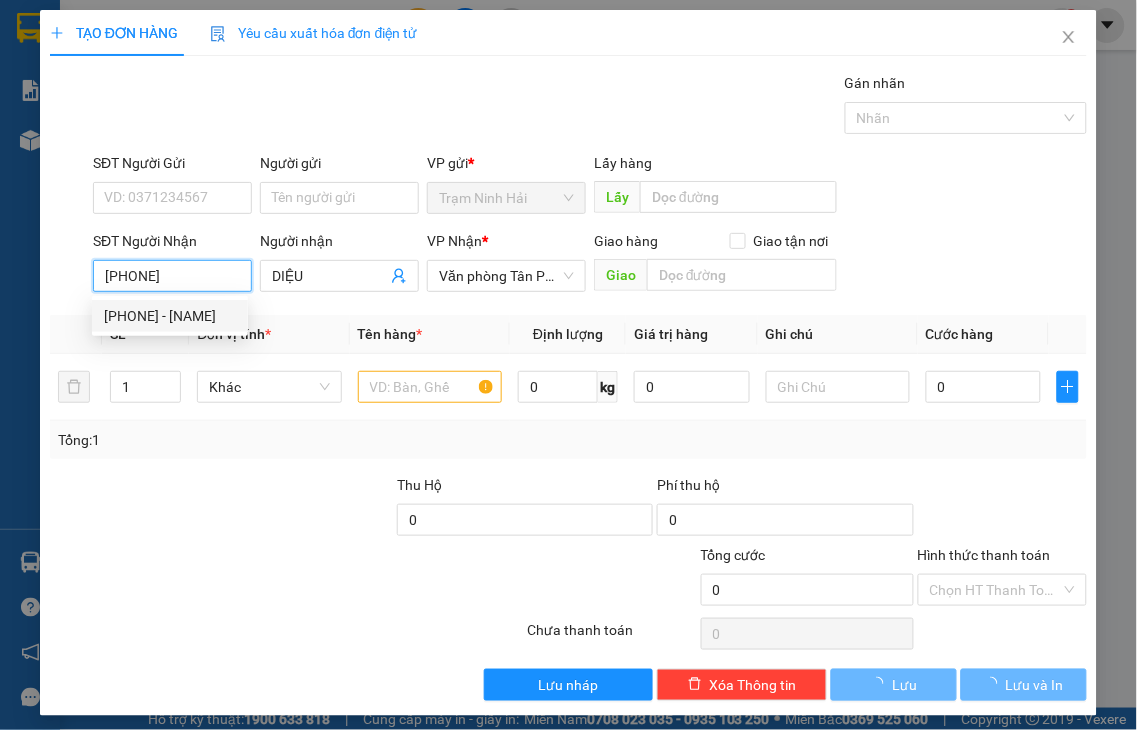 type on "70.000" 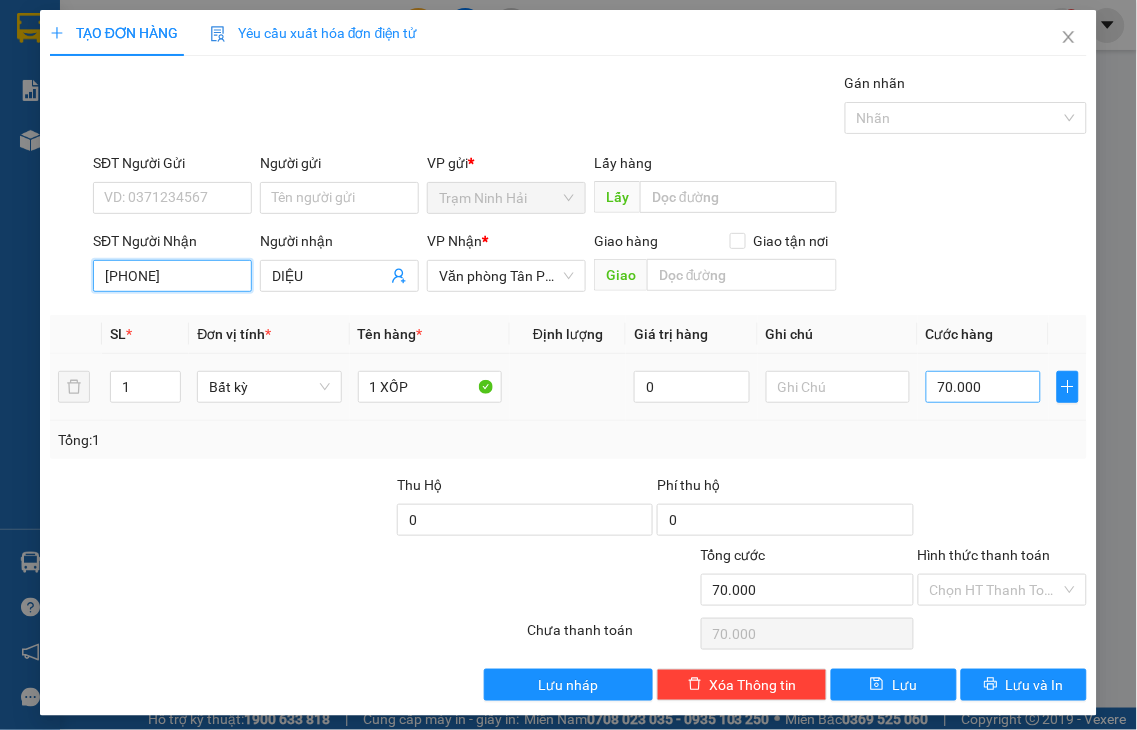 type on "0906653239" 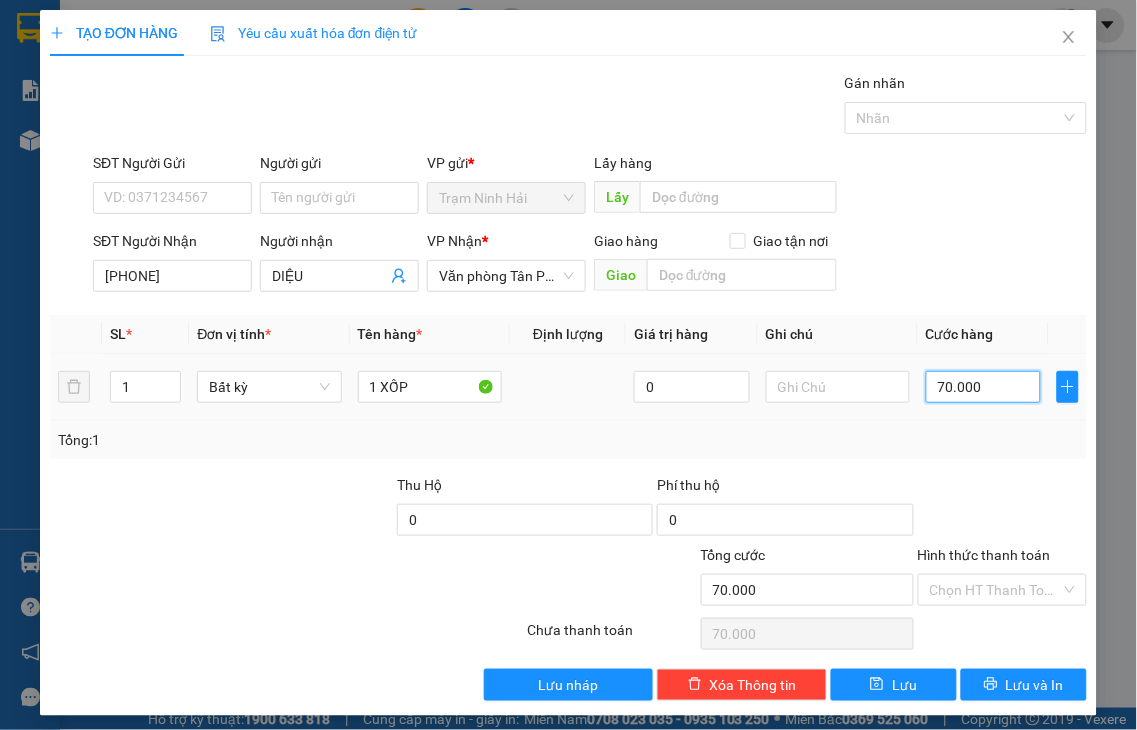 click on "70.000" at bounding box center (983, 387) 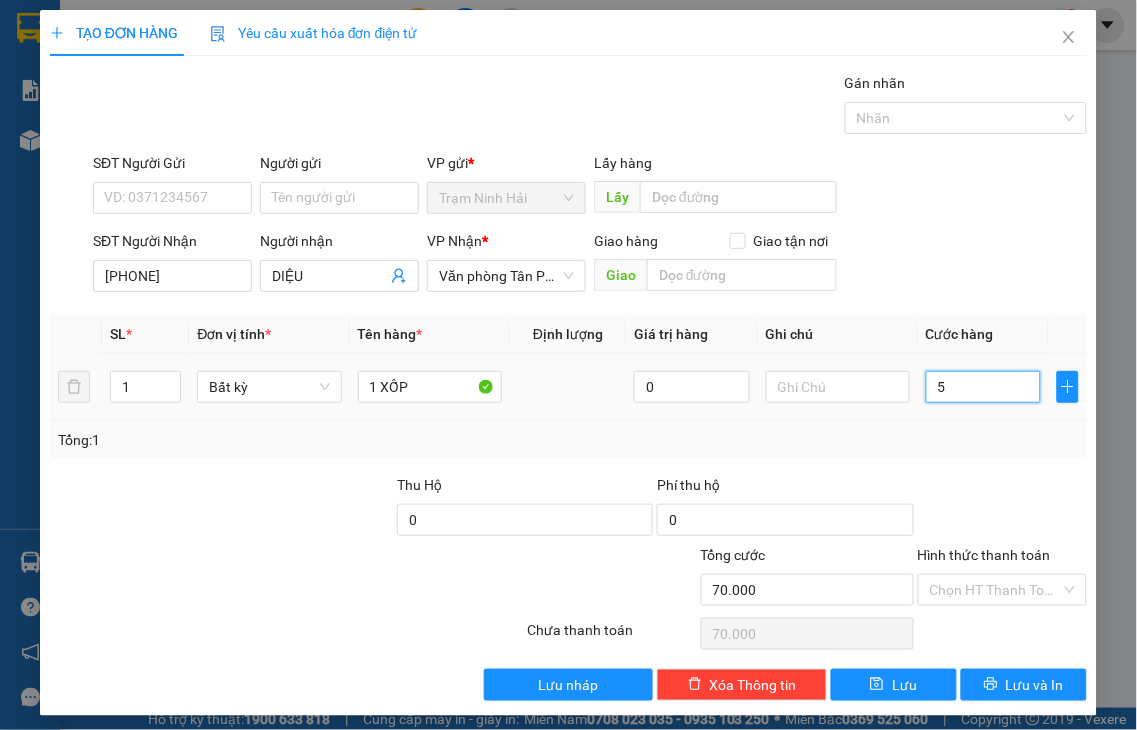 type on "5" 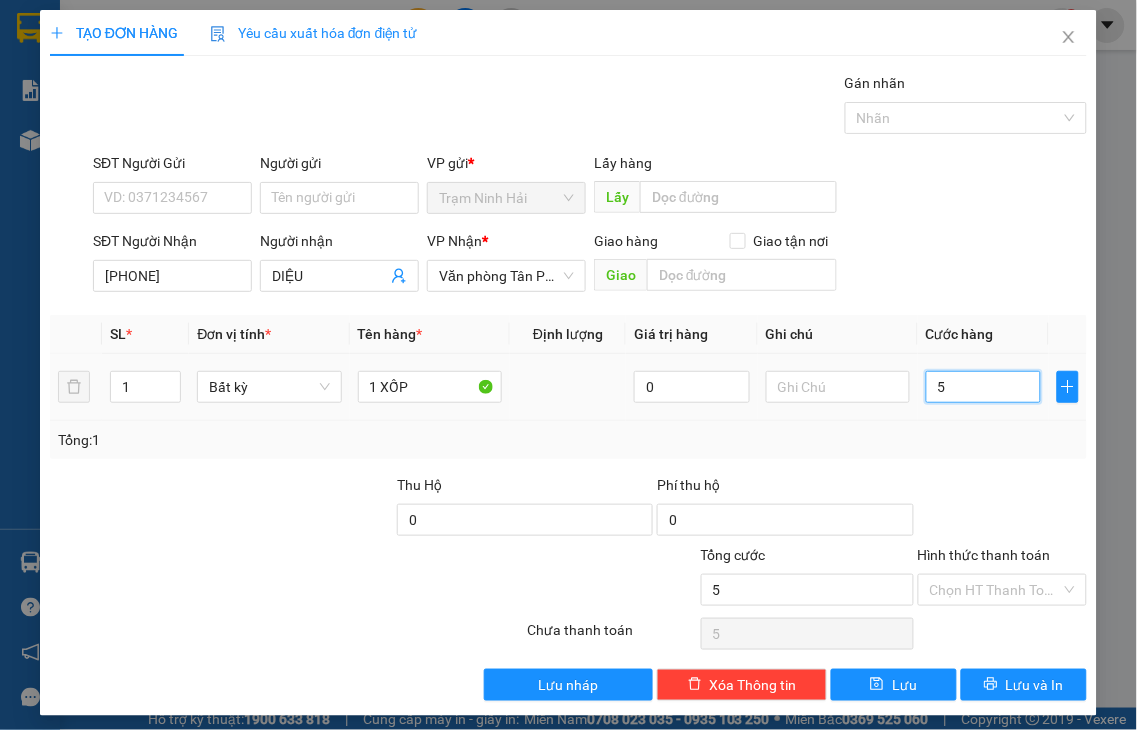type on "50" 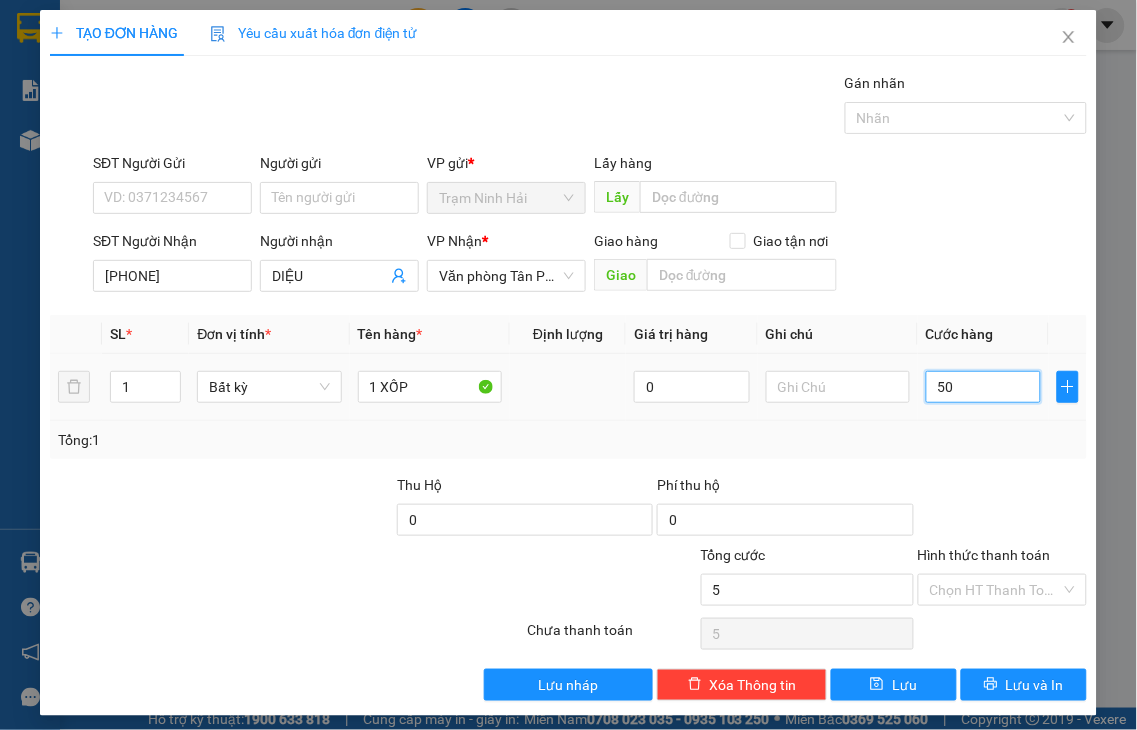 type on "50" 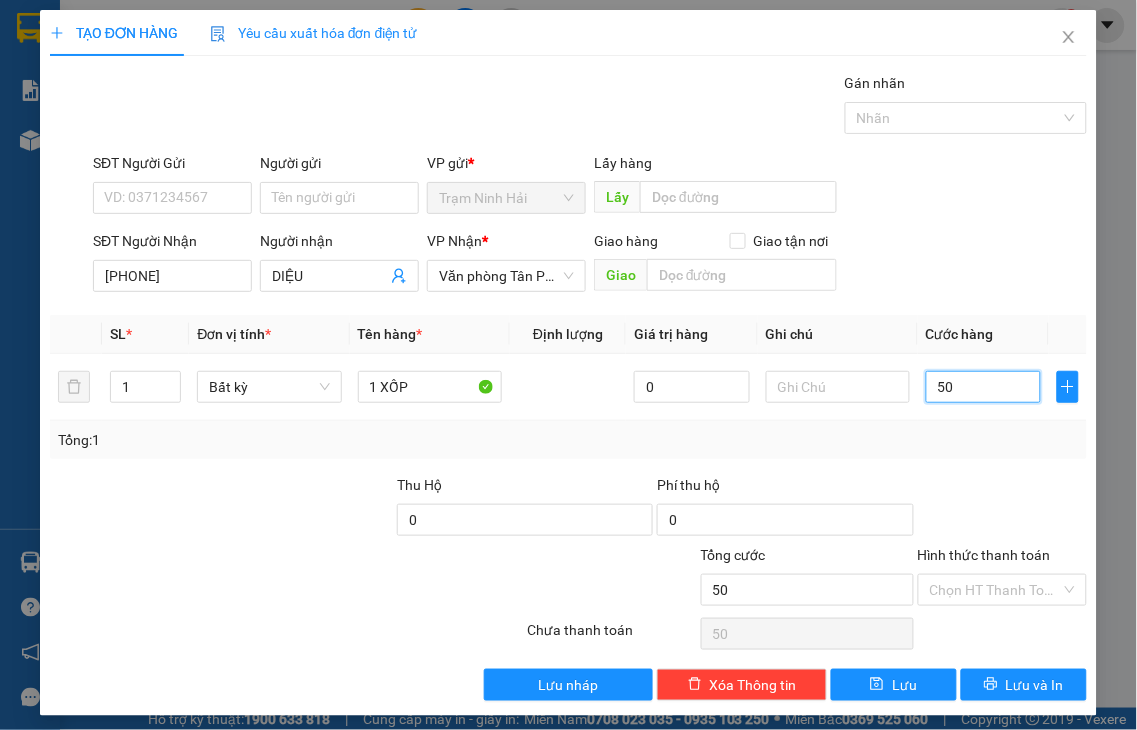 type on "50" 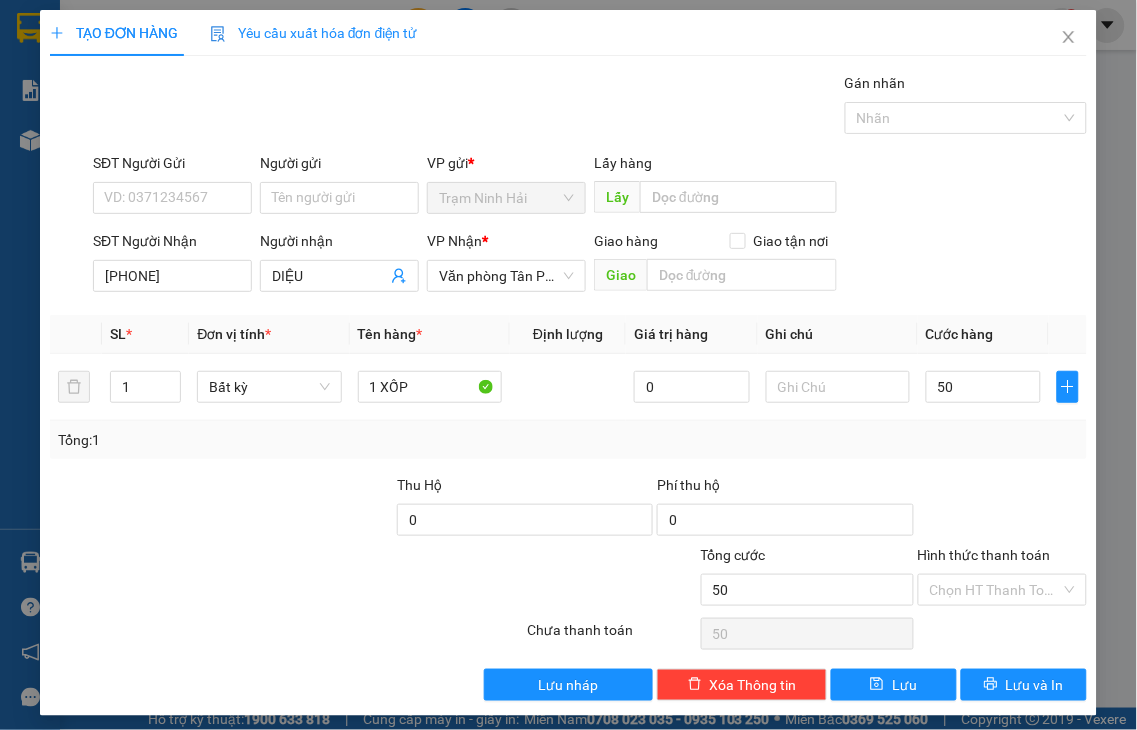 type on "50.000" 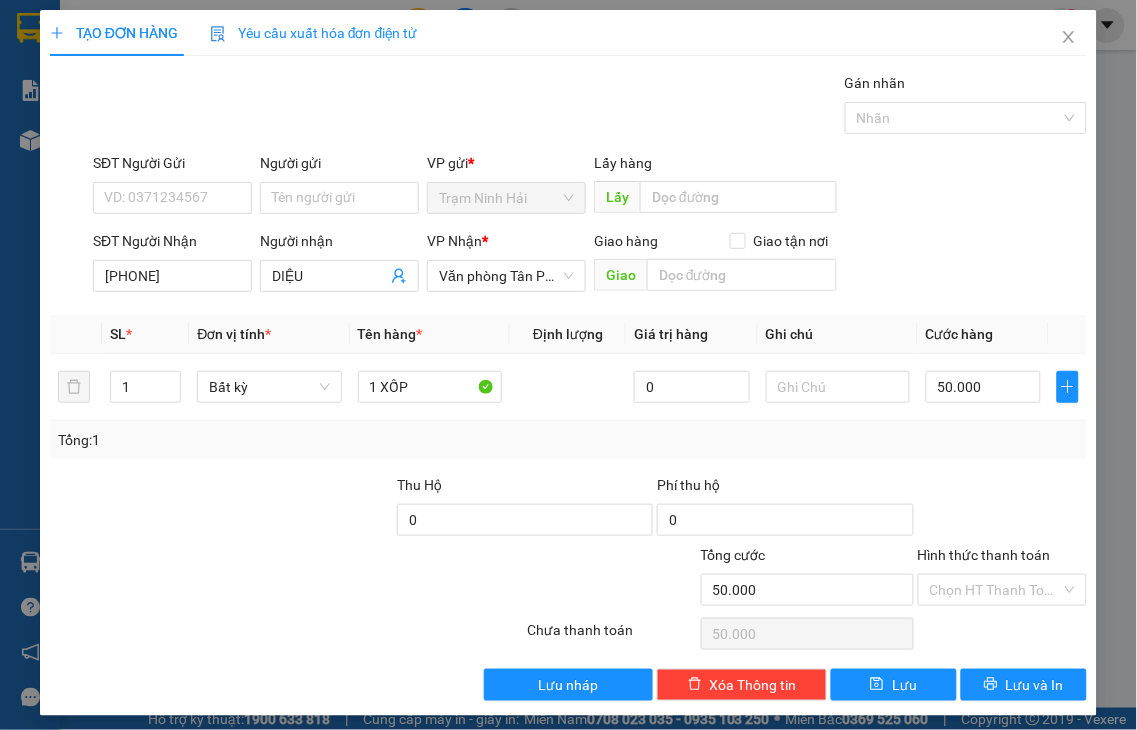 click on "Hình thức thanh toán" at bounding box center [984, 555] 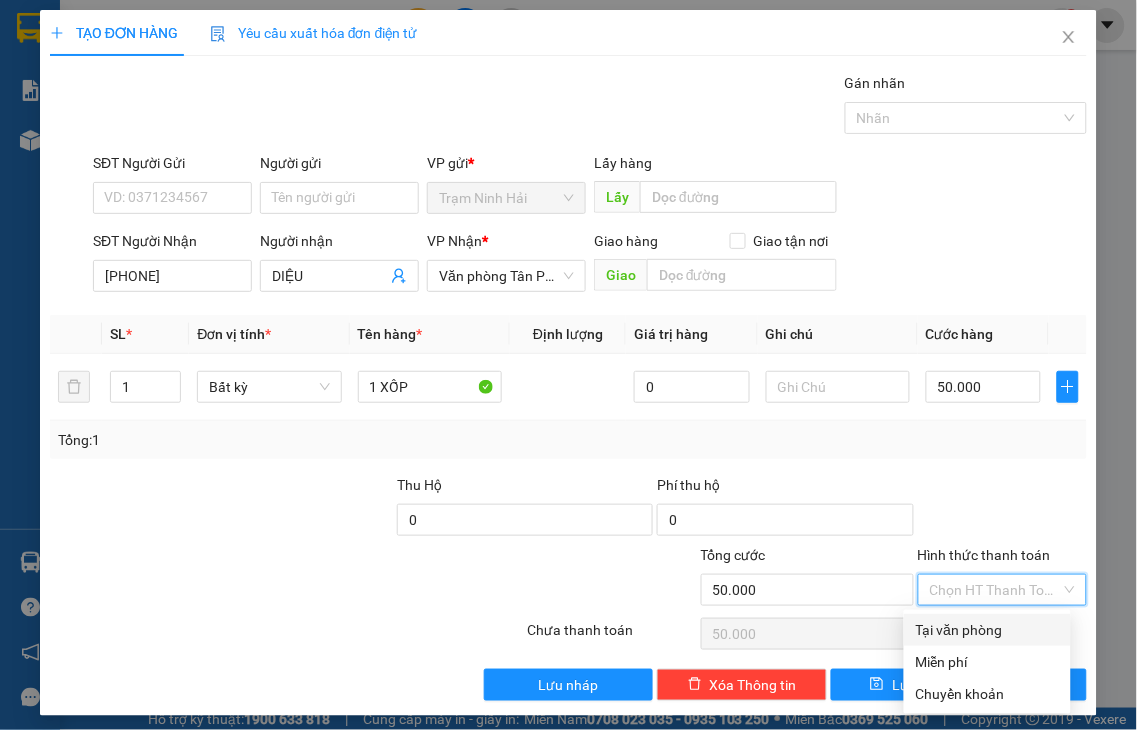 click on "Tại văn phòng" at bounding box center [987, 630] 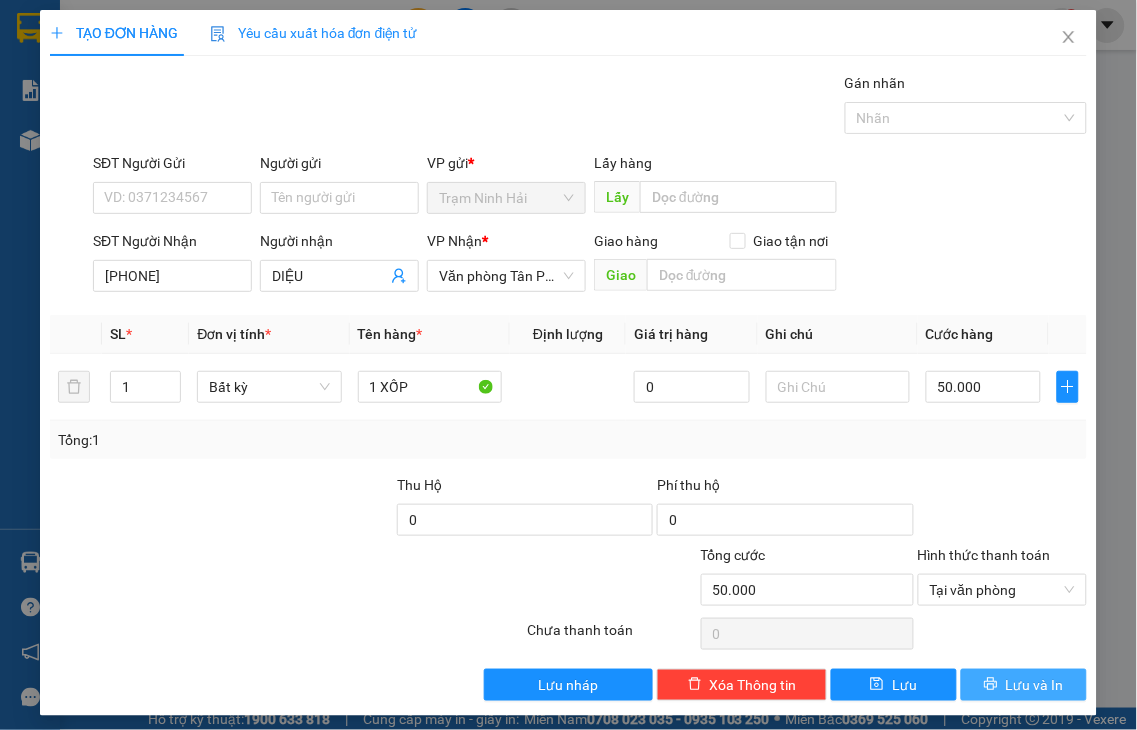 click on "Lưu và In" at bounding box center (1035, 685) 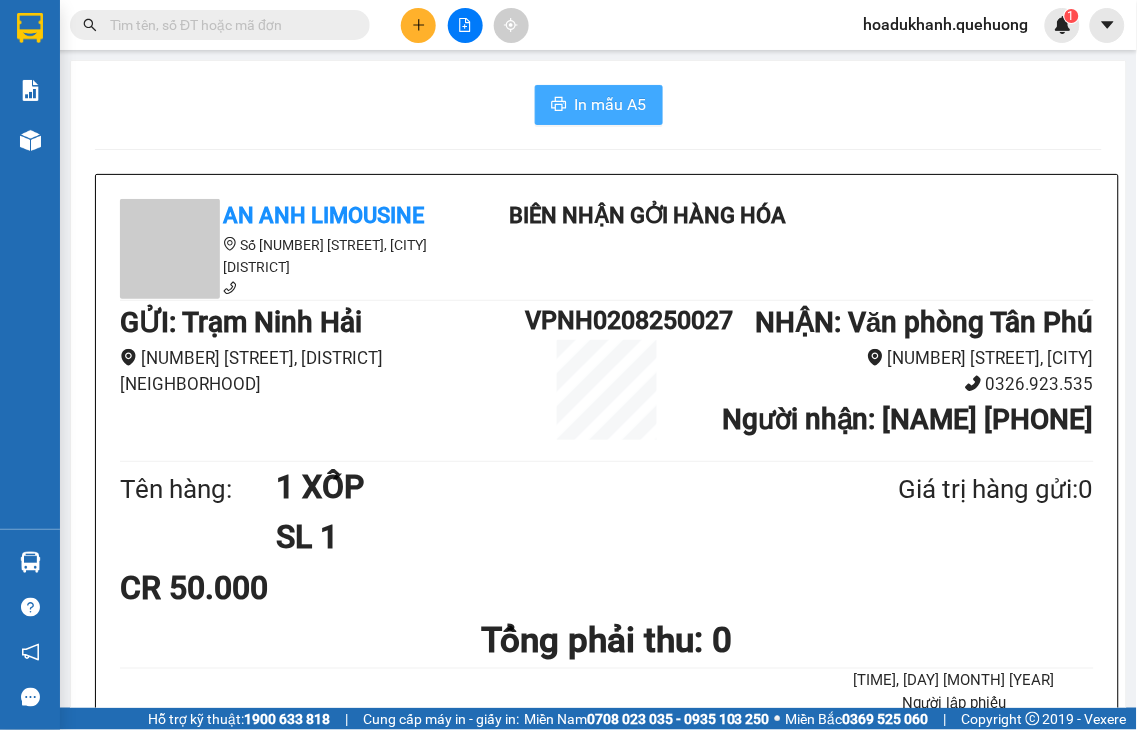 click on "In mẫu A5" at bounding box center [611, 104] 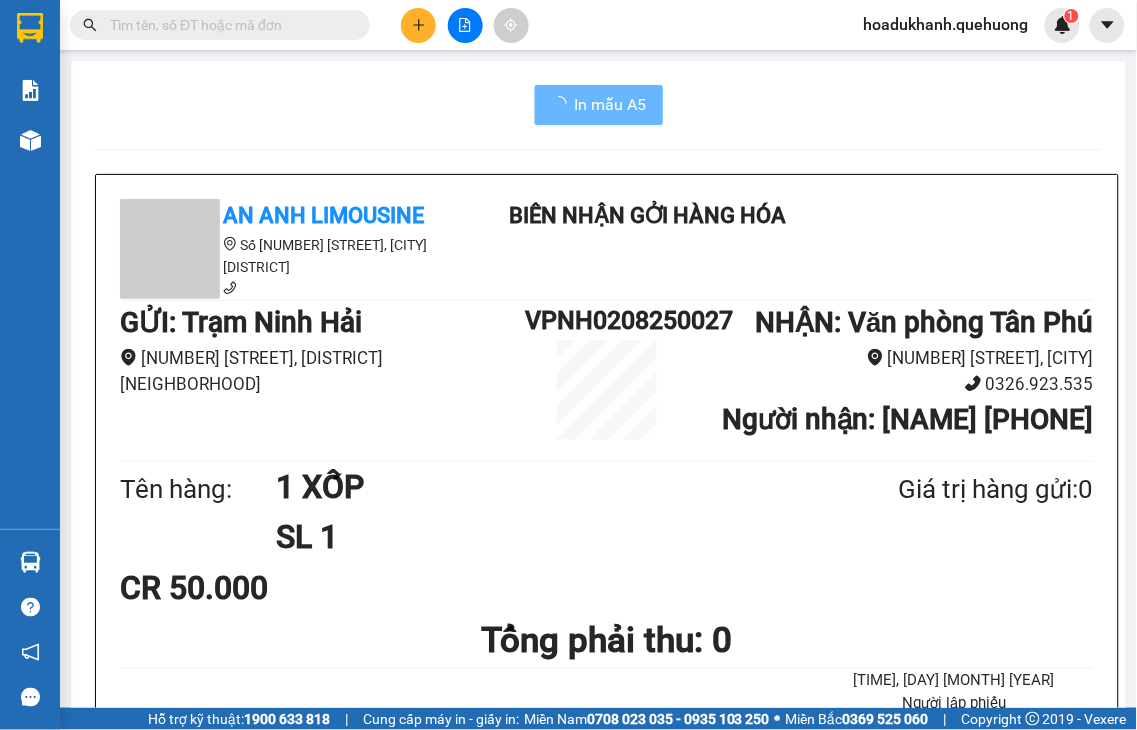 scroll, scrollTop: 0, scrollLeft: 0, axis: both 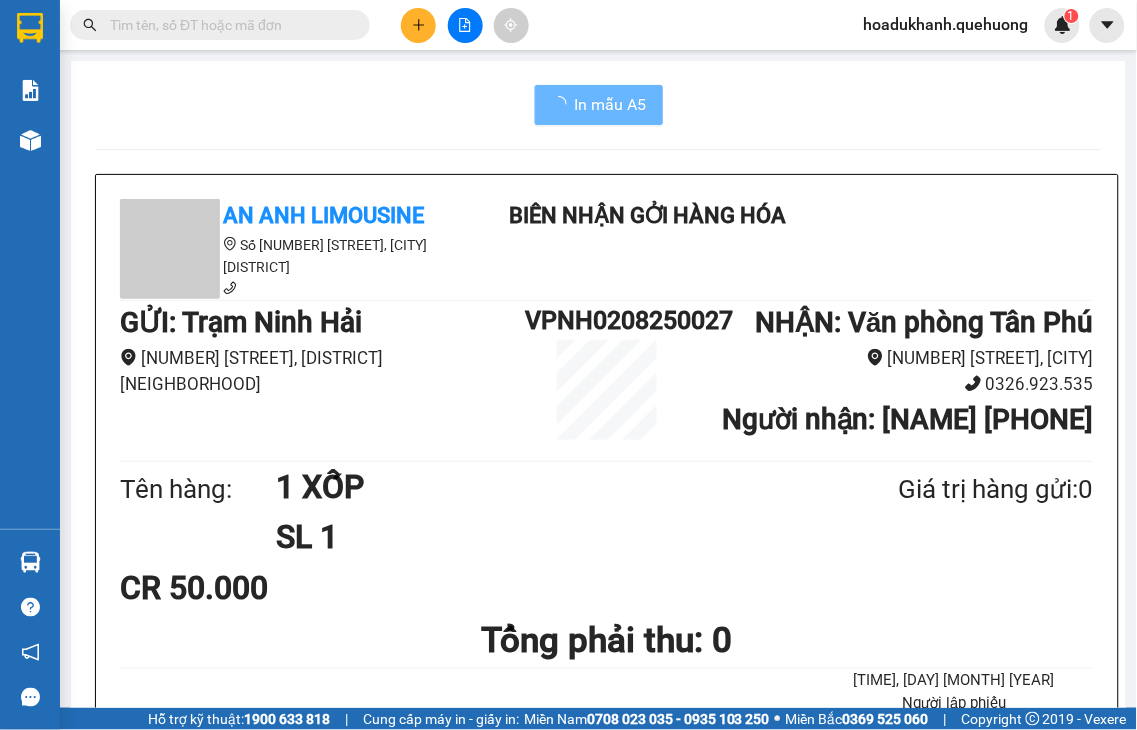 click at bounding box center (418, 25) 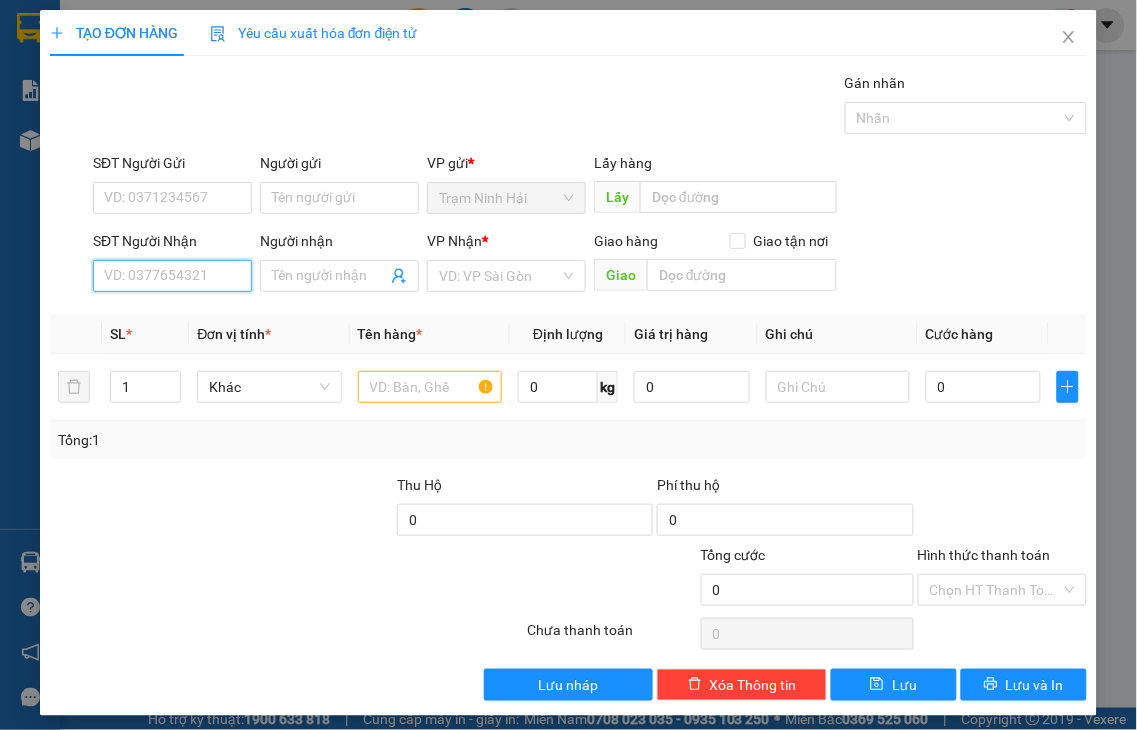 click on "SĐT Người Nhận" at bounding box center (172, 276) 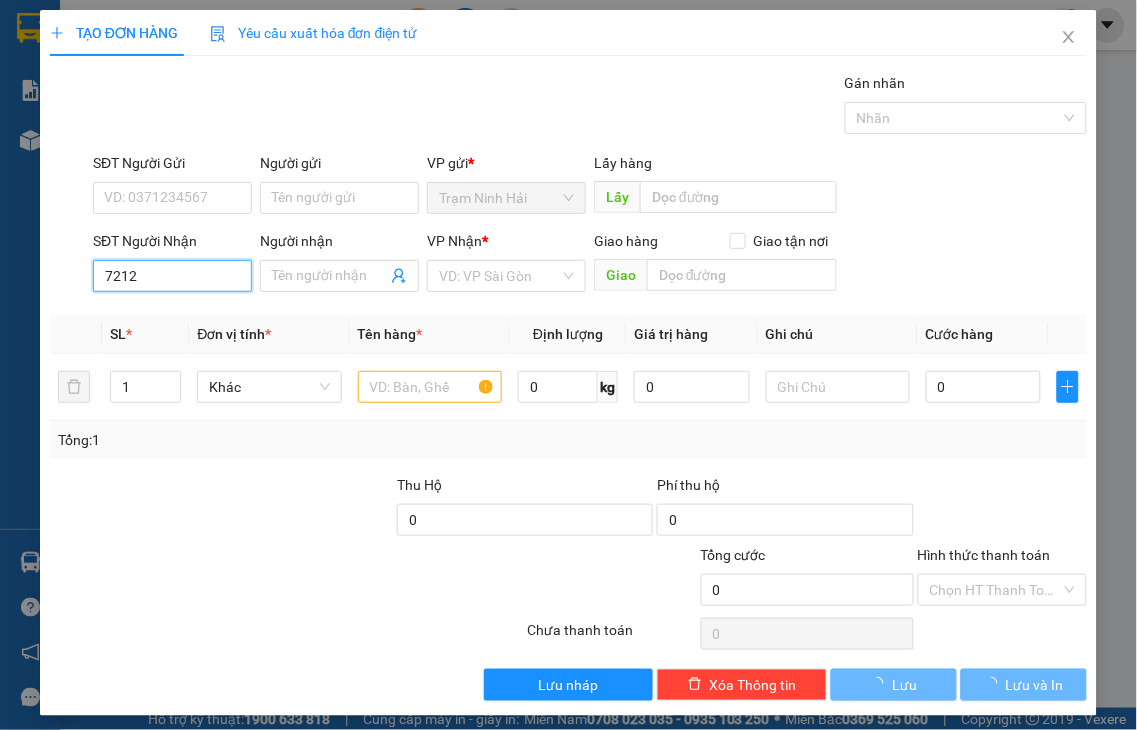 click on "7212" at bounding box center (172, 276) 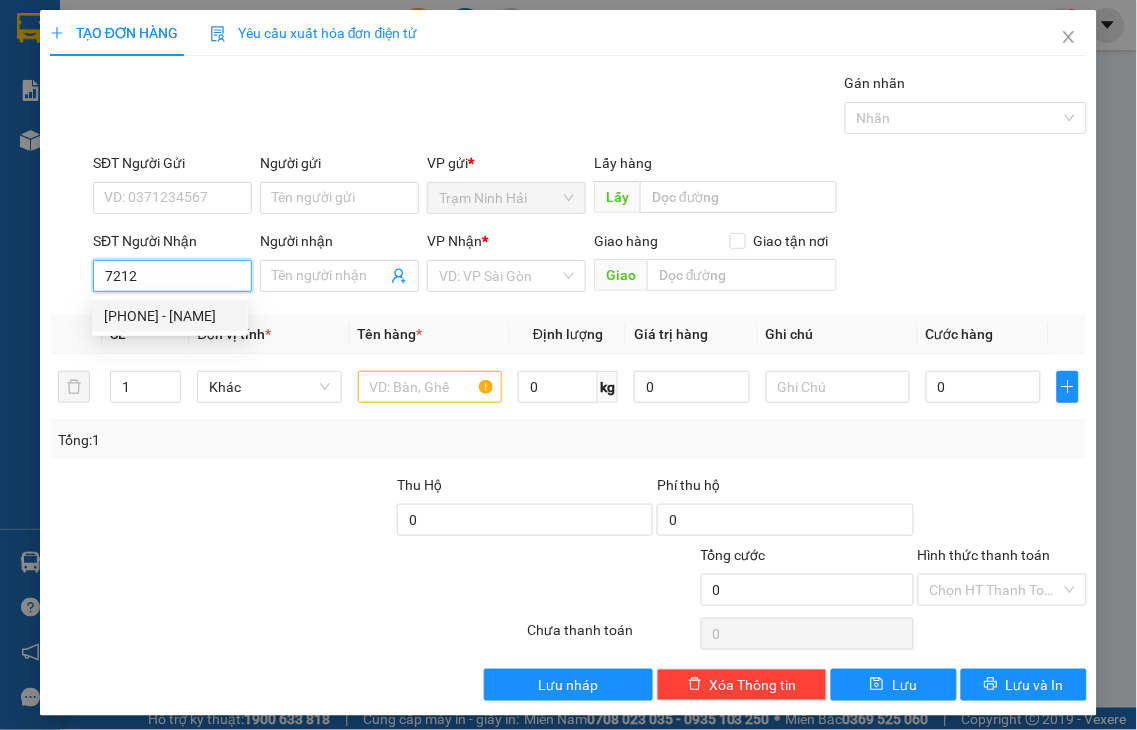 click on "0966147212 - NỂ" at bounding box center (170, 316) 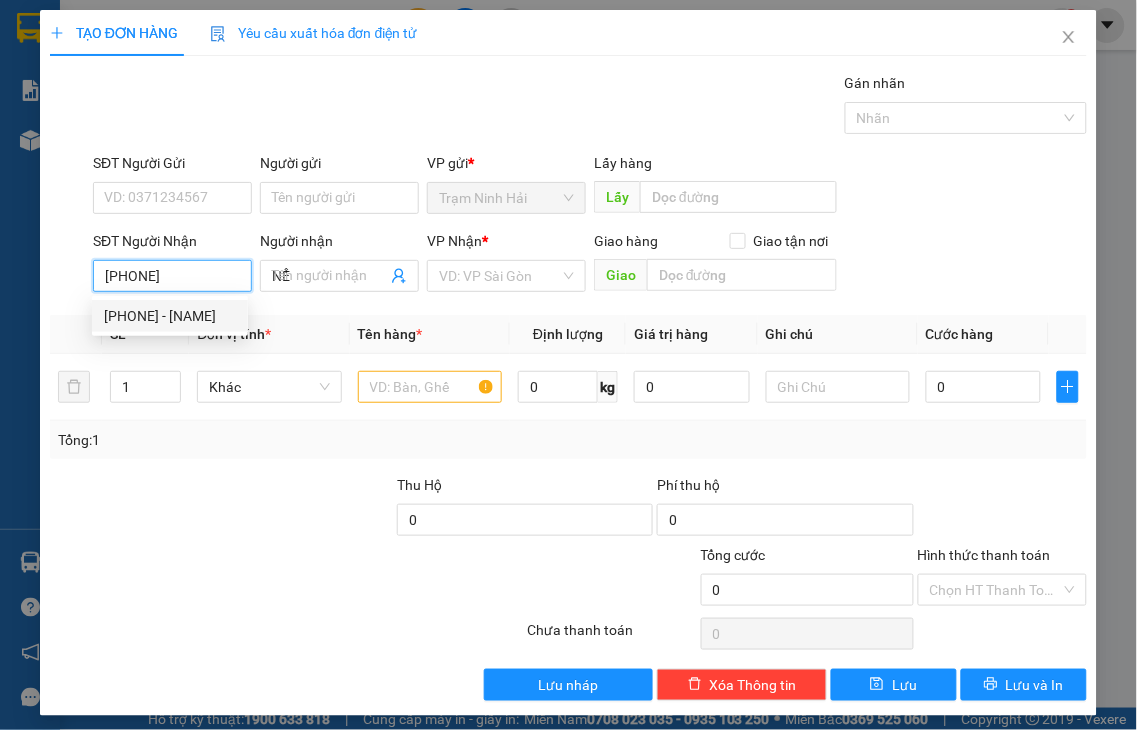 type on "40.000" 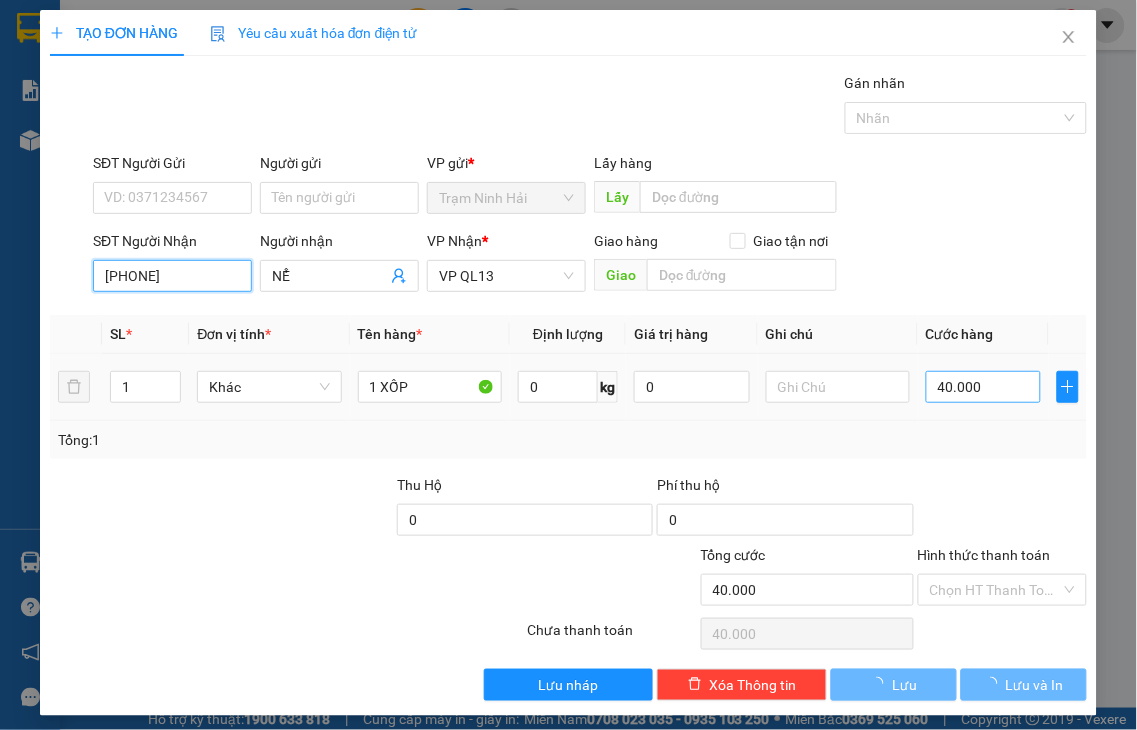 type on "0966147212" 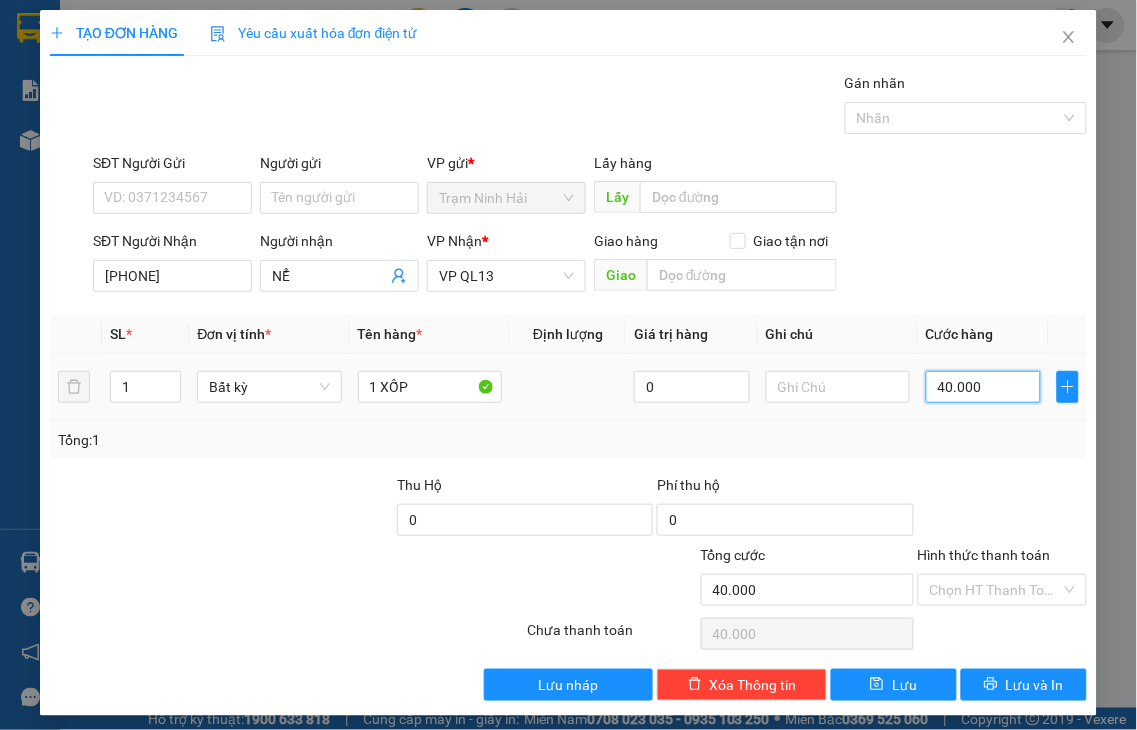 click on "40.000" at bounding box center (983, 387) 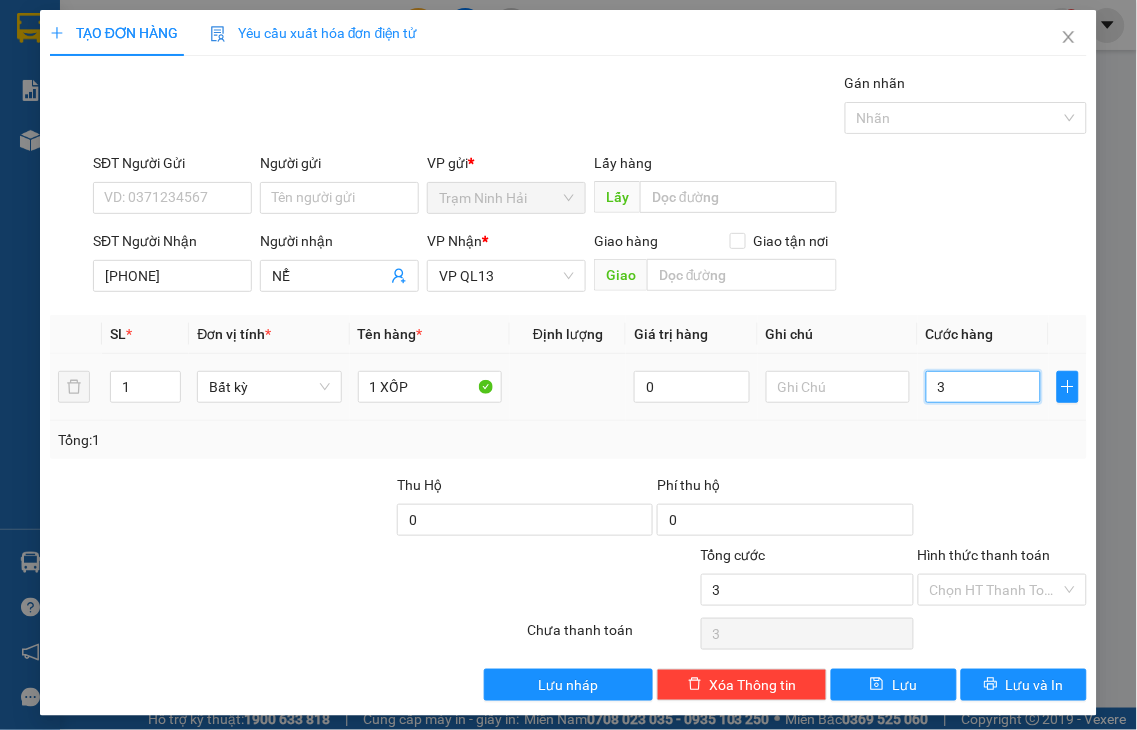 type on "30" 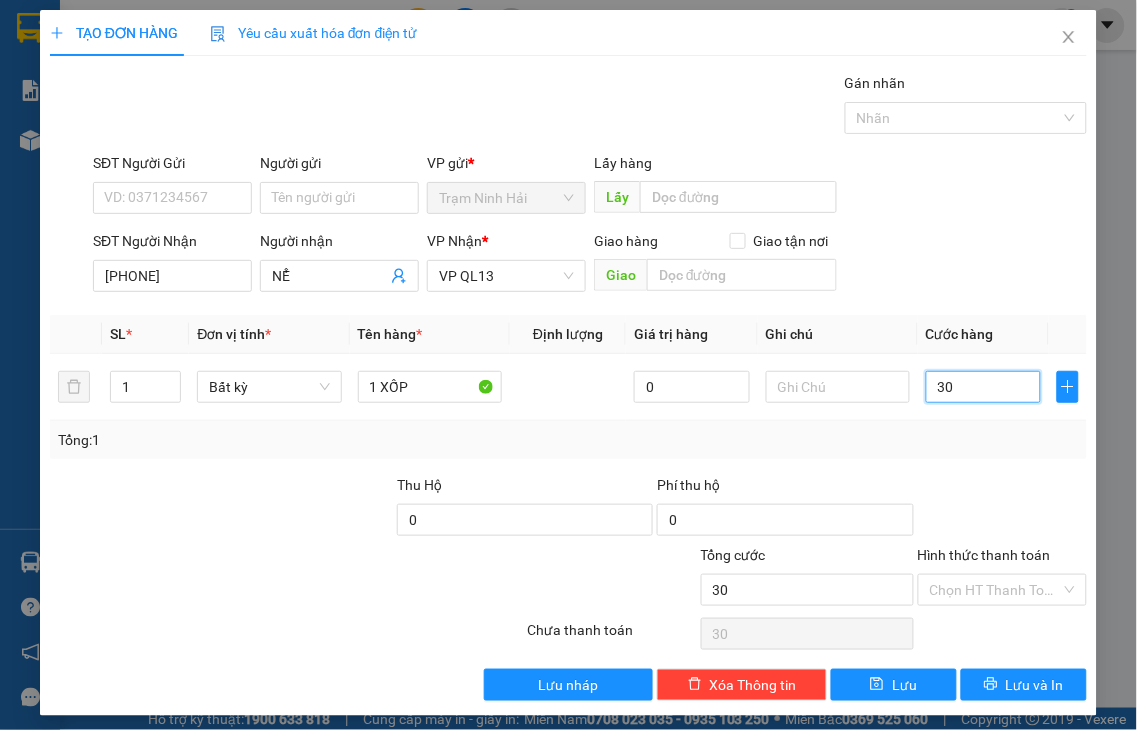 type on "30" 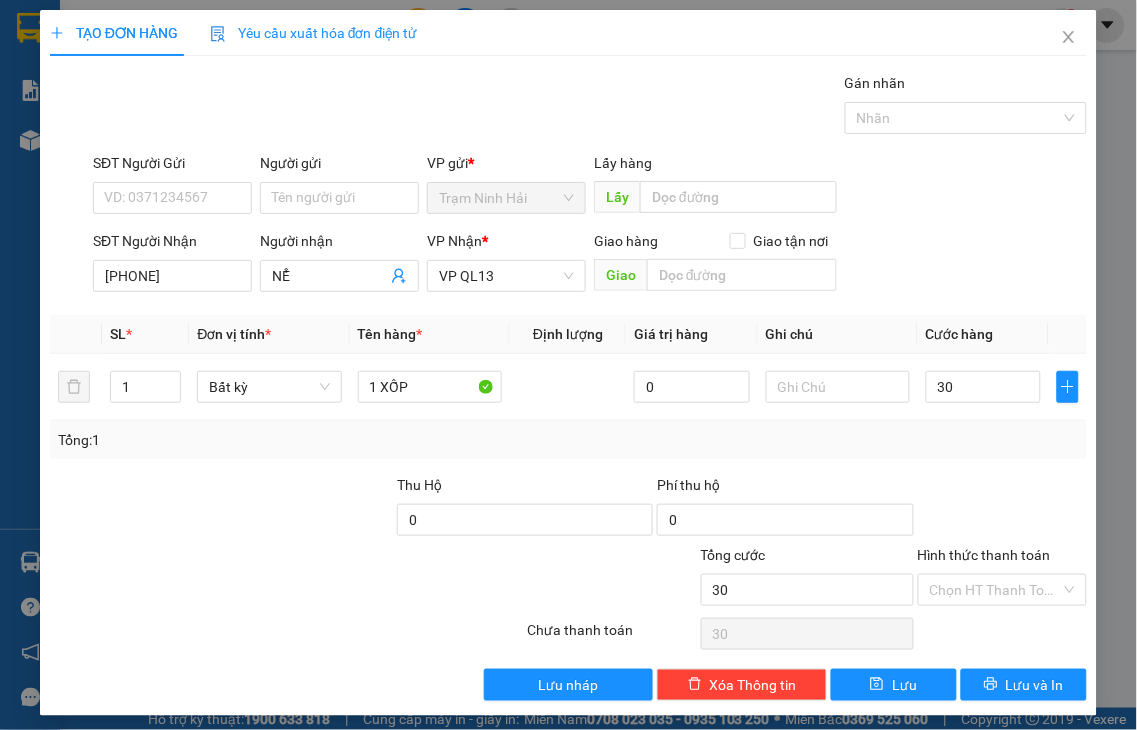 type on "30.000" 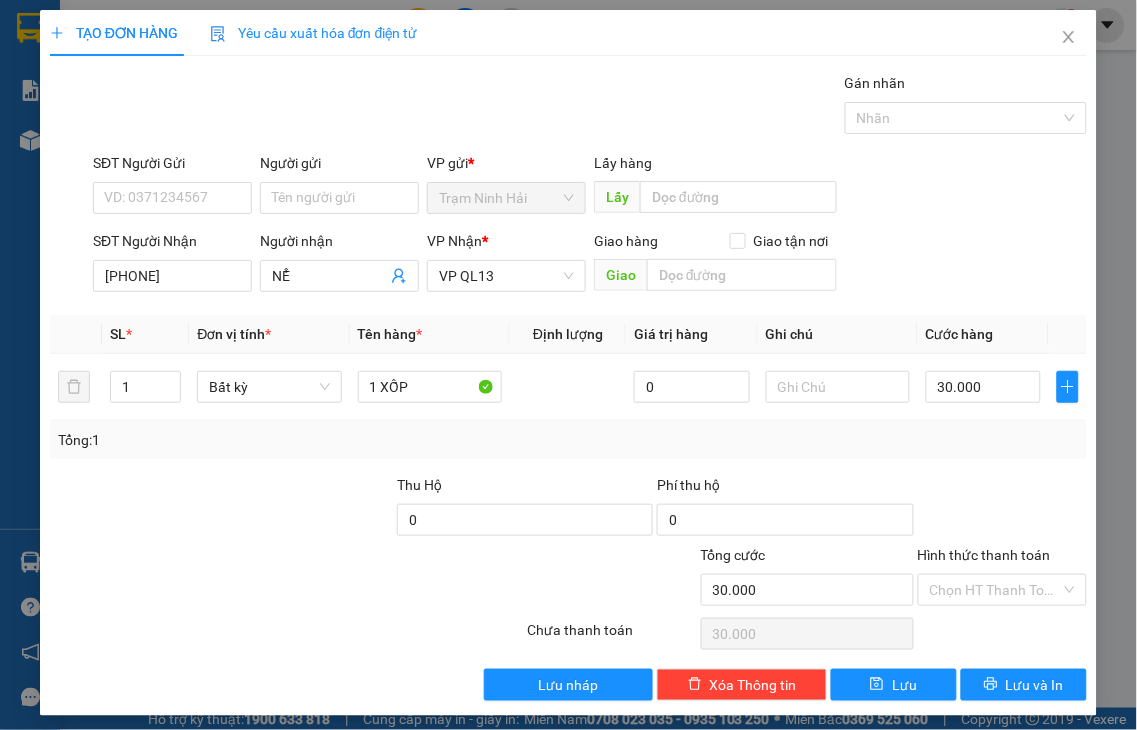 click on "Hình thức thanh toán" at bounding box center [984, 555] 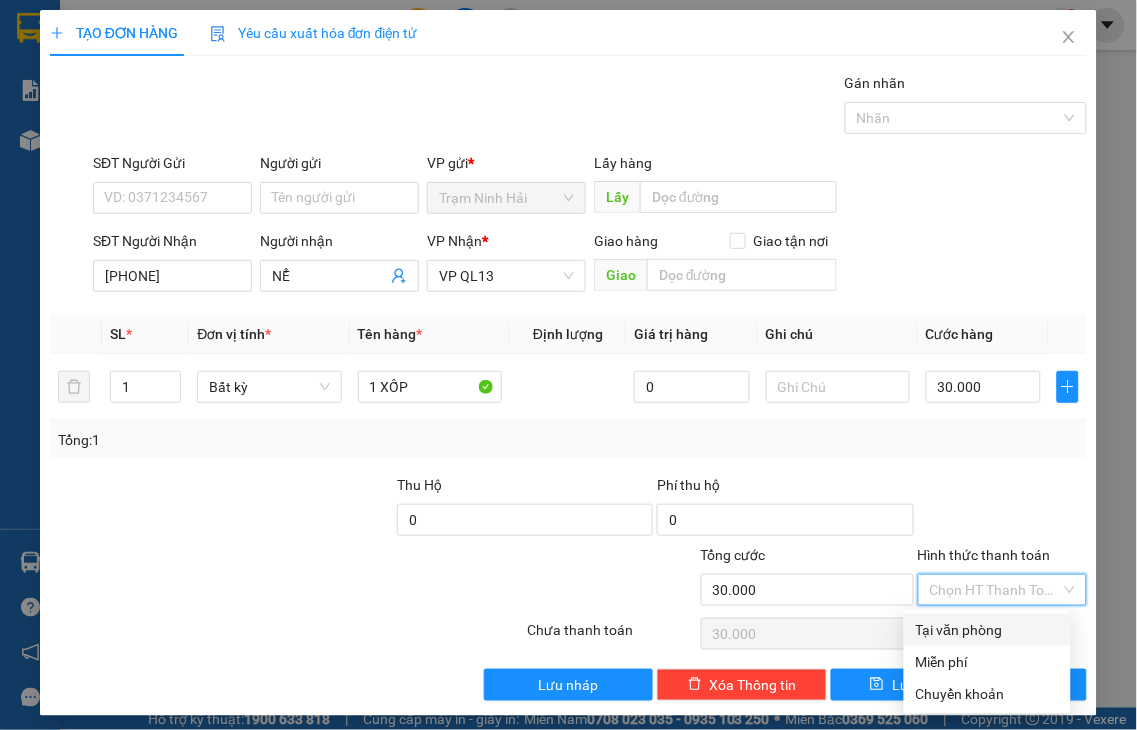 click on "Tại văn phòng" at bounding box center (987, 630) 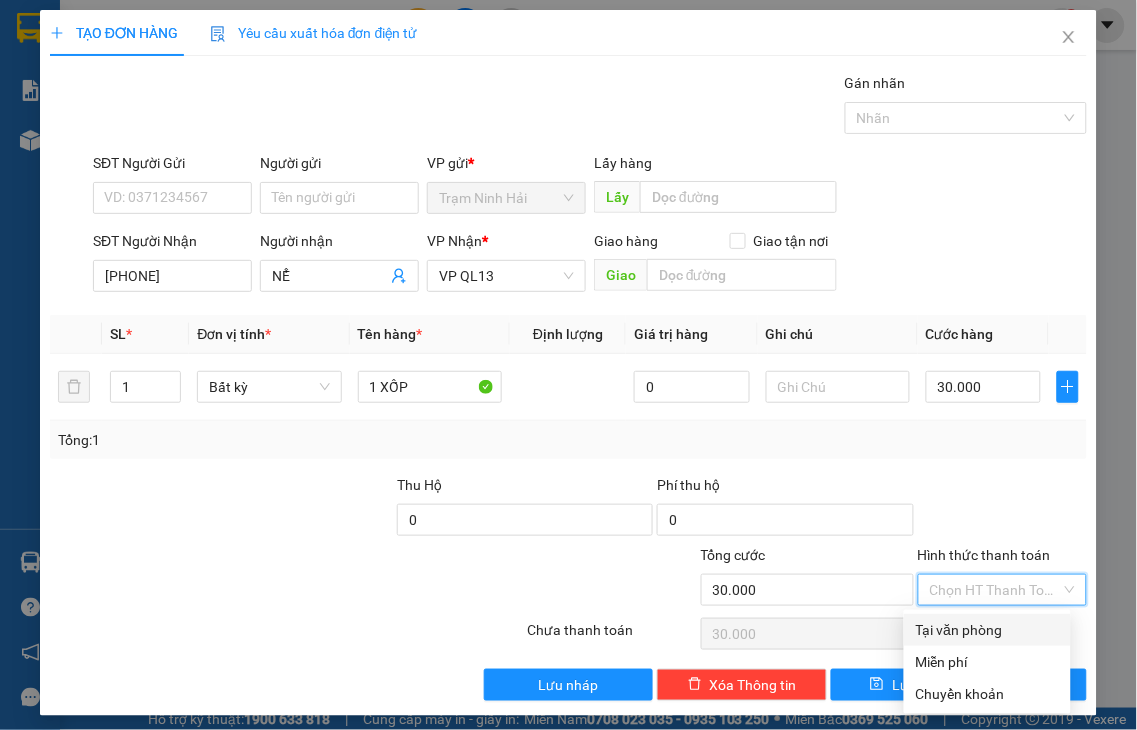 type on "0" 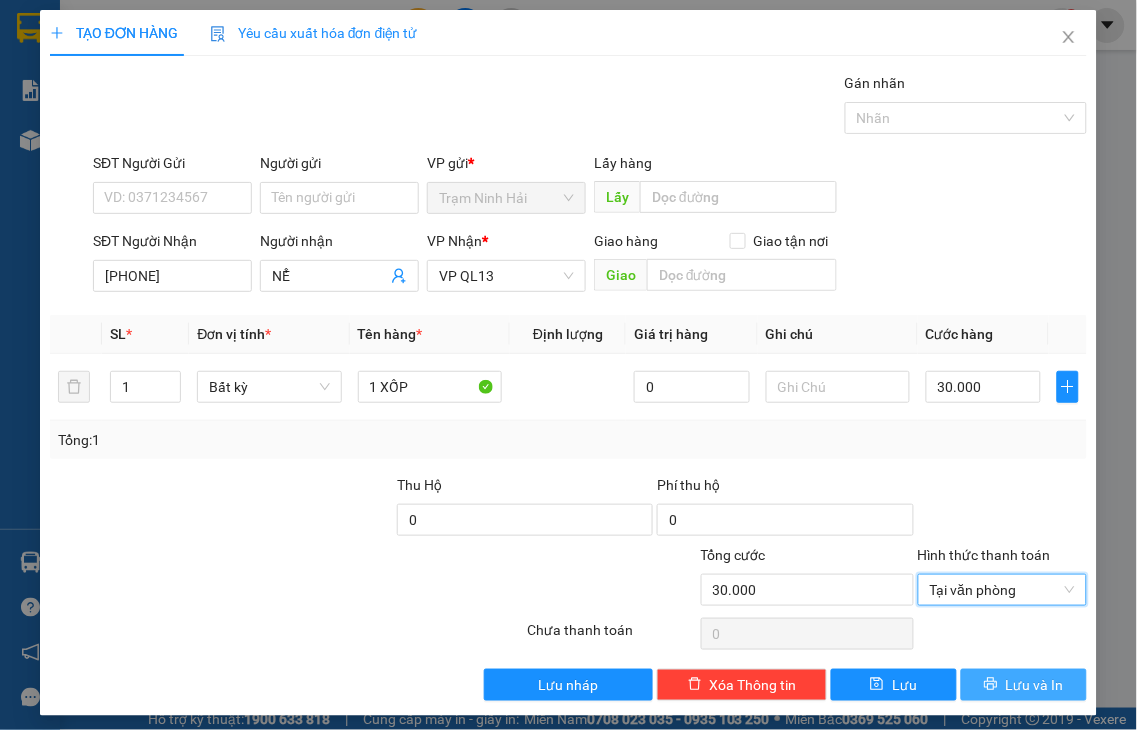 click on "Lưu và In" at bounding box center (1024, 685) 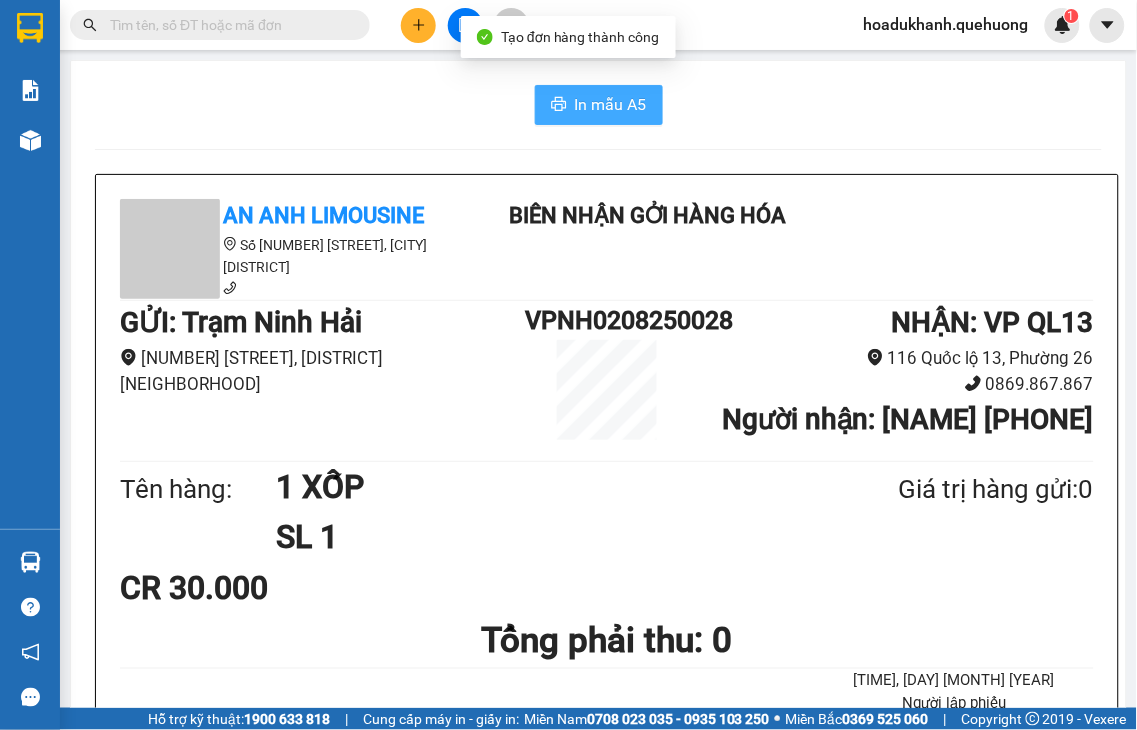 click on "In mẫu A5" at bounding box center [599, 105] 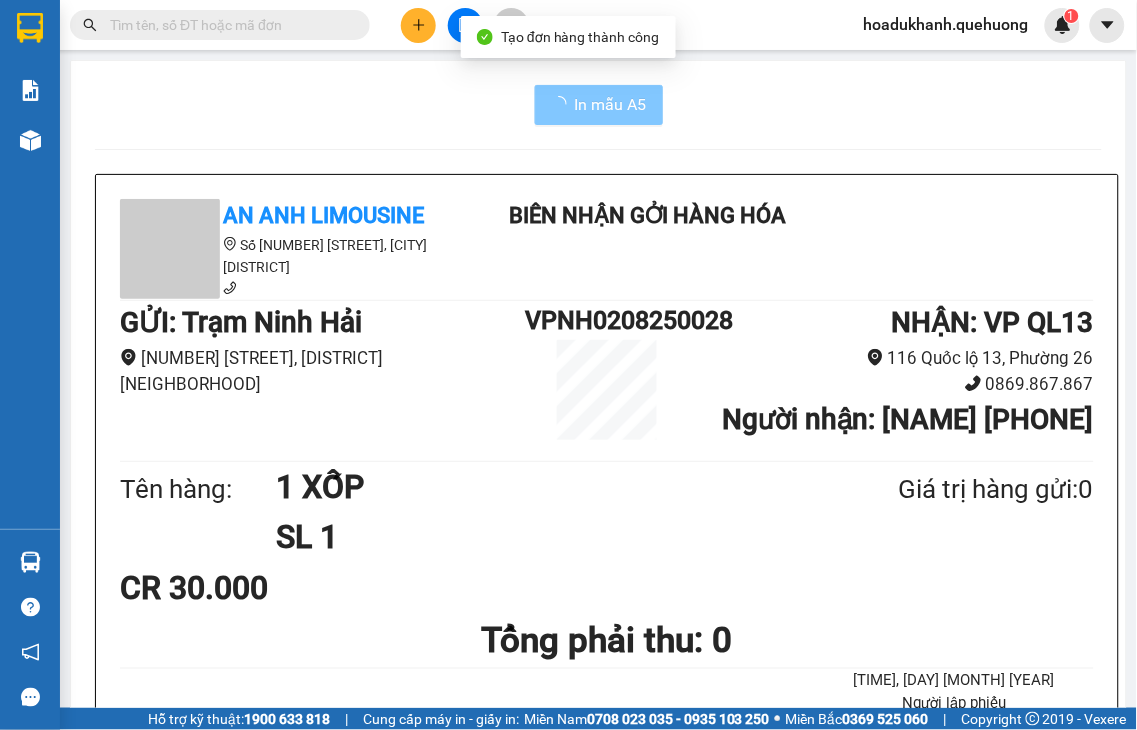 scroll, scrollTop: 0, scrollLeft: 0, axis: both 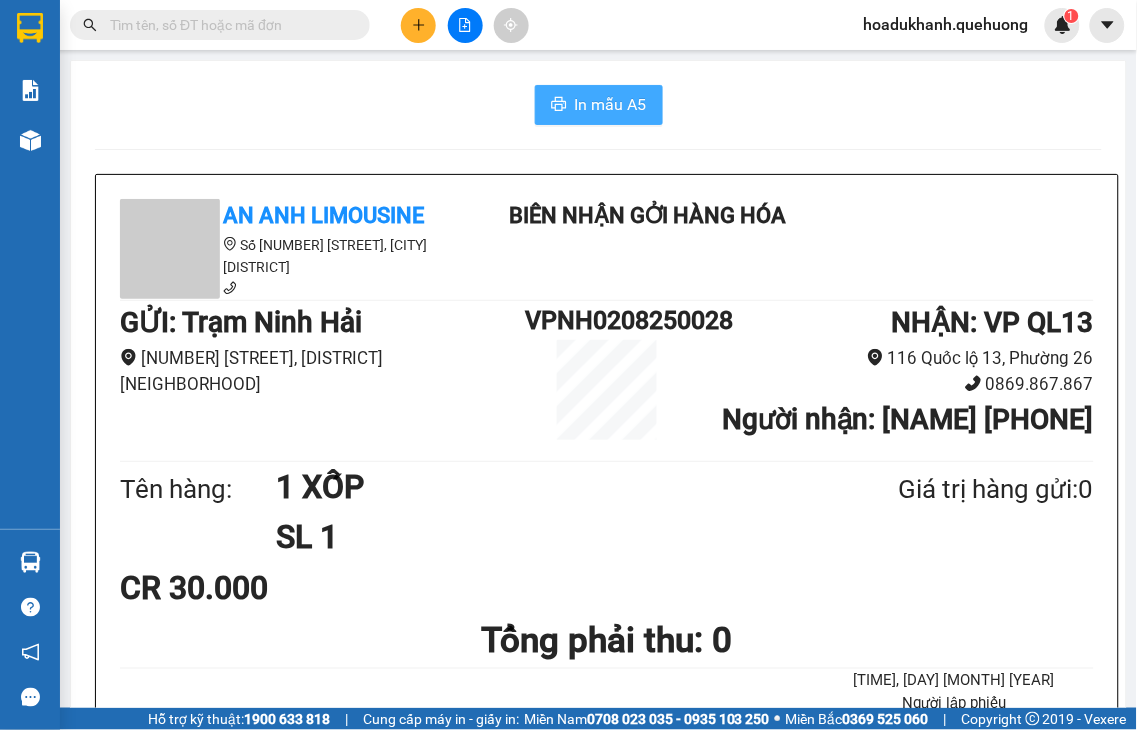 click on "In mẫu A5" at bounding box center [599, 105] 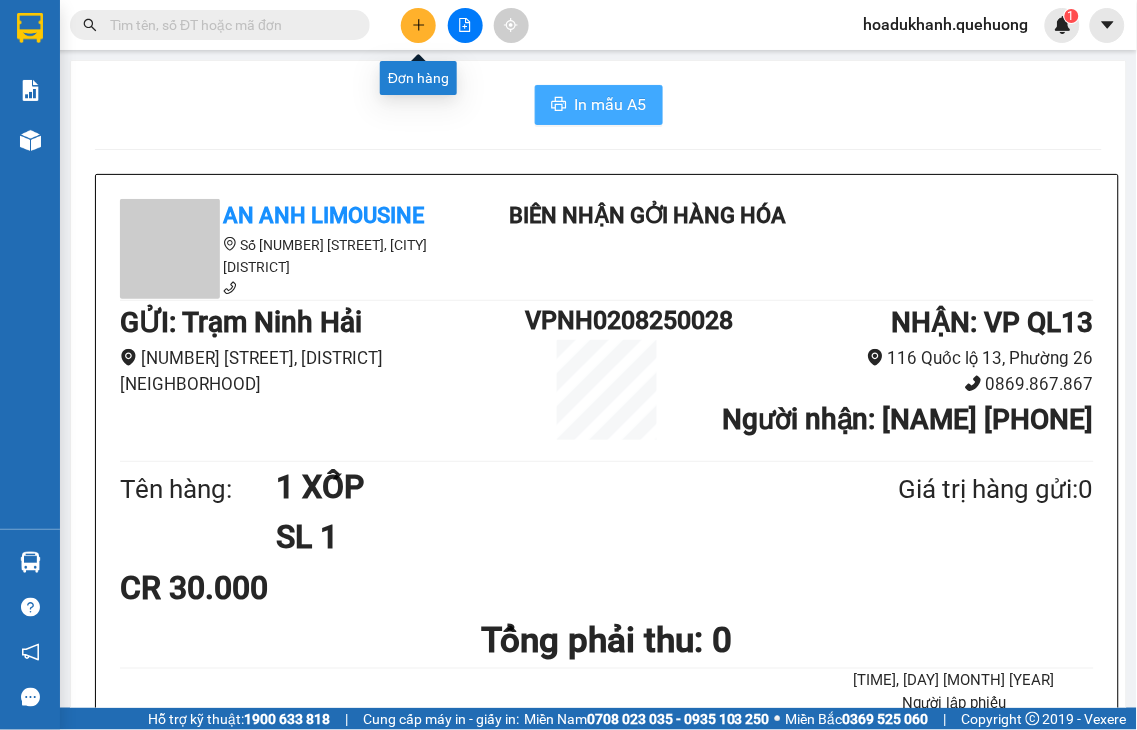 click 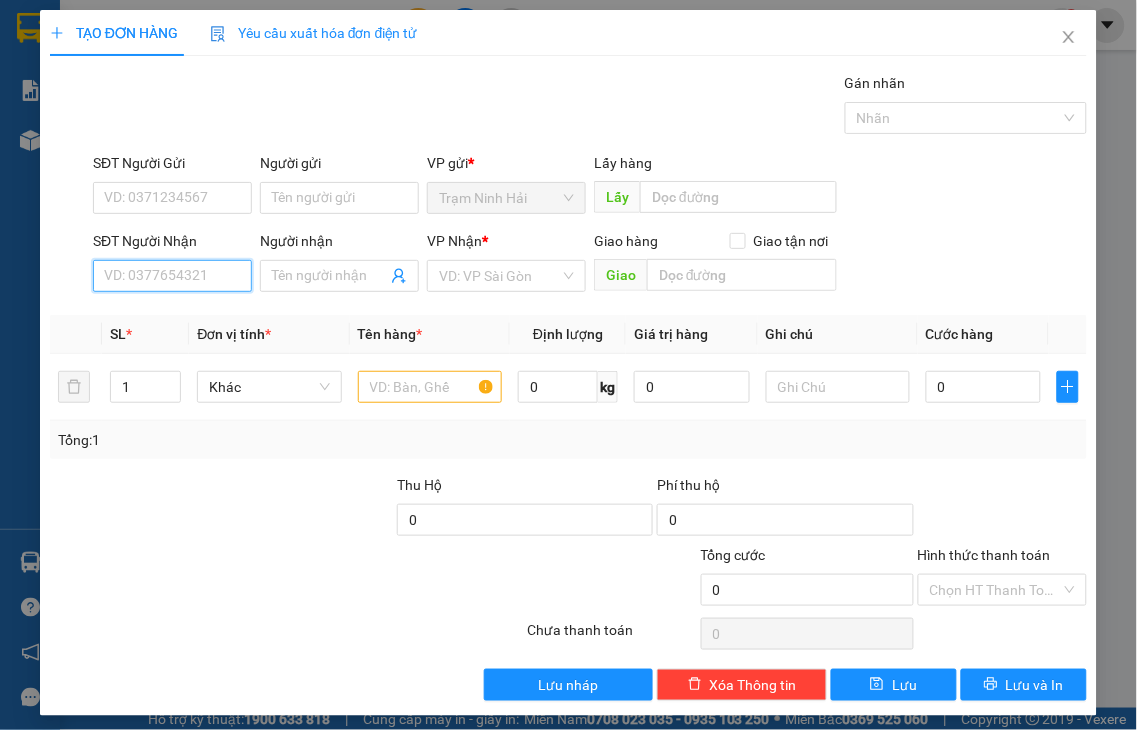 click on "SĐT Người Nhận" at bounding box center [172, 276] 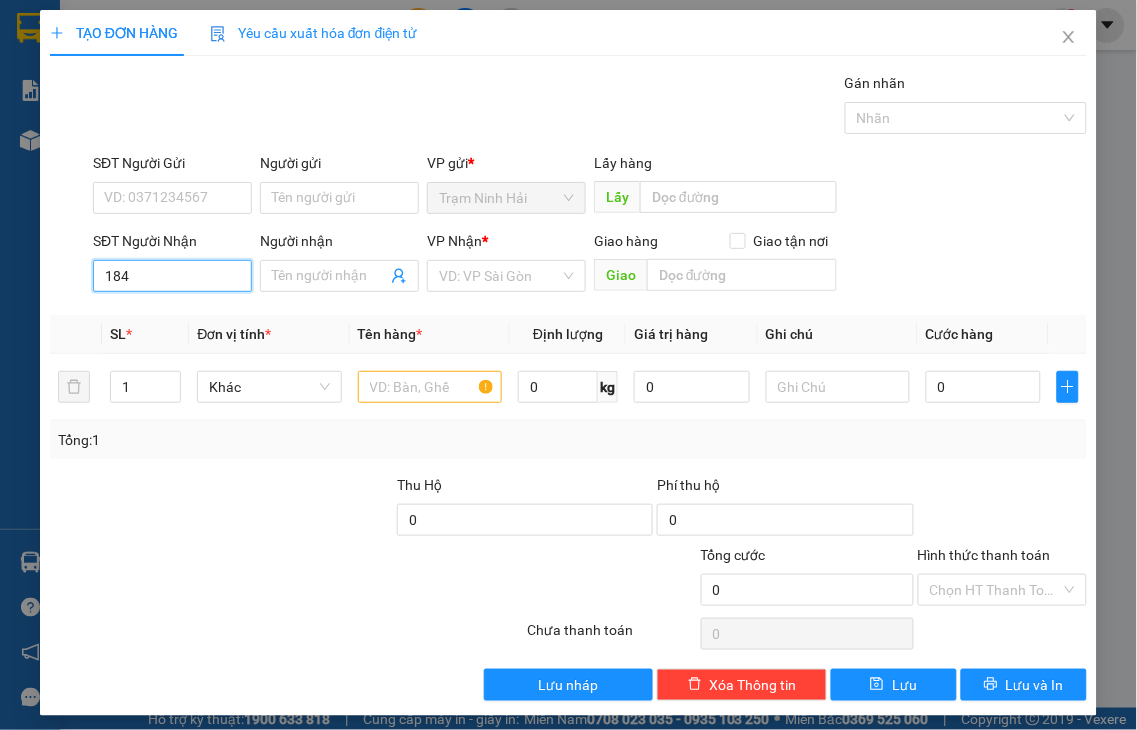type on "1841" 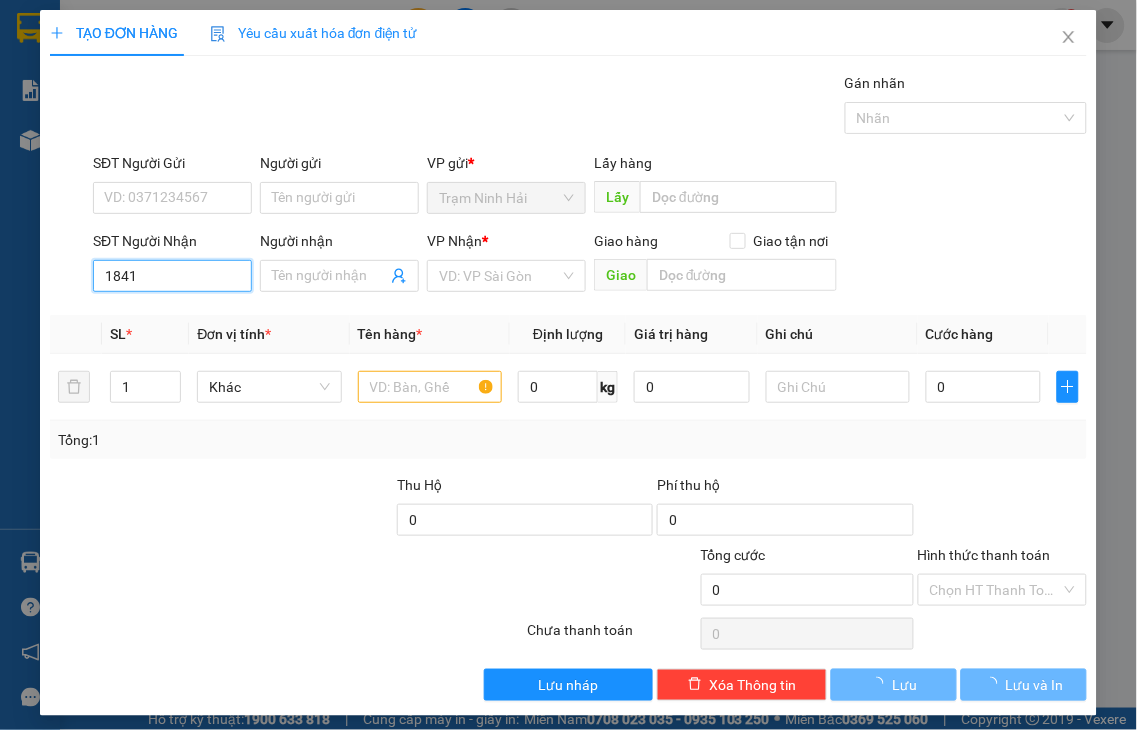 click on "1841" at bounding box center [172, 276] 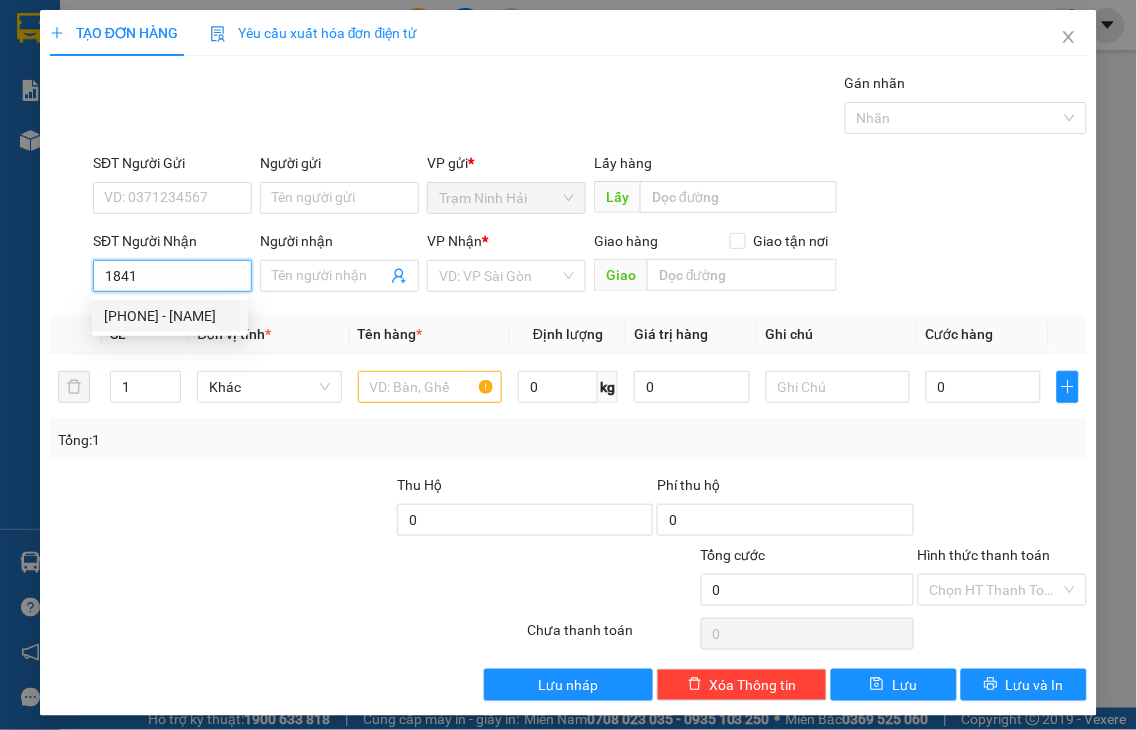 click on "0902811841 - HƯỜNG" at bounding box center (170, 316) 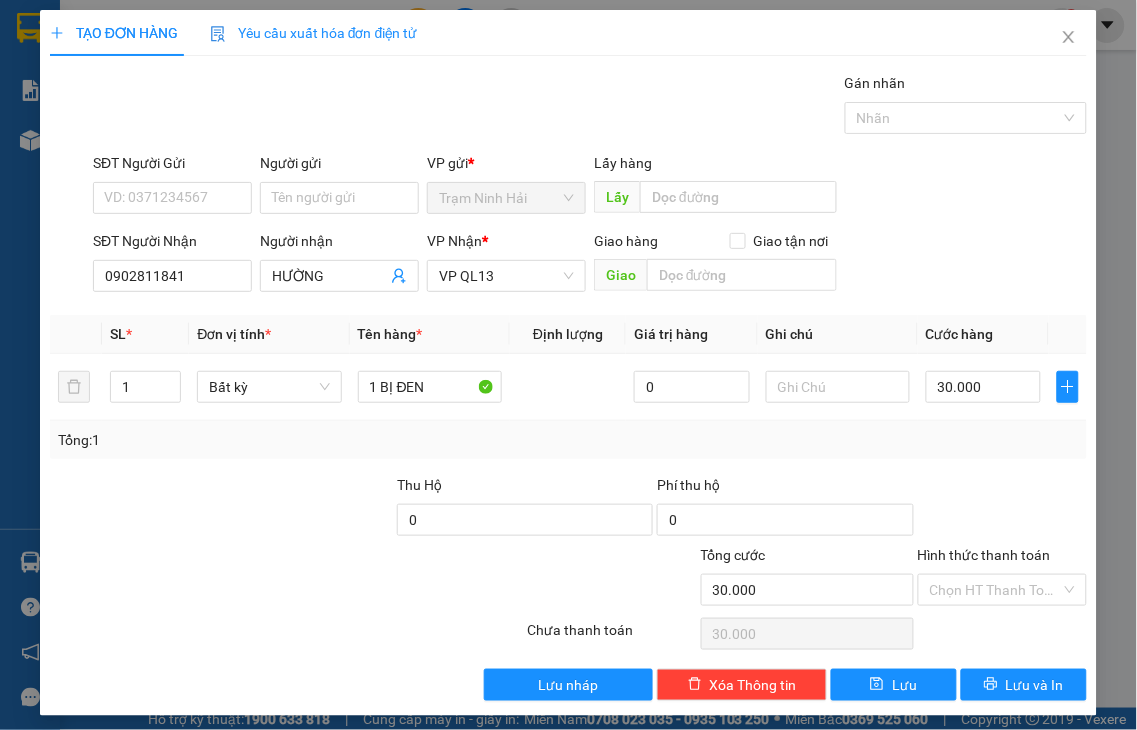 click on "Hình thức thanh toán" at bounding box center [984, 555] 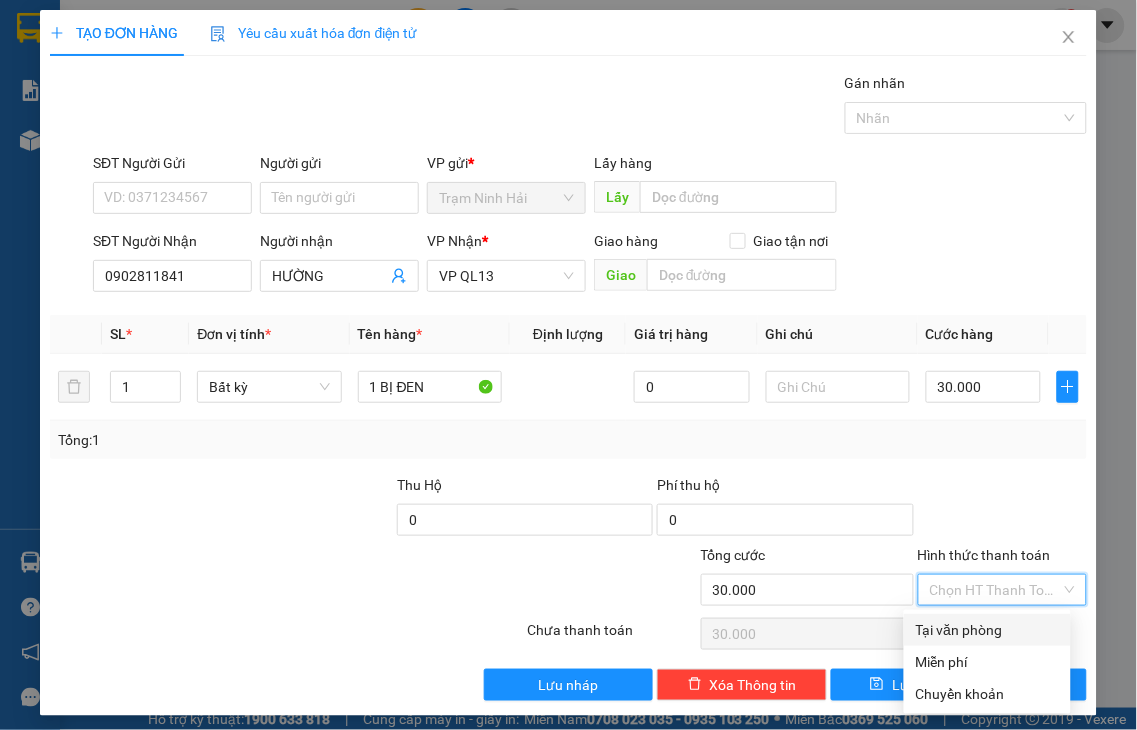 click on "Tại văn phòng" at bounding box center (987, 630) 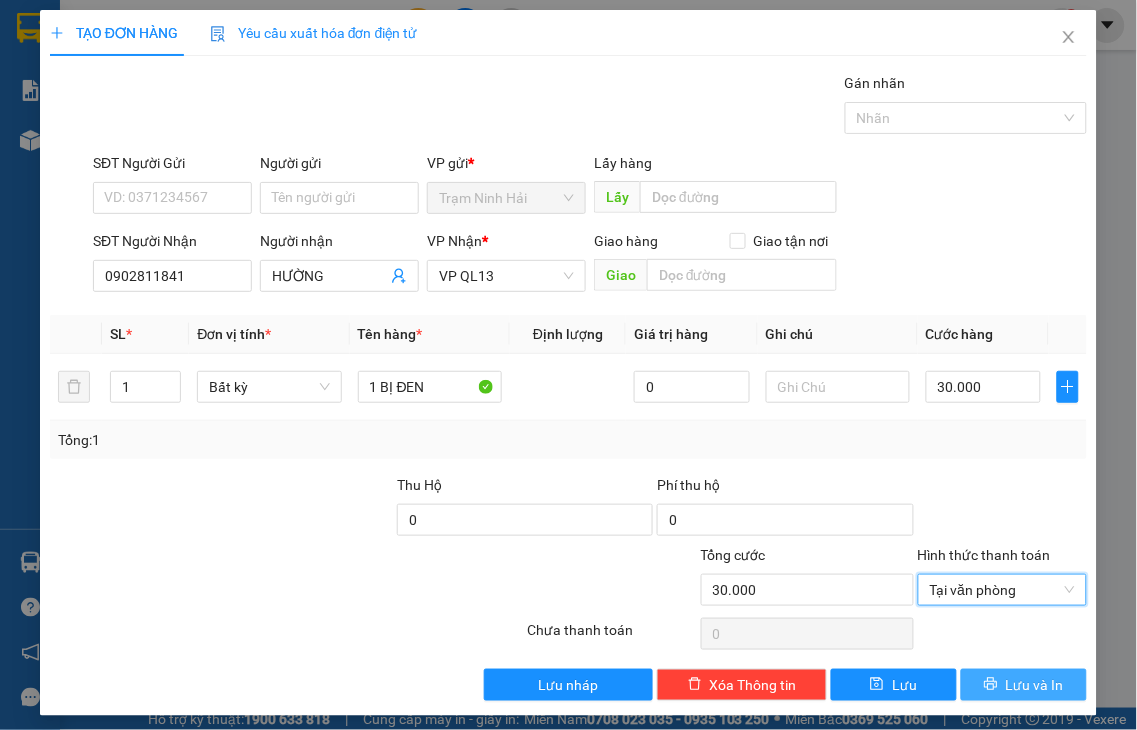 click 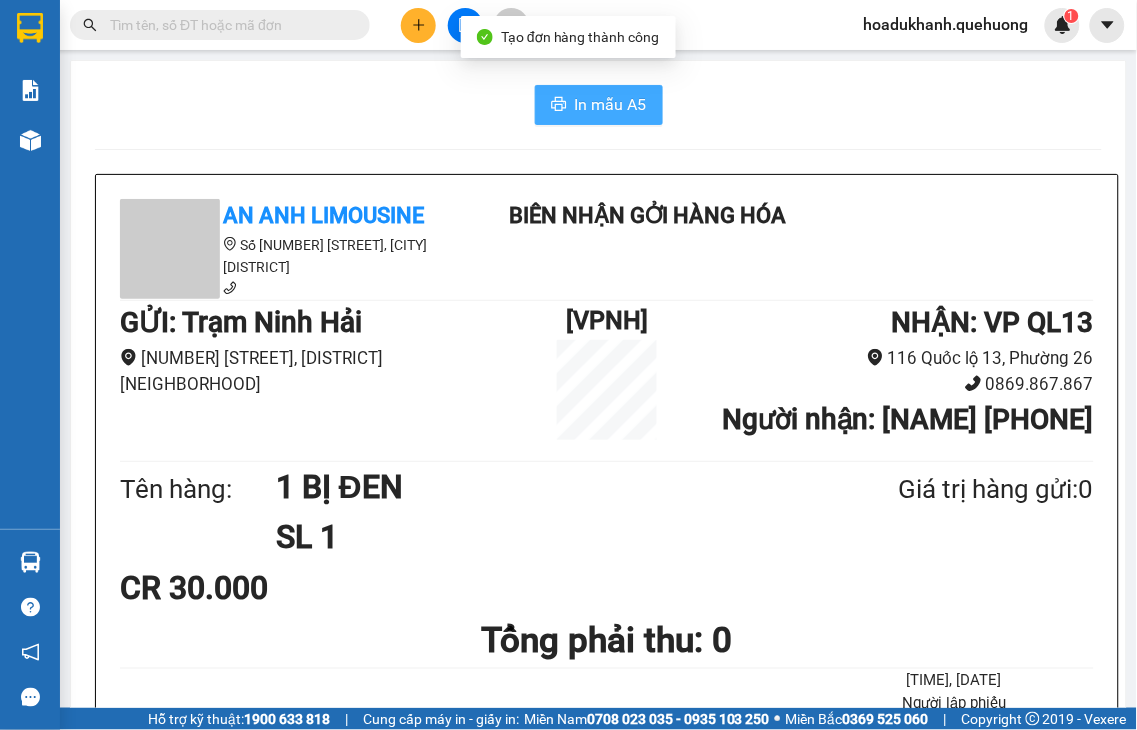 click on "In mẫu A5" at bounding box center [611, 104] 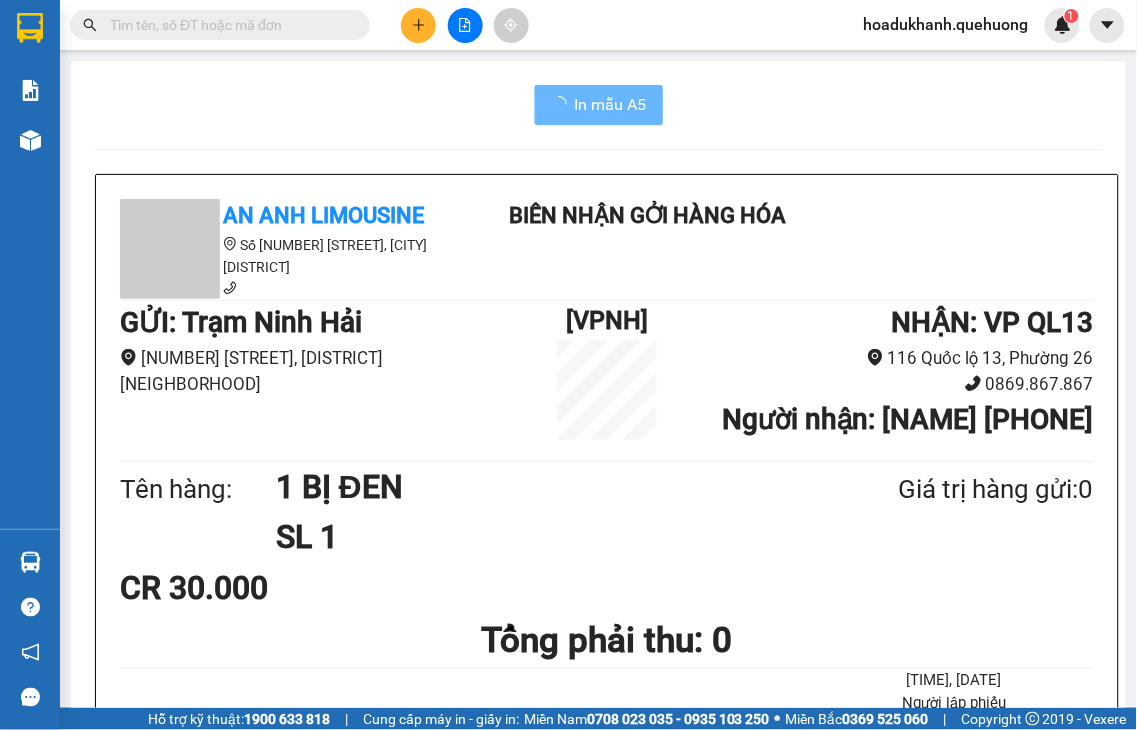 click 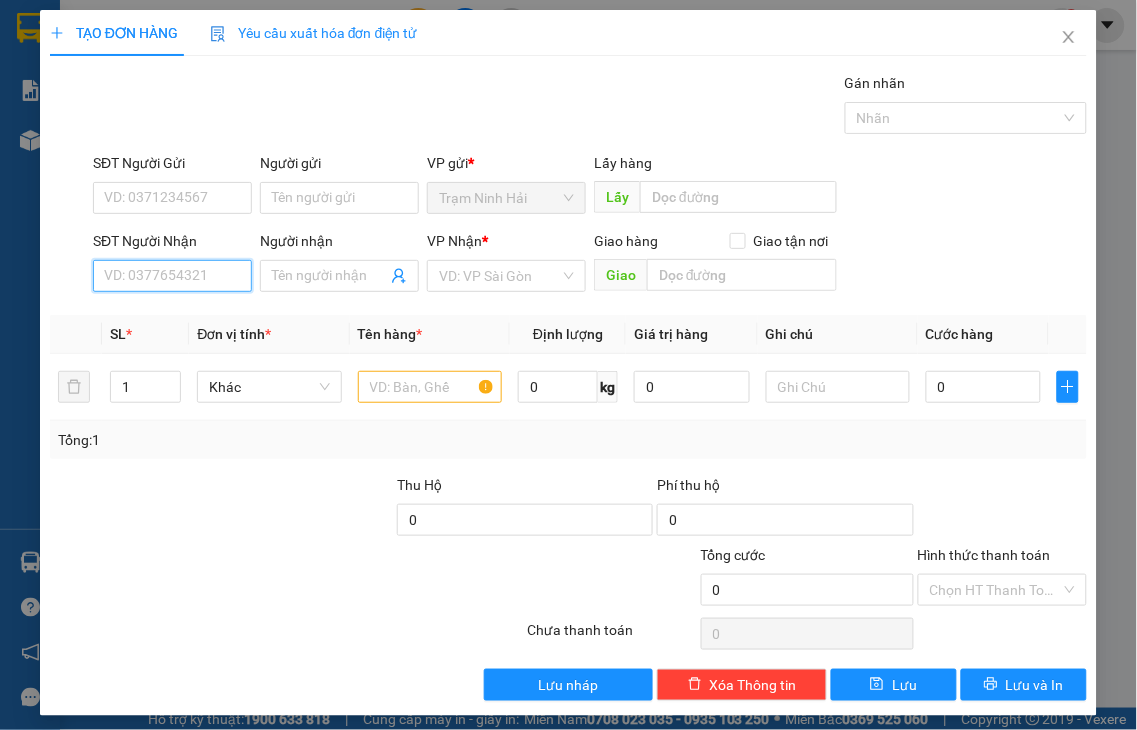 click on "SĐT Người Nhận" at bounding box center (172, 276) 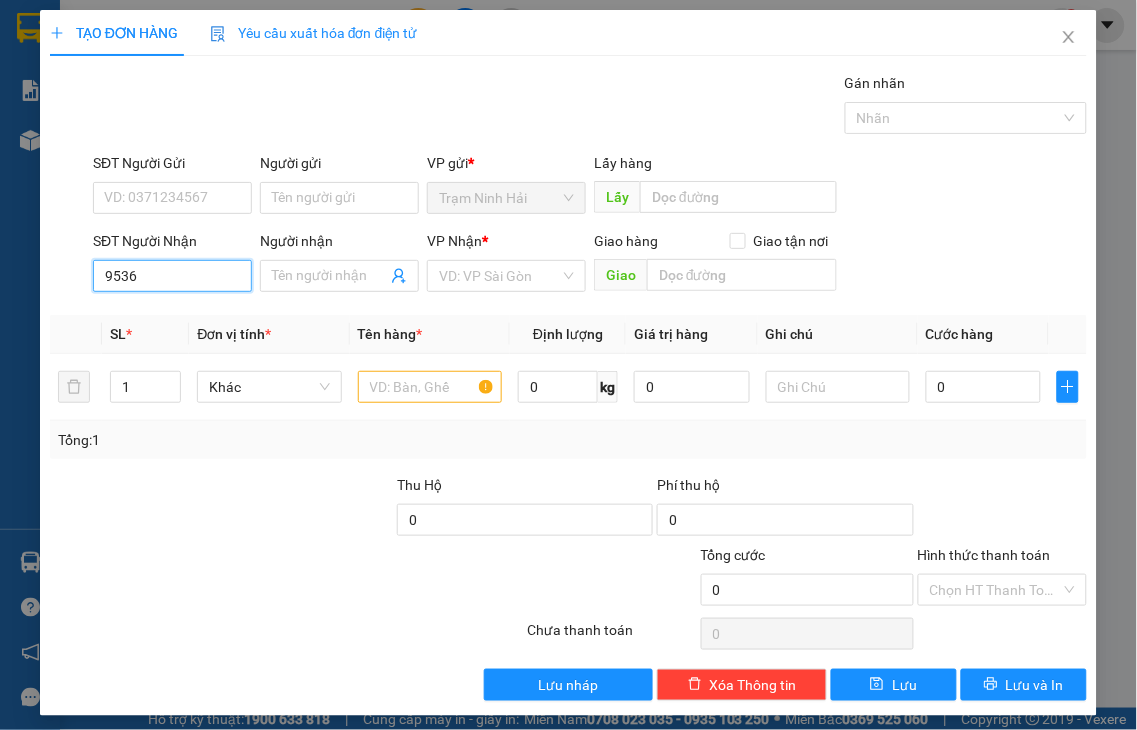 click on "9536" at bounding box center (172, 276) 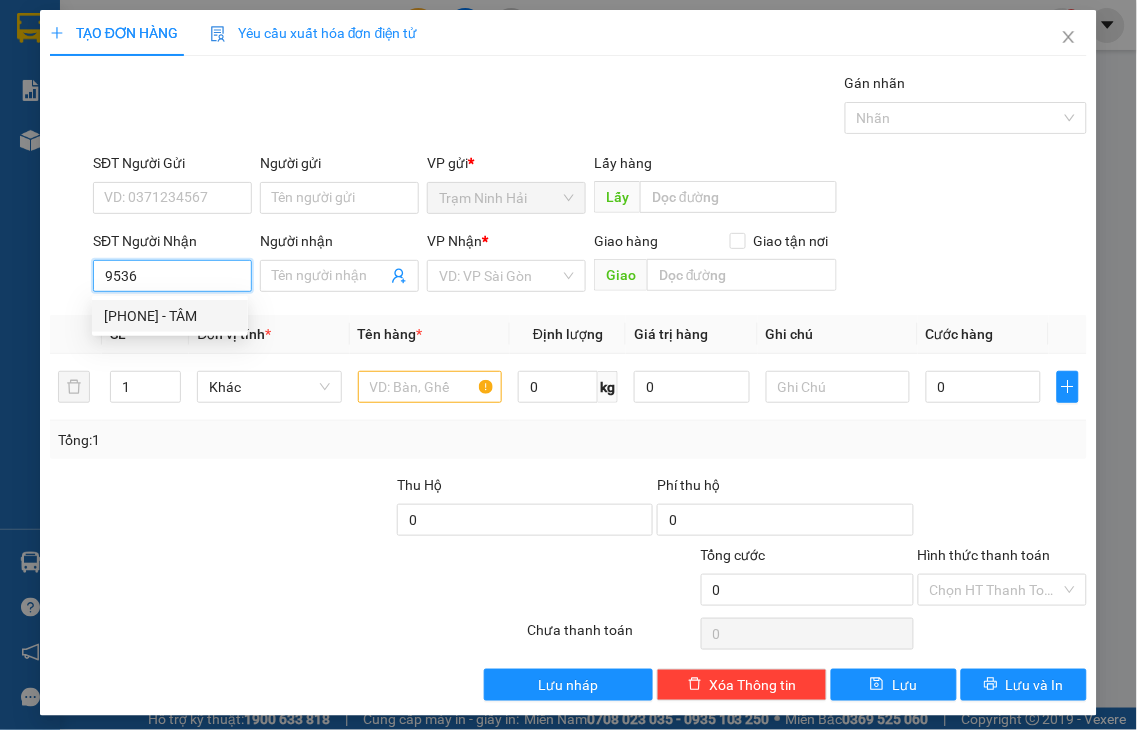 click on "0336169536 - TÂM" at bounding box center (170, 316) 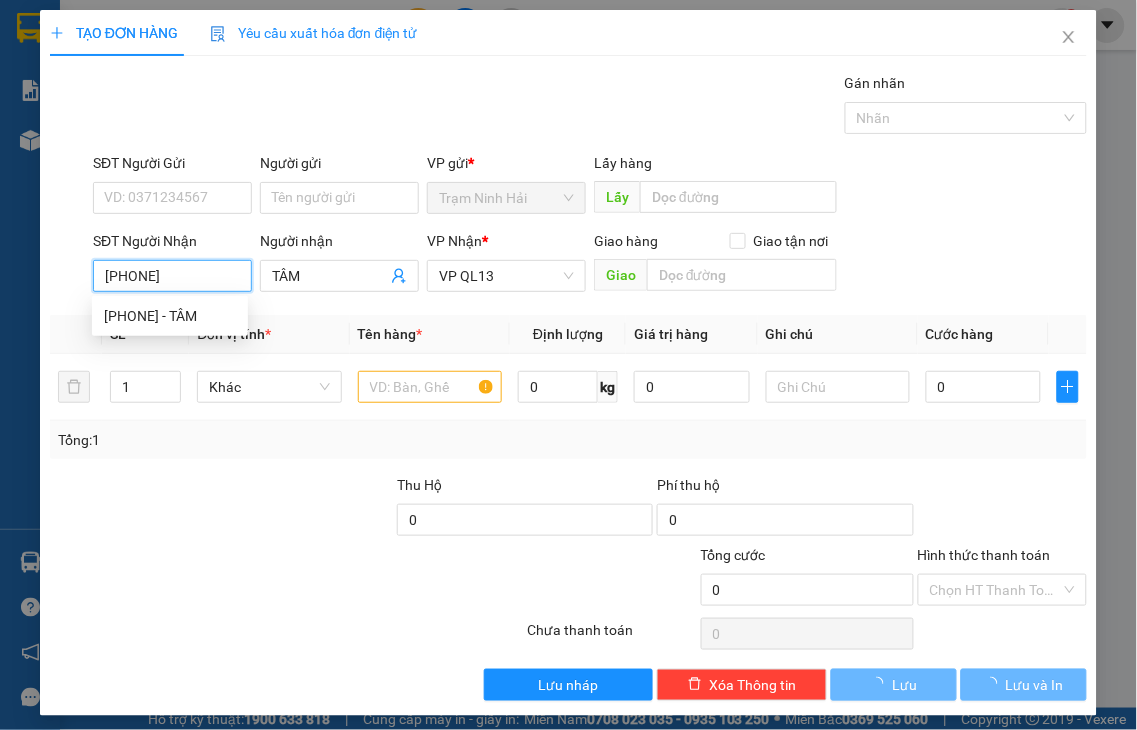 type on "70.000" 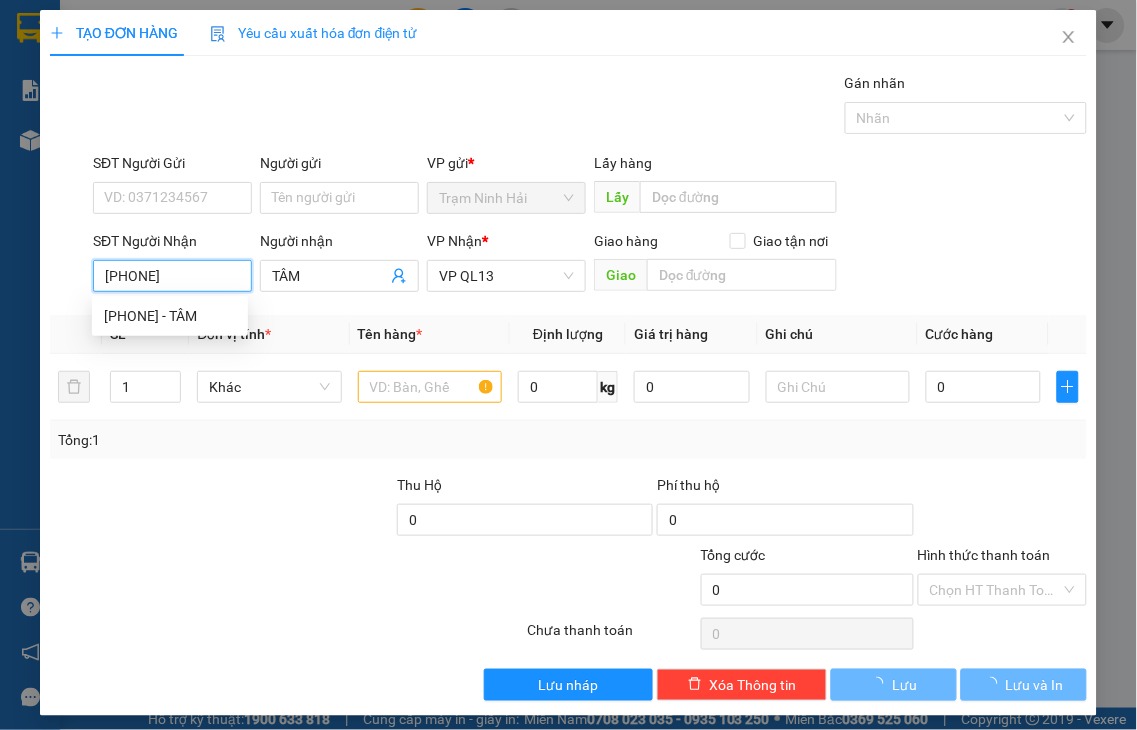 type on "70.000" 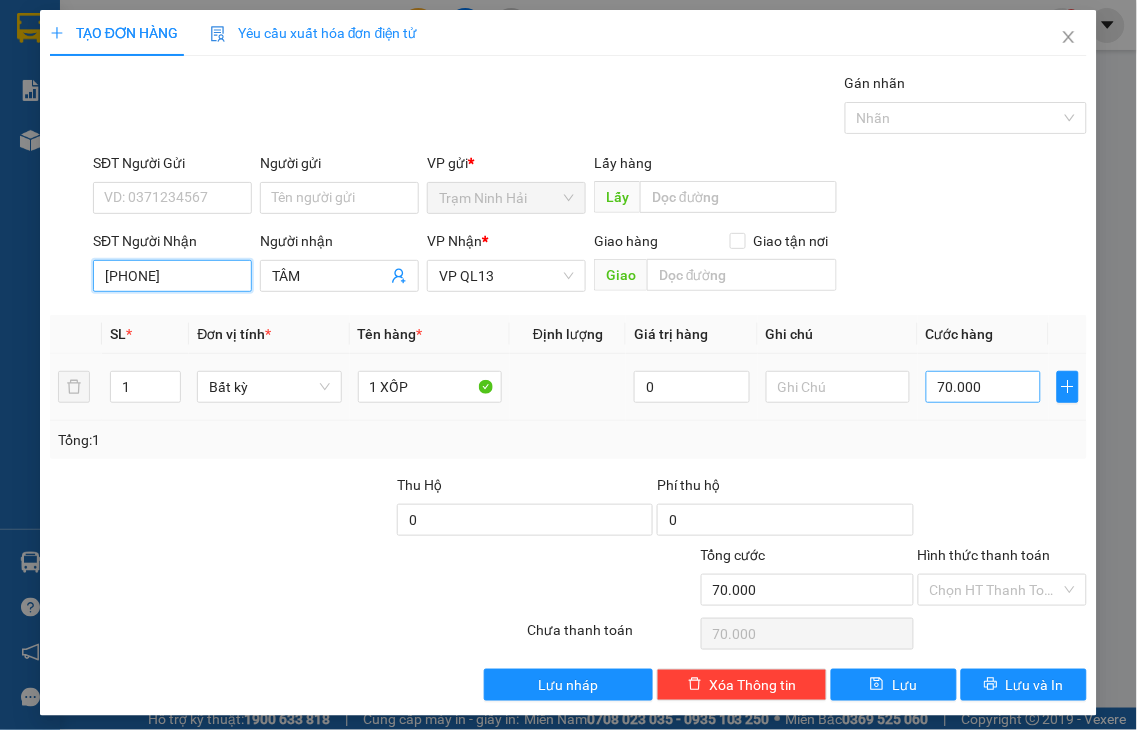 type on "0336169536" 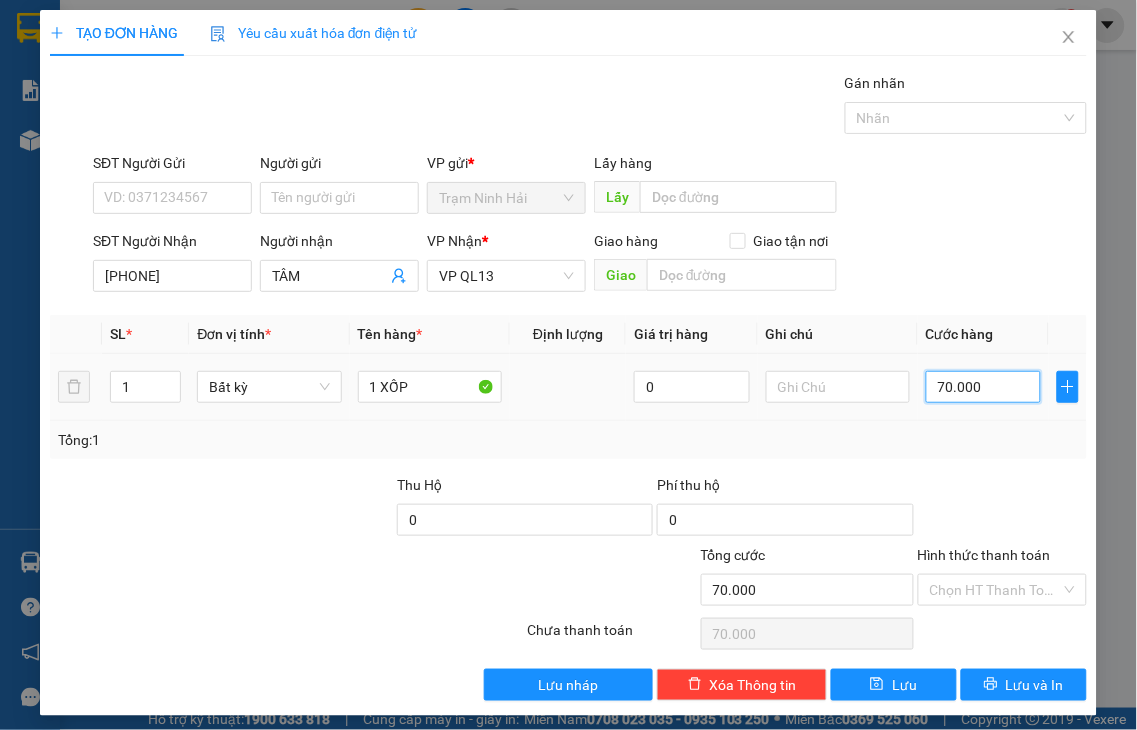 click on "70.000" at bounding box center [983, 387] 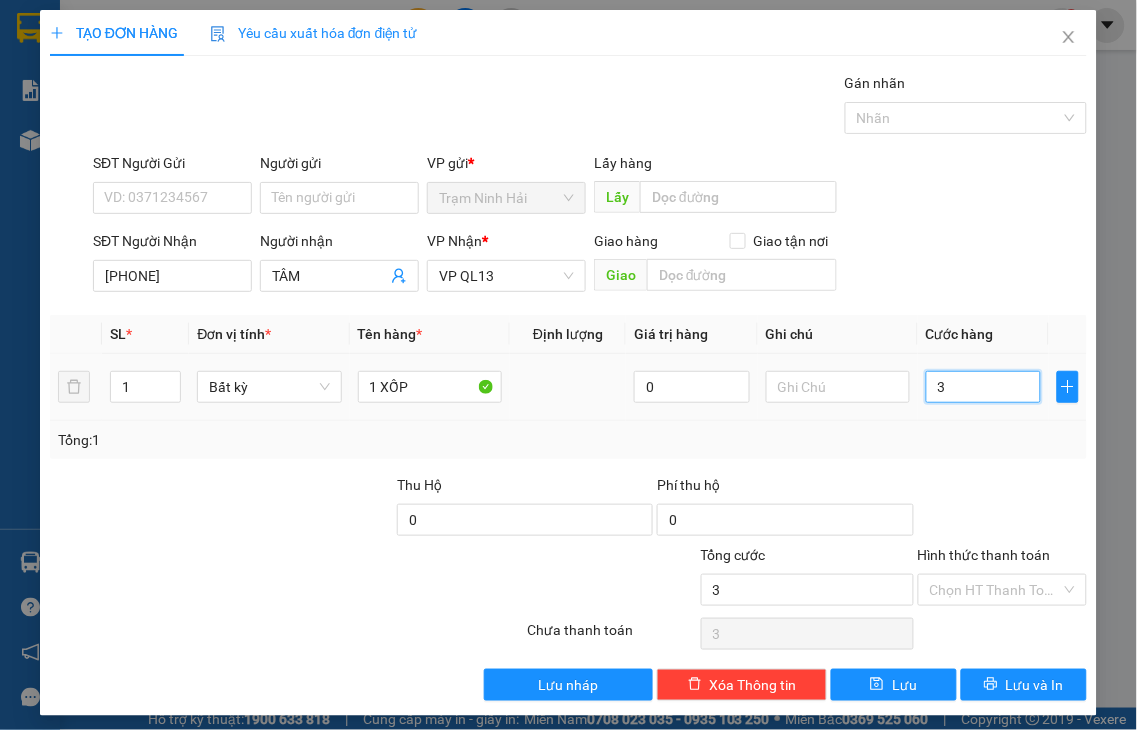 type on "30" 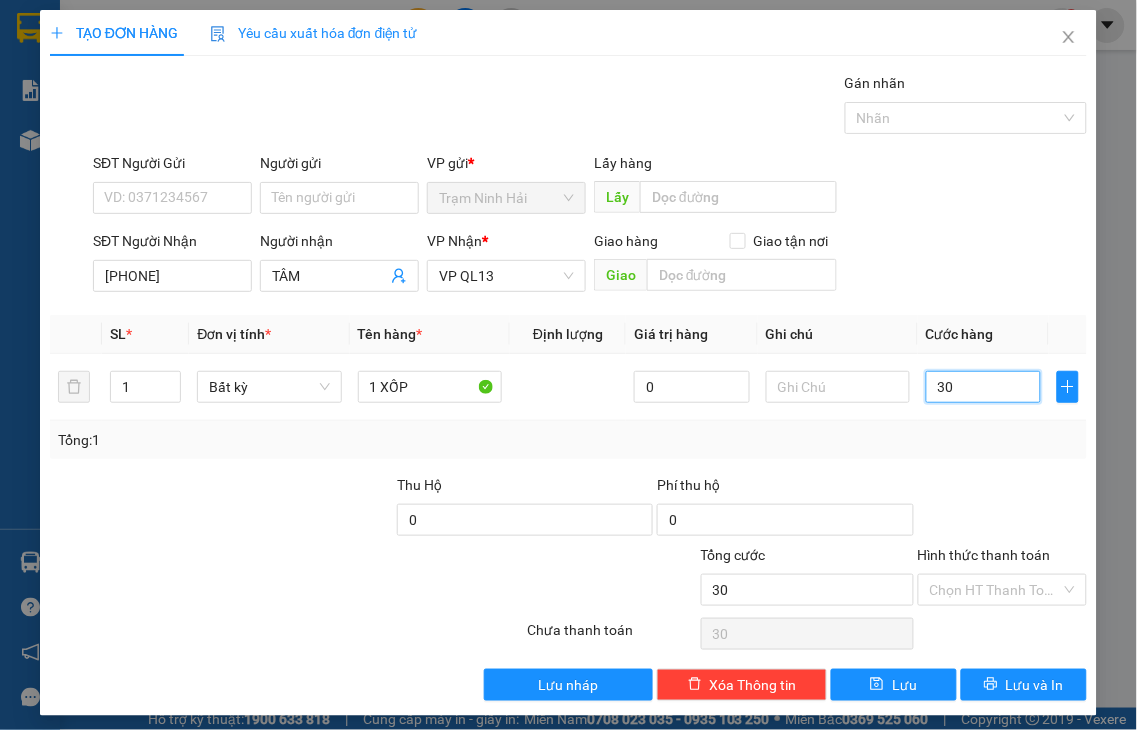 type on "30" 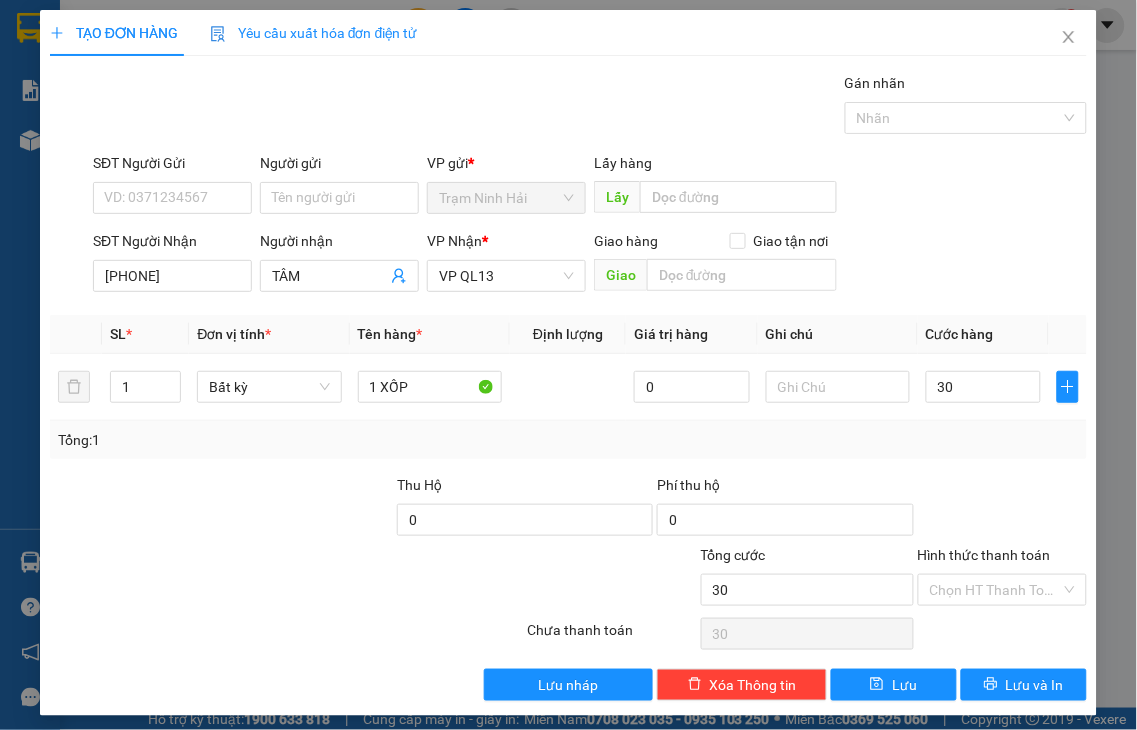 type on "30.000" 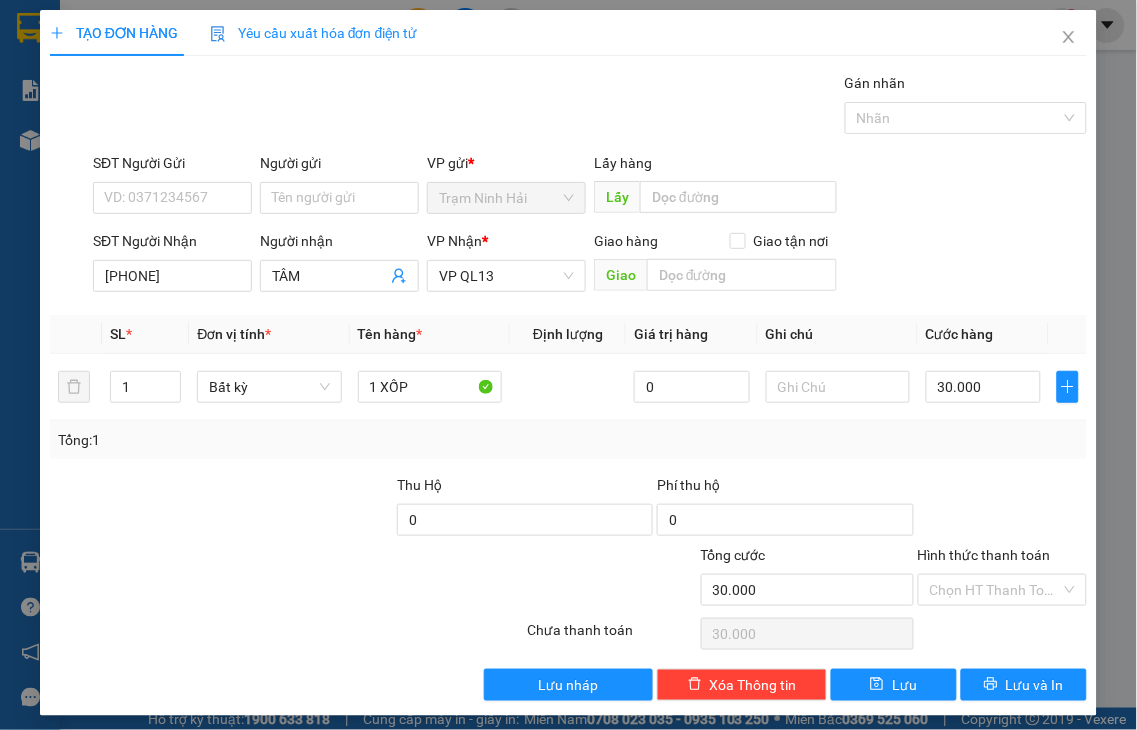 click on "Hình thức thanh toán" at bounding box center (984, 555) 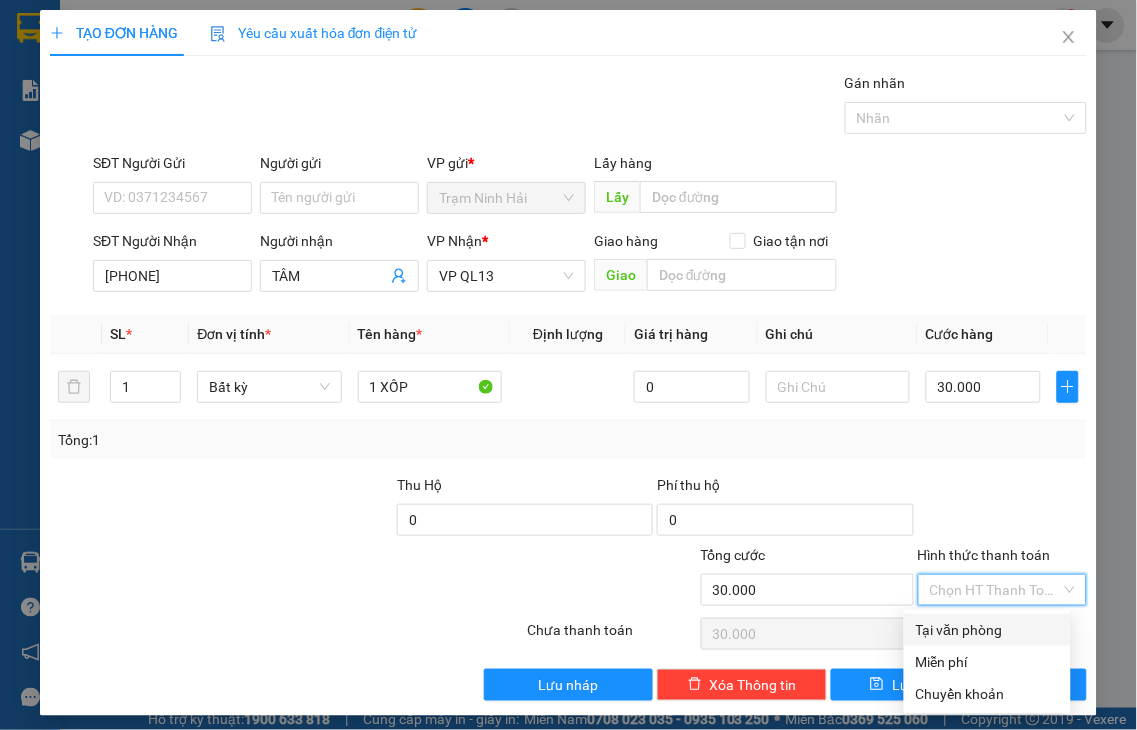 click on "Tại văn phòng" at bounding box center (987, 630) 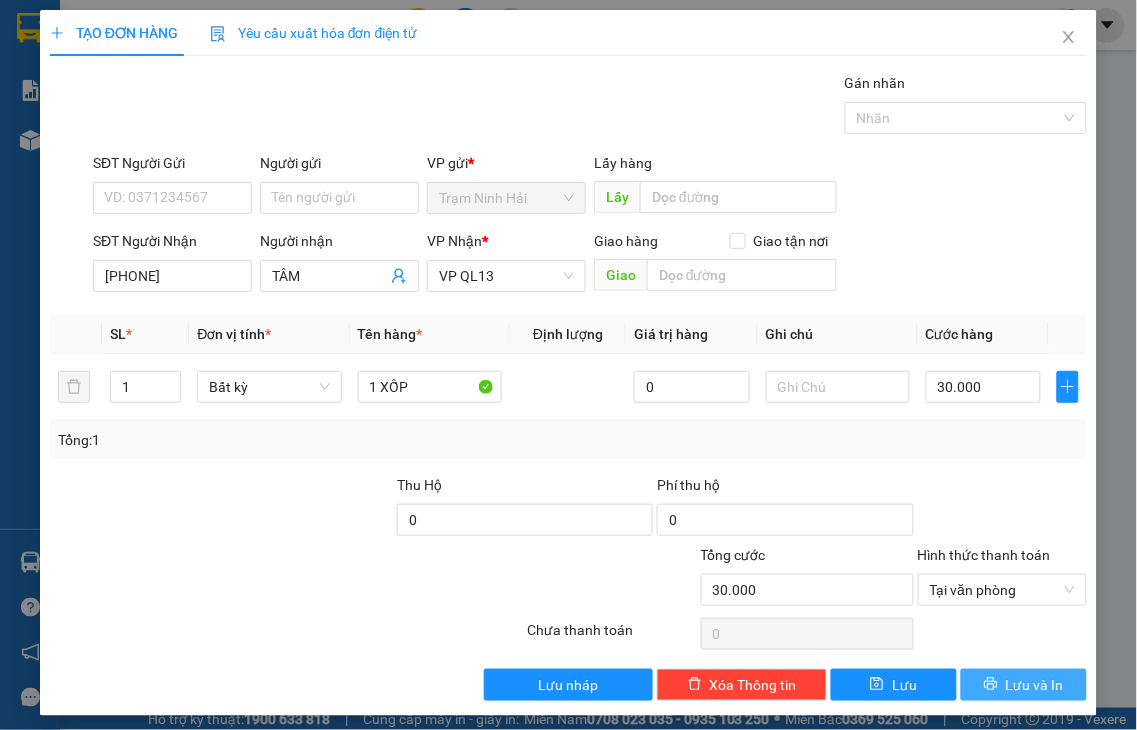 click on "Lưu và In" at bounding box center (1035, 685) 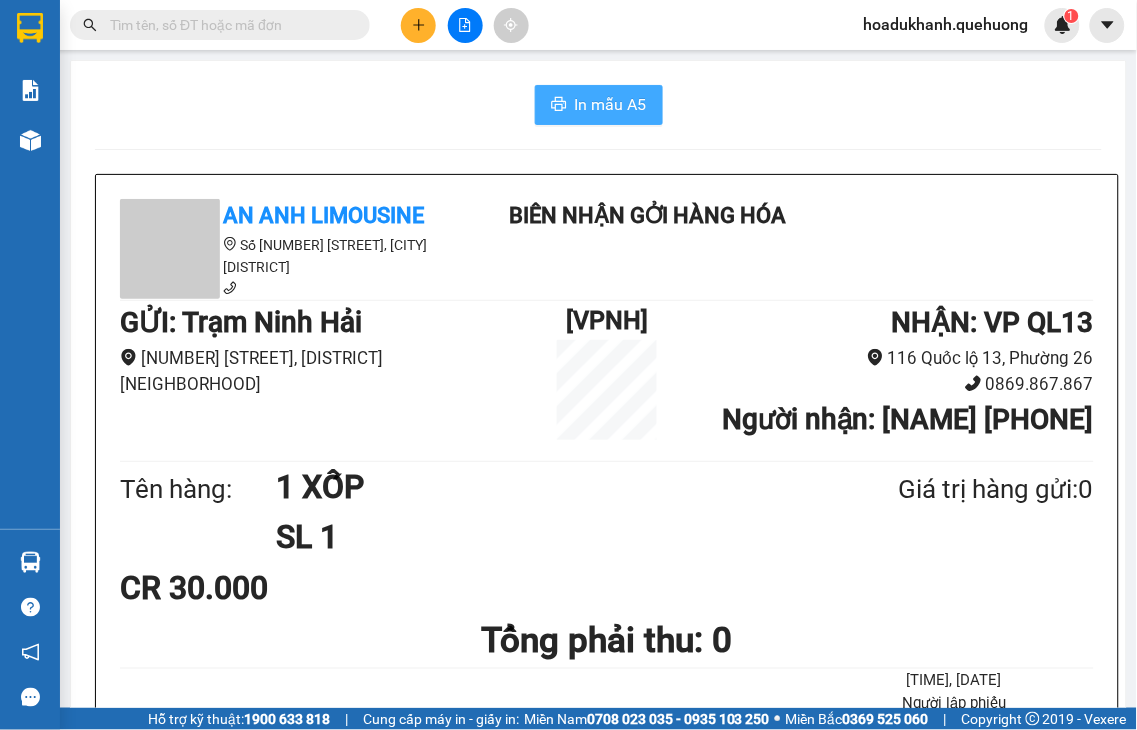 click on "In mẫu A5" at bounding box center [611, 104] 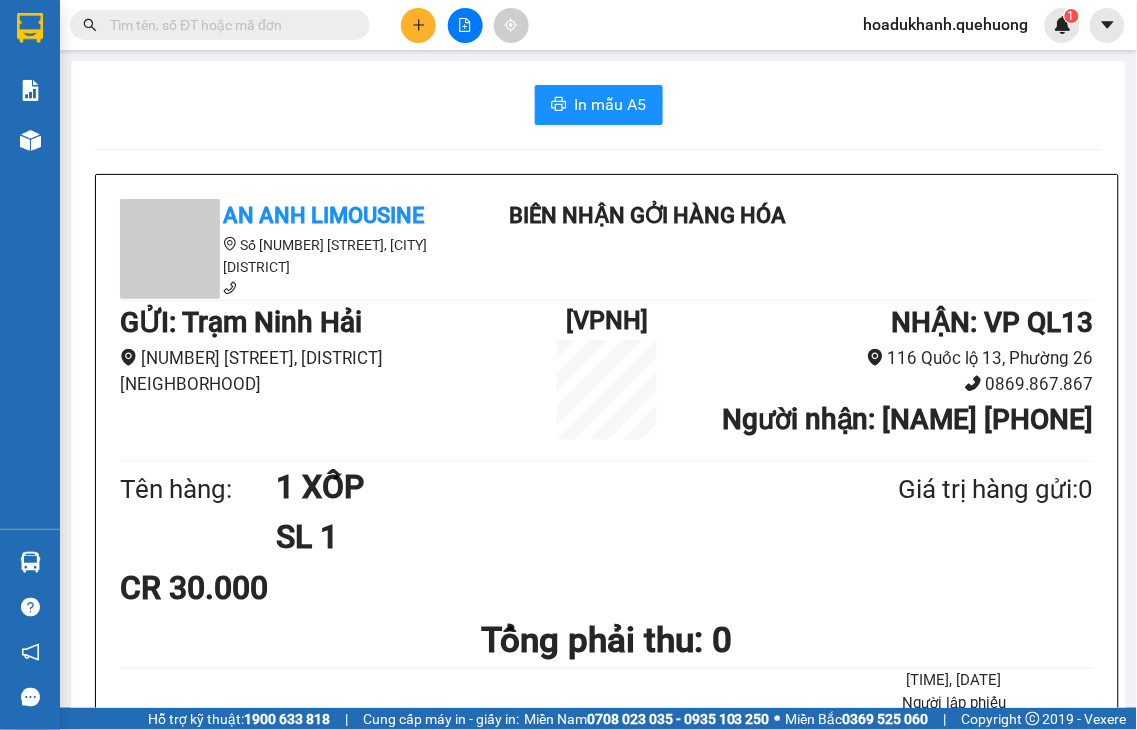 click at bounding box center (418, 25) 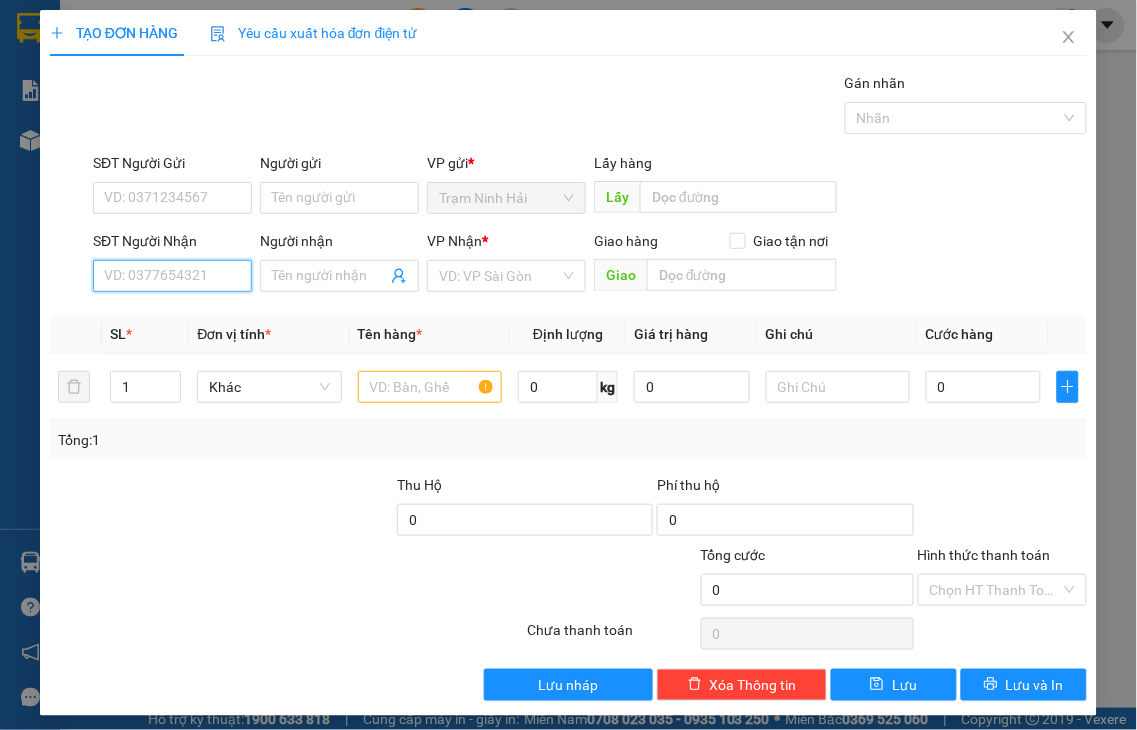 click on "SĐT Người Nhận" at bounding box center (172, 276) 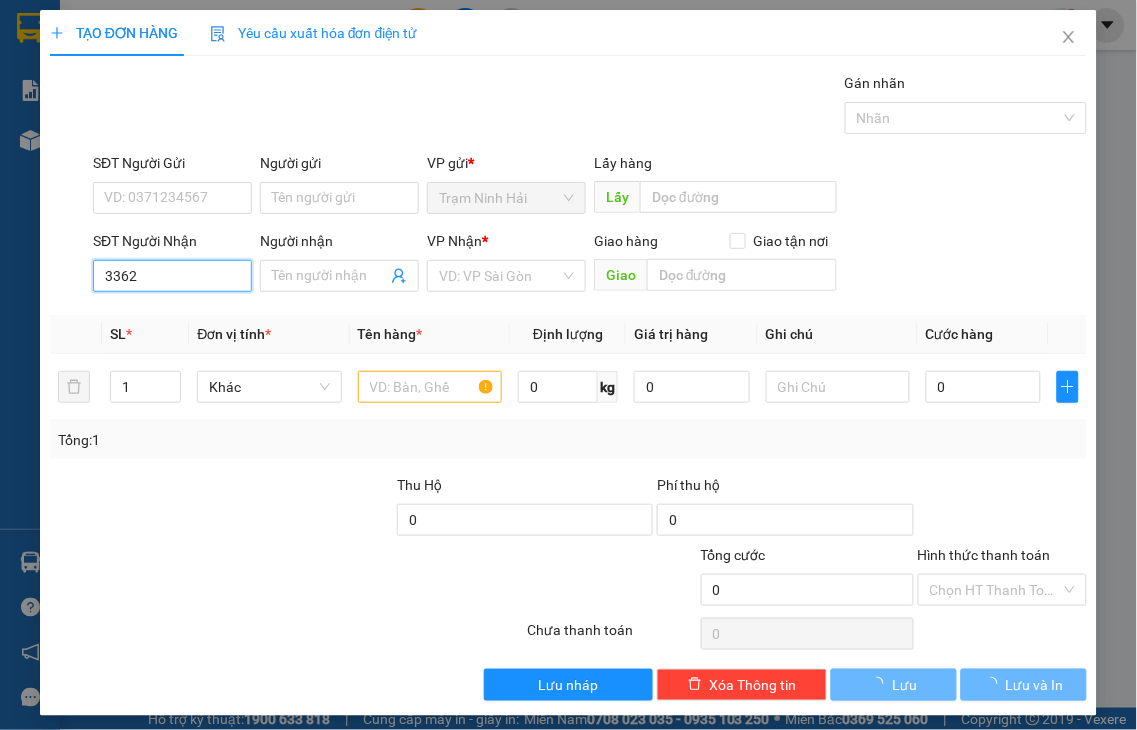 click on "3362" at bounding box center [172, 276] 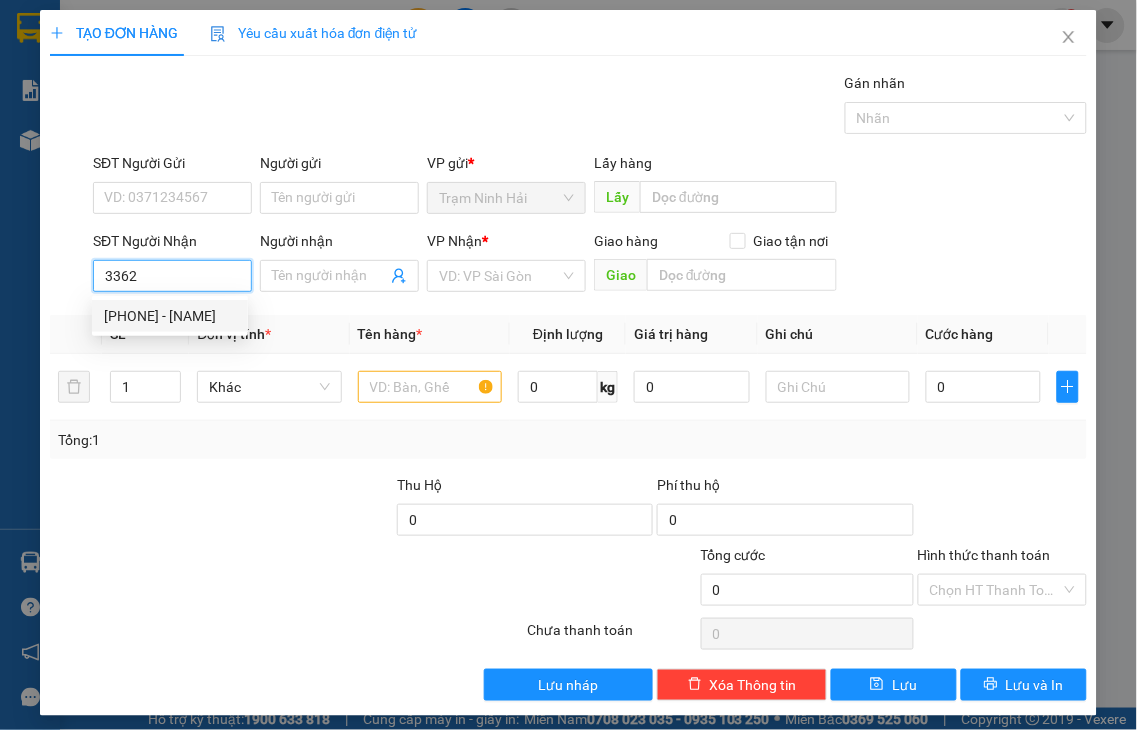 click on "0911763362 - QUYÊN" at bounding box center [170, 316] 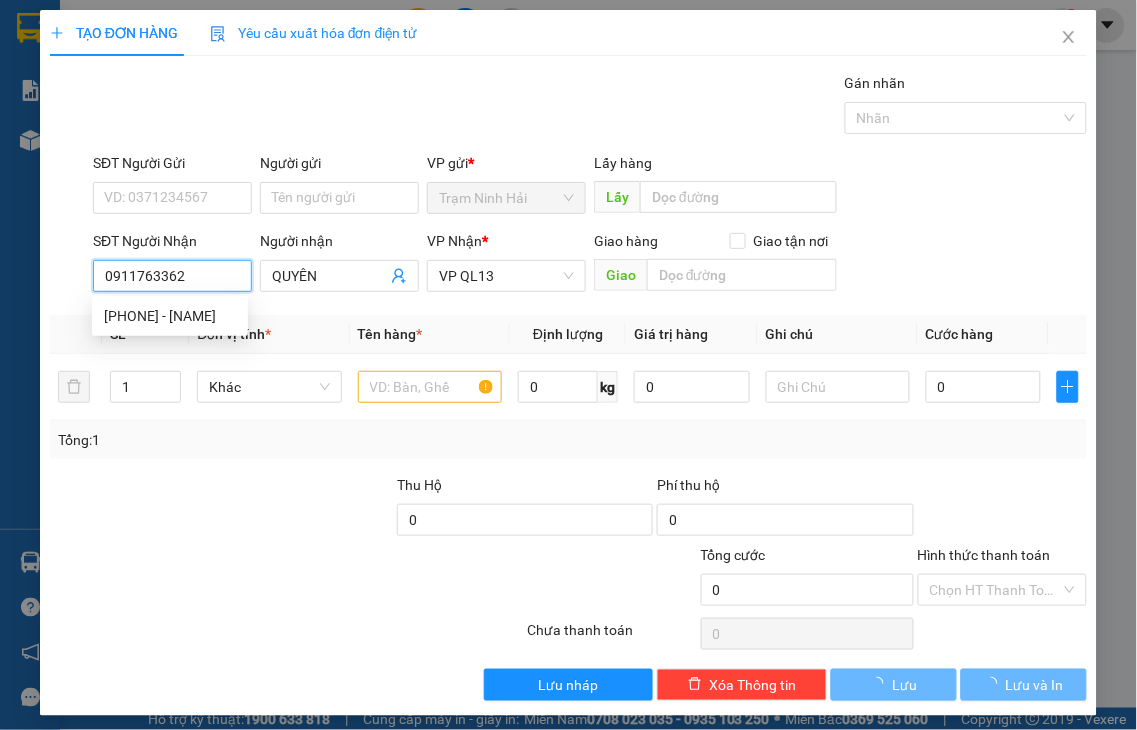 type on "50.000" 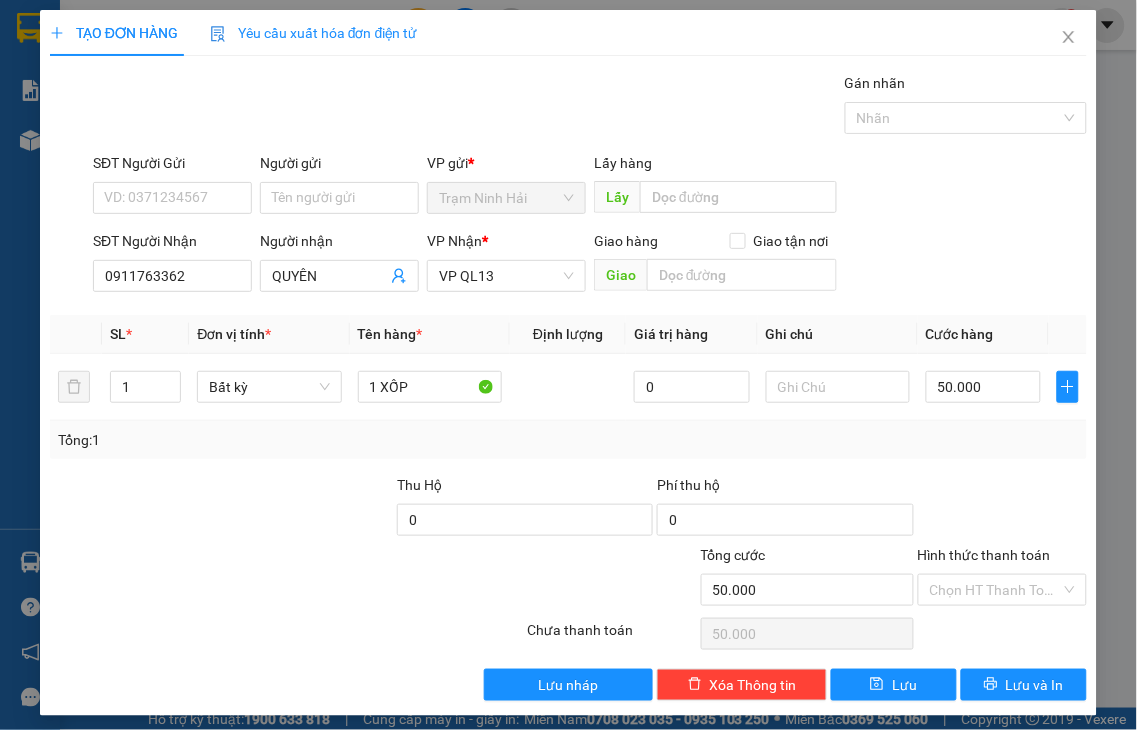 click on "Hình thức thanh toán" at bounding box center [984, 555] 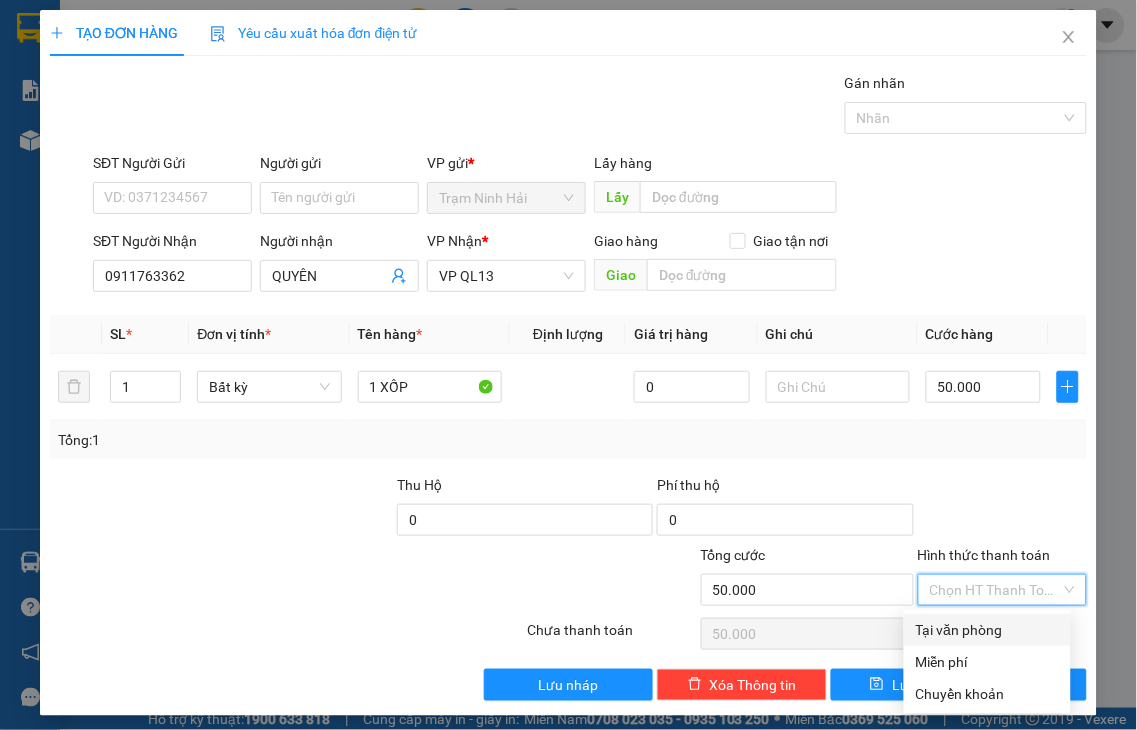 click on "Tại văn phòng" at bounding box center (987, 630) 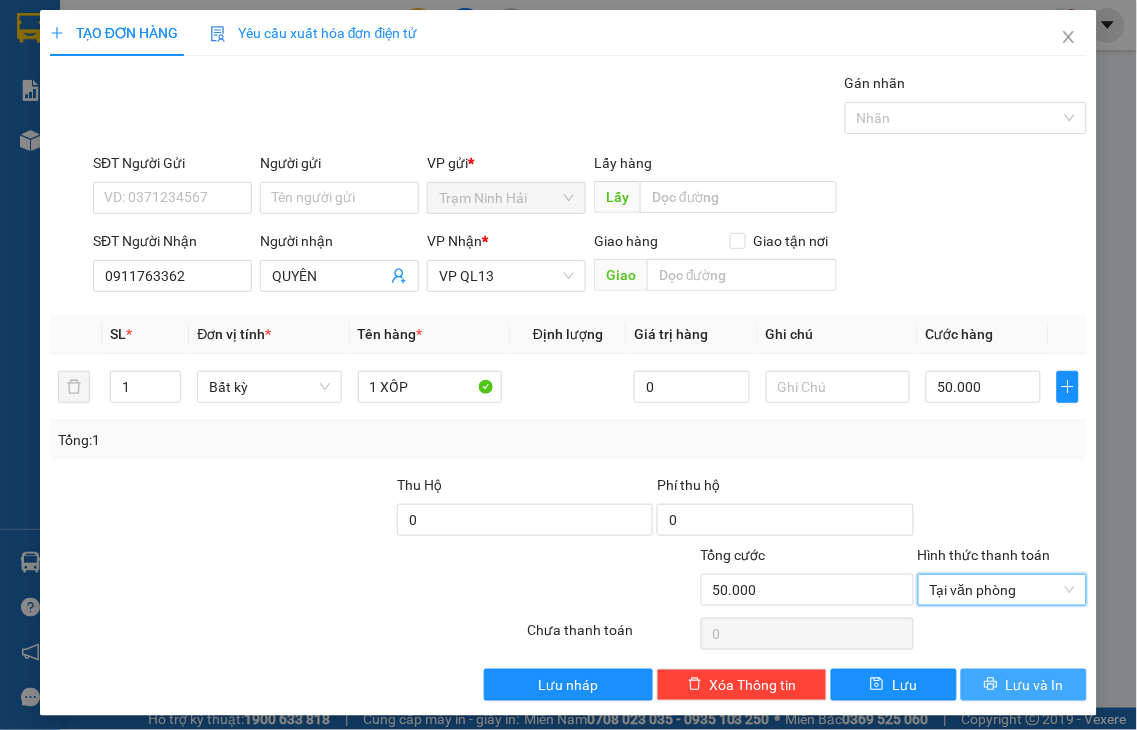click on "Lưu và In" at bounding box center [1035, 685] 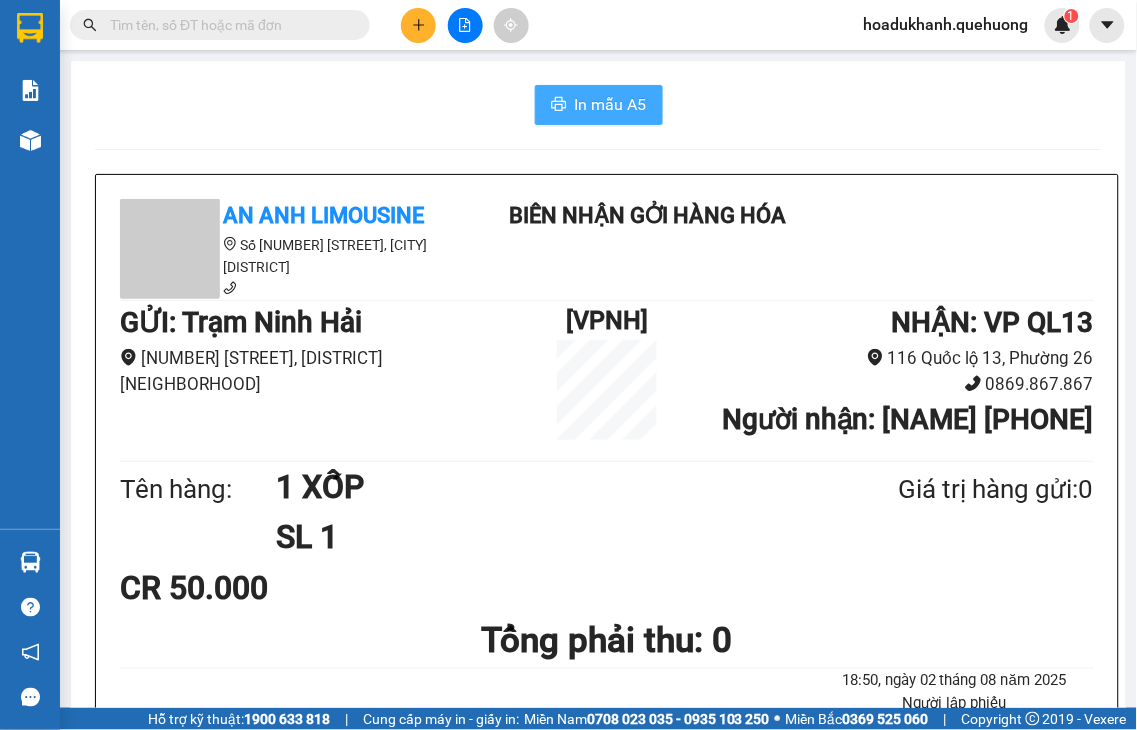 click on "In mẫu A5" at bounding box center [611, 104] 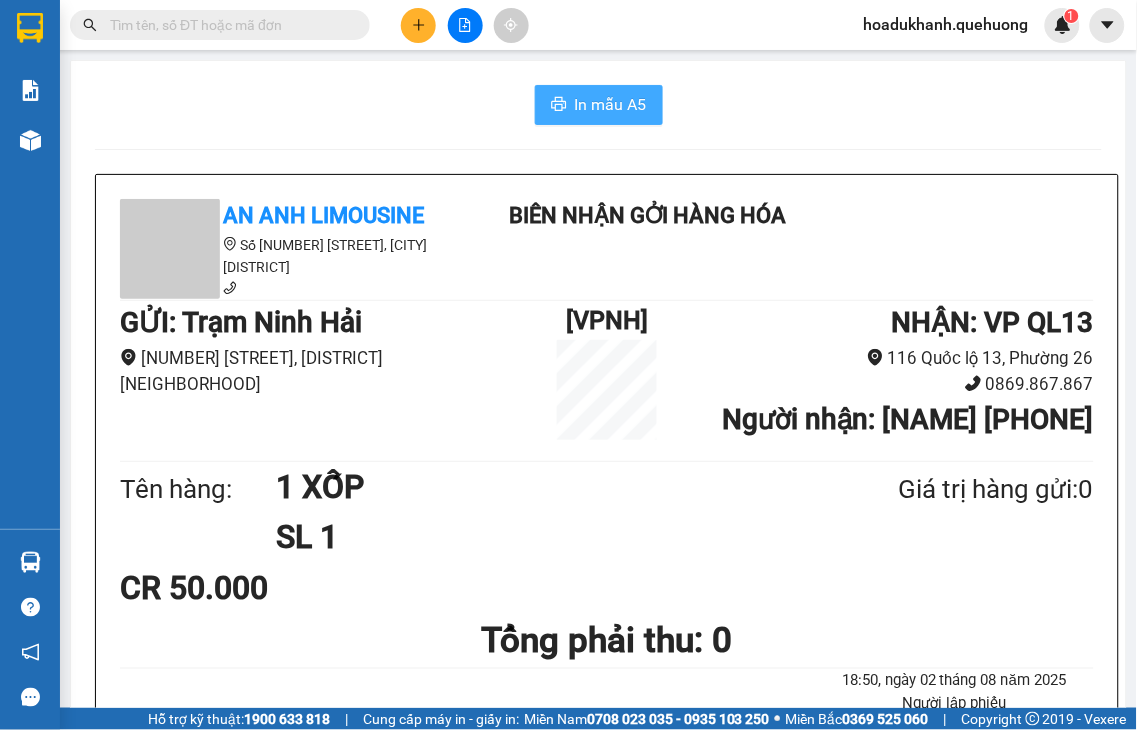 click on "In mẫu A5" at bounding box center (611, 104) 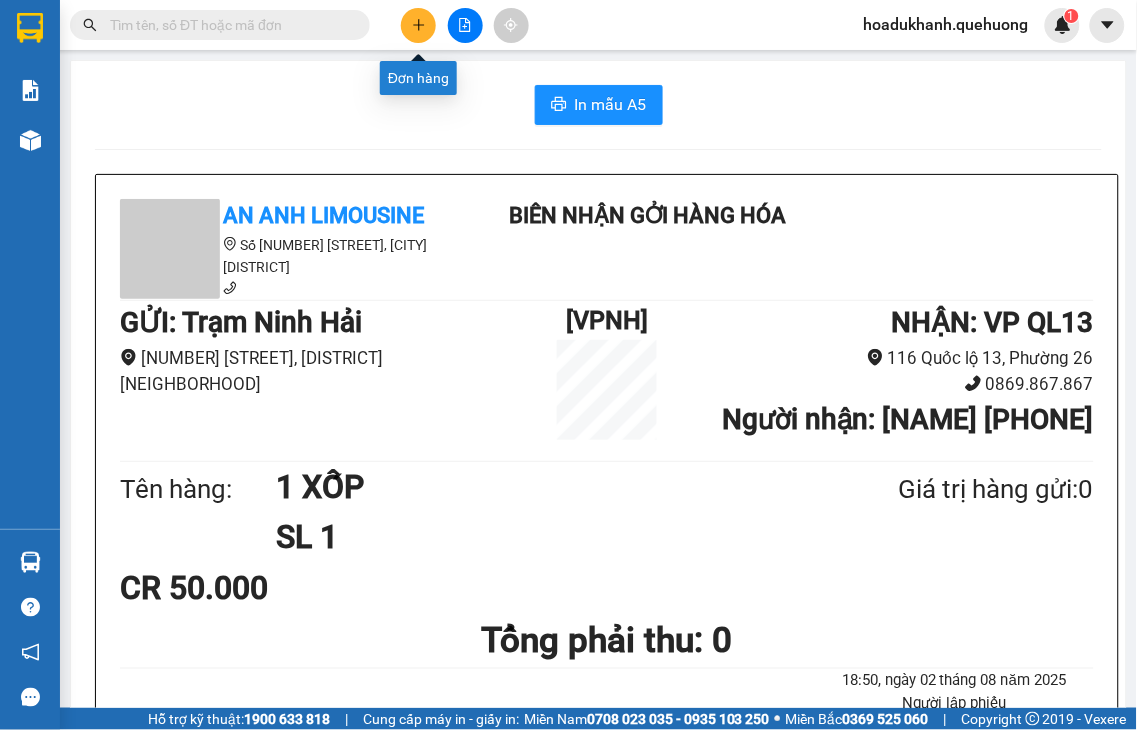 click at bounding box center [418, 25] 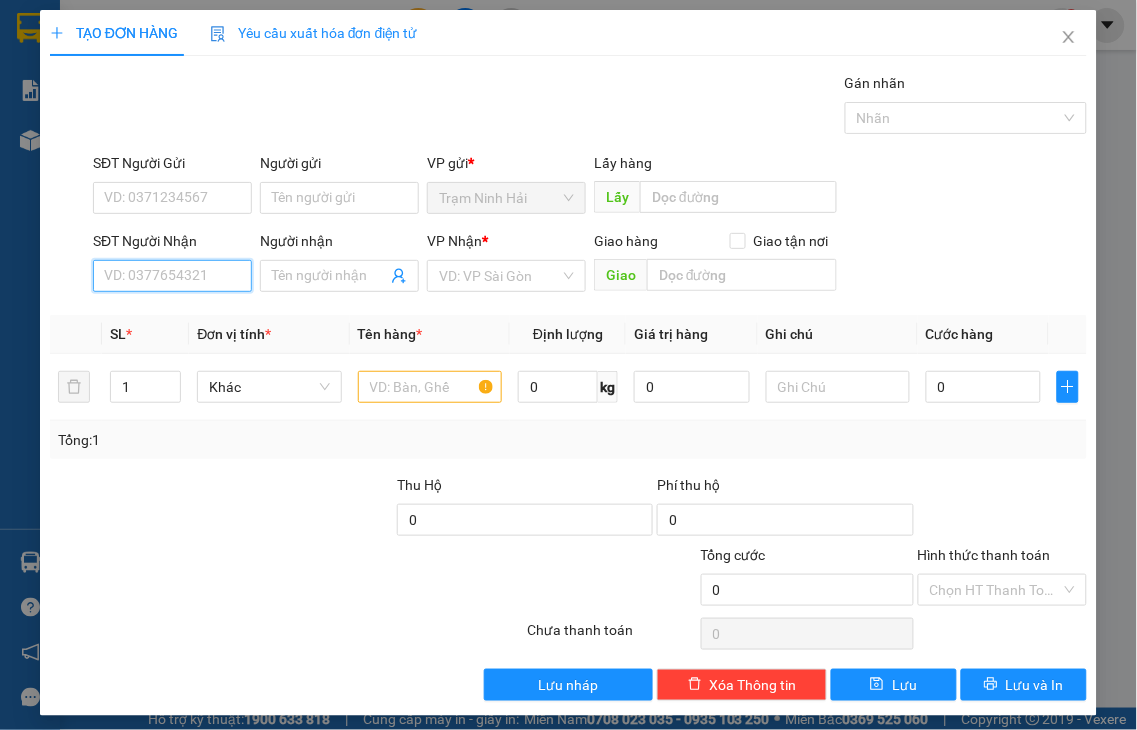 click on "SĐT Người Nhận" at bounding box center (172, 276) 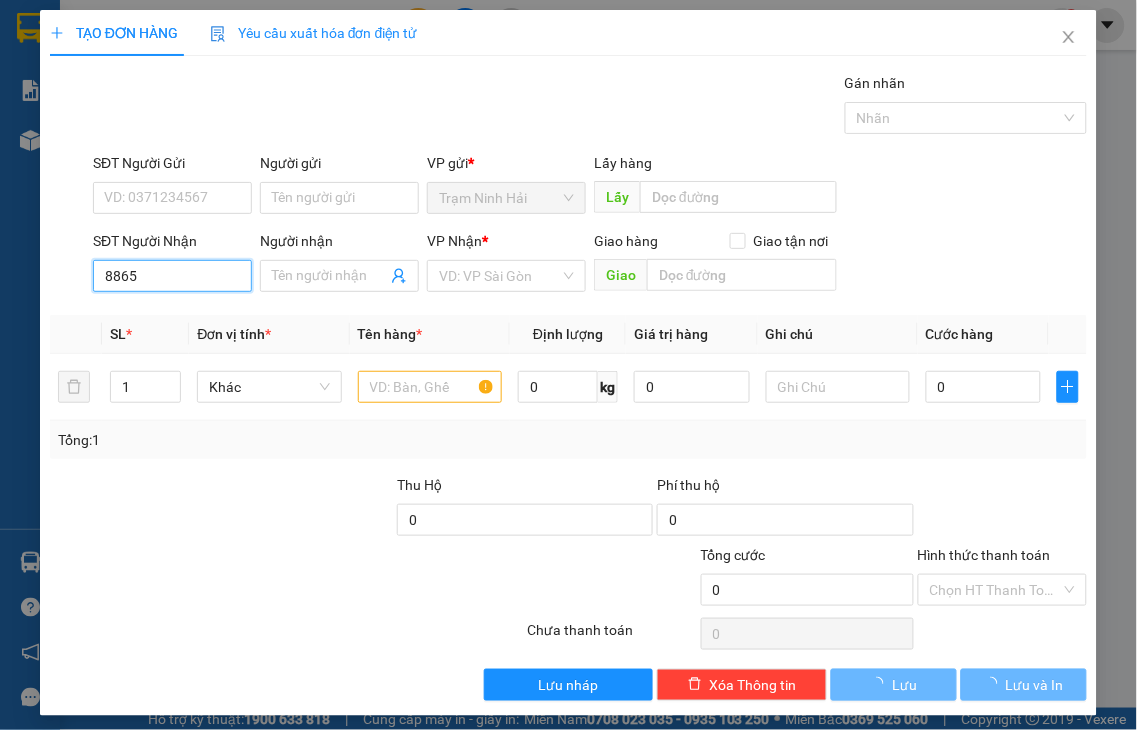 click on "8865" at bounding box center [172, 276] 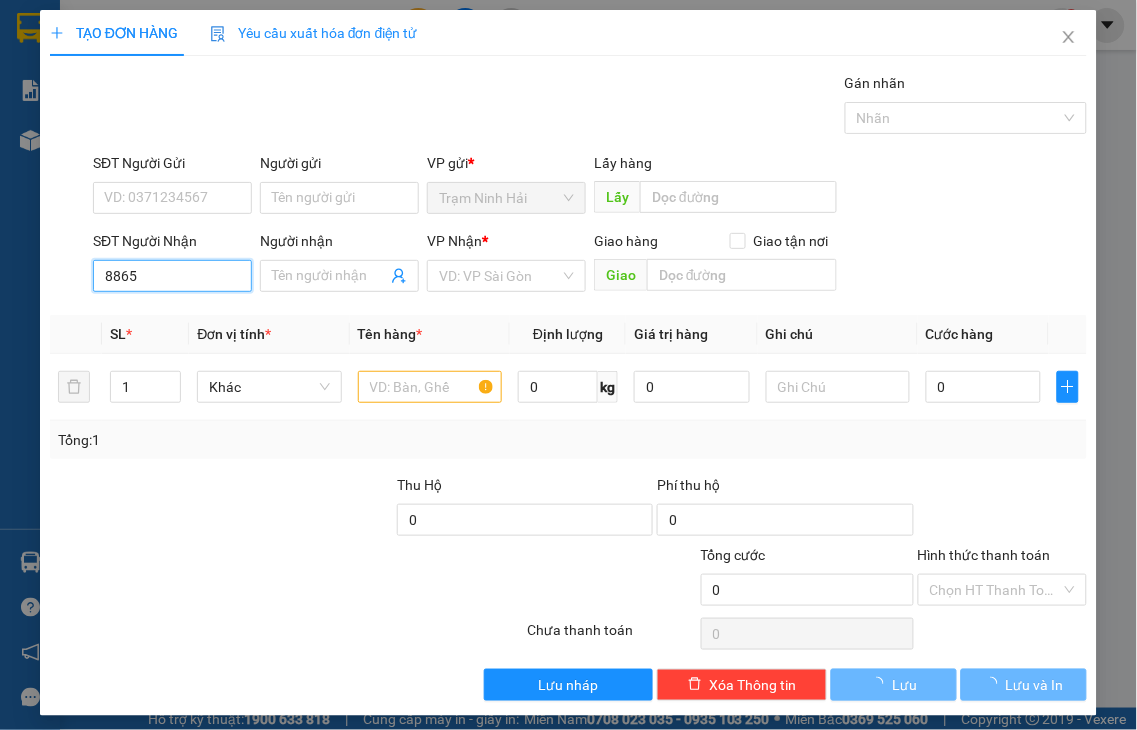 click on "8865" at bounding box center (172, 276) 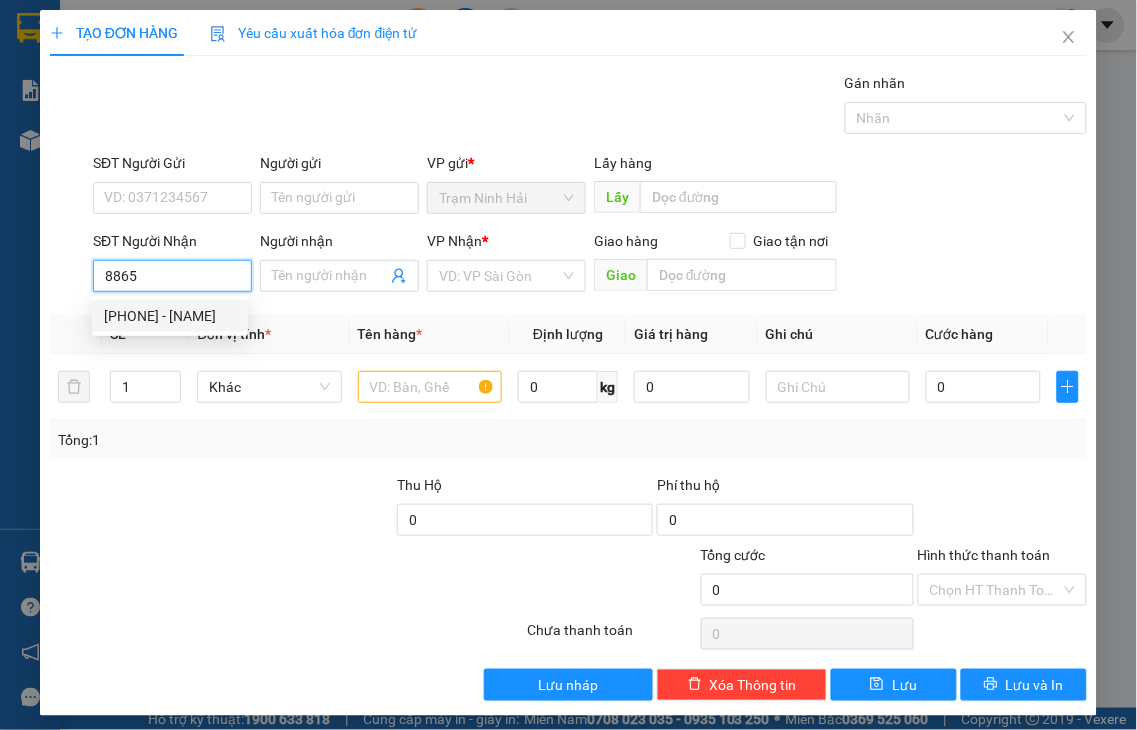 click on "0988098865 - SỸ" at bounding box center (170, 316) 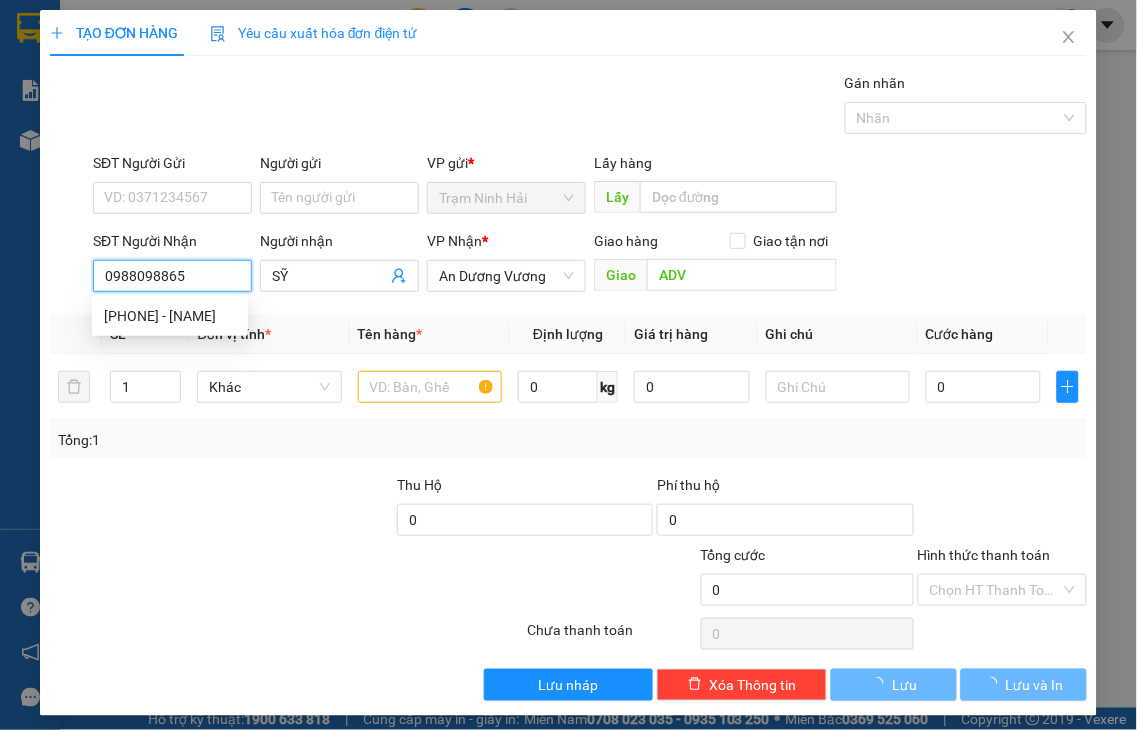 type on "40.000" 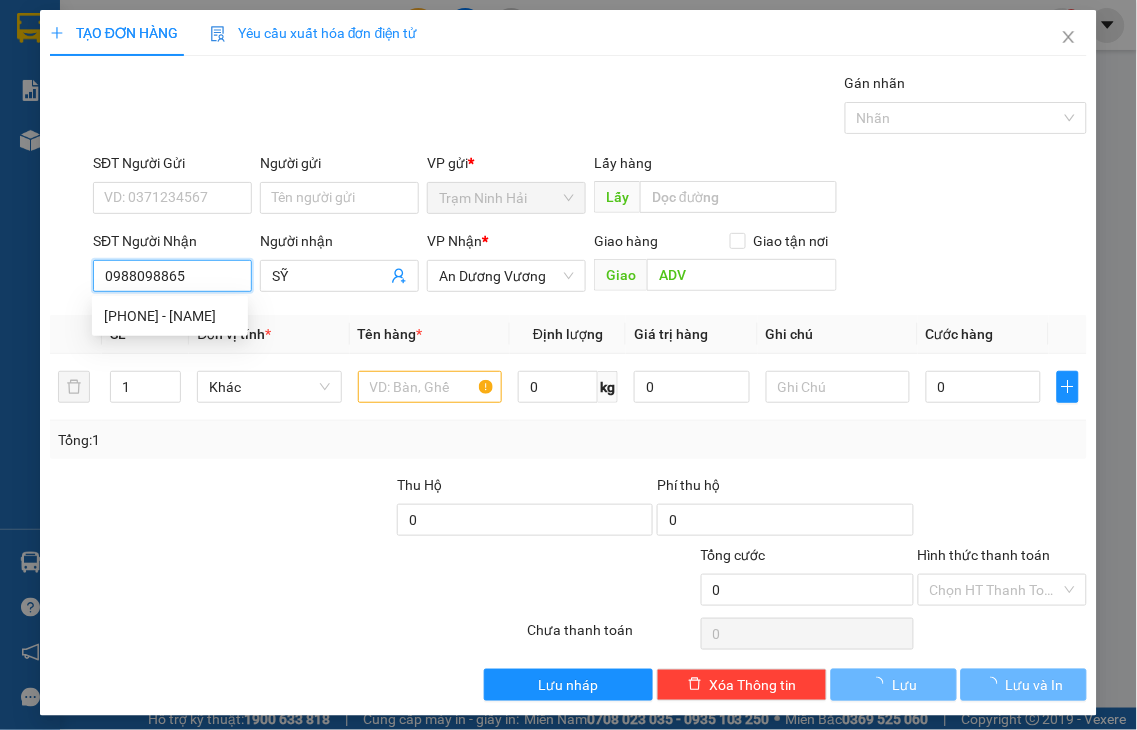 type on "40.000" 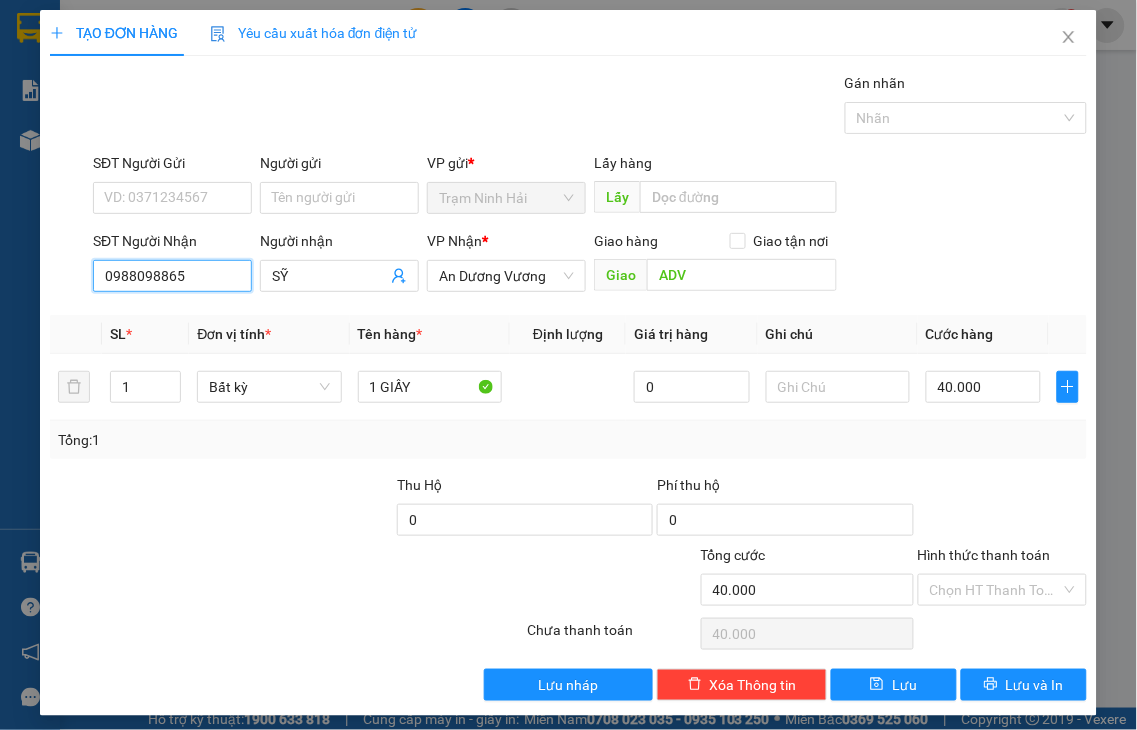 type on "0988098865" 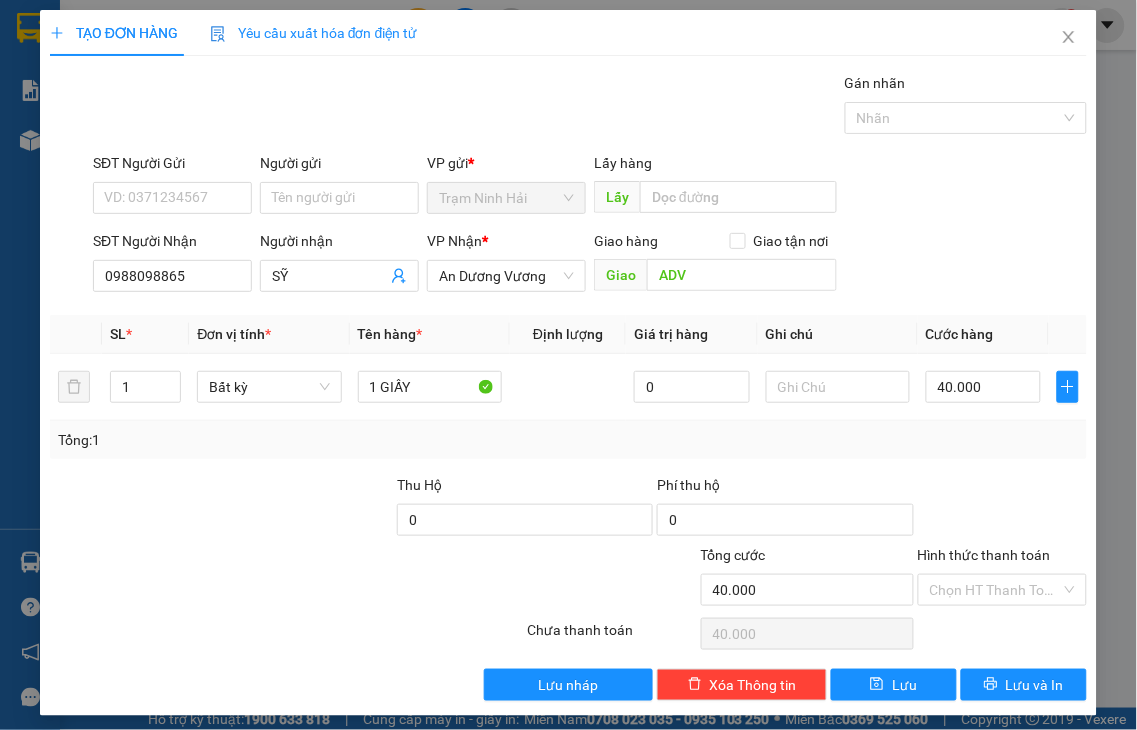 click on "Hình thức thanh toán" at bounding box center [984, 555] 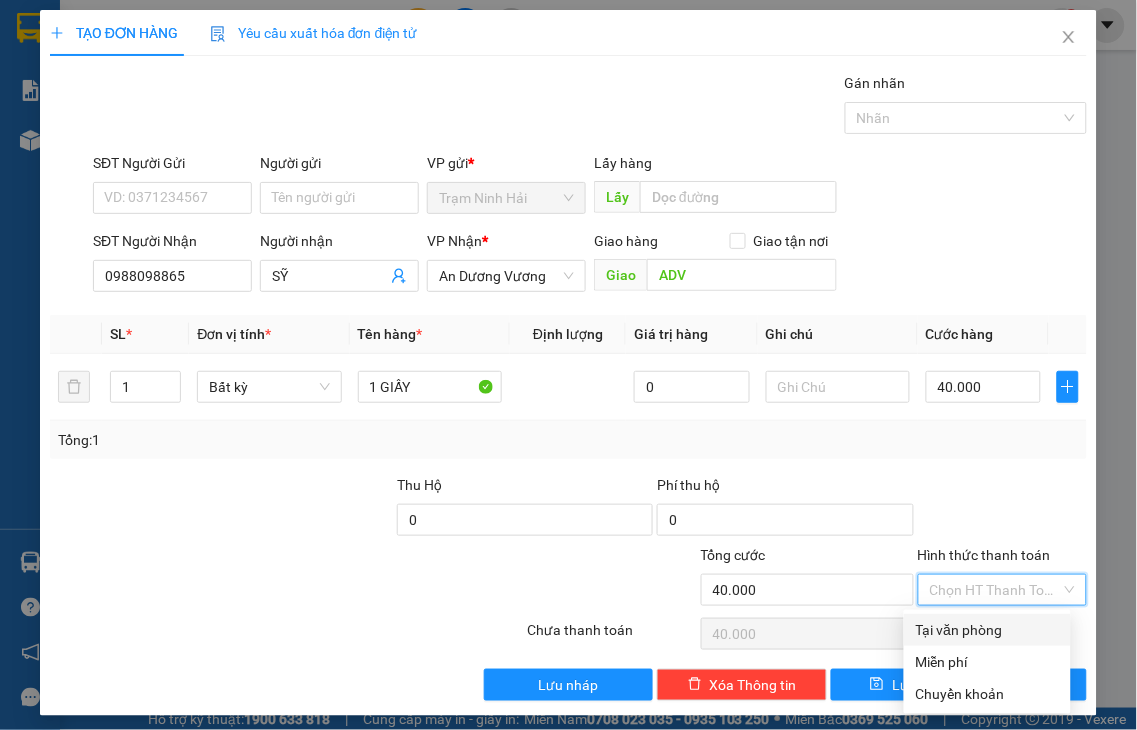 click on "Tại văn phòng" at bounding box center (987, 630) 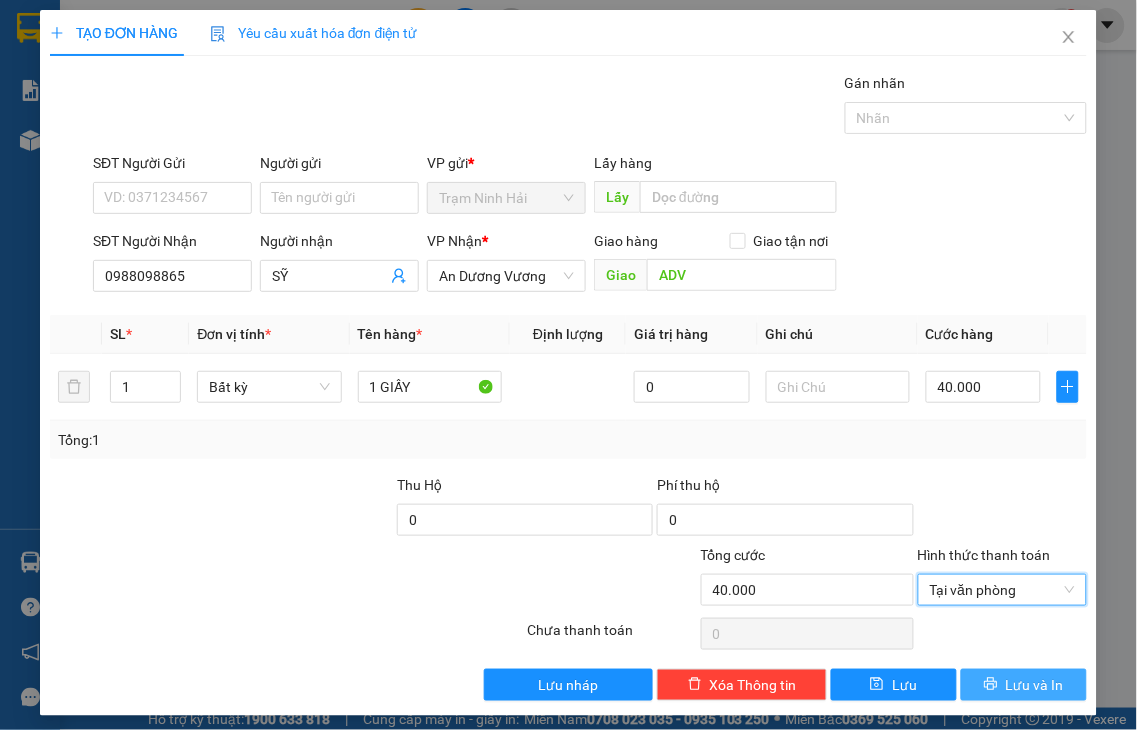 click on "Lưu và In" at bounding box center (1035, 685) 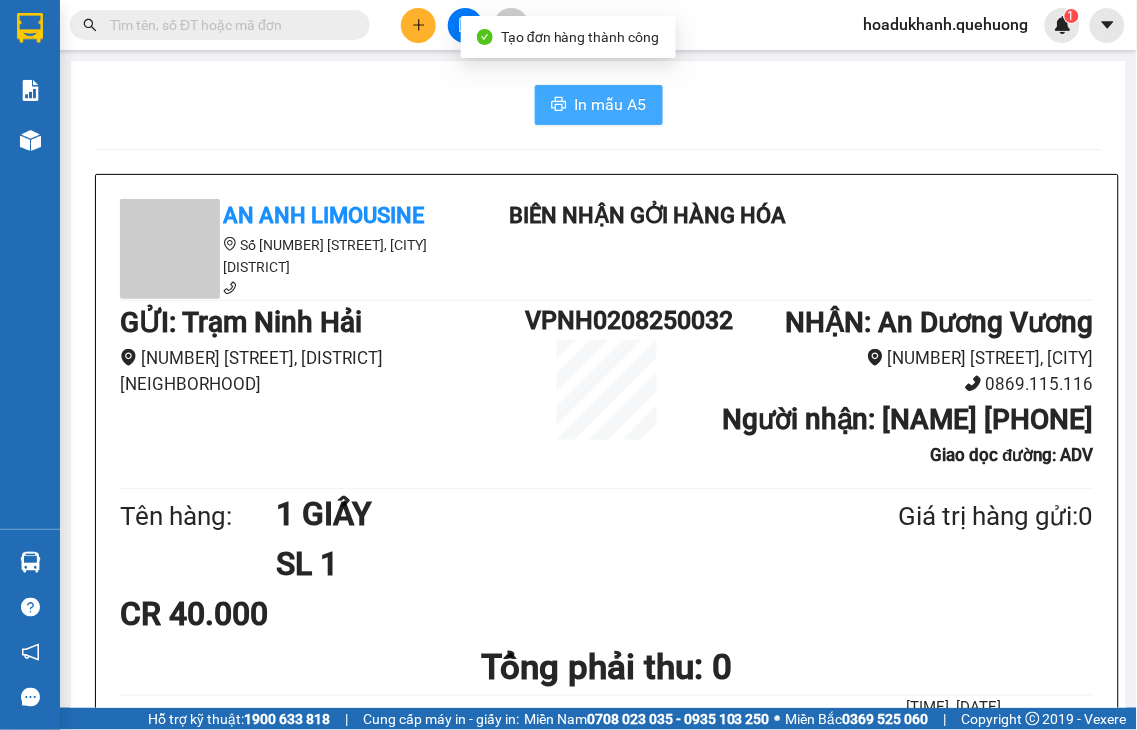 click on "In mẫu A5" at bounding box center [611, 104] 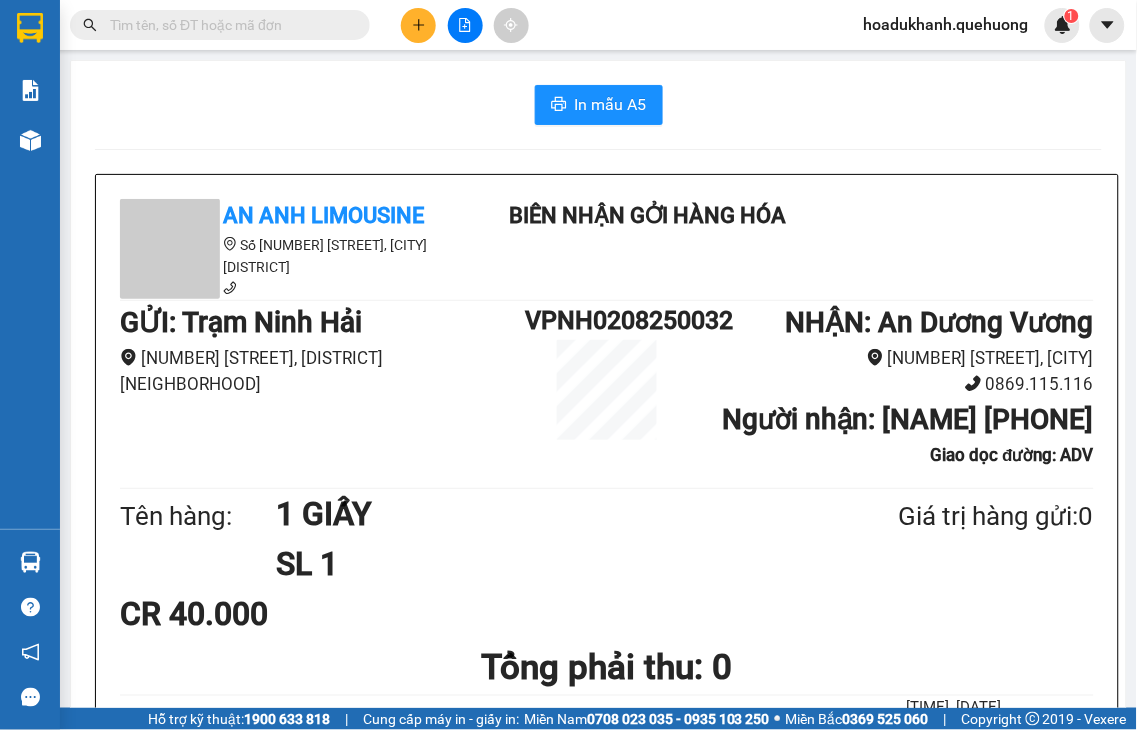 click 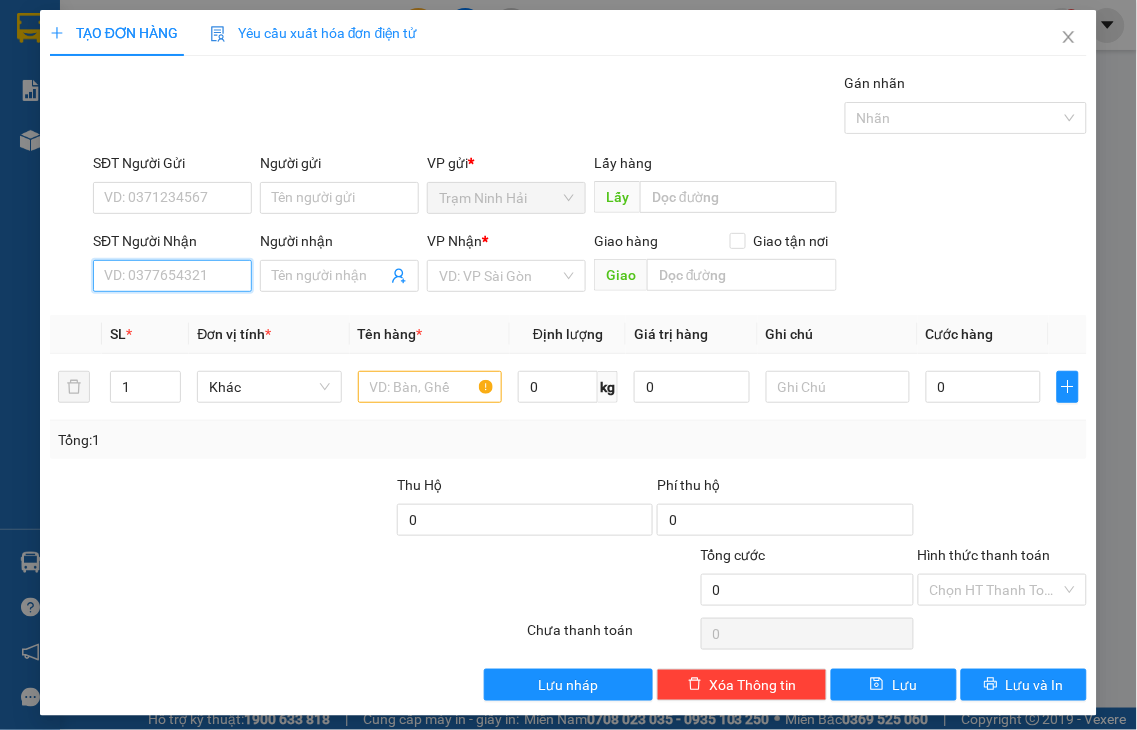 click on "SĐT Người Nhận" at bounding box center (172, 276) 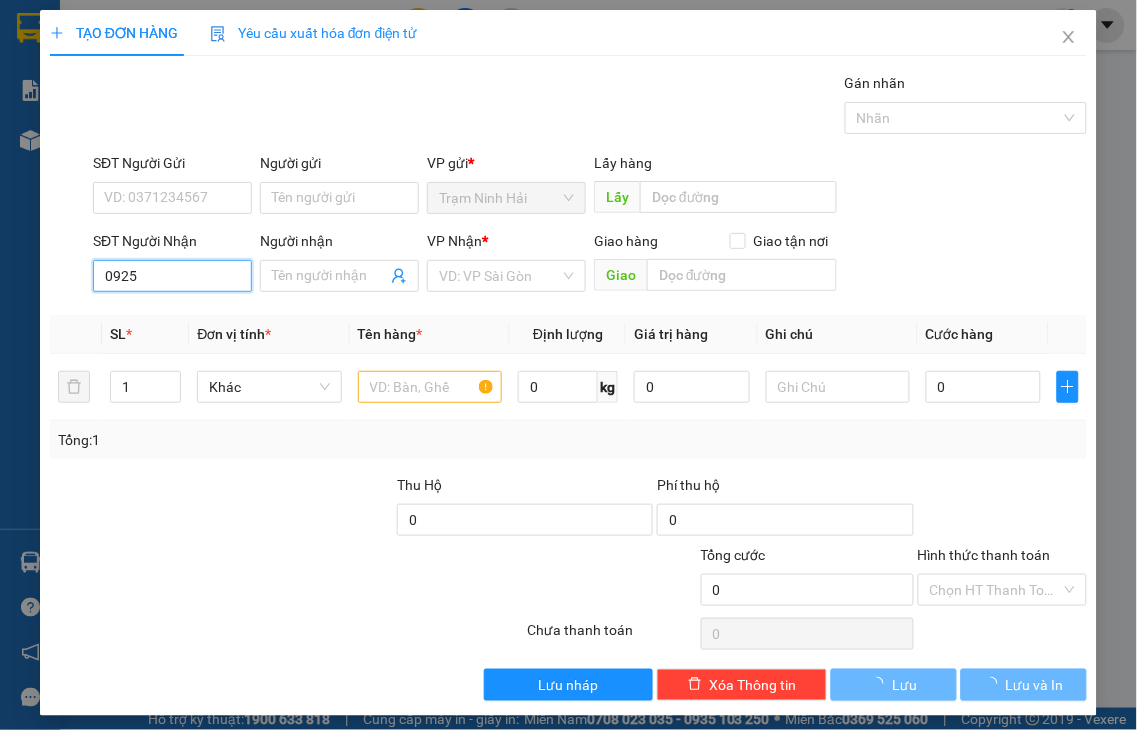 click on "0925" at bounding box center (172, 276) 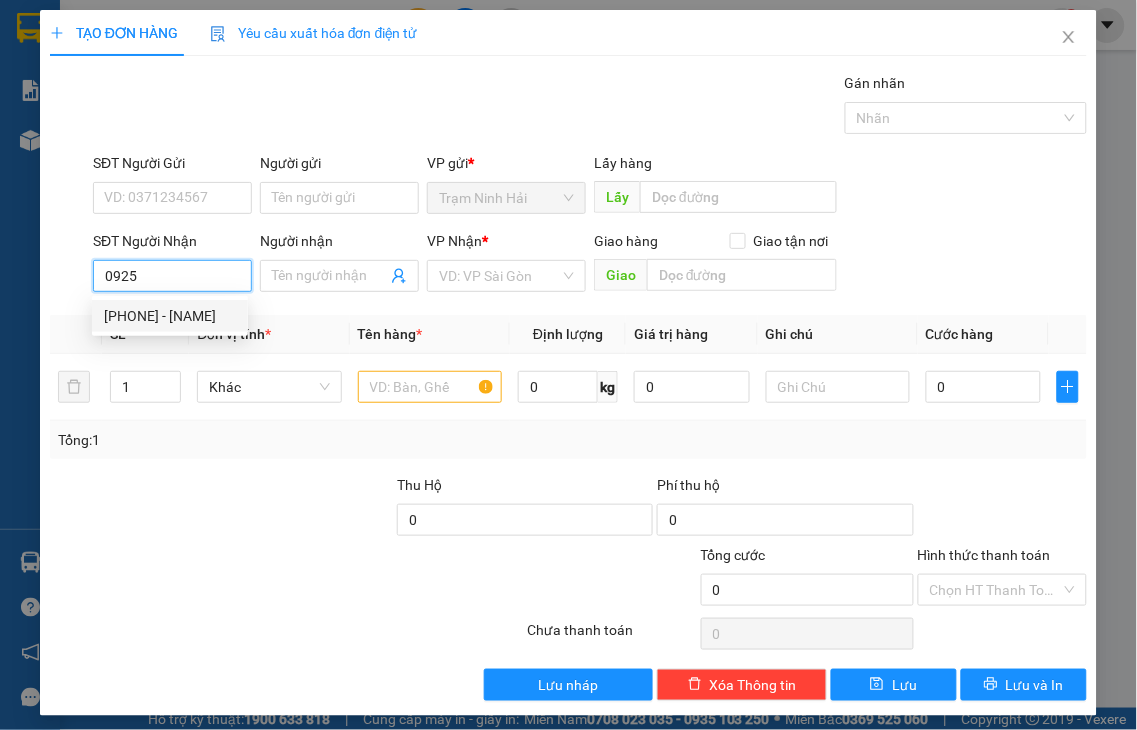 click on "0925153891 - TÁNH" at bounding box center (170, 316) 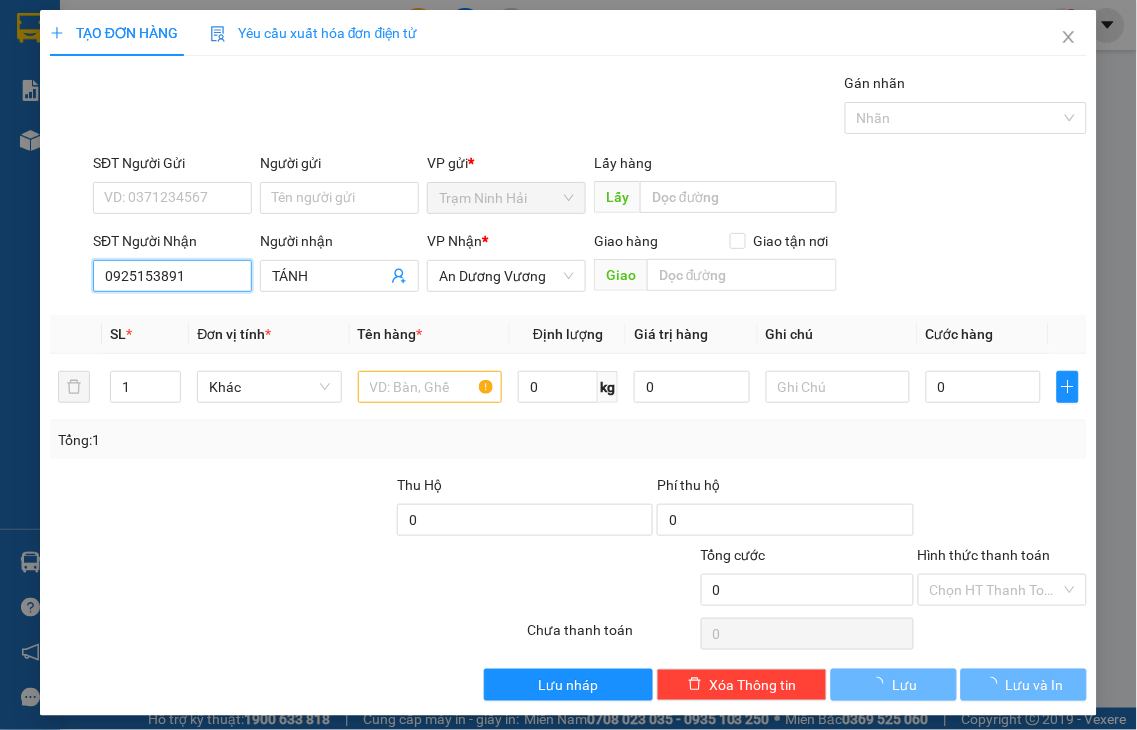 type on "40.000" 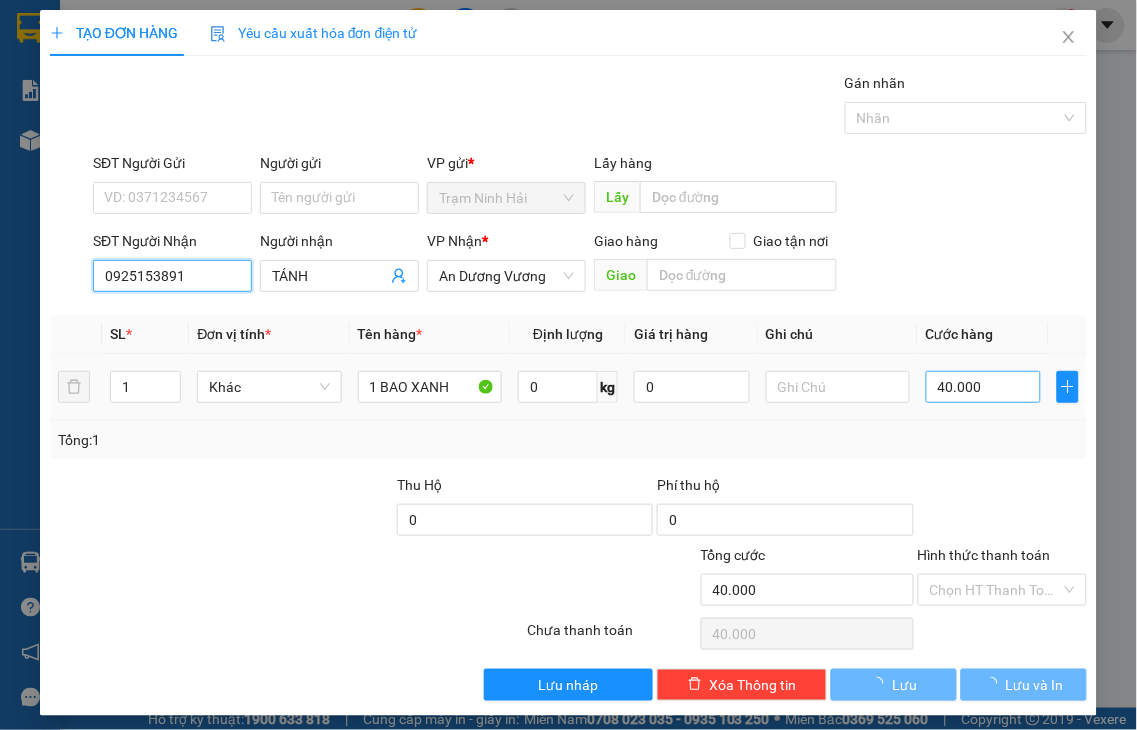 type on "0925153891" 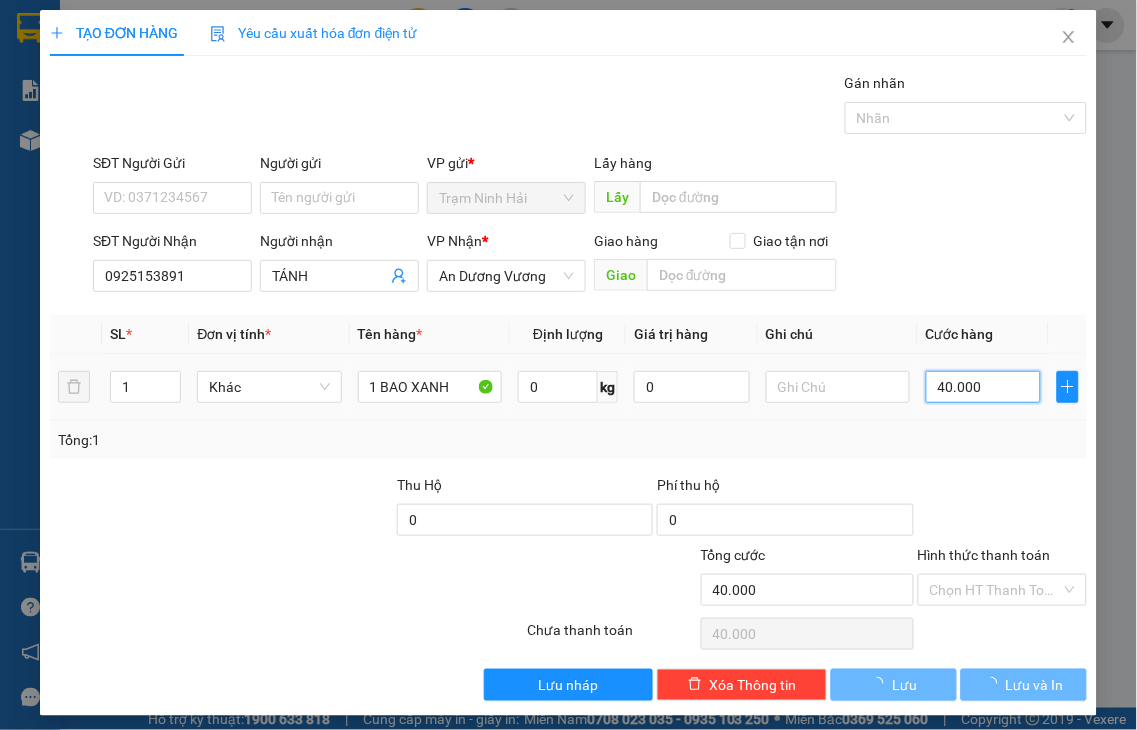 click on "40.000" at bounding box center (983, 387) 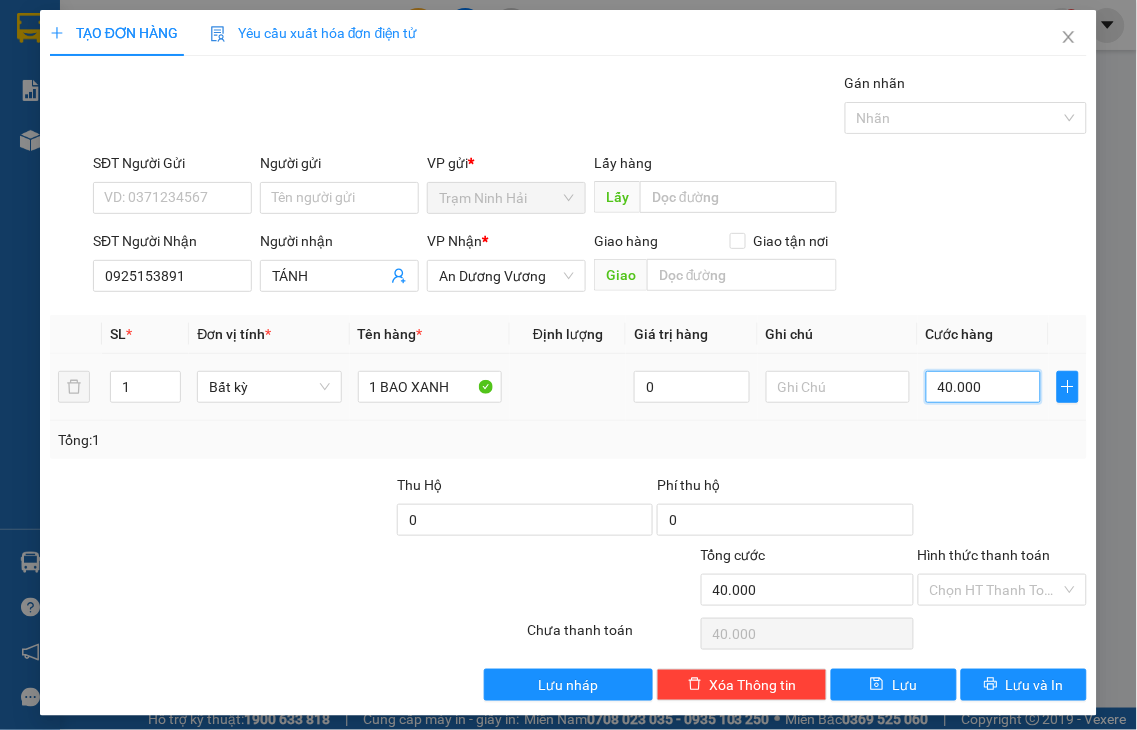 type on "5" 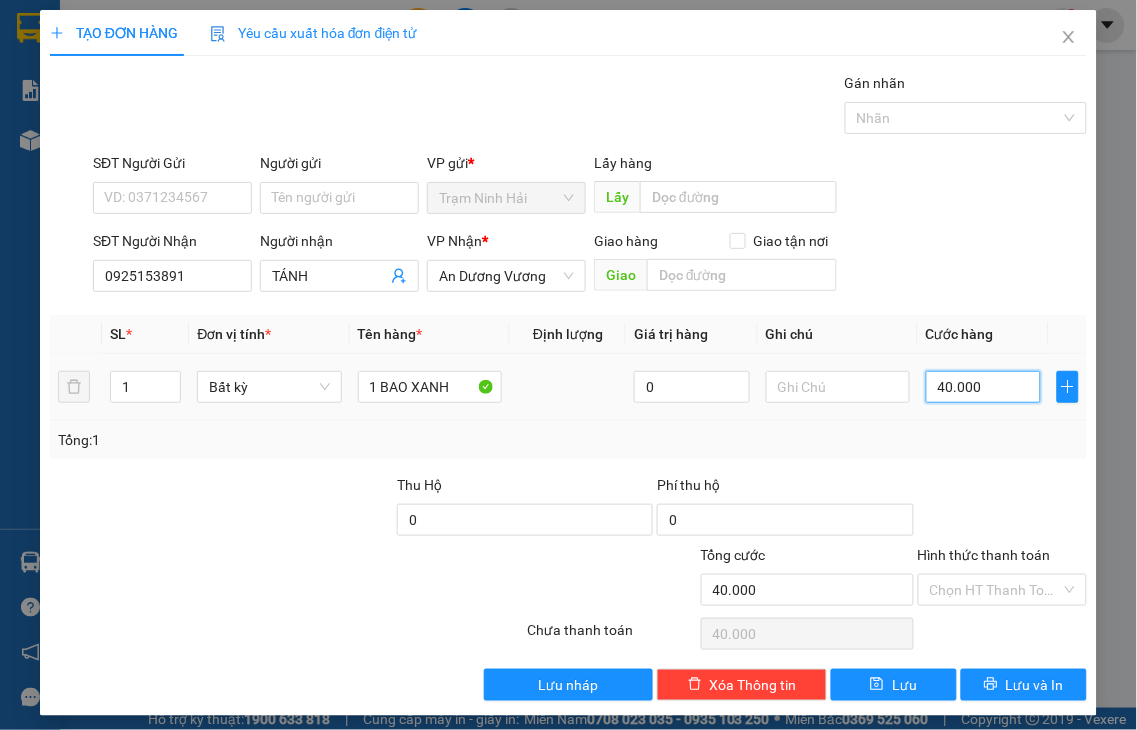 type on "5" 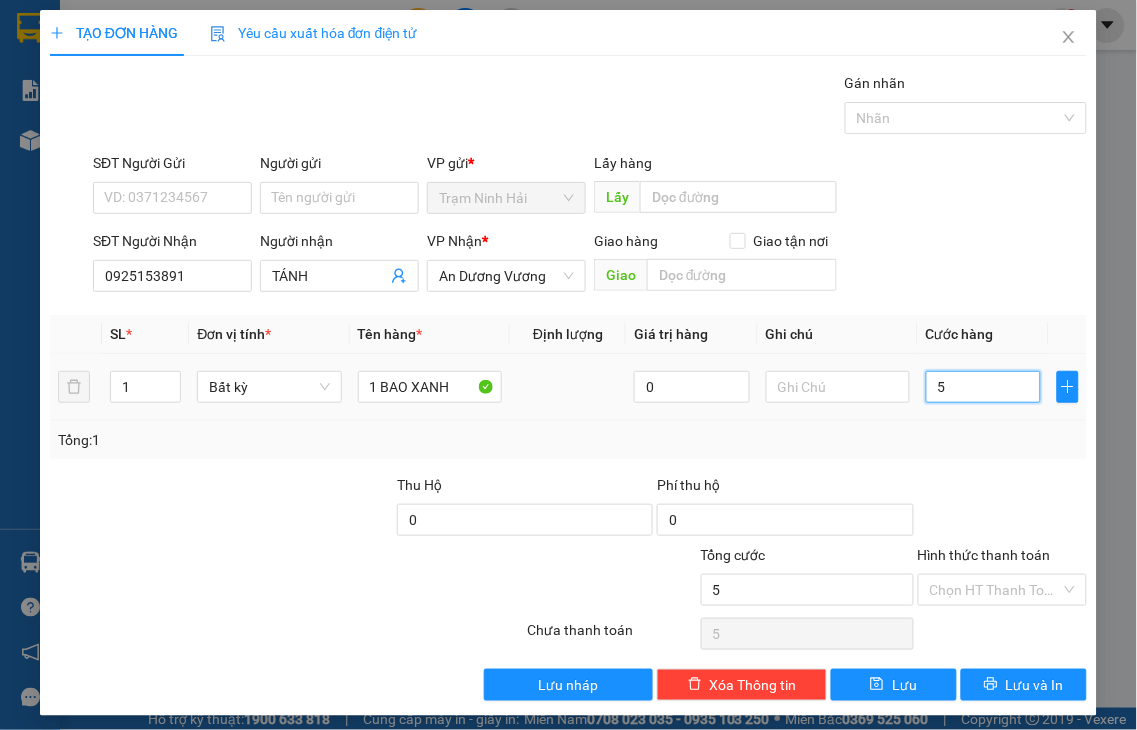 type on "50" 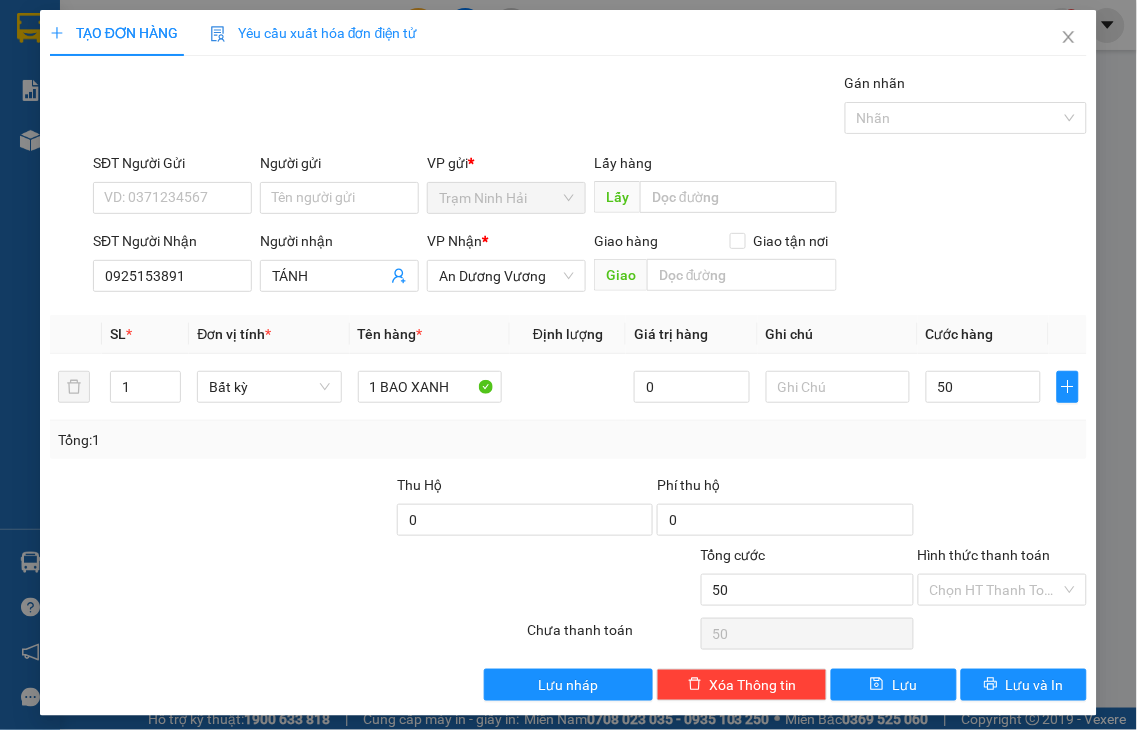 click on "Hình thức thanh toán" at bounding box center (984, 555) 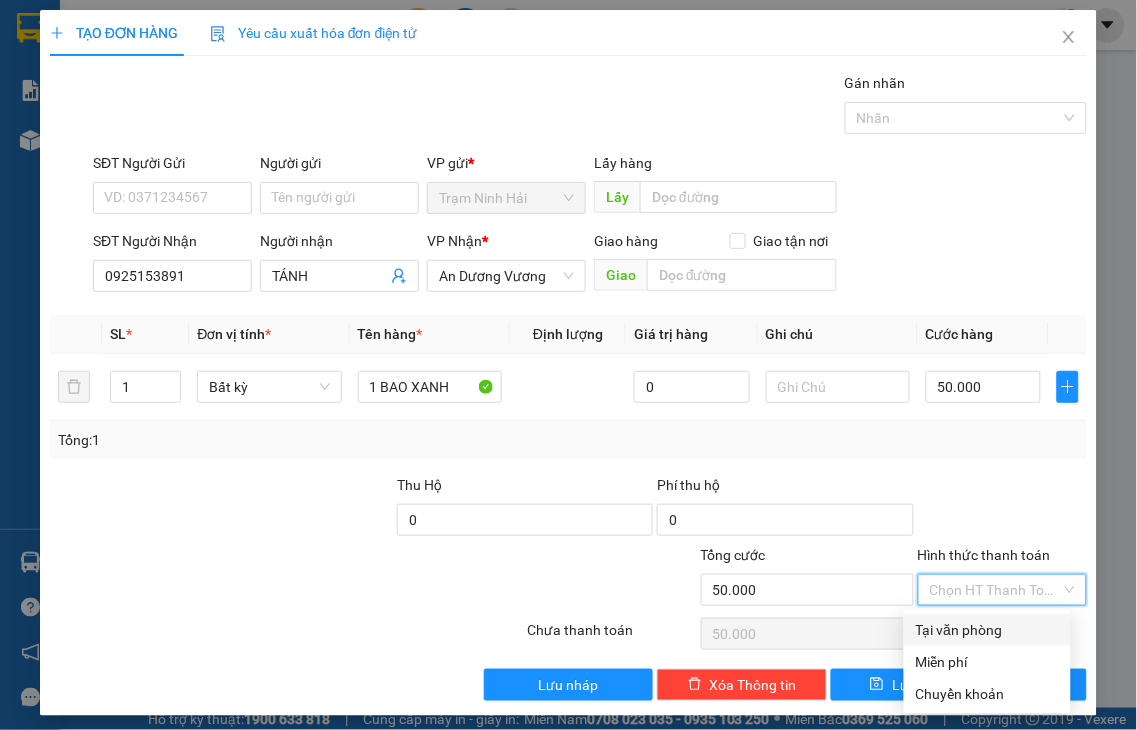 click on "Tại văn phòng" at bounding box center [987, 630] 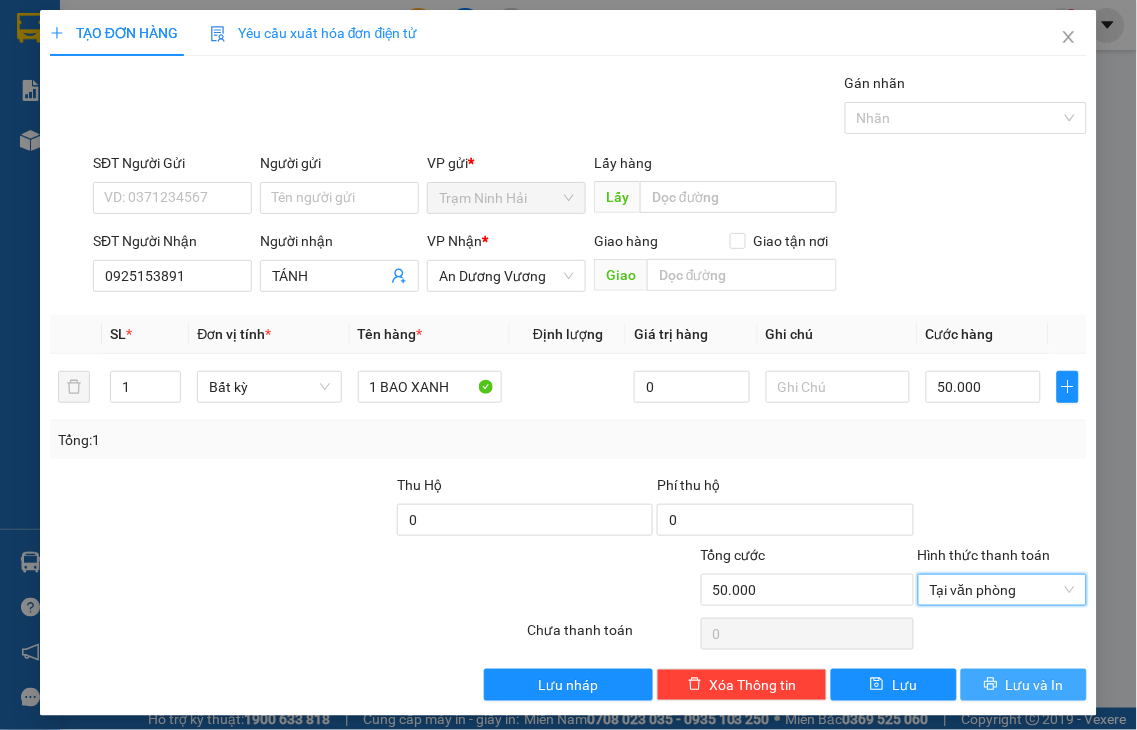 click on "Lưu và In" at bounding box center (1035, 685) 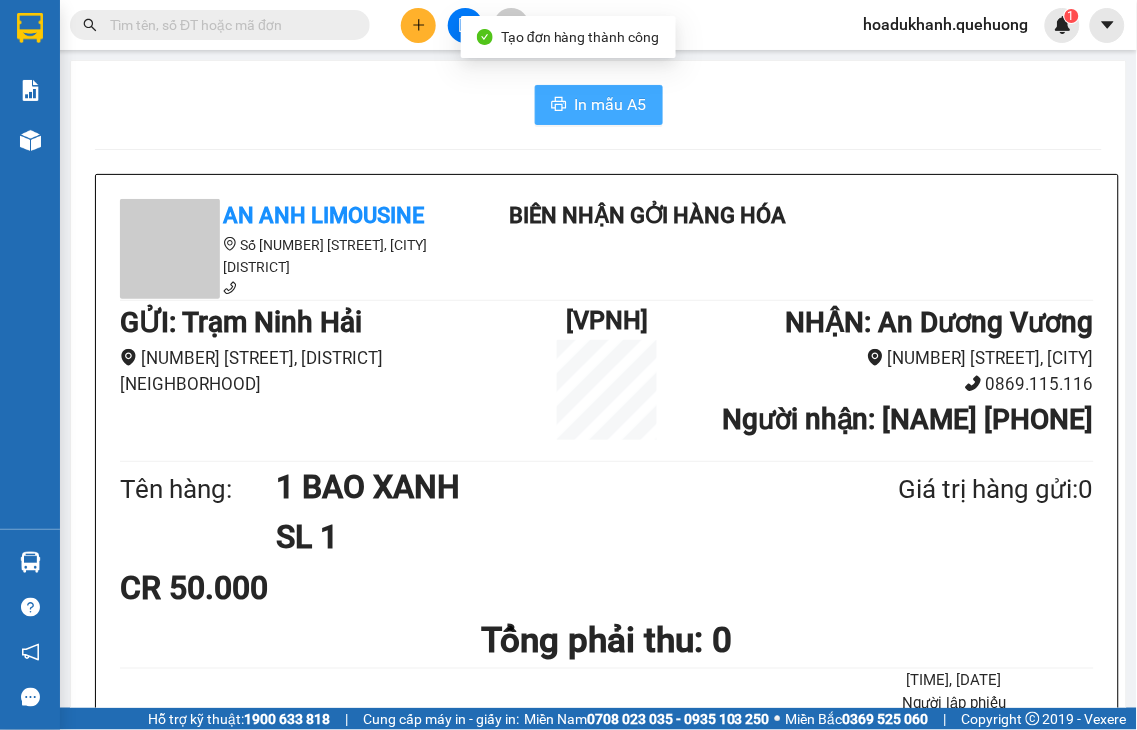 click on "In mẫu A5" at bounding box center (611, 104) 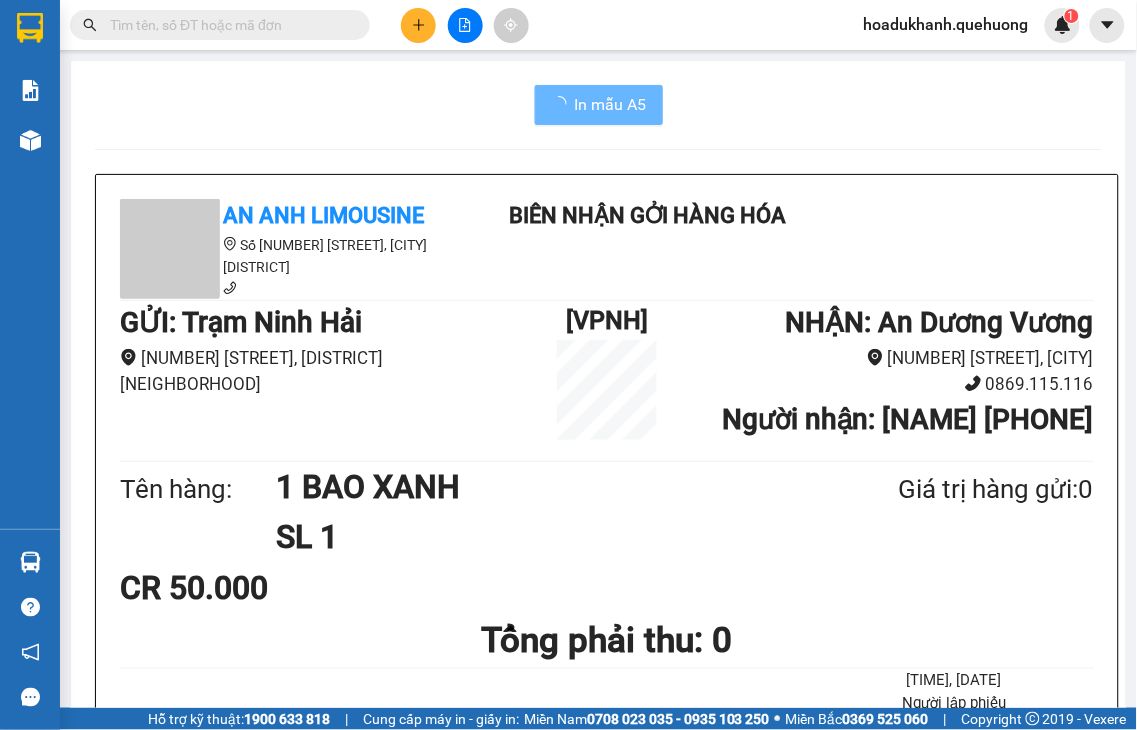 click at bounding box center (418, 25) 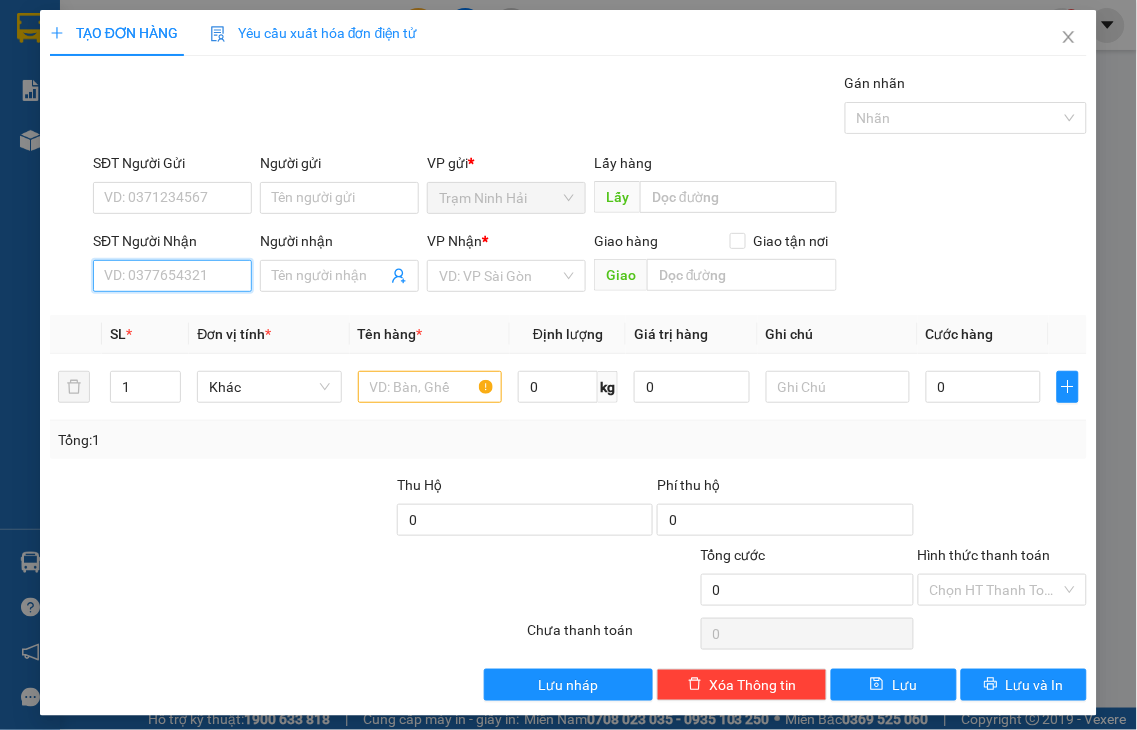 click on "SĐT Người Nhận" at bounding box center (172, 276) 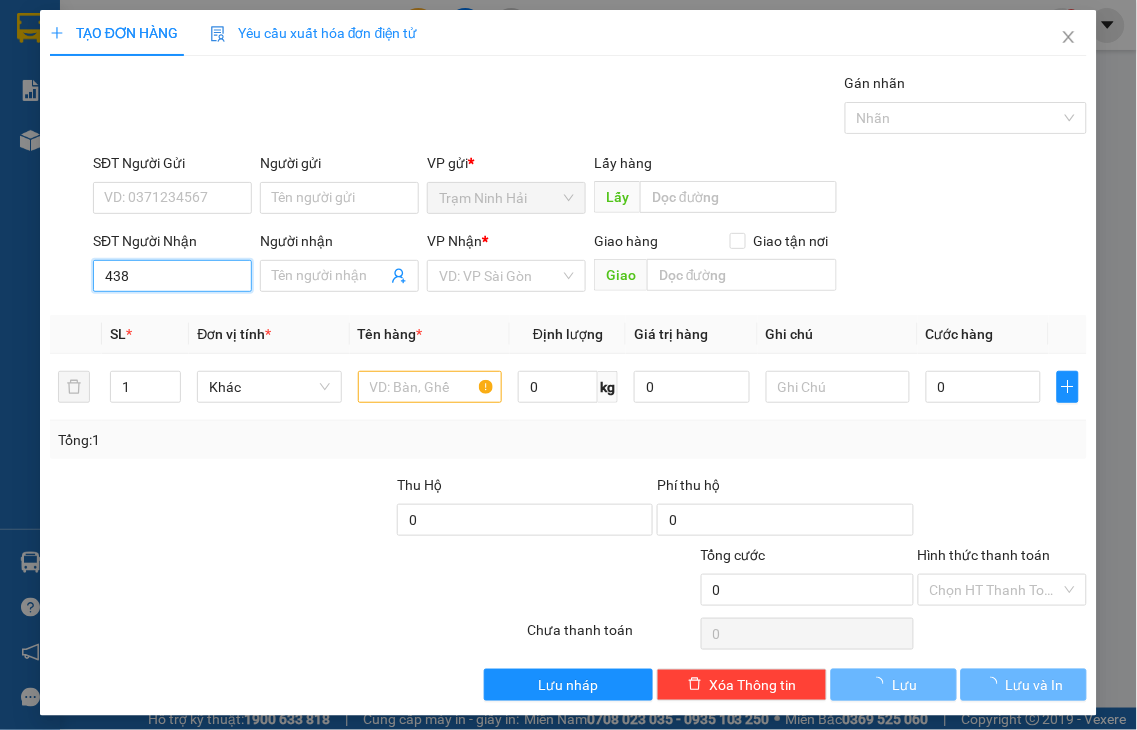 click on "438" at bounding box center [172, 276] 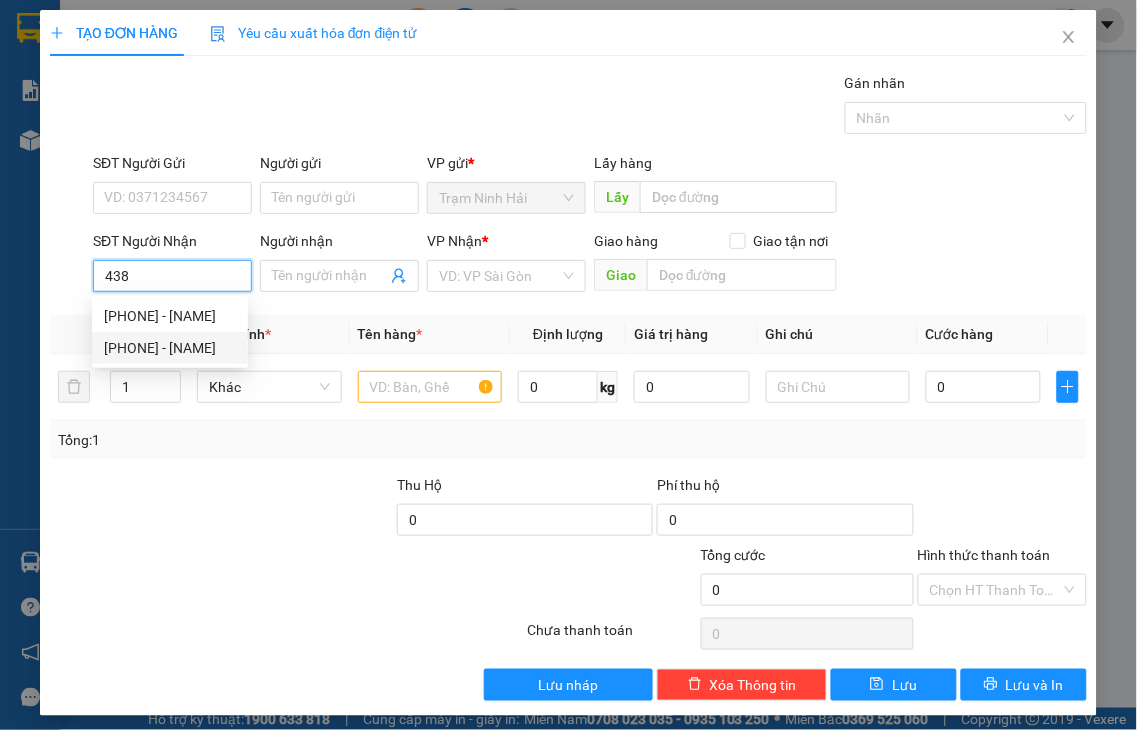 click on "0332421438 - CÔ DANH" at bounding box center (170, 348) 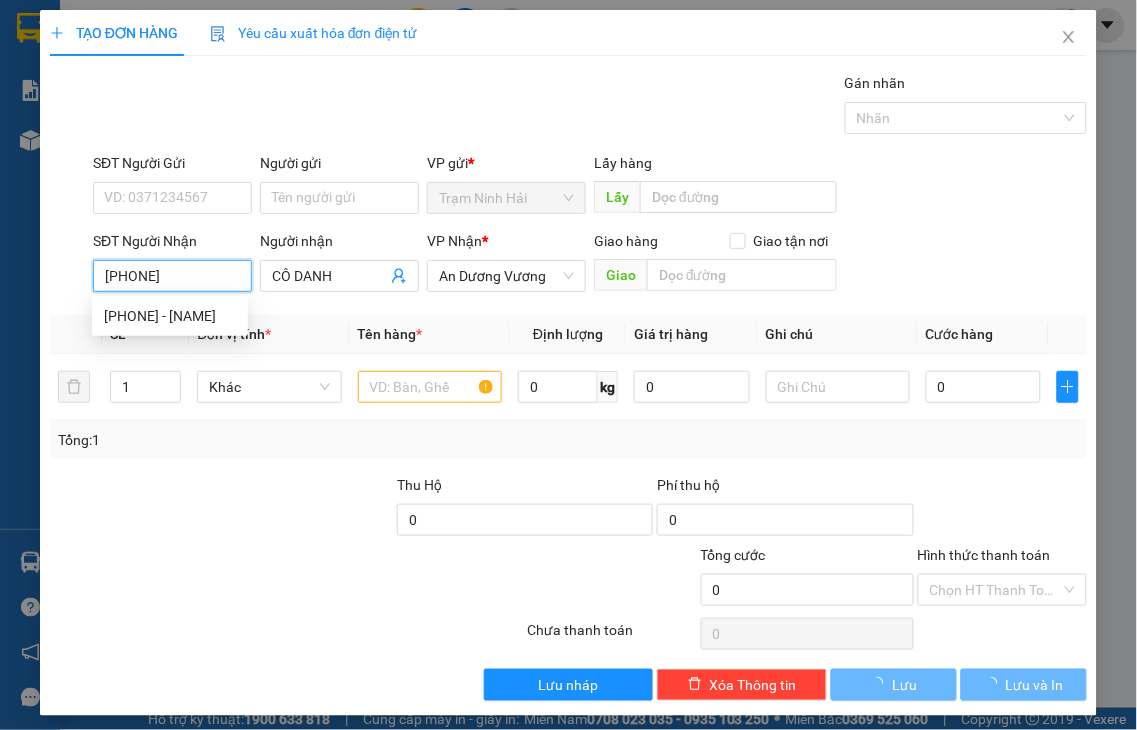 type on "70.000" 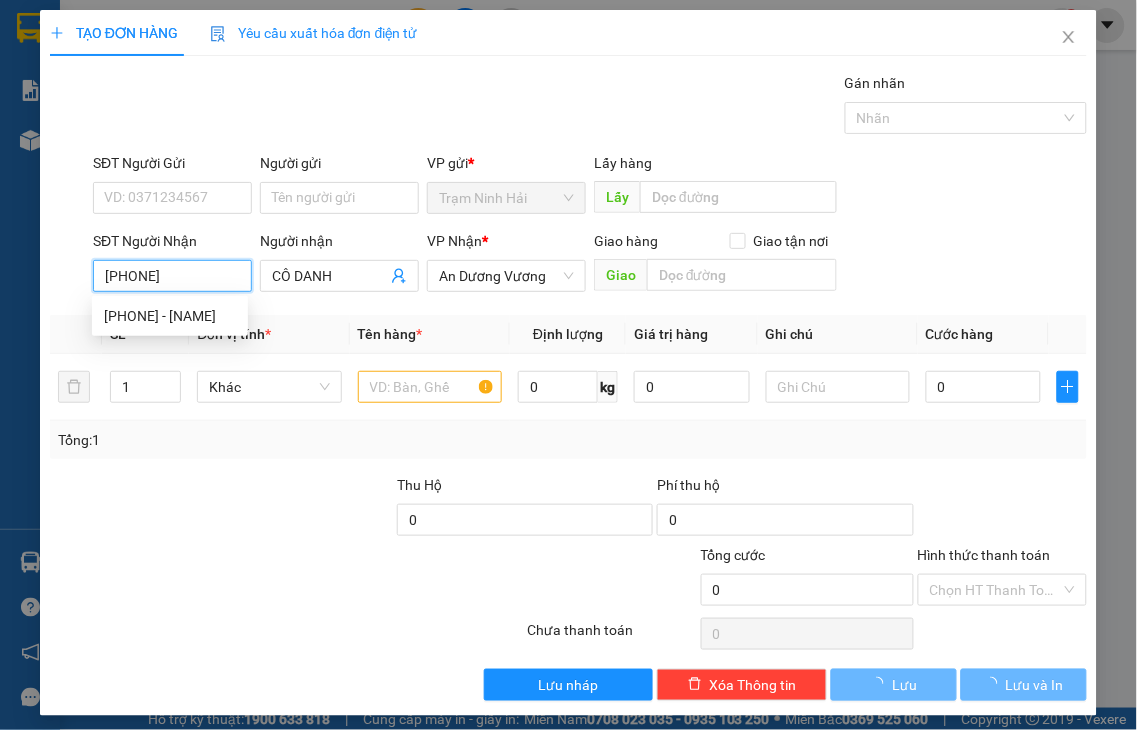 type on "70.000" 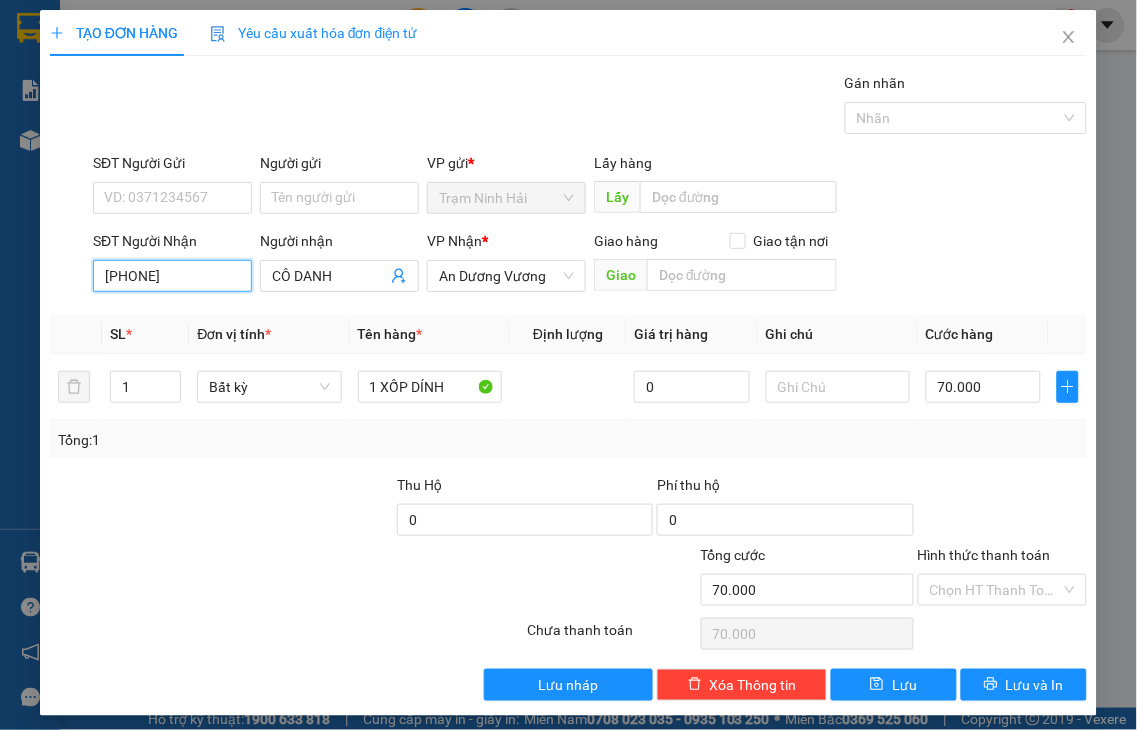type on "[PHONE]" 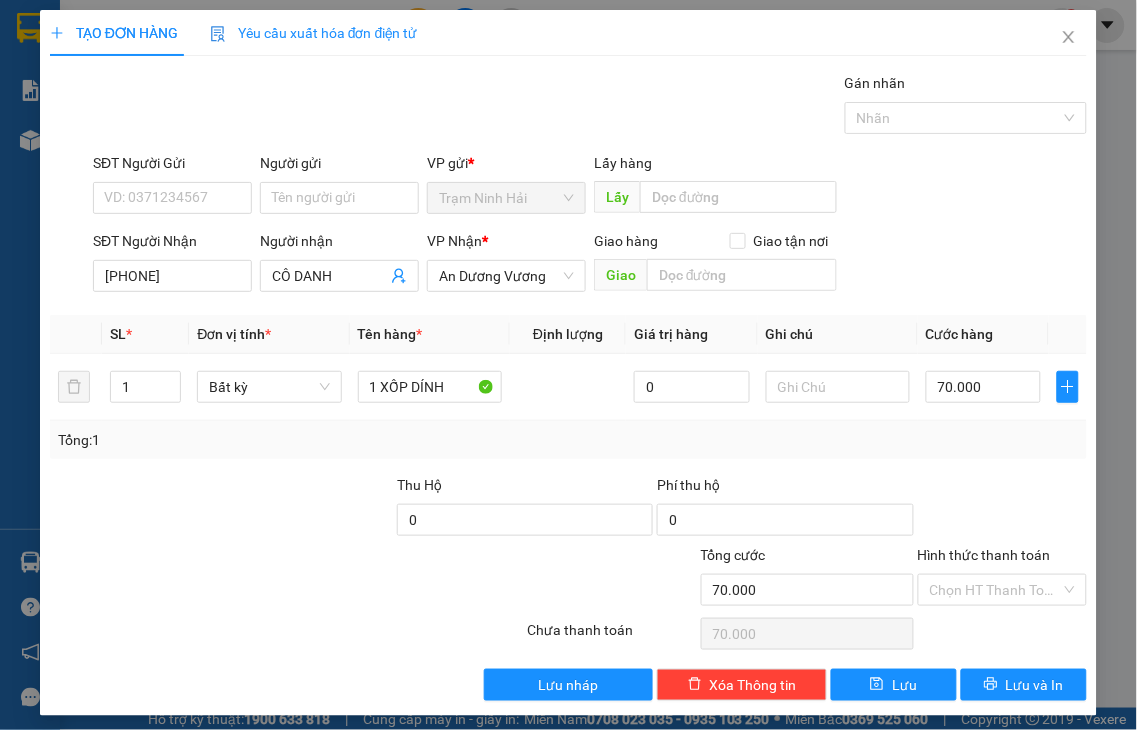 click on "Hình thức thanh toán" at bounding box center [984, 555] 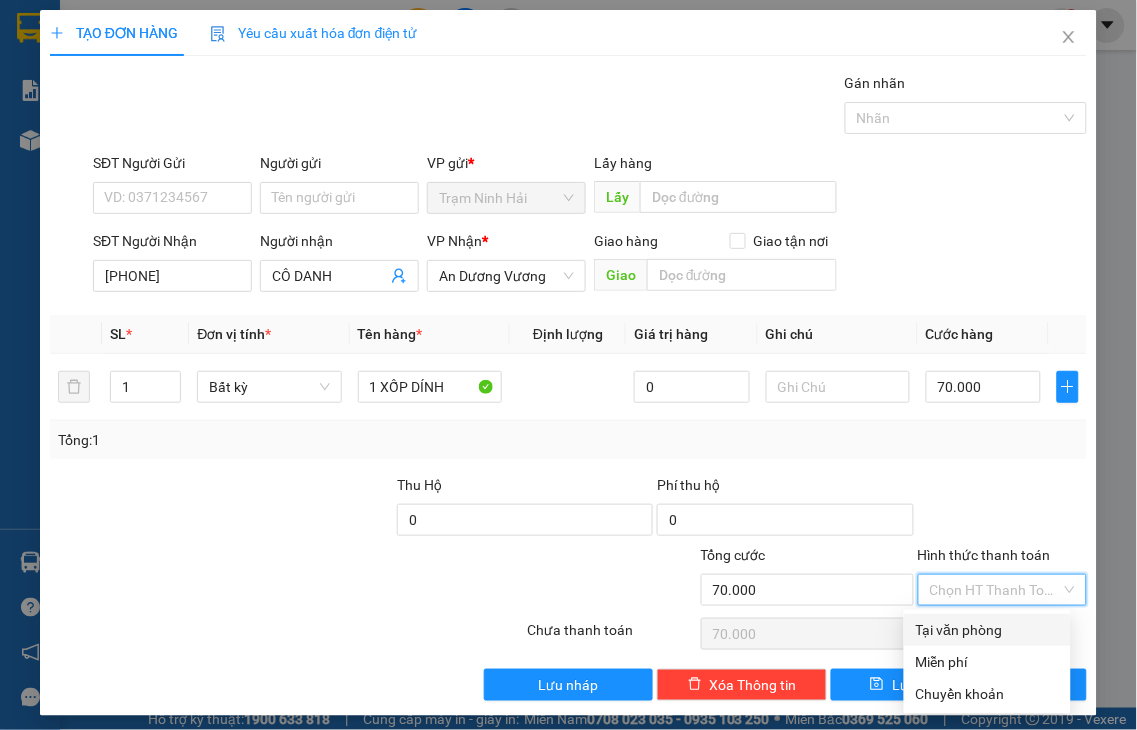 click on "Tại văn phòng" at bounding box center [987, 630] 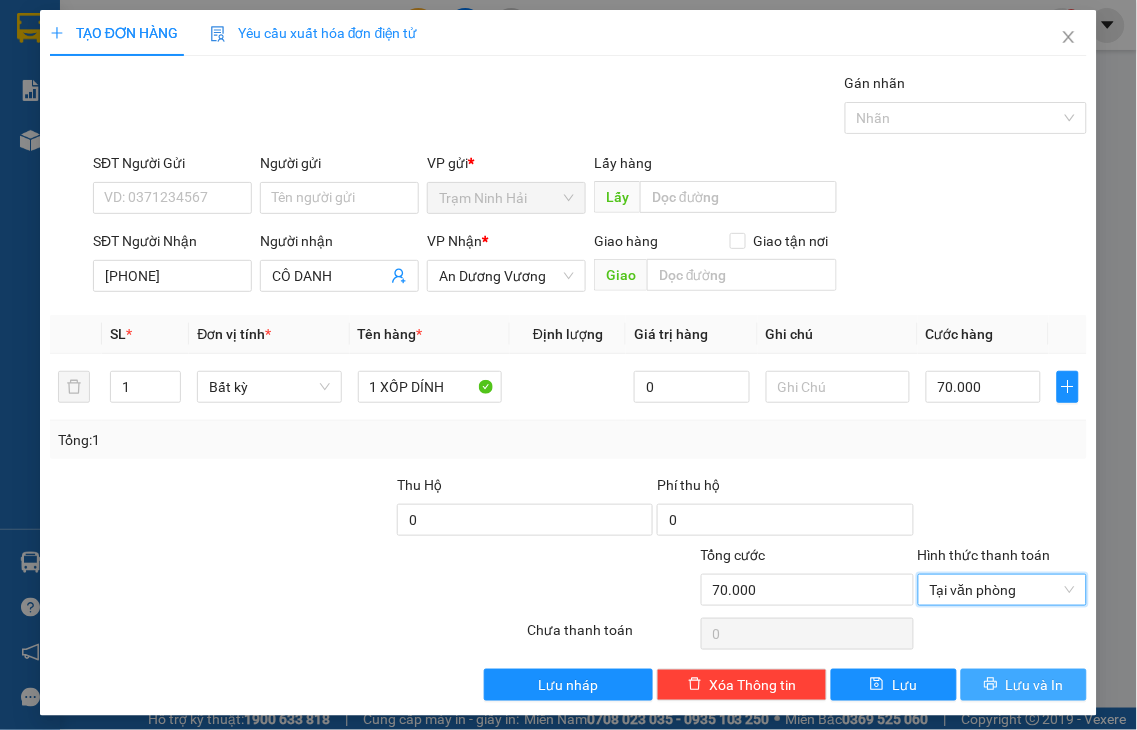 click on "Lưu và In" at bounding box center [1035, 685] 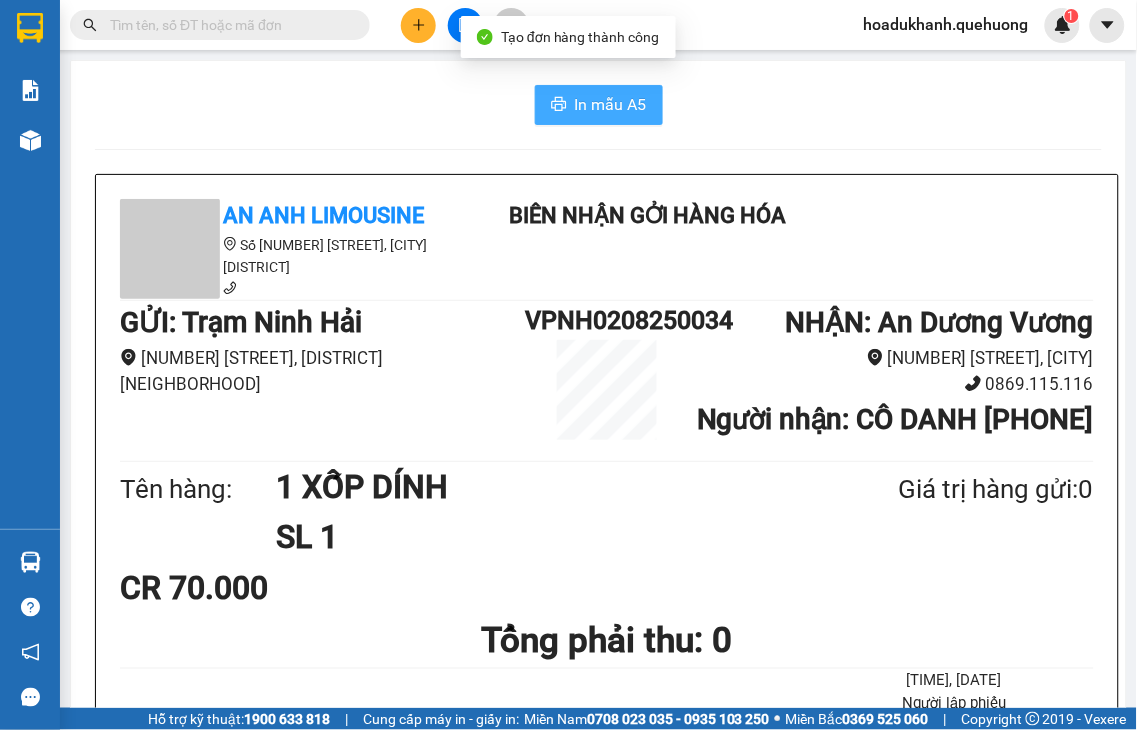 click on "In mẫu A5" at bounding box center [611, 104] 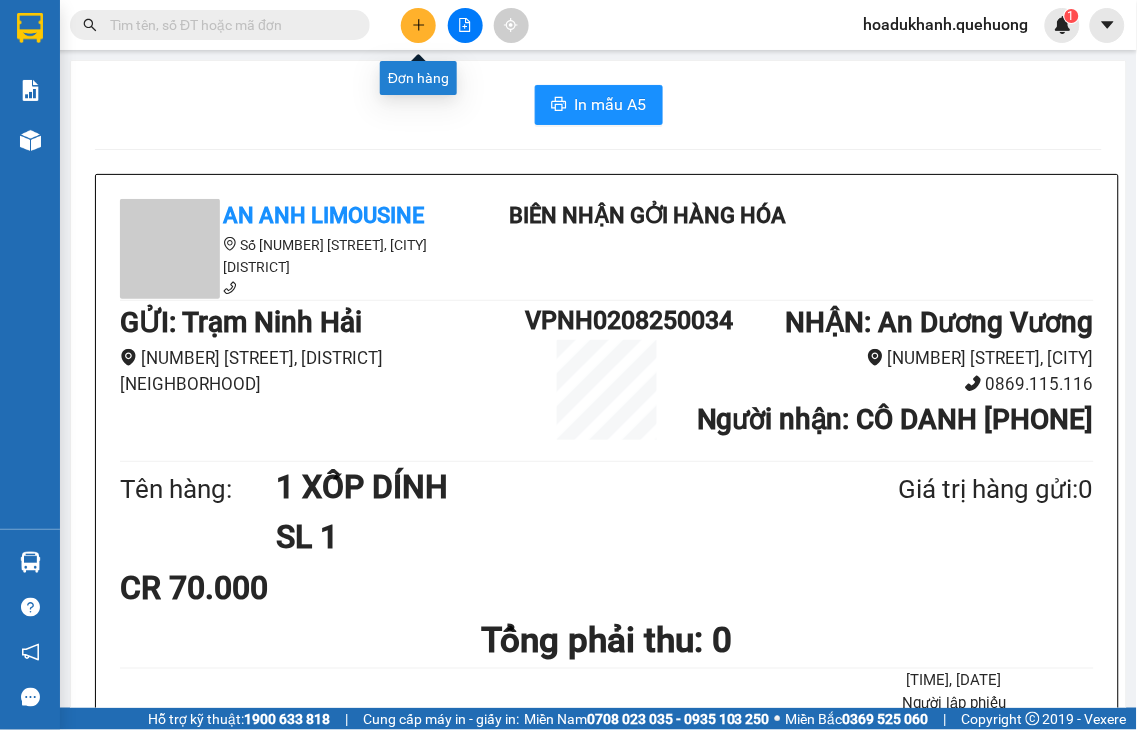 click 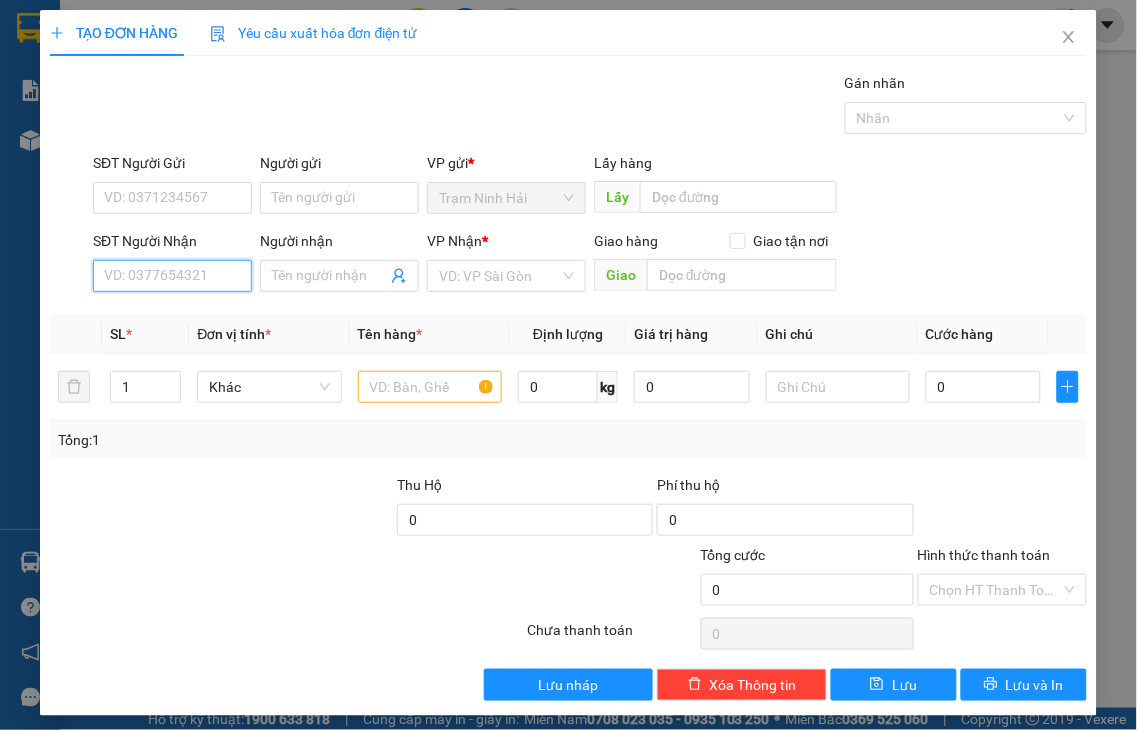 click on "SĐT Người Nhận" at bounding box center [172, 276] 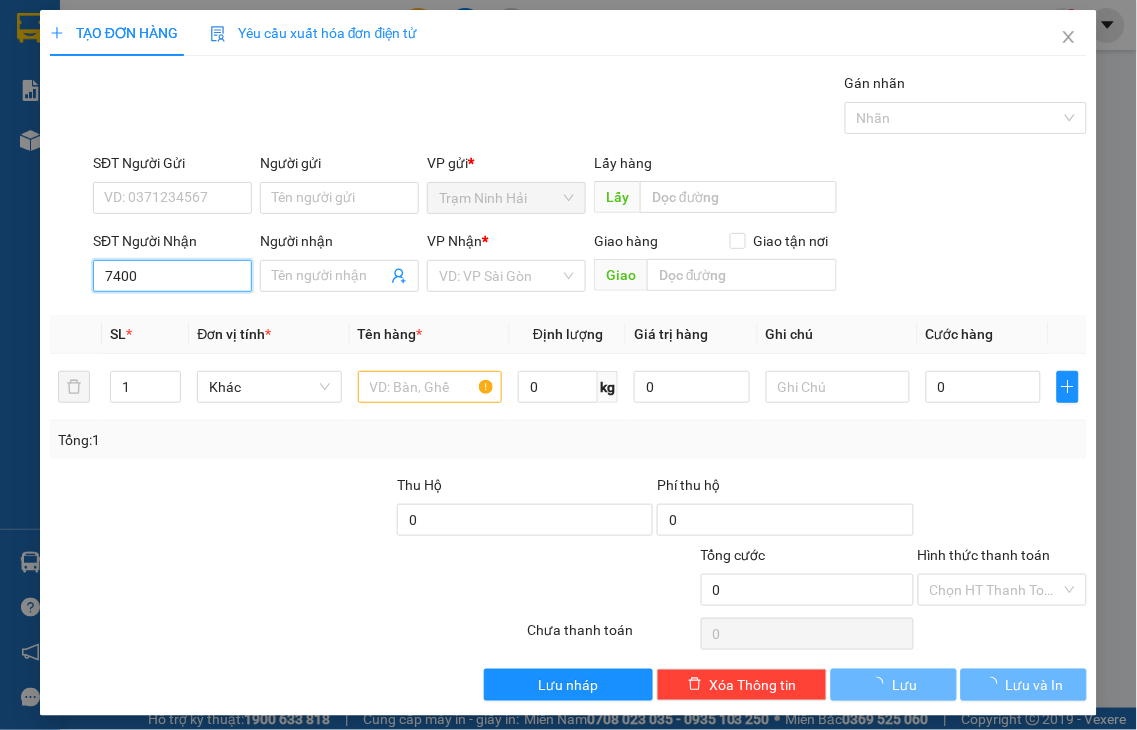 click on "7400" at bounding box center (172, 276) 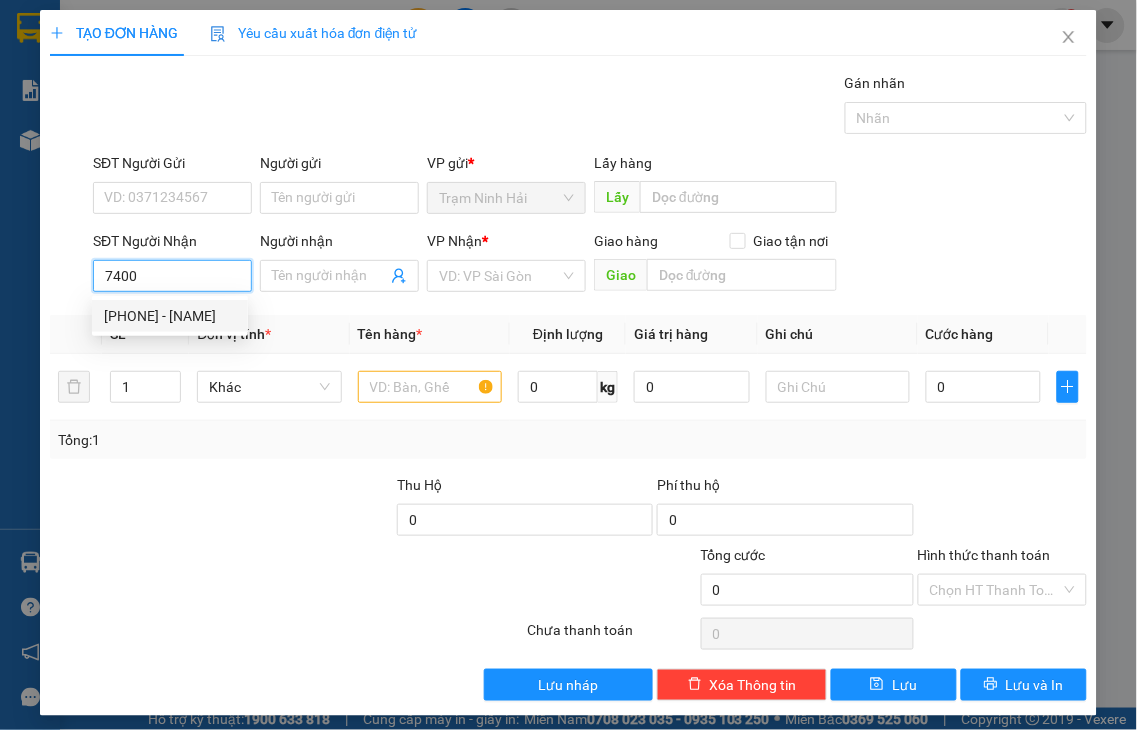 click on "0365367400 - VŨ" at bounding box center (170, 316) 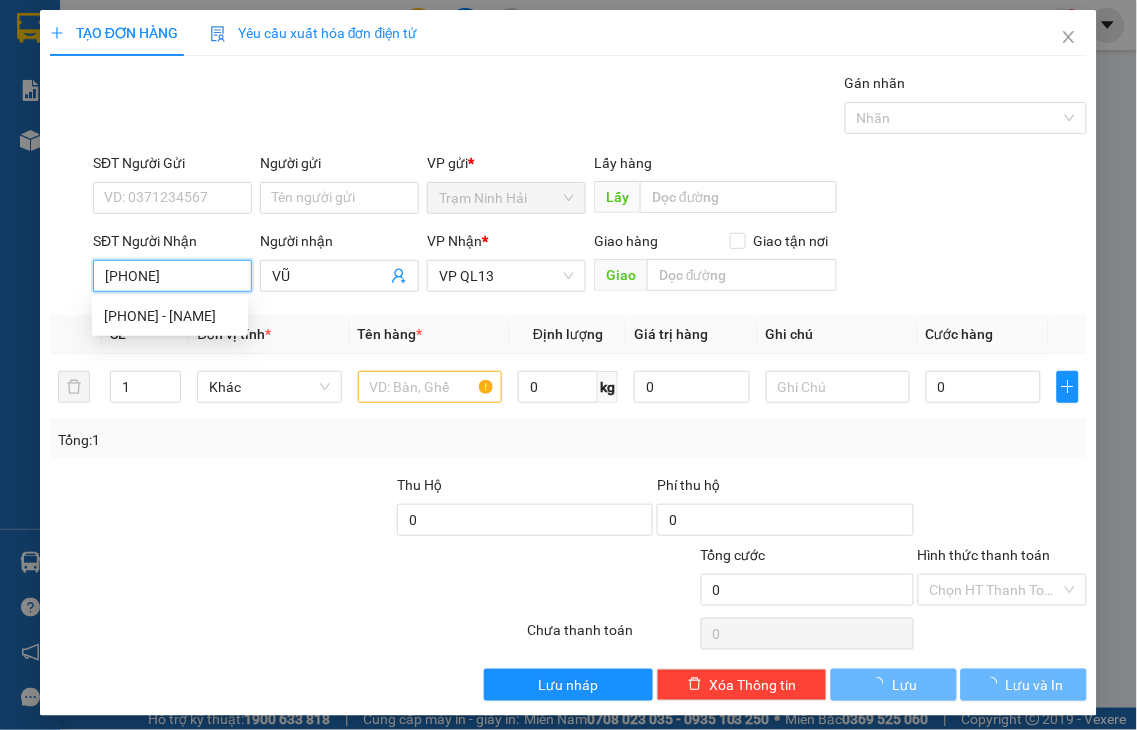 type on "70.000" 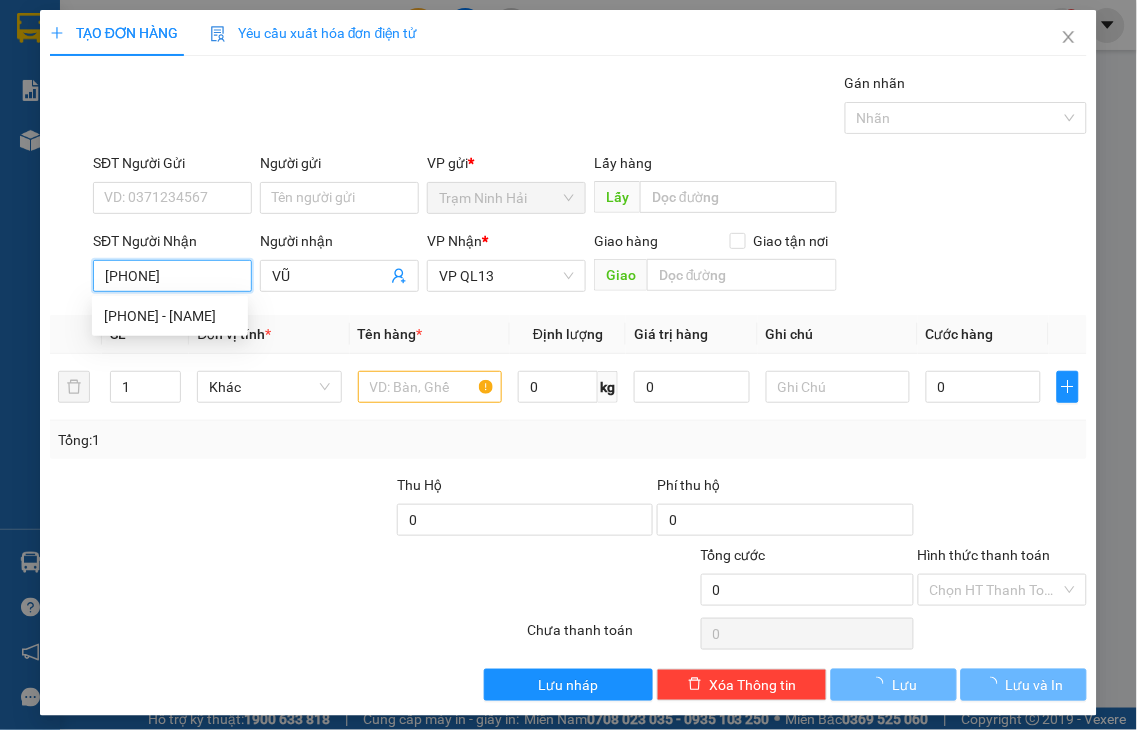type on "70.000" 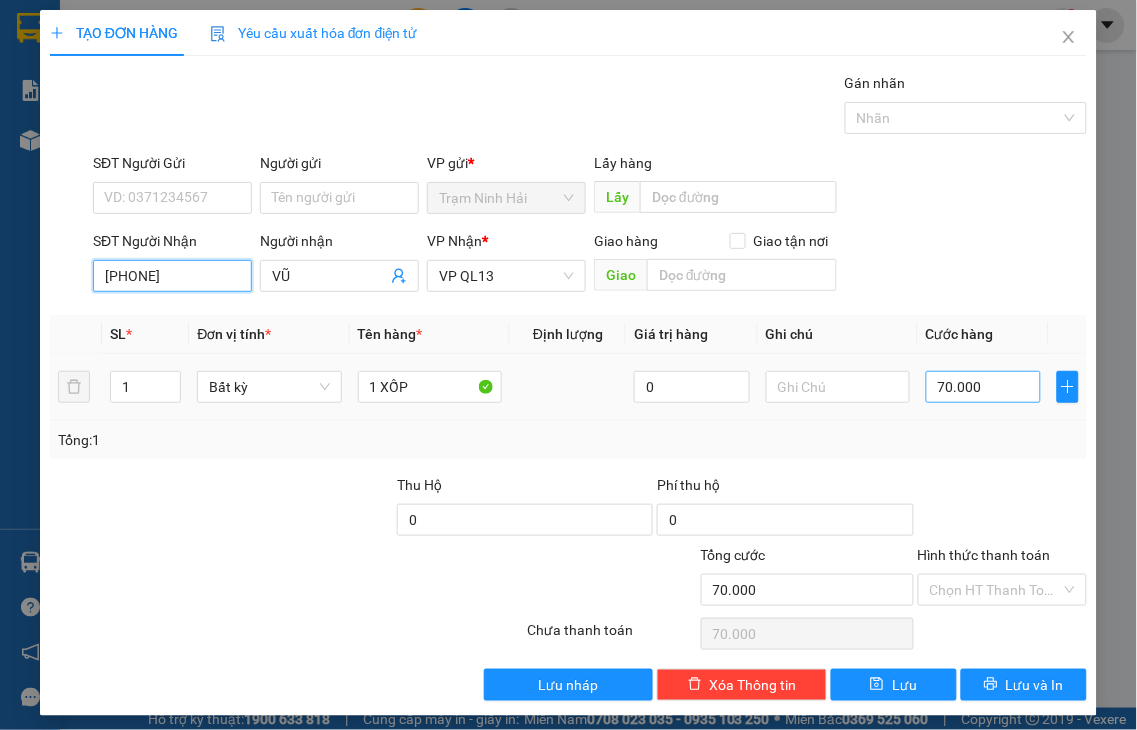 type on "[PHONE]" 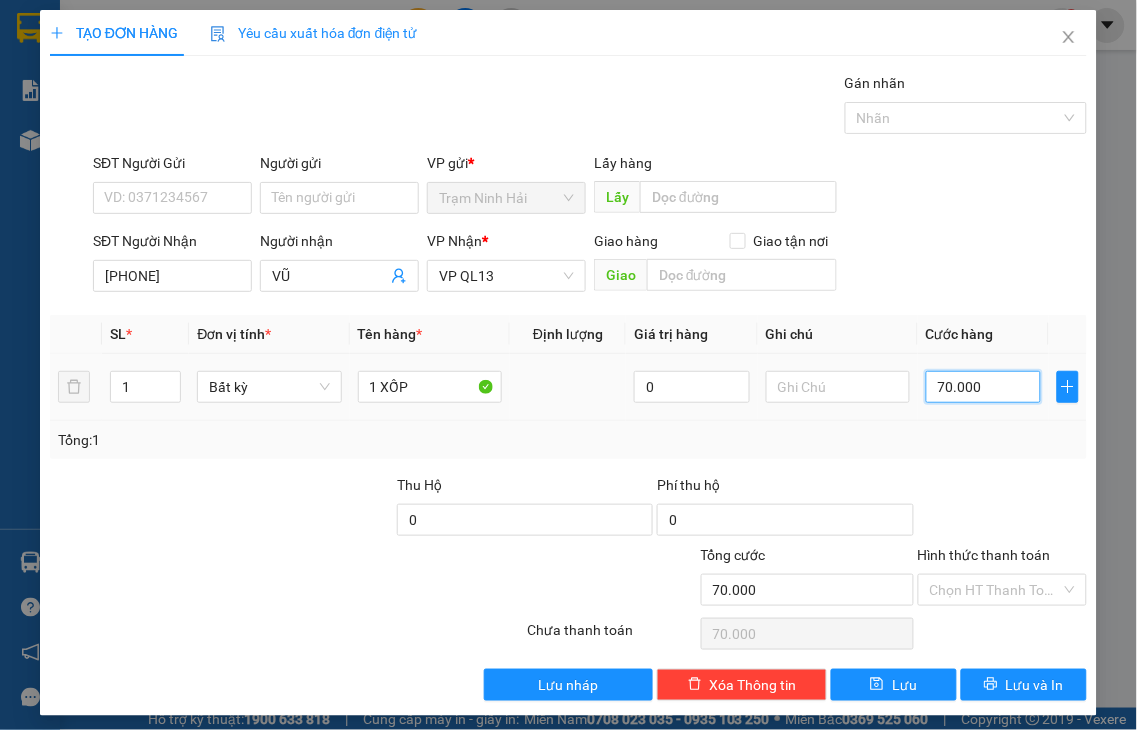 click on "70.000" at bounding box center [983, 387] 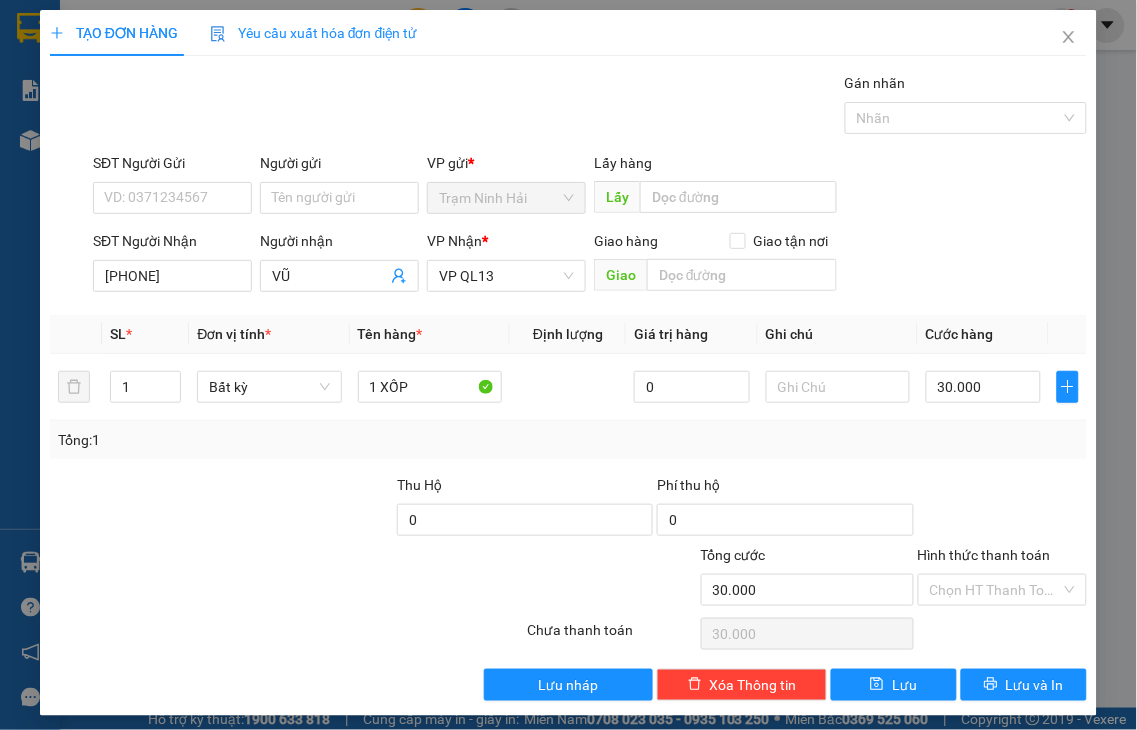 click on "Hình thức thanh toán" at bounding box center (984, 555) 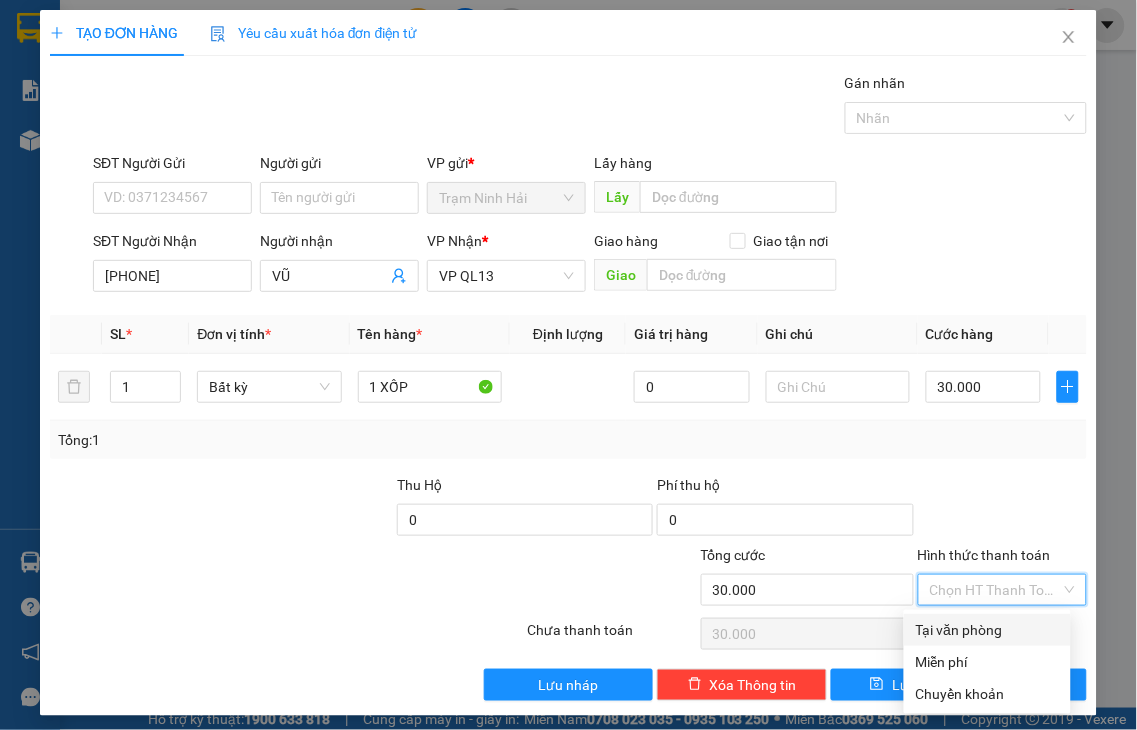 click on "Tại văn phòng" at bounding box center [987, 630] 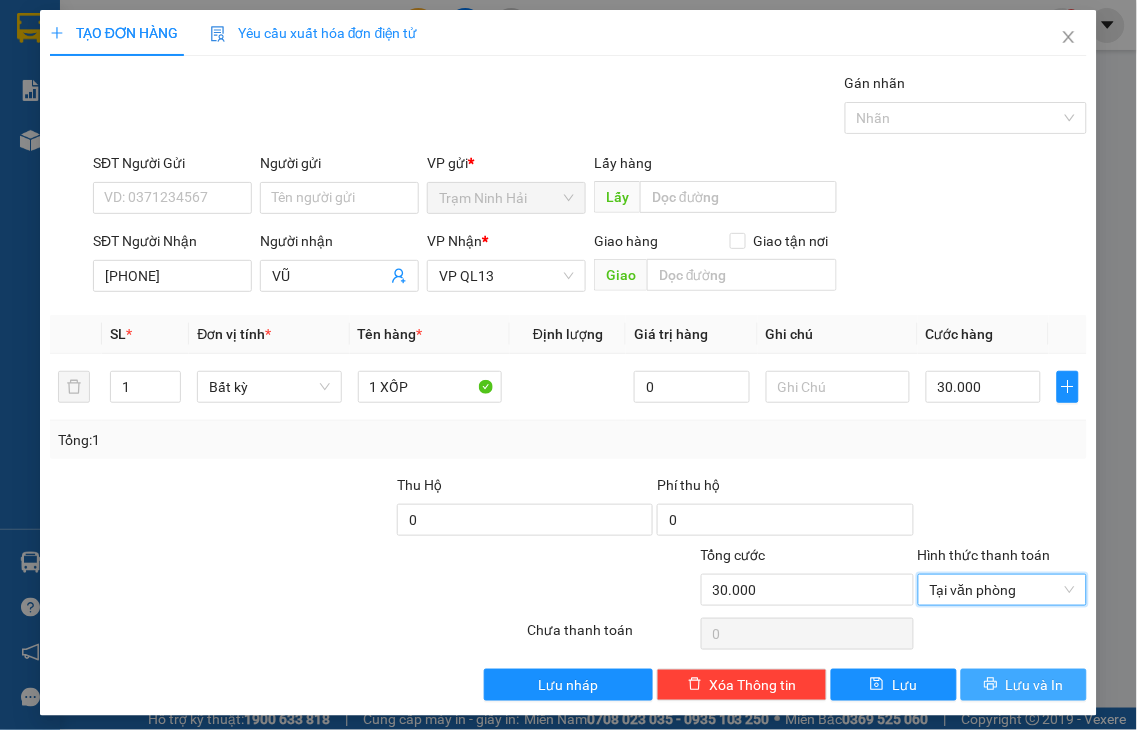 click on "Lưu và In" at bounding box center [1035, 685] 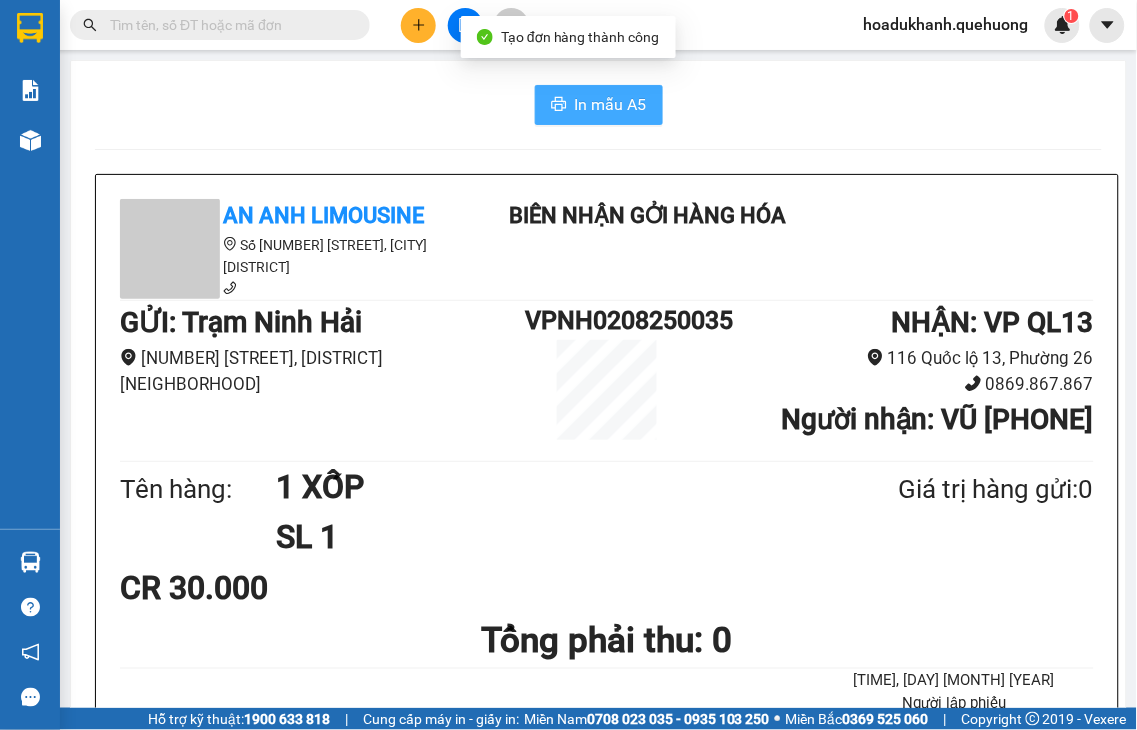click on "In mẫu A5" at bounding box center (611, 104) 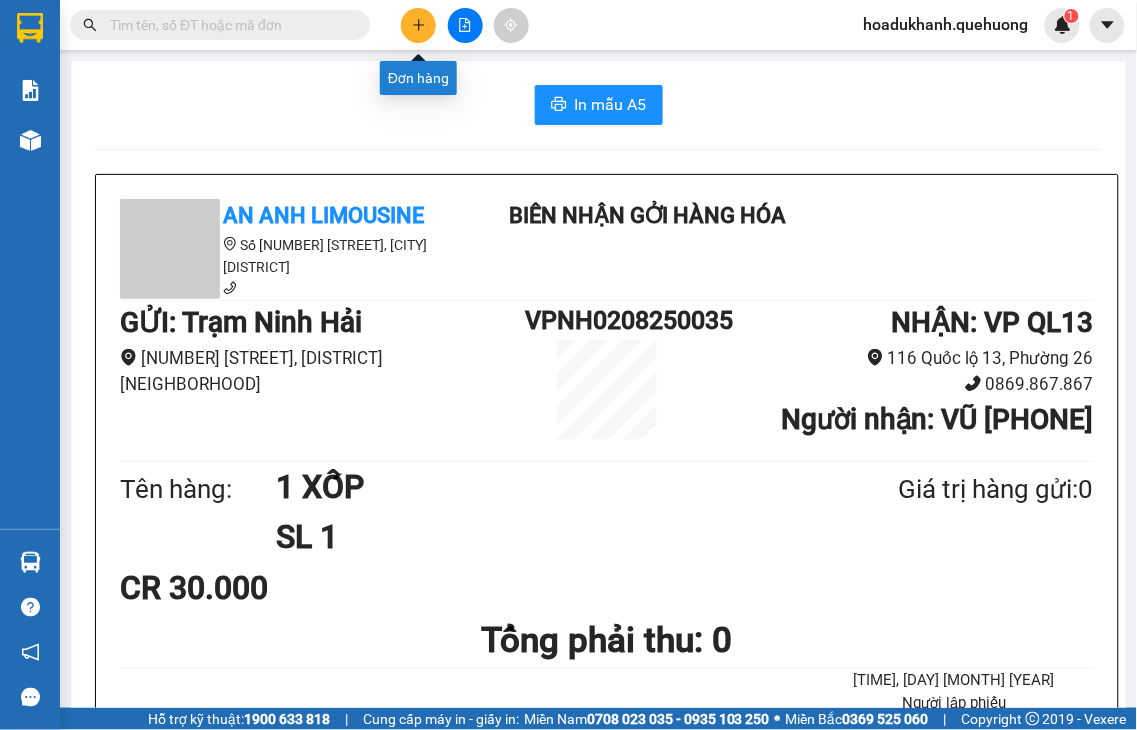 click 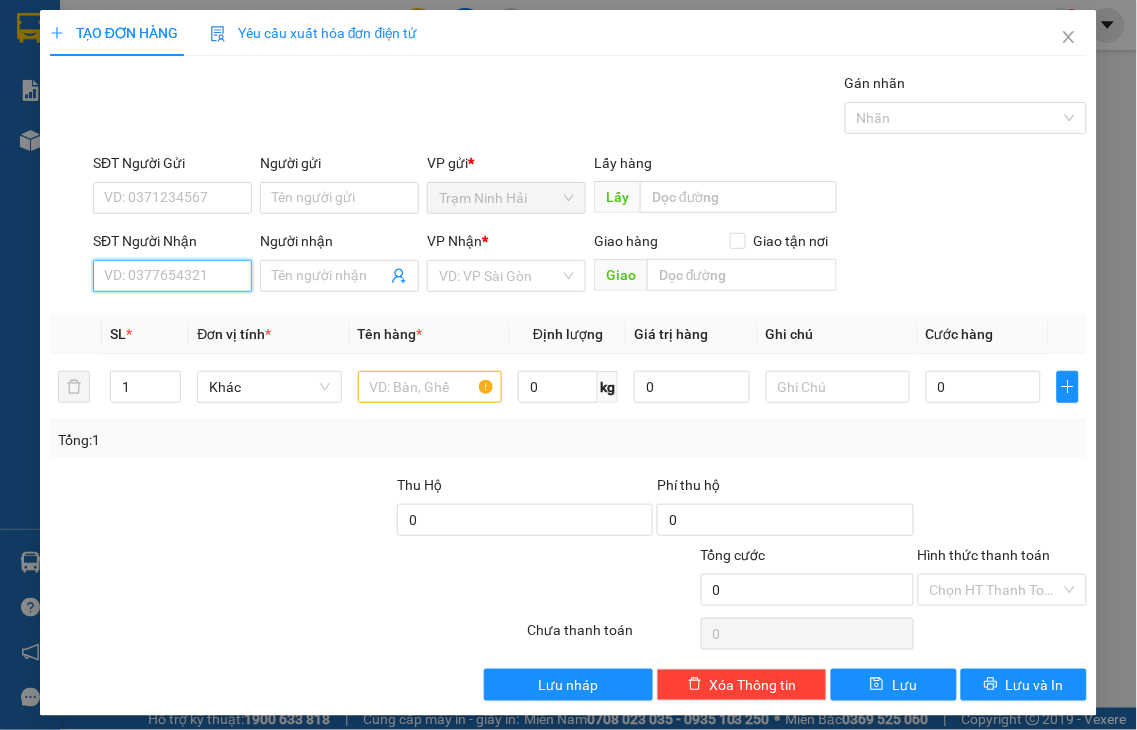 click on "SĐT Người Nhận" at bounding box center (172, 276) 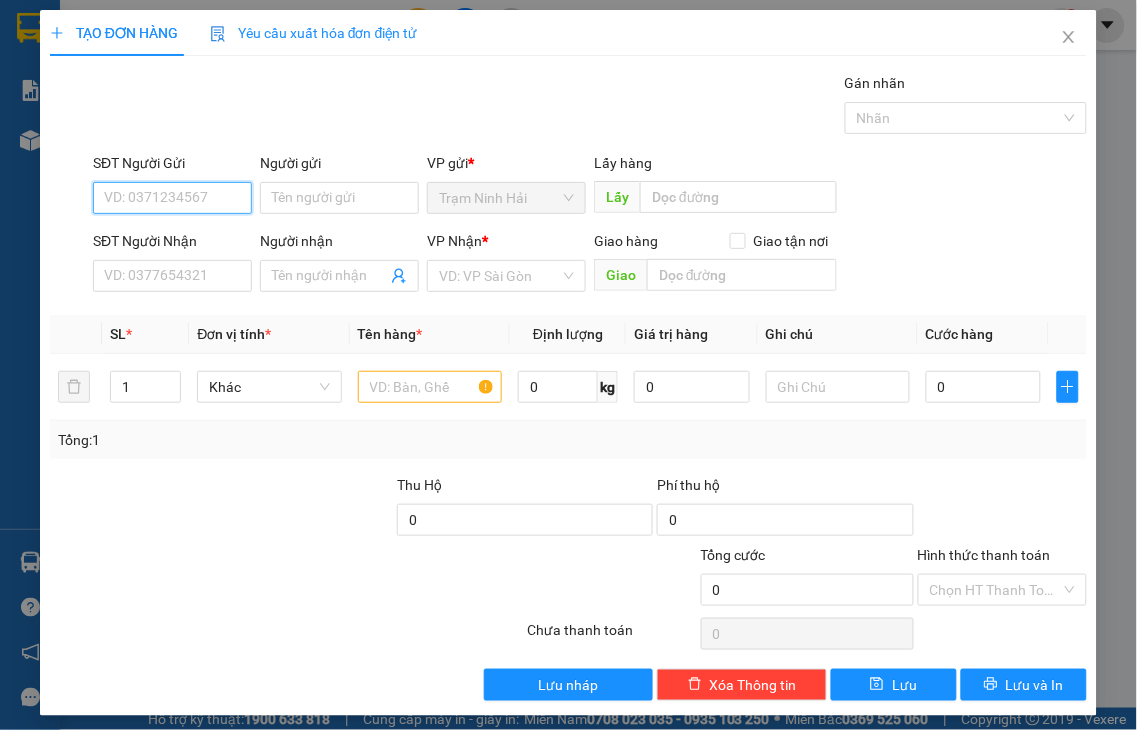 click on "SĐT Người Gửi" at bounding box center (172, 198) 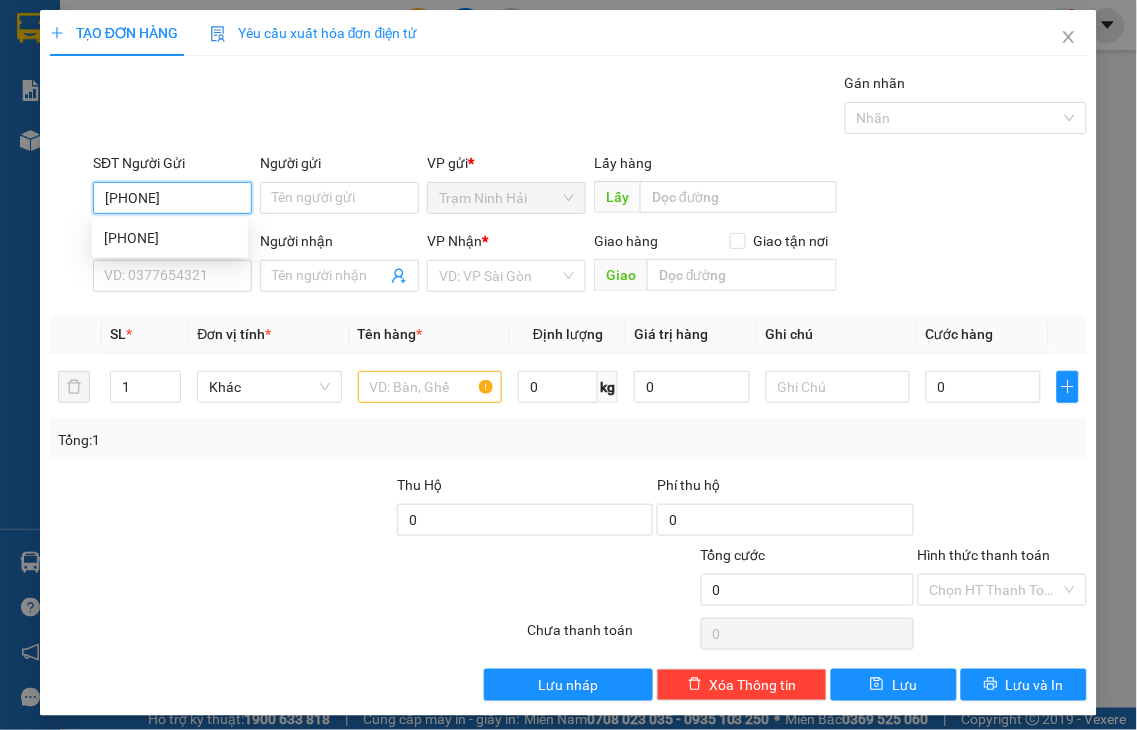 type on "[PHONE]" 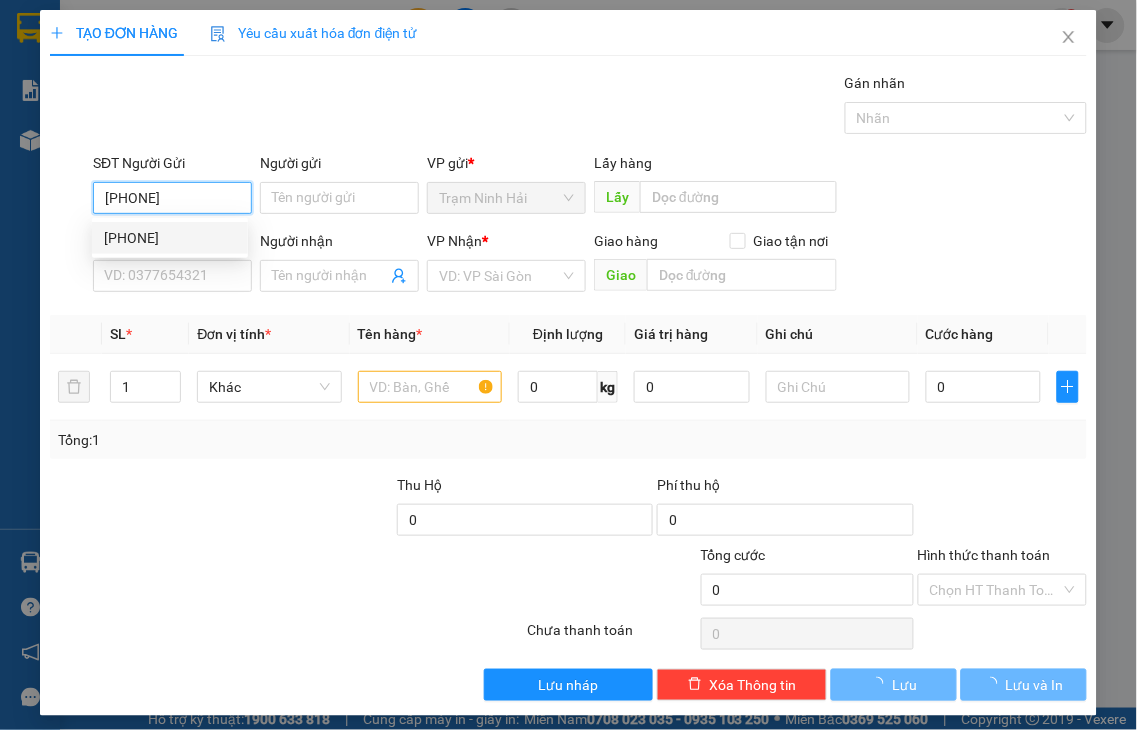 click on "[PHONE]" at bounding box center (170, 238) 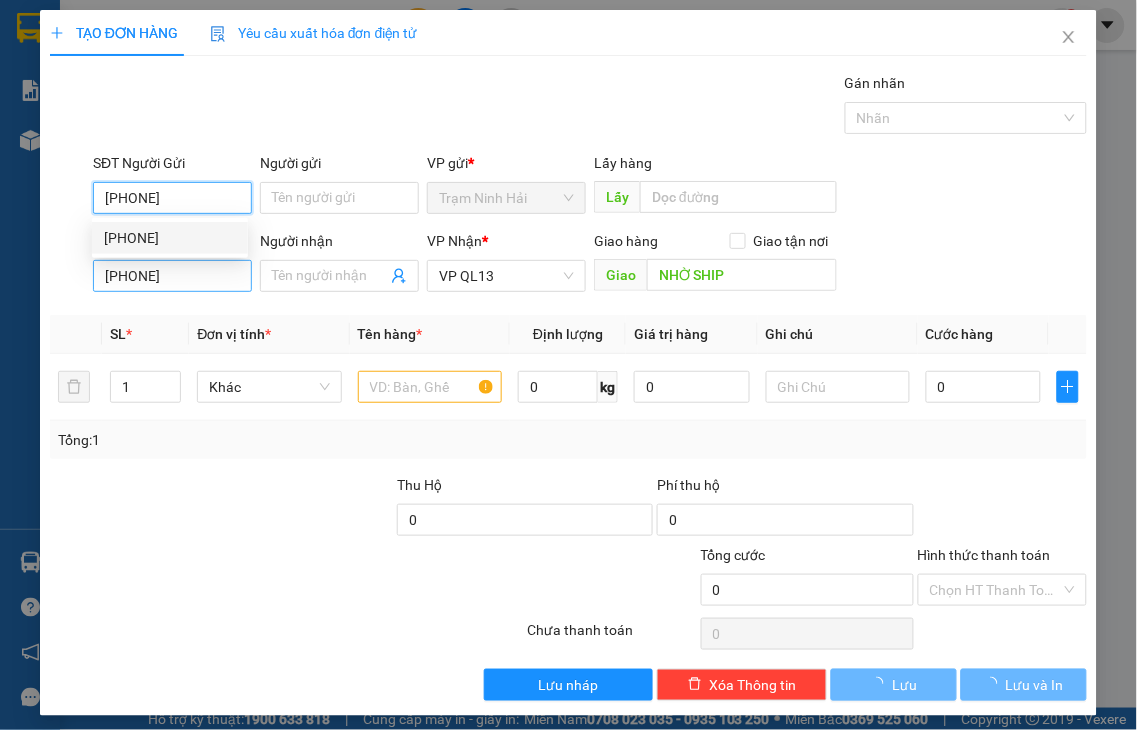 type on "0909840775" 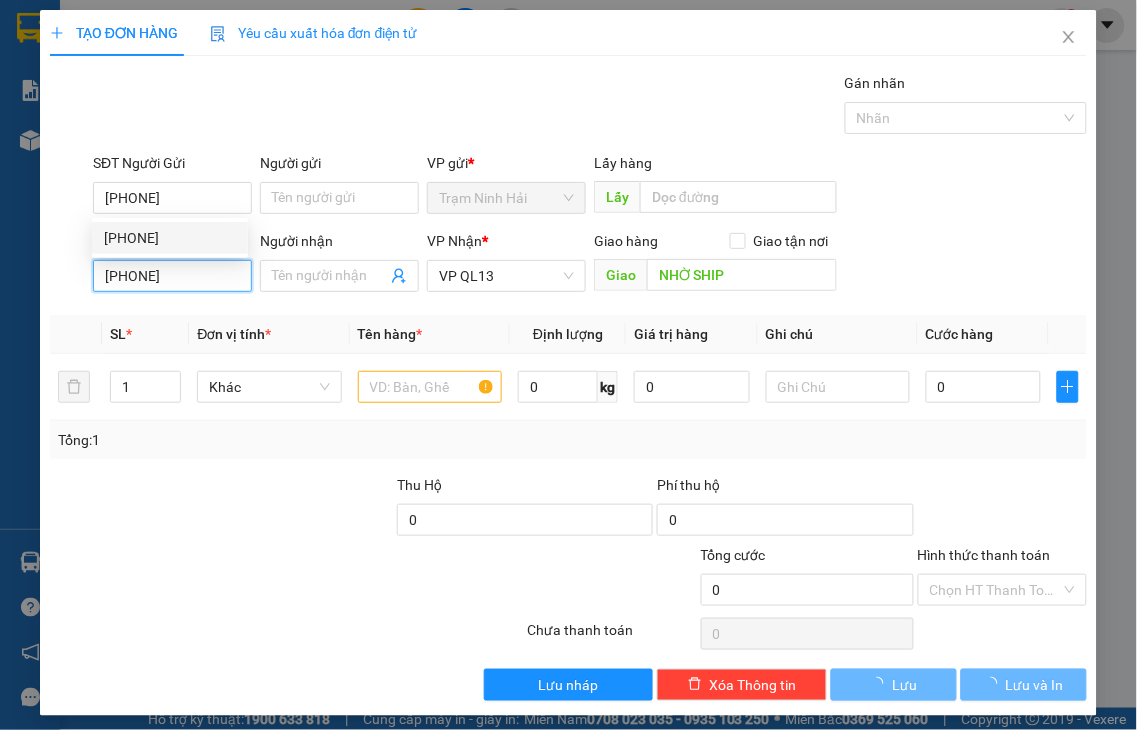click on "0909840775" at bounding box center (172, 276) 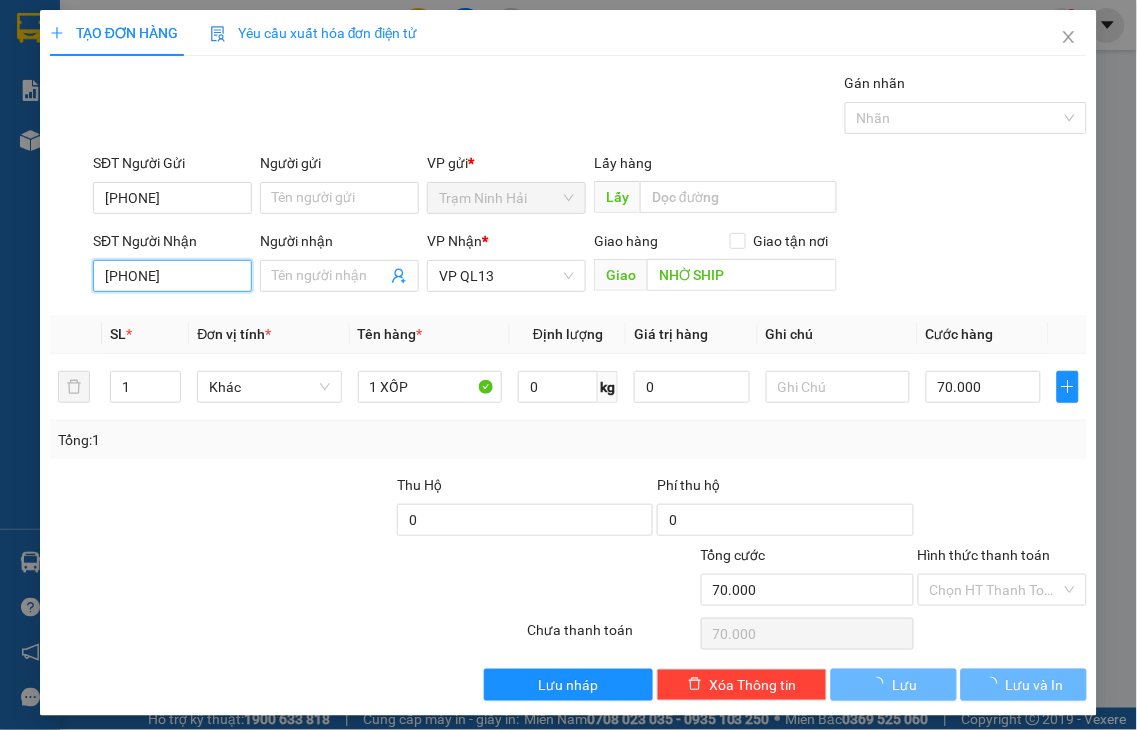 type on "70.000" 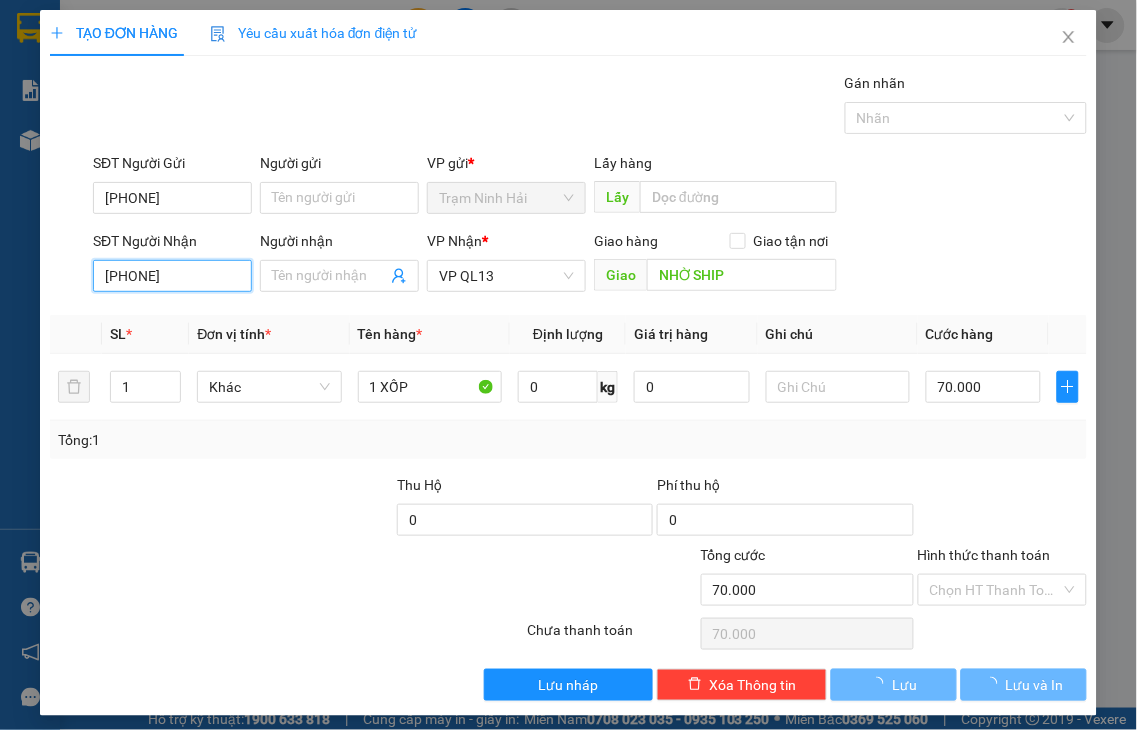 type on "70.000" 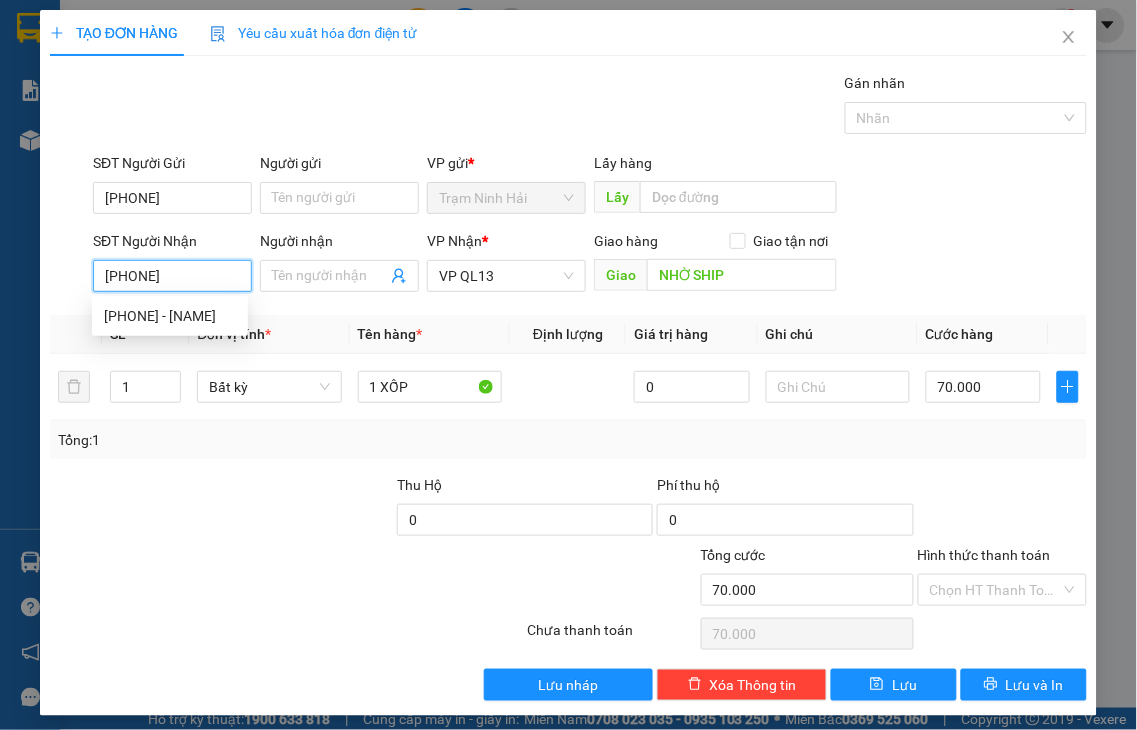 type on "[PHONE]" 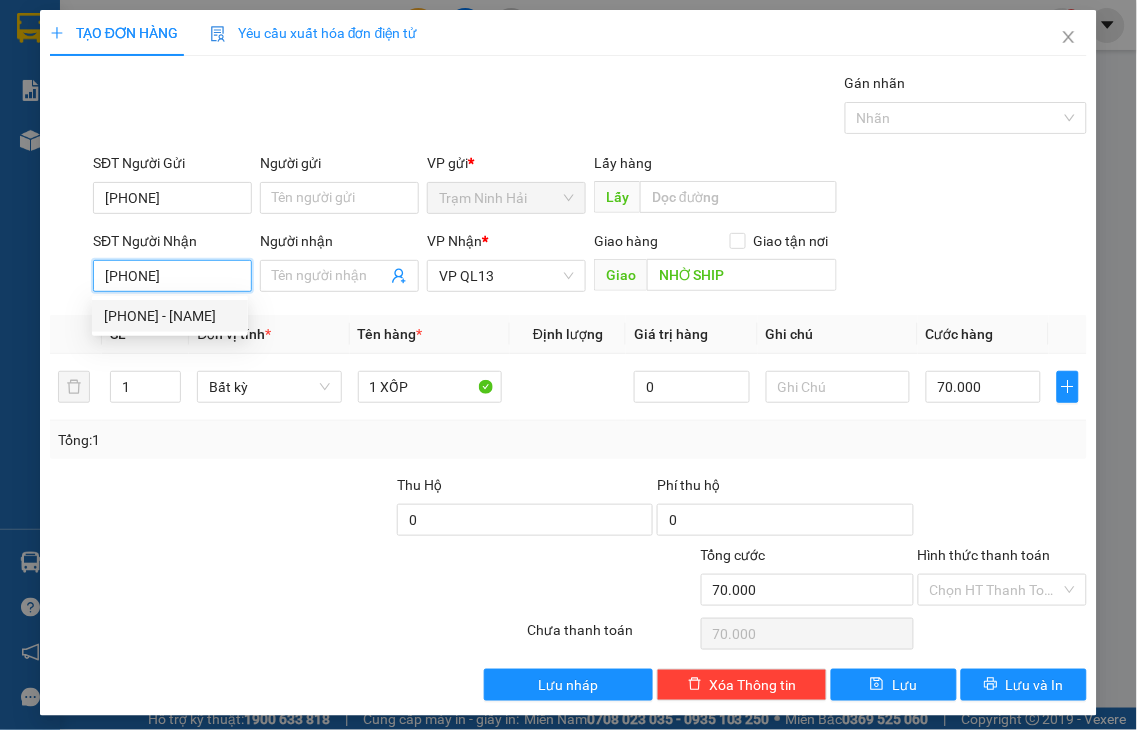 click on "0853133822 - THẮNG" at bounding box center (170, 316) 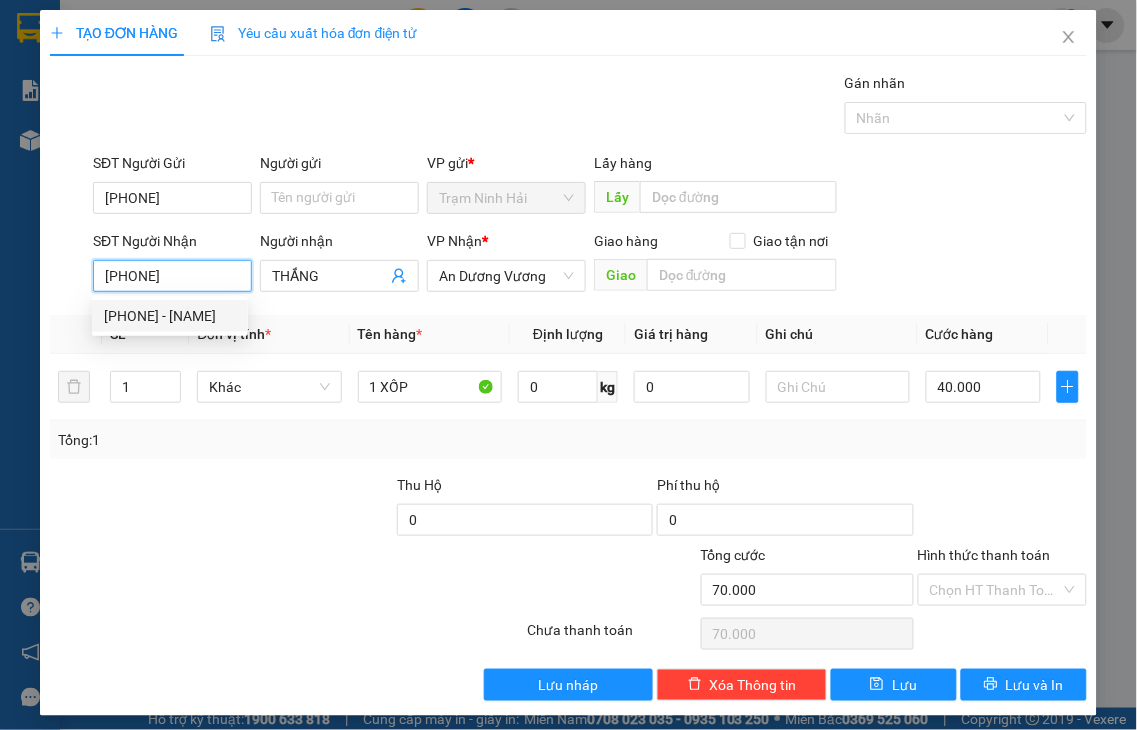 type on "40.000" 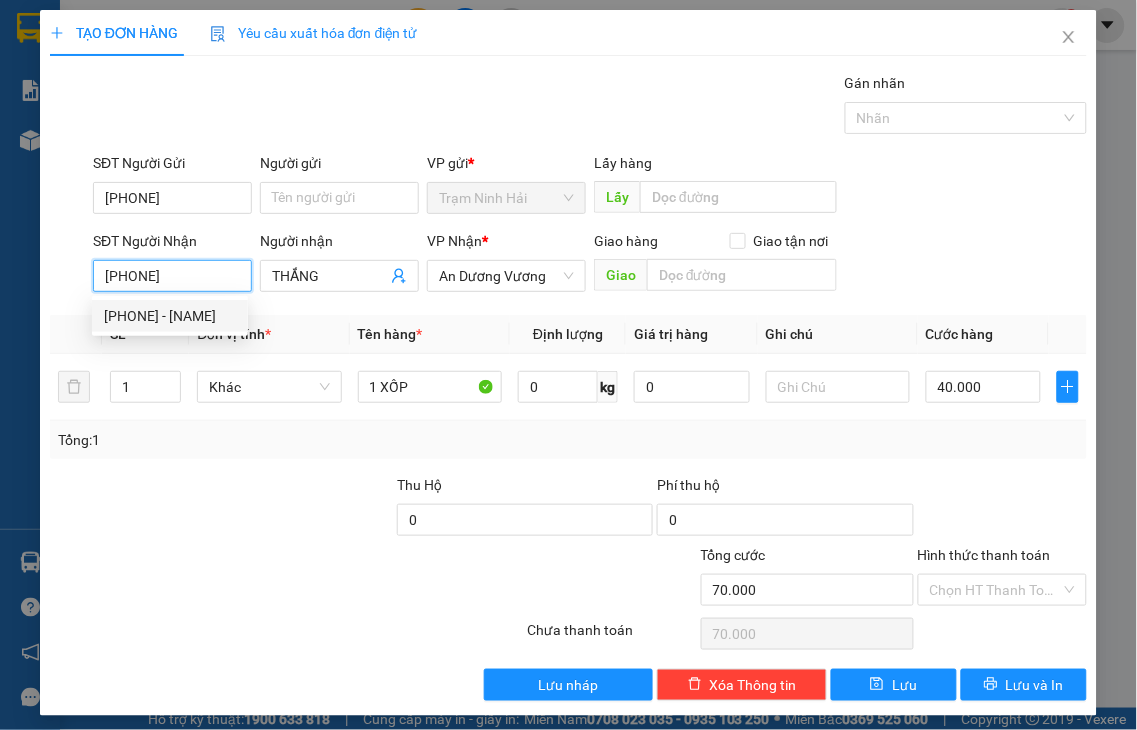 type on "40.000" 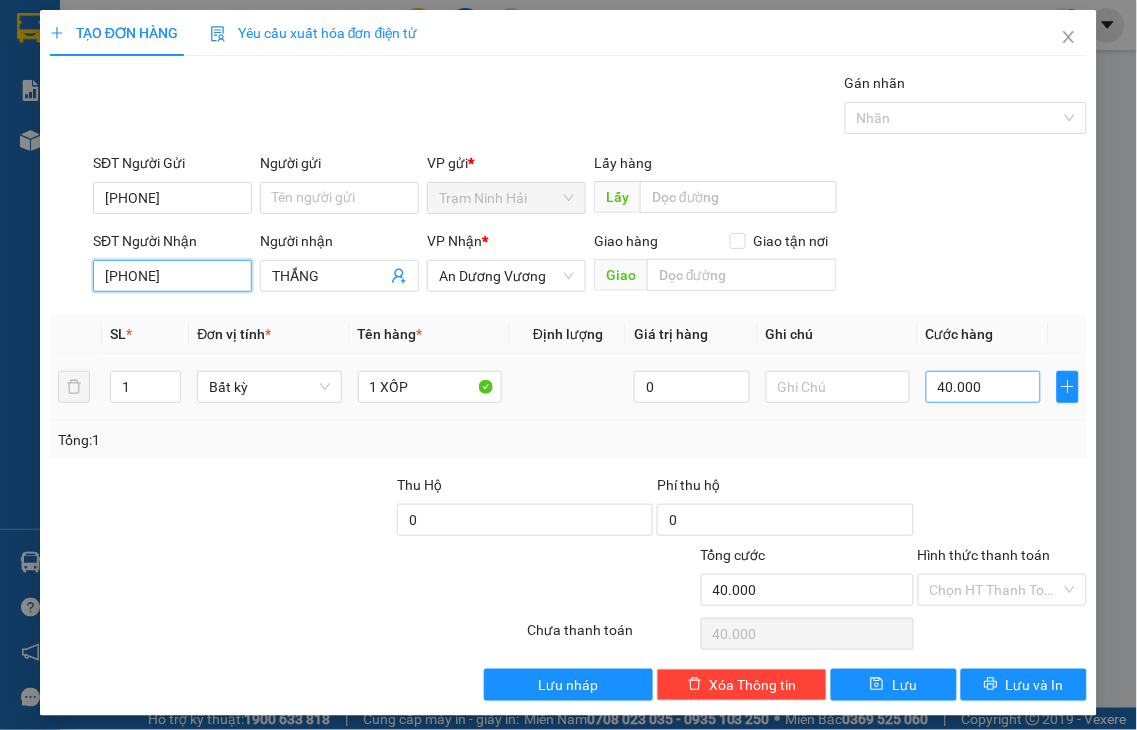 type on "[PHONE]" 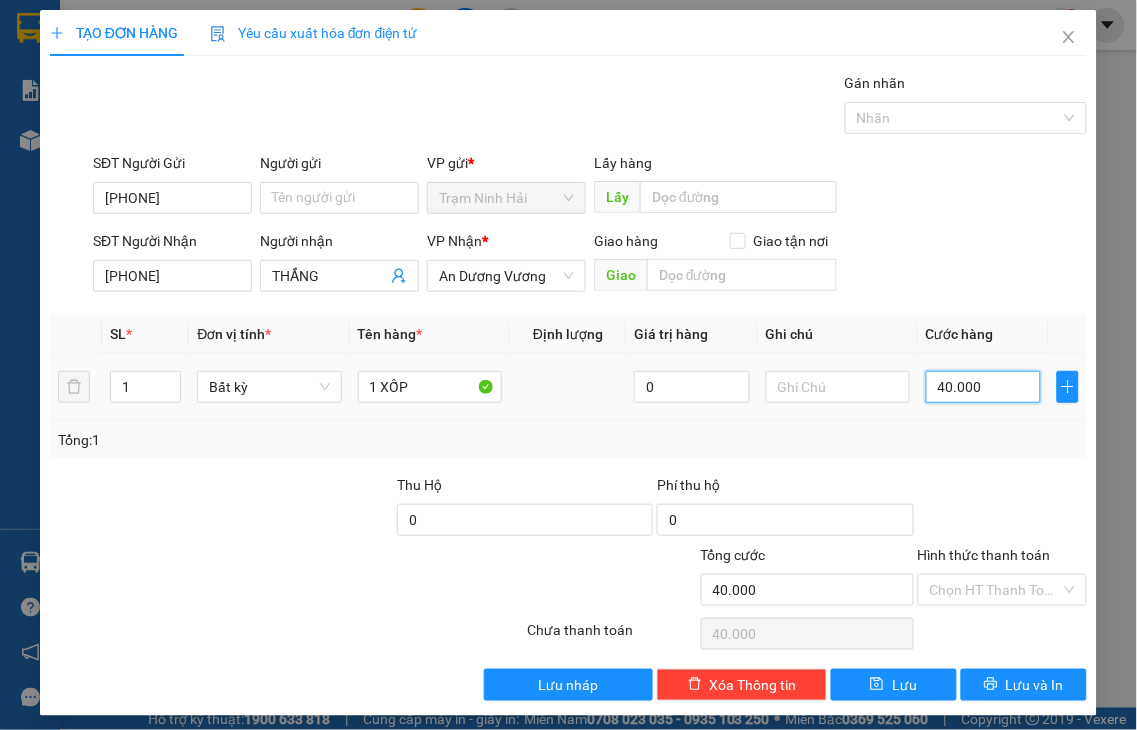 click on "40.000" at bounding box center (983, 387) 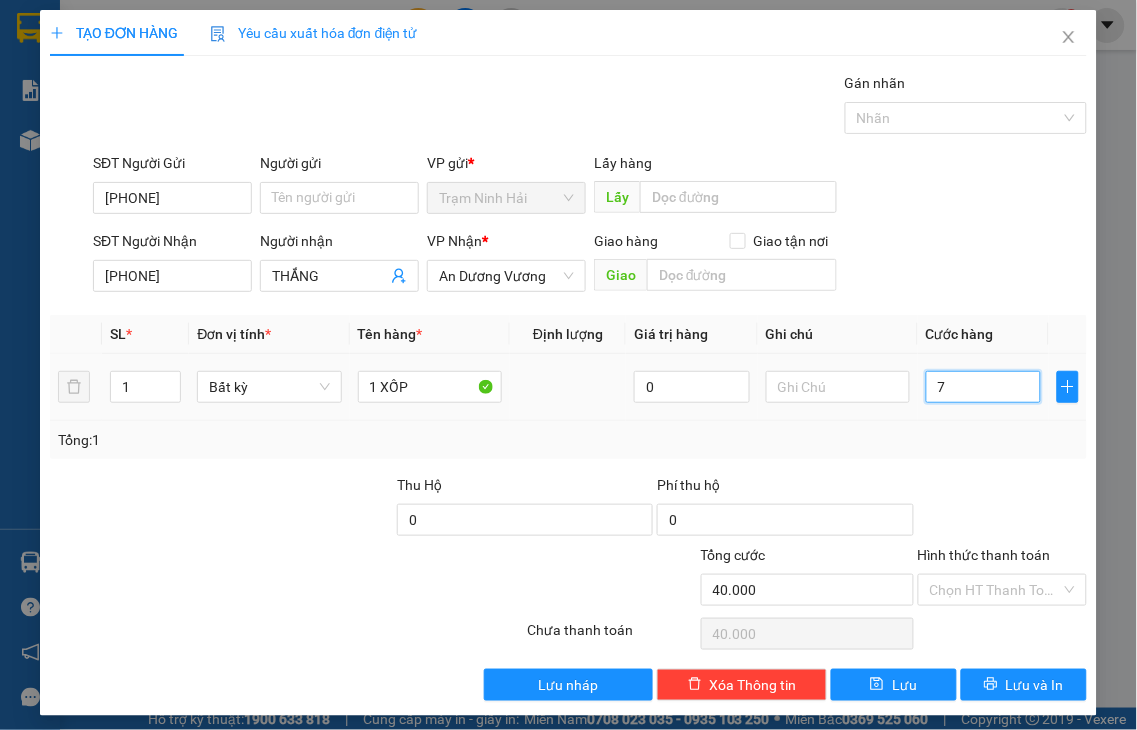 type on "7" 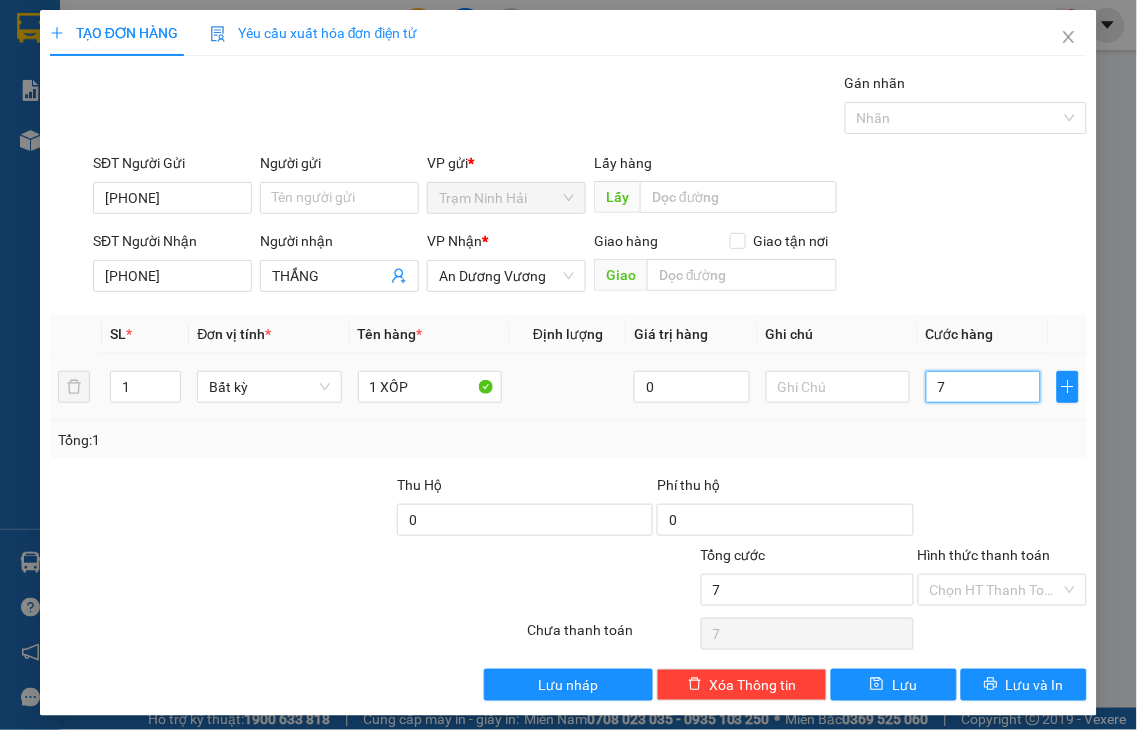 type on "70" 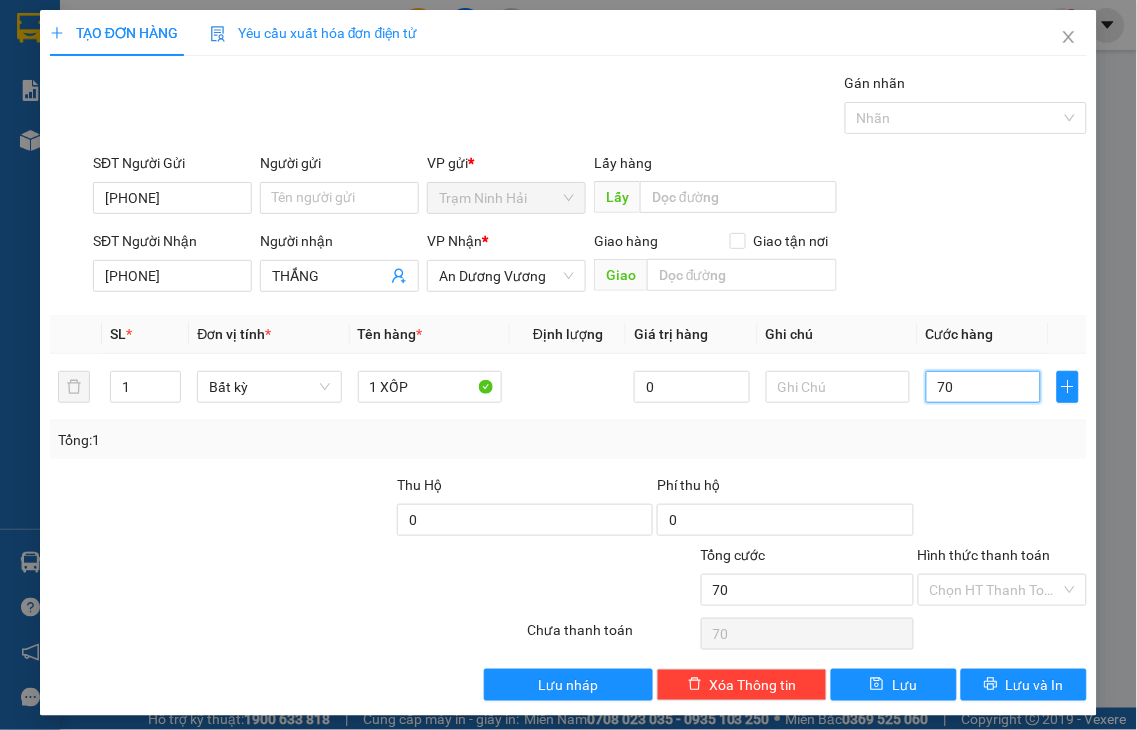 type on "70" 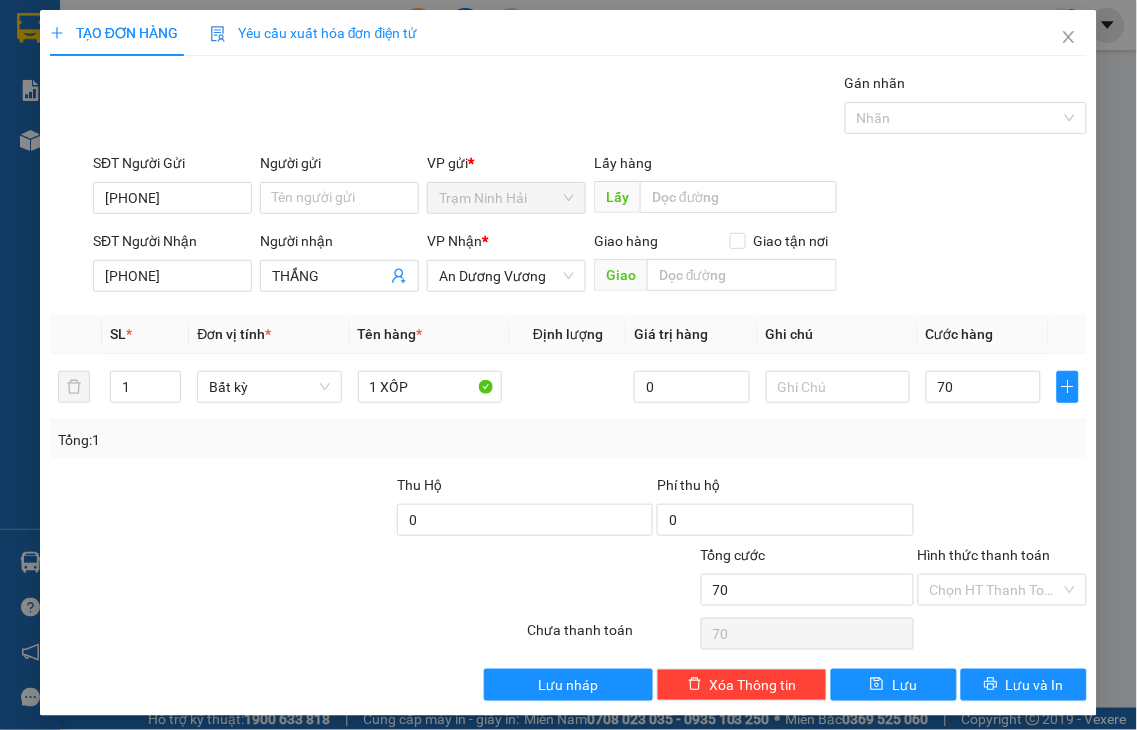 type on "70.000" 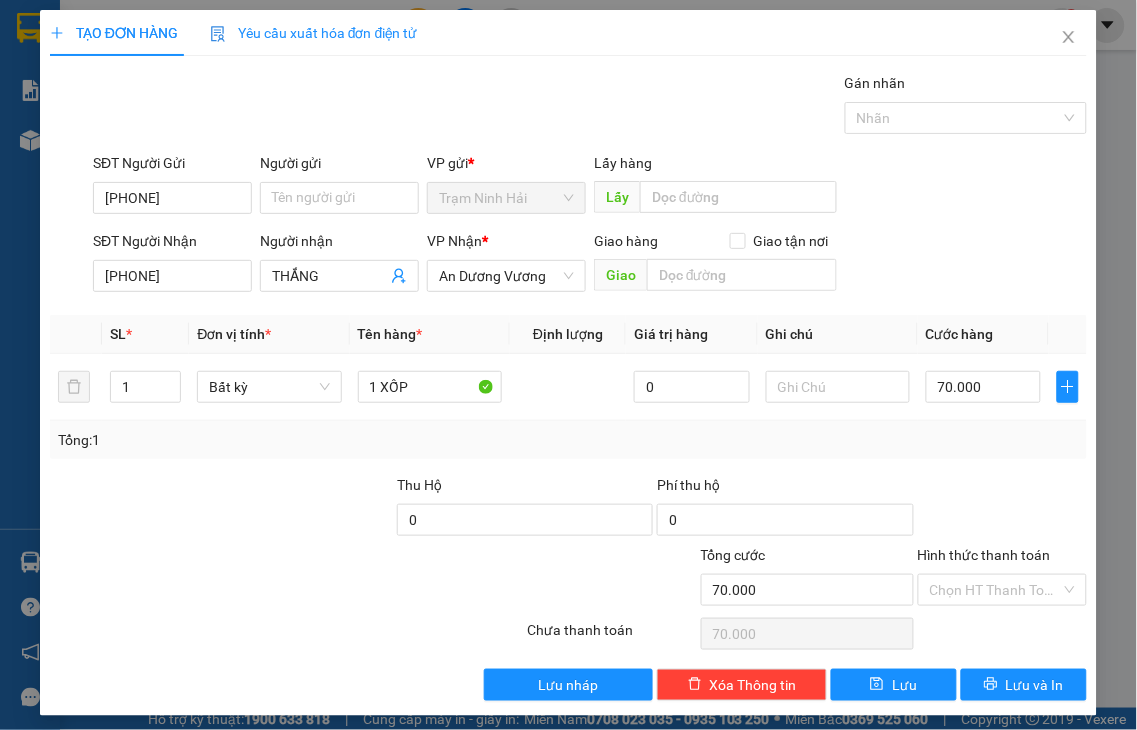 click on "Hình thức thanh toán" at bounding box center (984, 555) 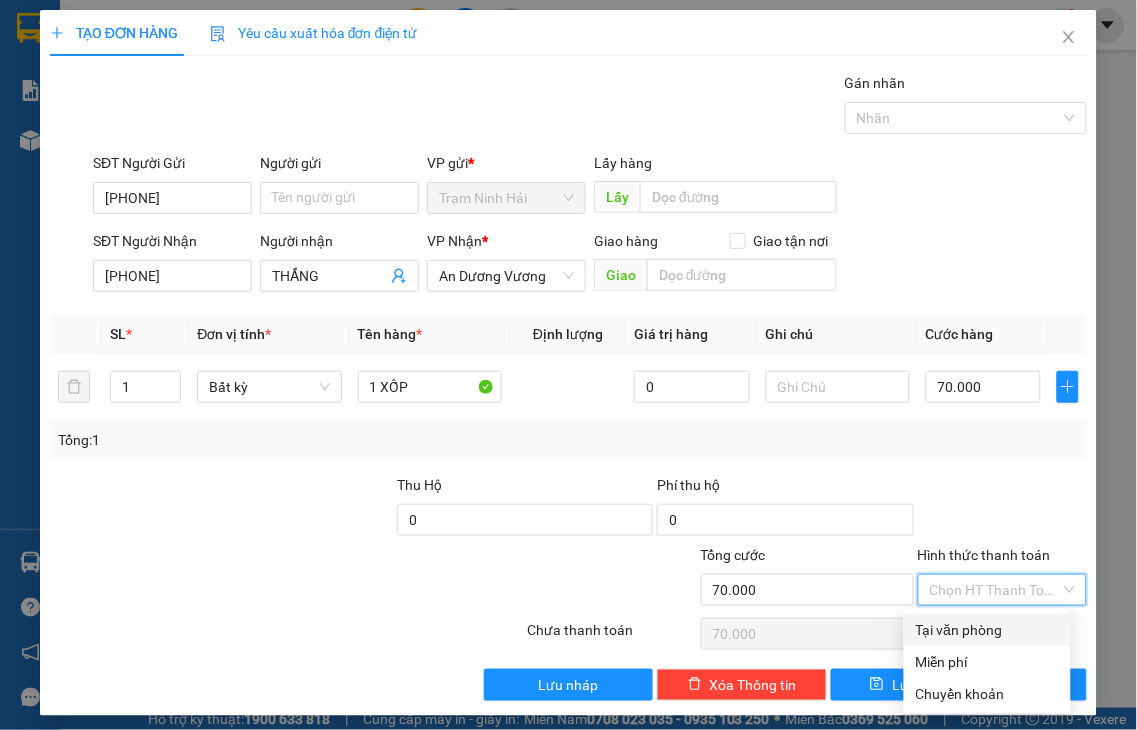 drag, startPoint x: 1005, startPoint y: 636, endPoint x: 1005, endPoint y: 623, distance: 13 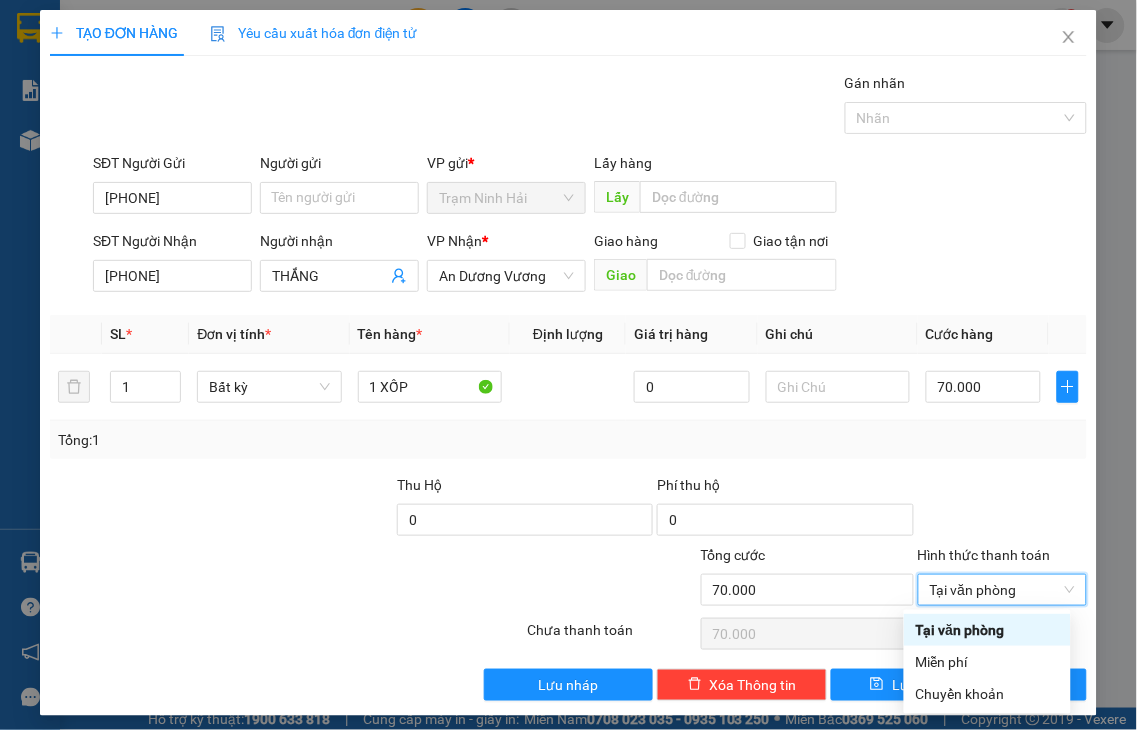 type on "0" 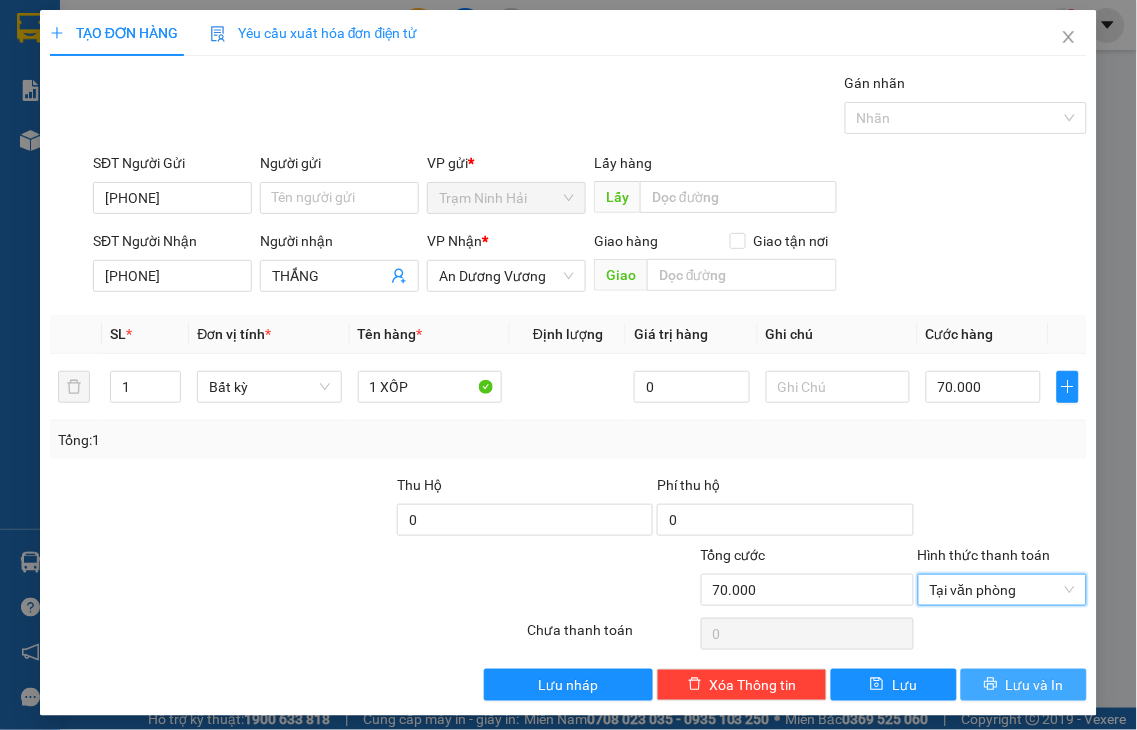 click on "Lưu và In" at bounding box center [1035, 685] 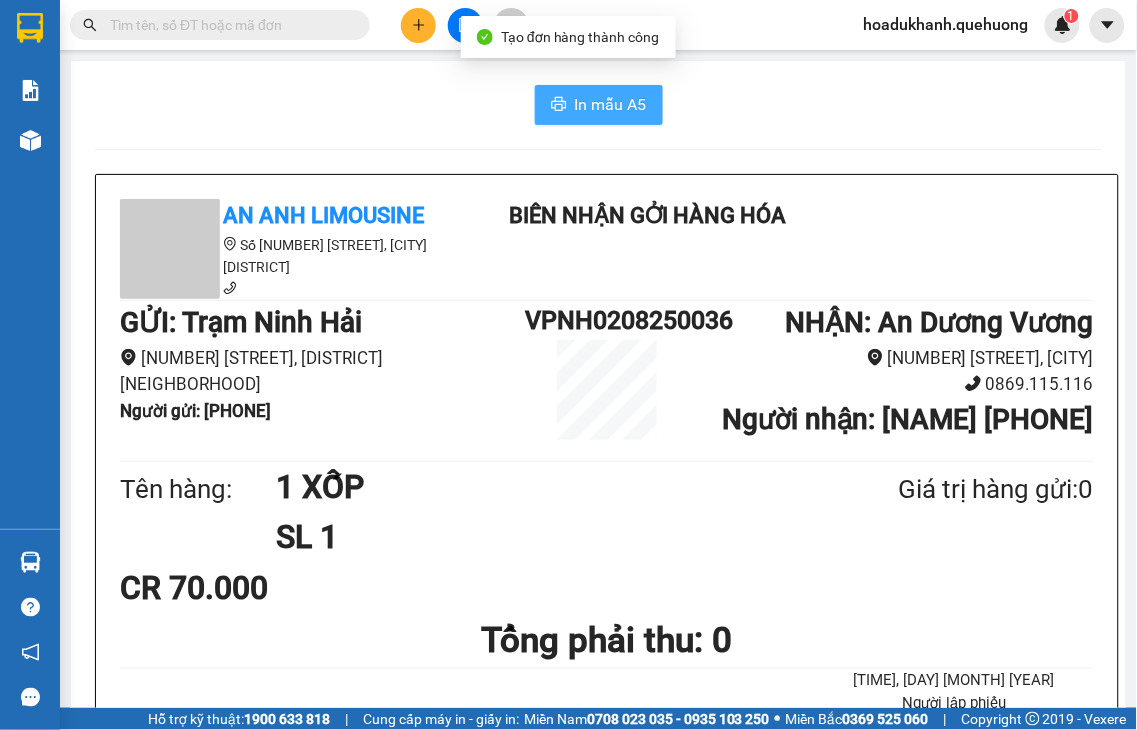 click on "In mẫu A5" at bounding box center (611, 104) 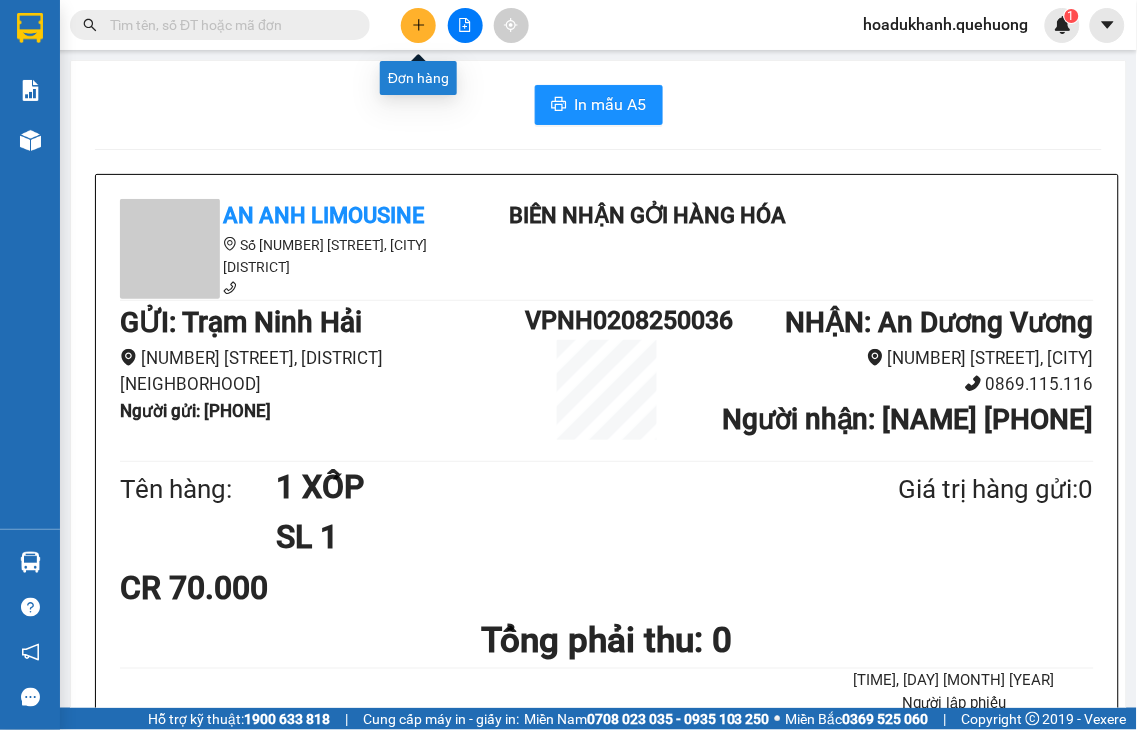 click 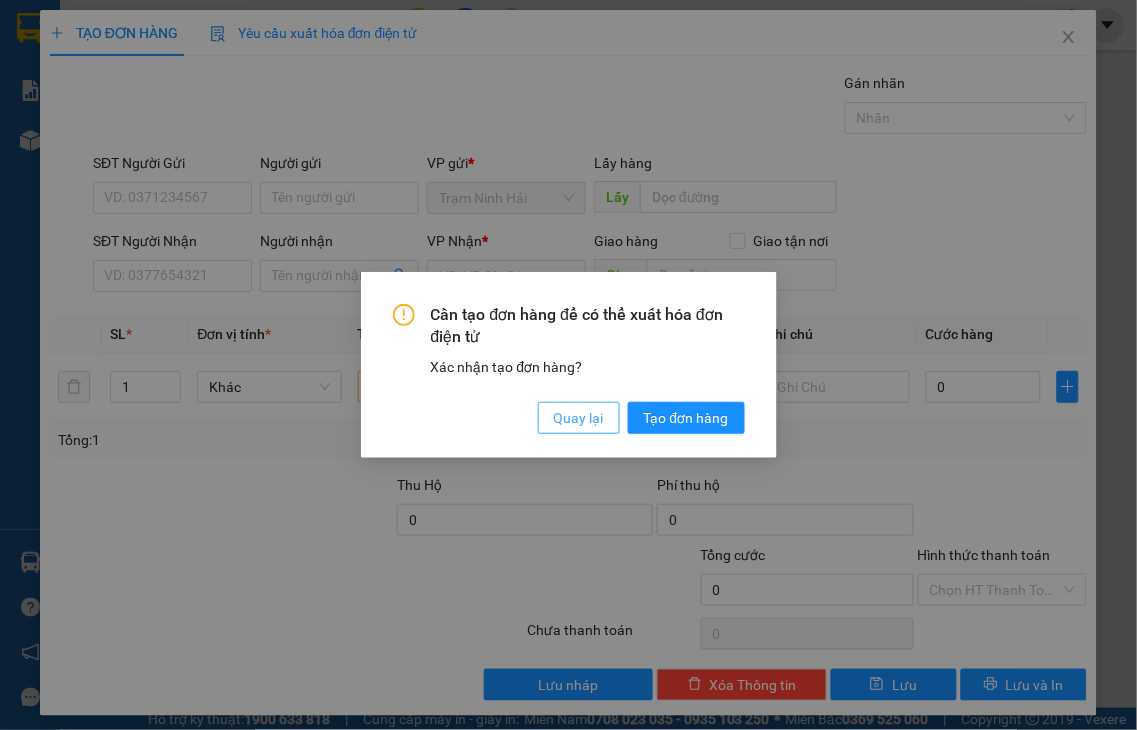 click on "Quay lại" at bounding box center (579, 418) 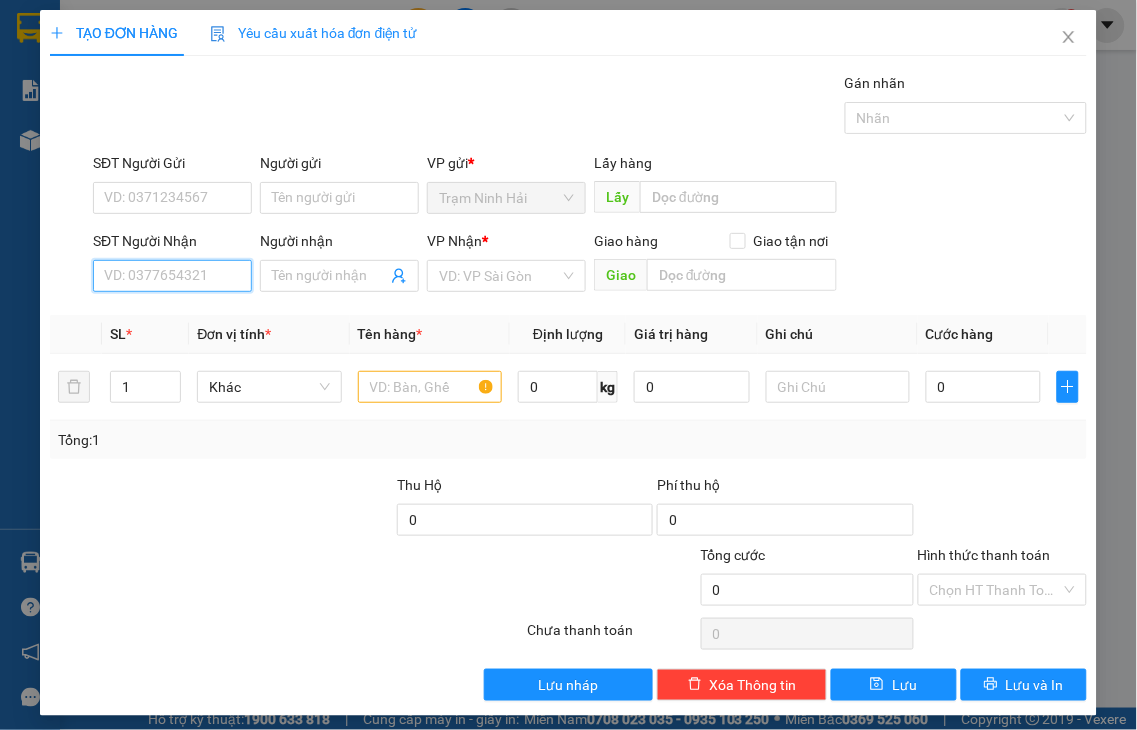 click on "SĐT Người Nhận" at bounding box center (172, 276) 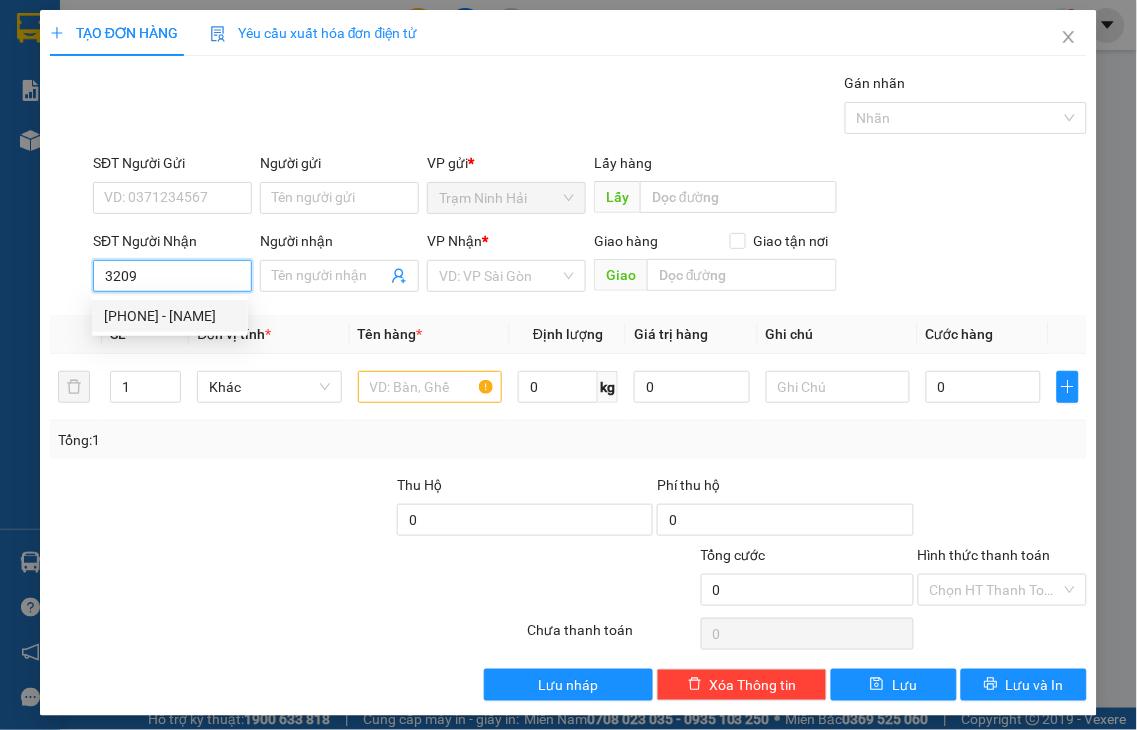 click on "0366803209 - THÁI LỆ" at bounding box center (170, 316) 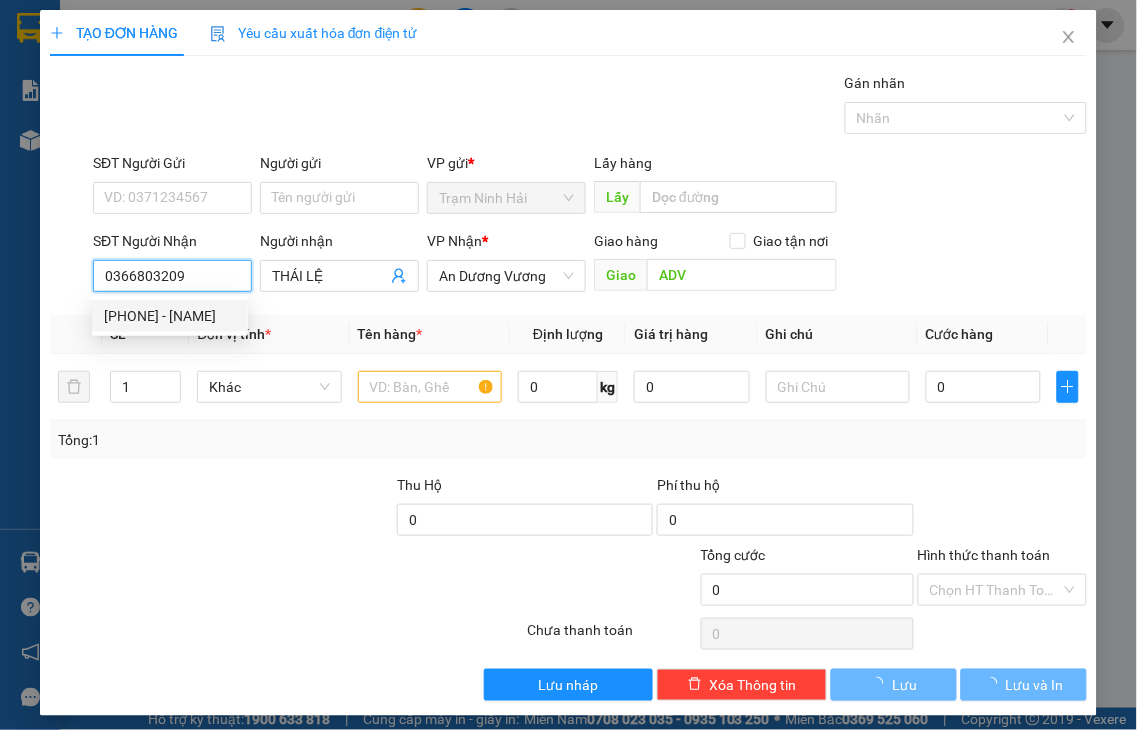 type on "30.000" 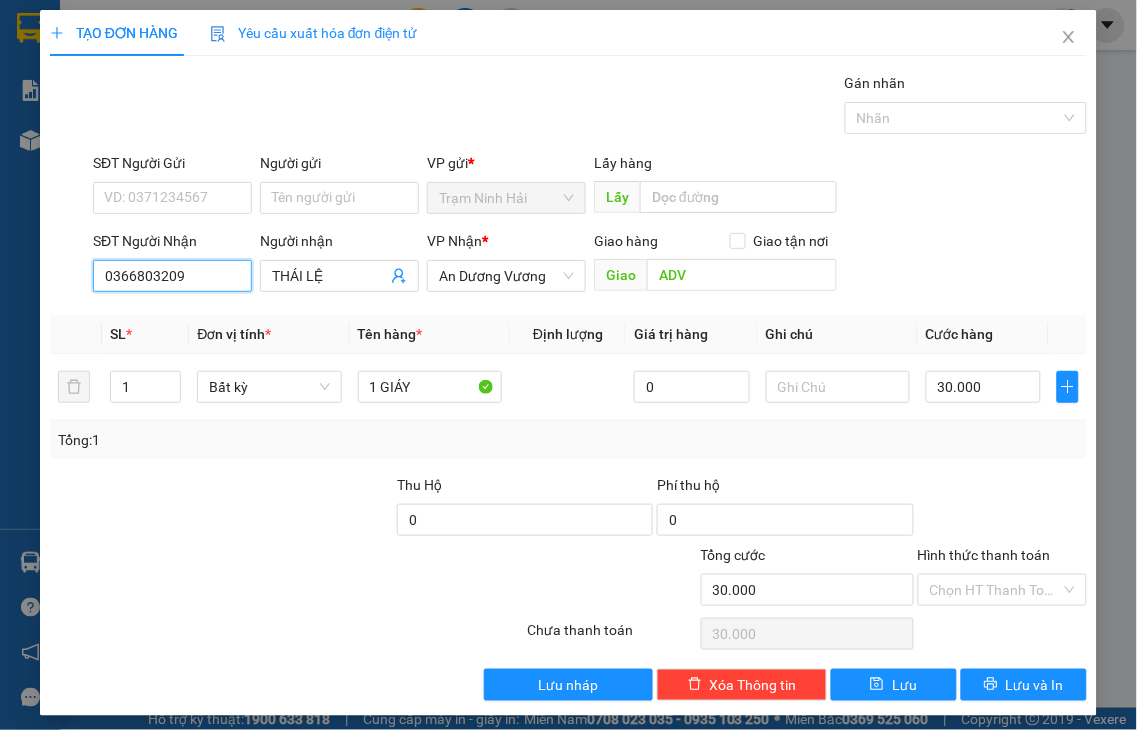 type on "0366803209" 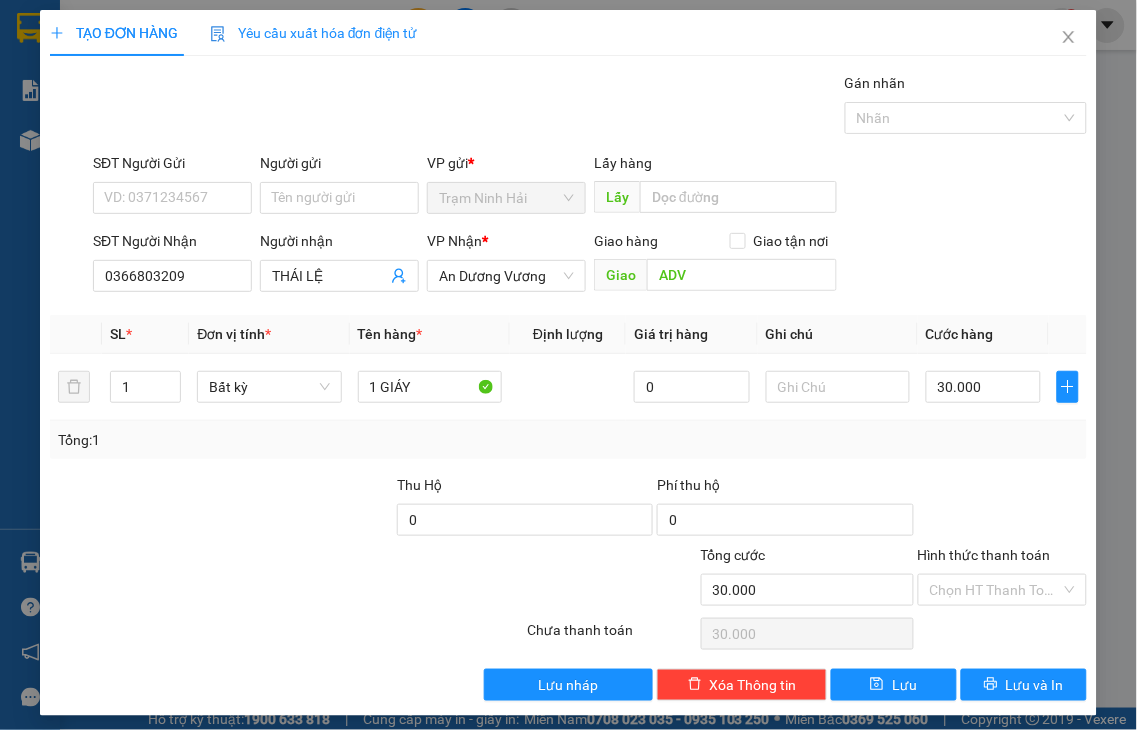 click on "Hình thức thanh toán" at bounding box center (984, 555) 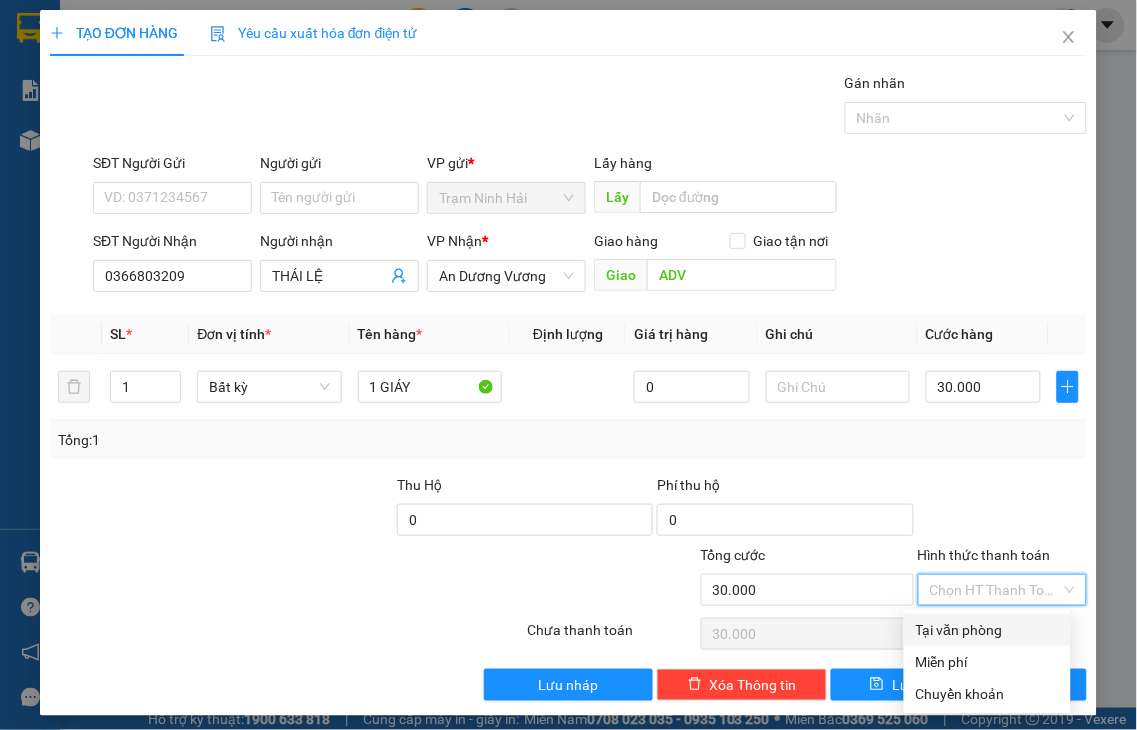 click on "Tại văn phòng" at bounding box center [987, 630] 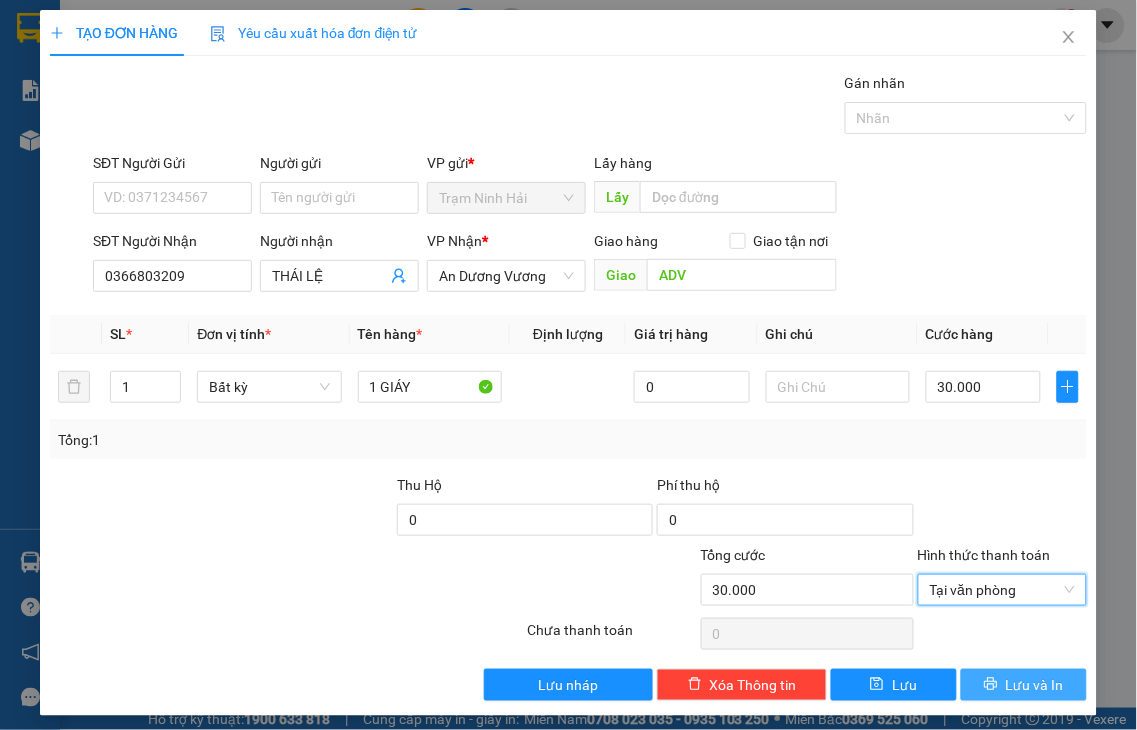 click on "Lưu và In" at bounding box center [1035, 685] 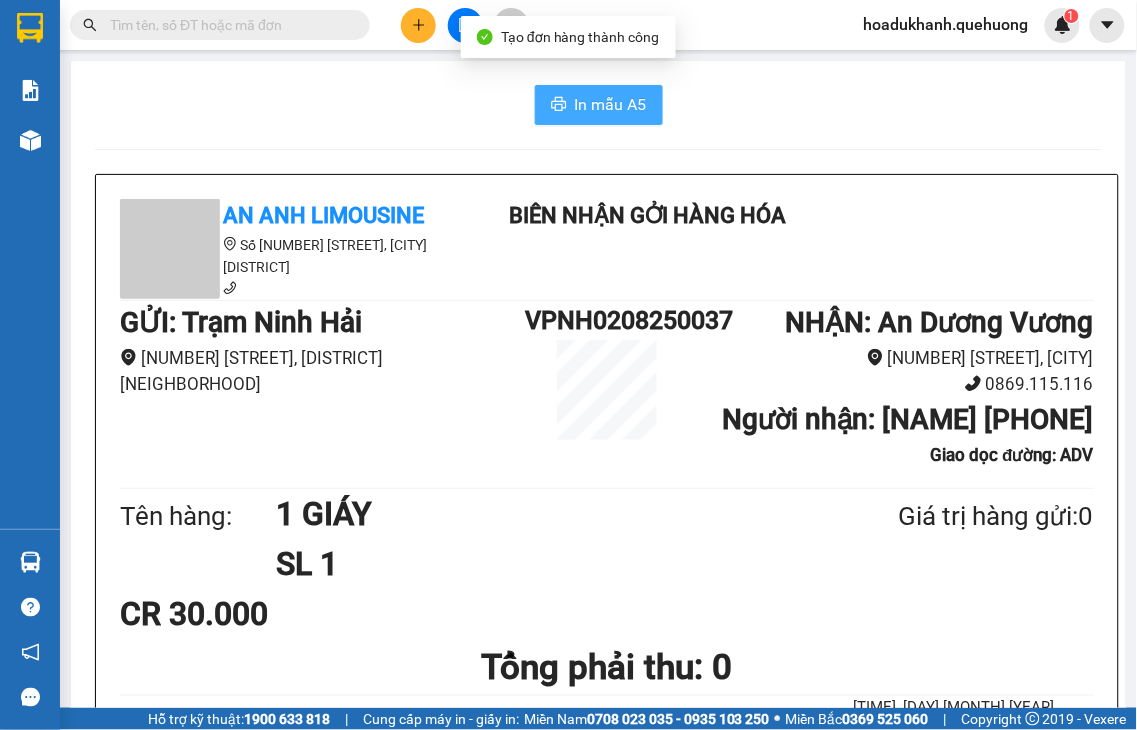click on "In mẫu A5" at bounding box center (611, 104) 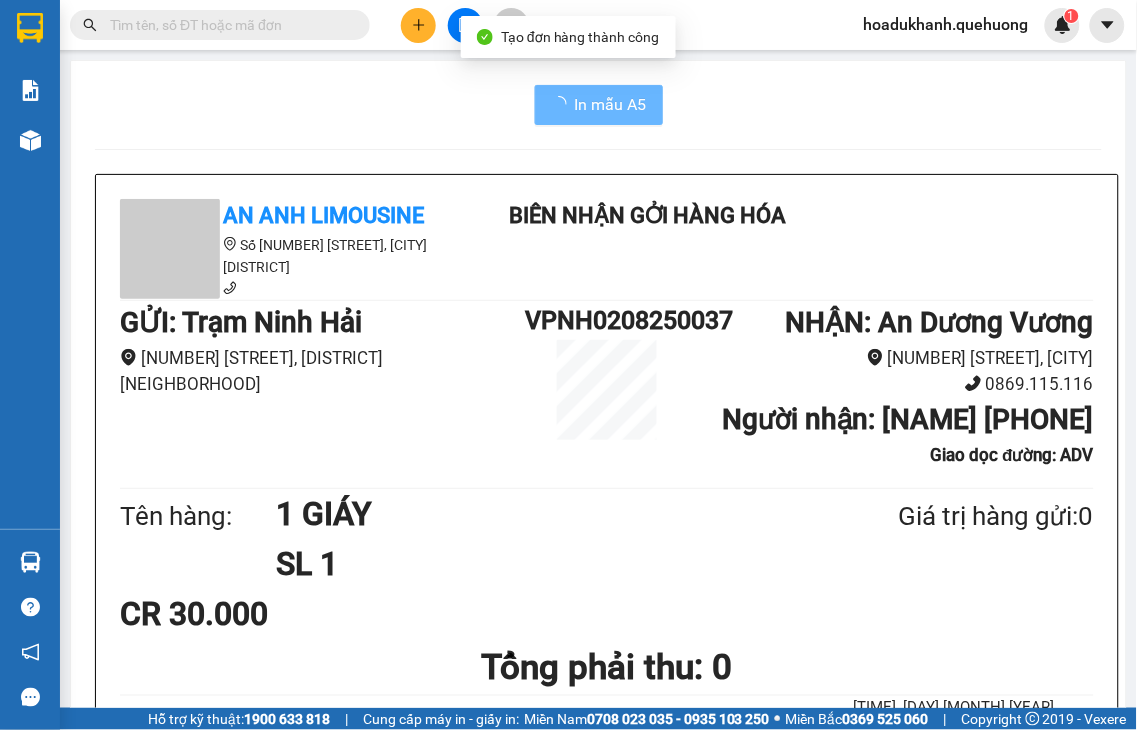 click 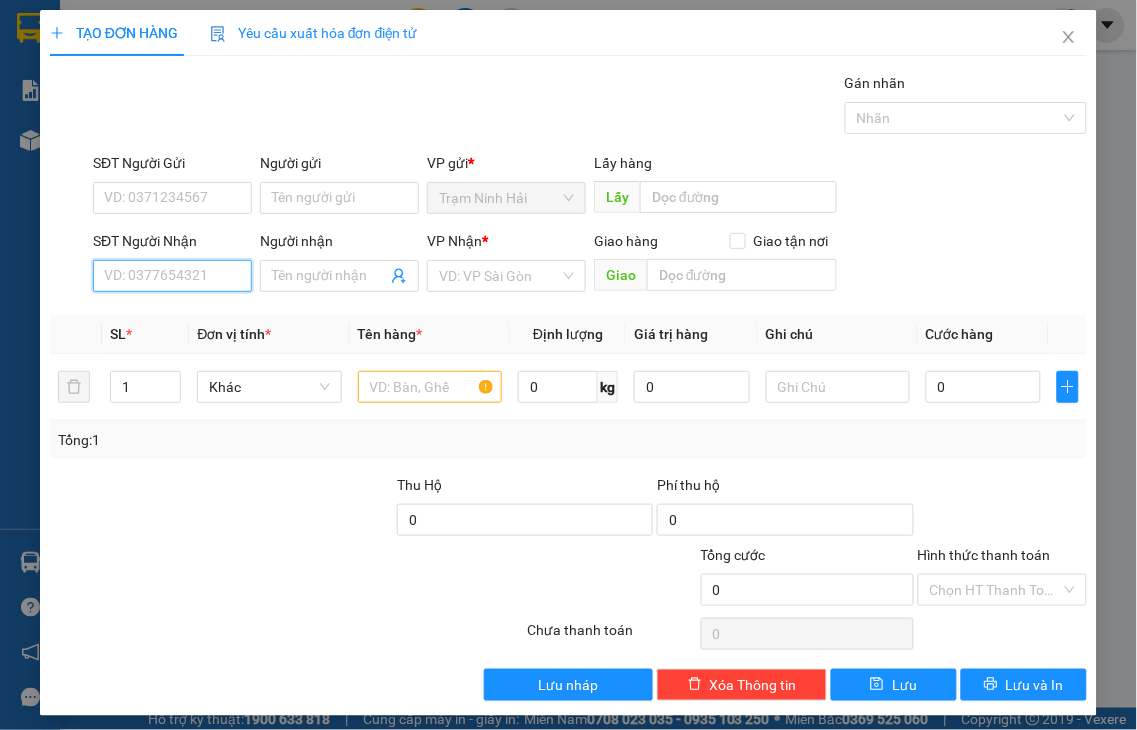 click on "SĐT Người Nhận" at bounding box center [172, 276] 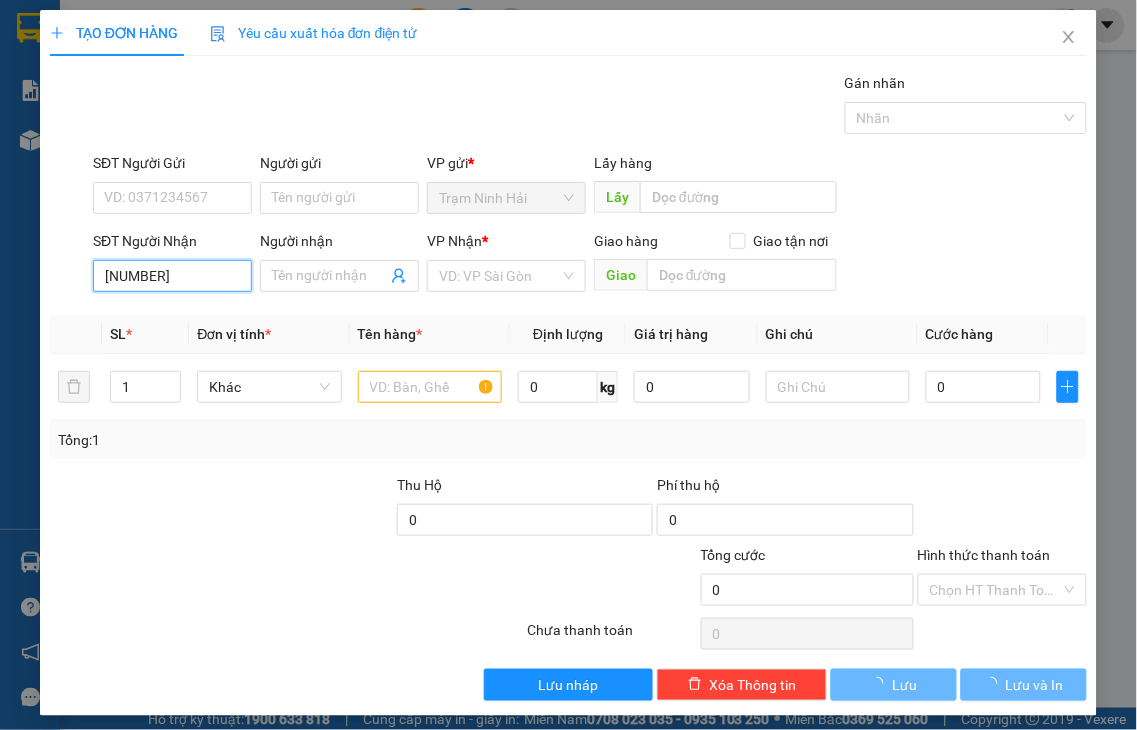 click on "6307" at bounding box center (172, 276) 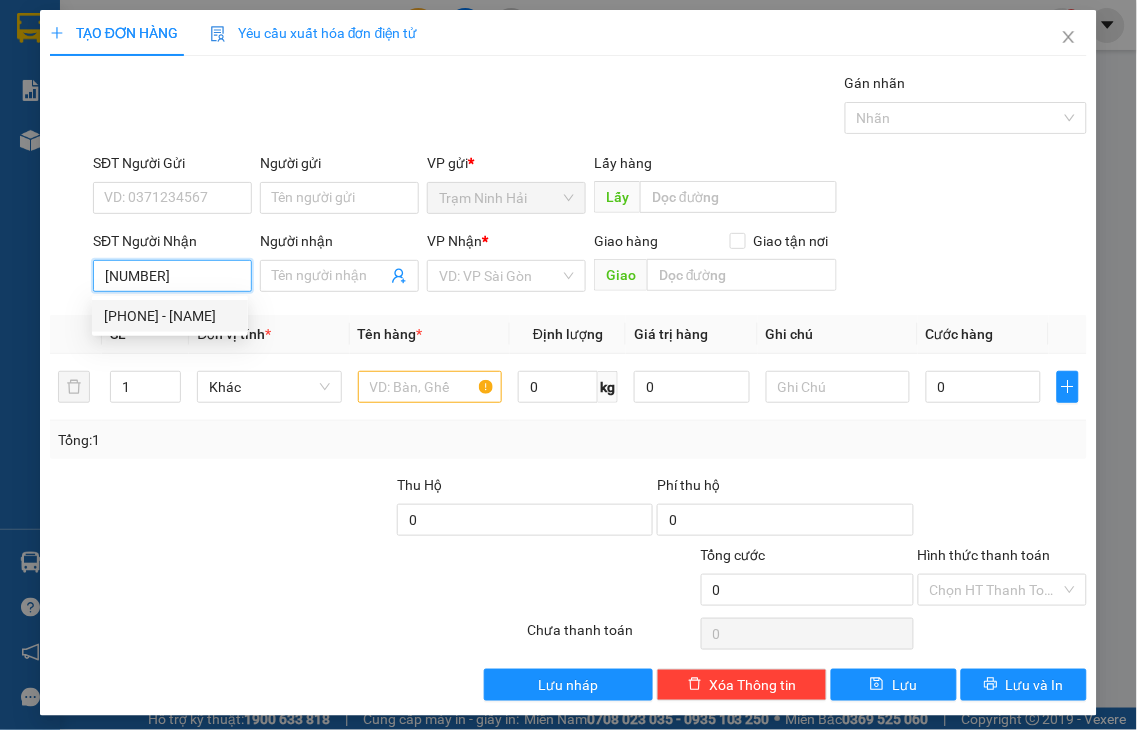 click on "0369306307 - CÔNG" at bounding box center [170, 316] 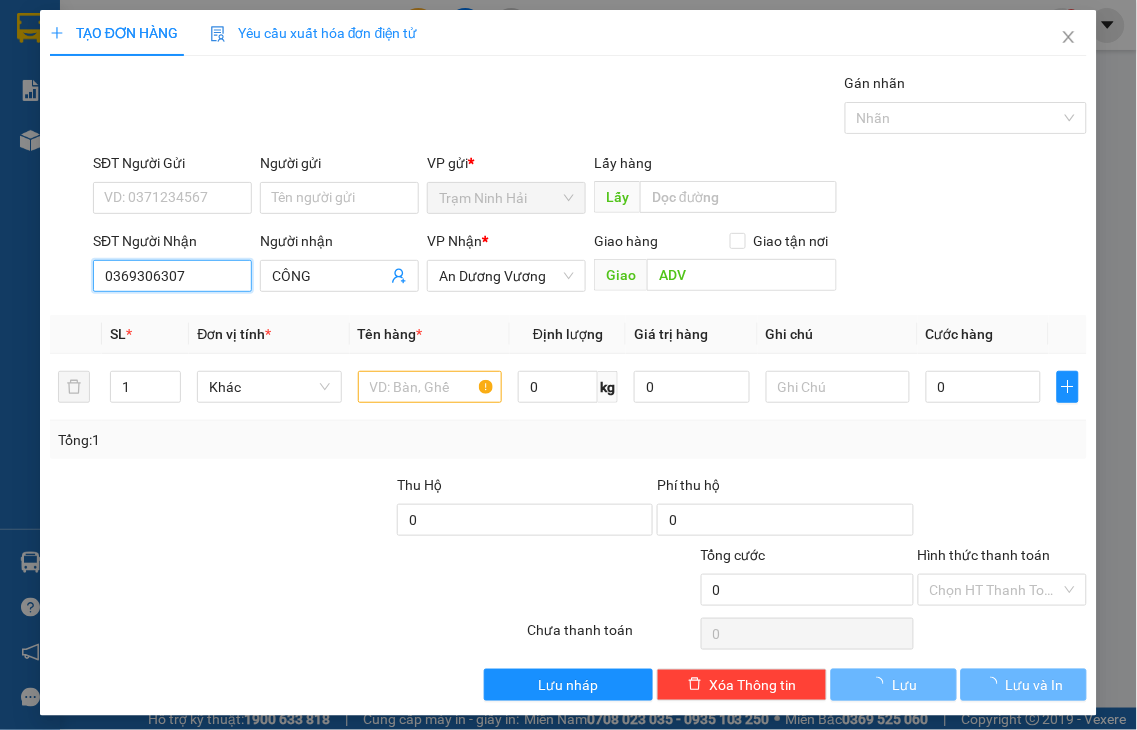 type on "40.000" 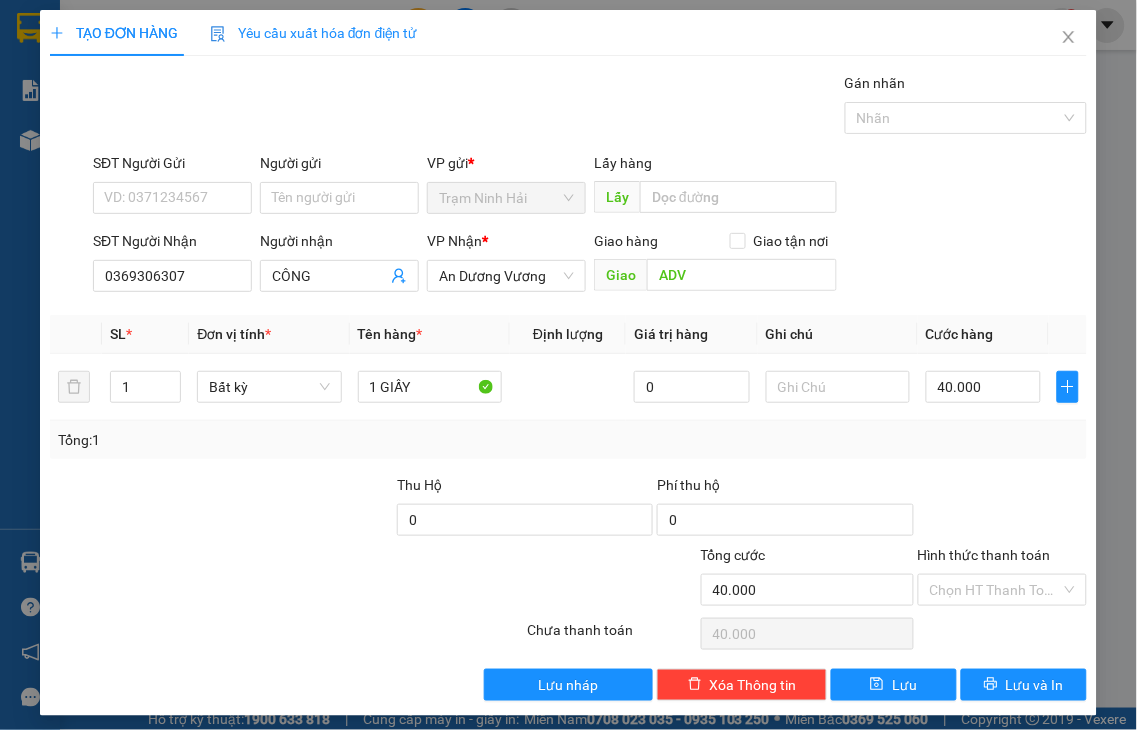 click on "Hình thức thanh toán" at bounding box center (984, 555) 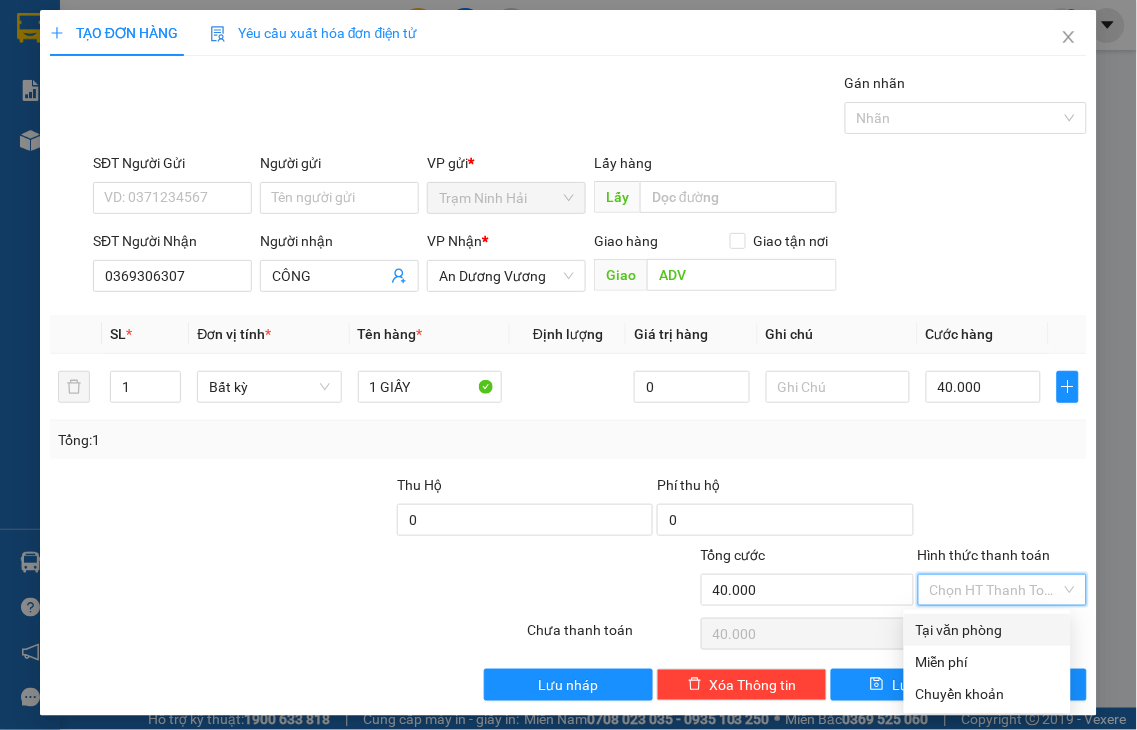 click on "Tại văn phòng" at bounding box center (987, 630) 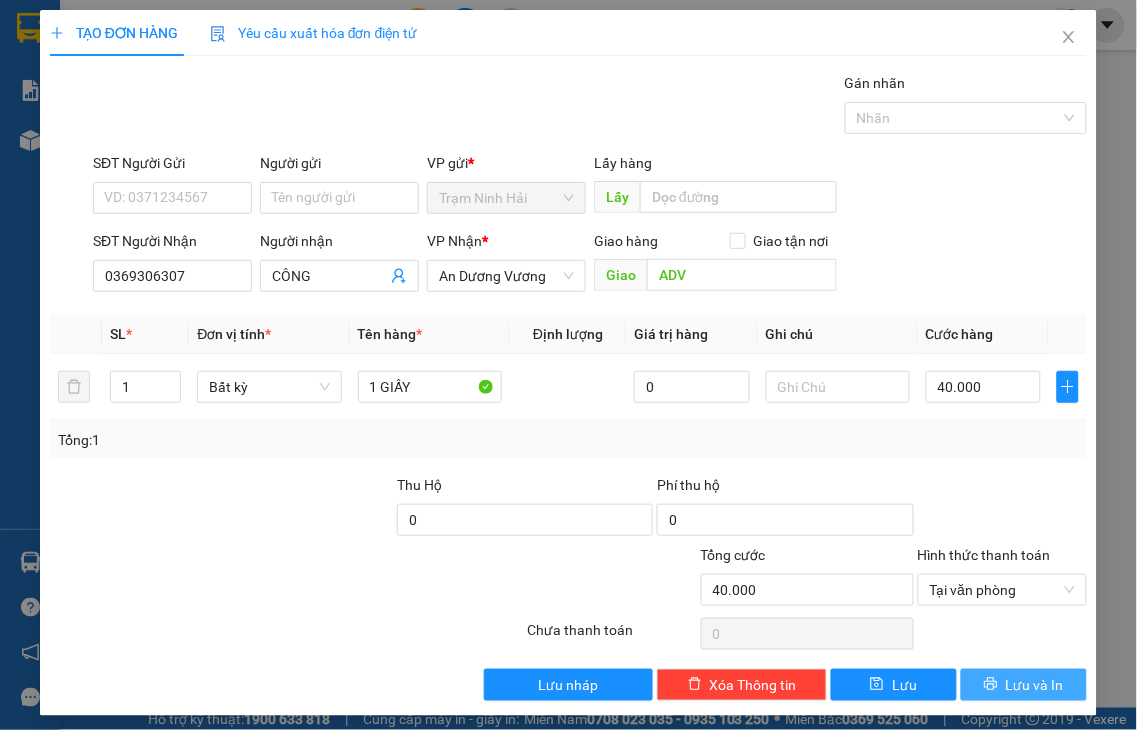 click 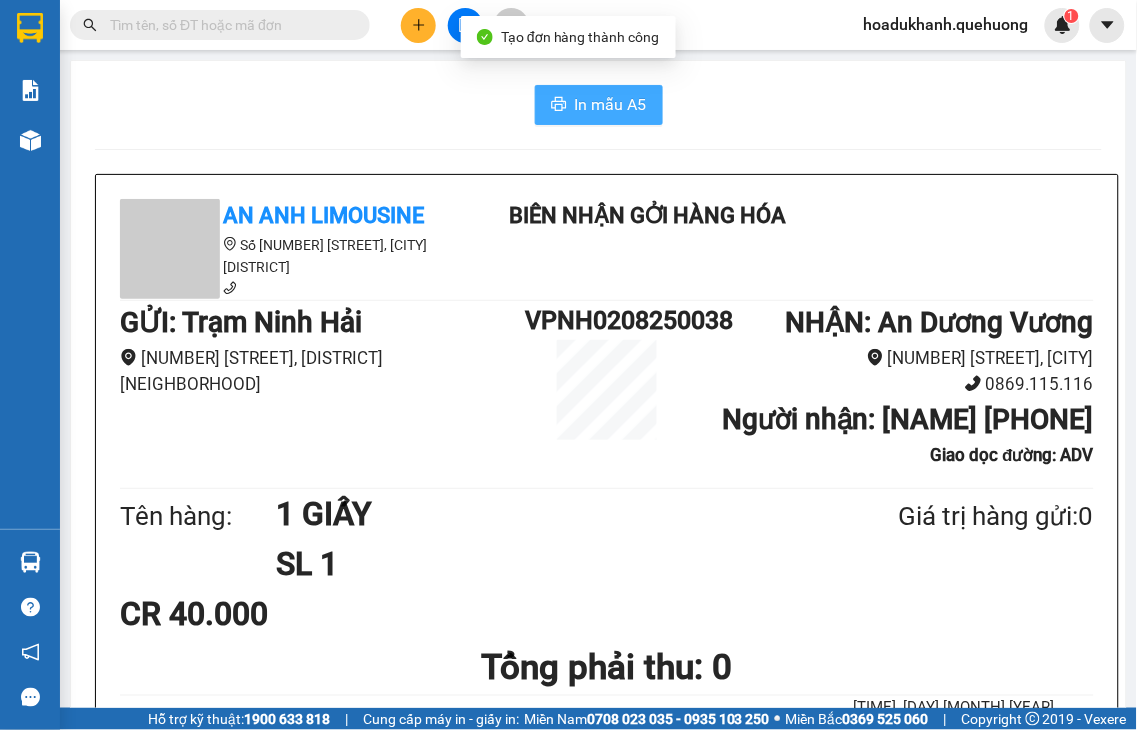click on "In mẫu A5" at bounding box center [611, 104] 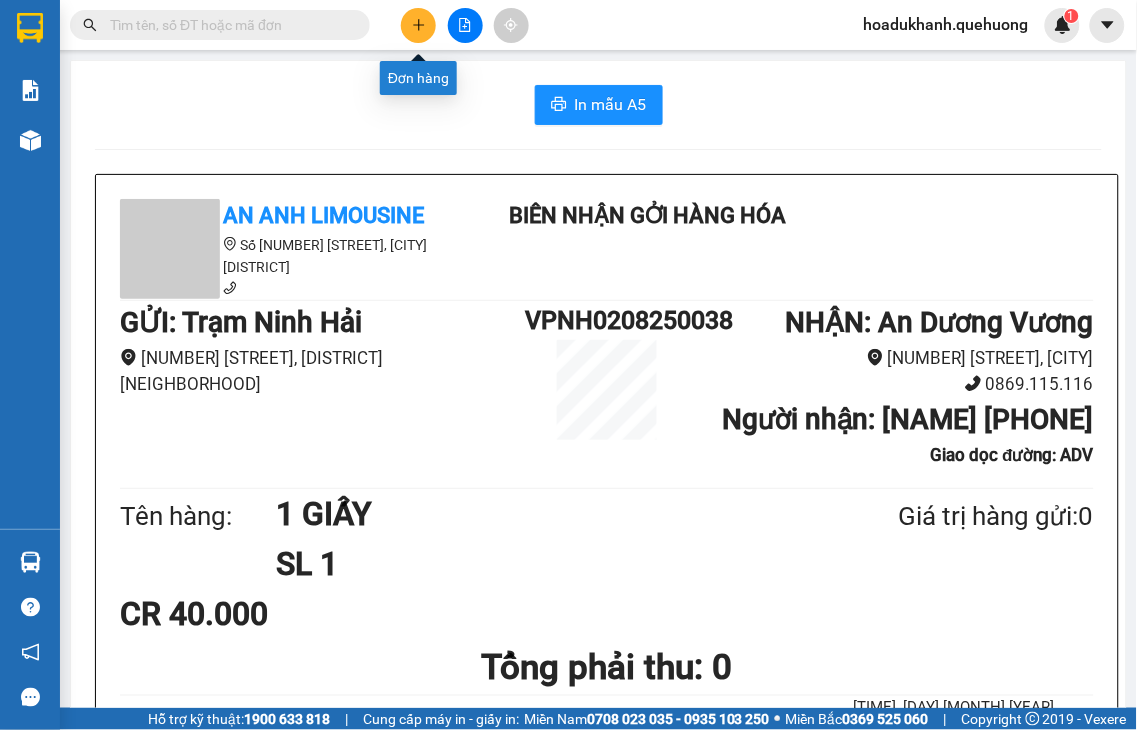 click 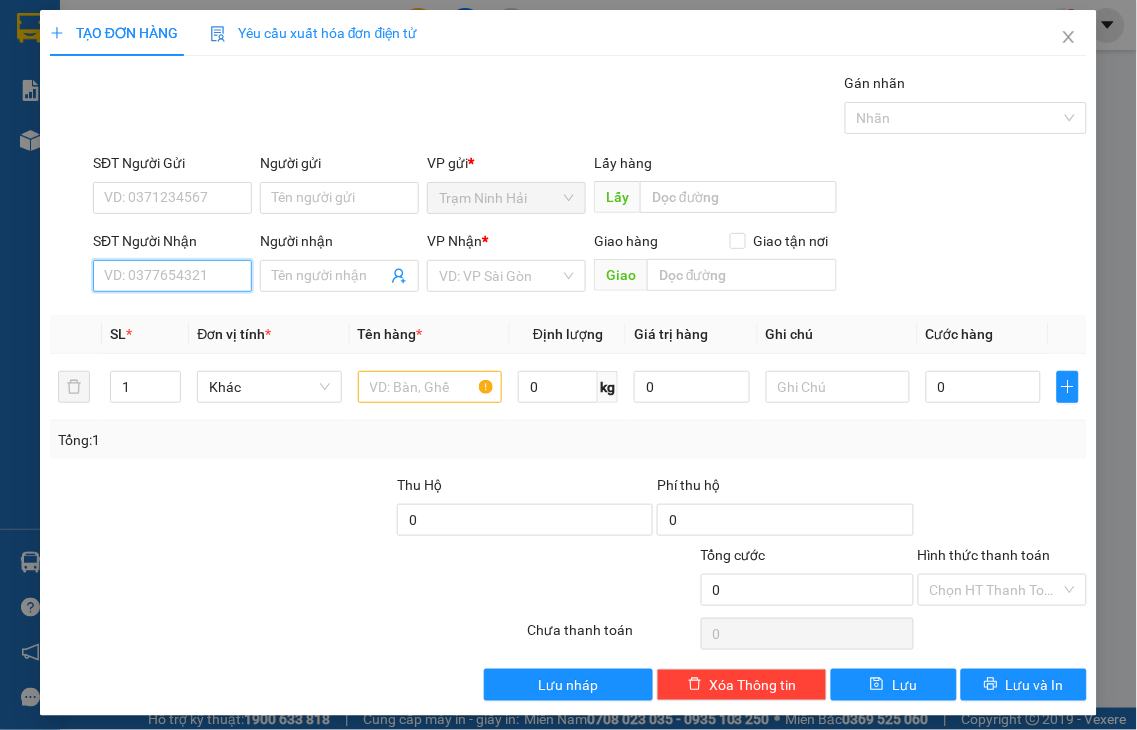 click on "SĐT Người Nhận" at bounding box center (172, 276) 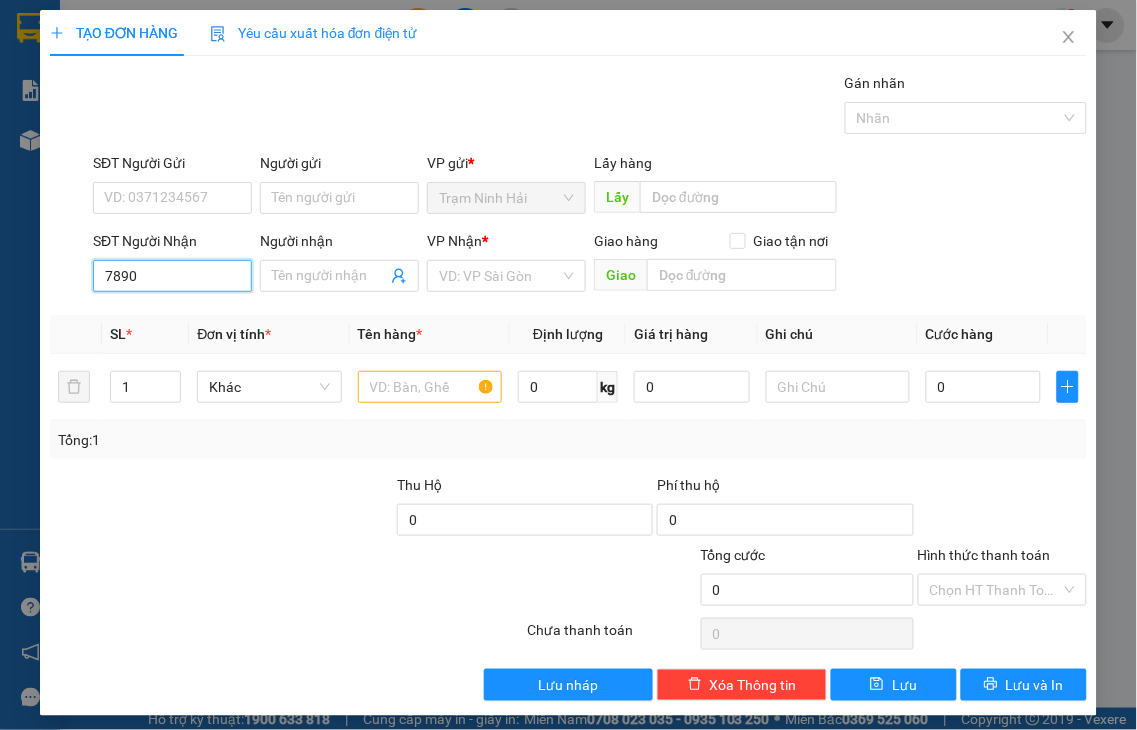 click on "7890" at bounding box center (172, 276) 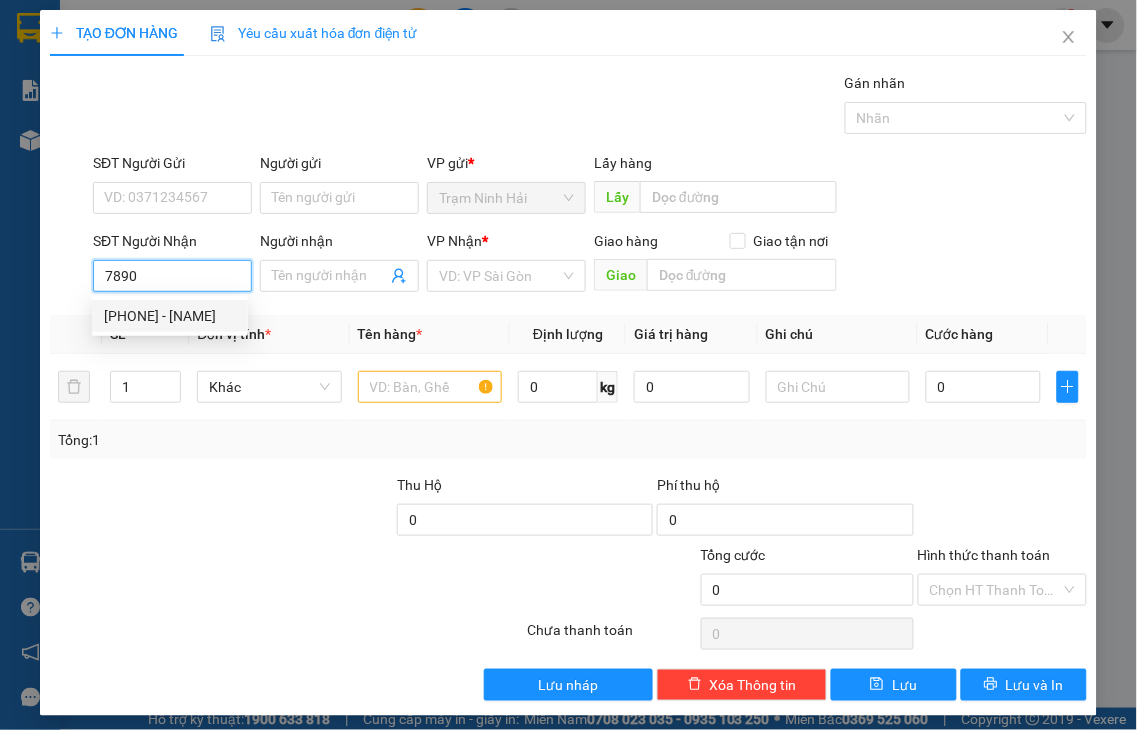 click on "0909167890 - HOA" at bounding box center [170, 316] 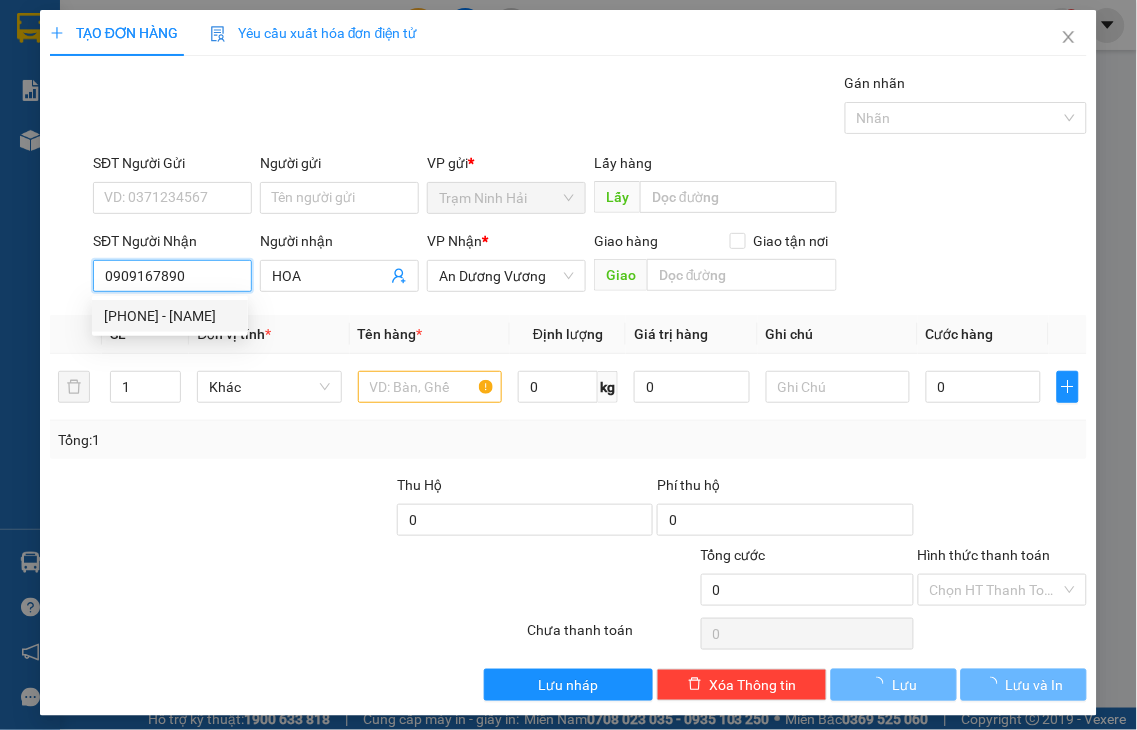 type on "40.000" 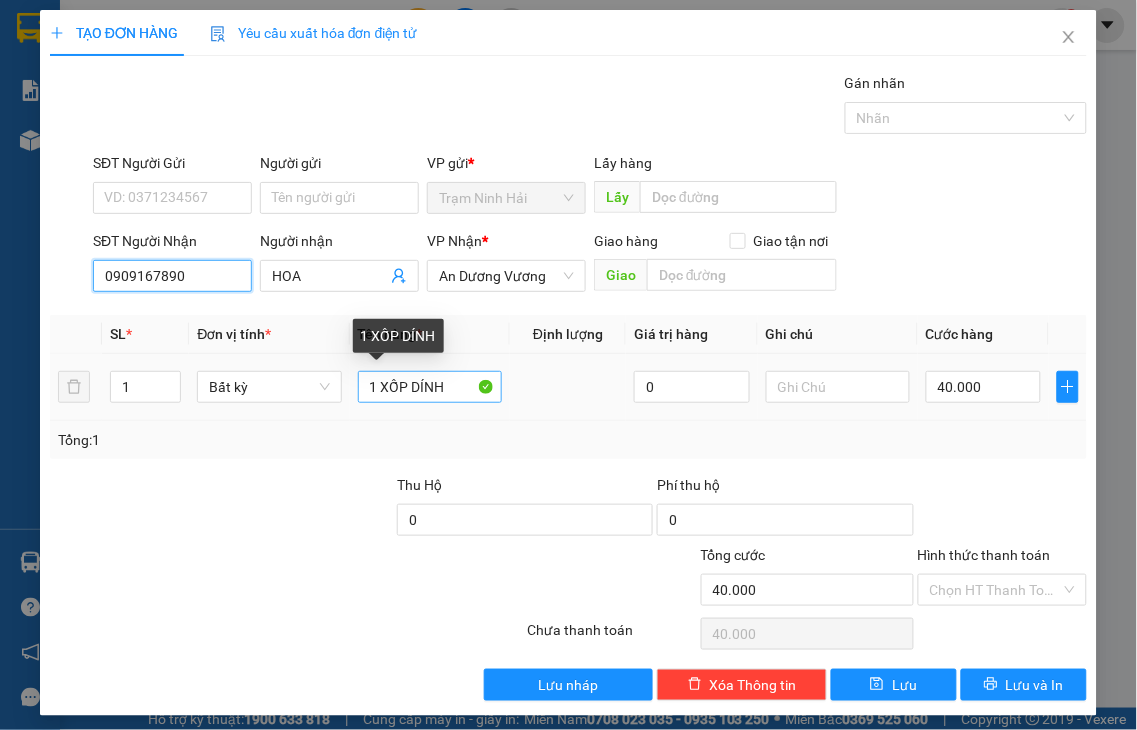 type on "0909167890" 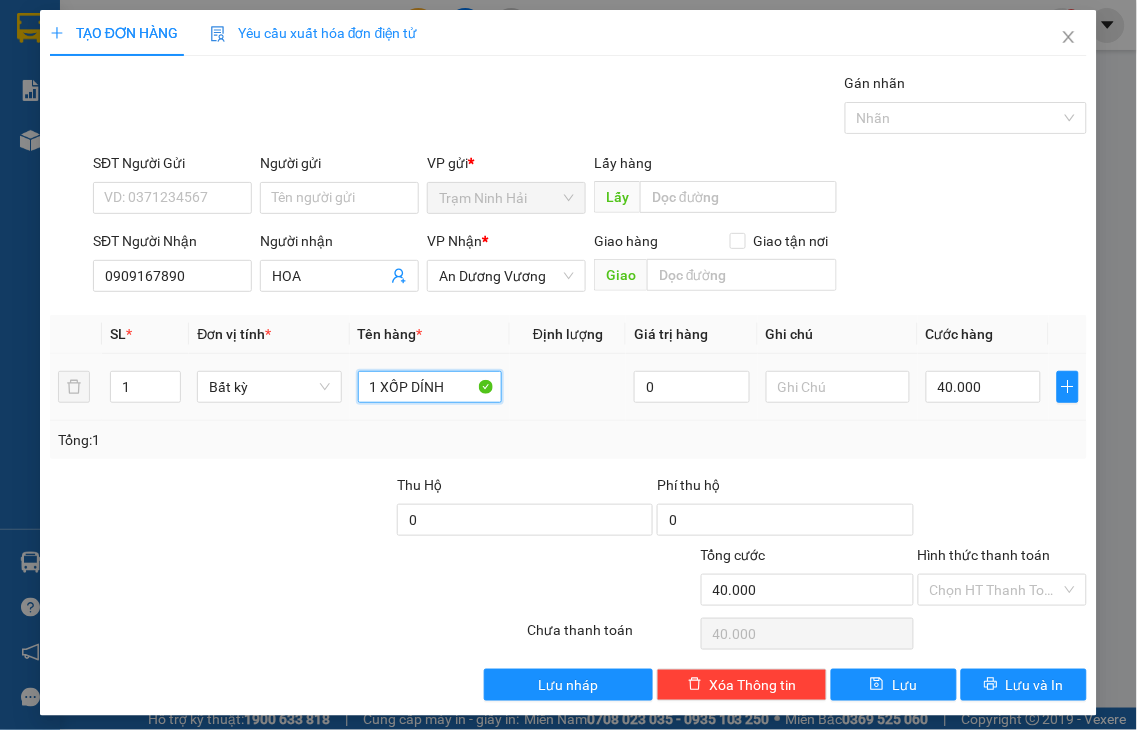 drag, startPoint x: 374, startPoint y: 382, endPoint x: 678, endPoint y: 326, distance: 309.11487 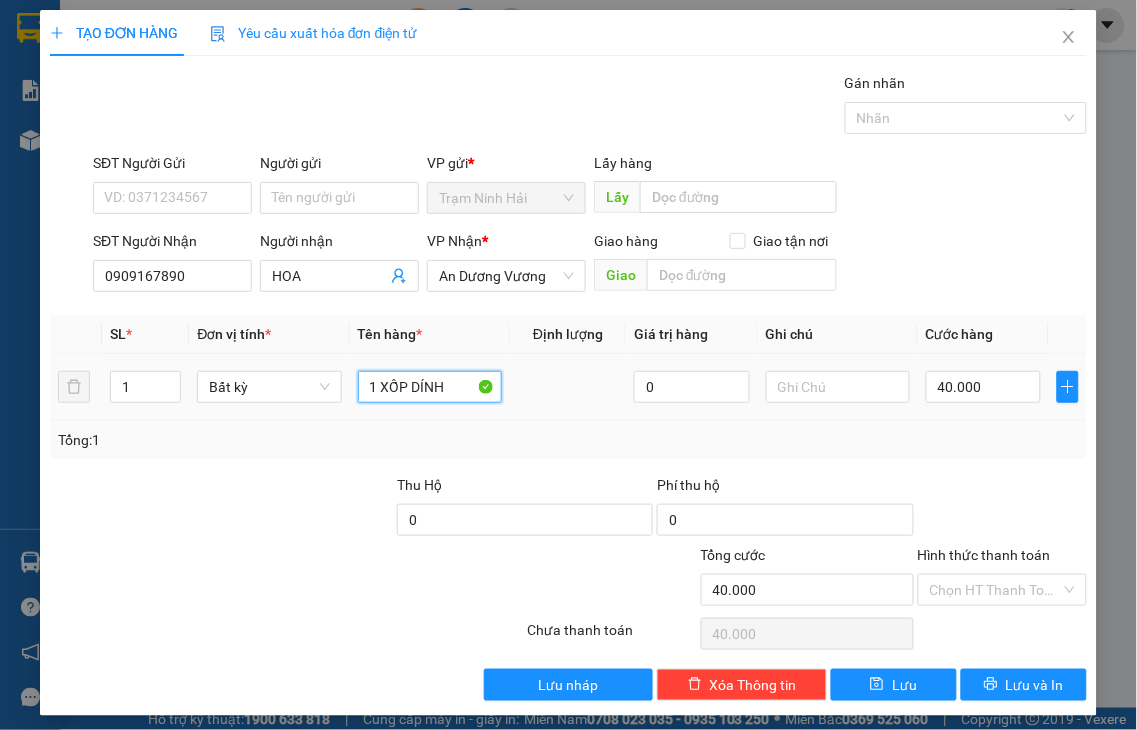 click on "1 Bất kỳ 1 XỐP DÍNH 0 40.000" at bounding box center [568, 387] 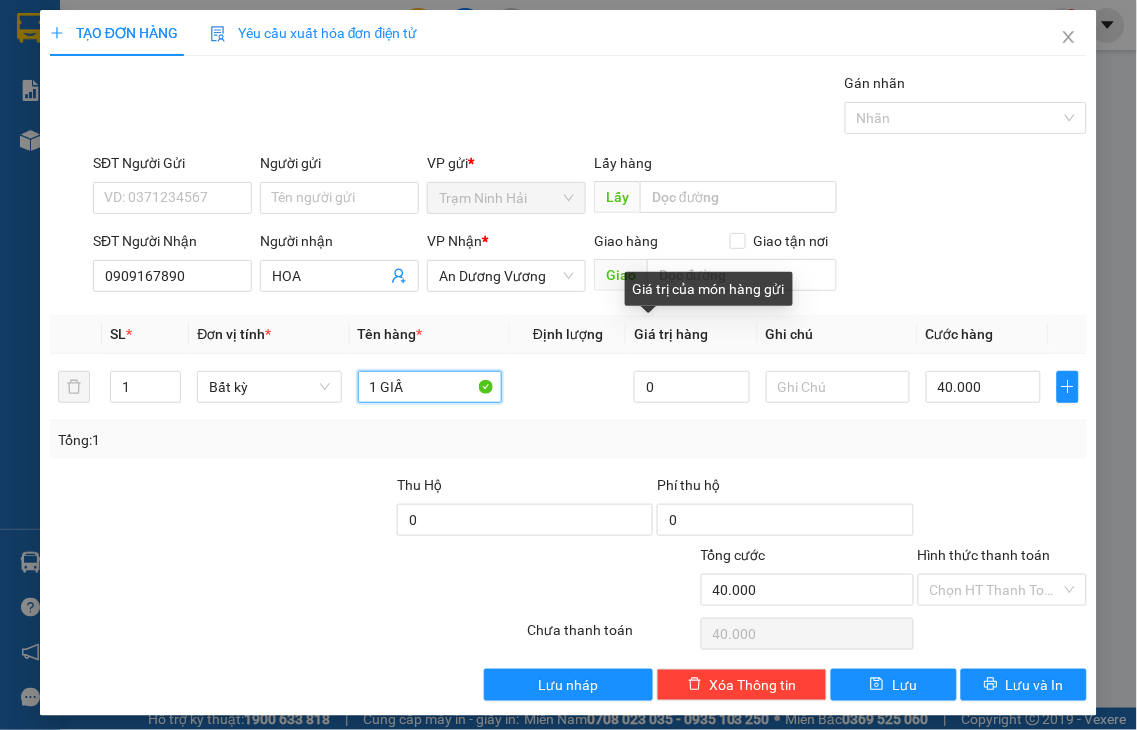 type on "1 GIẤY" 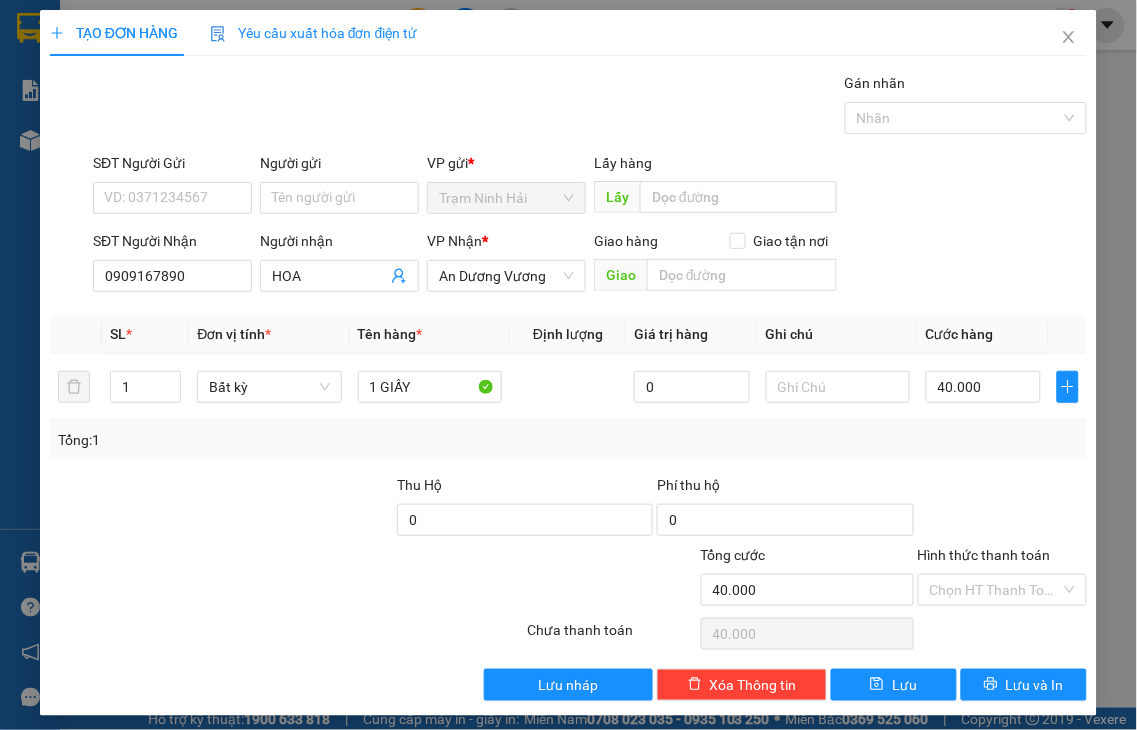 click on "Hình thức thanh toán" at bounding box center (984, 555) 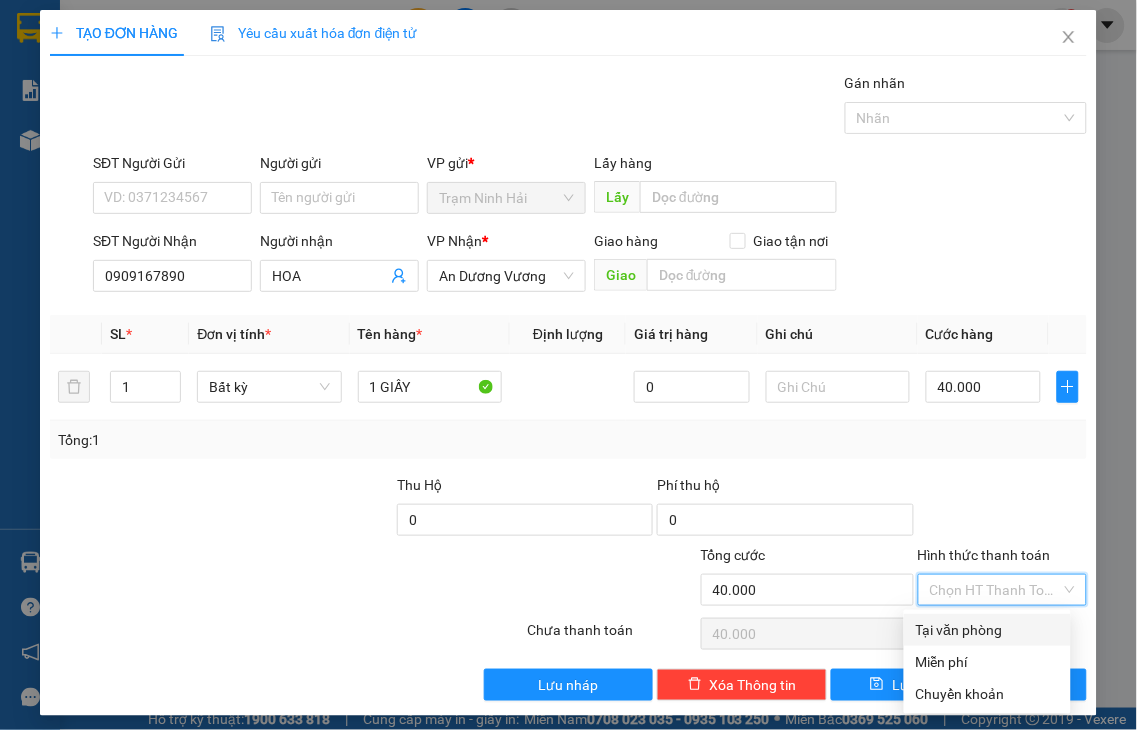 click on "Tại văn phòng" at bounding box center (987, 630) 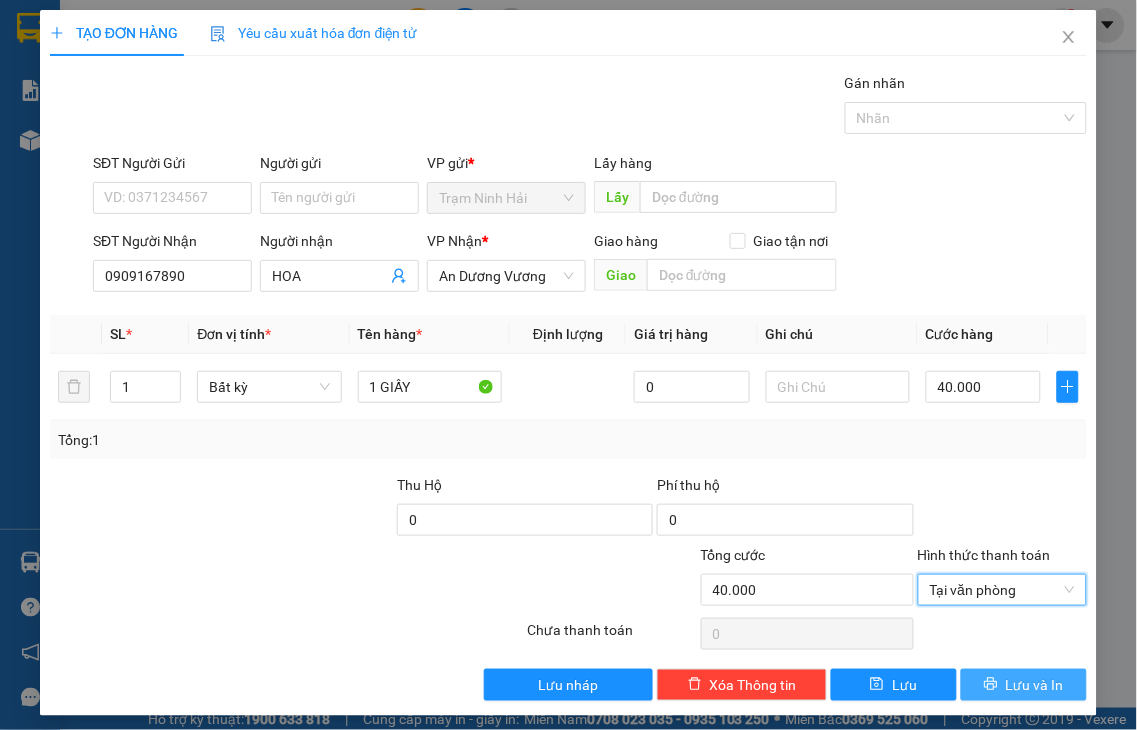 click on "Lưu và In" at bounding box center (1035, 685) 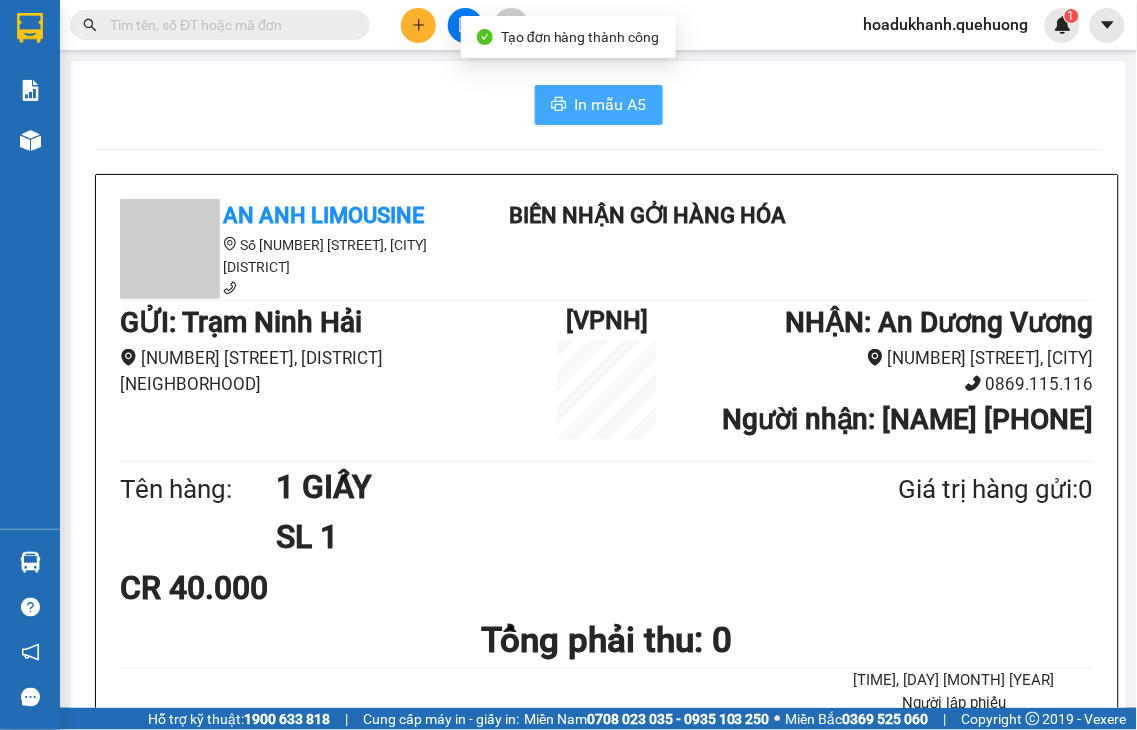 click on "In mẫu A5" at bounding box center [611, 104] 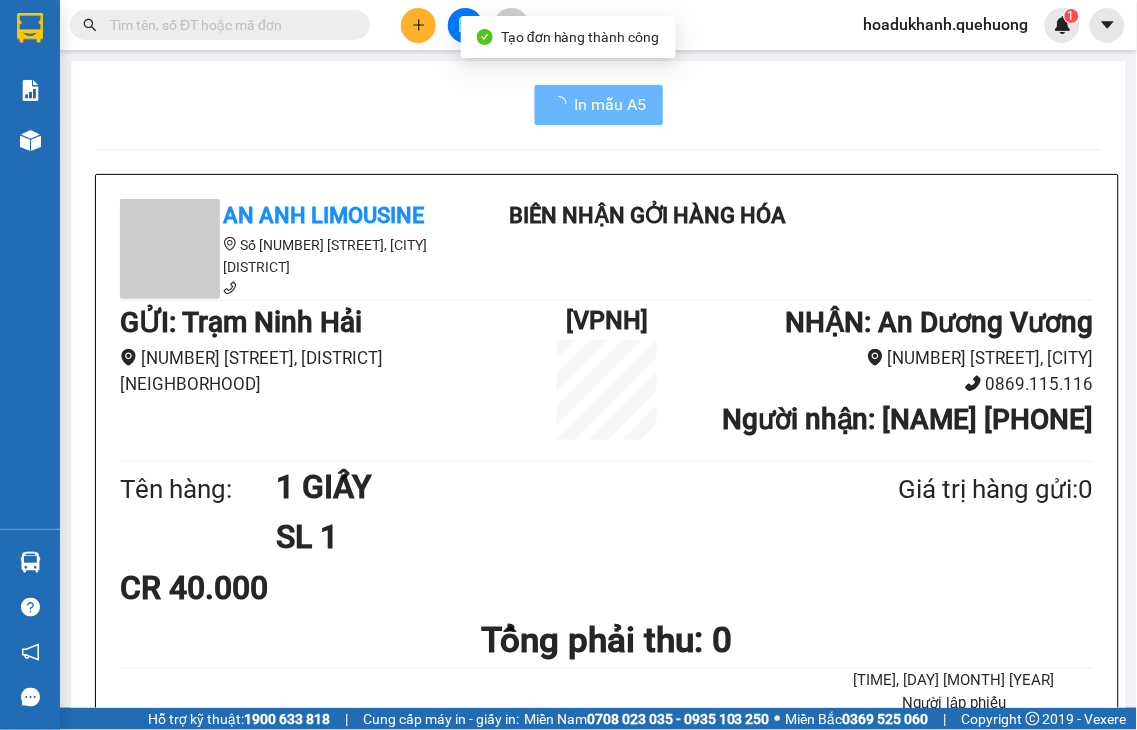 click at bounding box center (418, 25) 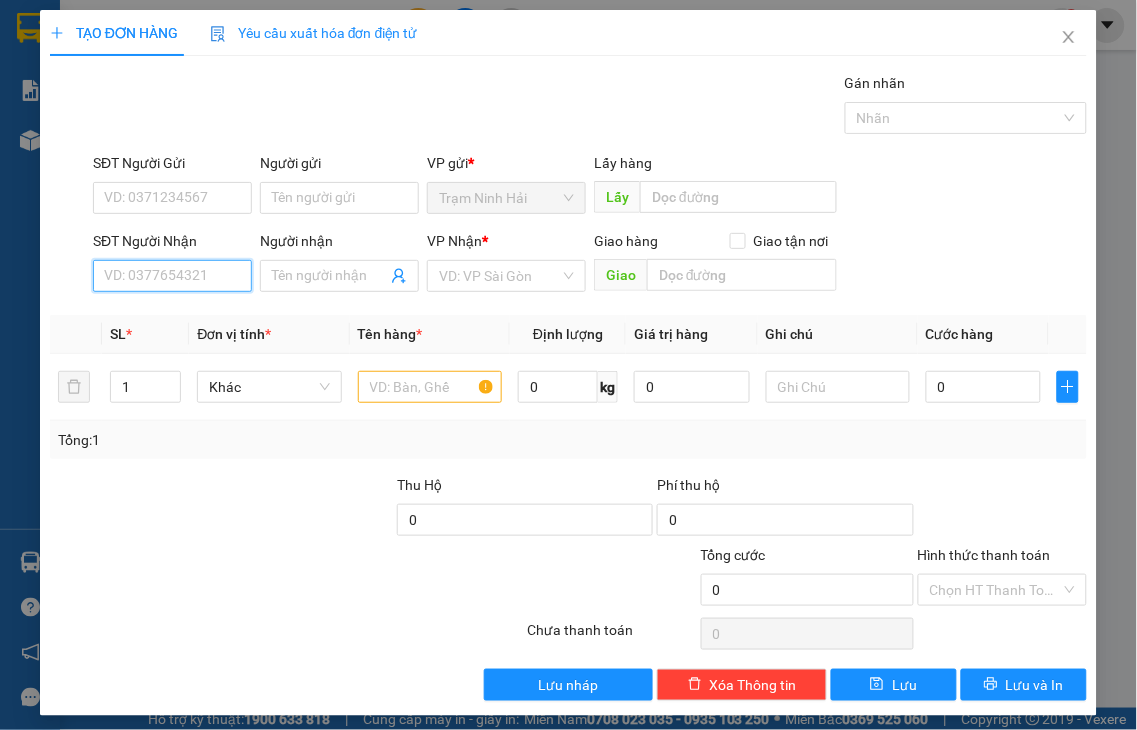 click on "SĐT Người Nhận" at bounding box center [172, 276] 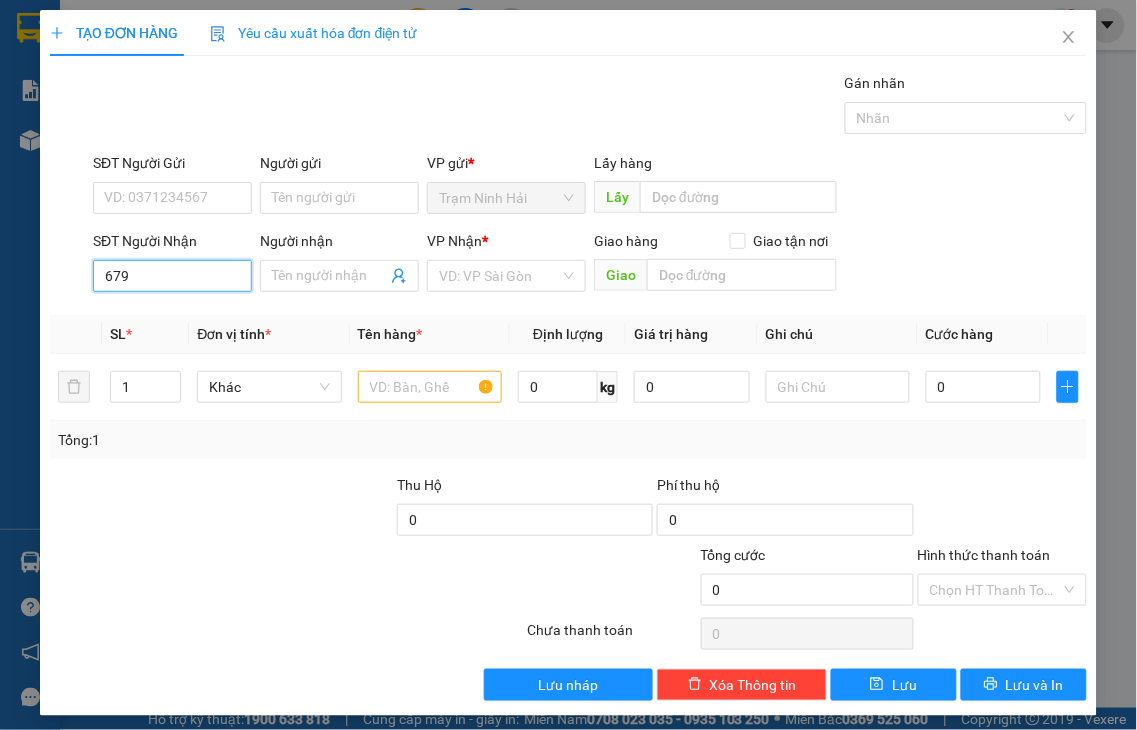 type on "6794" 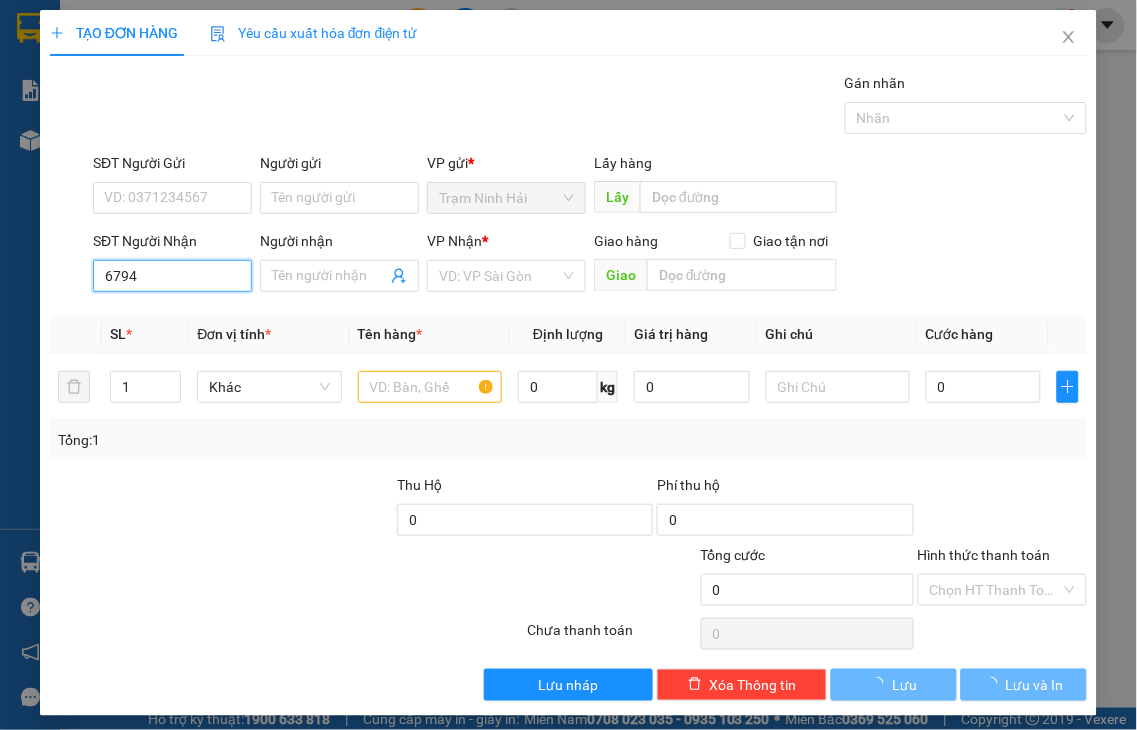 click on "6794" at bounding box center [172, 276] 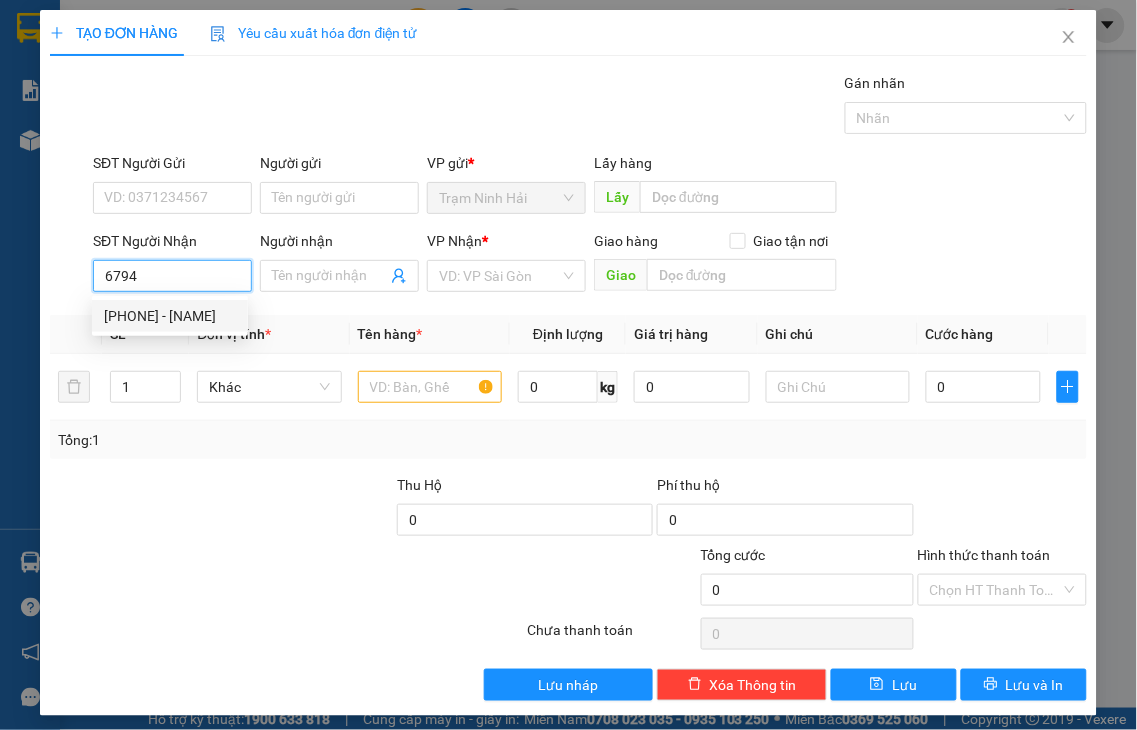 click on "0352746794 - DIỆU" at bounding box center [170, 316] 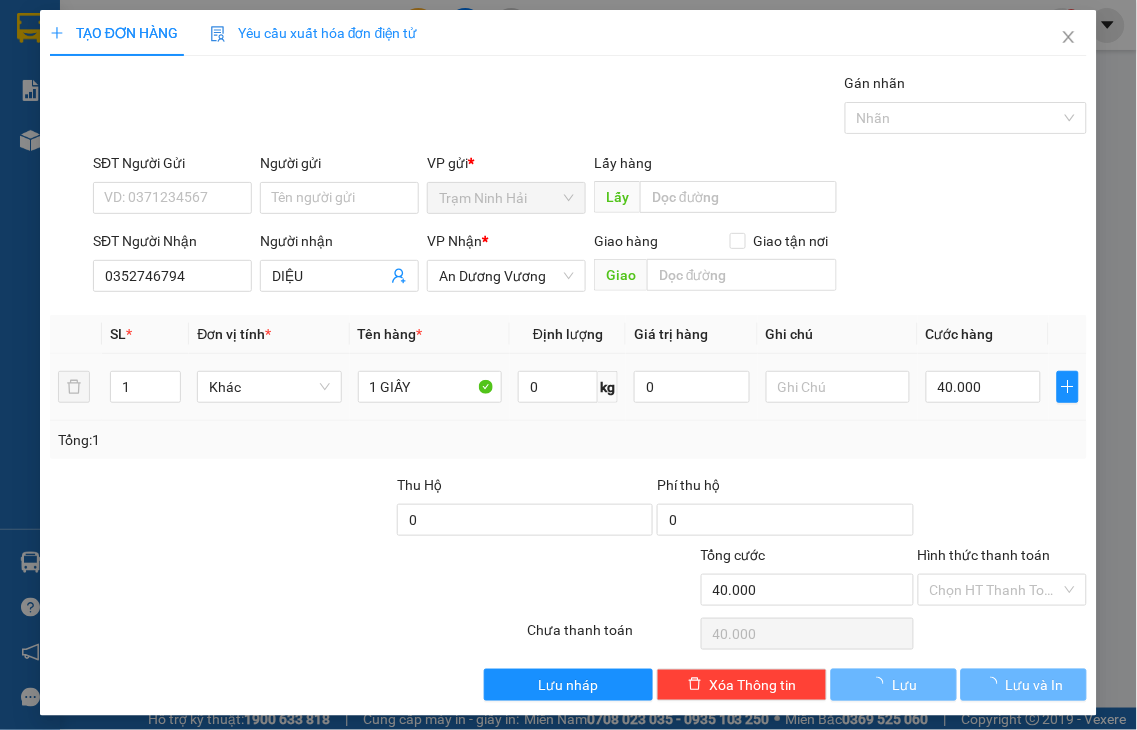 click on "Hình thức thanh toán" at bounding box center (984, 555) 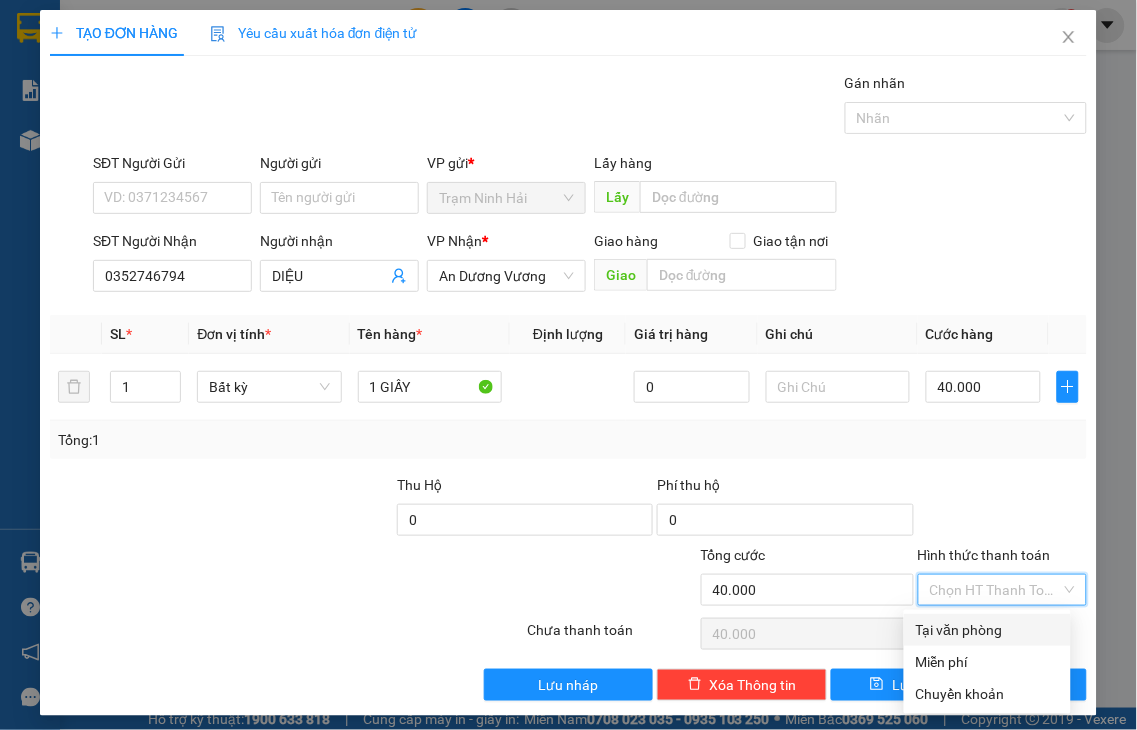 click on "Tại văn phòng" at bounding box center [987, 630] 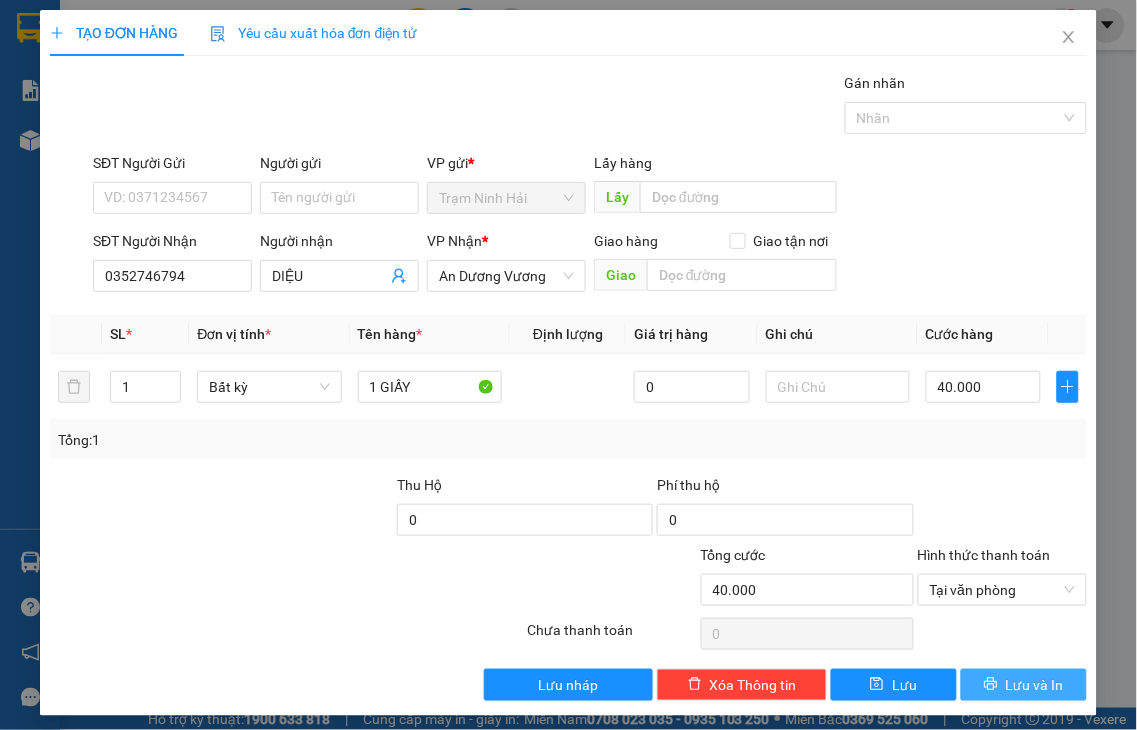 click on "Lưu và In" at bounding box center [1035, 685] 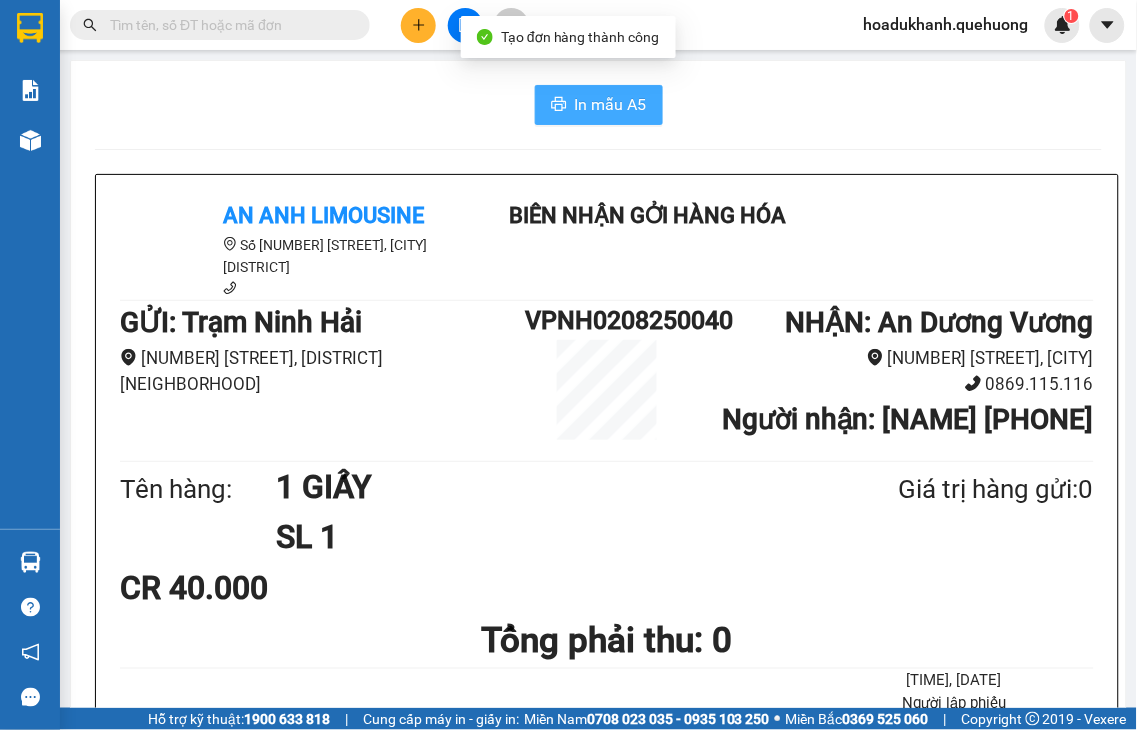 click on "In mẫu A5" at bounding box center (611, 104) 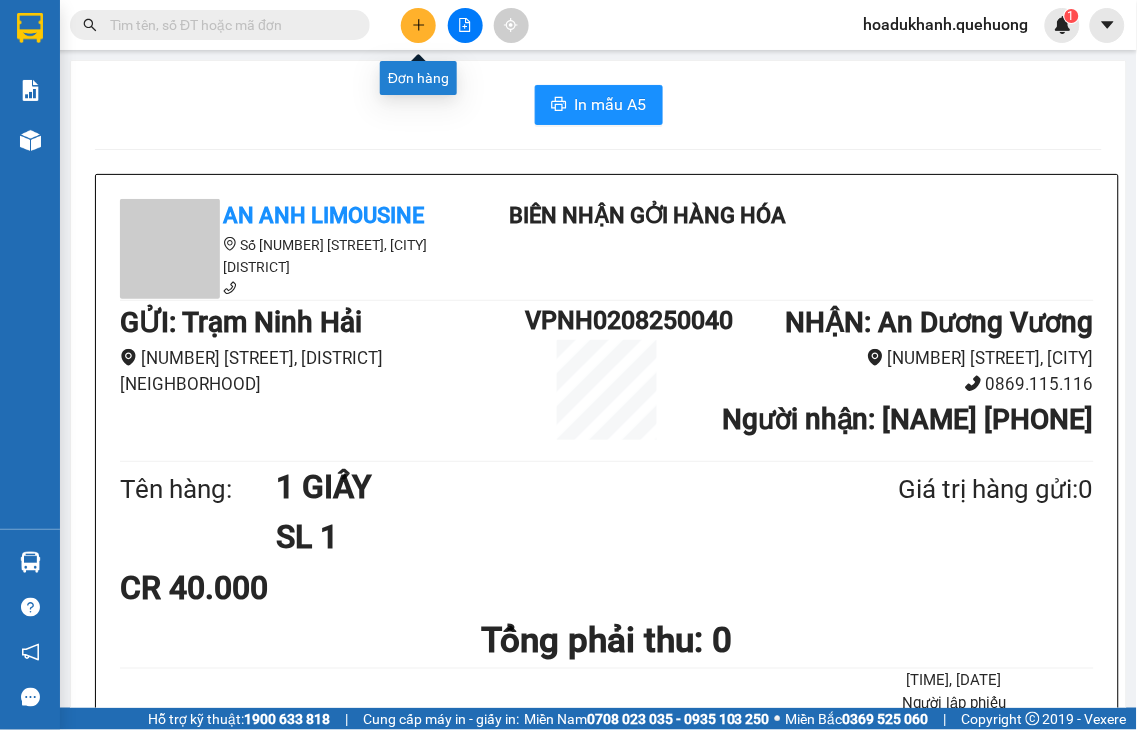 click 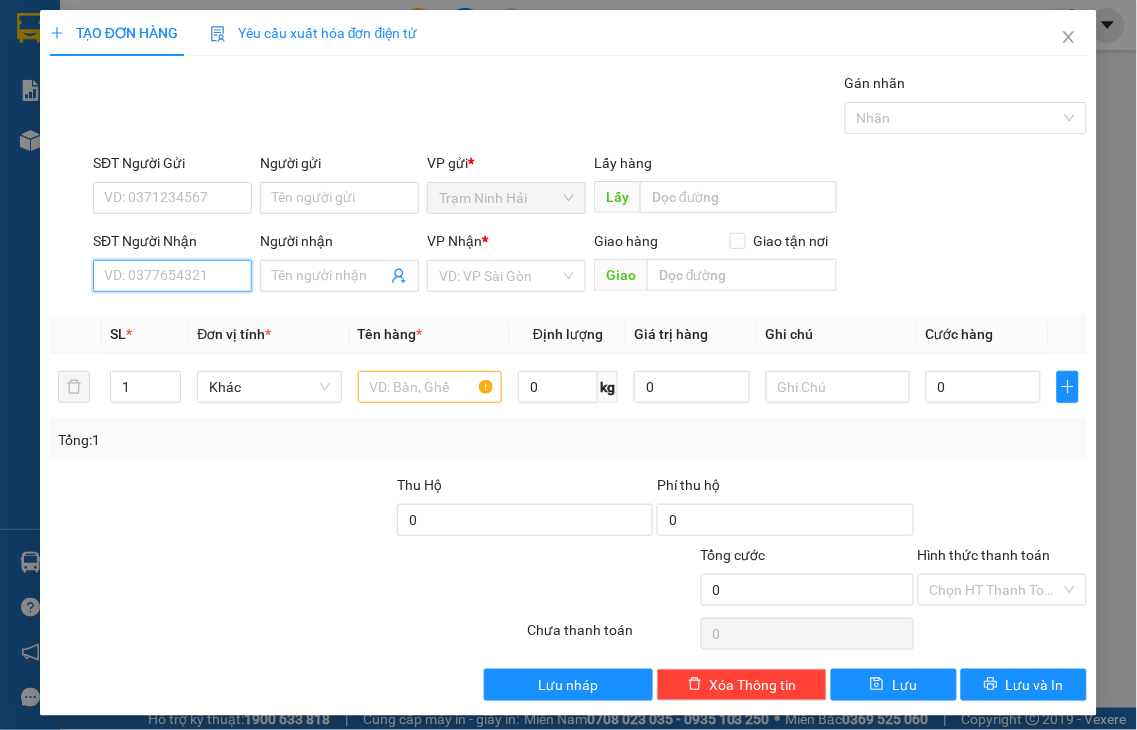 click on "SĐT Người Nhận" at bounding box center (172, 276) 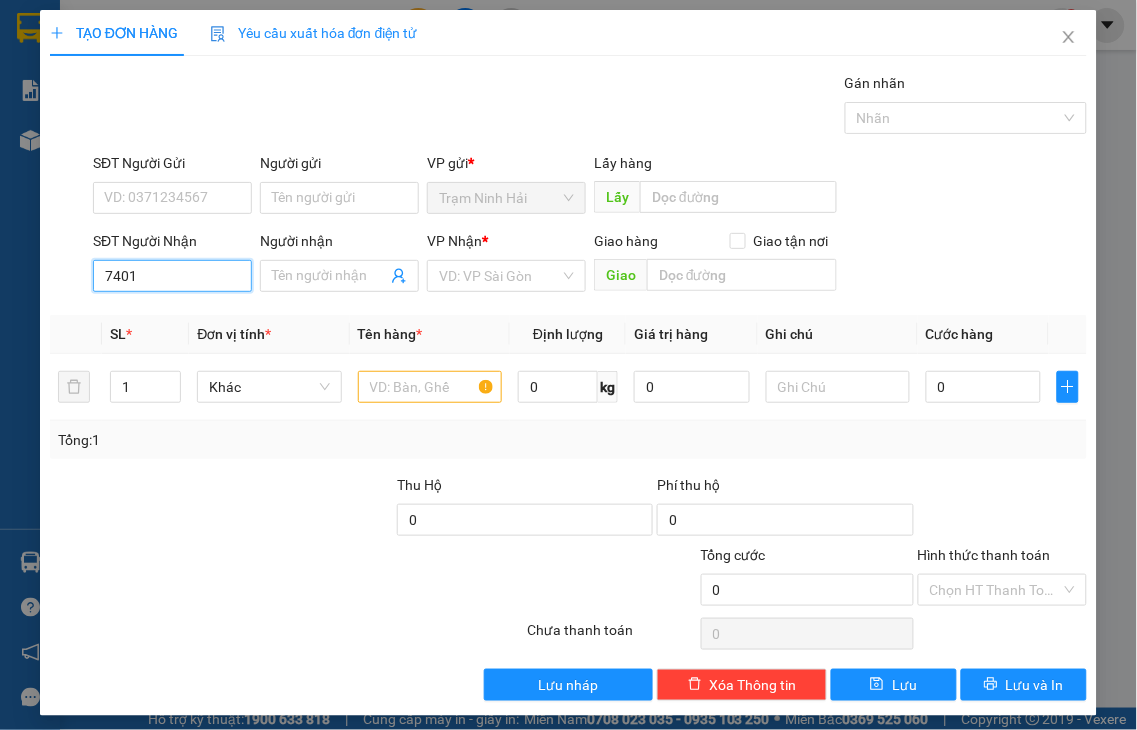 click on "7401" at bounding box center [172, 276] 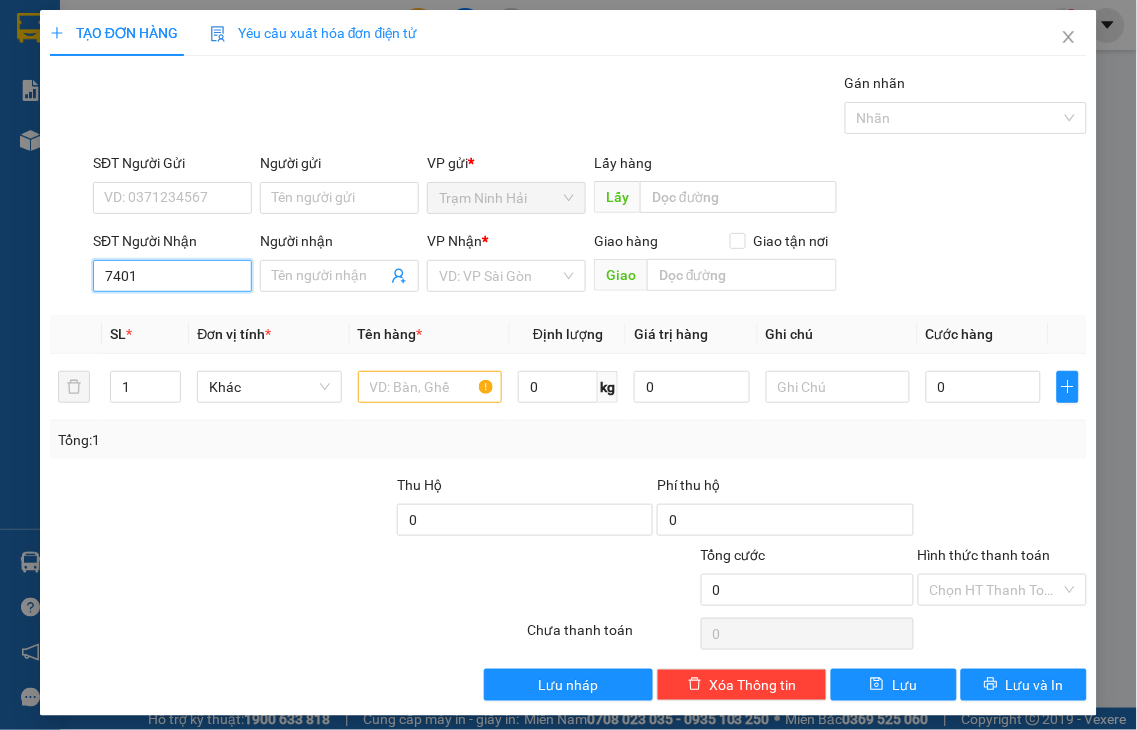 click on "7401" at bounding box center [172, 276] 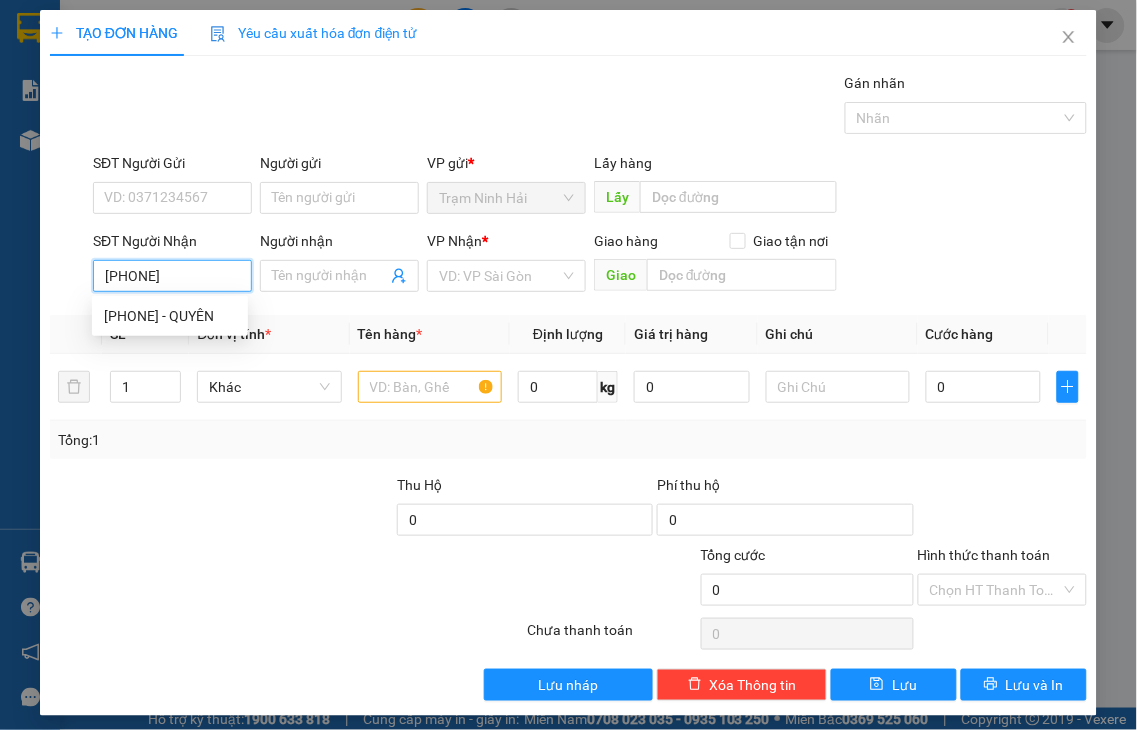 type on "[PHONE]" 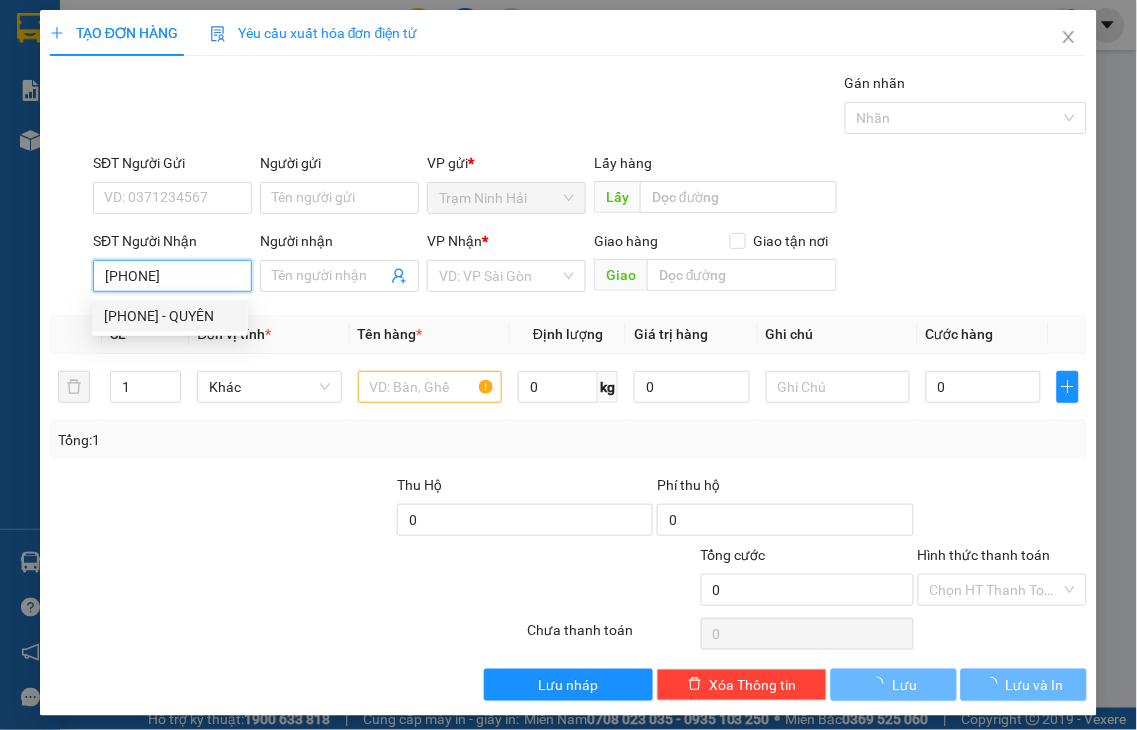 click on "0931227401 - QUYÊN" at bounding box center [170, 316] 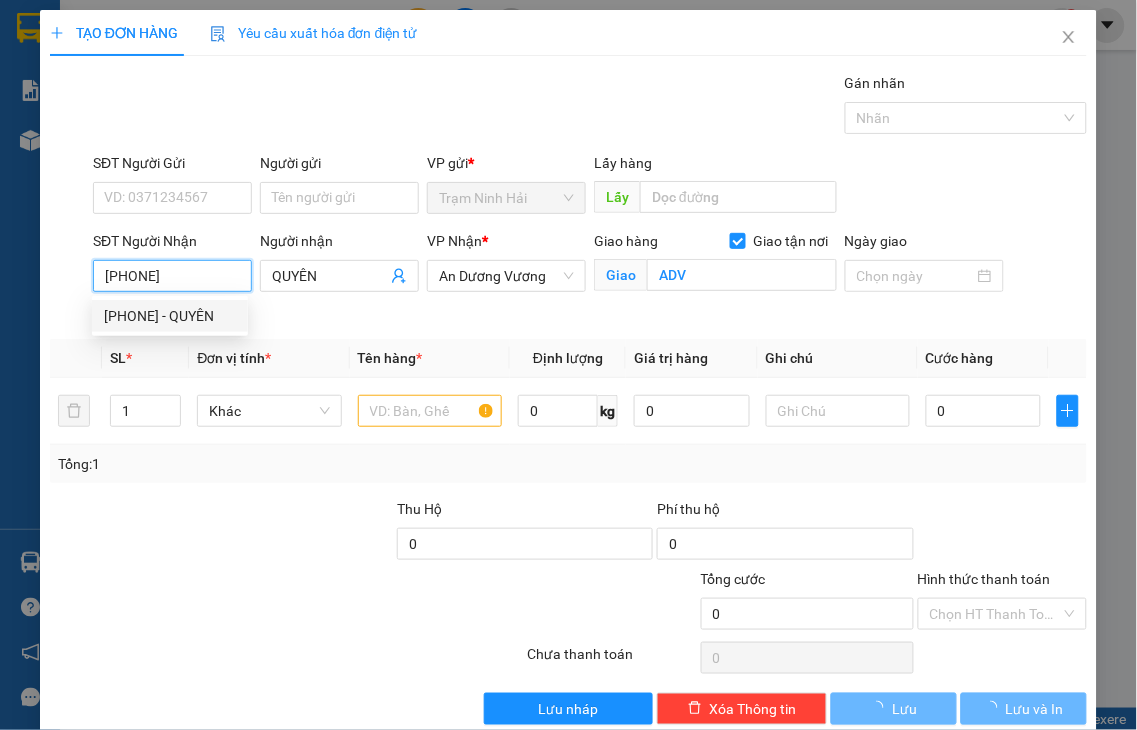 type on "QUYÊN" 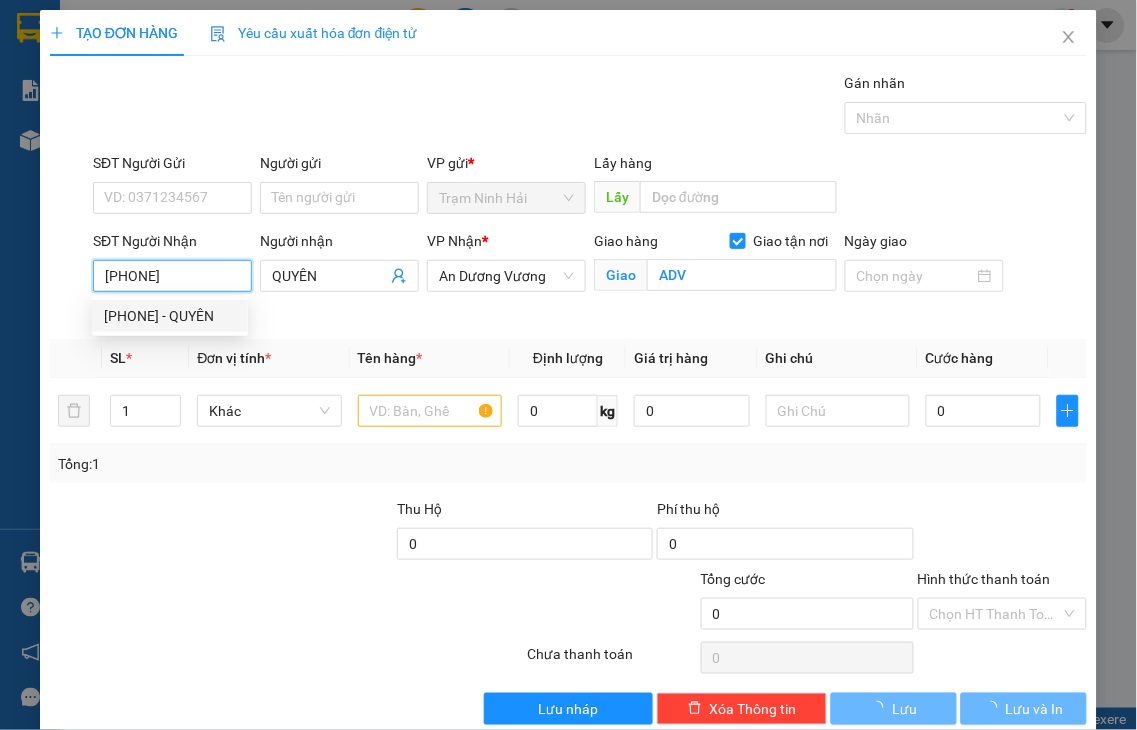 checkbox on "true" 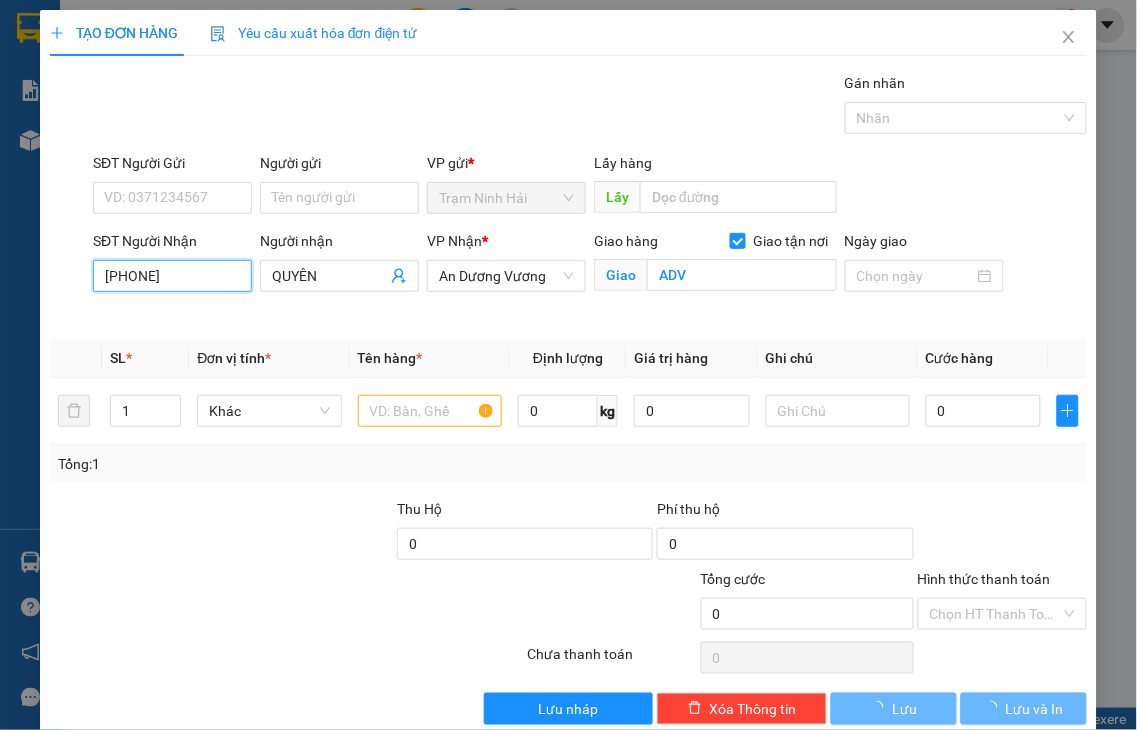 type on "40.000" 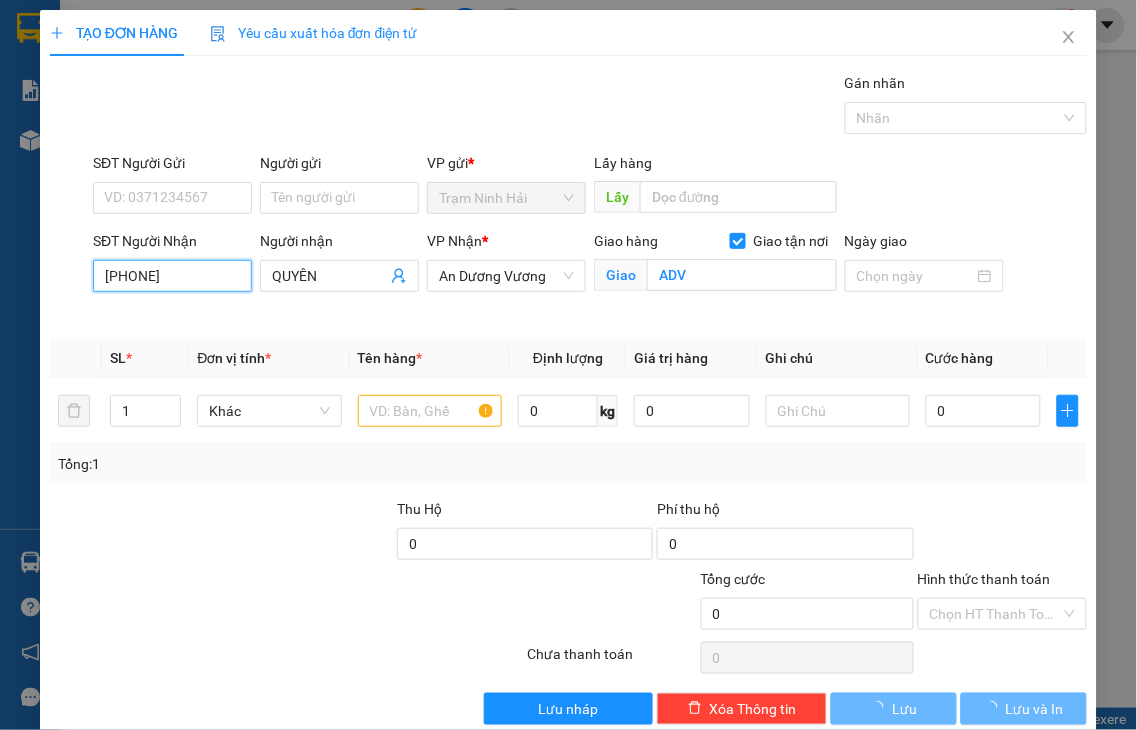 type on "40.000" 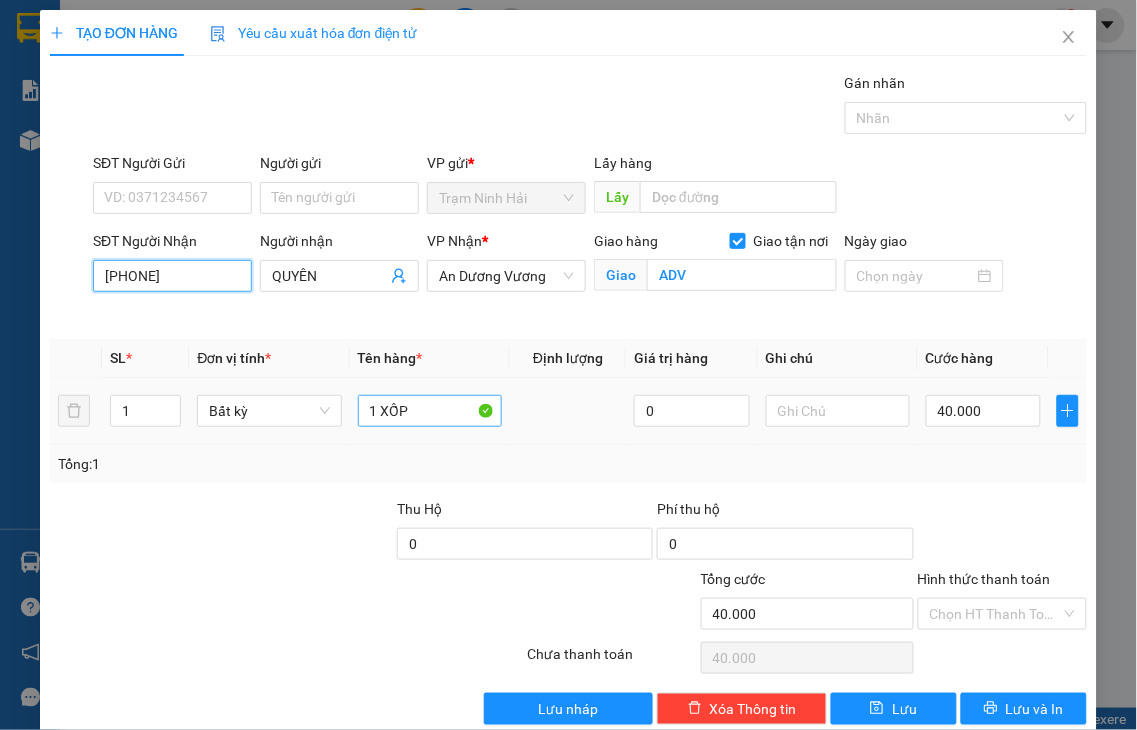 type on "[PHONE]" 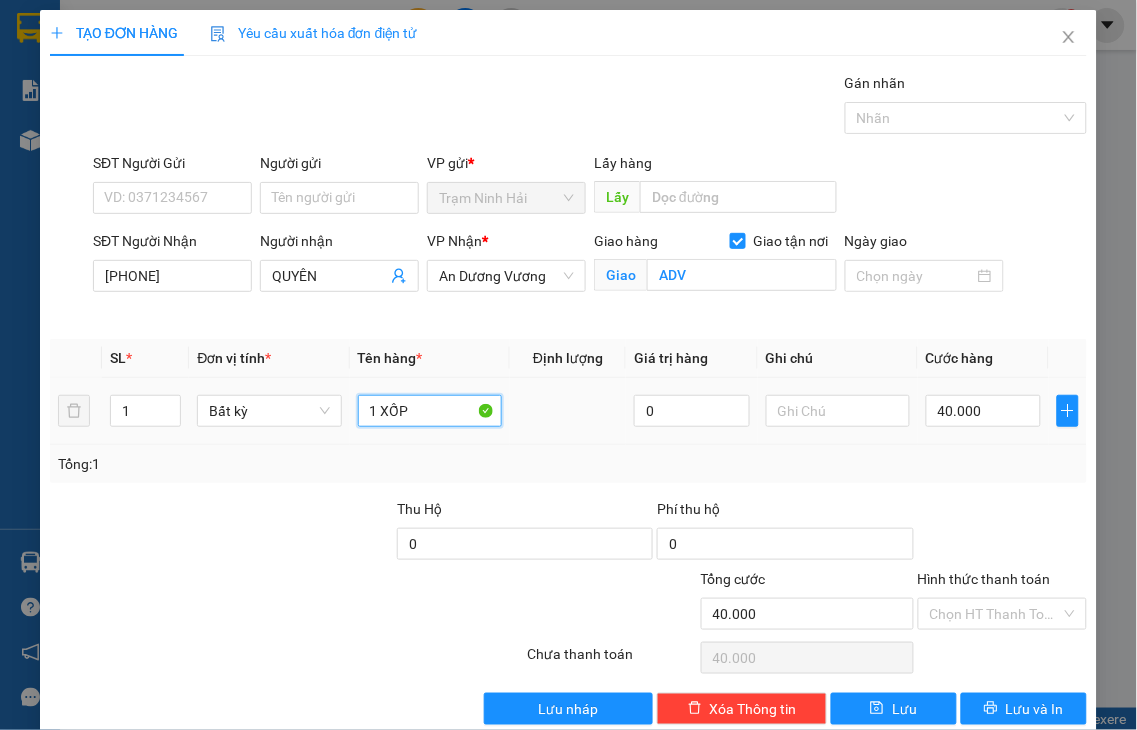 click on "1 XỐP" at bounding box center (430, 411) 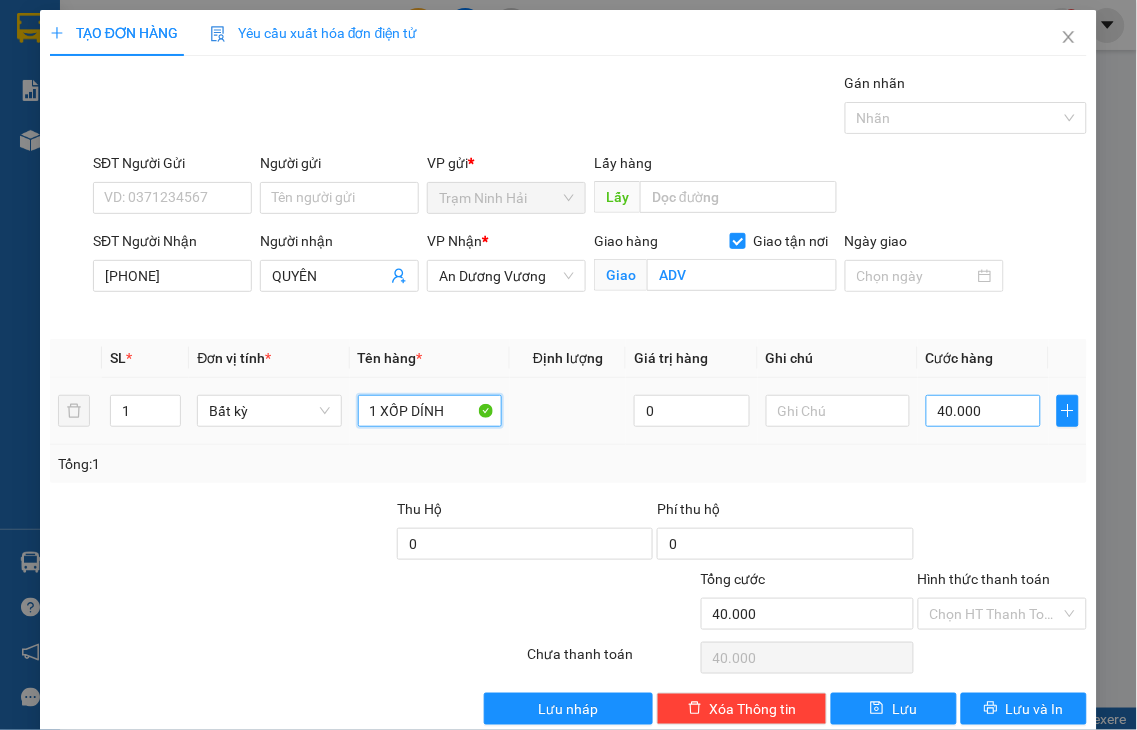 type on "1 XỐP DÍNH" 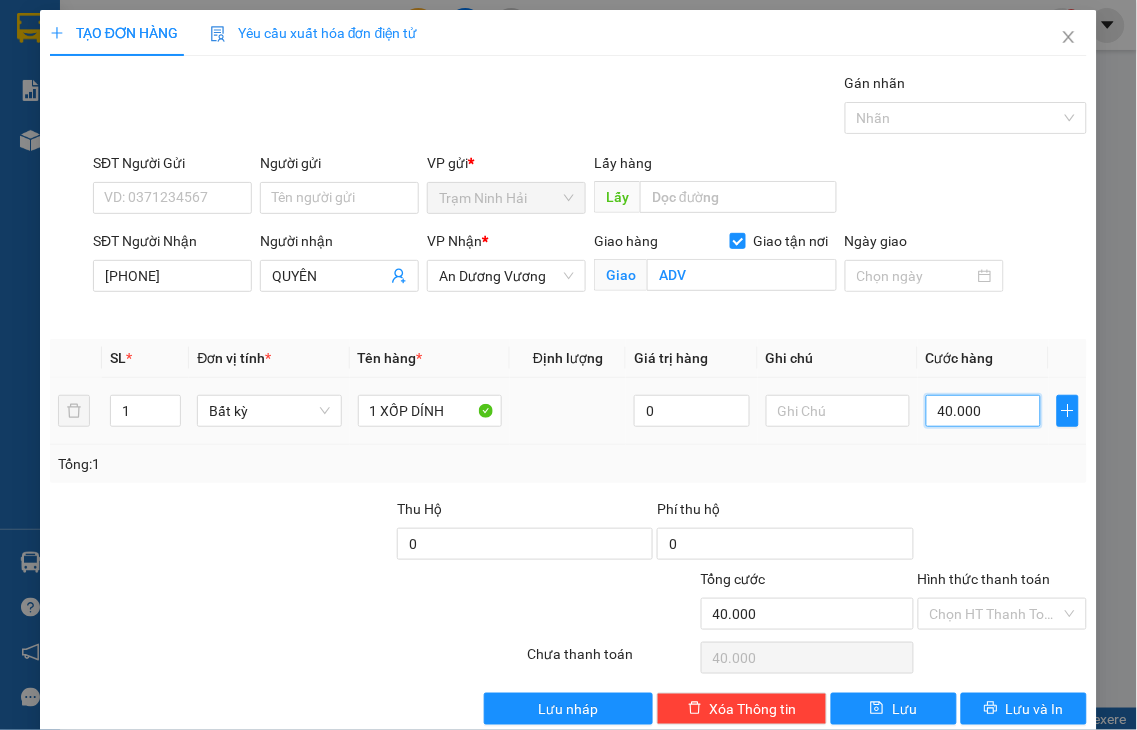 click on "40.000" at bounding box center (983, 411) 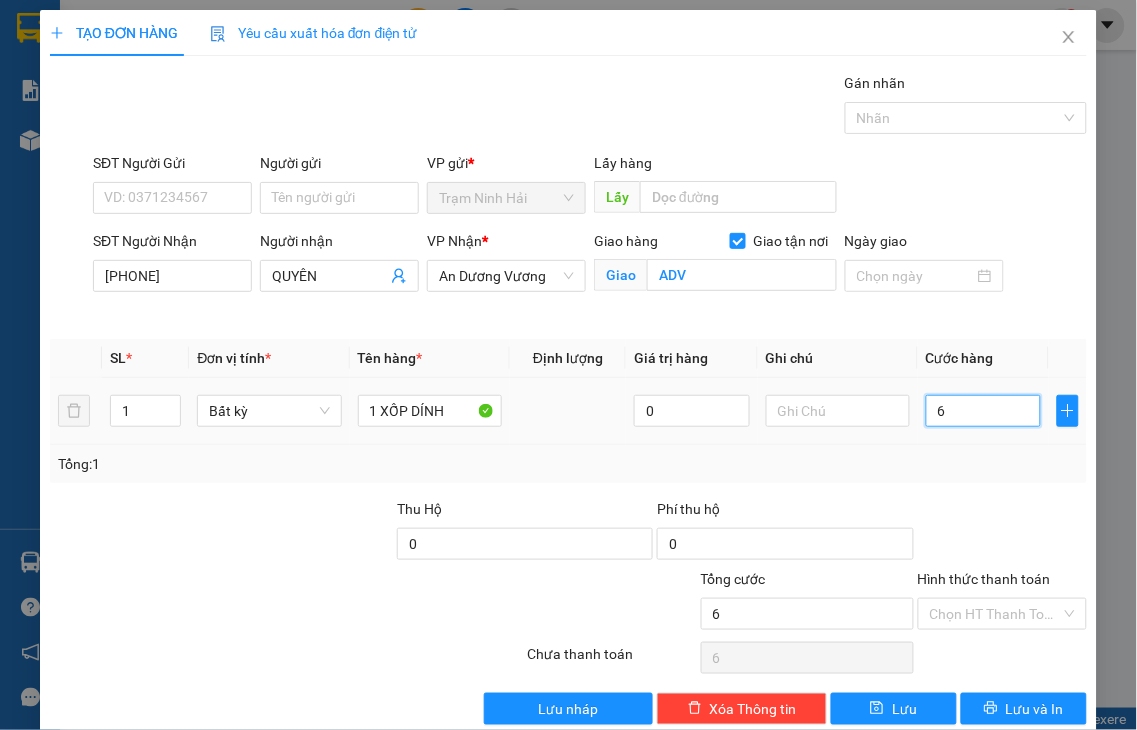 type on "60" 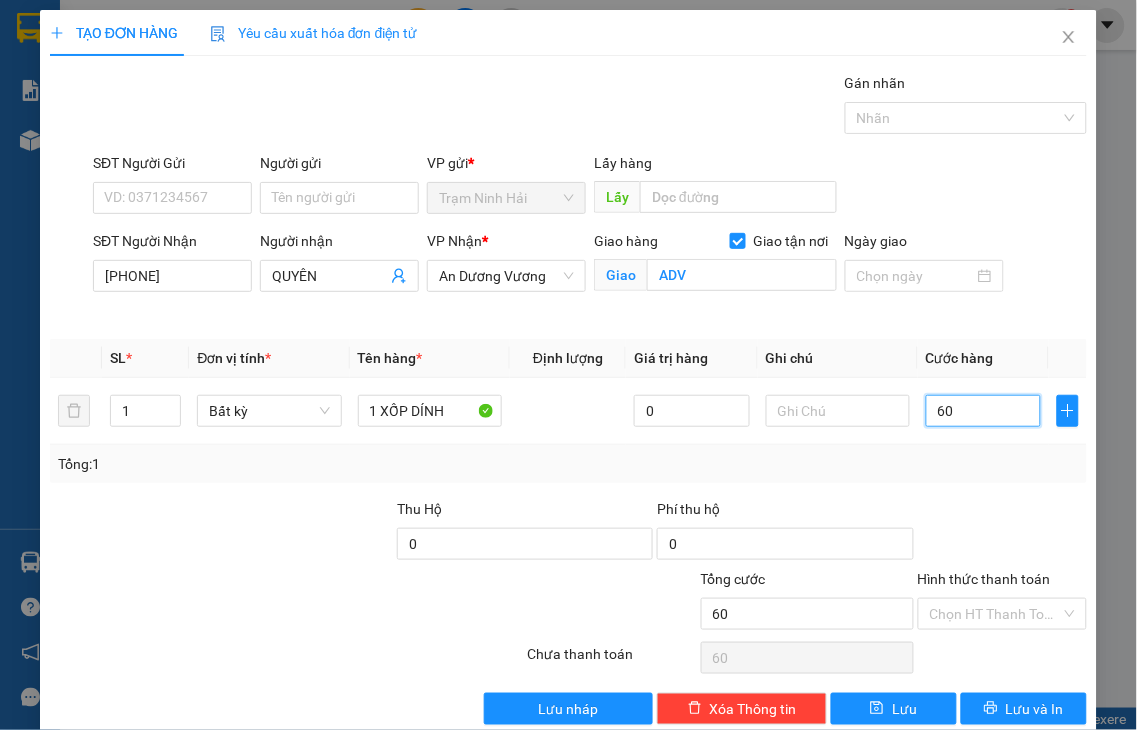 type on "60" 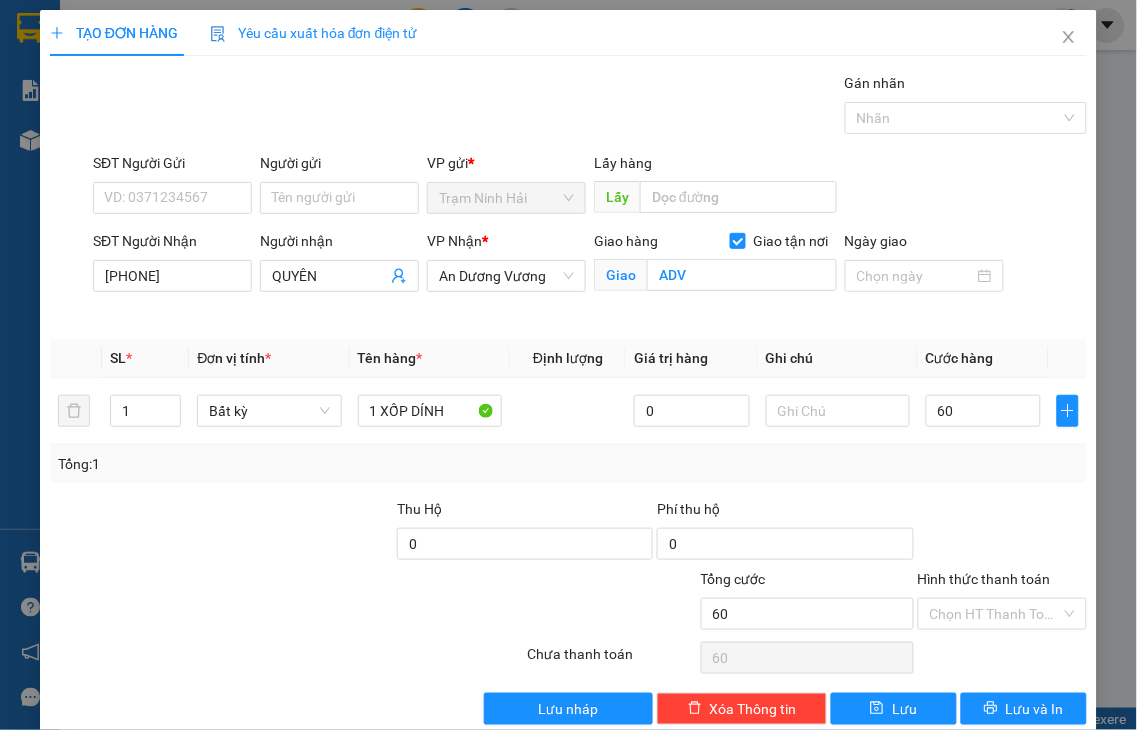 type on "60.000" 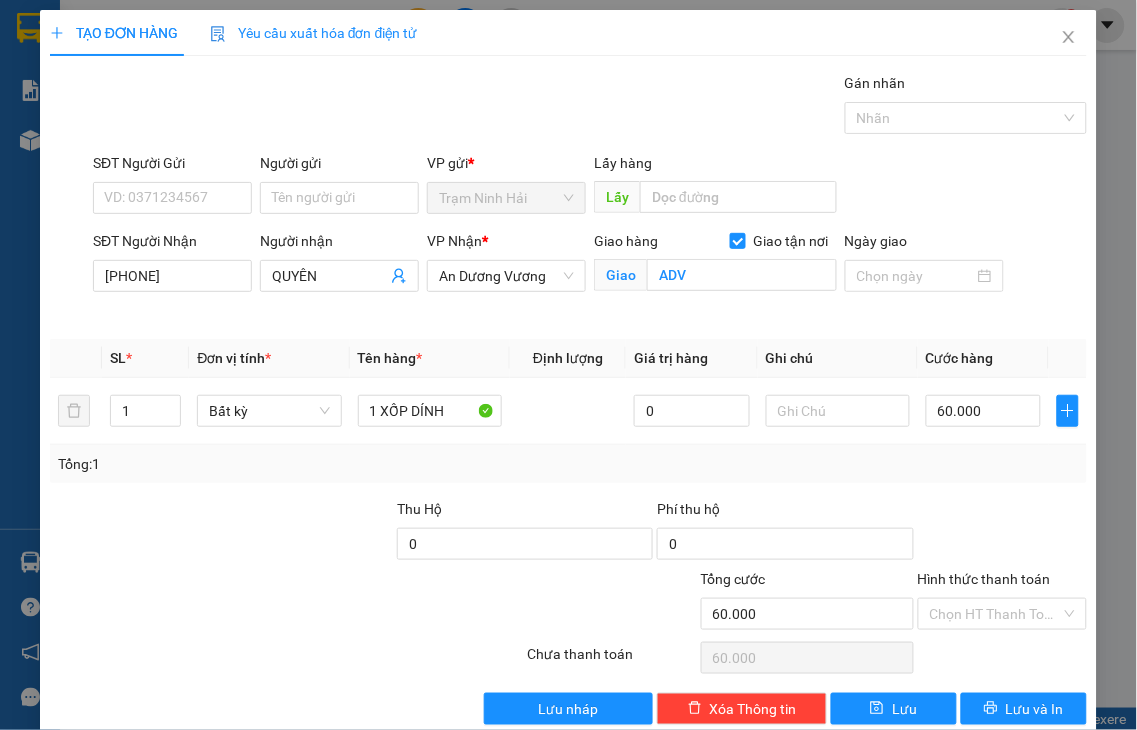 click on "Hình thức thanh toán" at bounding box center (984, 579) 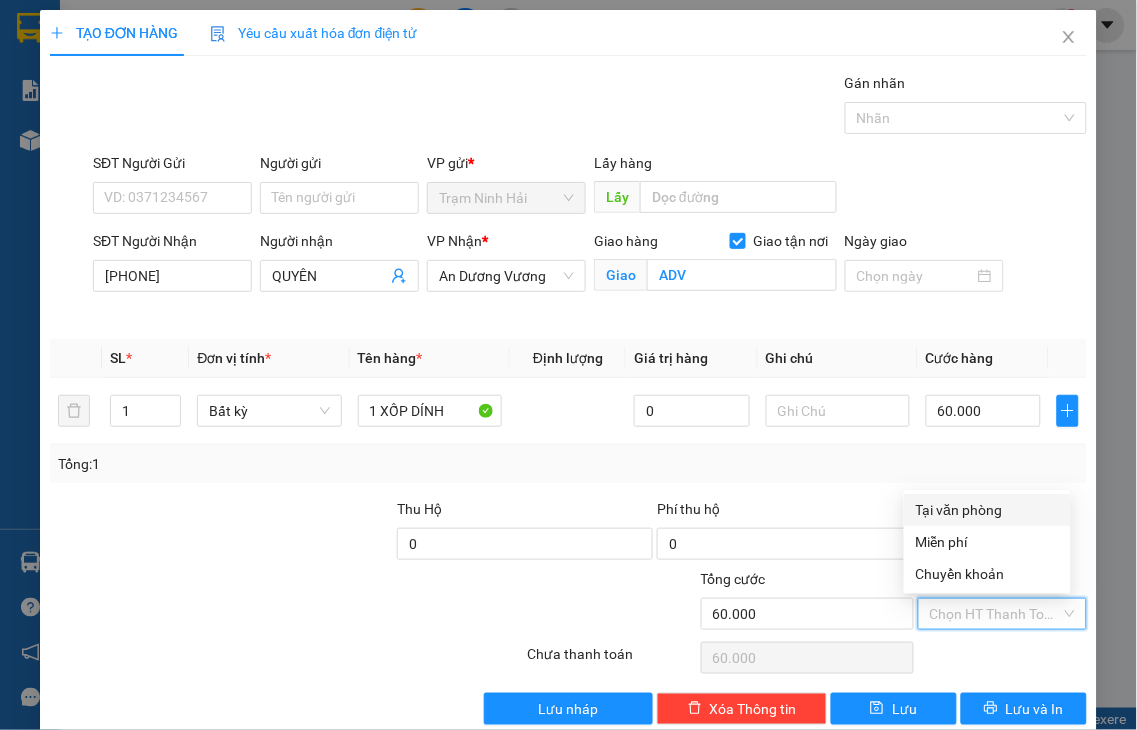 click on "Tại văn phòng" at bounding box center (987, 510) 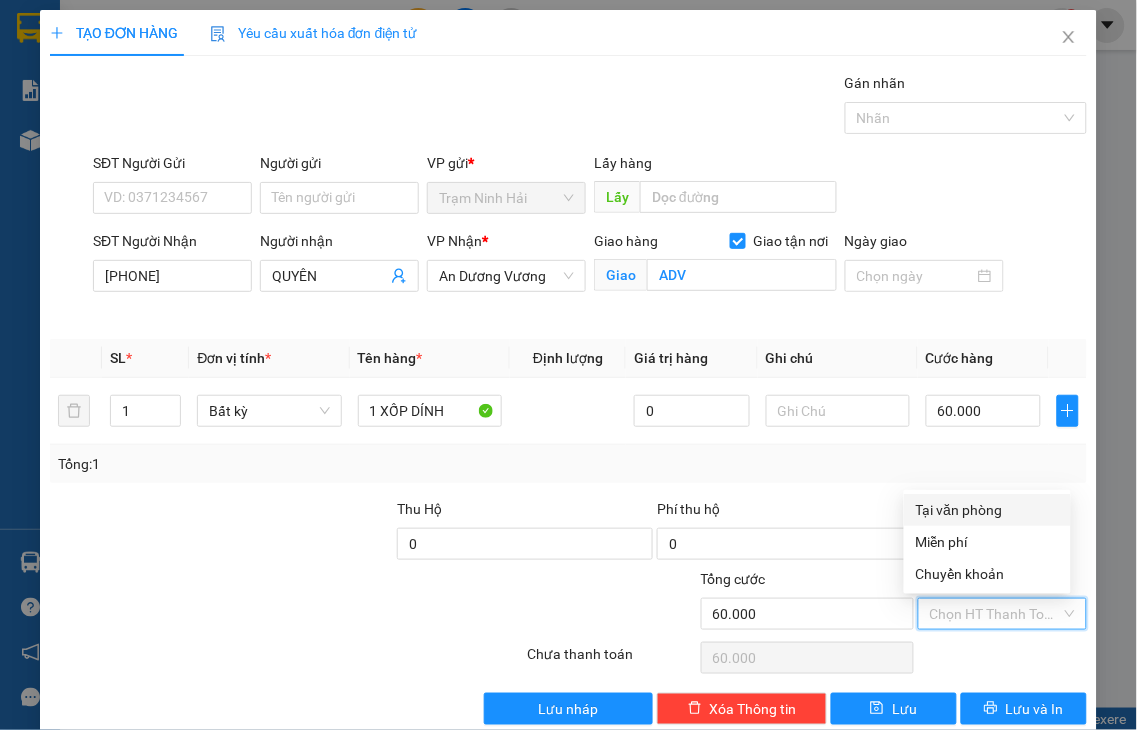 click at bounding box center (1003, 533) 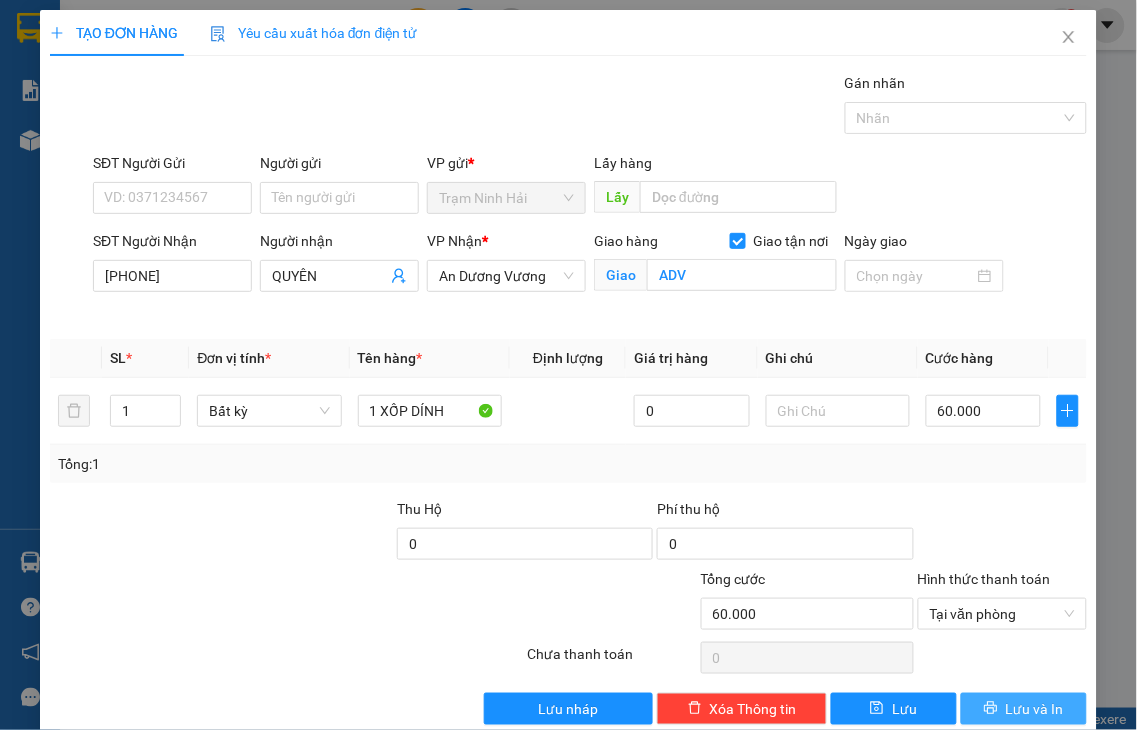 click on "Lưu và In" at bounding box center [1035, 709] 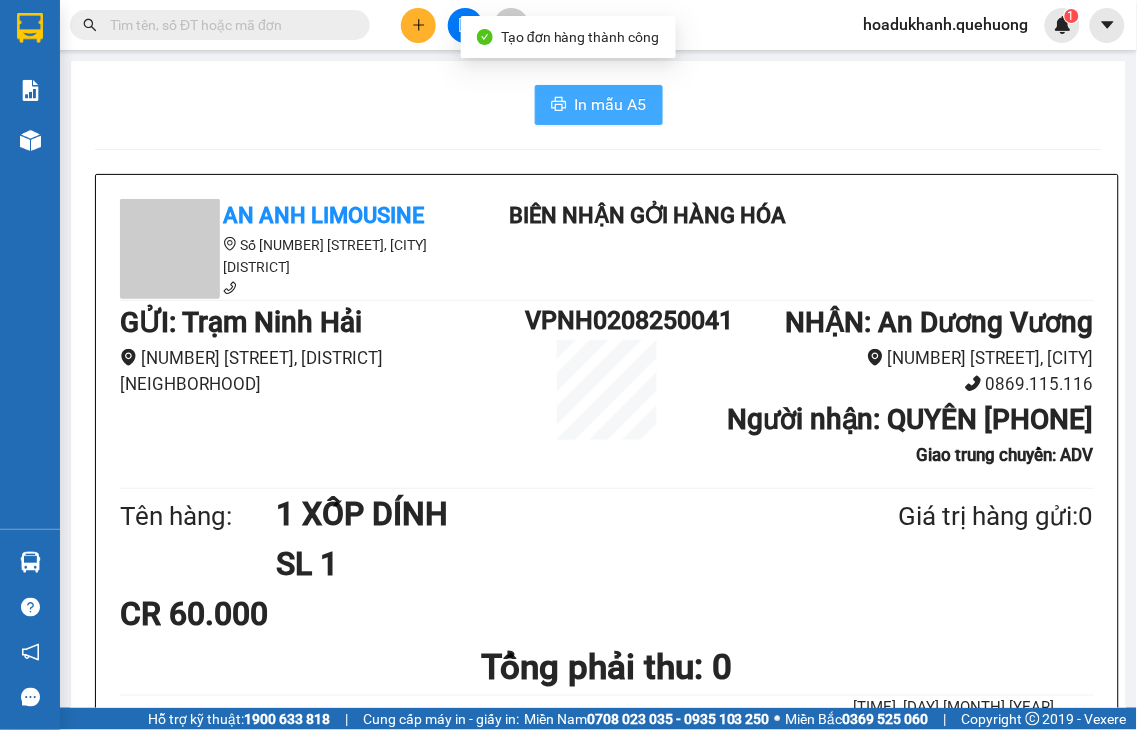 click on "In mẫu A5" at bounding box center (611, 104) 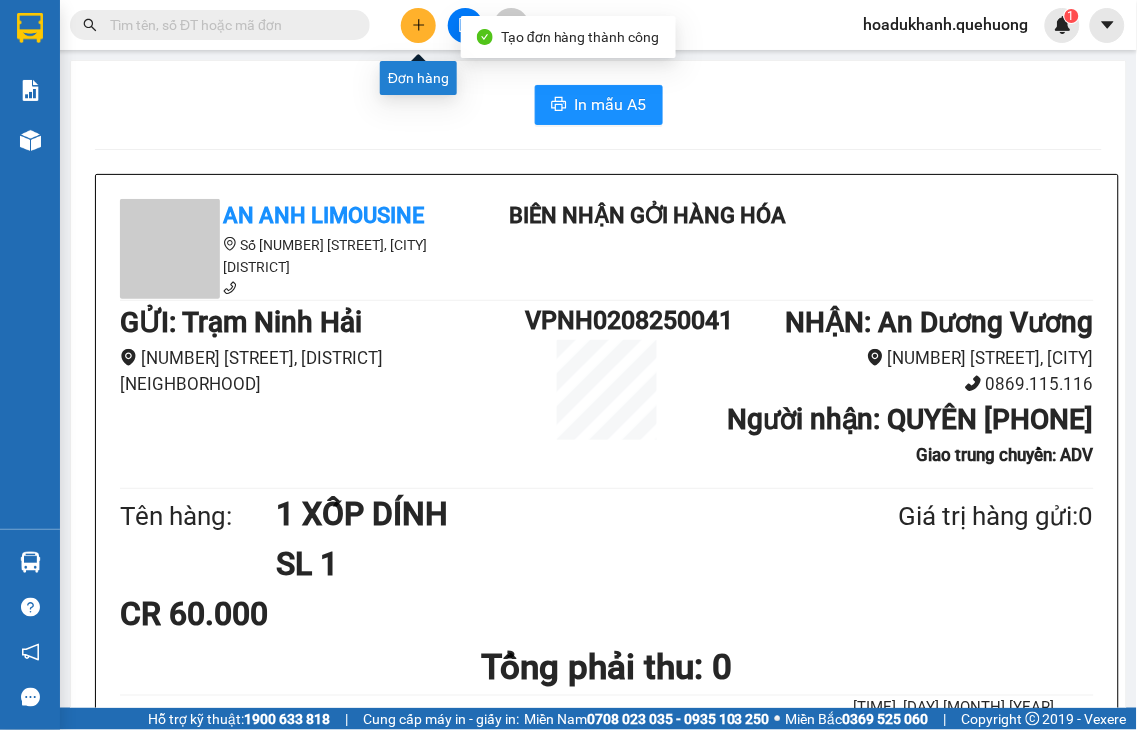 click 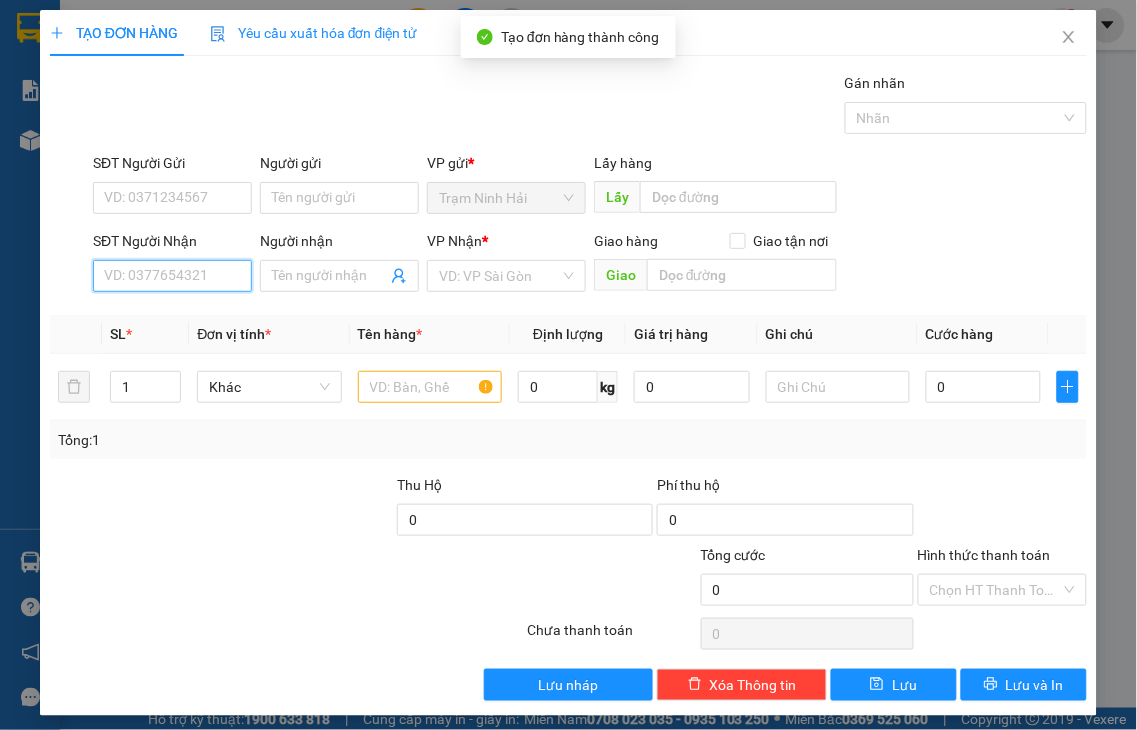 click on "SĐT Người Nhận" at bounding box center [172, 276] 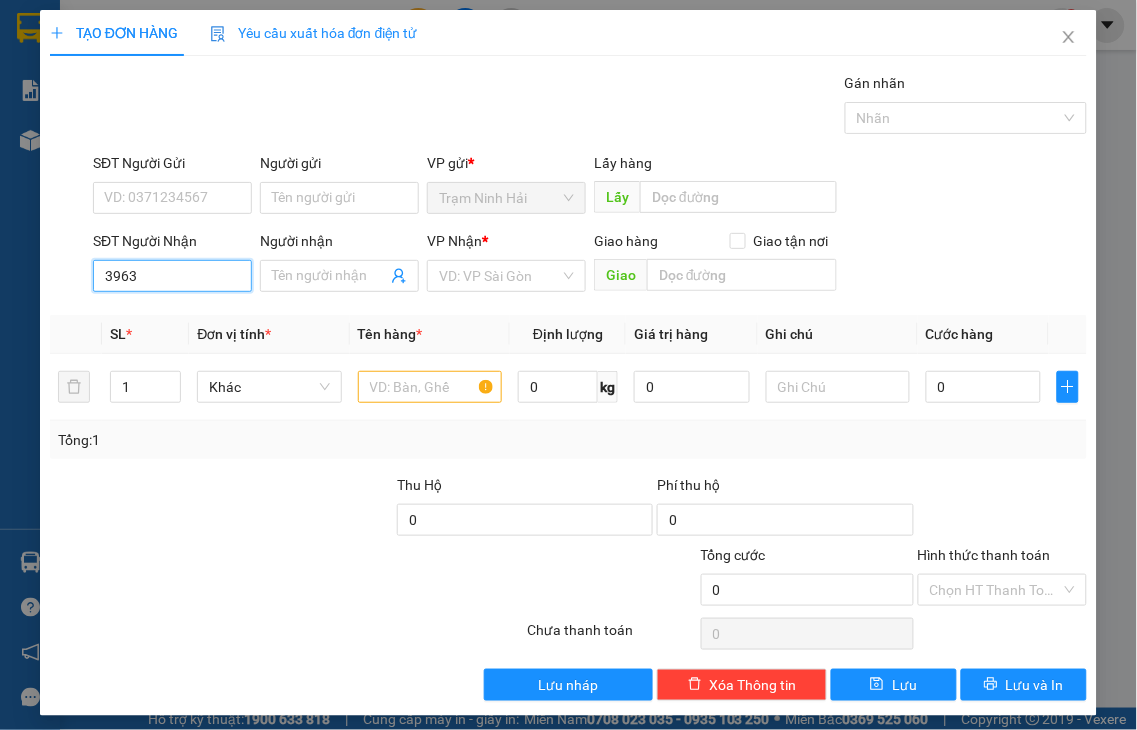 click on "3963" at bounding box center [172, 276] 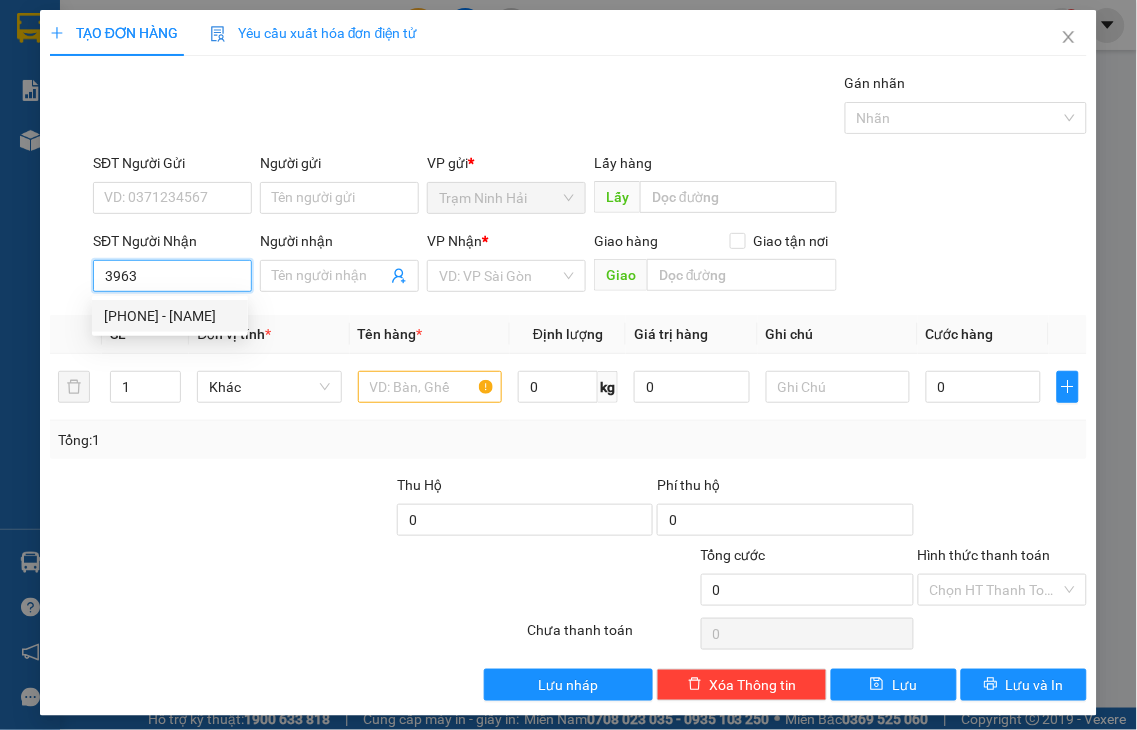 click on "0949933963 - MẾN" at bounding box center (170, 316) 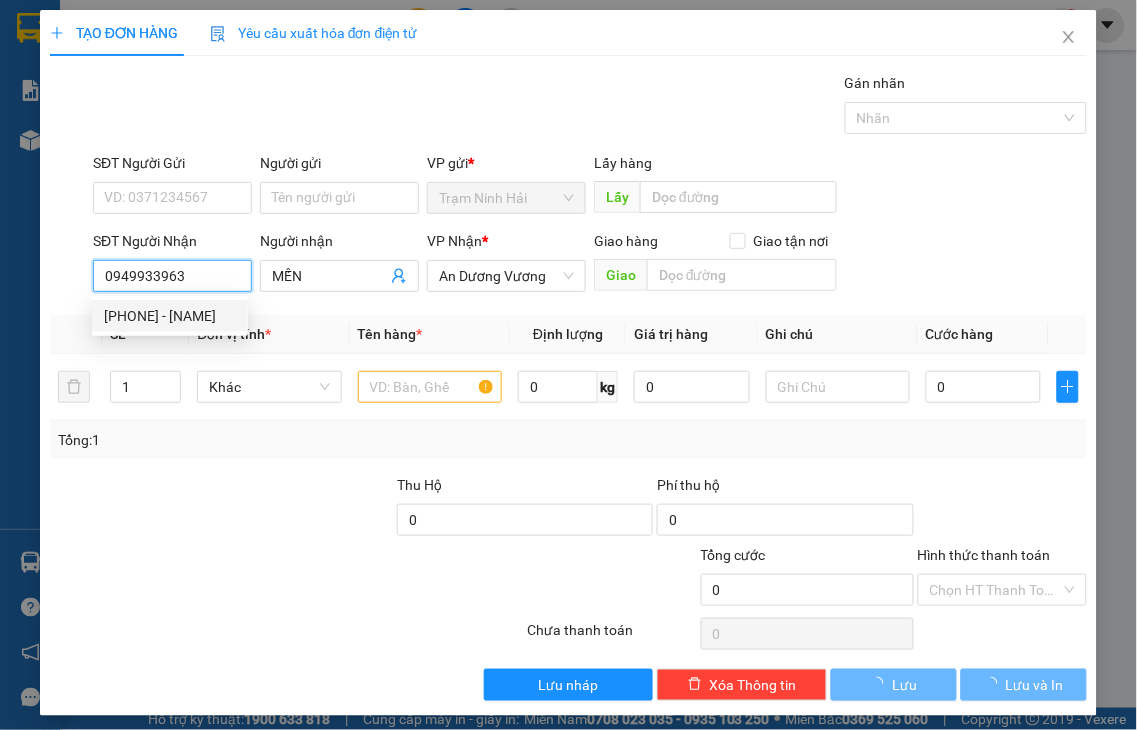 type on "150.000" 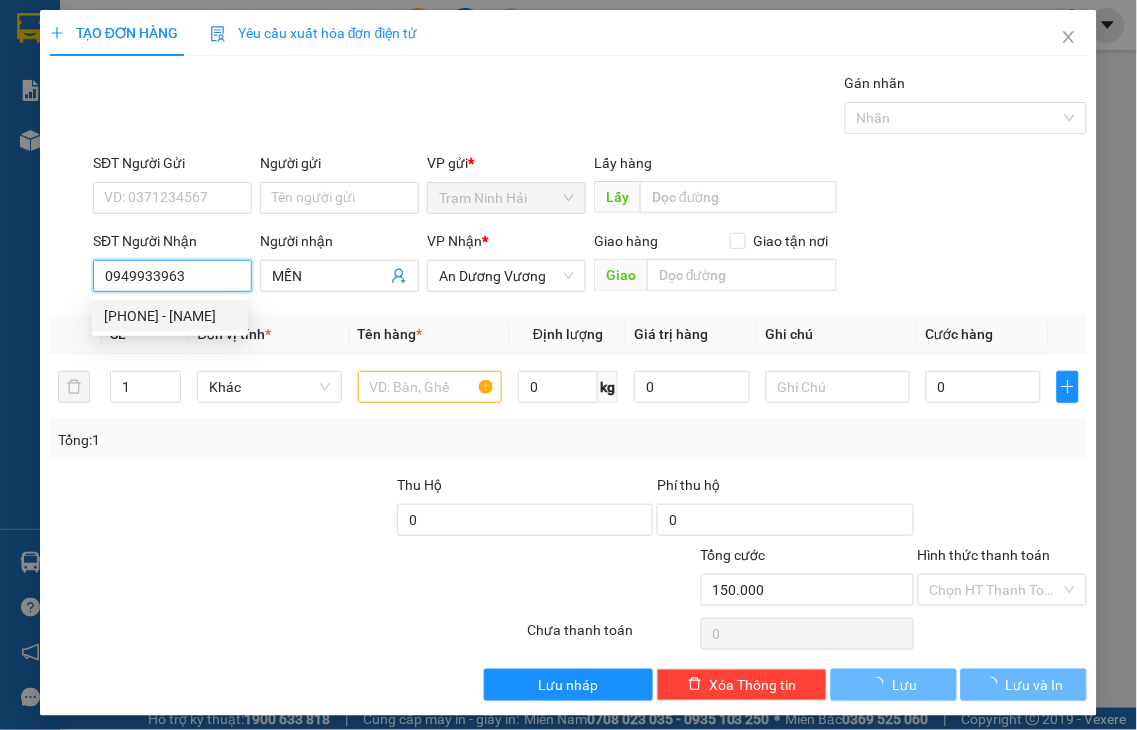 type on "150.000" 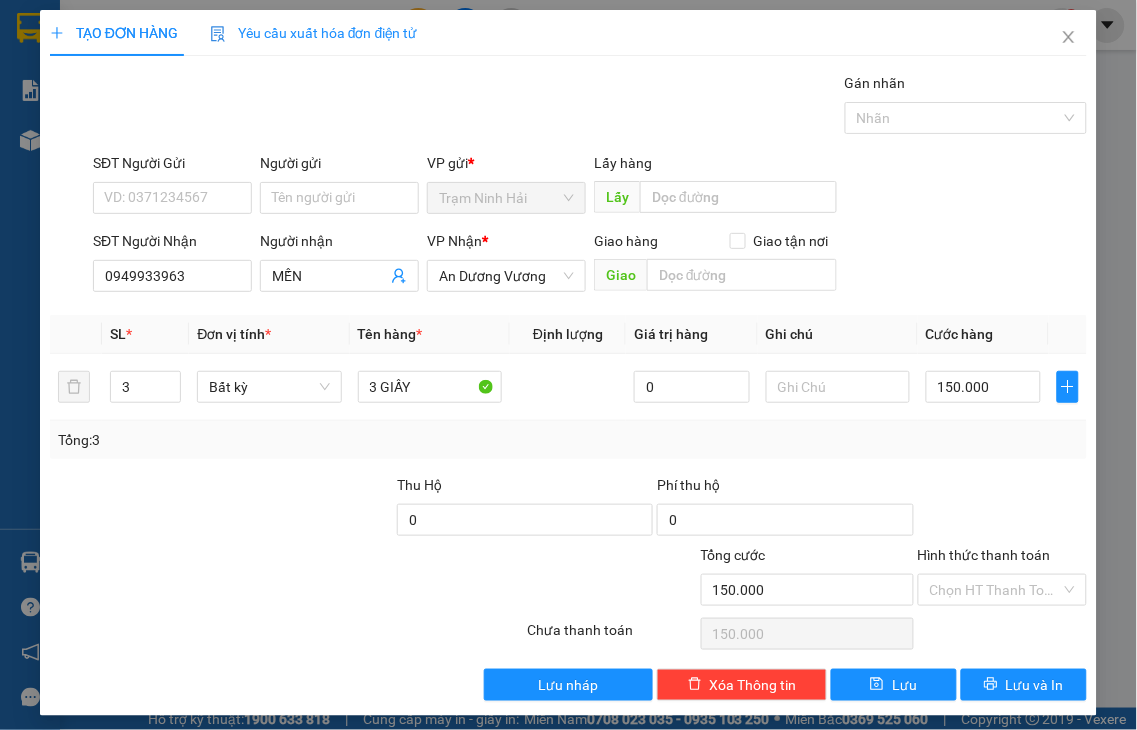 click on "Hình thức thanh toán" at bounding box center [984, 555] 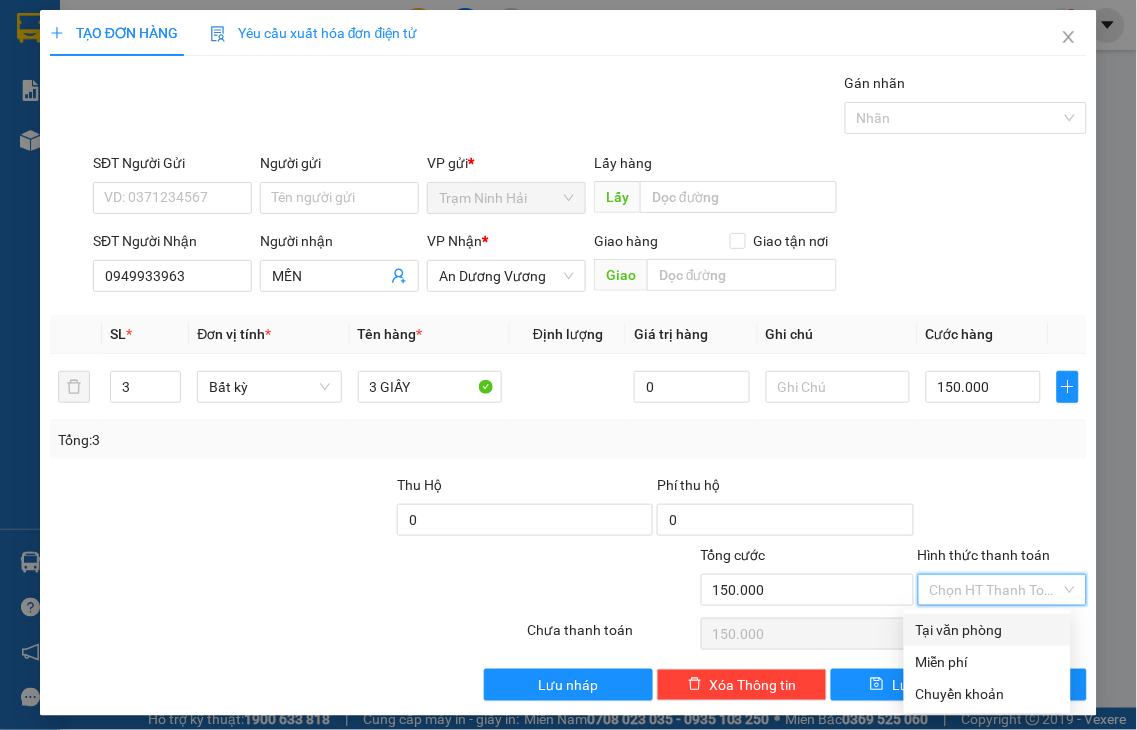 click on "Tại văn phòng" at bounding box center (987, 630) 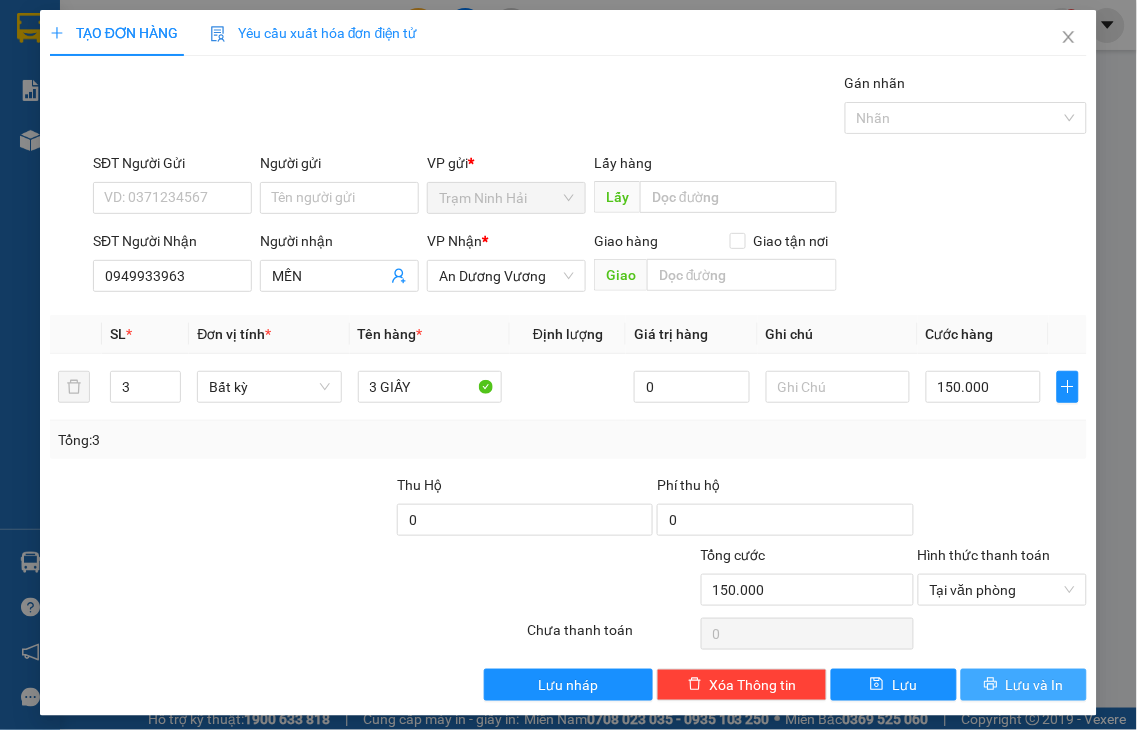 click on "Lưu và In" at bounding box center [1035, 685] 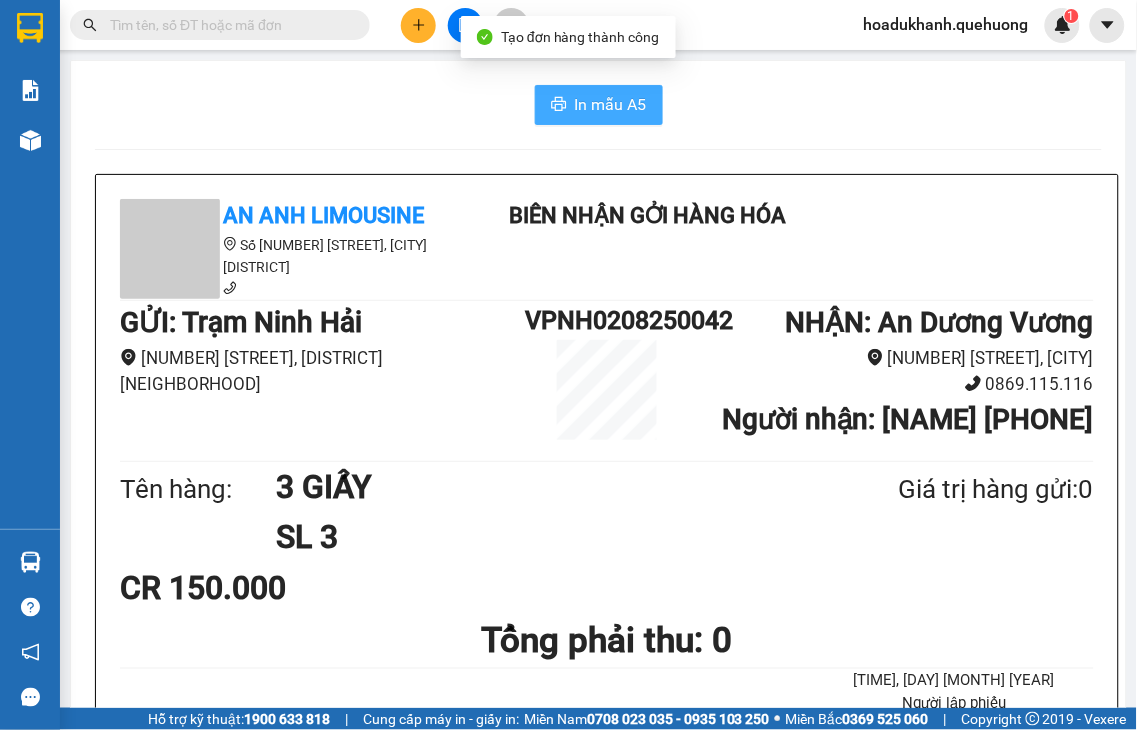 click on "In mẫu A5" at bounding box center (611, 104) 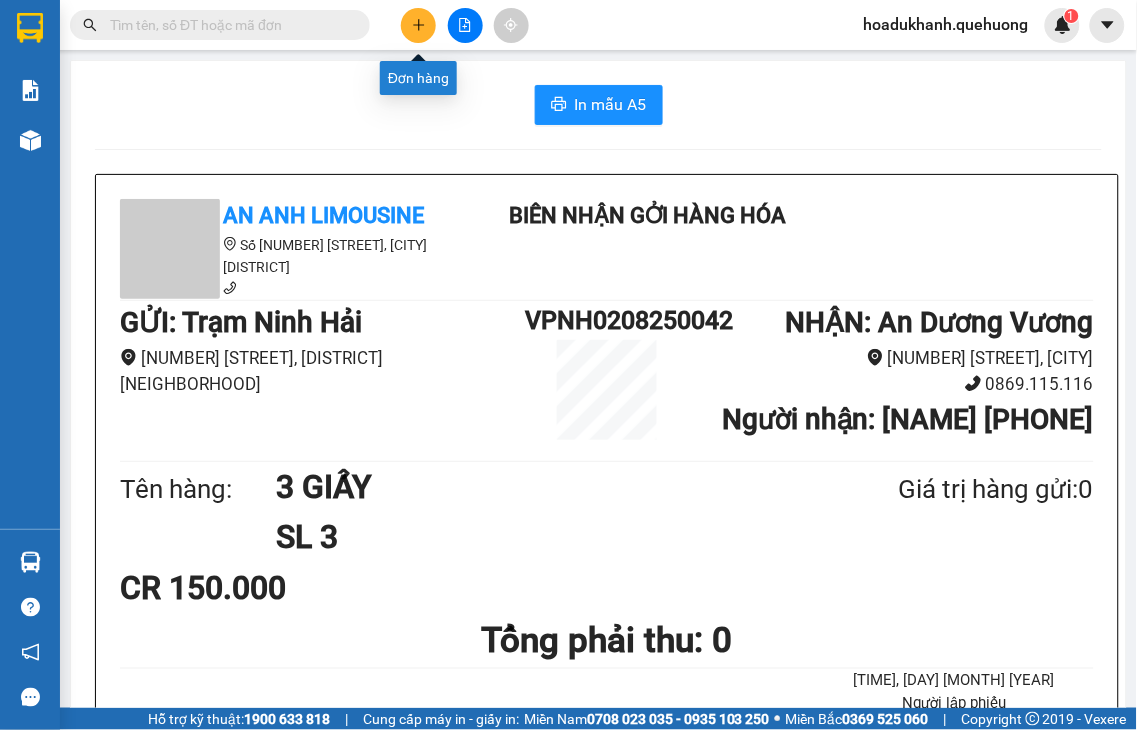 click at bounding box center (418, 25) 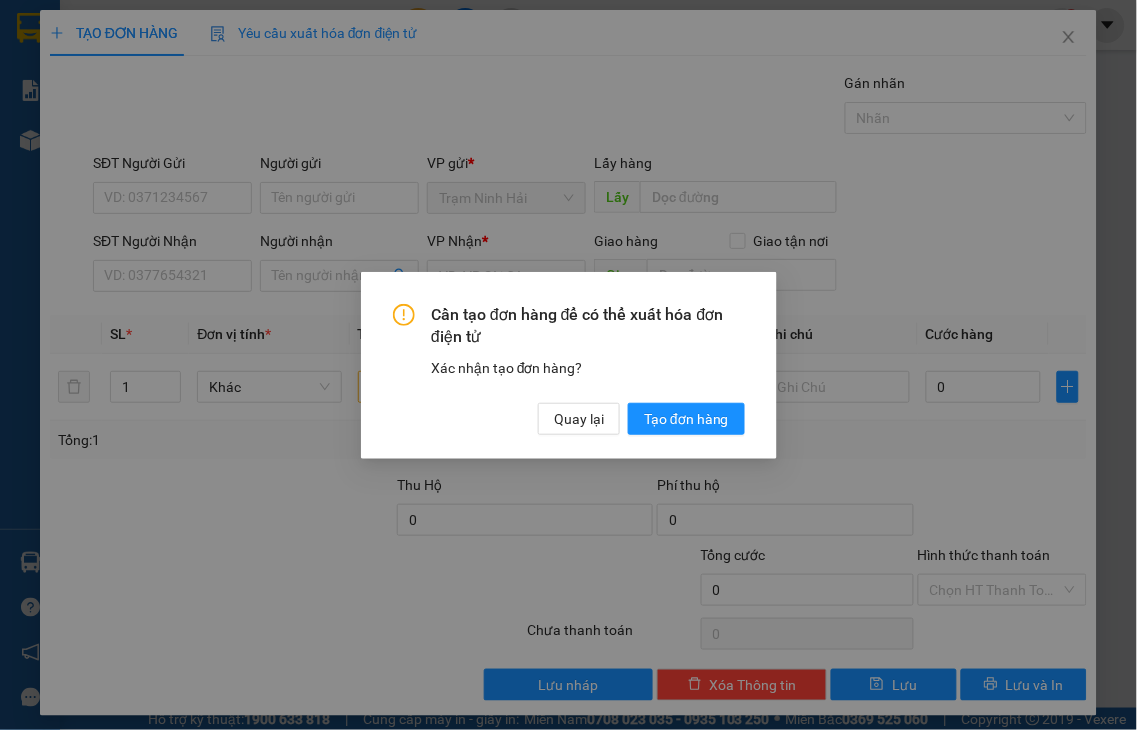 click on "Cần tạo đơn hàng để có thể xuất hóa đơn điện tử Xác nhận tạo đơn hàng? Quay lại Tạo đơn hàng" at bounding box center (568, 365) 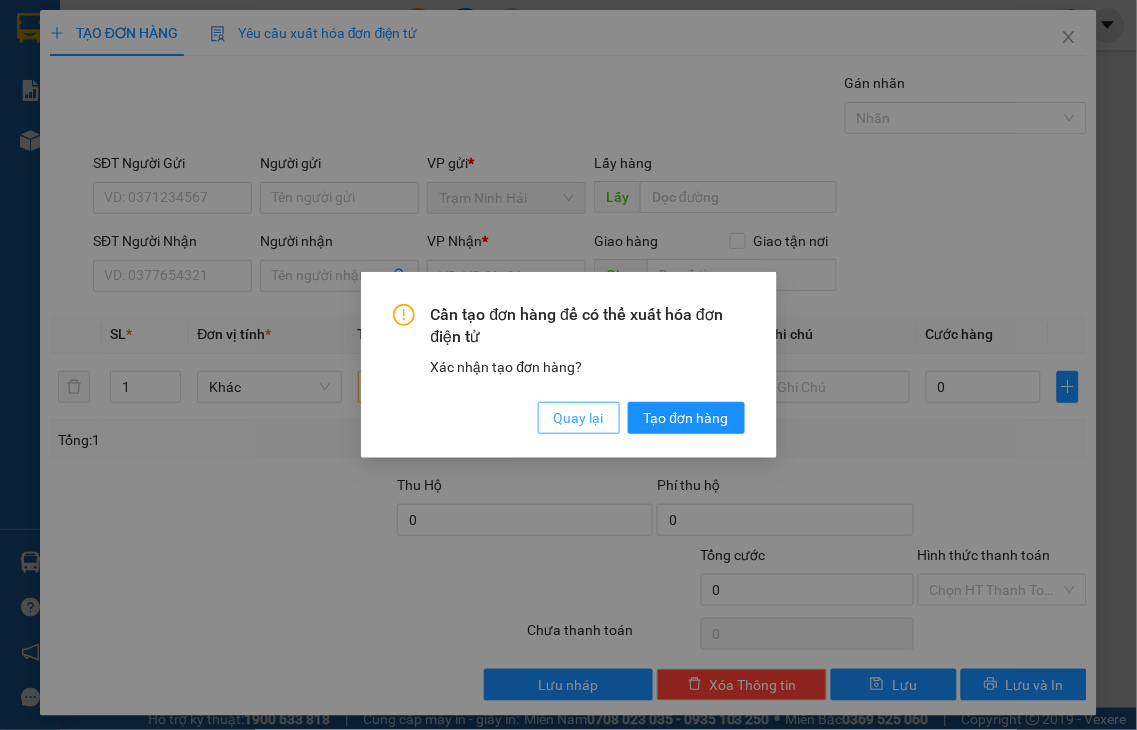 drag, startPoint x: 592, startPoint y: 414, endPoint x: 367, endPoint y: 340, distance: 236.85649 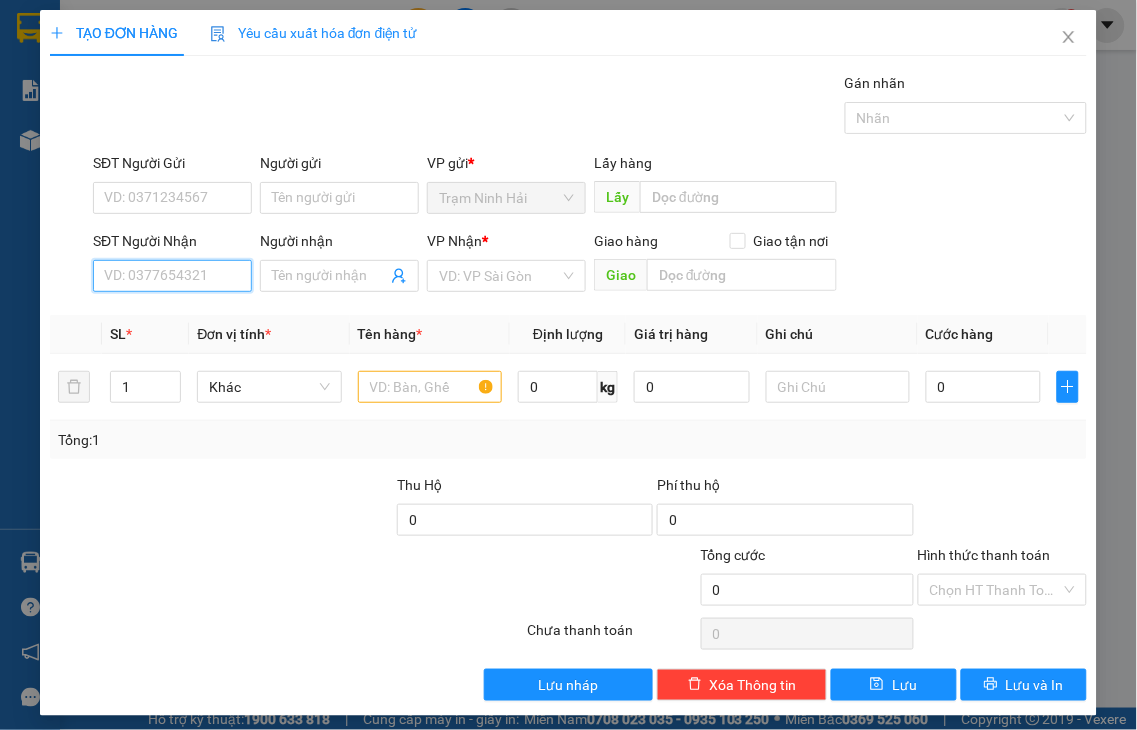 click on "SĐT Người Nhận" at bounding box center [172, 276] 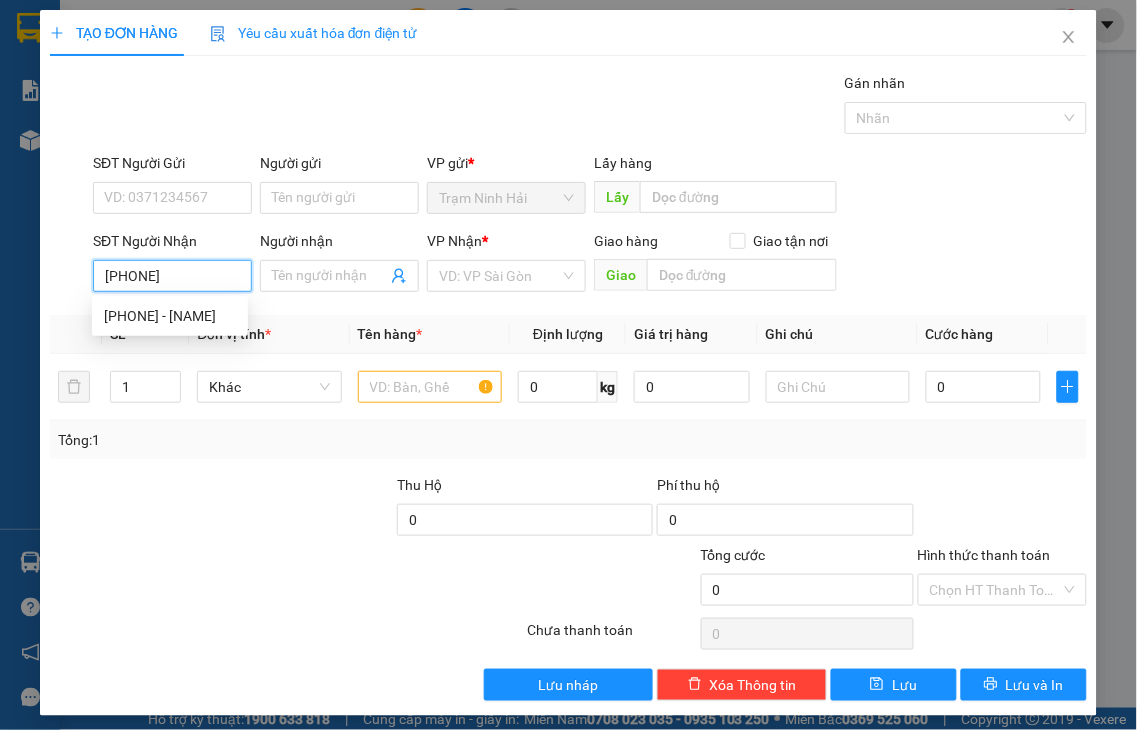 type on "[PHONE]" 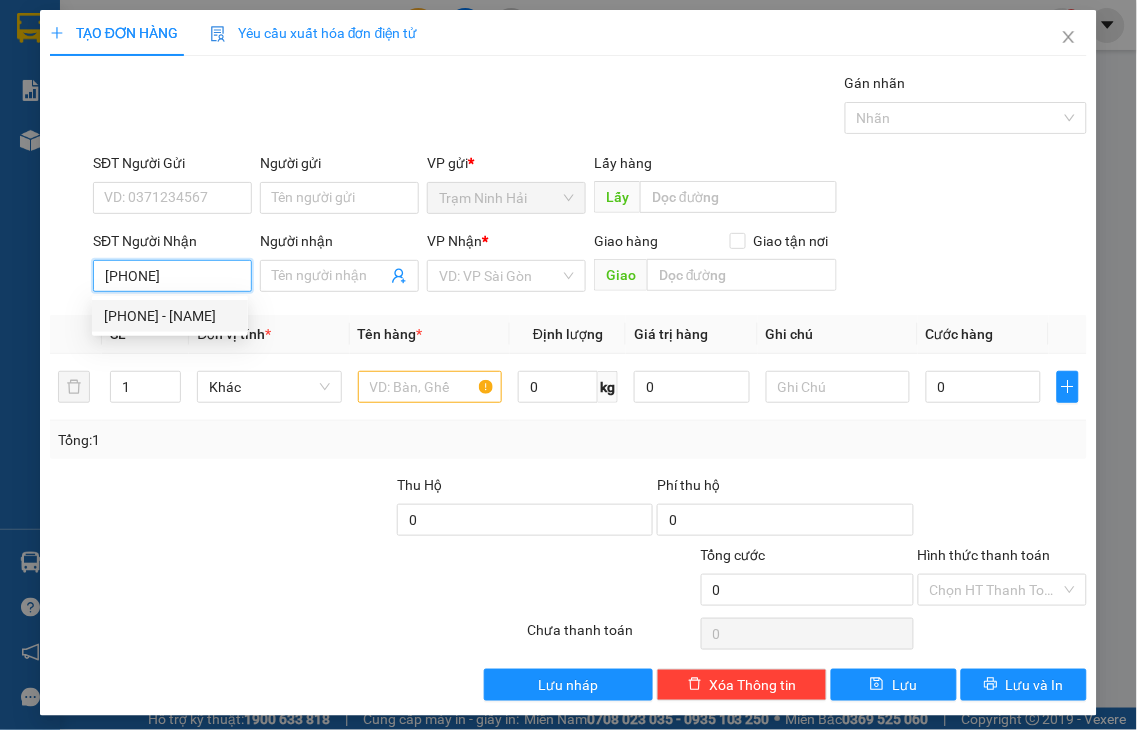 click on "0326210409 - TRINH" at bounding box center (170, 316) 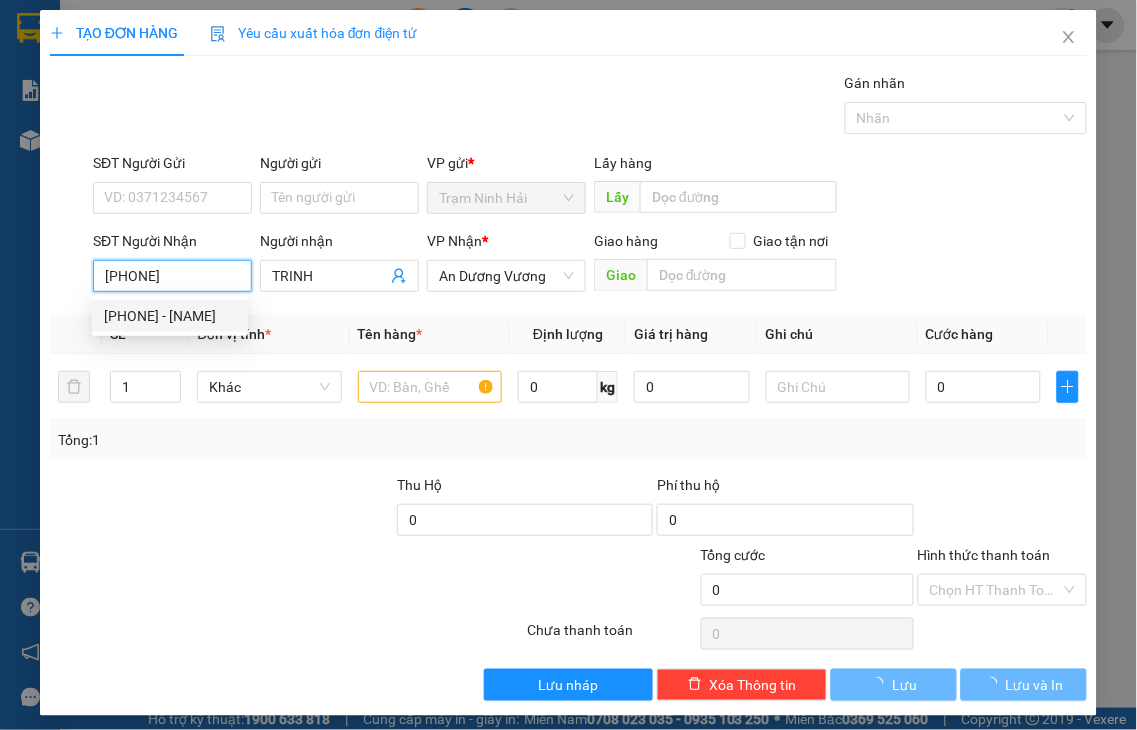 type on "40.000" 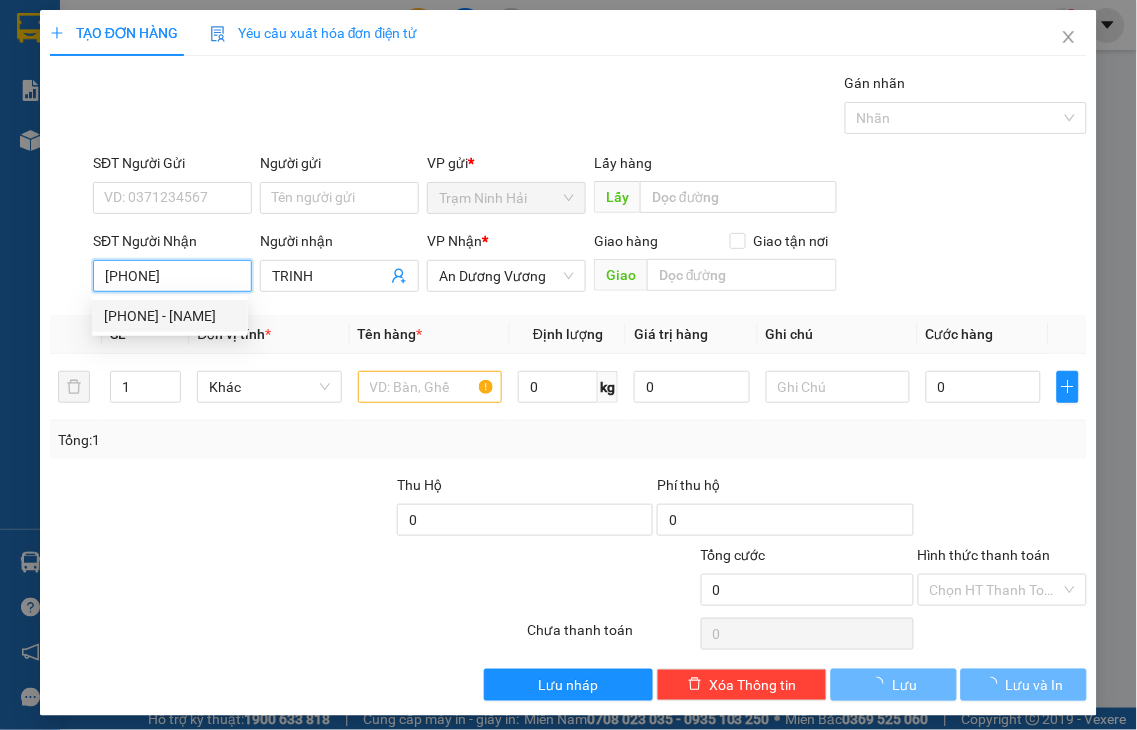 type on "40.000" 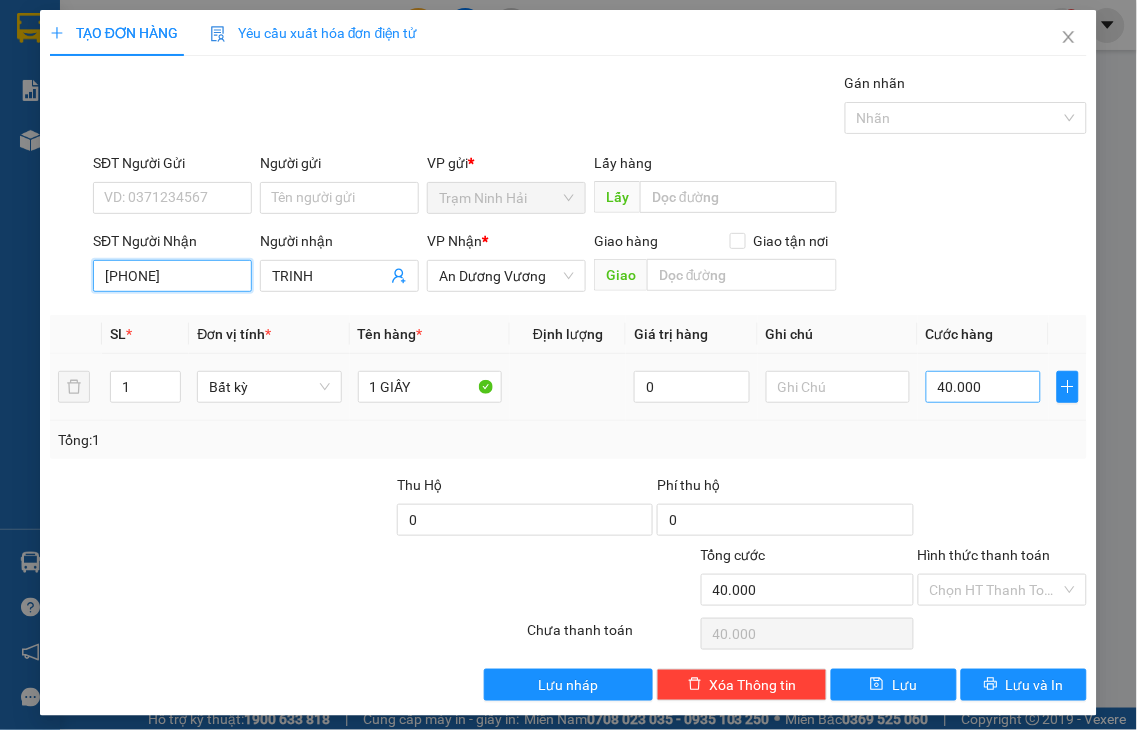 type on "[PHONE]" 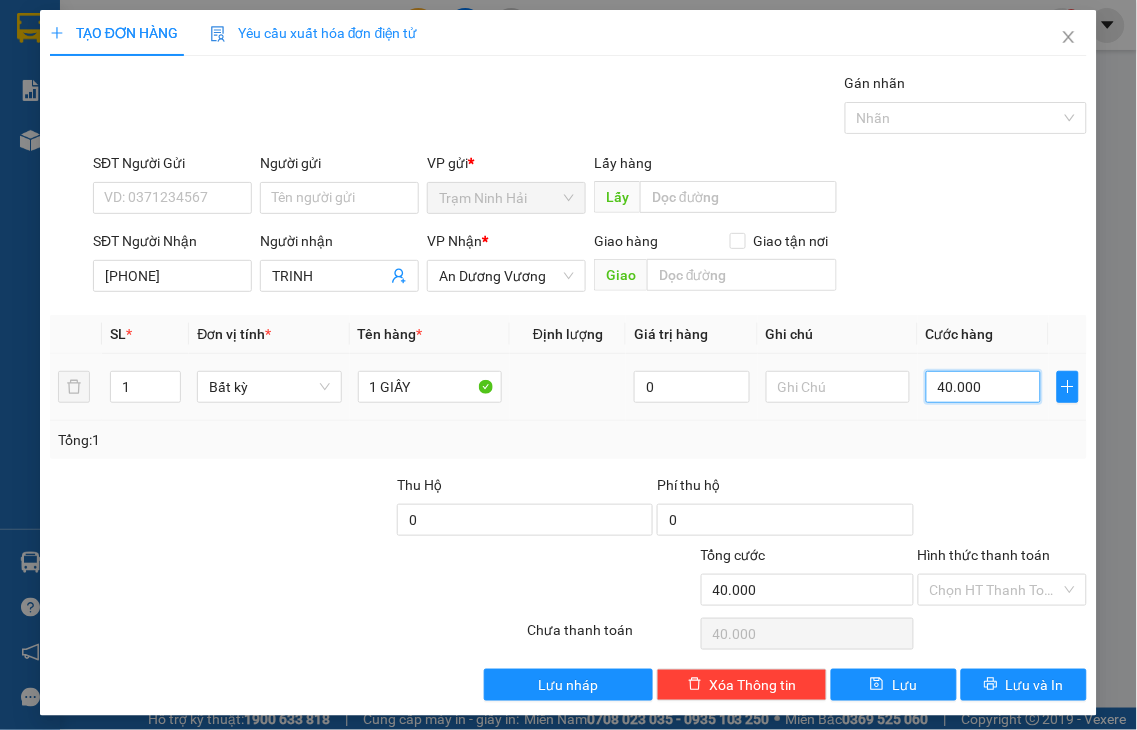 click on "40.000" at bounding box center [983, 387] 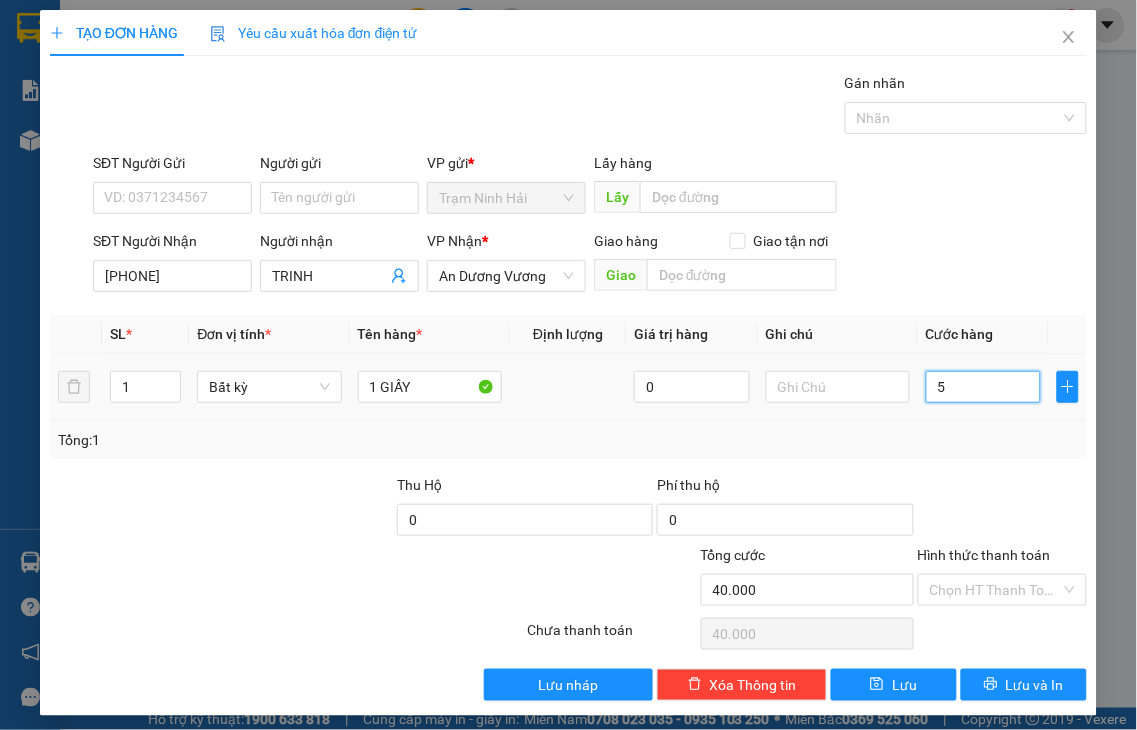 type on "5" 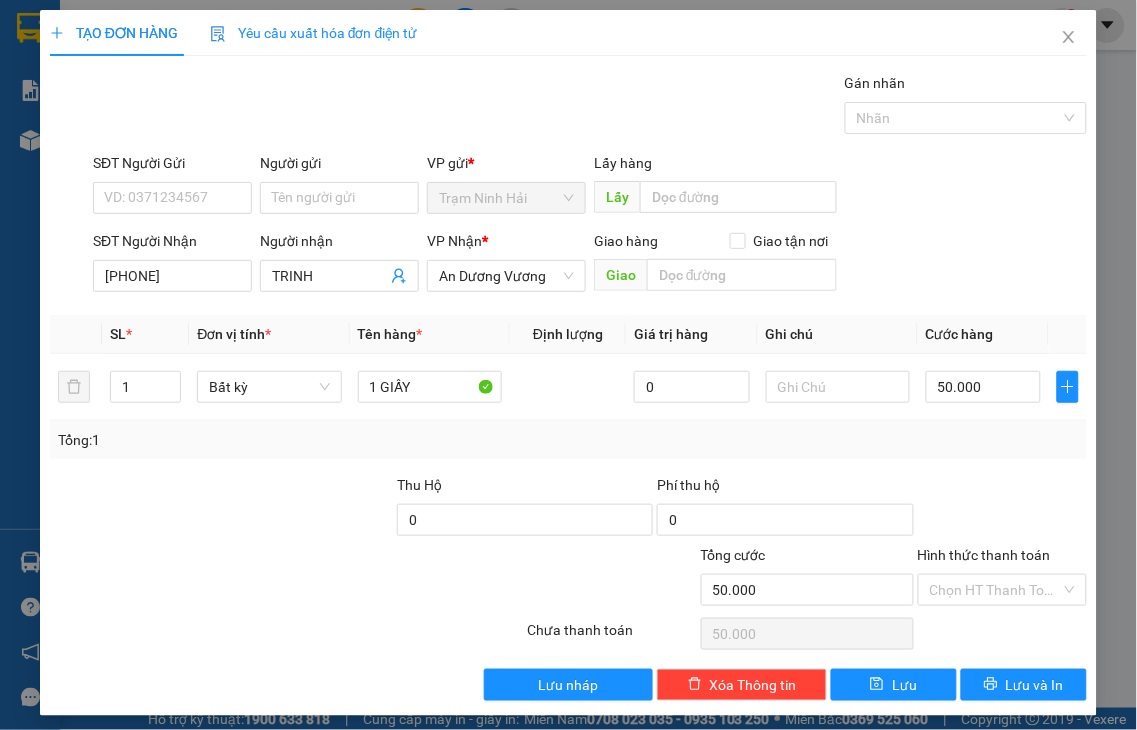click on "Hình thức thanh toán" at bounding box center (984, 555) 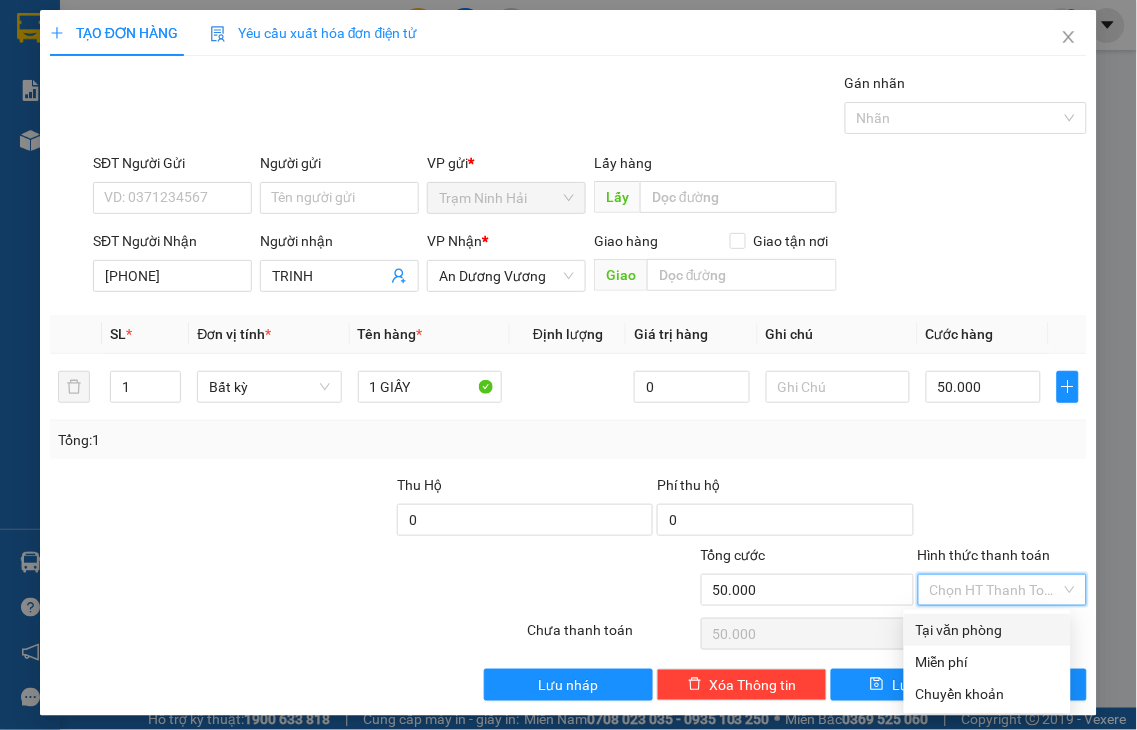 click on "Tại văn phòng" at bounding box center (987, 630) 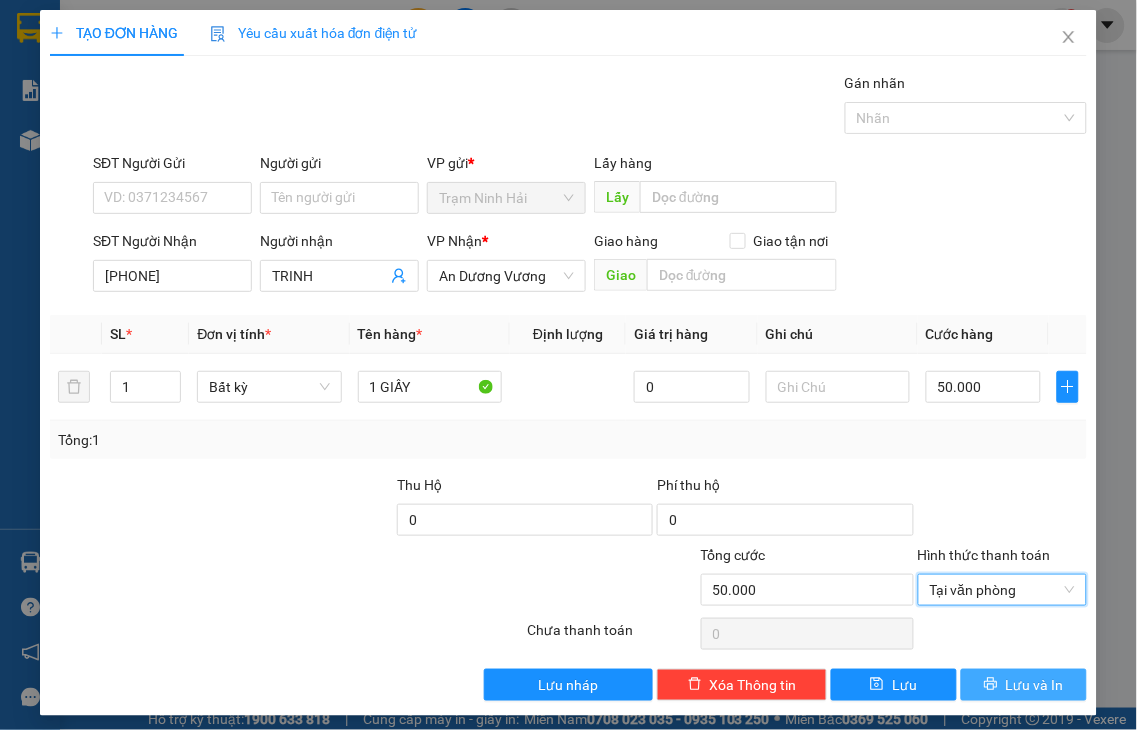 click on "Lưu và In" at bounding box center [1035, 685] 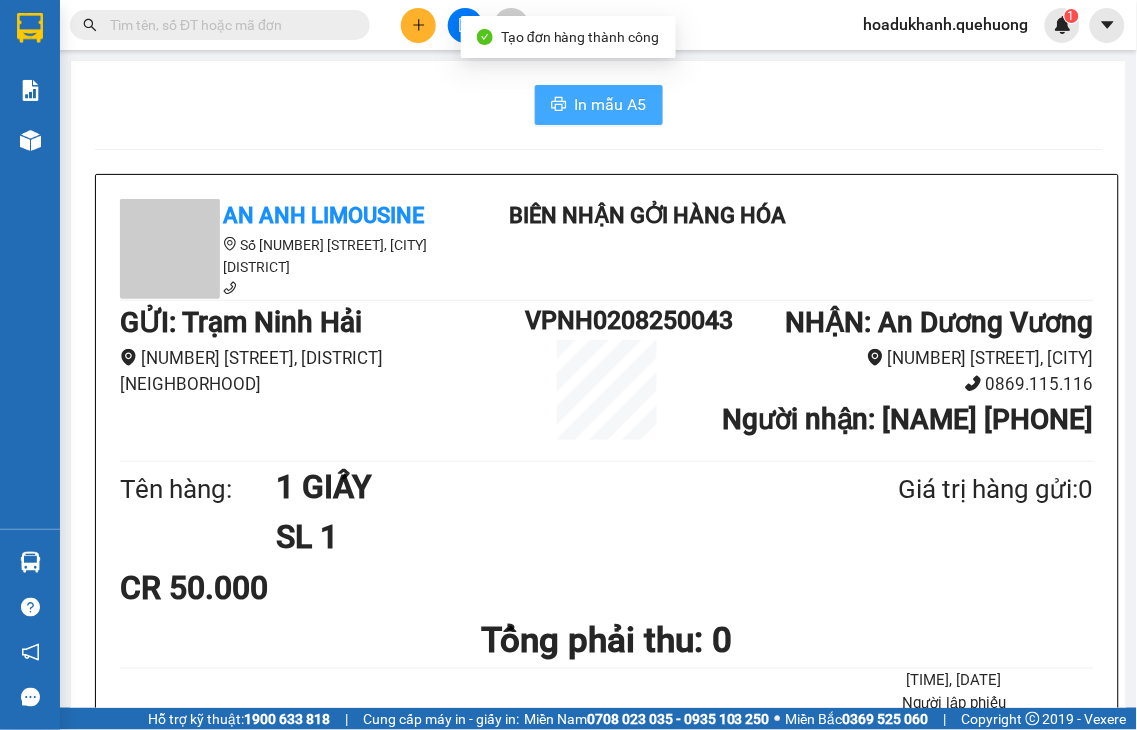 click on "In mẫu A5" at bounding box center [611, 104] 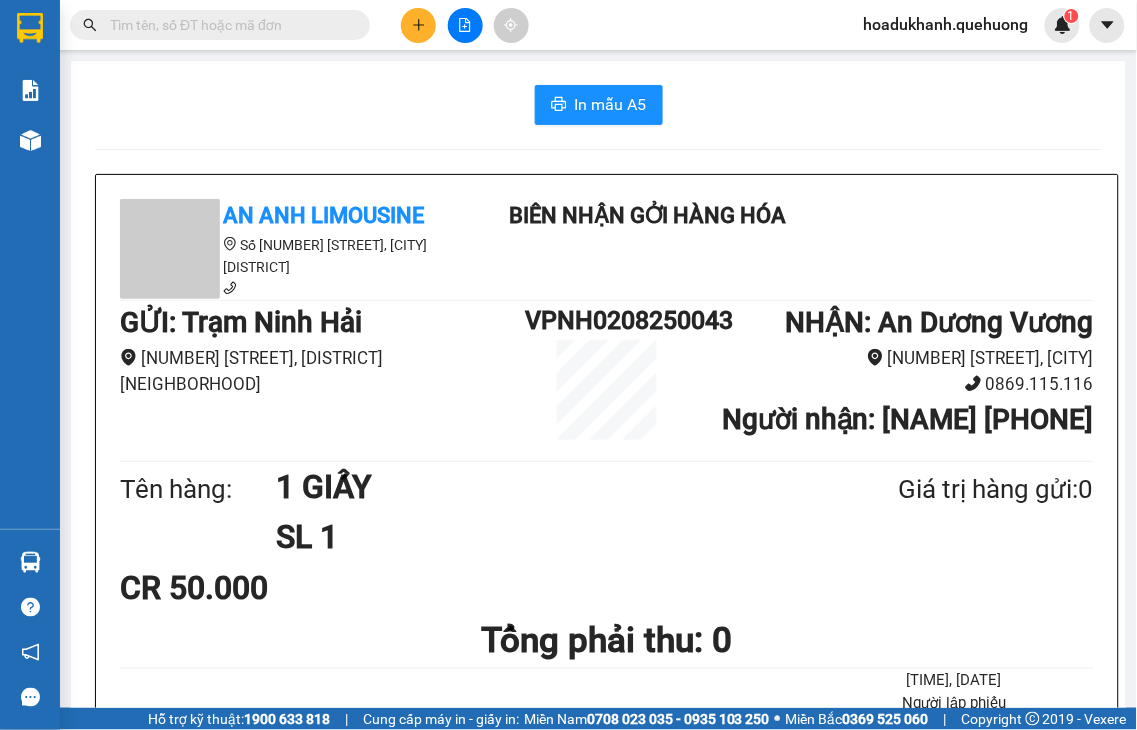 click 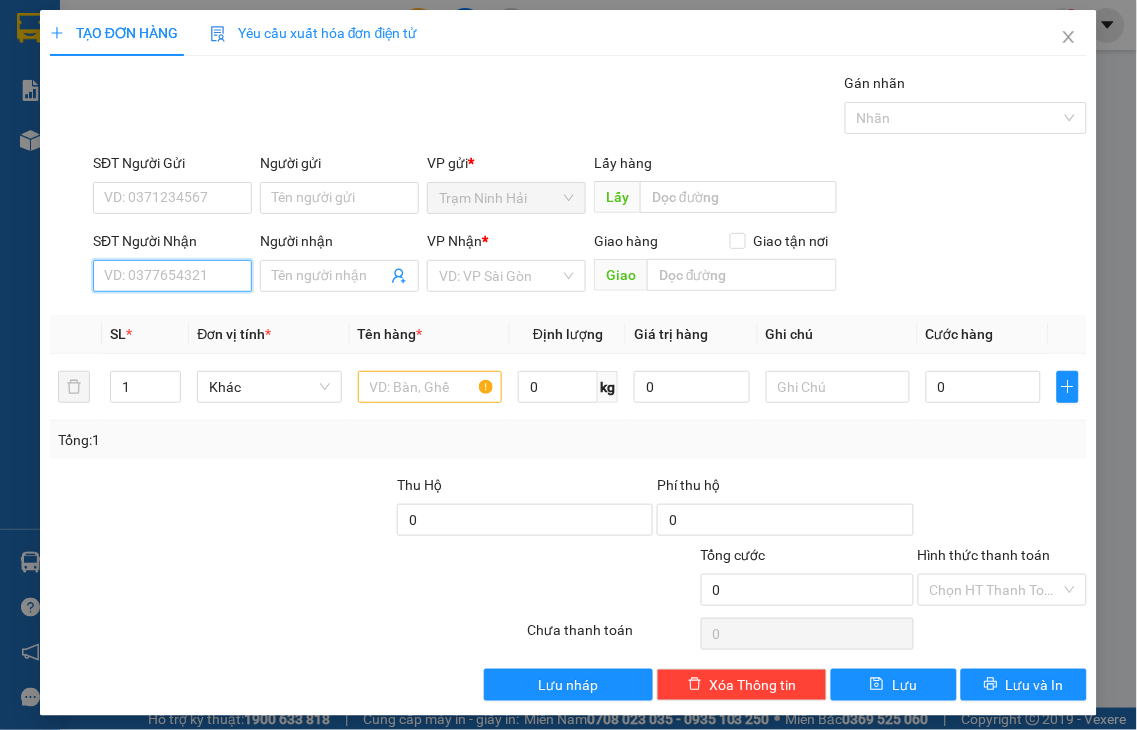 click on "SĐT Người Nhận" at bounding box center [172, 276] 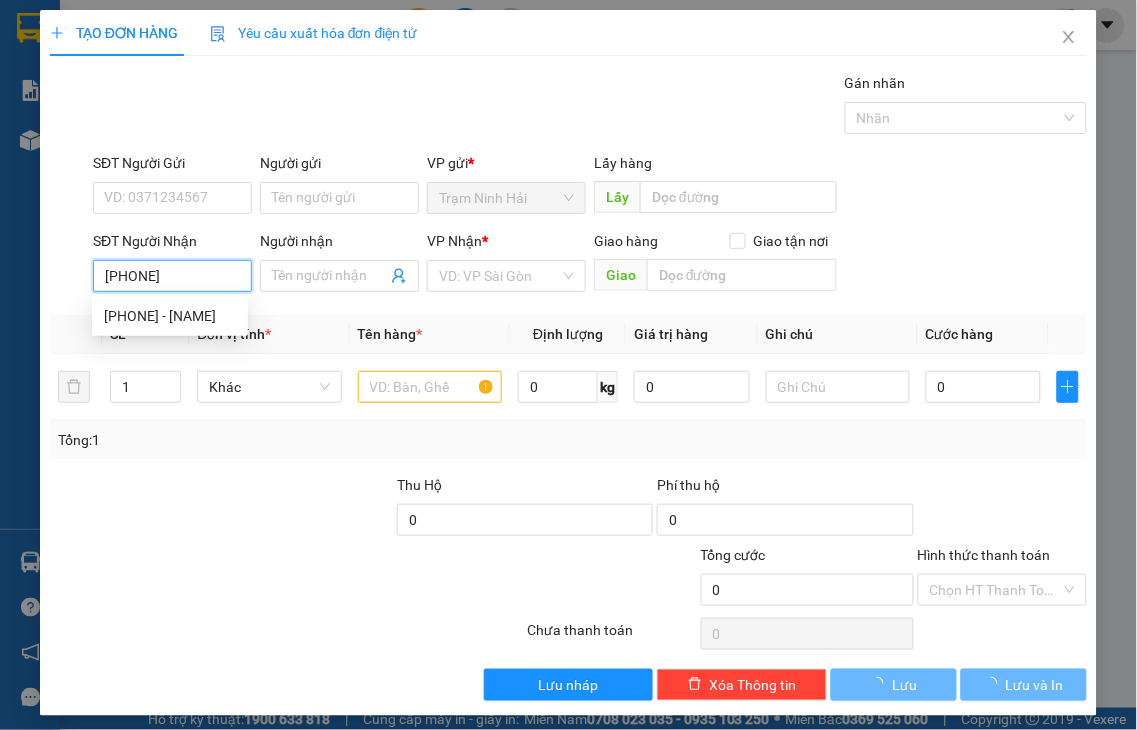 type on "0379174771" 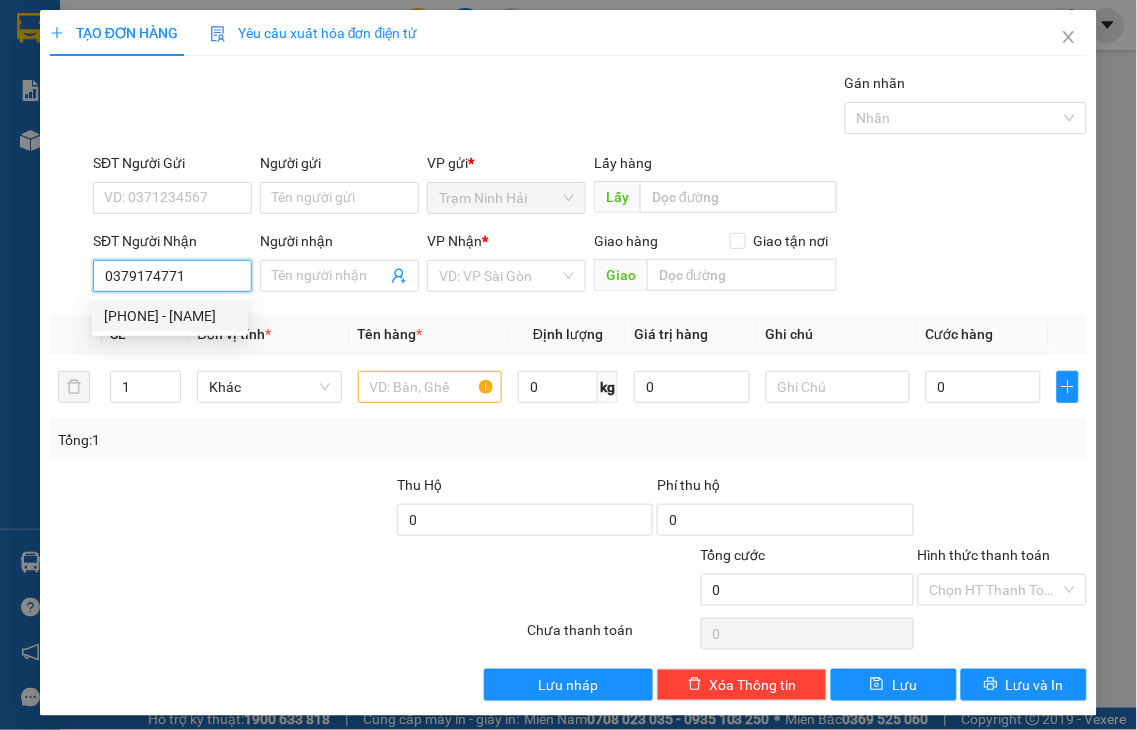 click on "0379174771 - ĐĂNG" at bounding box center [170, 316] 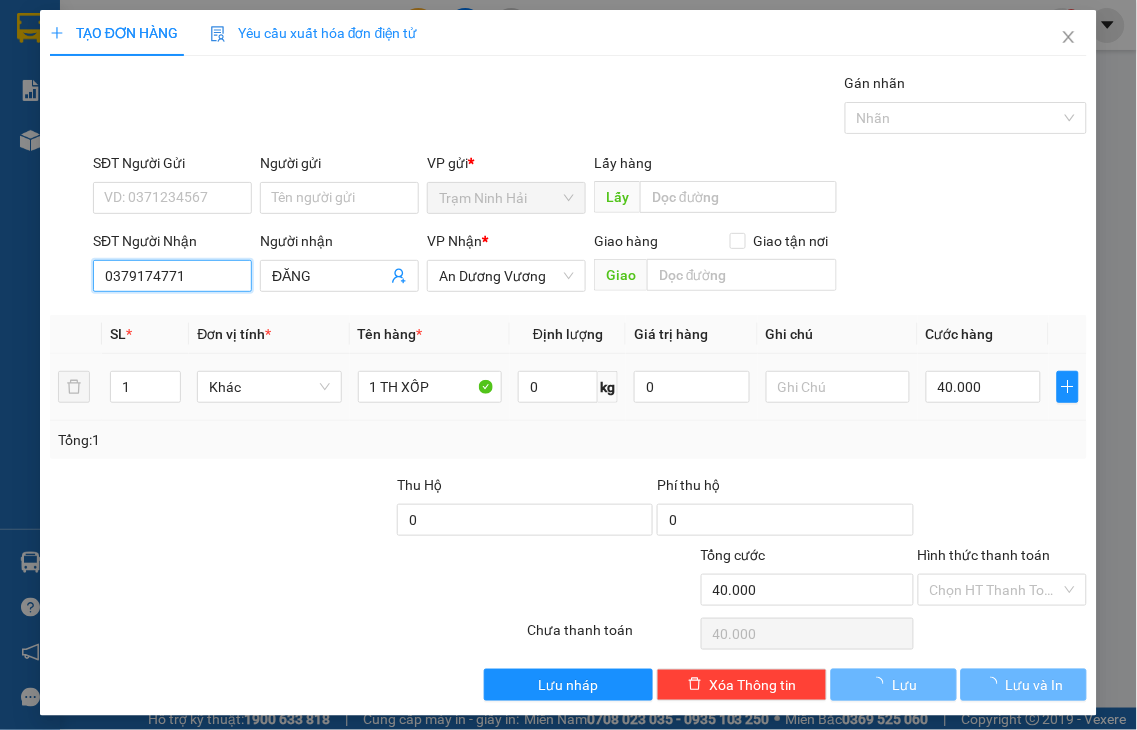 type on "40.000" 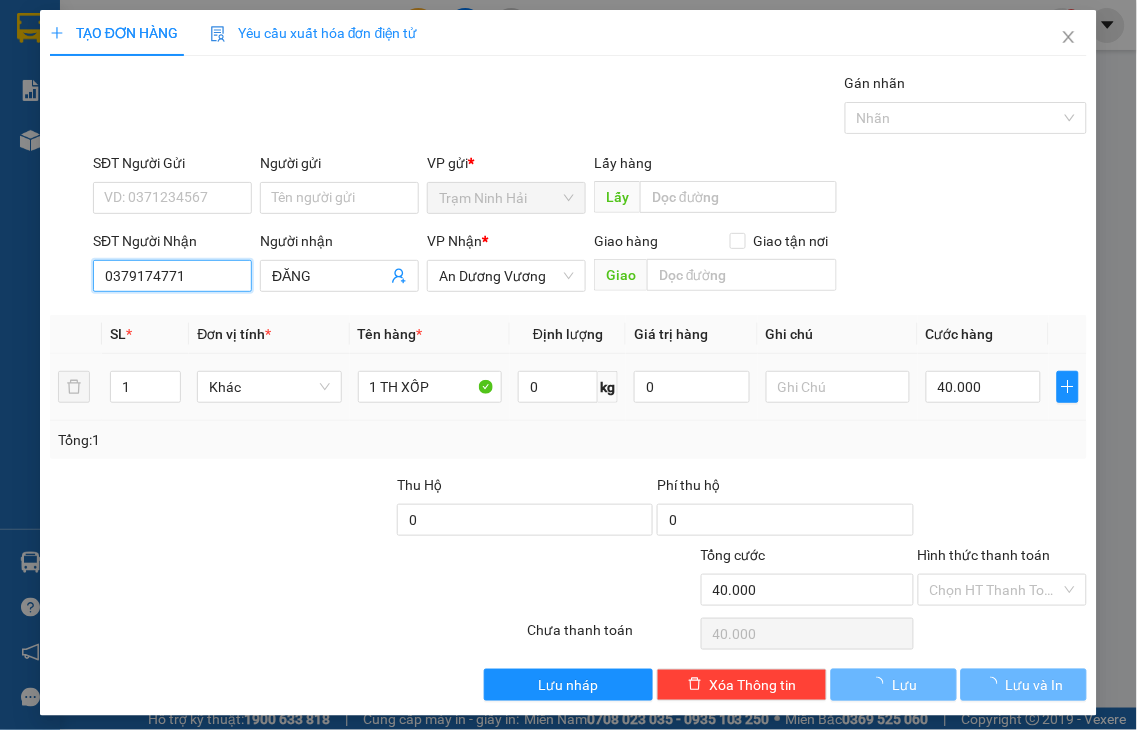 type on "40.000" 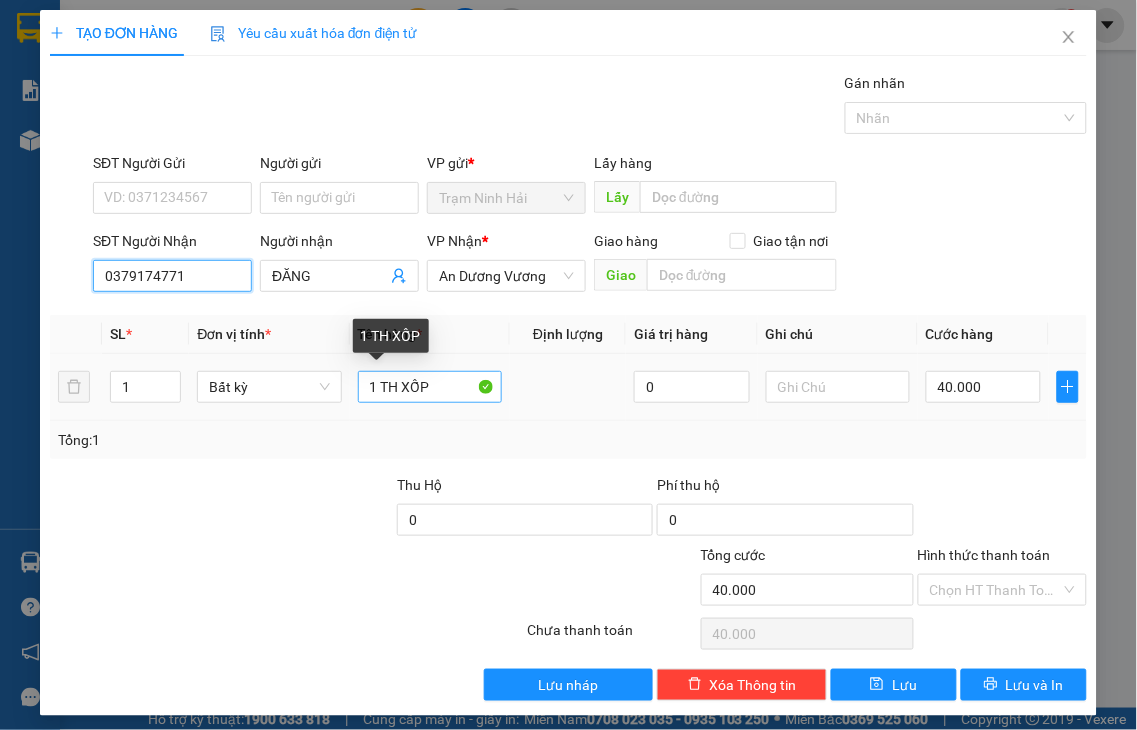type on "0379174771" 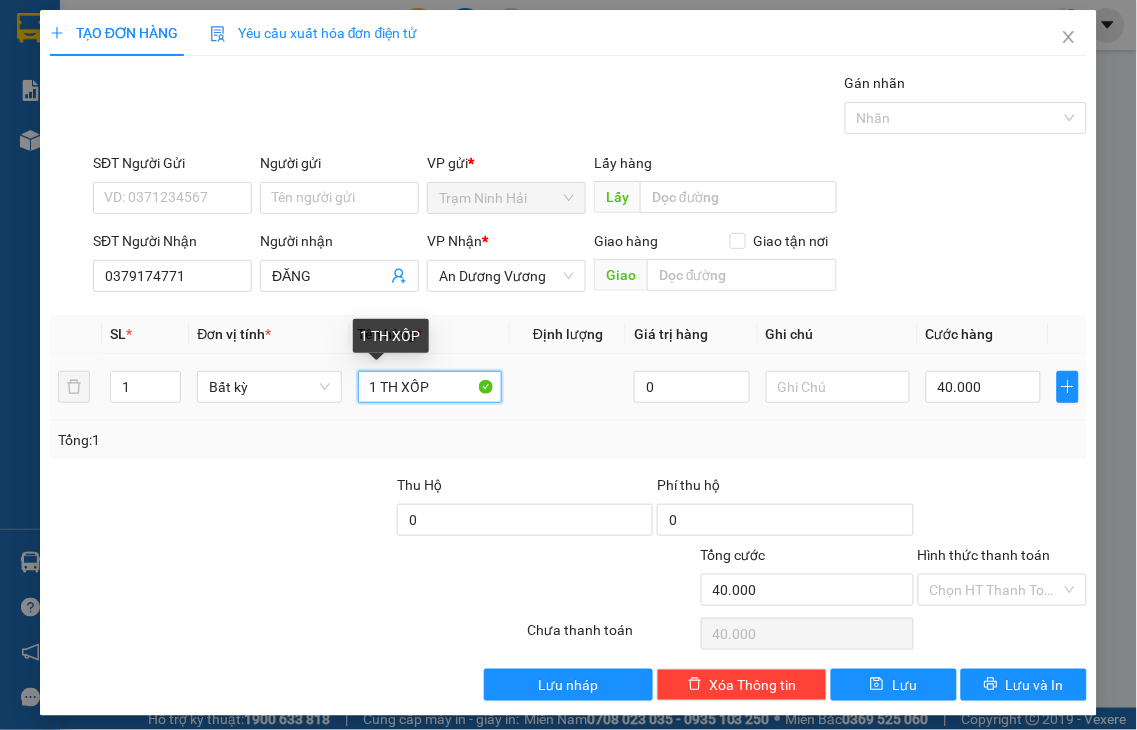 click on "1 TH XỐP" at bounding box center (430, 387) 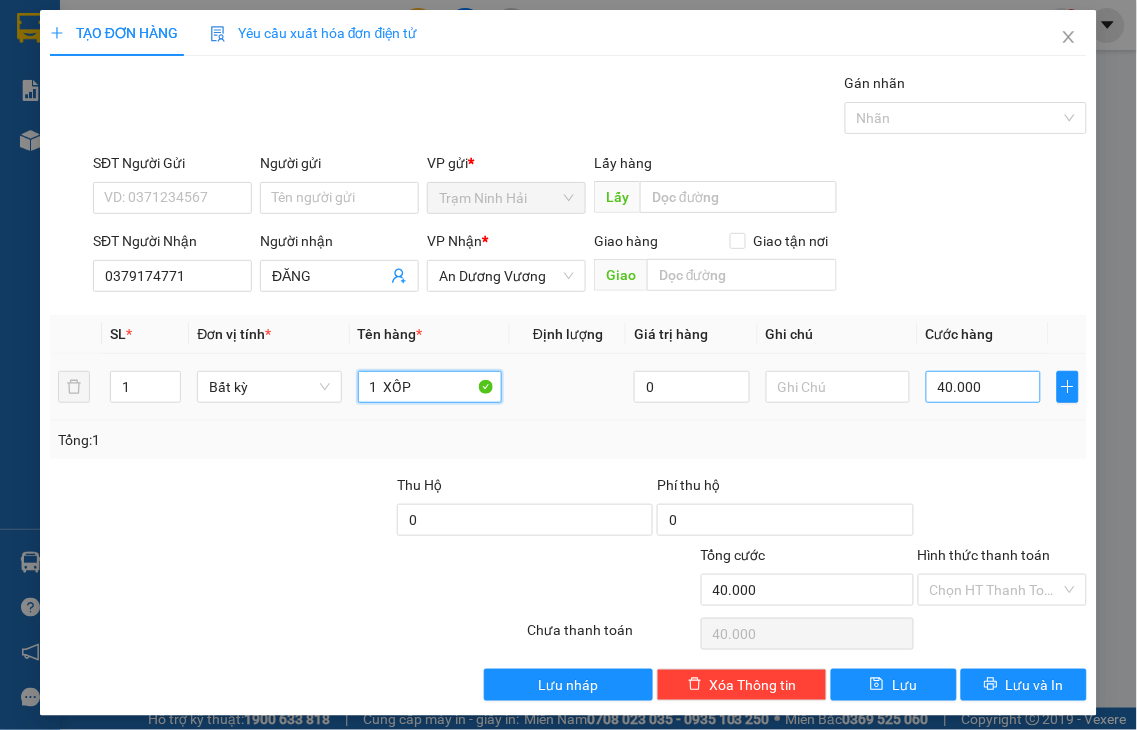 type on "1  XỐP" 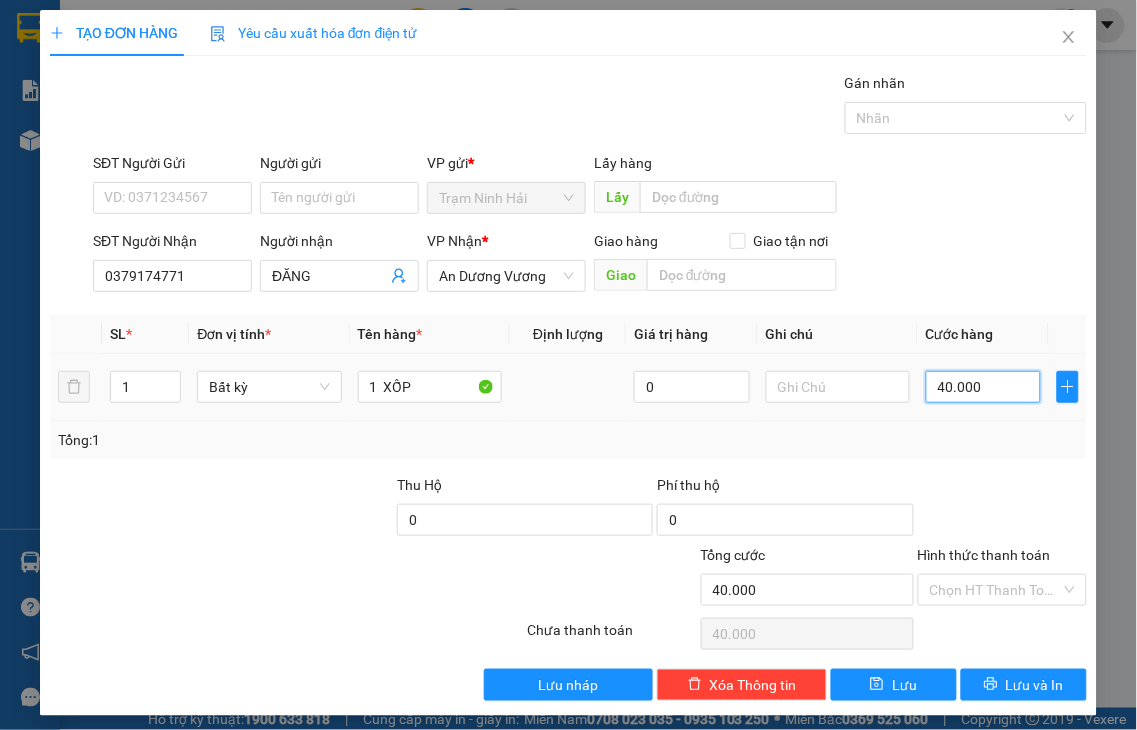 click on "40.000" at bounding box center (983, 387) 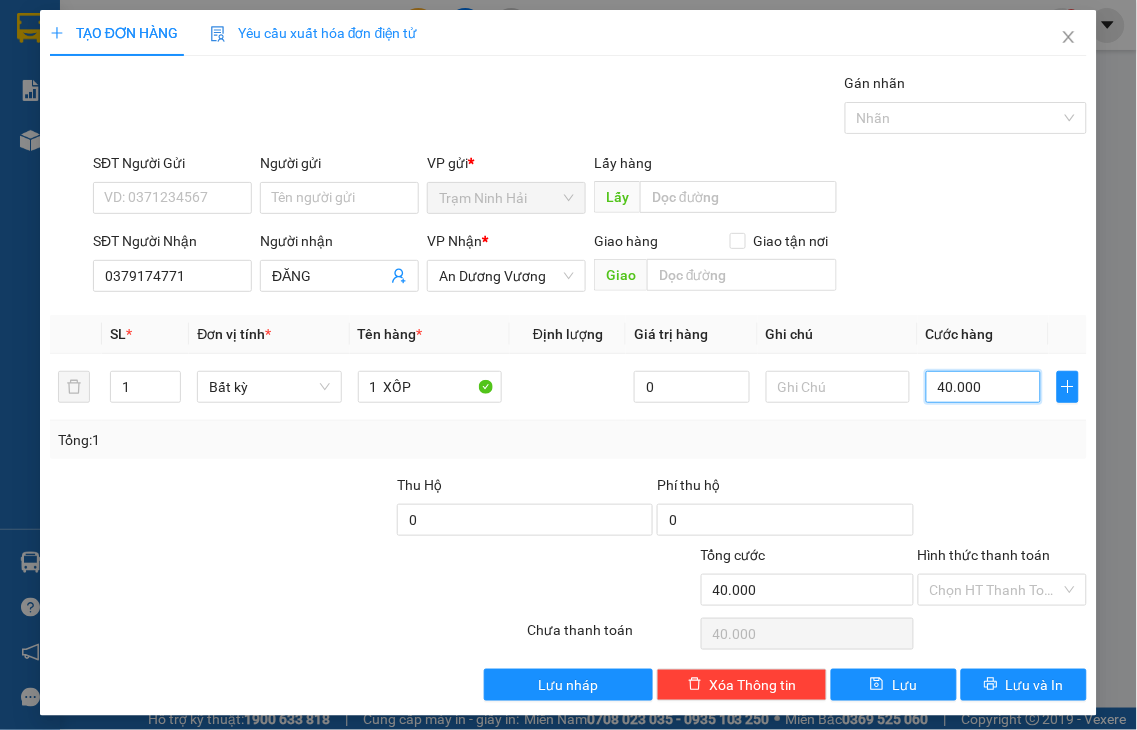 type on "5" 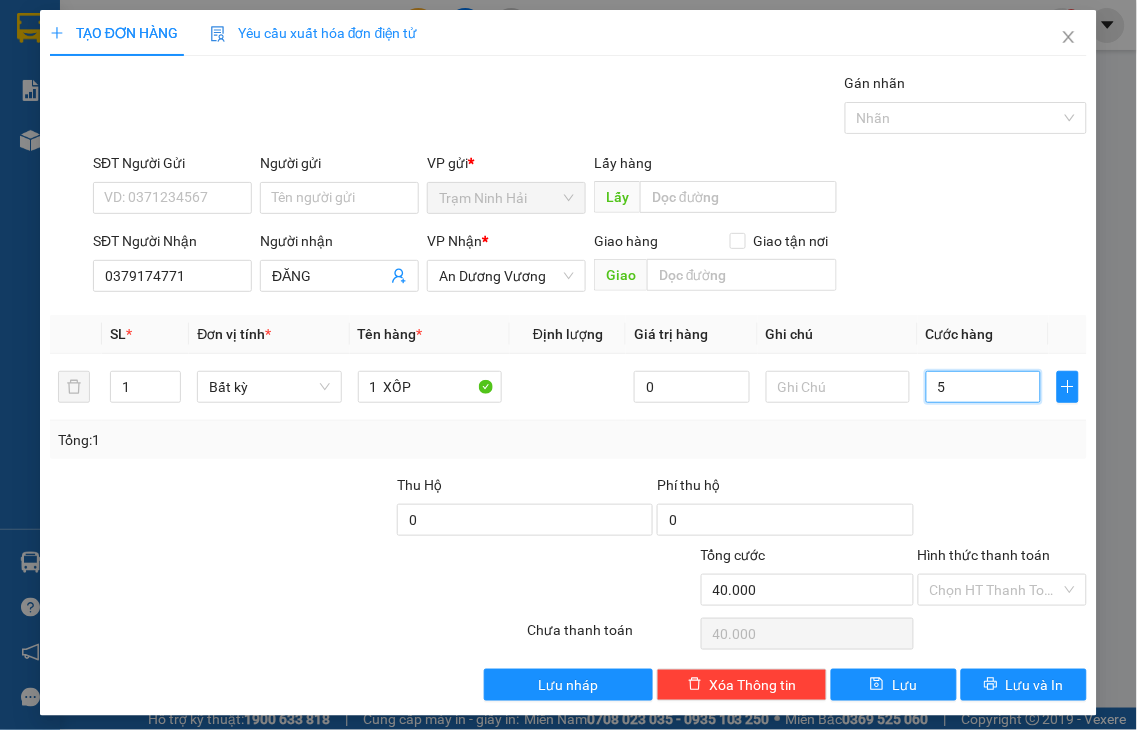 type on "5" 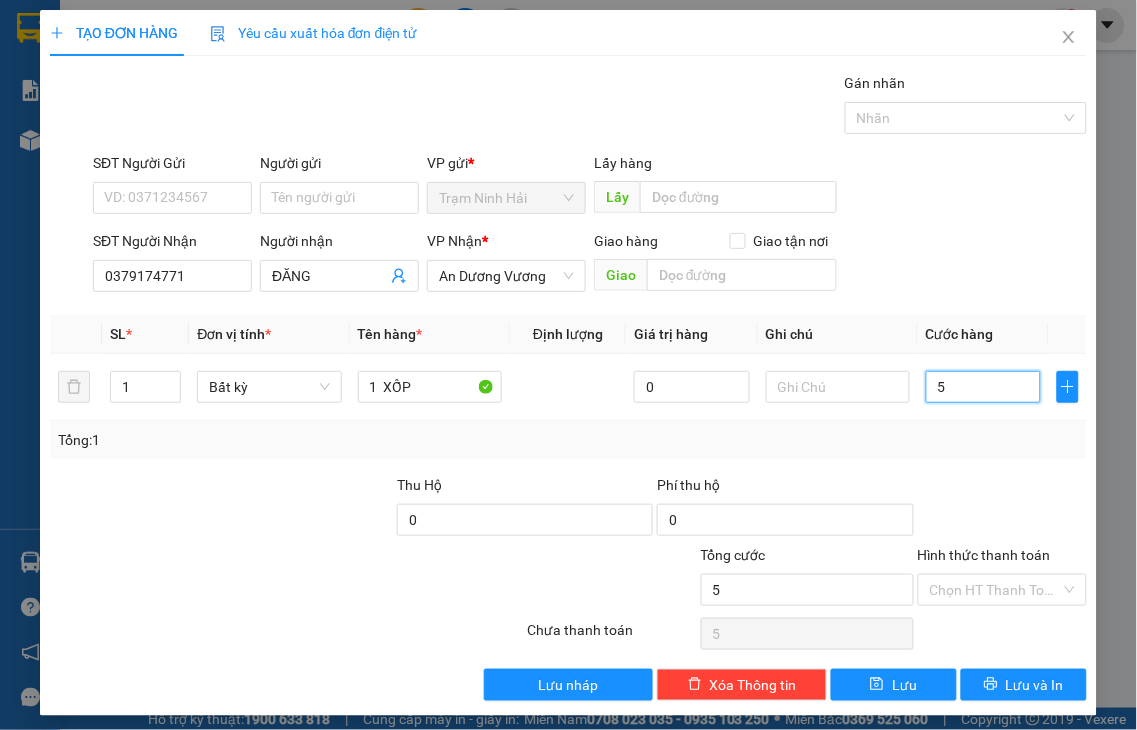 type on "50" 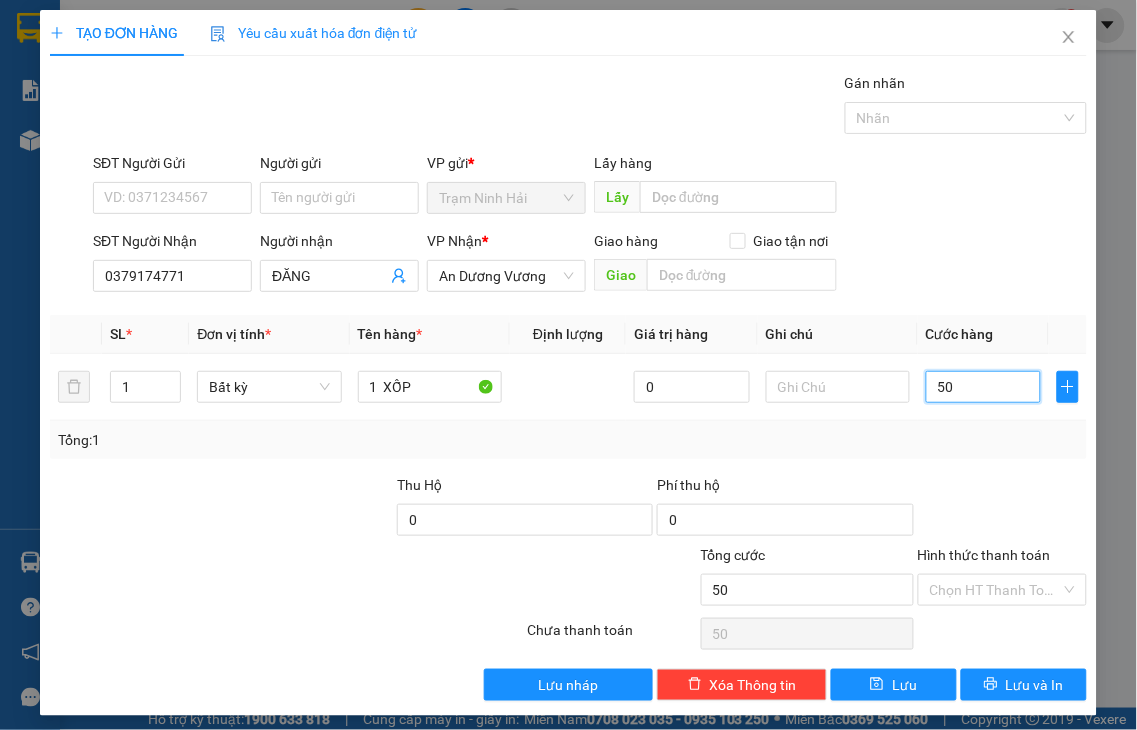 type on "50" 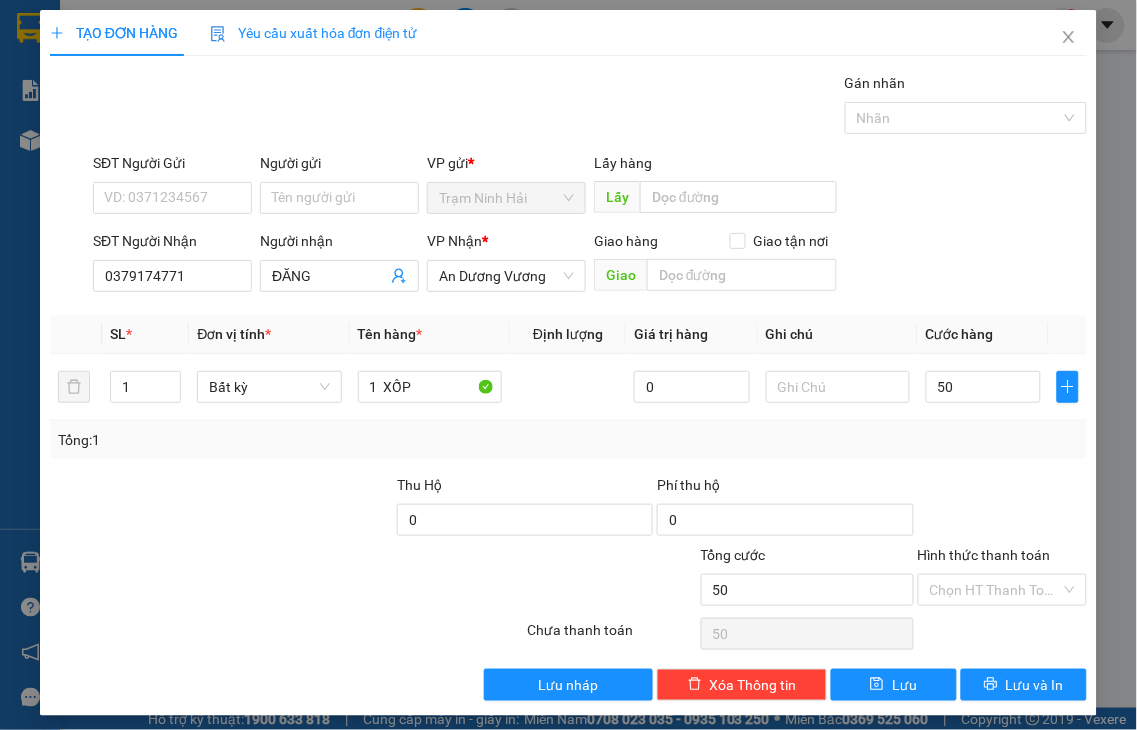 type on "50.000" 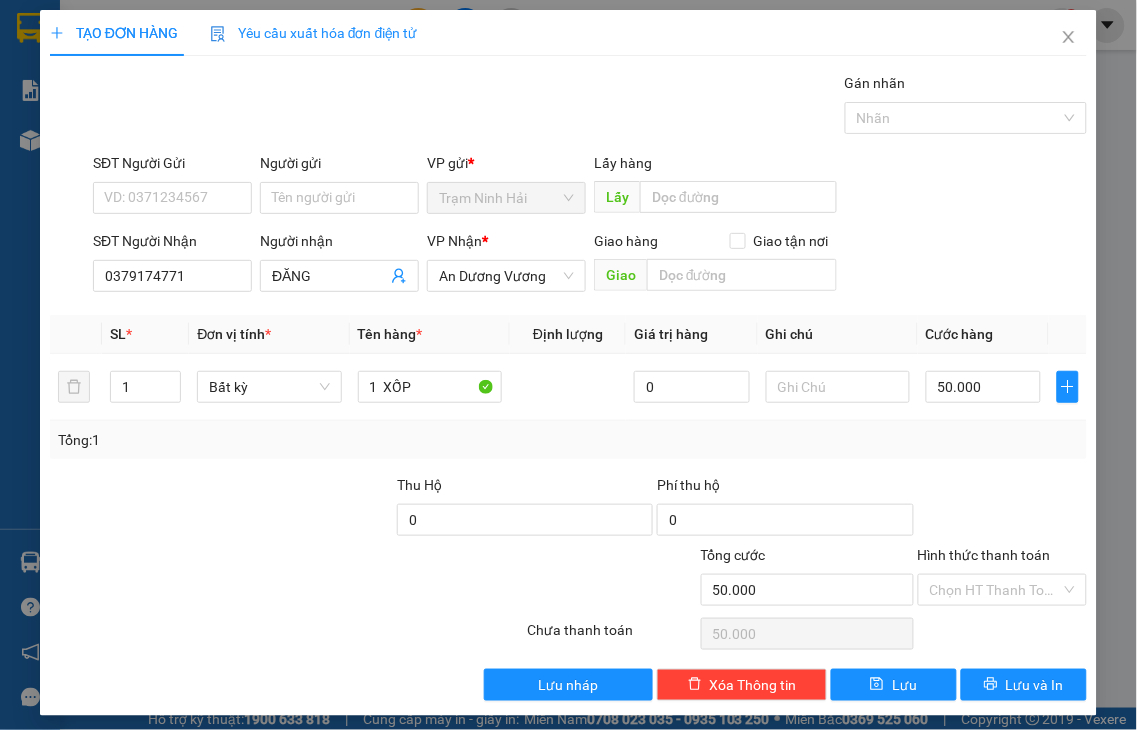 click on "Hình thức thanh toán" at bounding box center (984, 555) 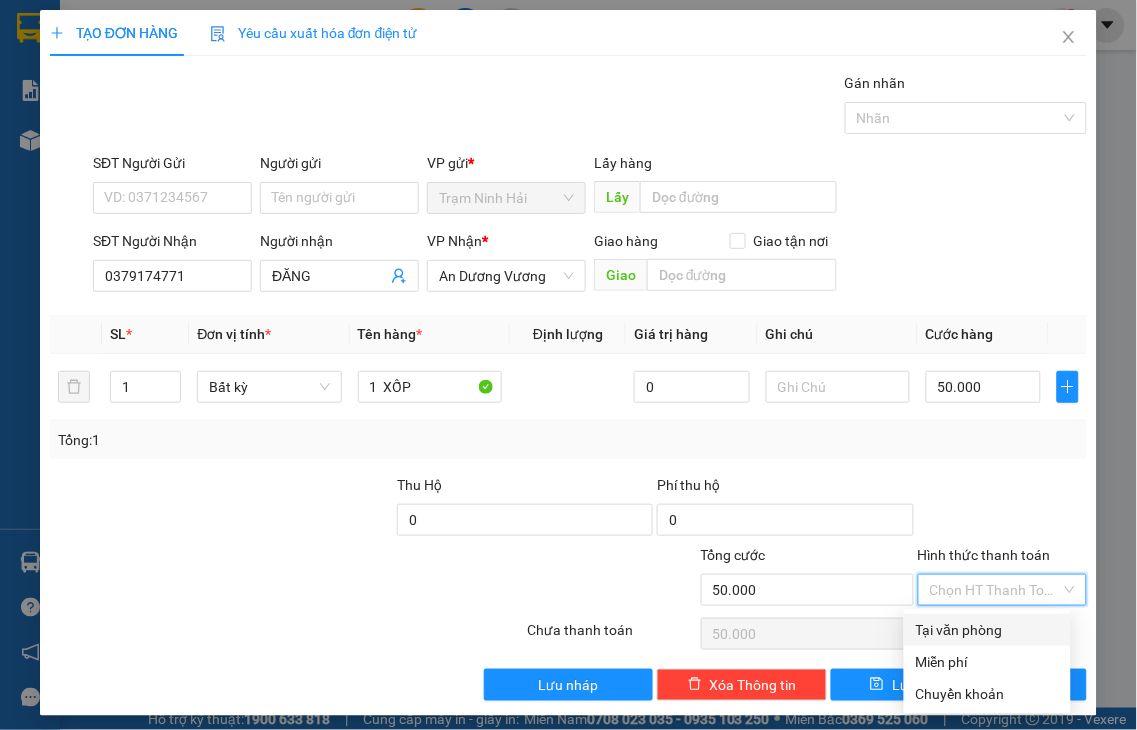 click on "Tại văn phòng" at bounding box center [987, 630] 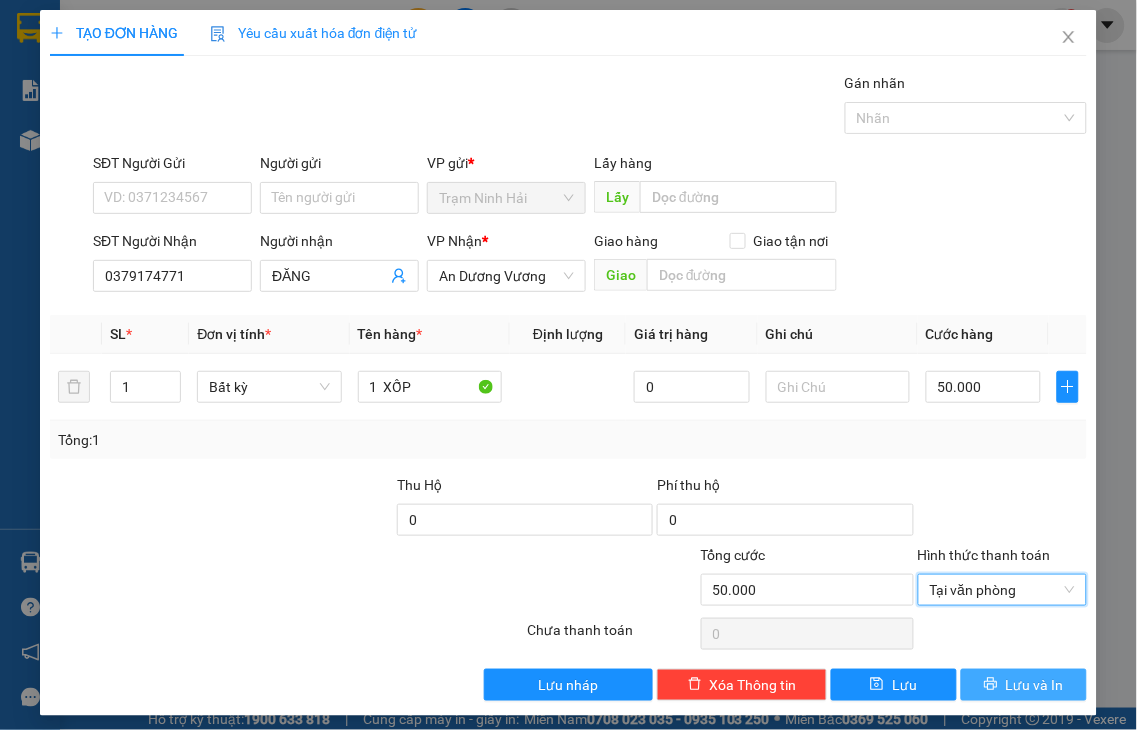 click on "Lưu và In" at bounding box center [1035, 685] 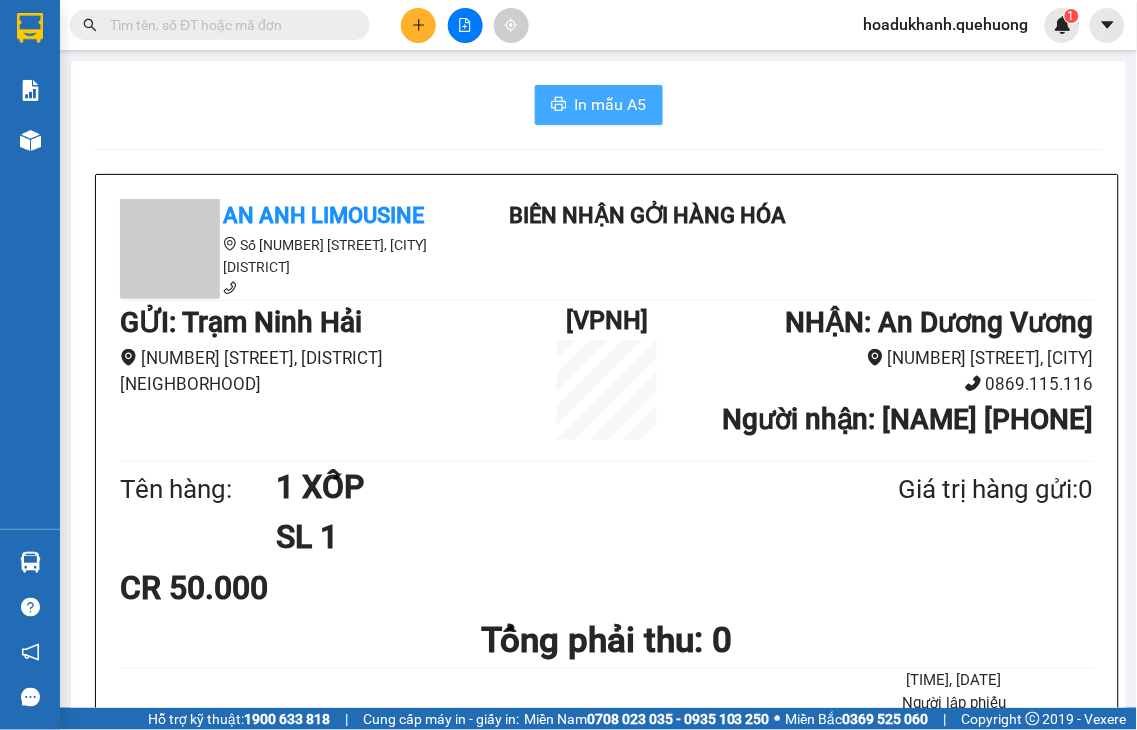click on "In mẫu A5" at bounding box center [611, 104] 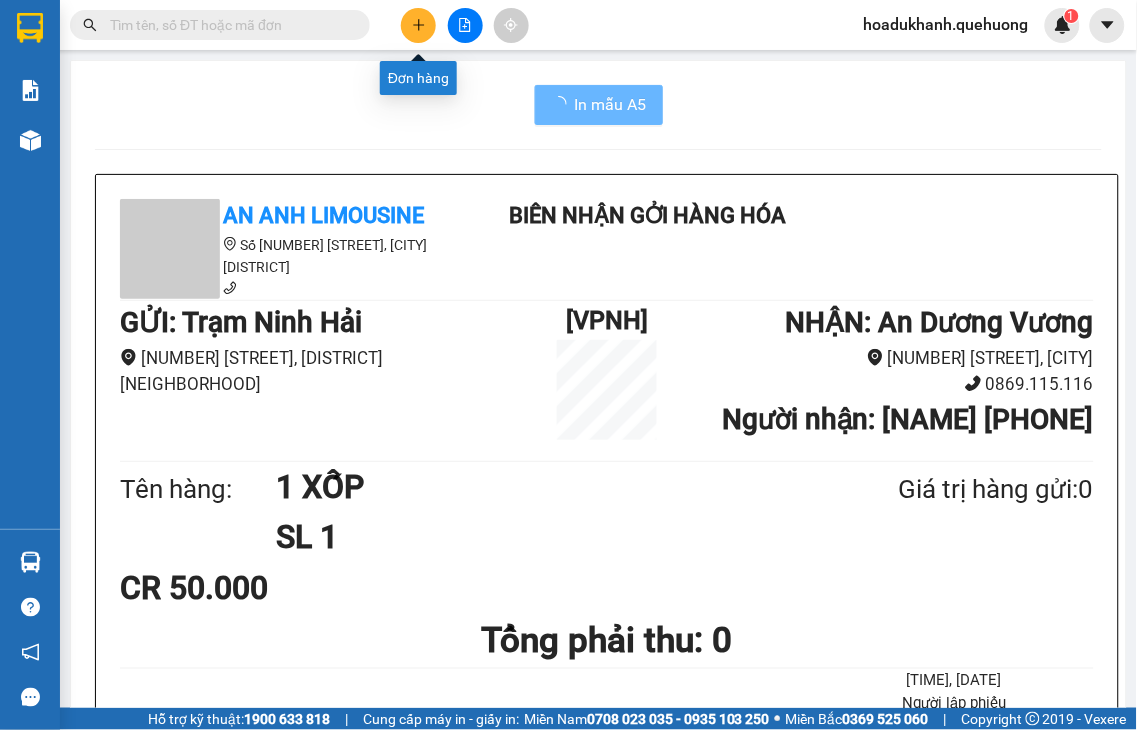 click 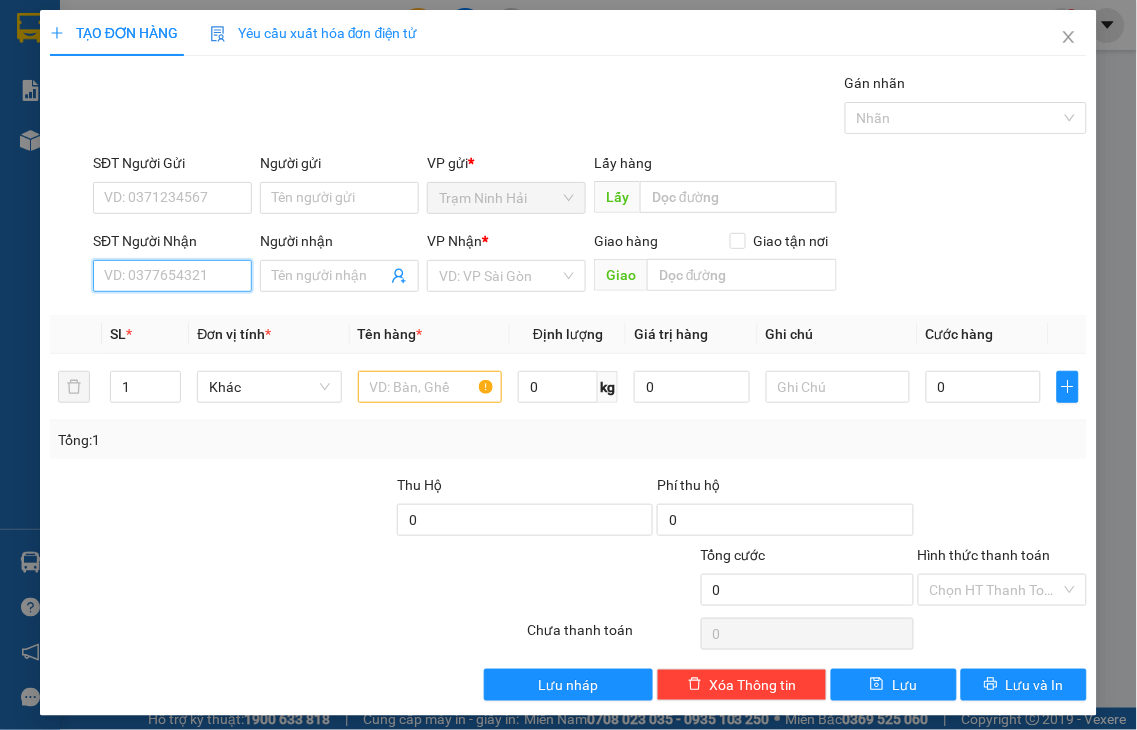 click on "SĐT Người Nhận" at bounding box center (172, 276) 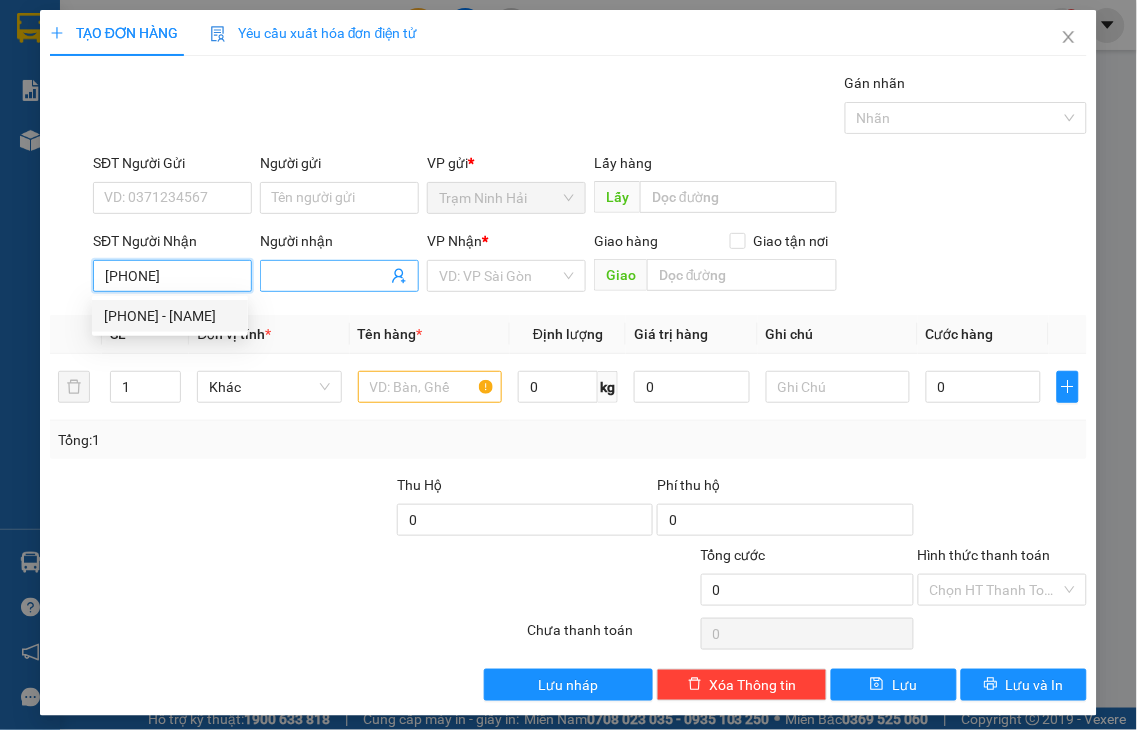 type on "[PHONE]" 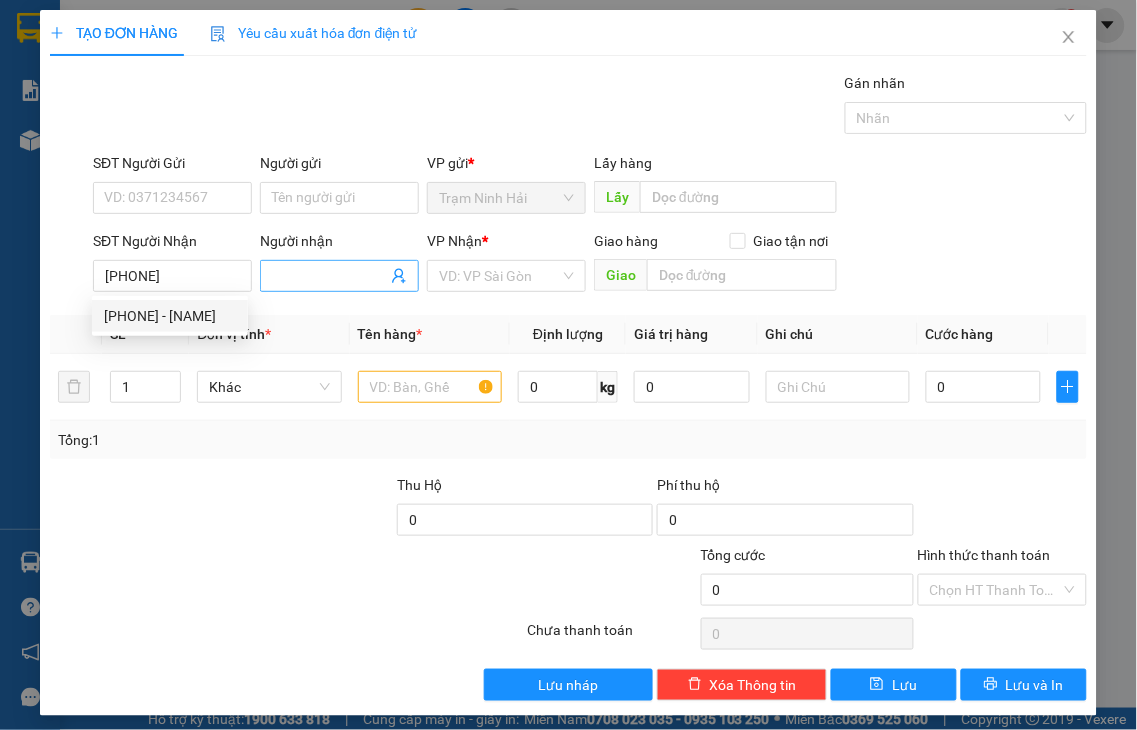 click on "Người nhận" at bounding box center (329, 276) 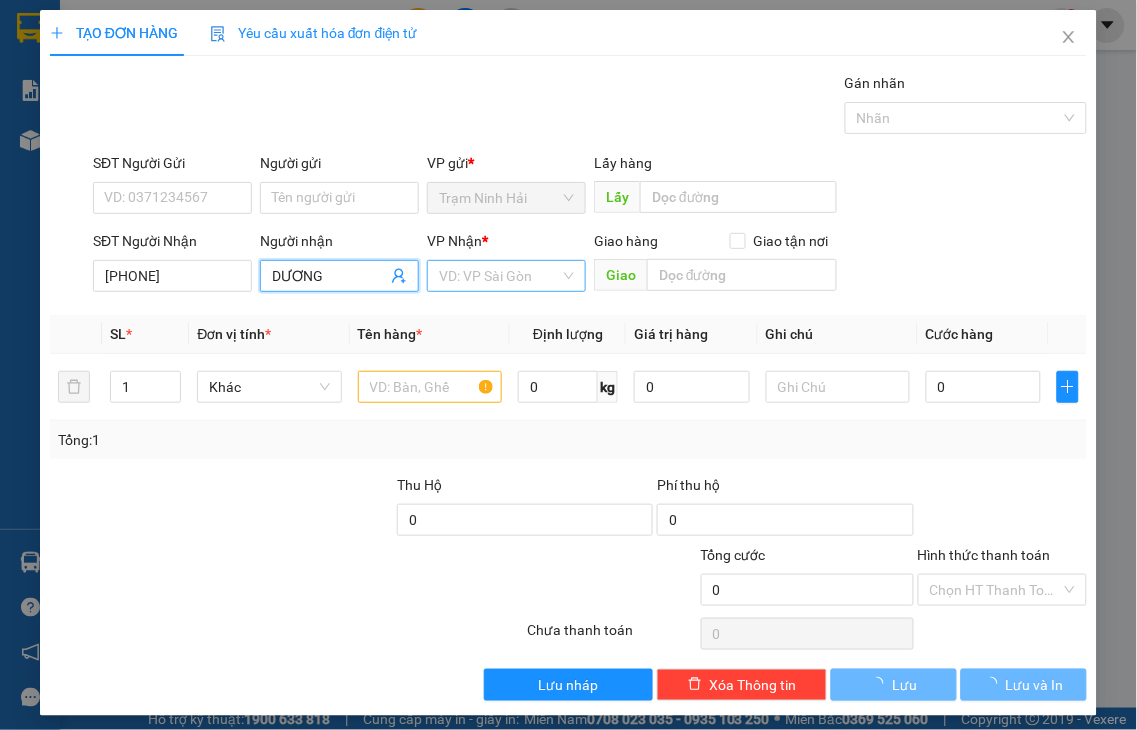 type on "DƯƠNG" 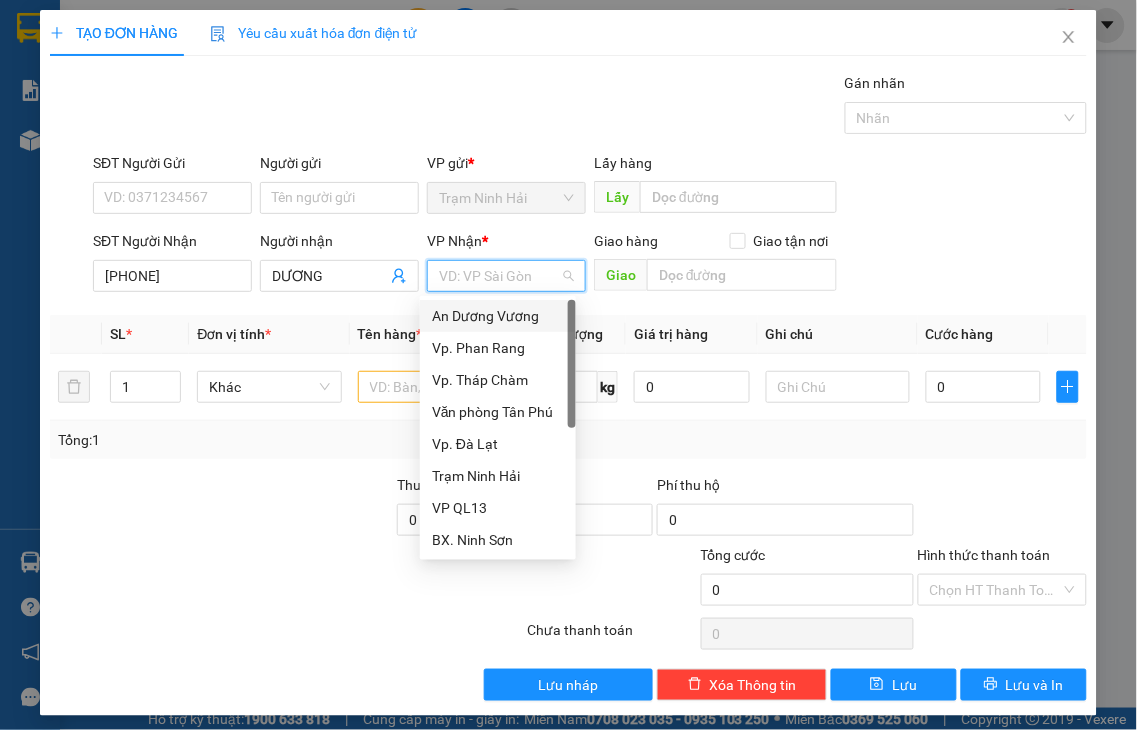 click on "An Dương Vương" at bounding box center (498, 316) 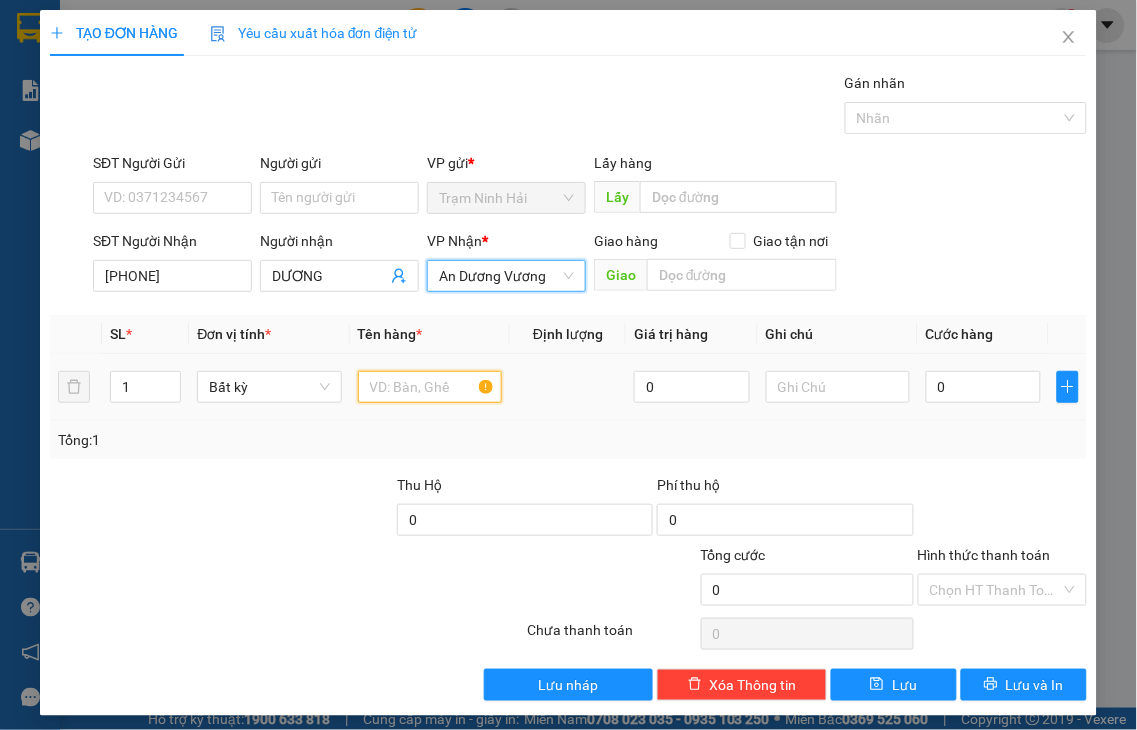 click at bounding box center [430, 387] 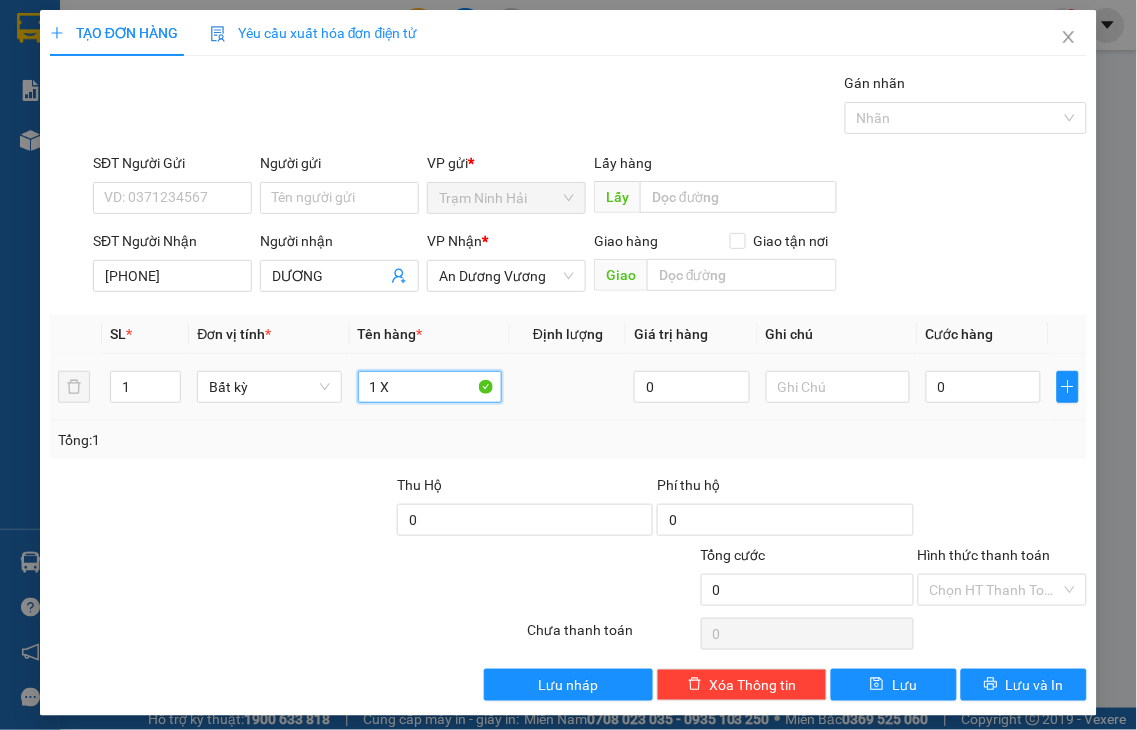 click on "1 X" at bounding box center [430, 387] 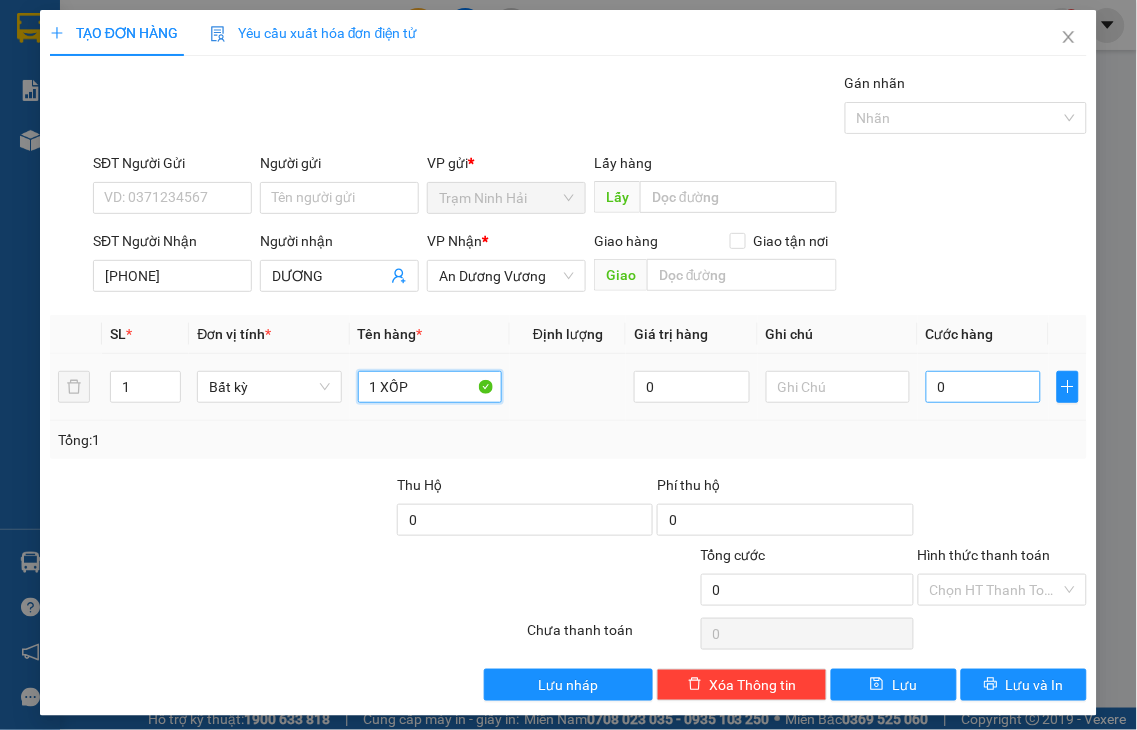 type on "1 XỐP" 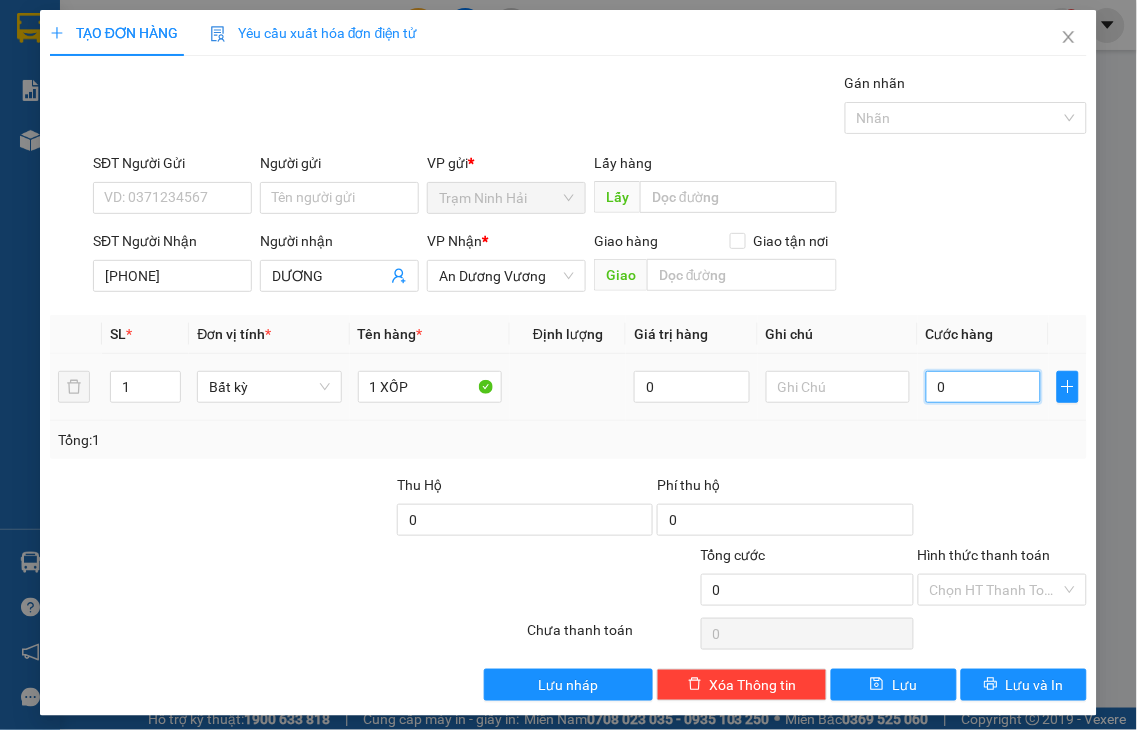 click on "0" at bounding box center [983, 387] 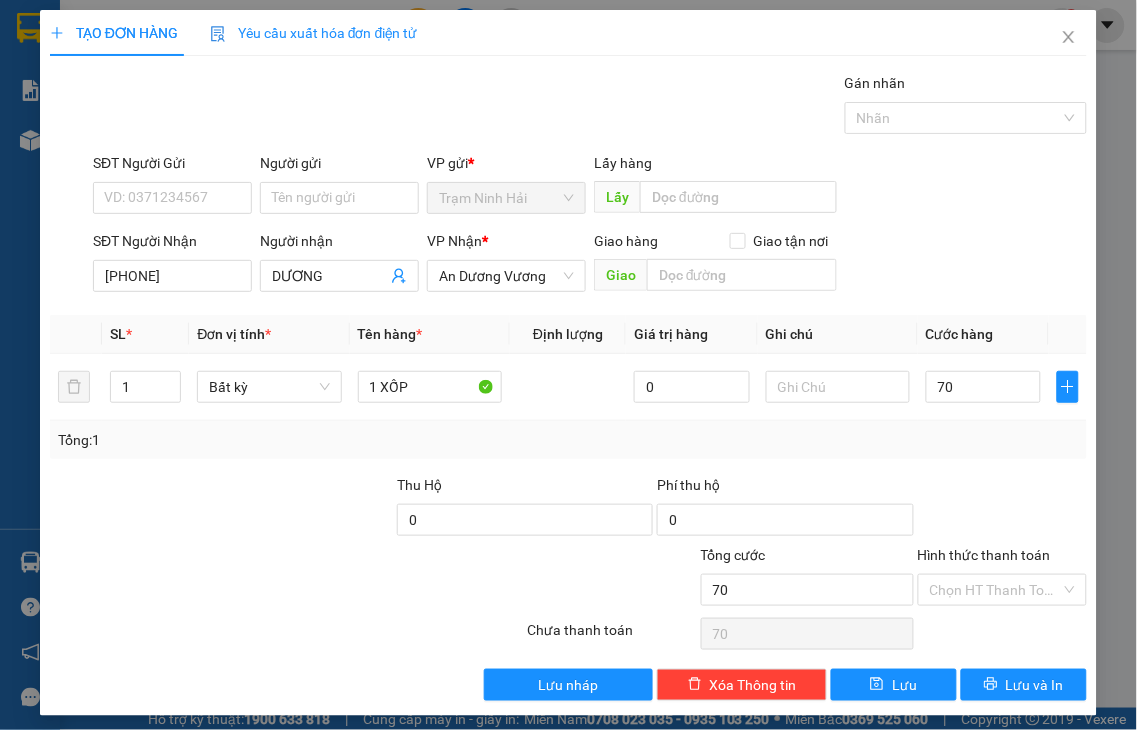 click on "Hình thức thanh toán" at bounding box center (984, 555) 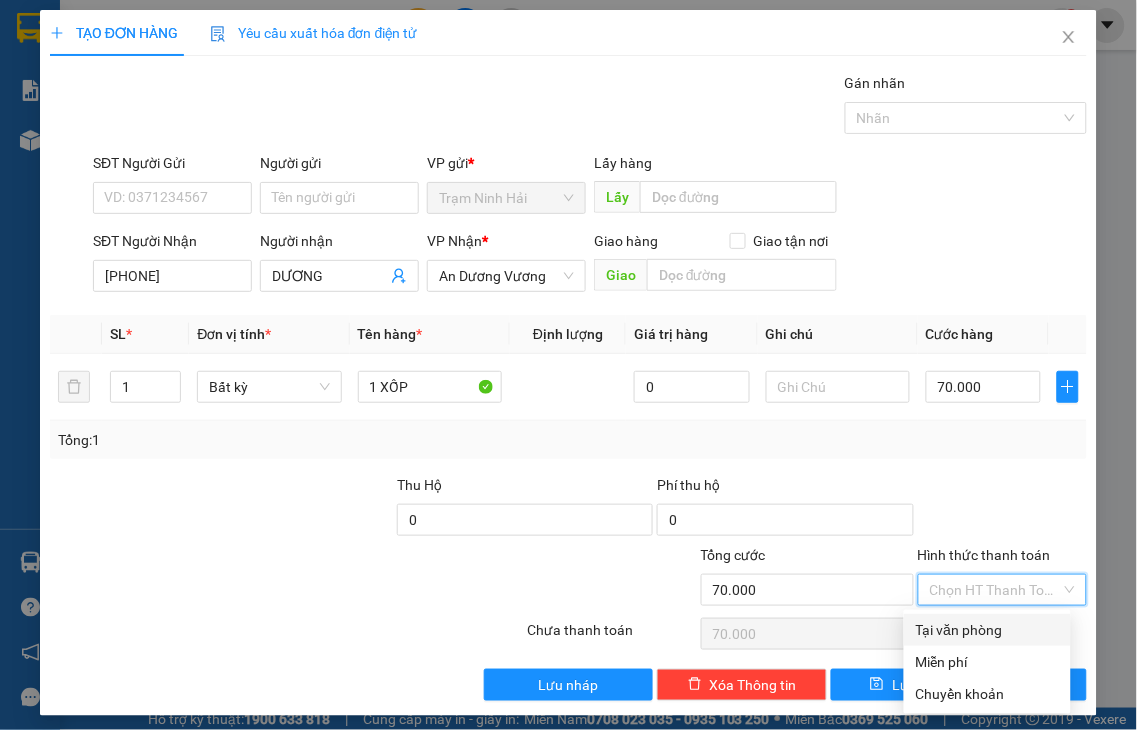 click on "Tại văn phòng" at bounding box center [987, 630] 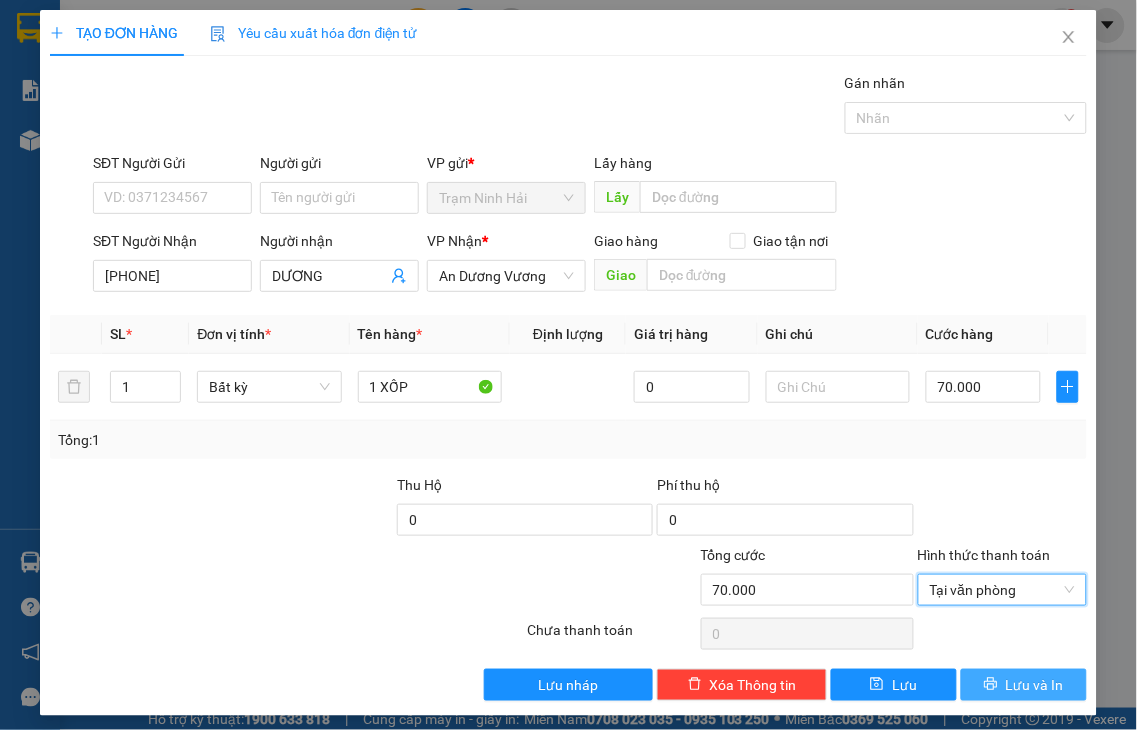 drag, startPoint x: 994, startPoint y: 687, endPoint x: 490, endPoint y: 32, distance: 826.46295 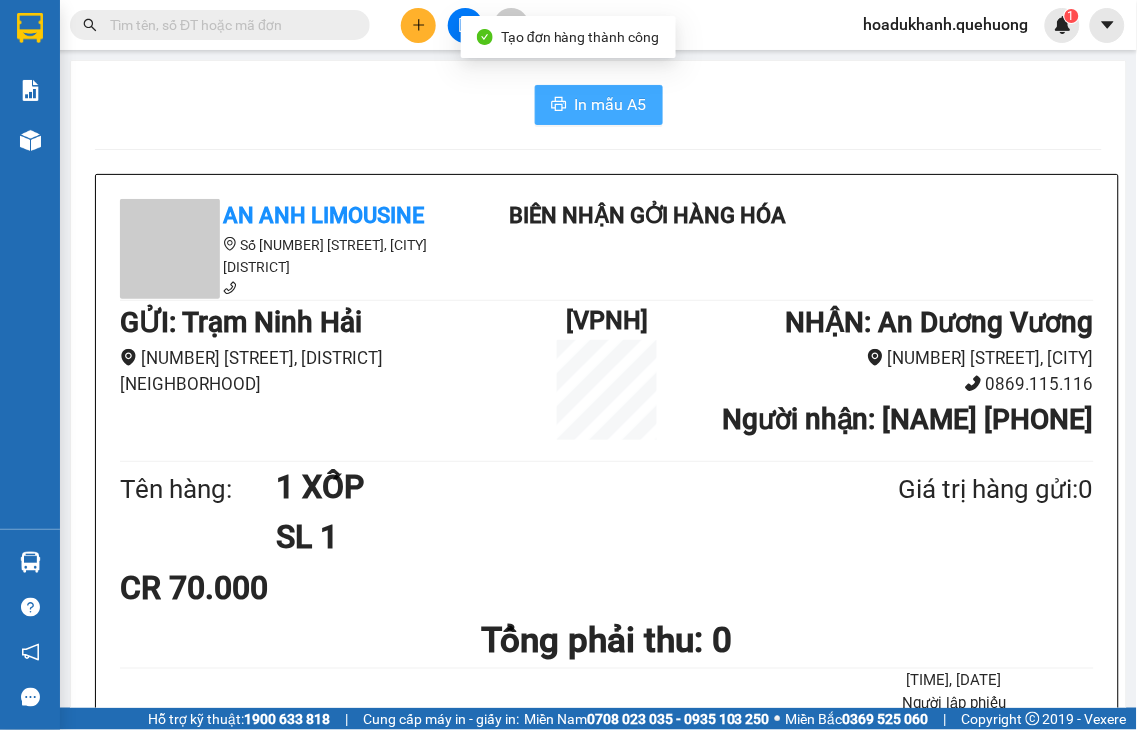 click on "In mẫu A5" at bounding box center (611, 104) 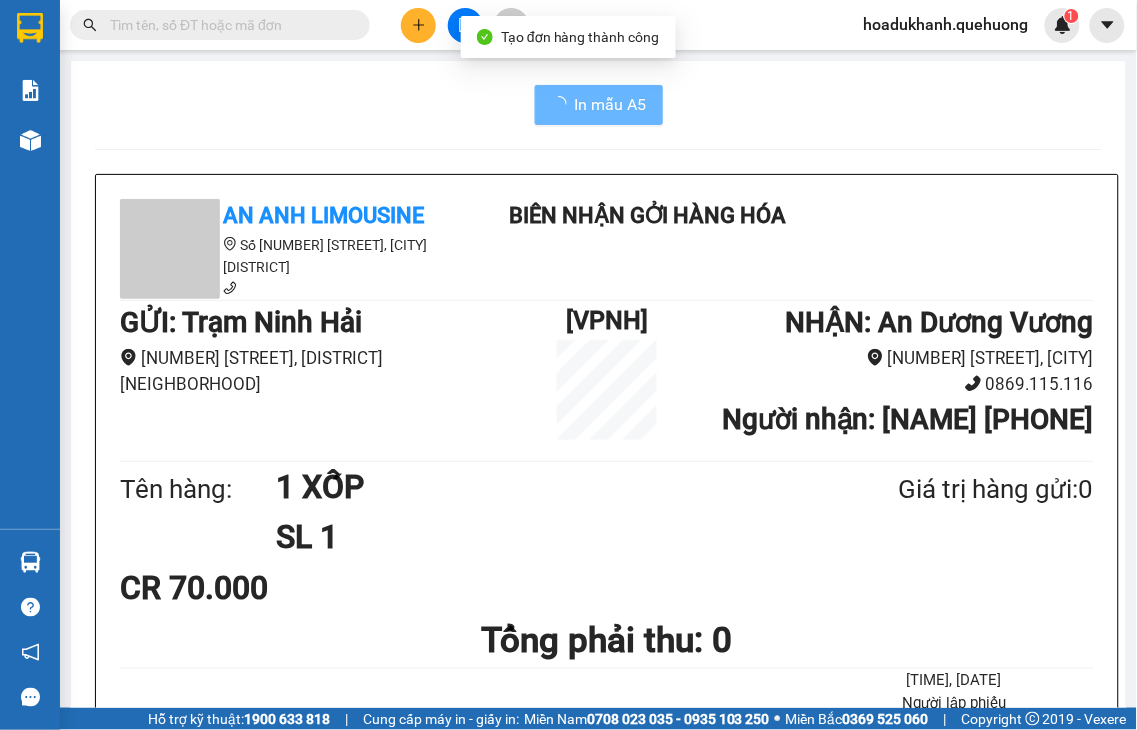 click 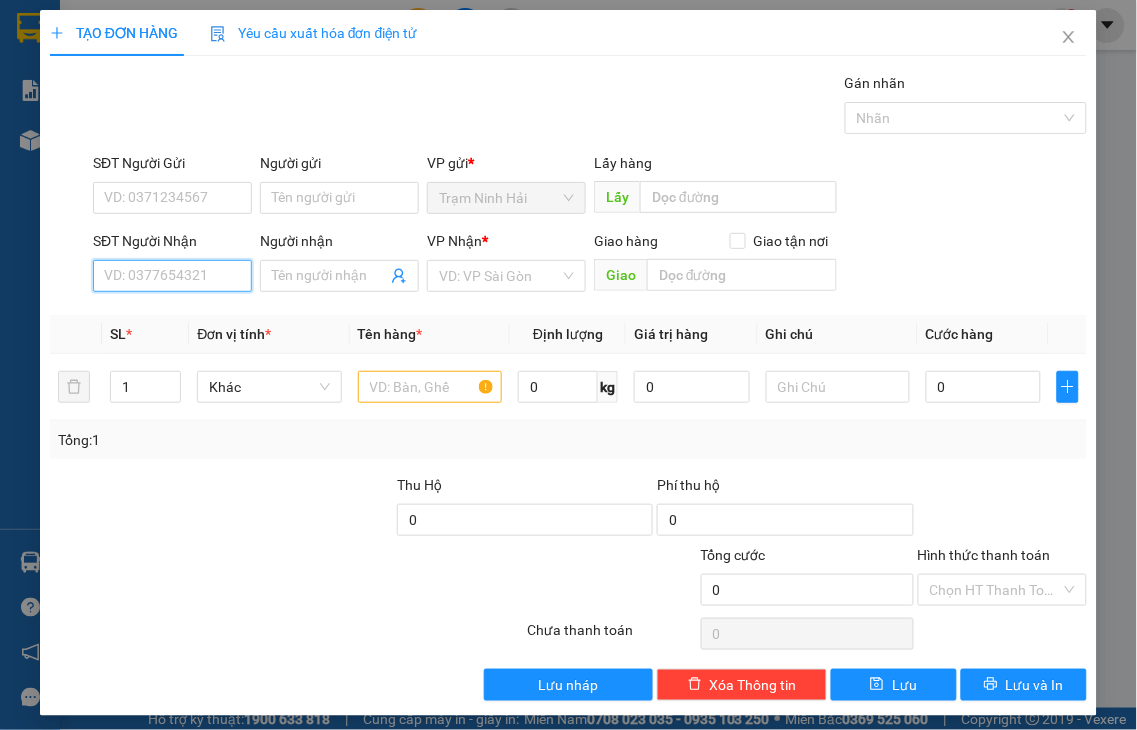 click on "SĐT Người Nhận" at bounding box center [172, 276] 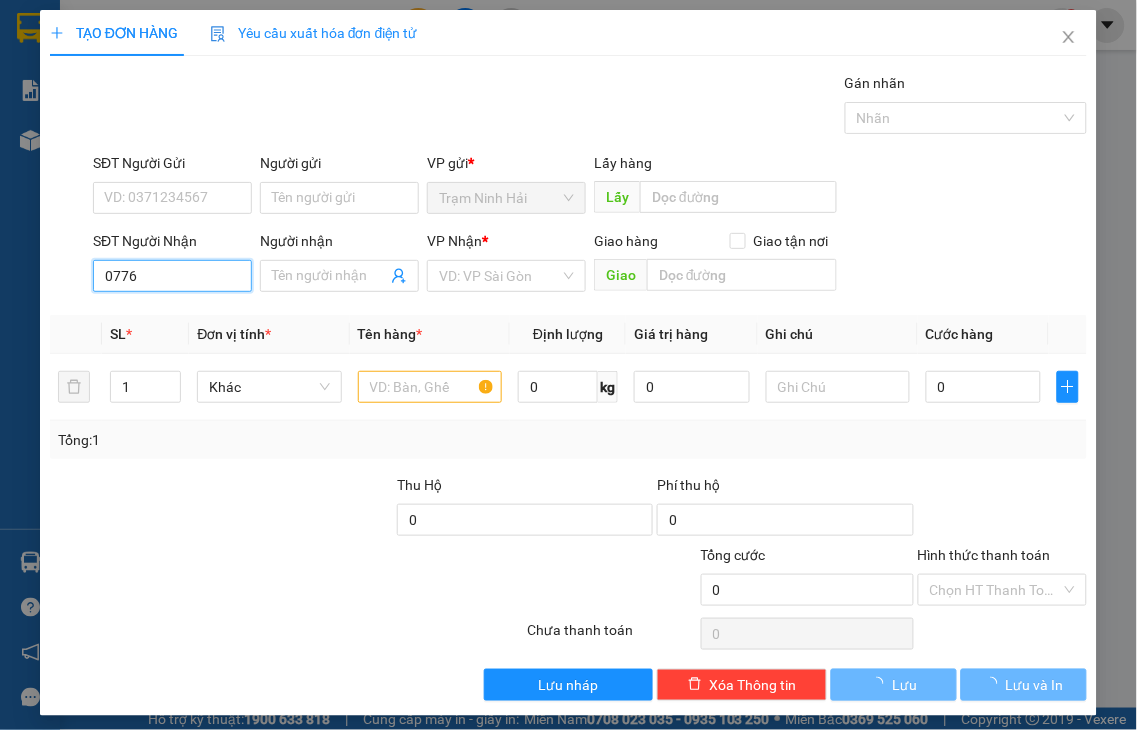 click on "0776" at bounding box center (172, 276) 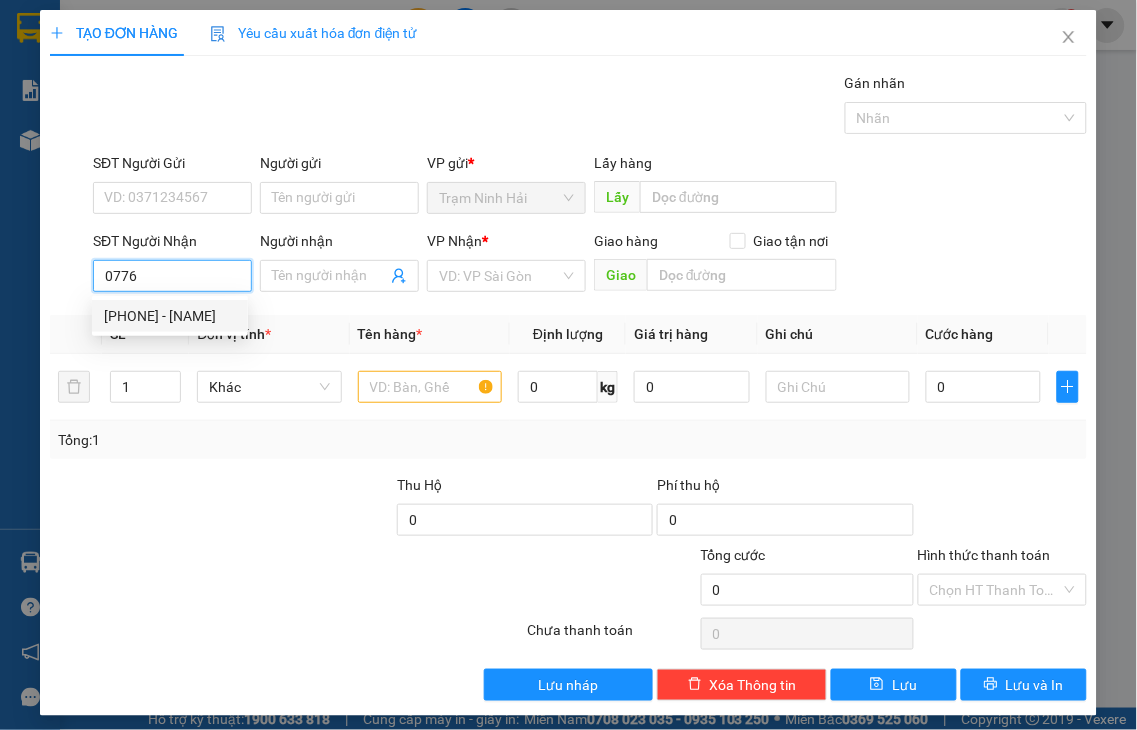 click on "0776745787 - THANH" at bounding box center [170, 316] 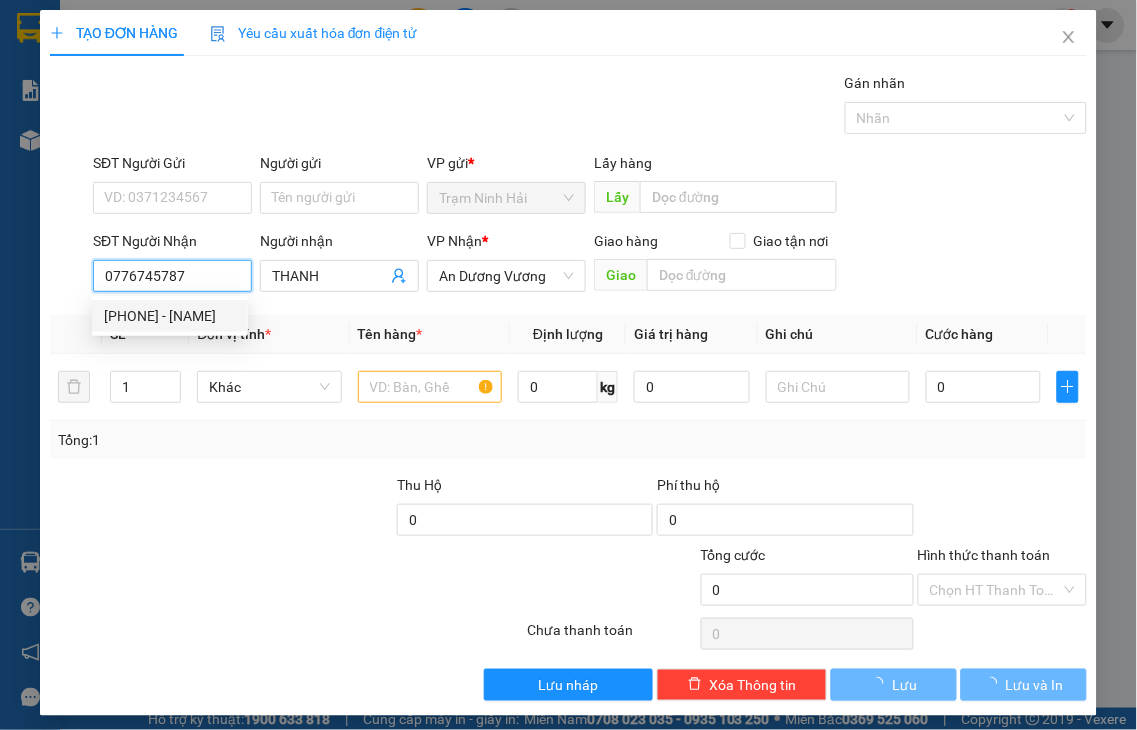 type on "70.000" 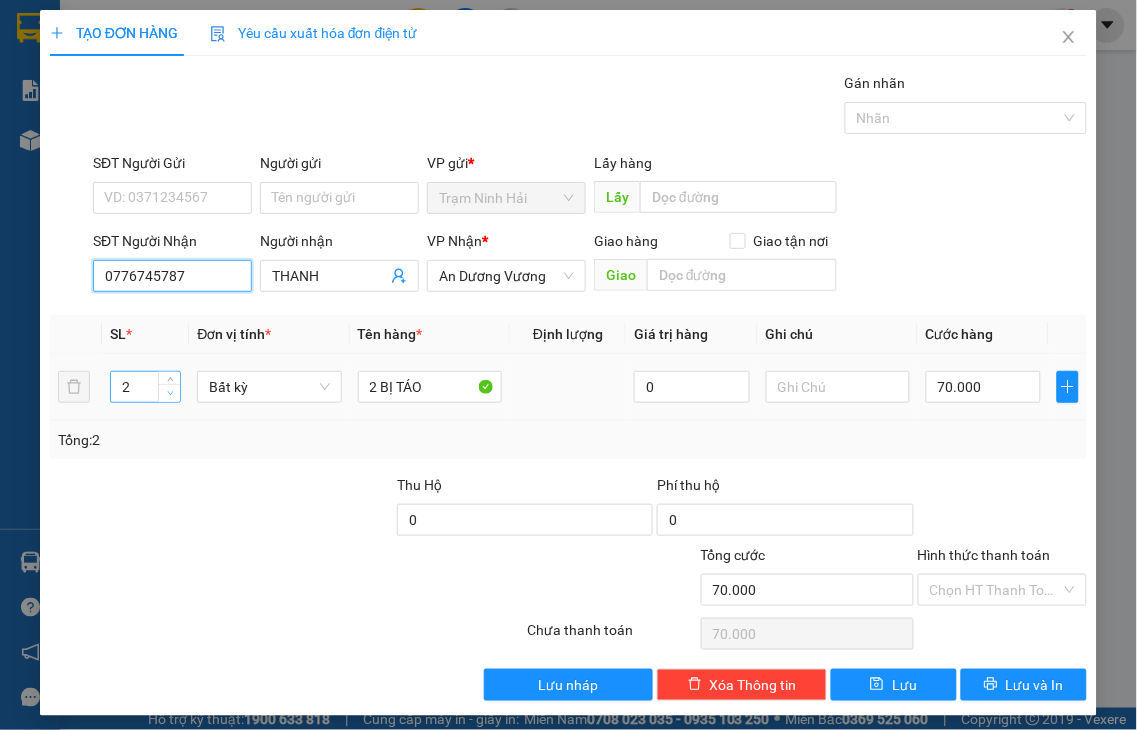 type on "0776745787" 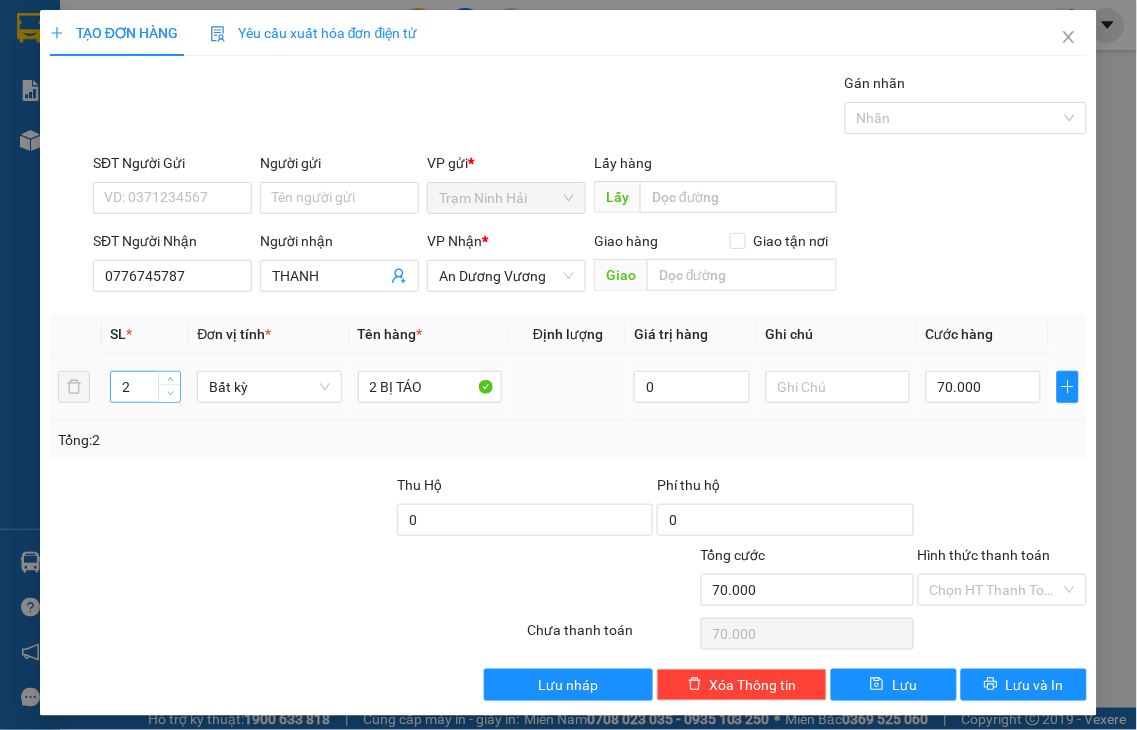 click at bounding box center (170, 394) 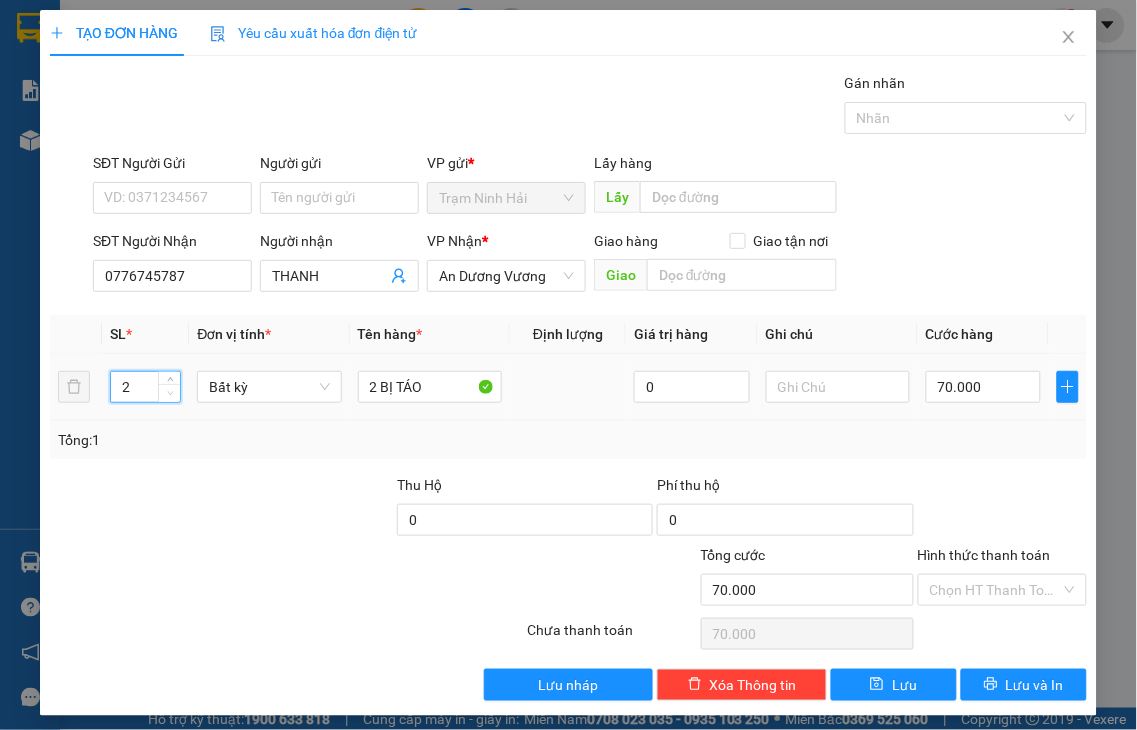type on "1" 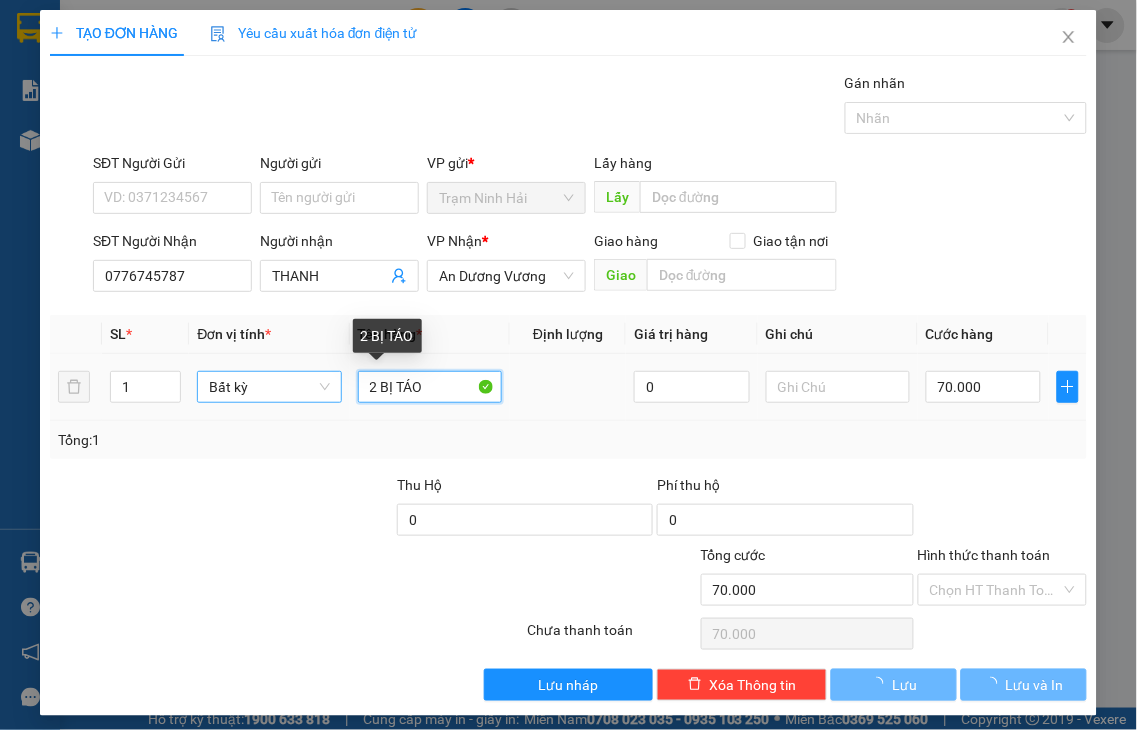 drag, startPoint x: 372, startPoint y: 386, endPoint x: 312, endPoint y: 401, distance: 61.846584 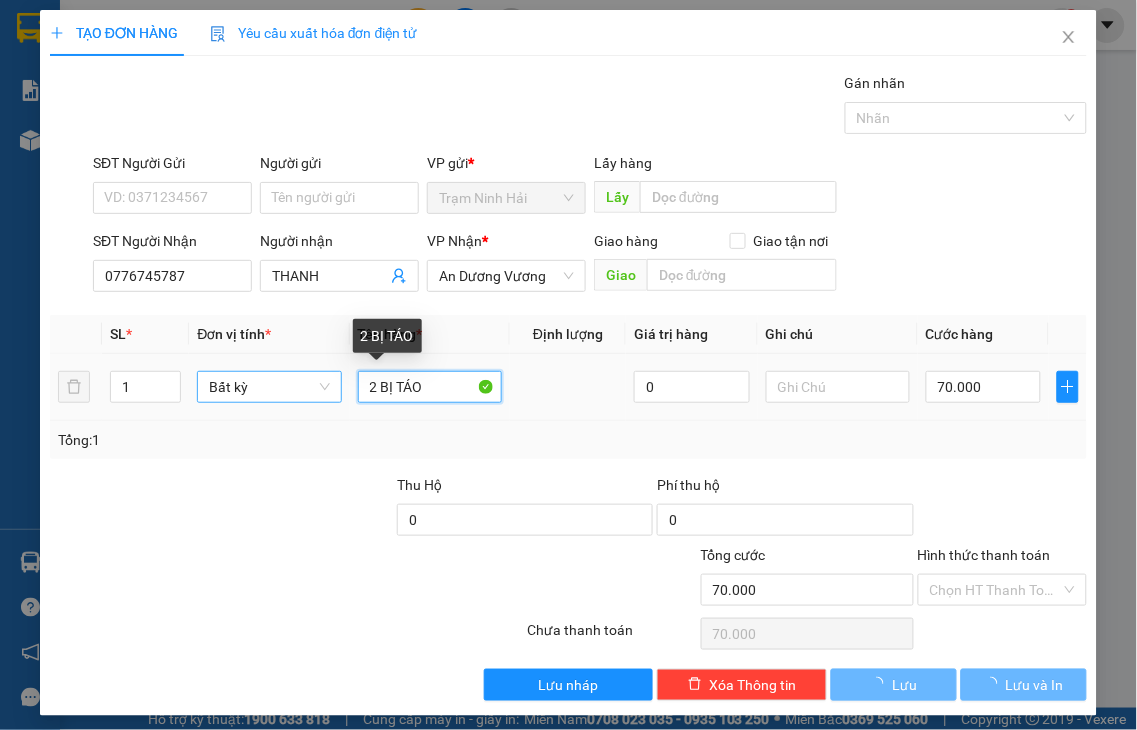click on "1 Bất kỳ 2 BỊ TÁO 0 70.000" at bounding box center (568, 387) 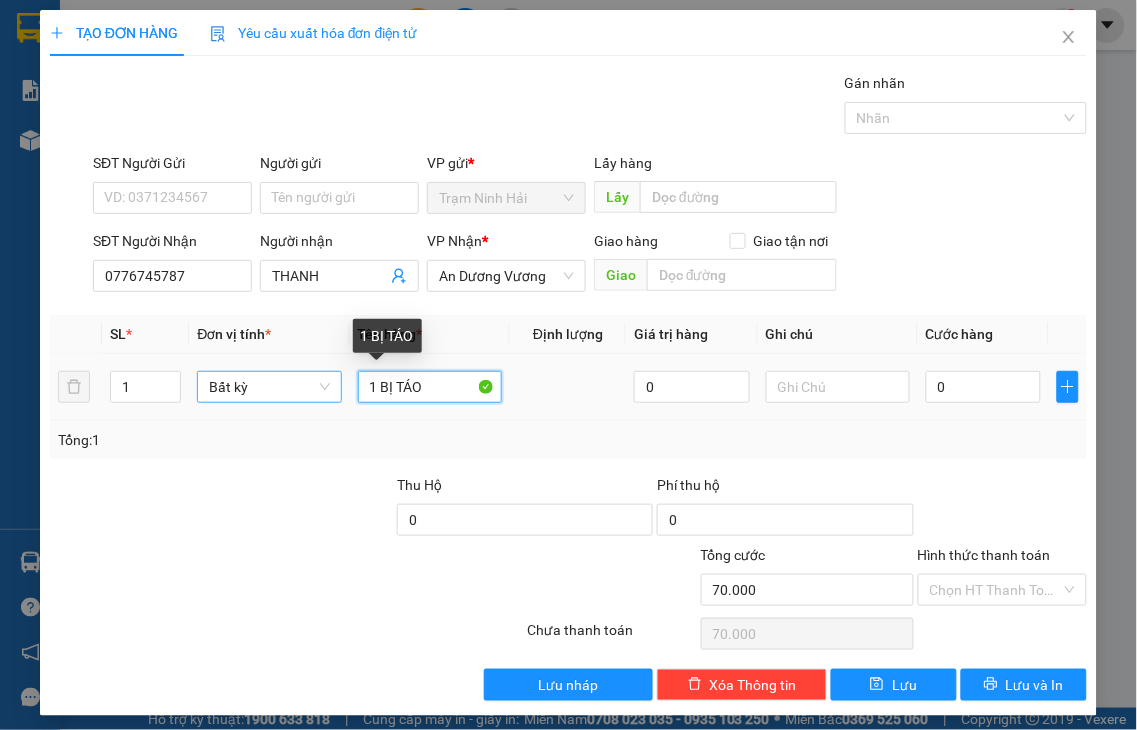 type on "0" 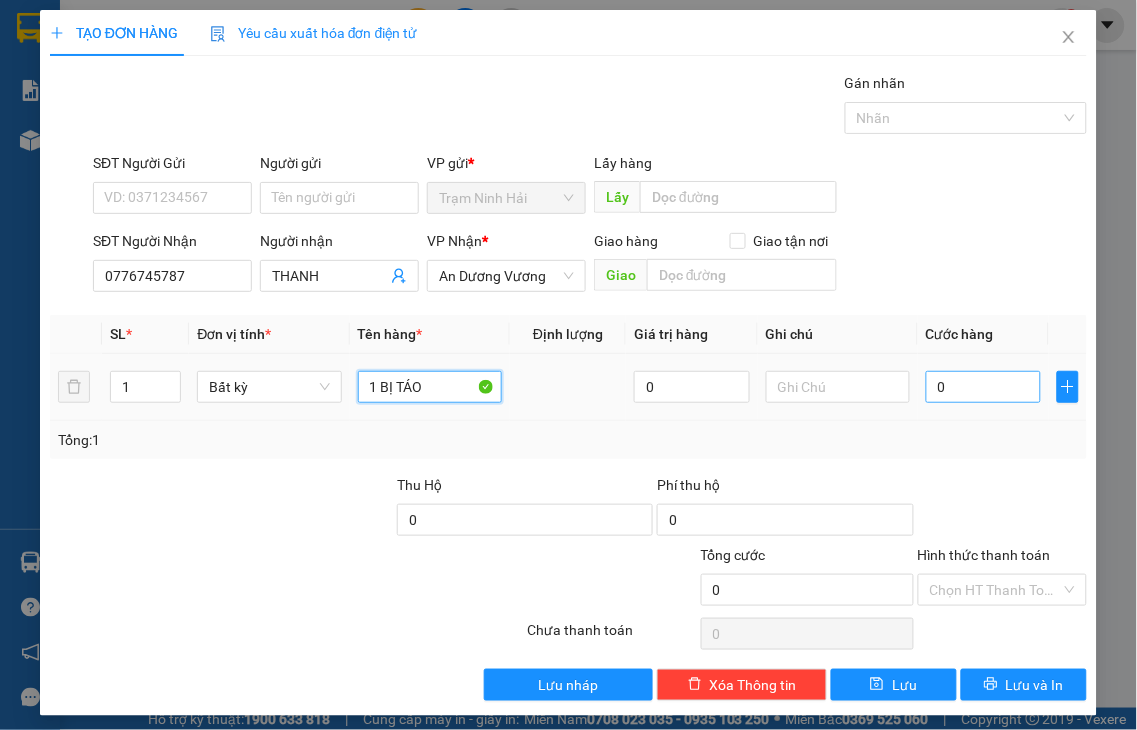 type on "1 BỊ TÁO" 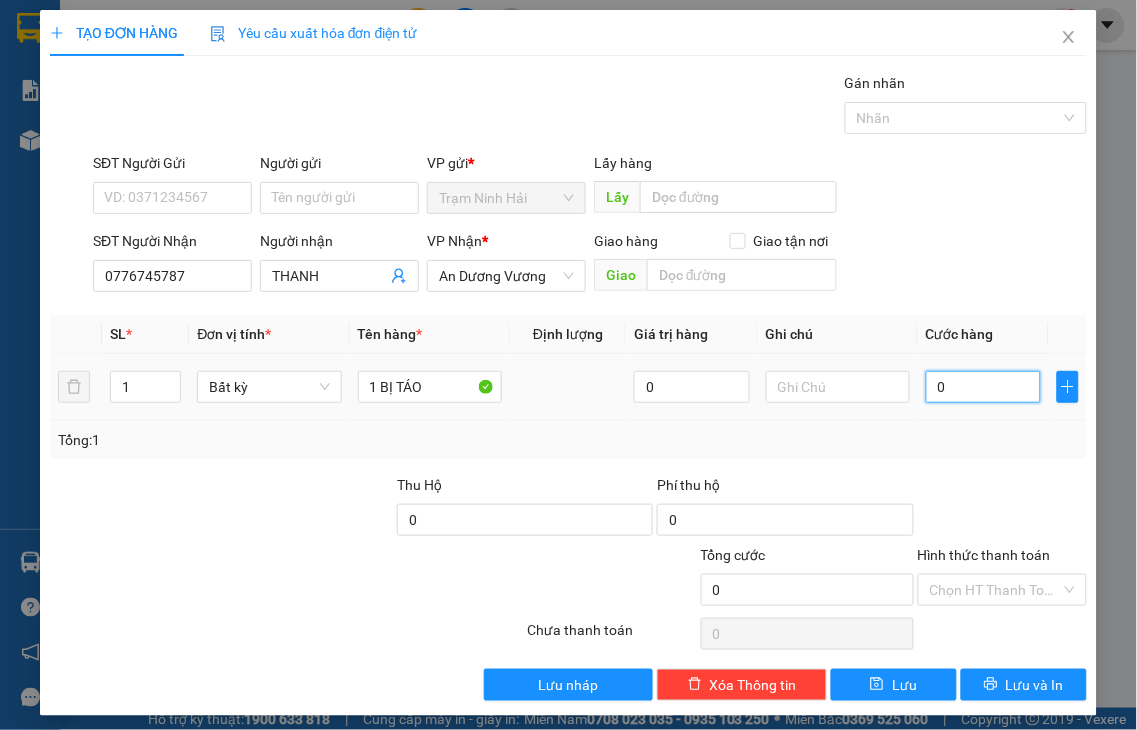 click on "0" at bounding box center (983, 387) 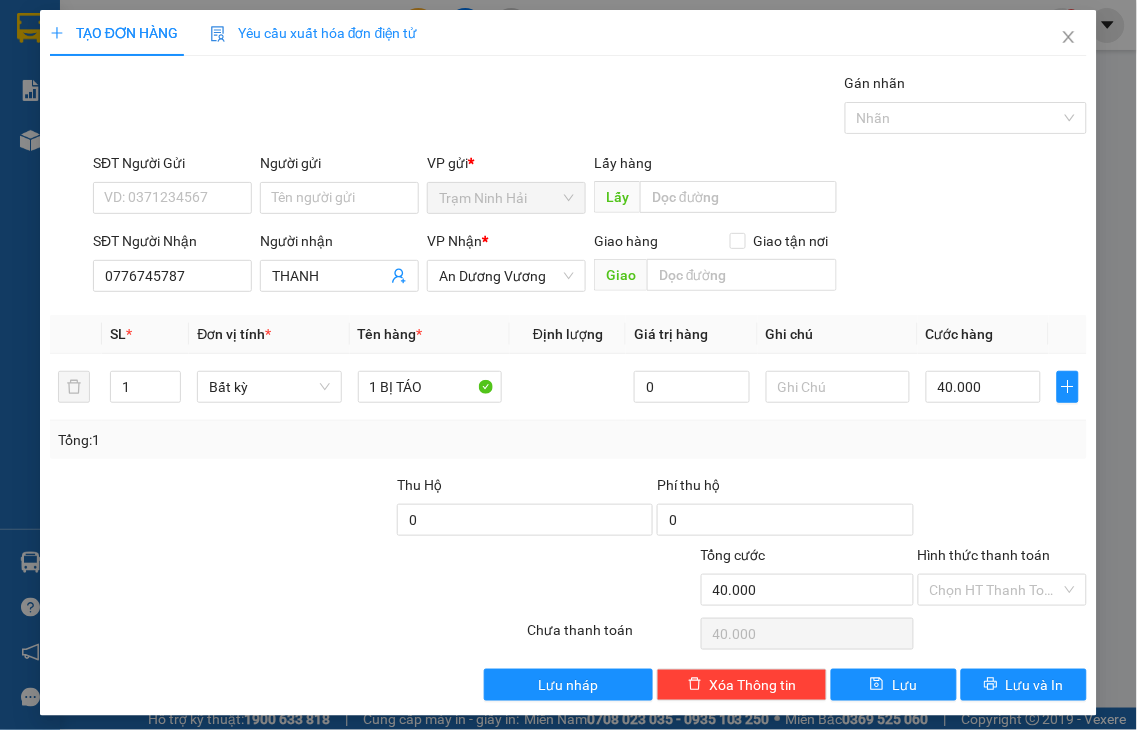 click on "Hình thức thanh toán" at bounding box center (984, 555) 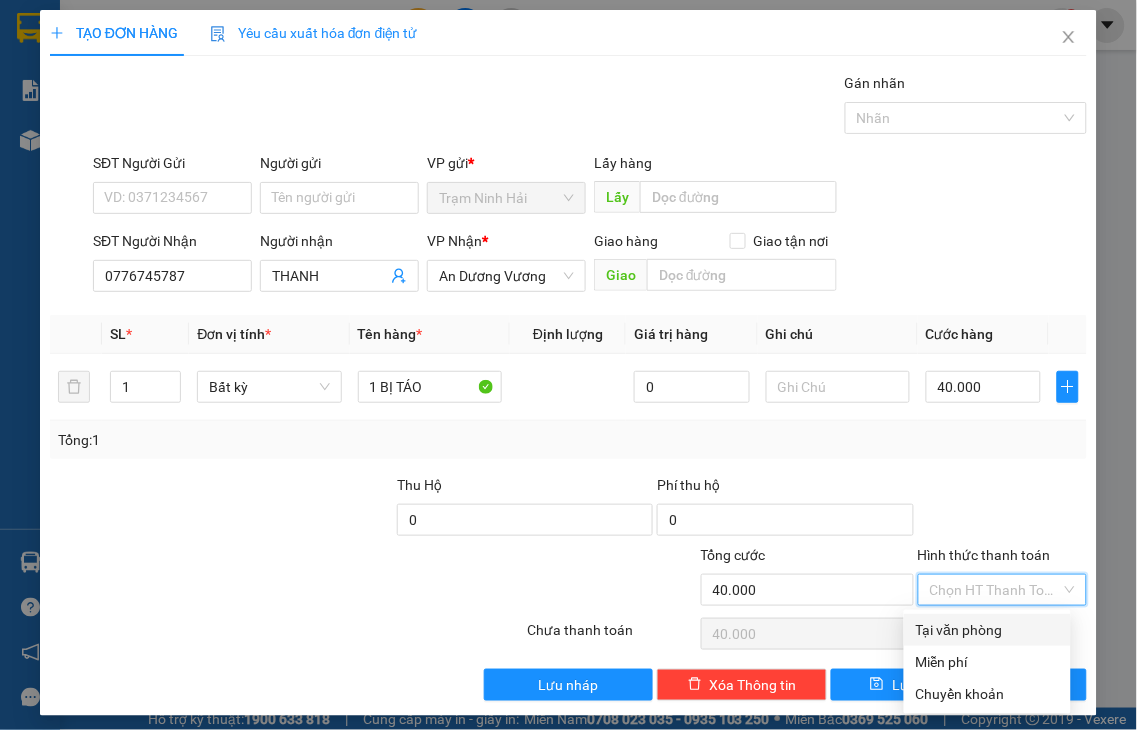 click on "Tại văn phòng" at bounding box center [987, 630] 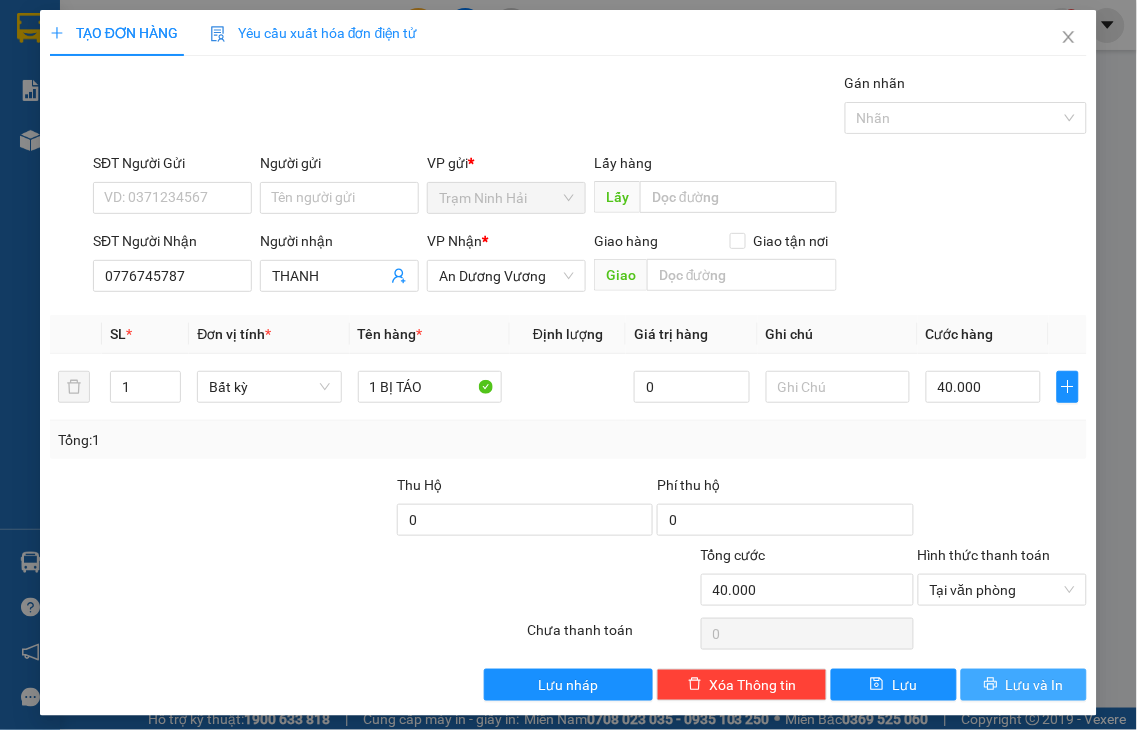 click 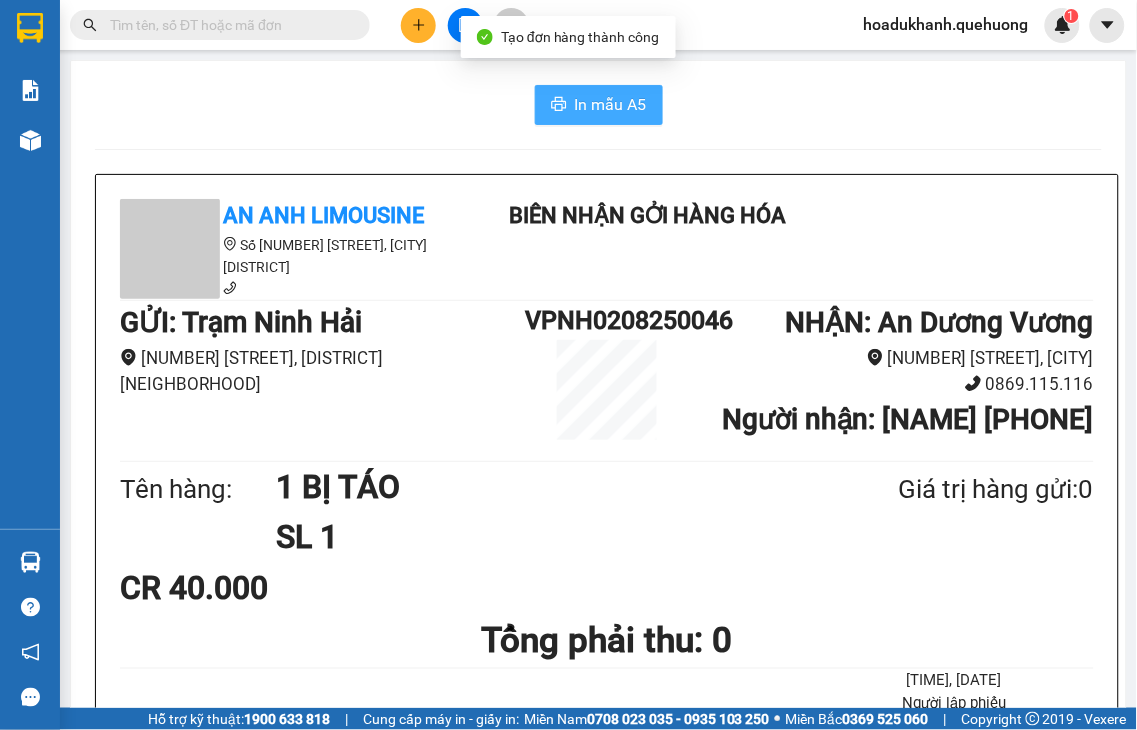 click on "In mẫu A5" at bounding box center (611, 104) 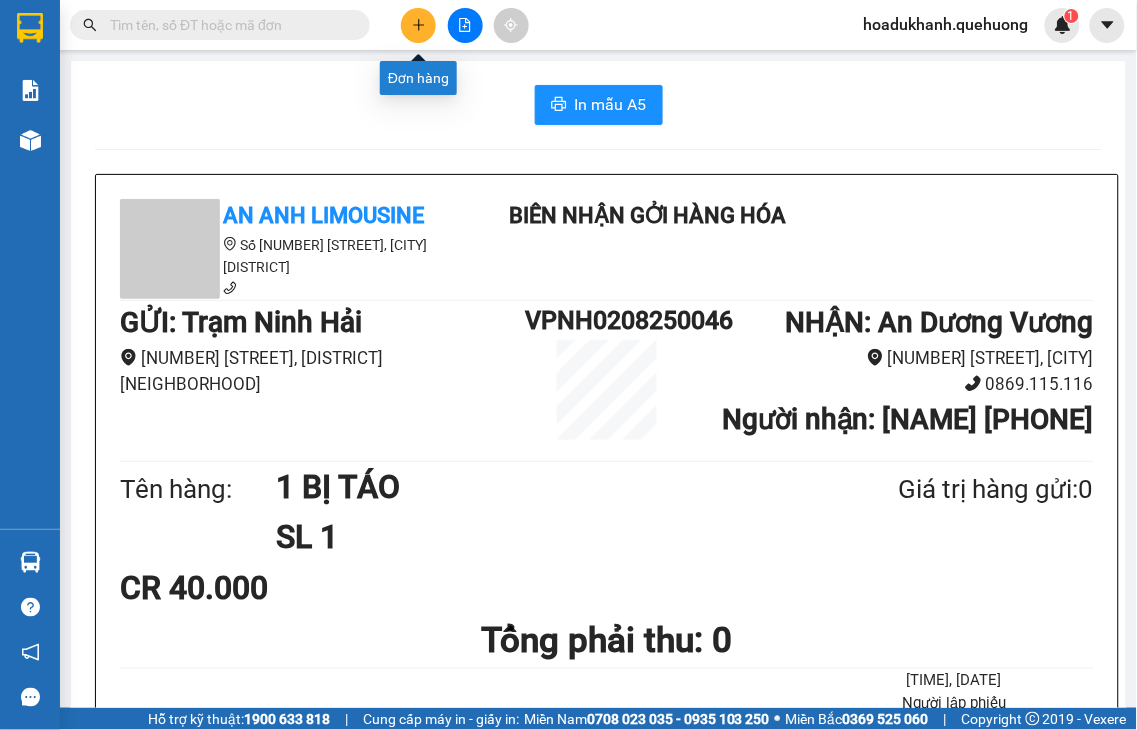 click at bounding box center (418, 25) 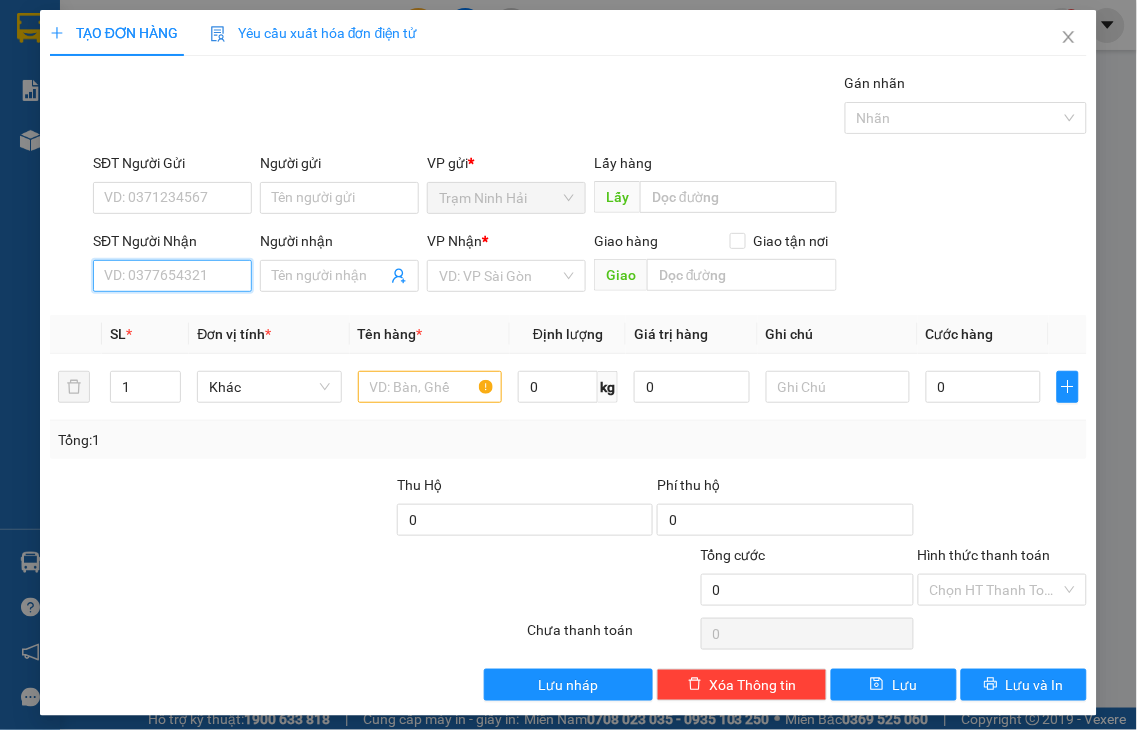 click on "SĐT Người Nhận" at bounding box center (172, 276) 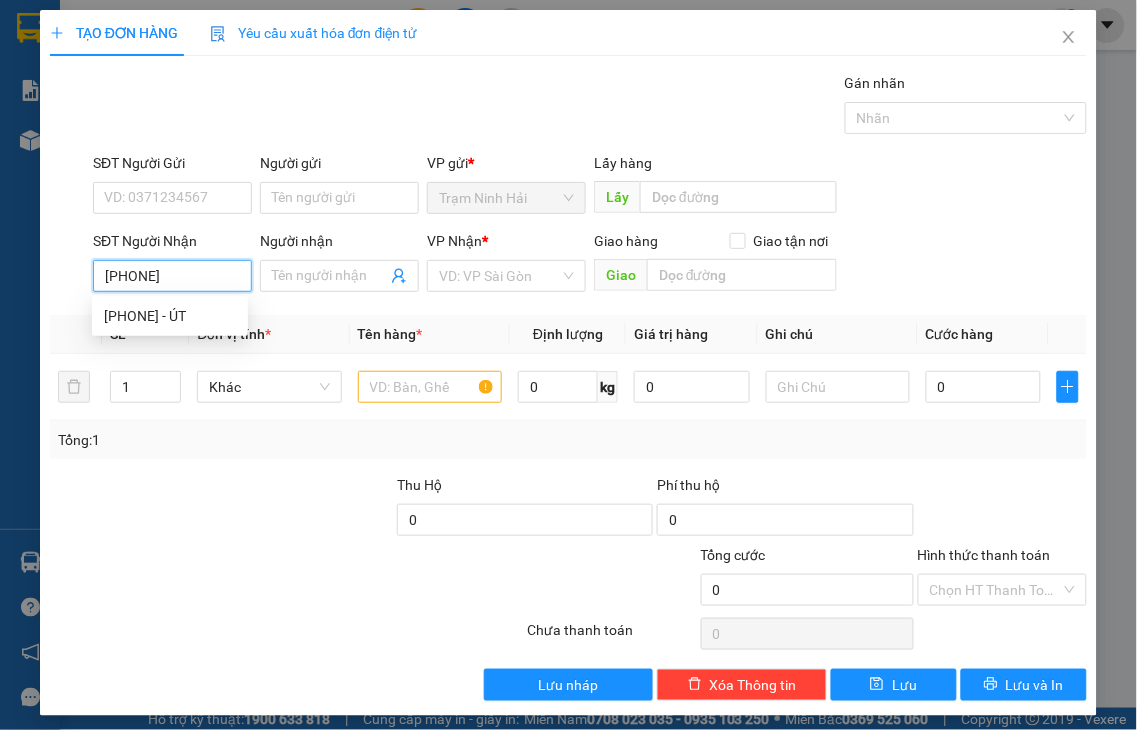 type on "[PHONE]" 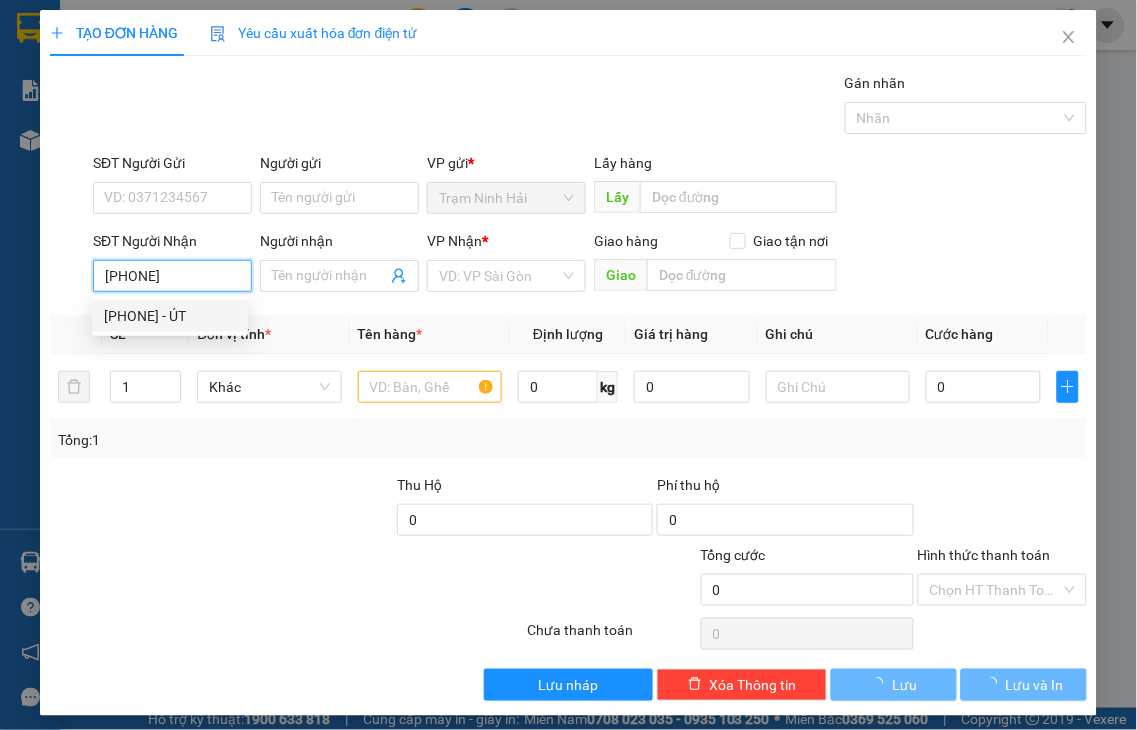 click on "0909786167 - ÚT" at bounding box center (170, 316) 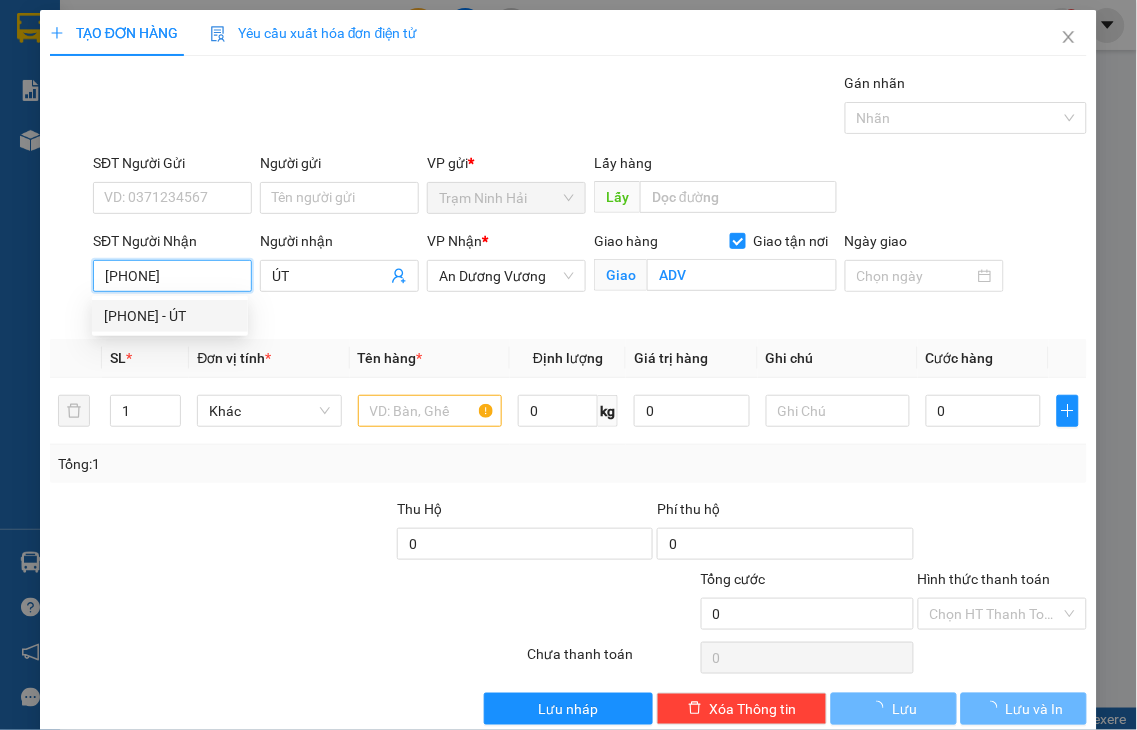 type on "ÚT" 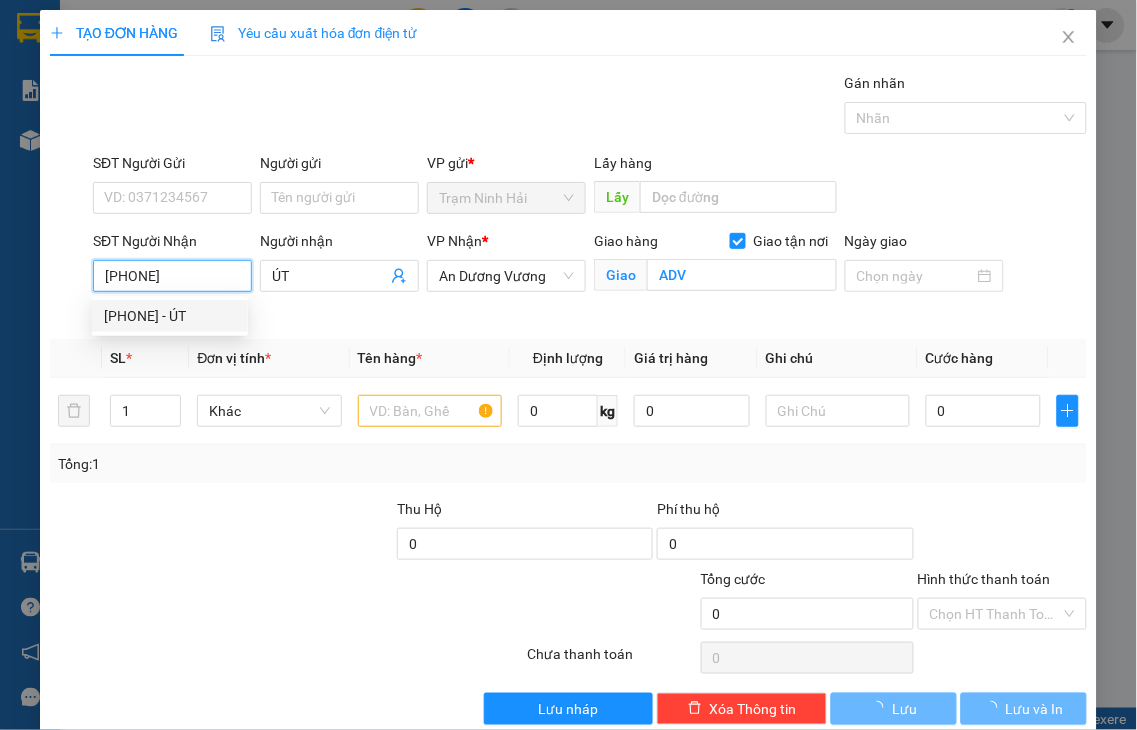 checkbox on "true" 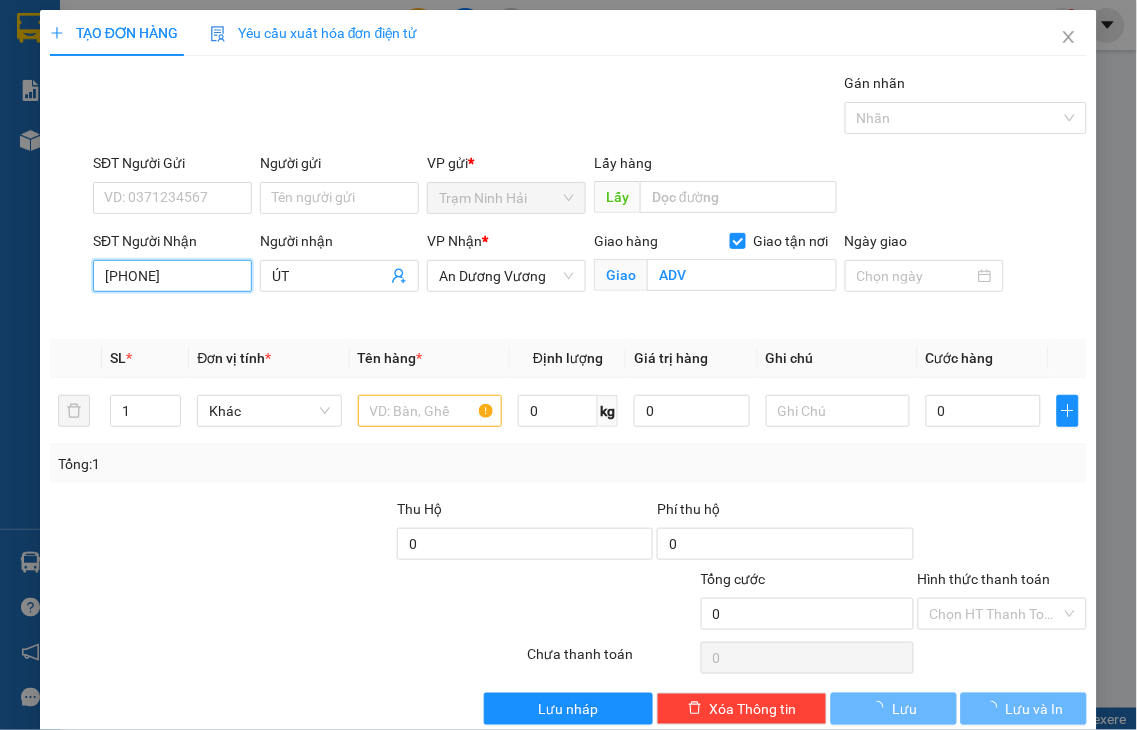 type on "30.000" 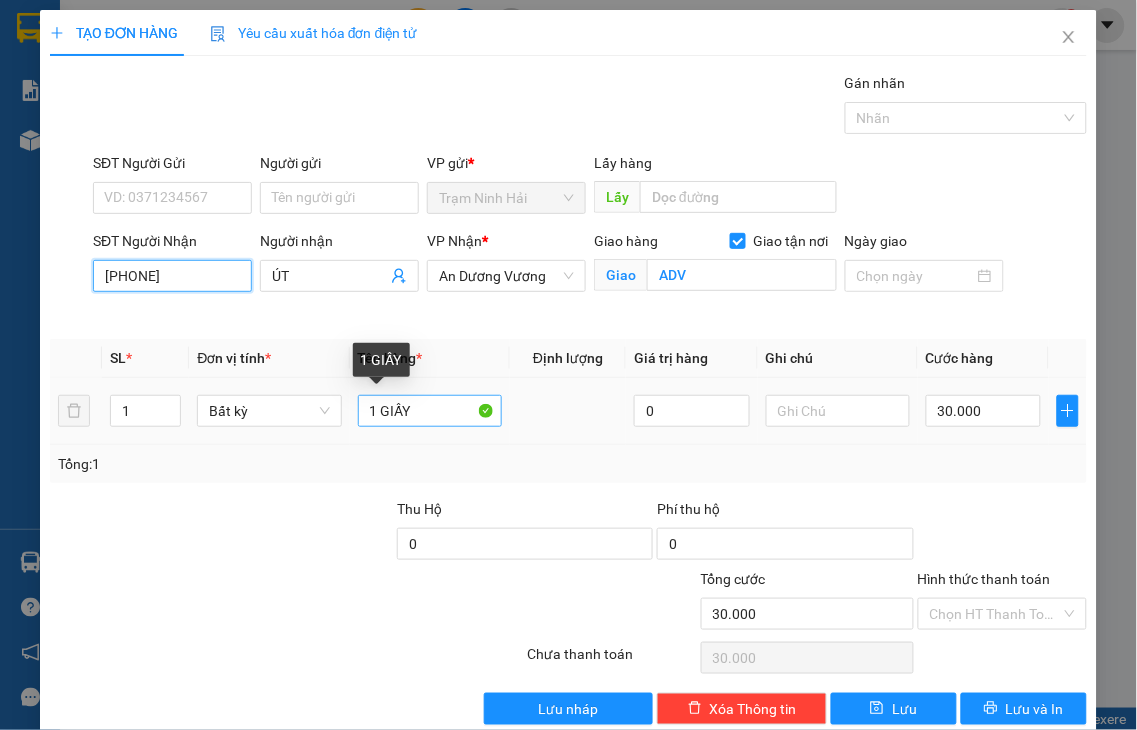 type on "[PHONE]" 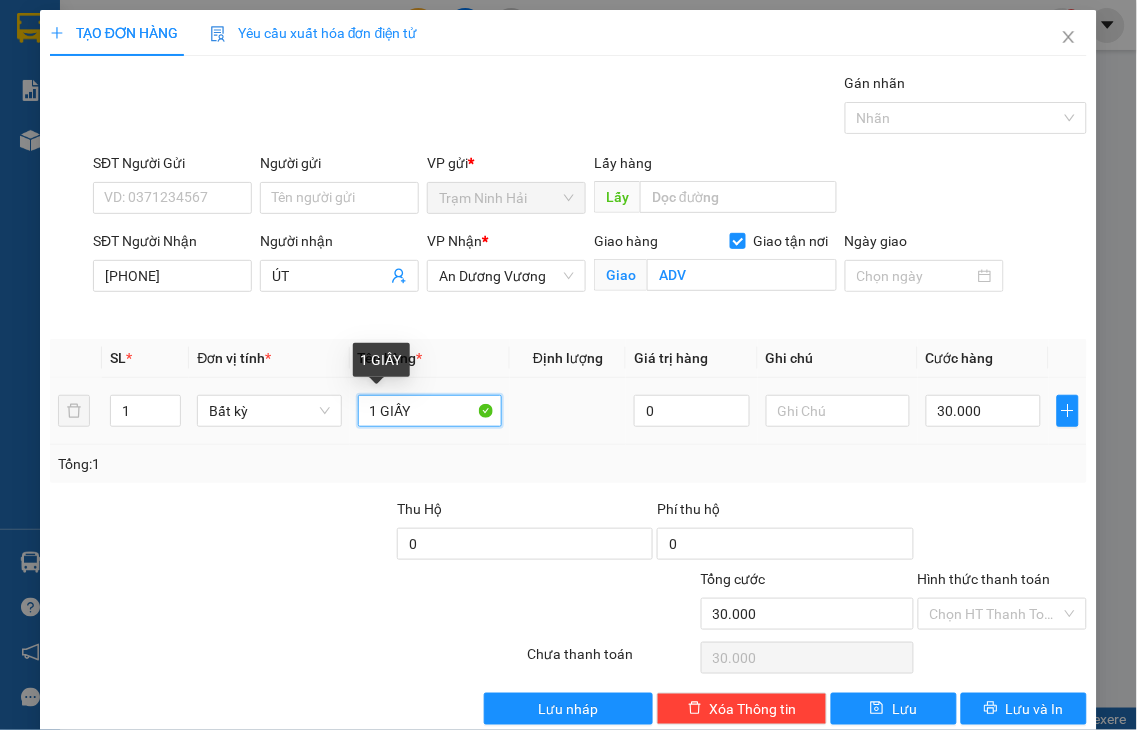 drag, startPoint x: 376, startPoint y: 402, endPoint x: 550, endPoint y: 391, distance: 174.34735 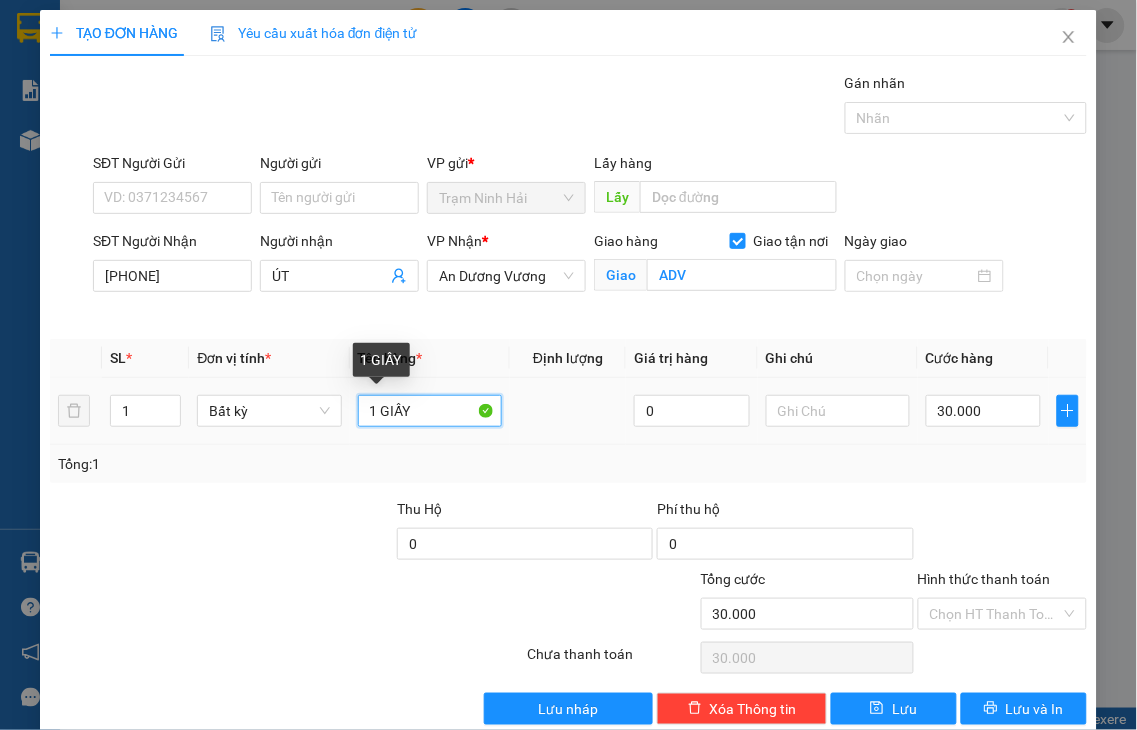 click on "1 Bất kỳ 1 GIẤY 0 30.000" at bounding box center (568, 411) 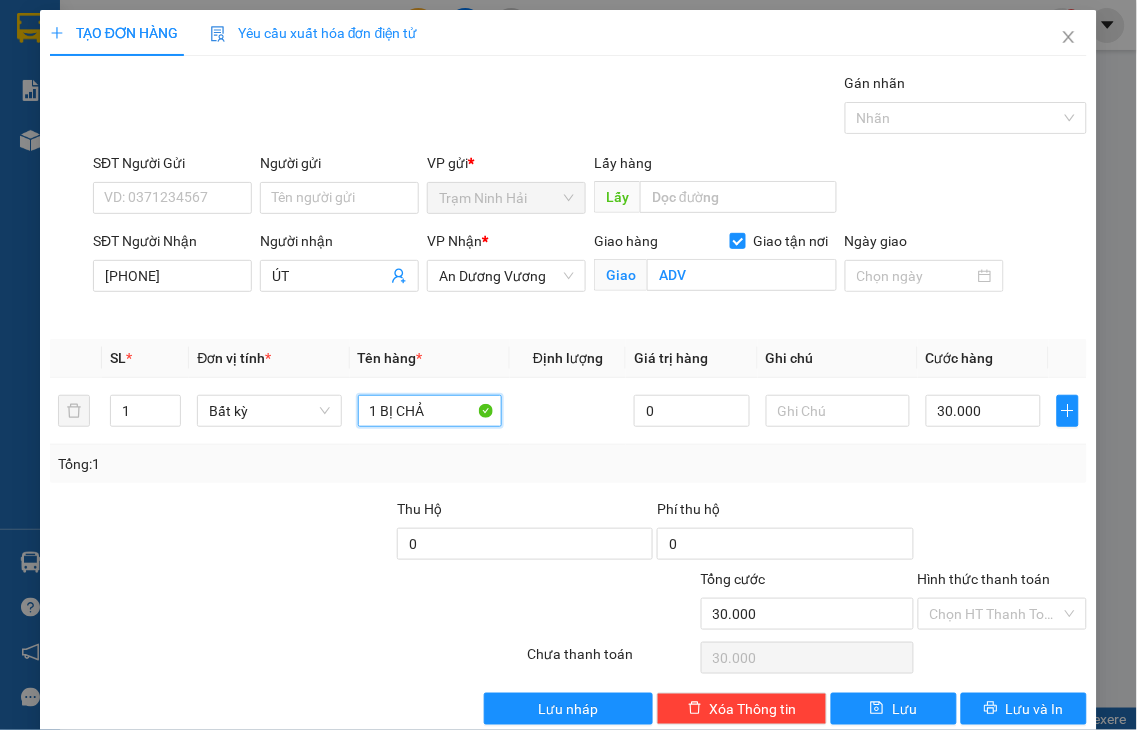 type on "1 BỊ CHẢ" 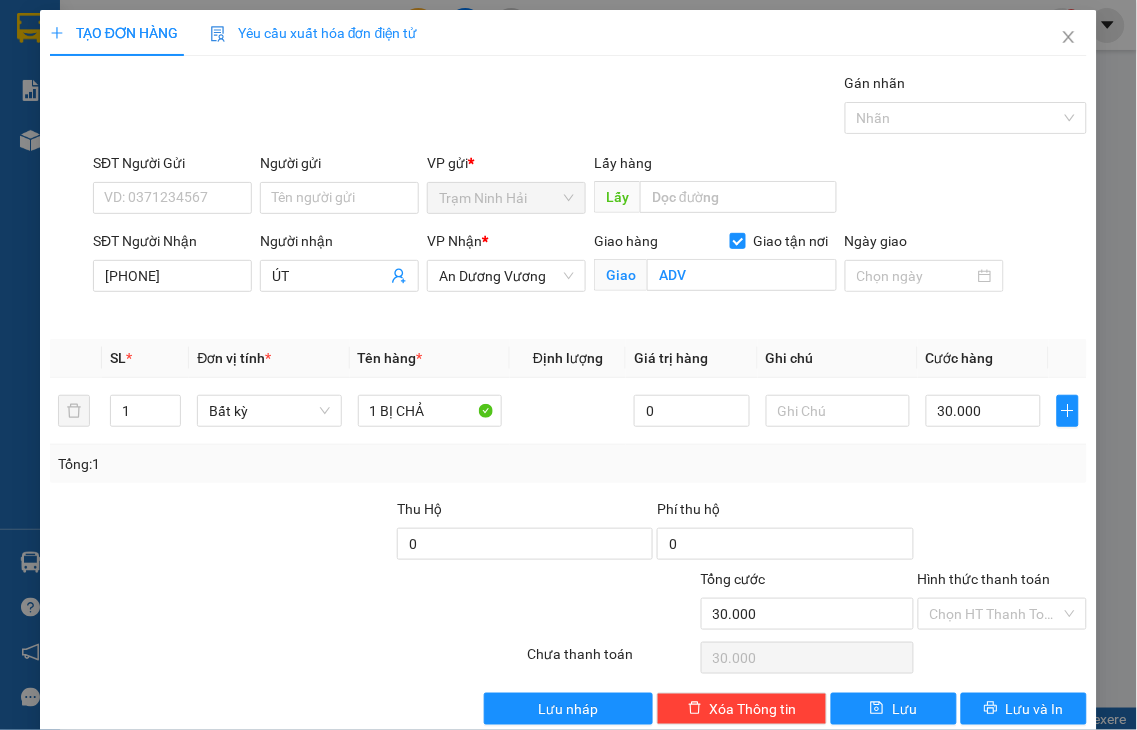 click on "Hình thức thanh toán" at bounding box center (984, 579) 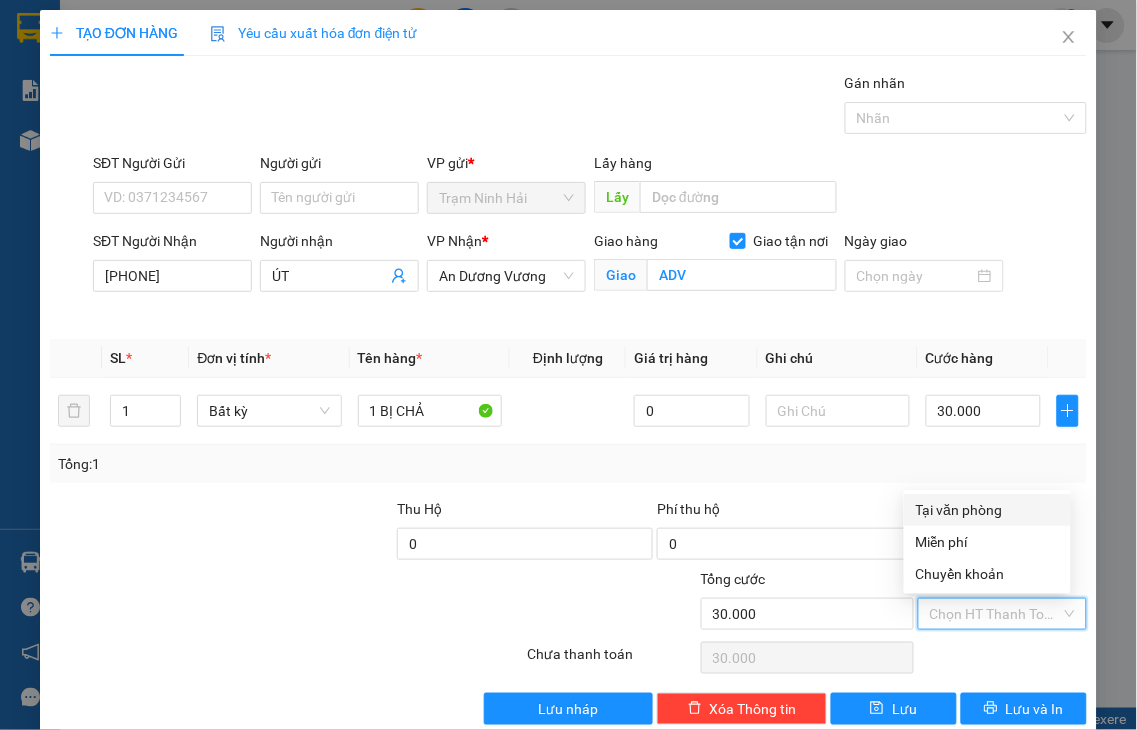 click on "Tại văn phòng" at bounding box center [987, 510] 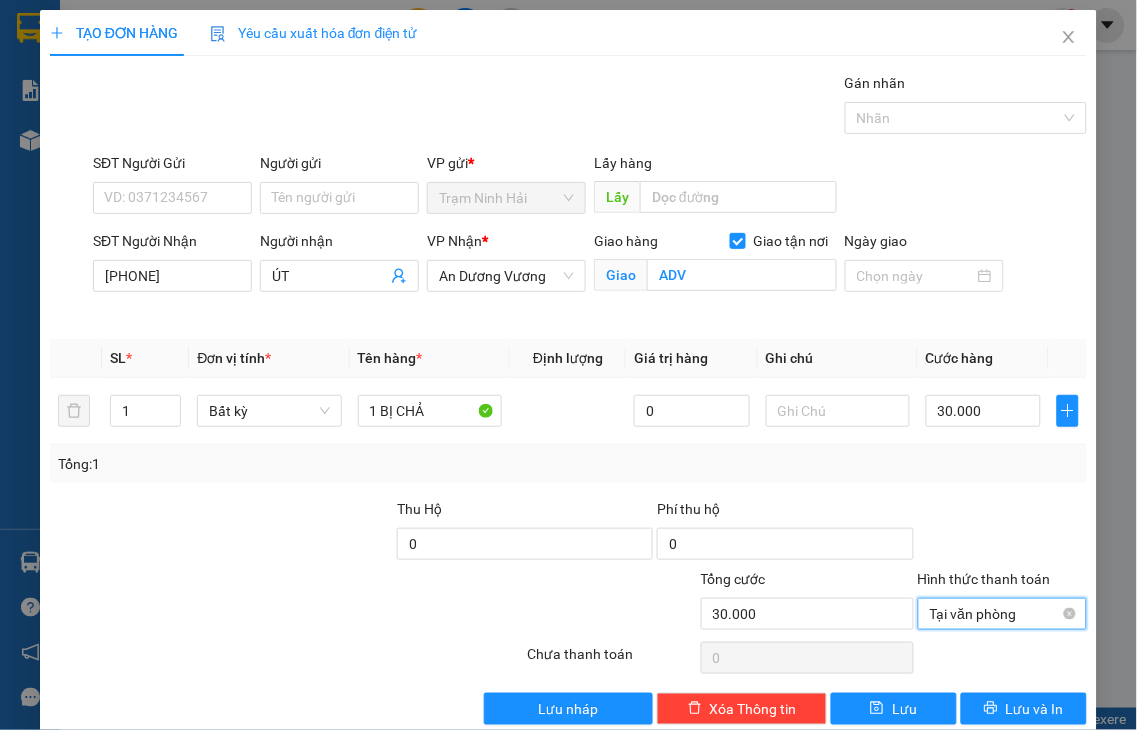 click on "Tại văn phòng" at bounding box center [1003, 614] 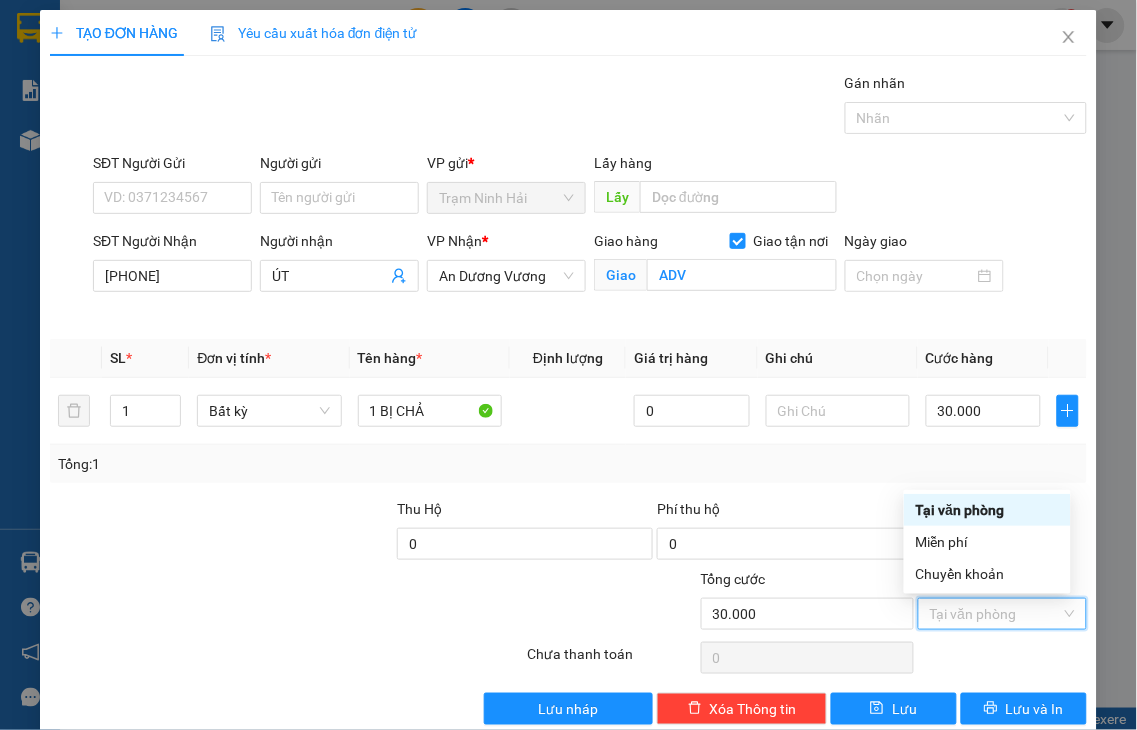 click on "Tại văn phòng" at bounding box center (987, 510) 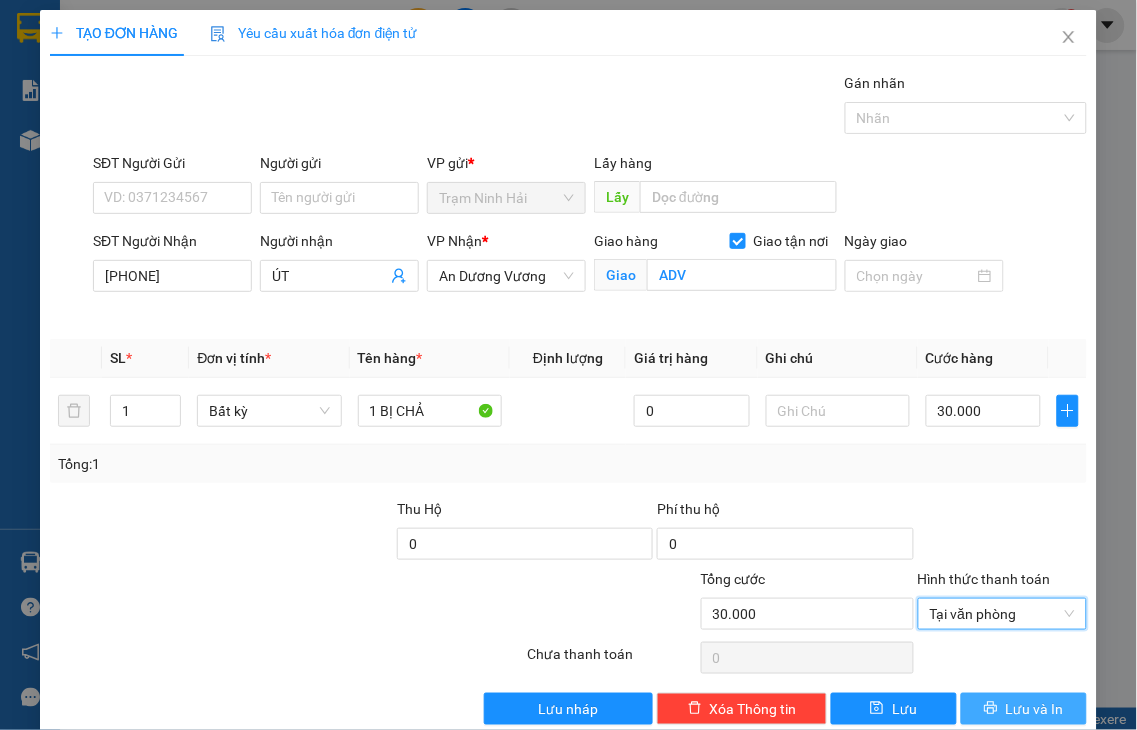 click on "Lưu và In" at bounding box center [1035, 709] 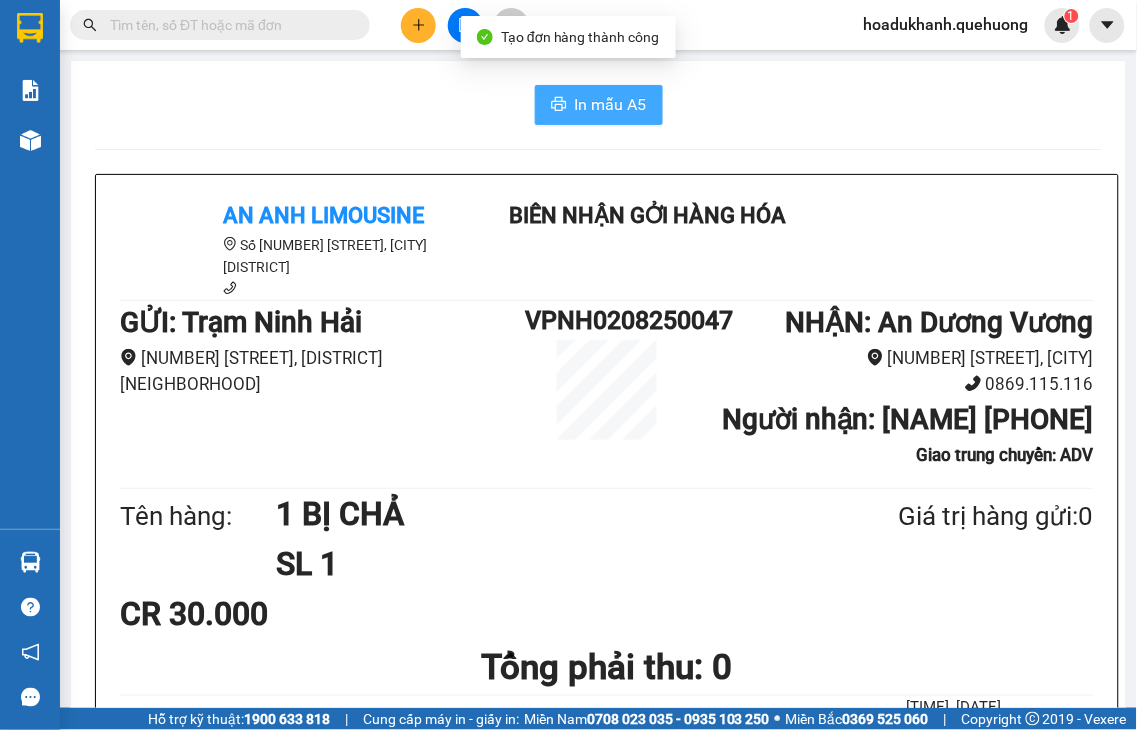click on "In mẫu A5" at bounding box center (611, 104) 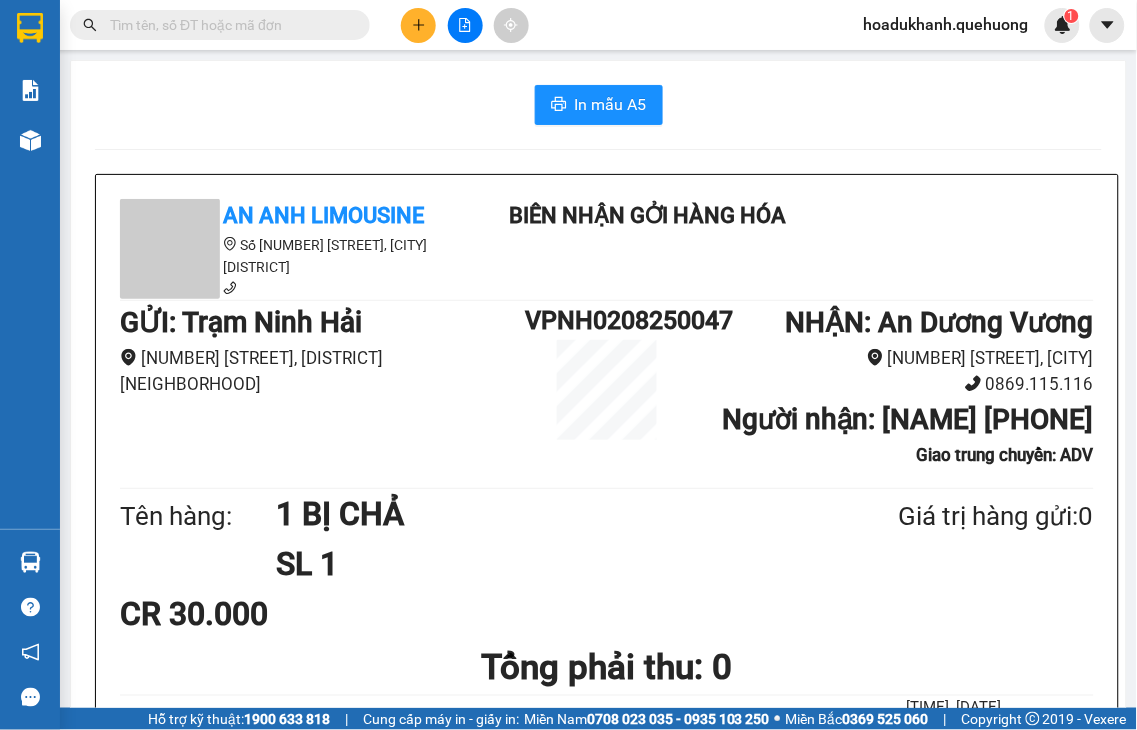click at bounding box center [418, 25] 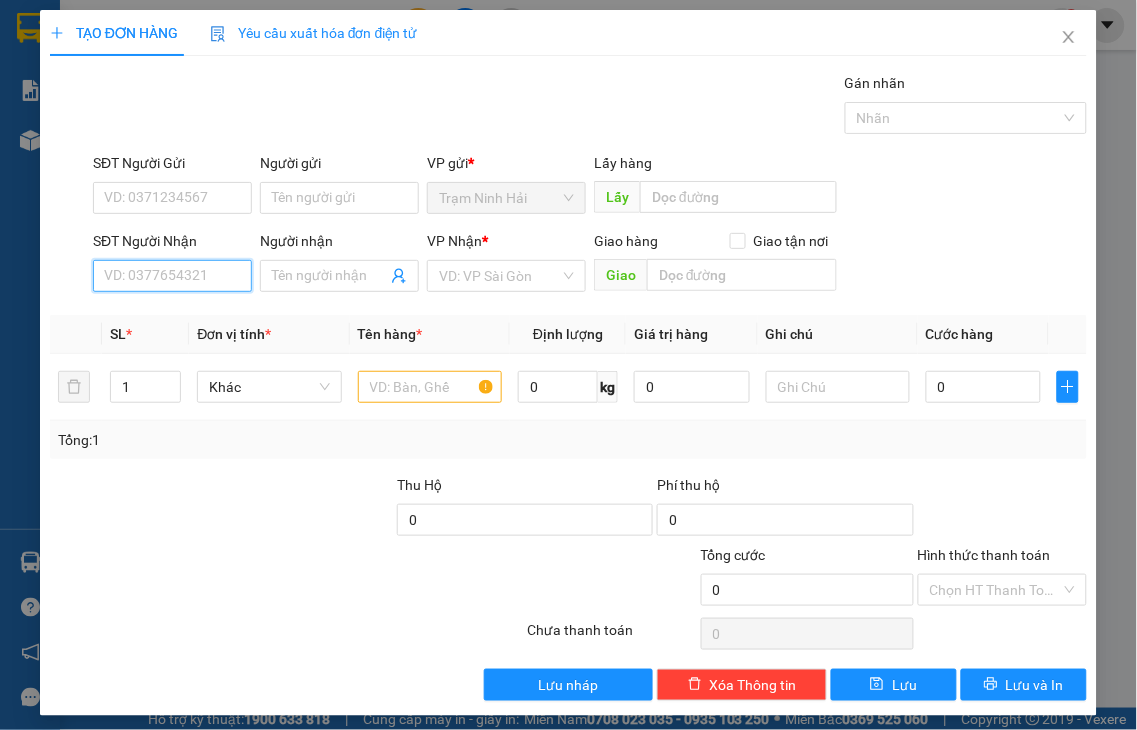 click on "SĐT Người Nhận" at bounding box center [172, 276] 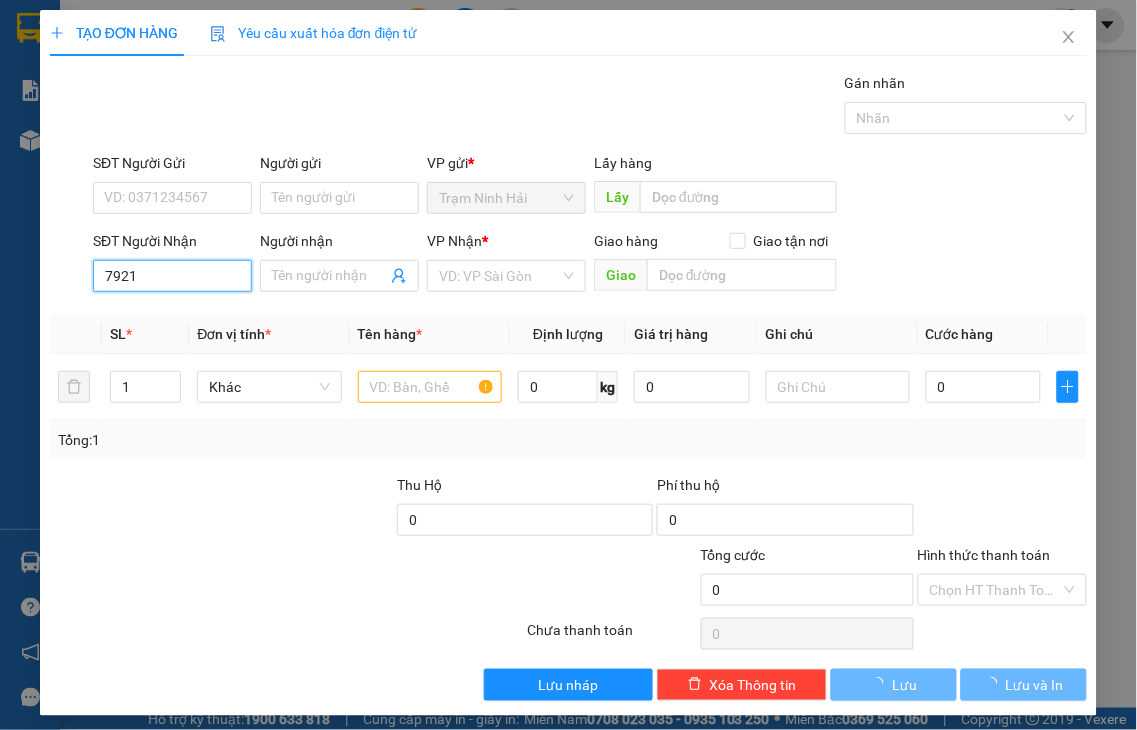 click on "7921" at bounding box center (172, 276) 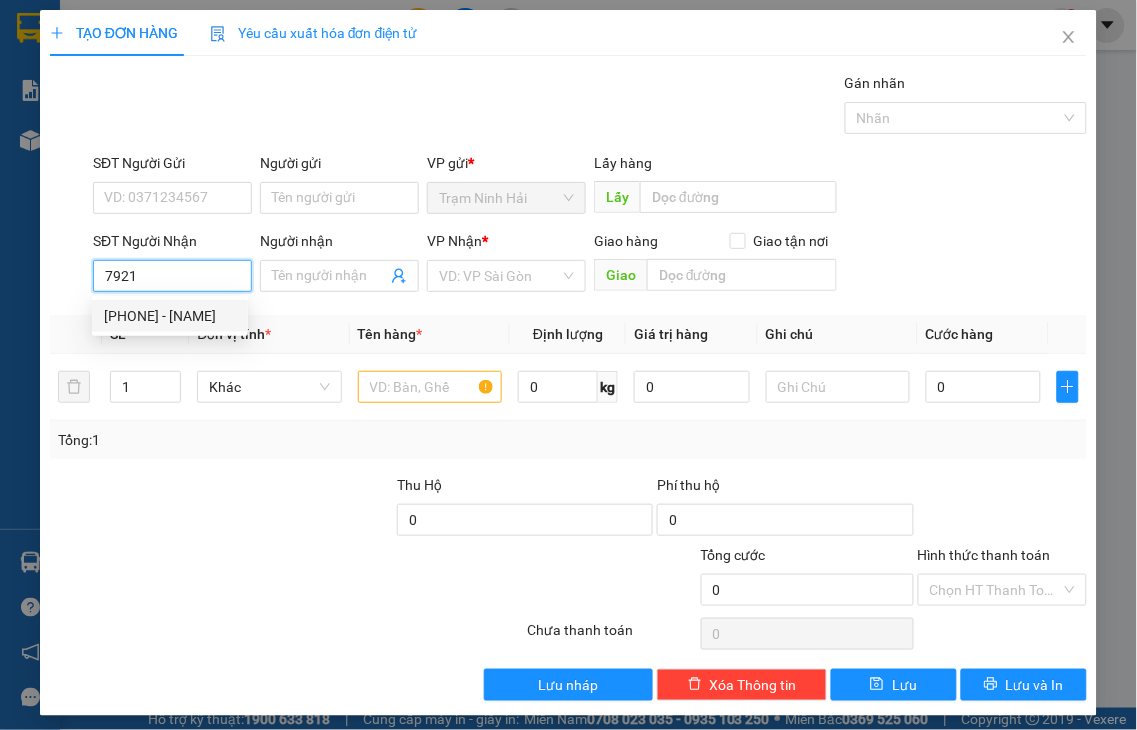 click on "0785227921 - CƯỜNG" at bounding box center [170, 316] 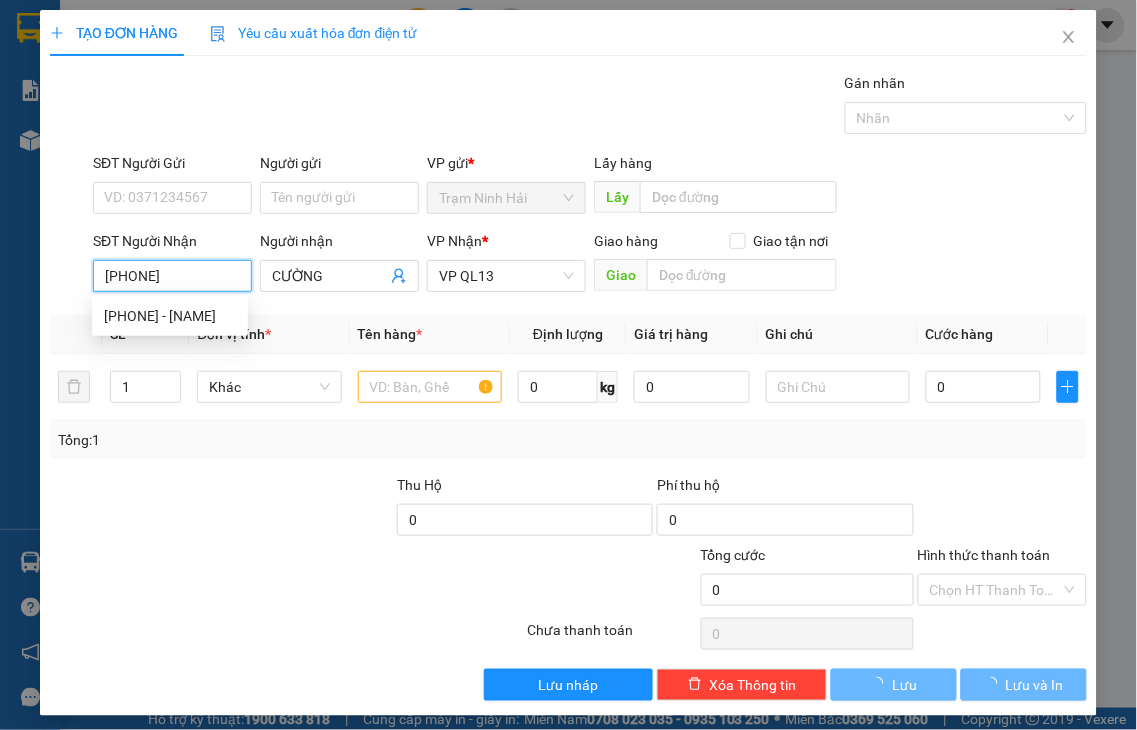 type on "70.000" 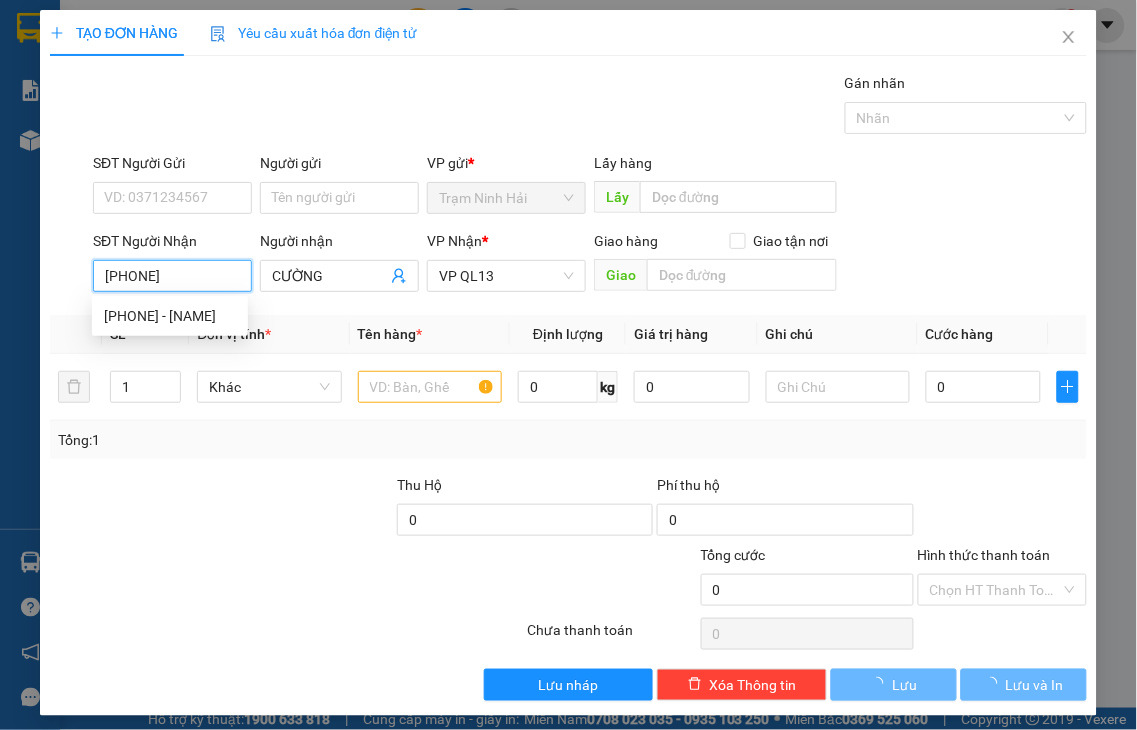 type on "70.000" 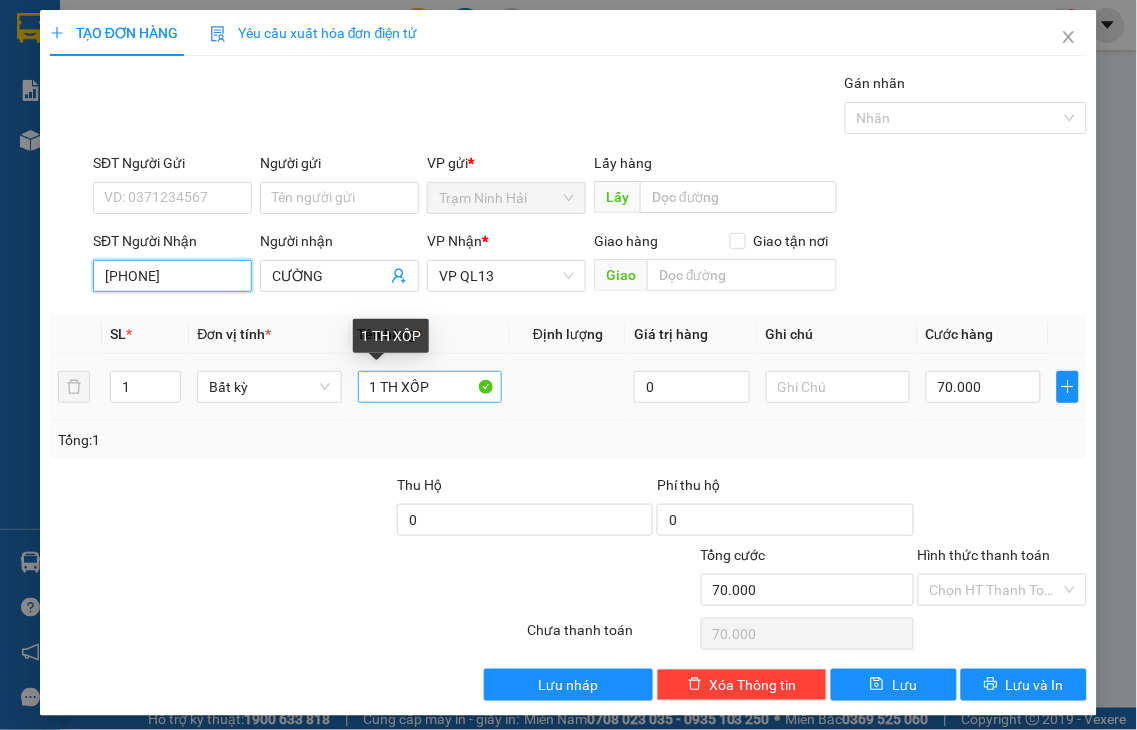 type on "[PHONE]" 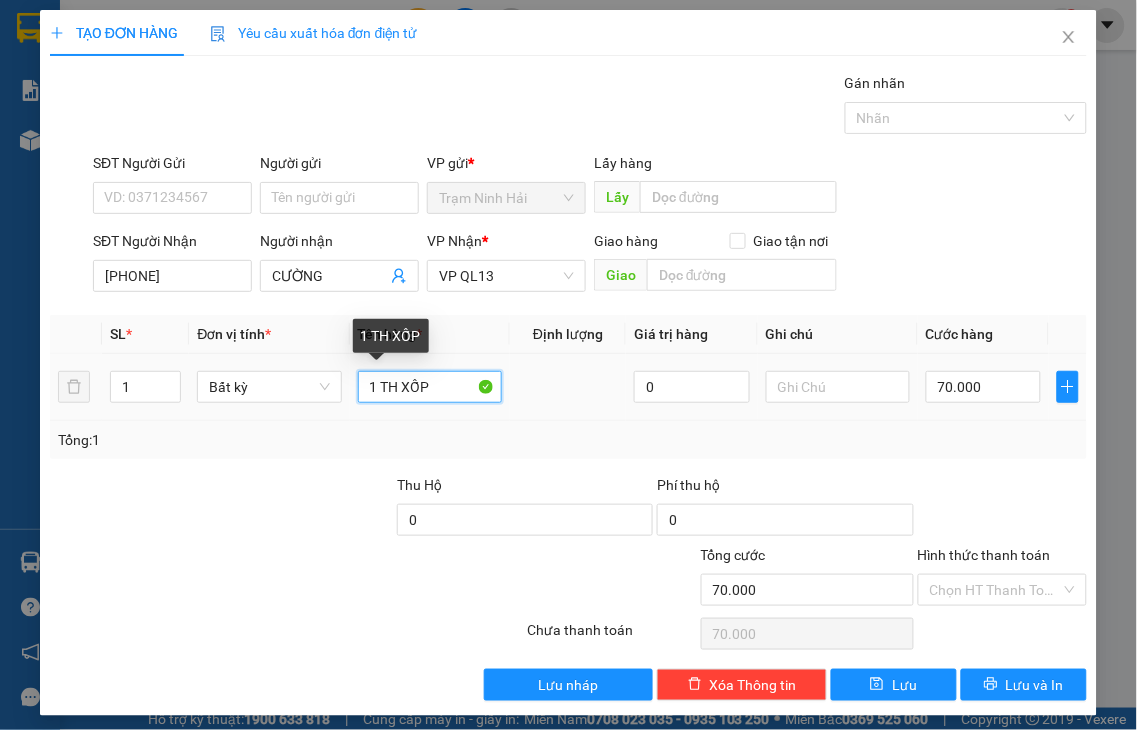 click on "1 TH XỐP" at bounding box center (430, 387) 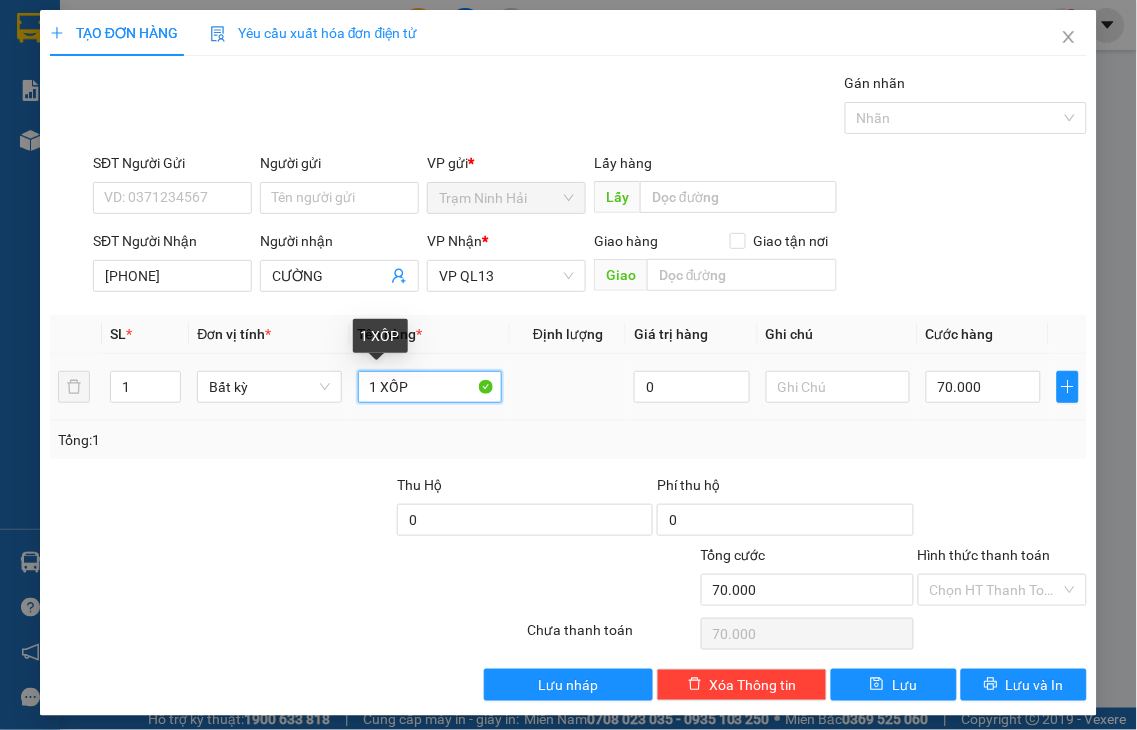 click on "1 XỐP" at bounding box center [430, 387] 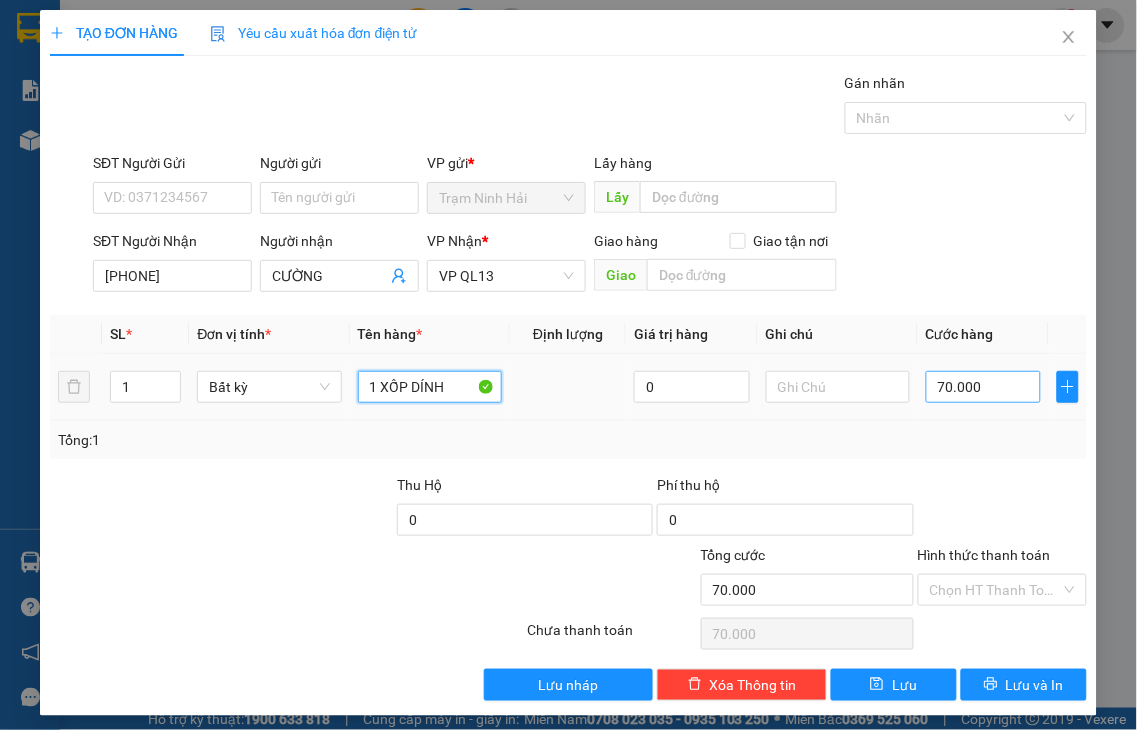 type on "1 XỐP DÍNH" 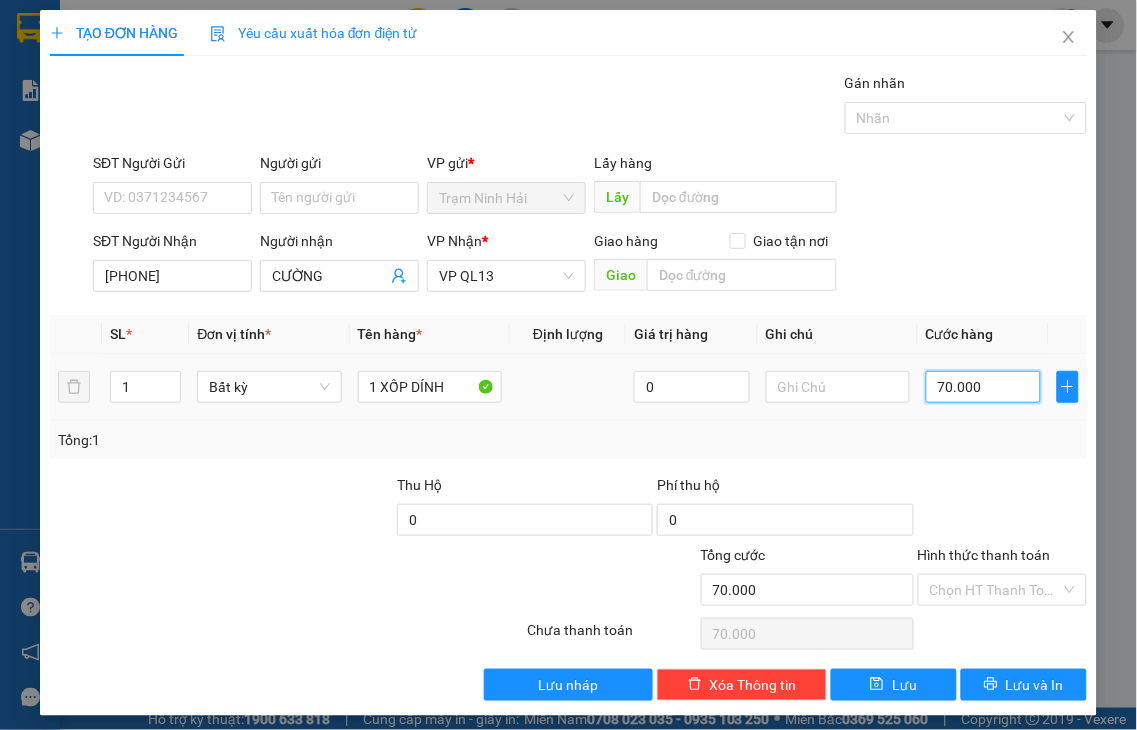 click on "70.000" at bounding box center [983, 387] 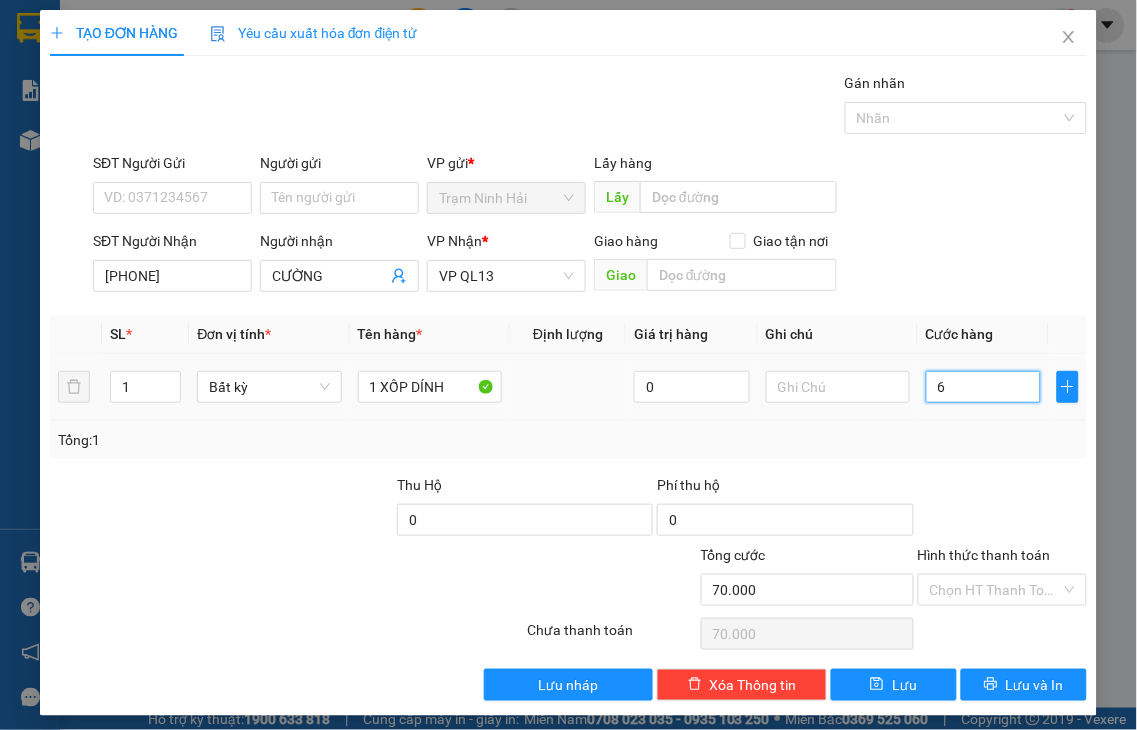 type on "6" 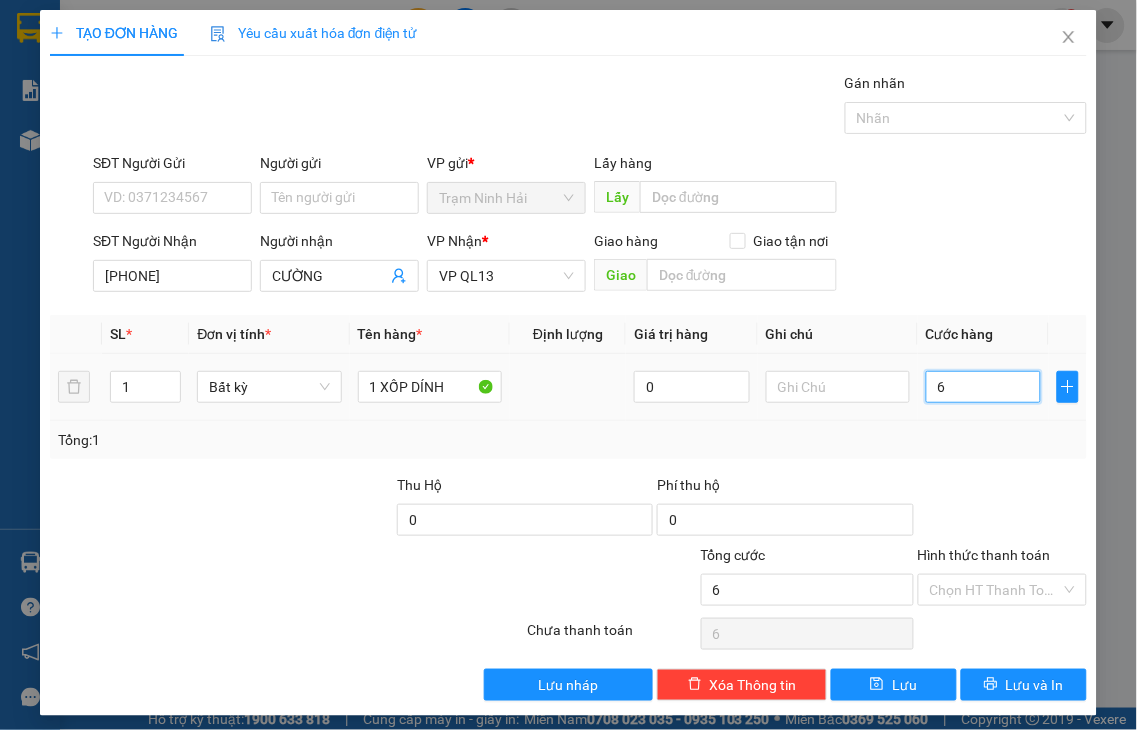 type 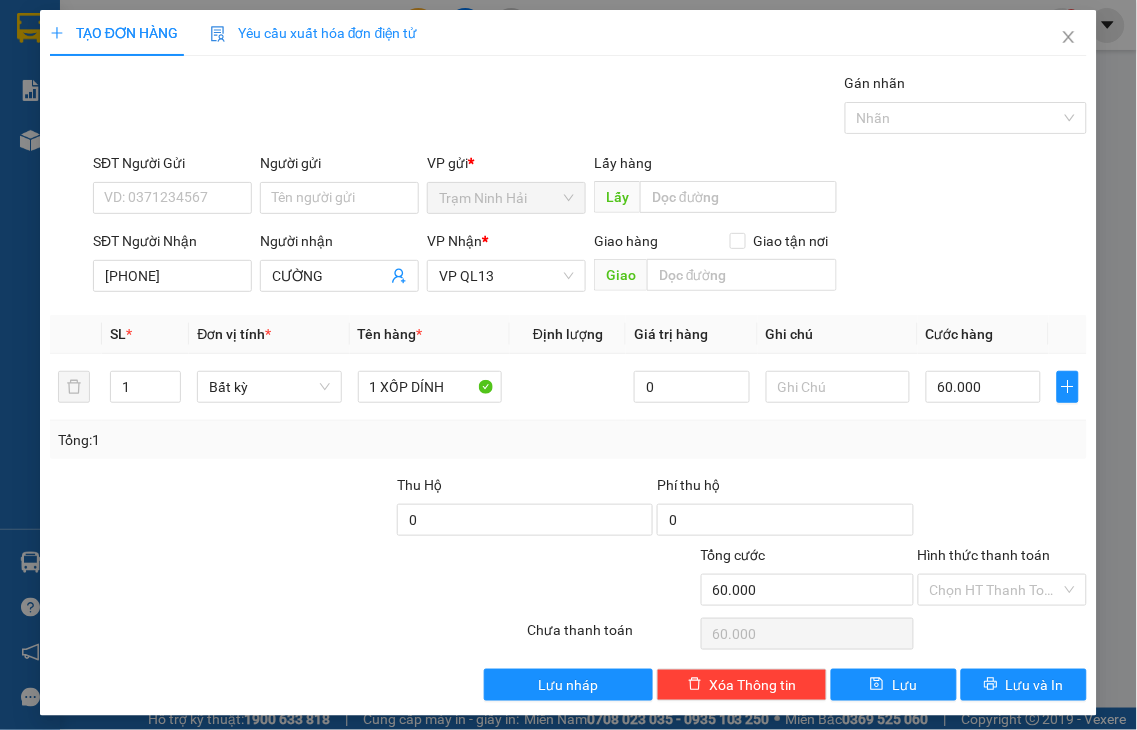 click on "Hình thức thanh toán" at bounding box center (984, 555) 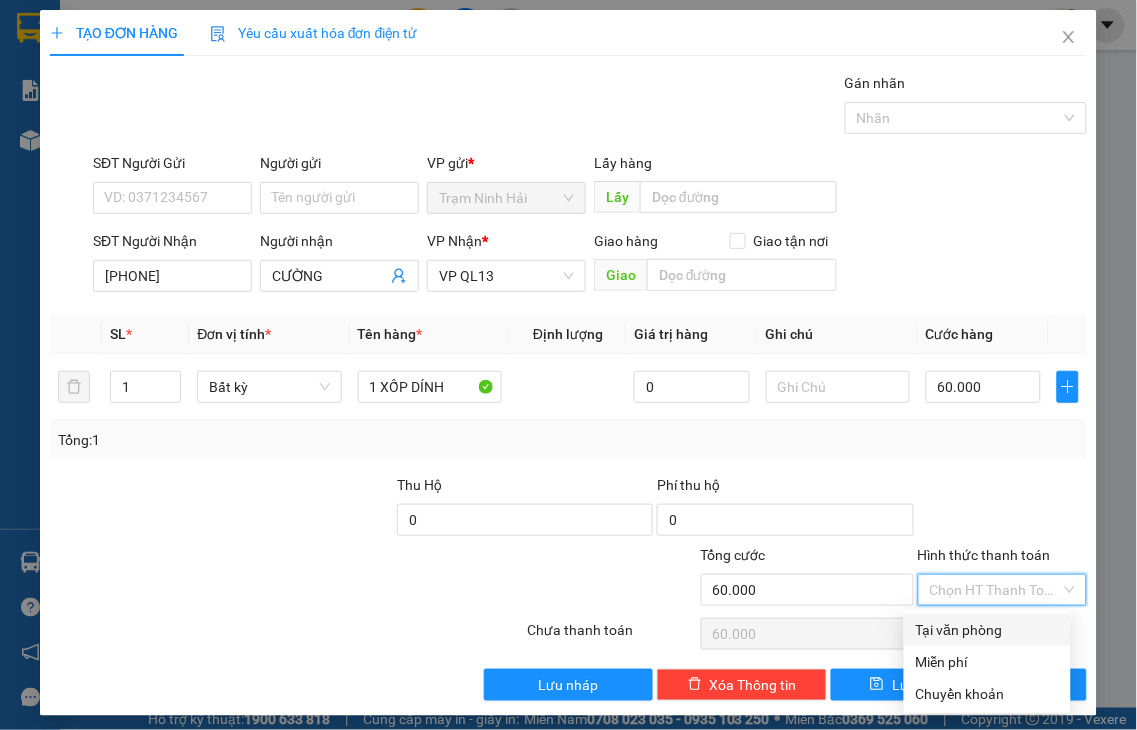 click on "Tại văn phòng" at bounding box center (987, 630) 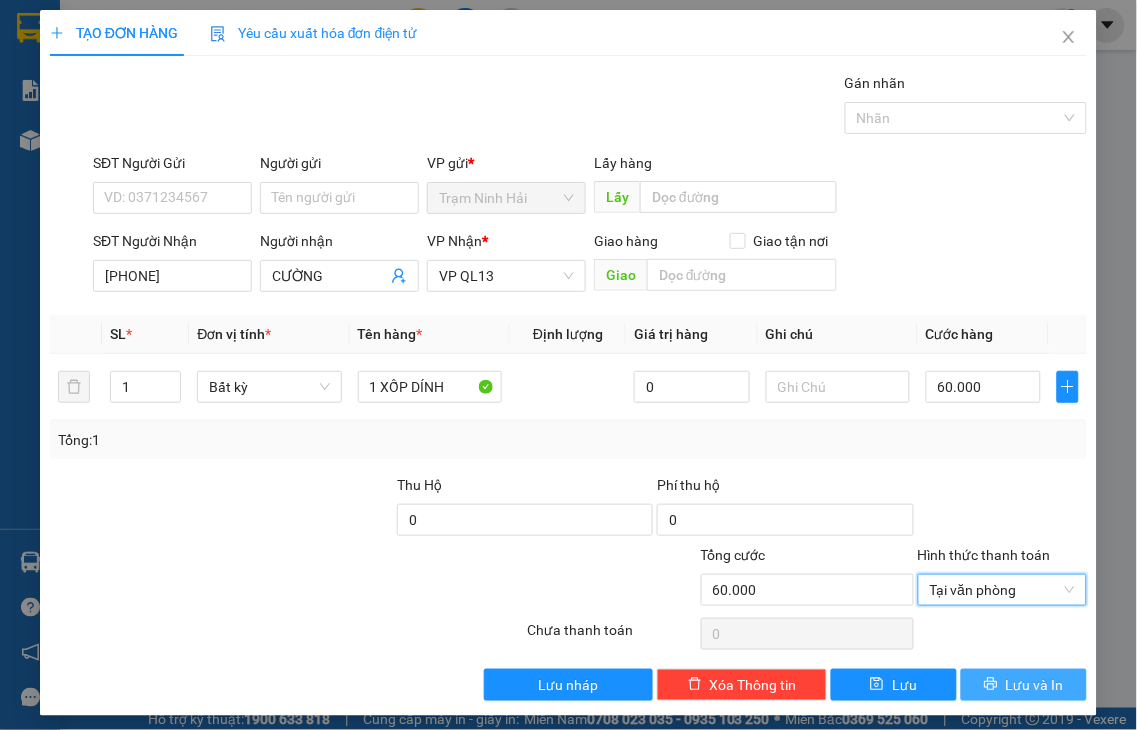 click on "Lưu và In" at bounding box center (1035, 685) 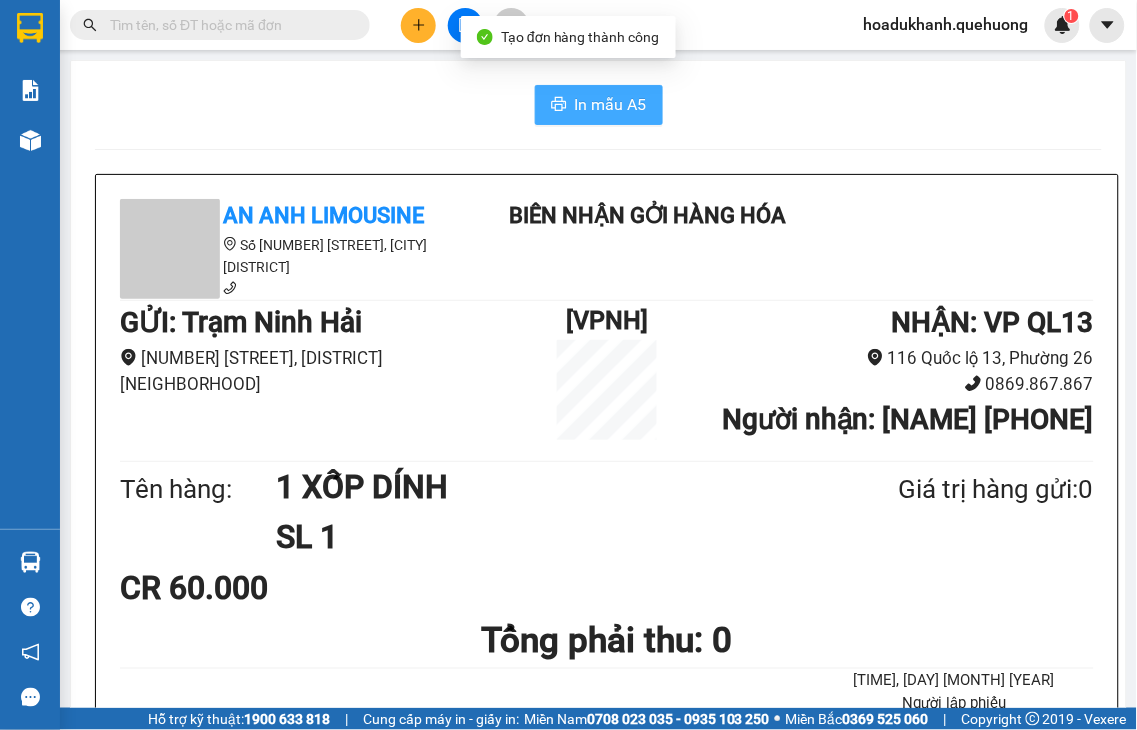 click on "In mẫu A5" at bounding box center (611, 104) 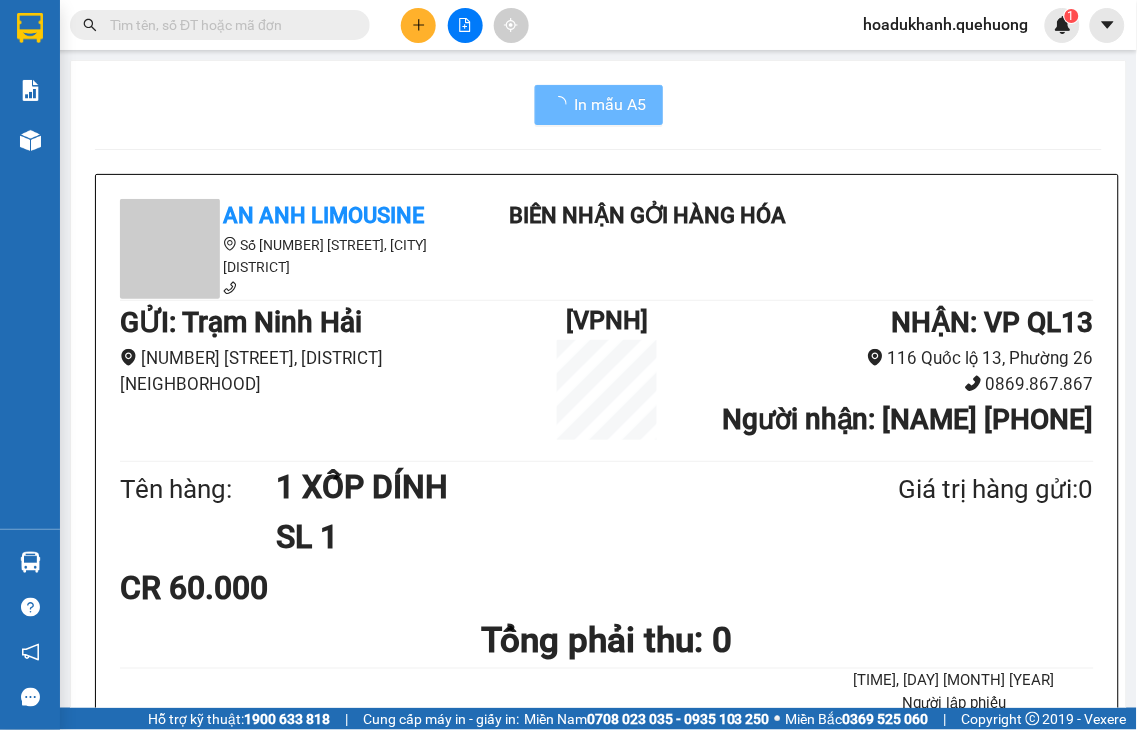 click at bounding box center (418, 25) 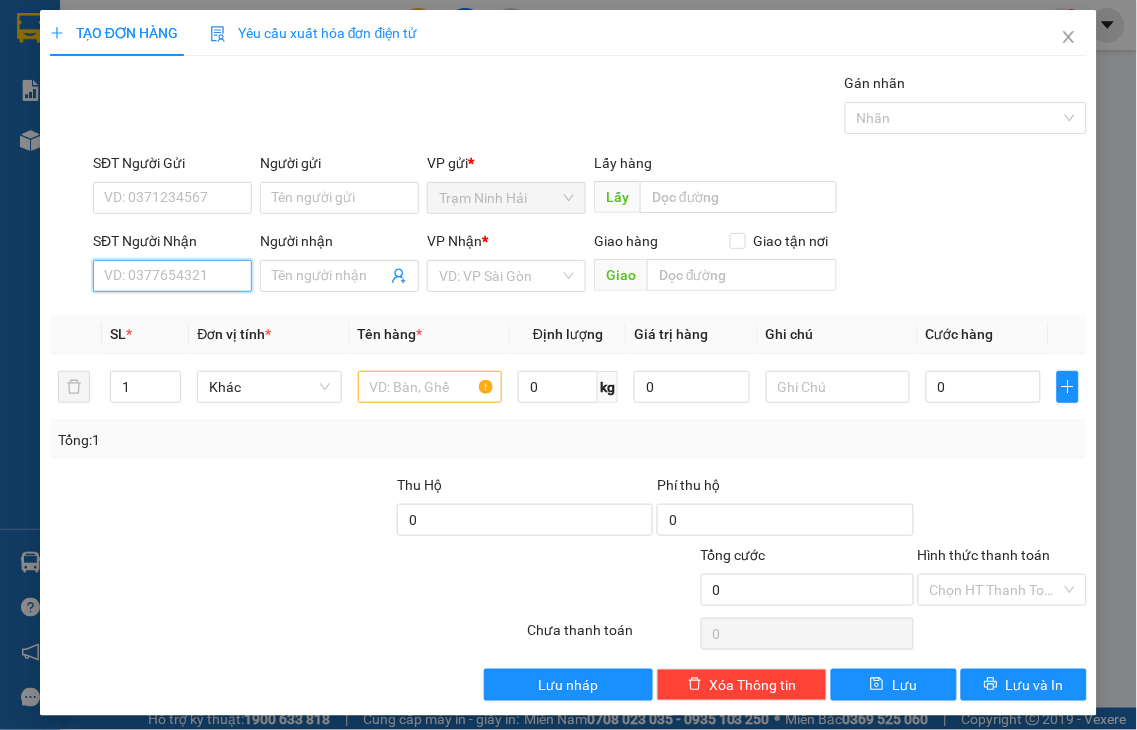 click on "SĐT Người Nhận" at bounding box center [172, 276] 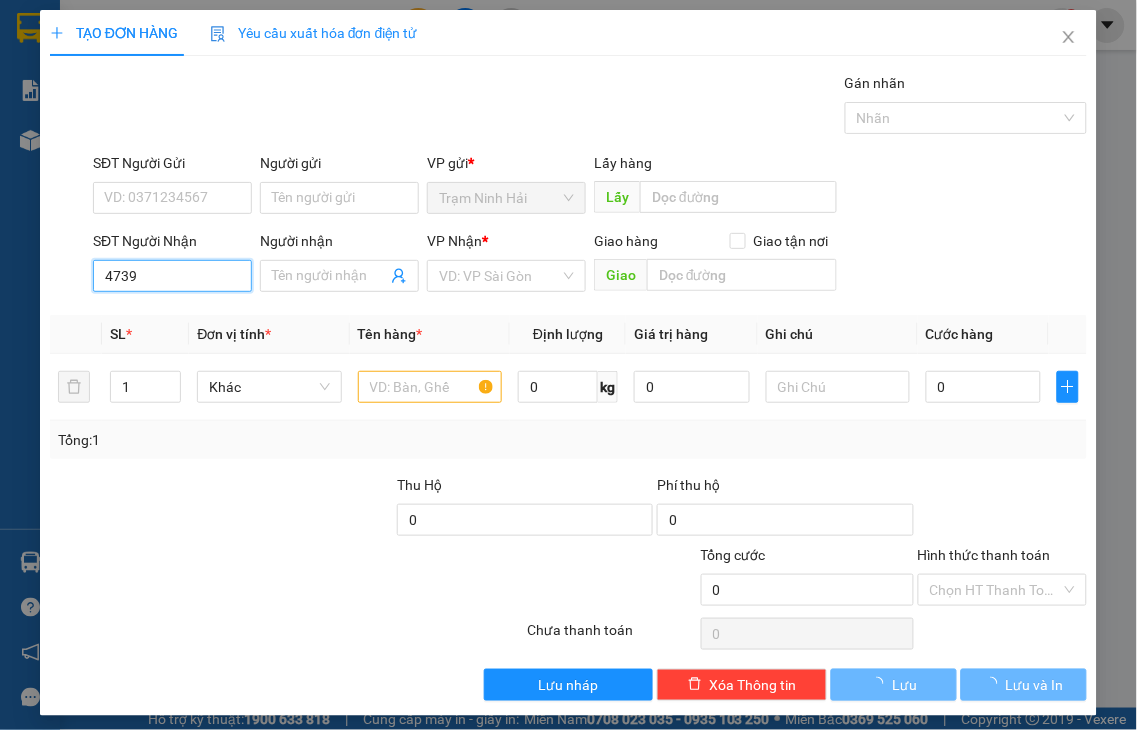click on "4739" at bounding box center (172, 276) 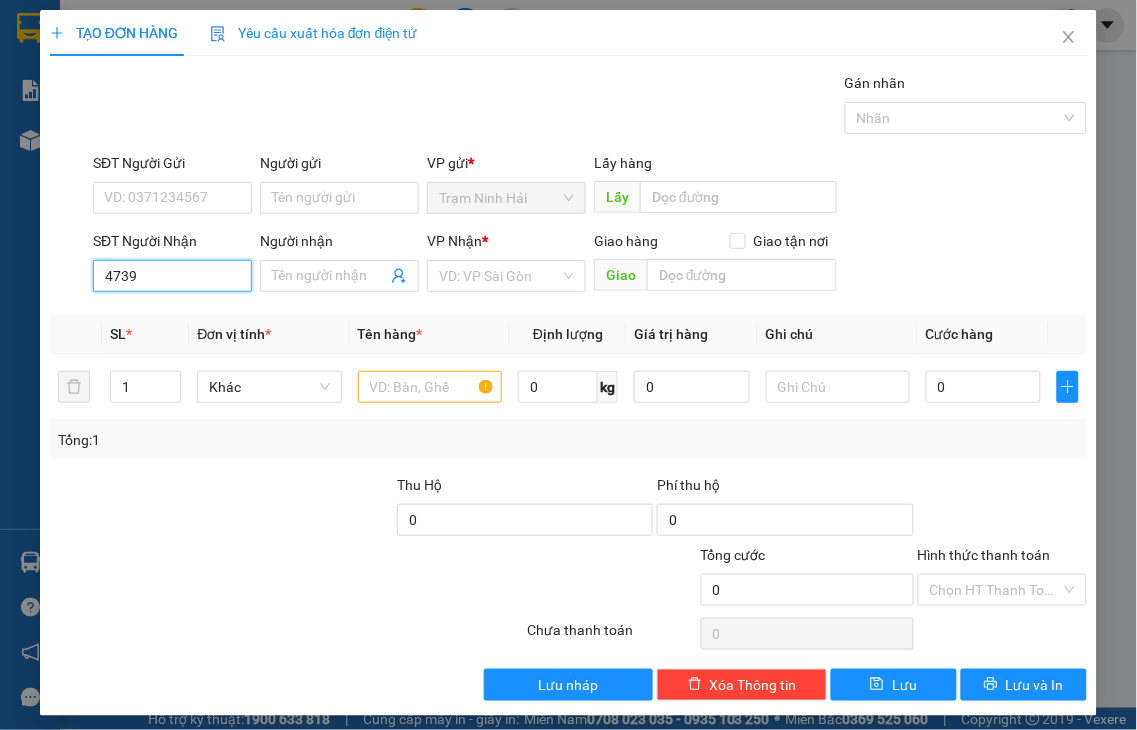 click on "4739" at bounding box center (172, 276) 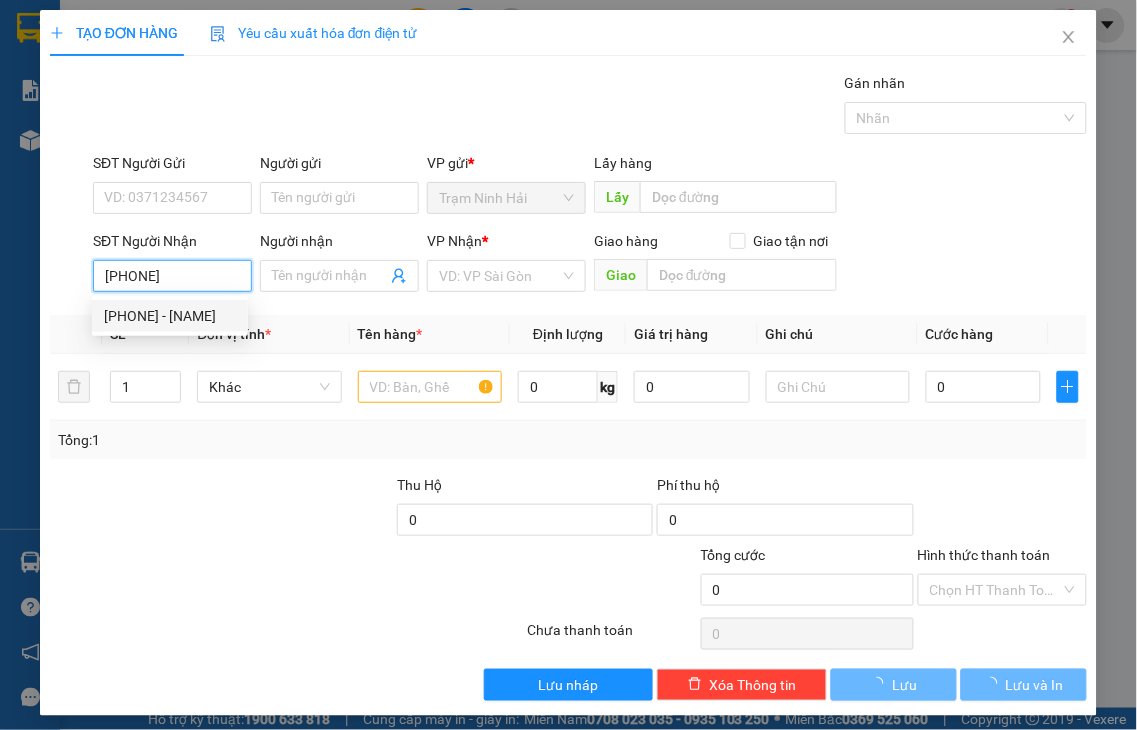 click on "0915594739 - THƠM" at bounding box center [170, 316] 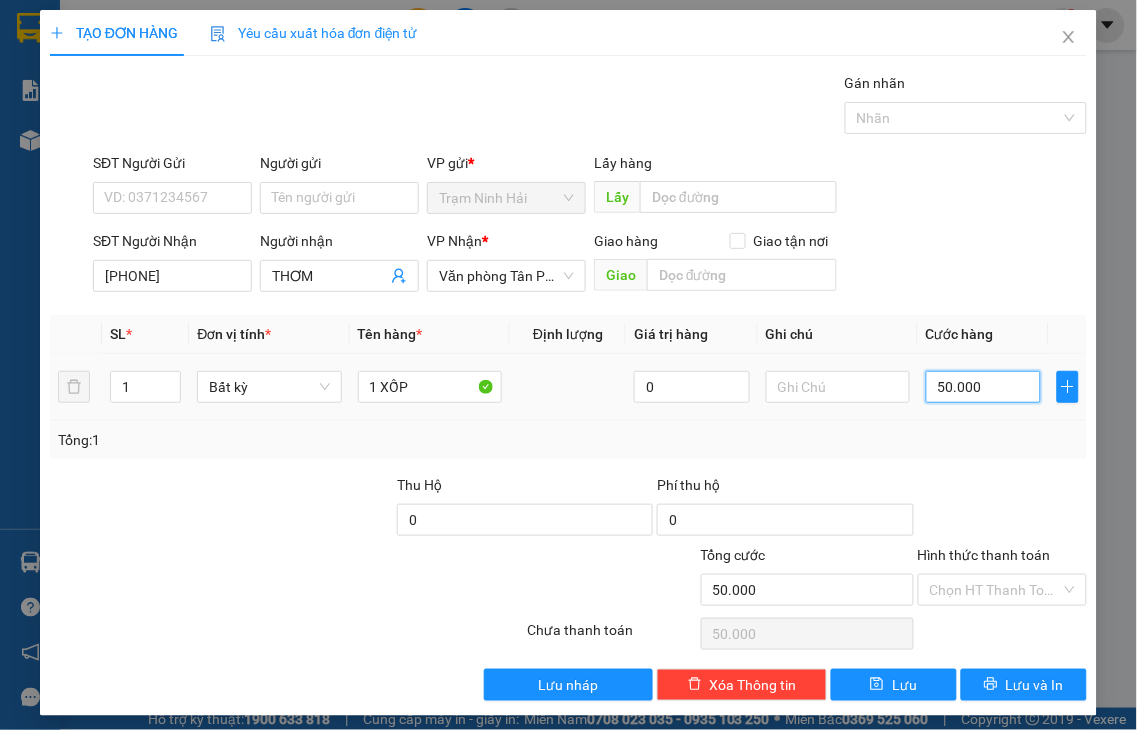 click on "50.000" at bounding box center [983, 387] 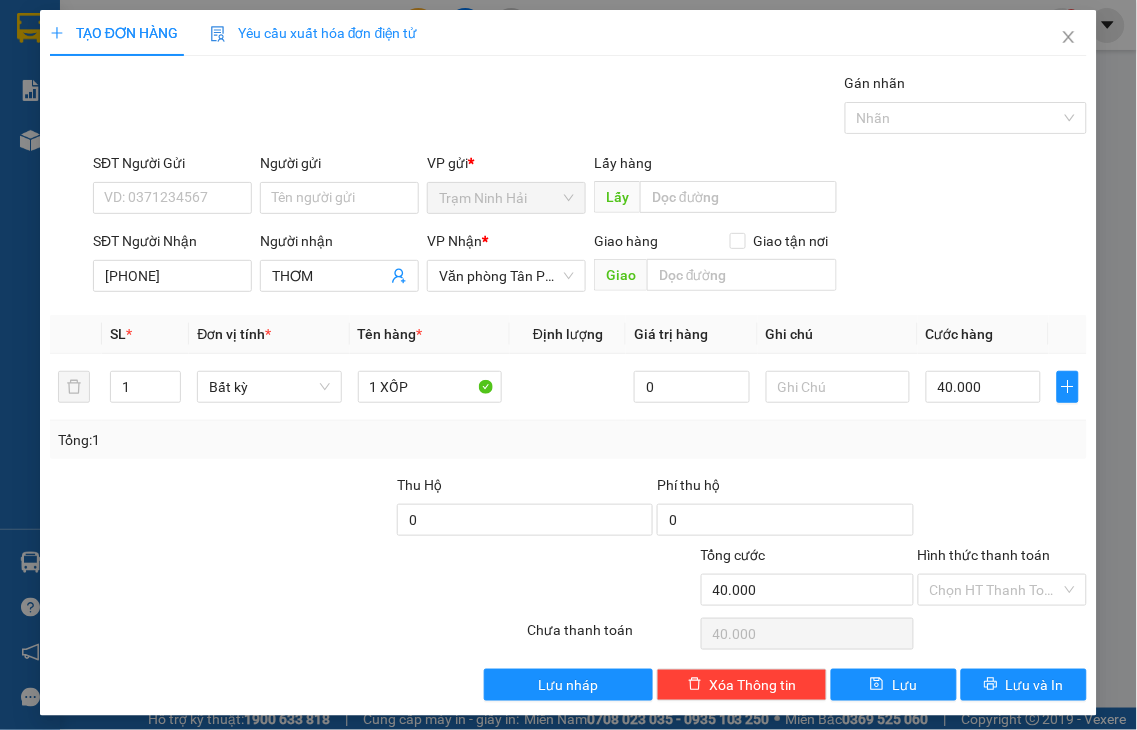 click on "Hình thức thanh toán" at bounding box center [1003, 559] 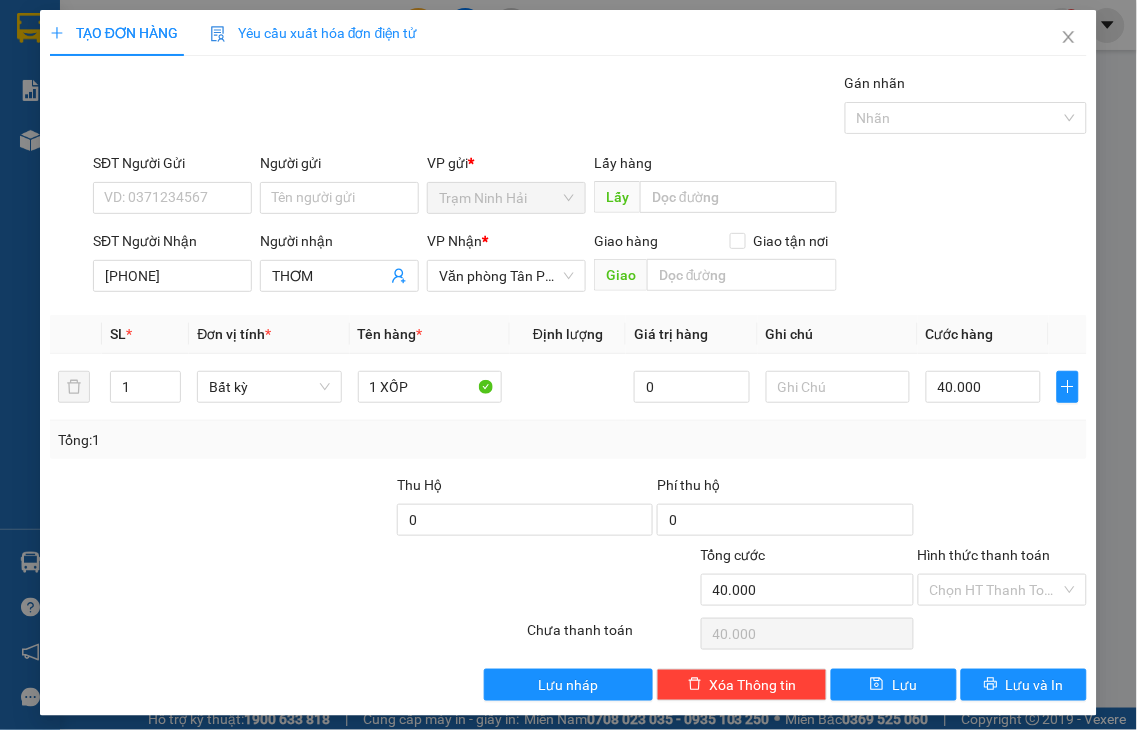 click on "Hình thức thanh toán" at bounding box center [984, 555] 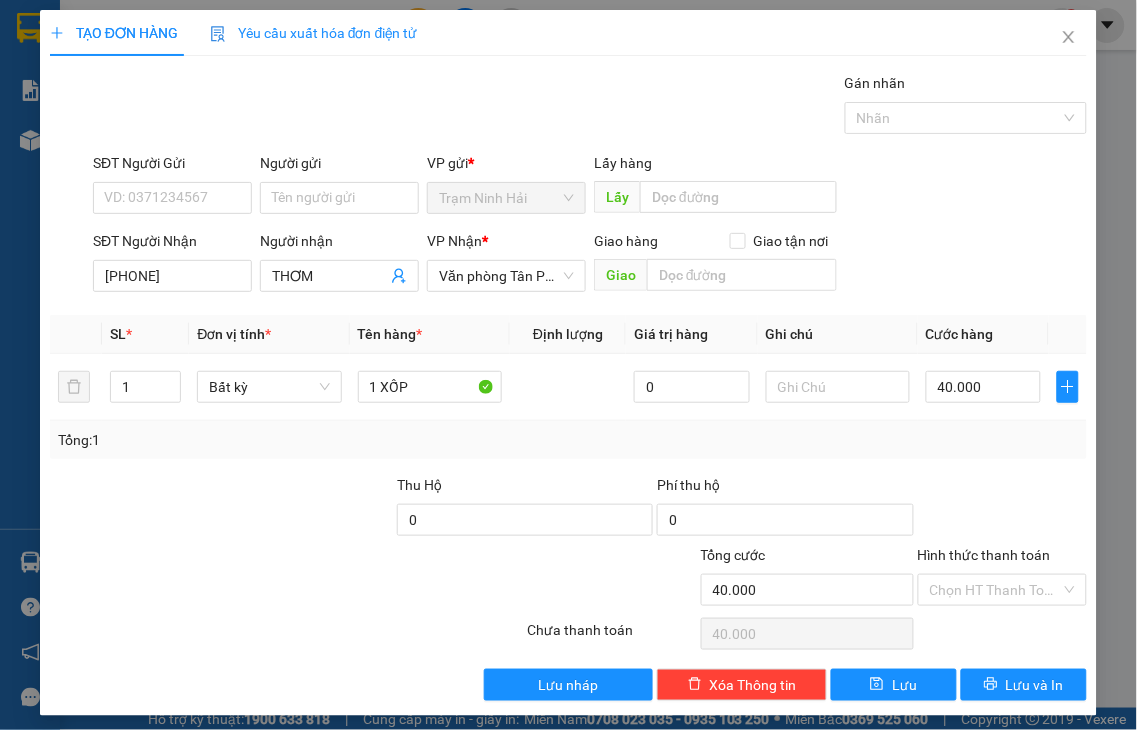 click on "Hình thức thanh toán" at bounding box center [996, 590] 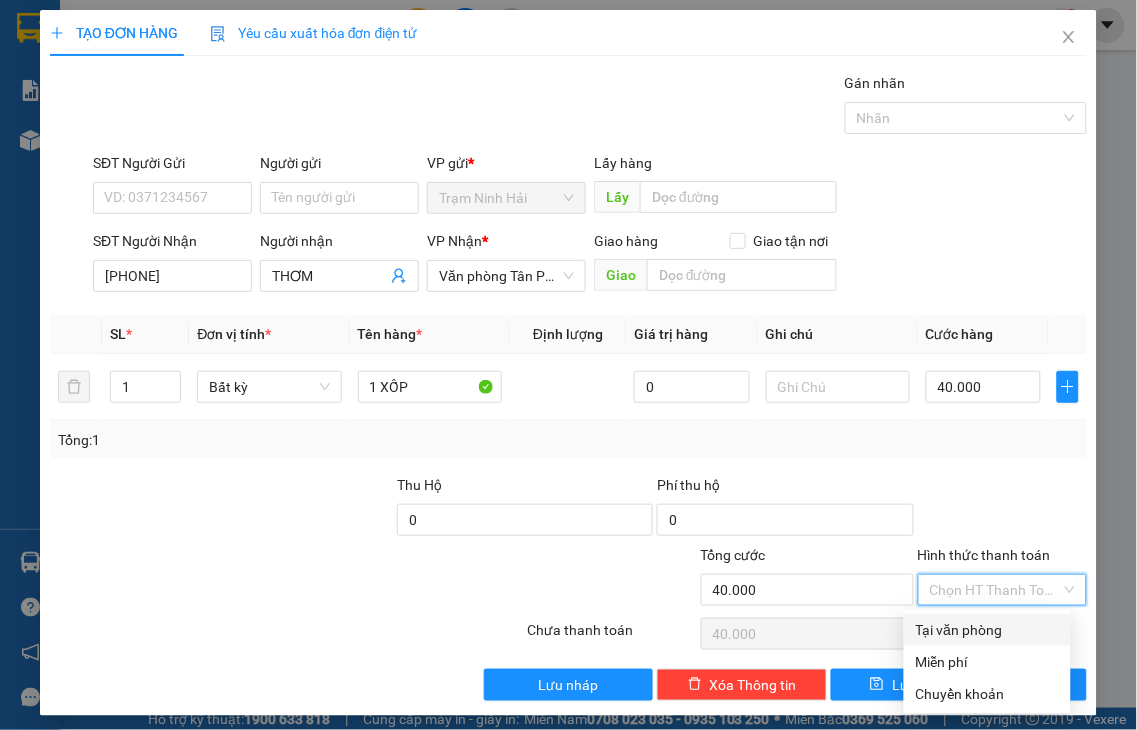 drag, startPoint x: 978, startPoint y: 630, endPoint x: 1017, endPoint y: 647, distance: 42.544094 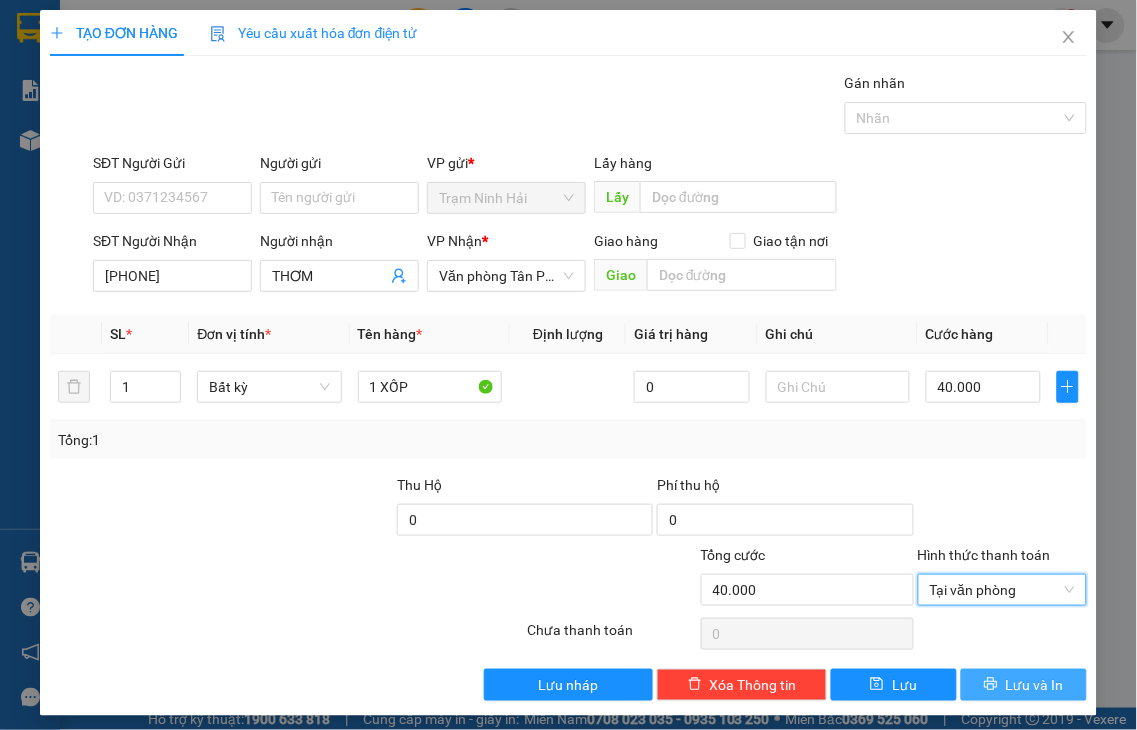 click on "Lưu và In" at bounding box center [1035, 685] 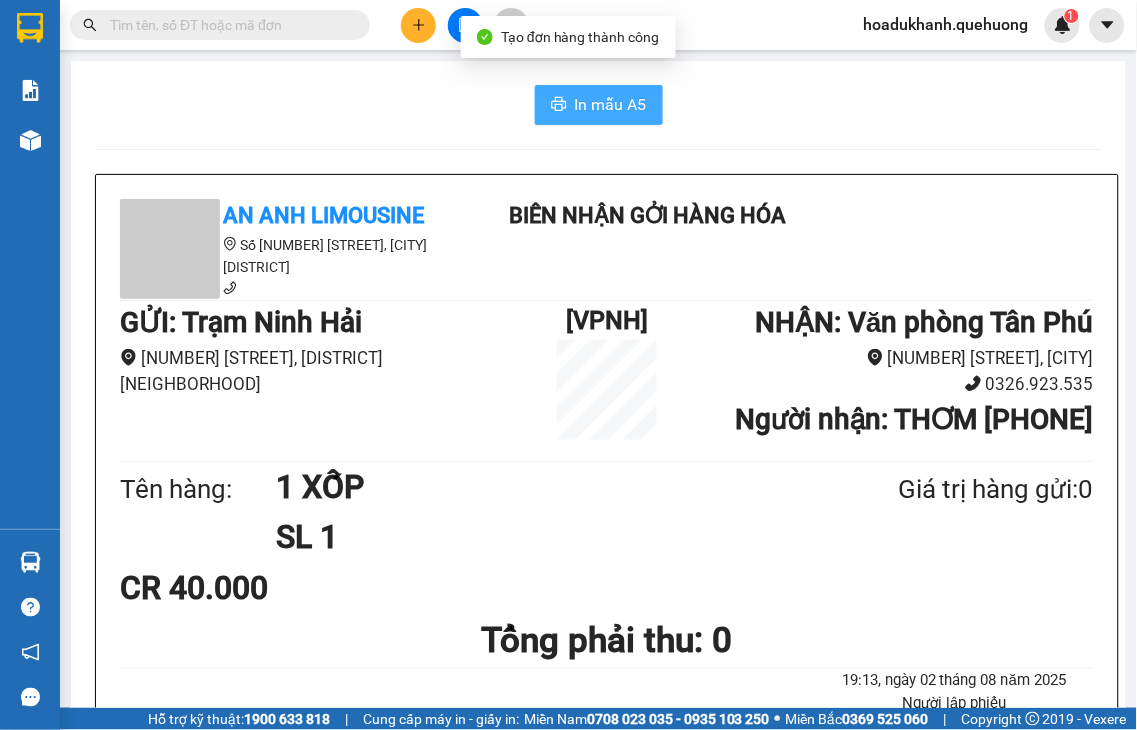 click on "In mẫu A5" at bounding box center (611, 104) 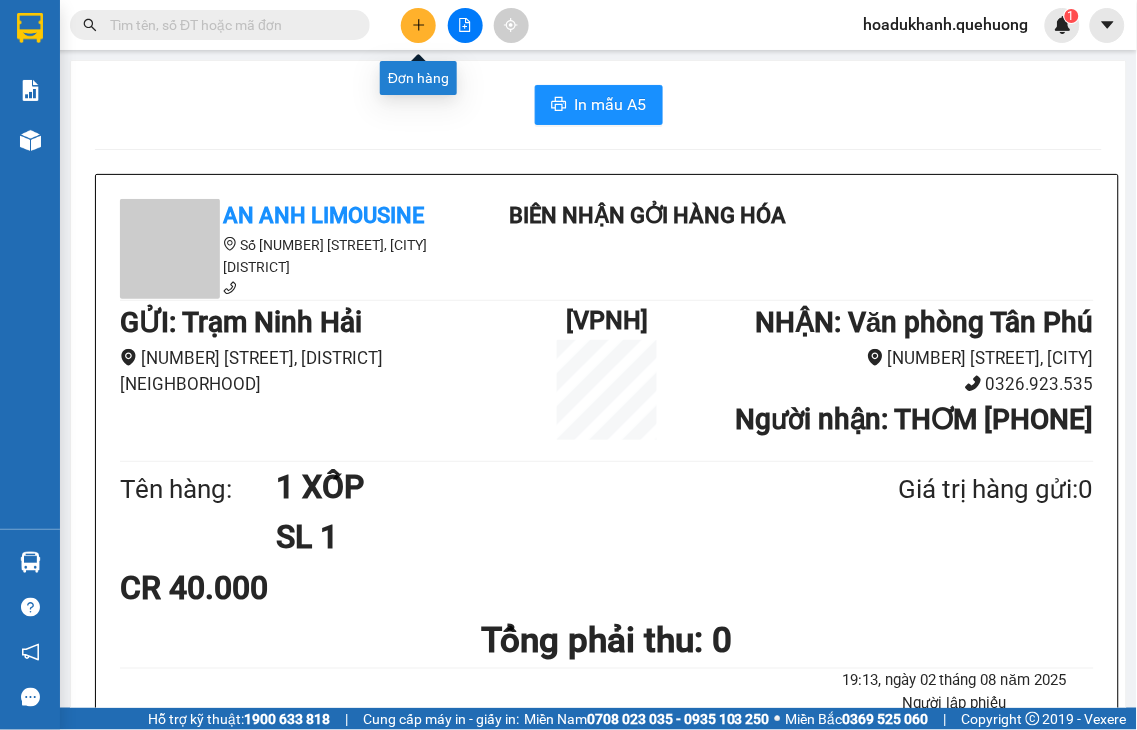 click at bounding box center [418, 25] 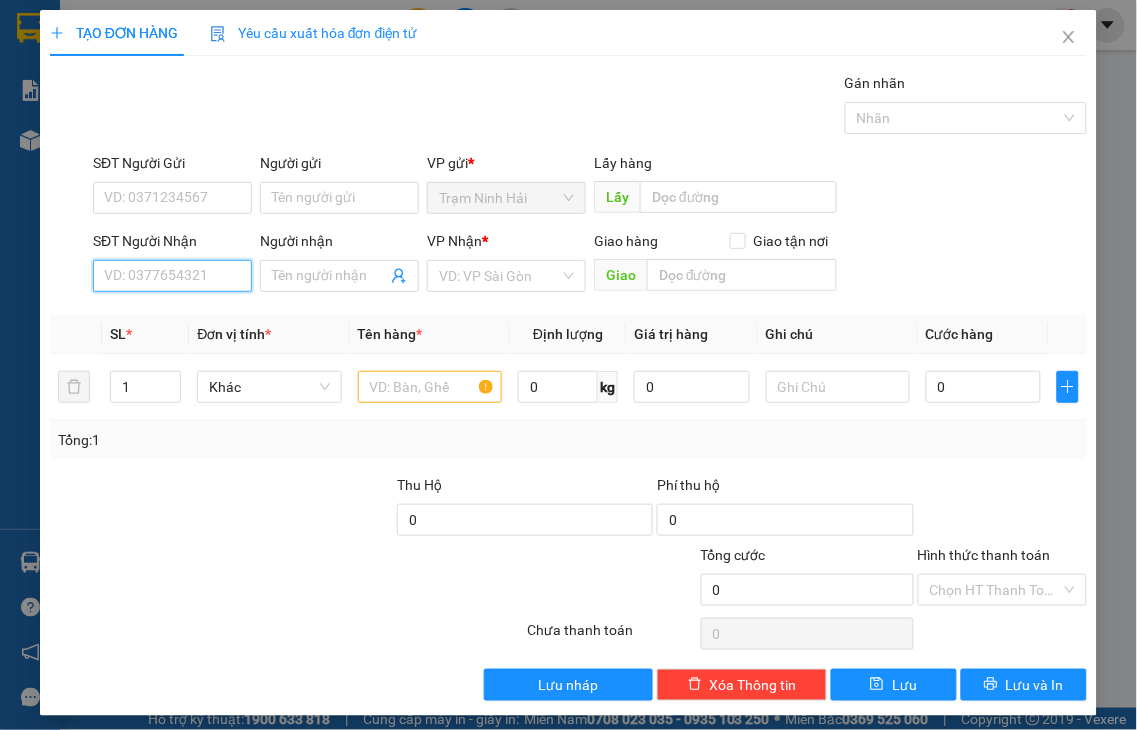 click on "SĐT Người Nhận" at bounding box center [172, 276] 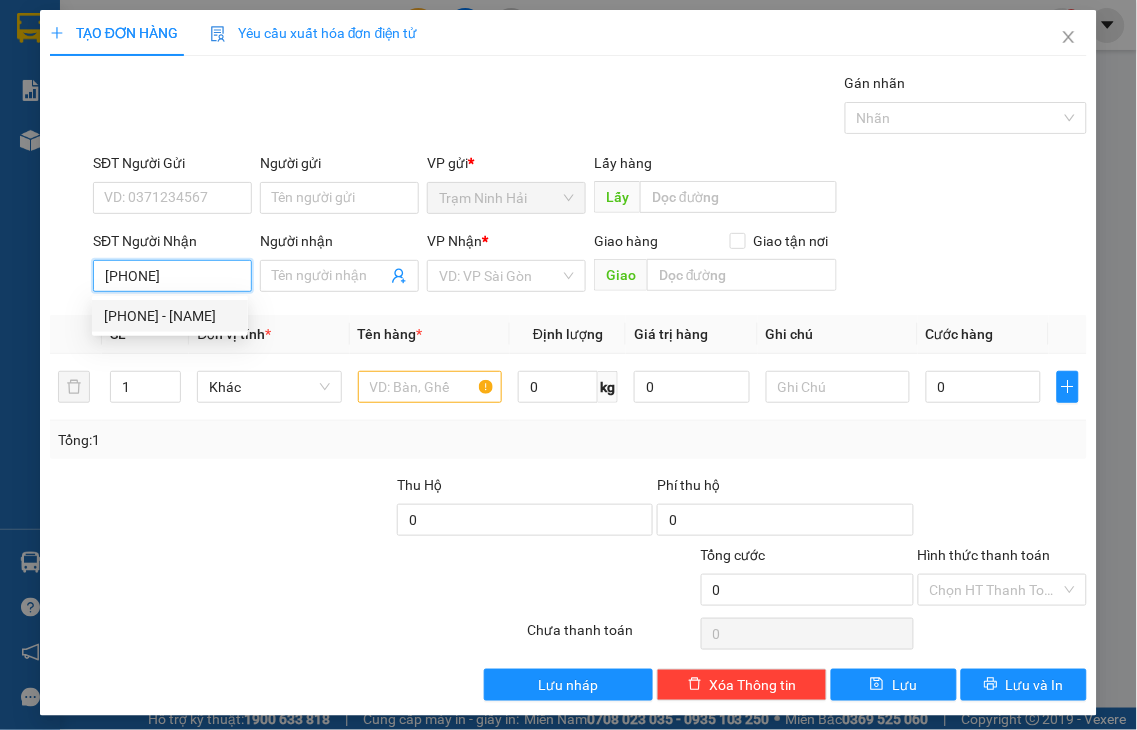 click on "0362851022 - THẢO" at bounding box center (170, 316) 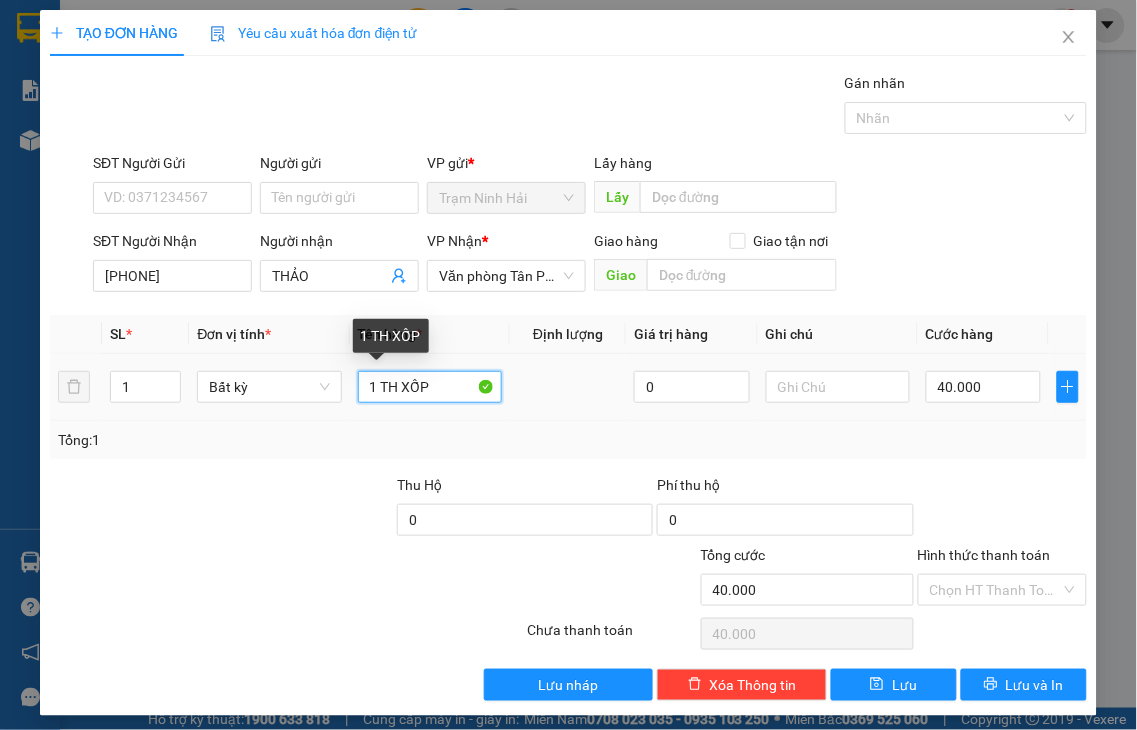 click on "1 TH XỐP" at bounding box center (430, 387) 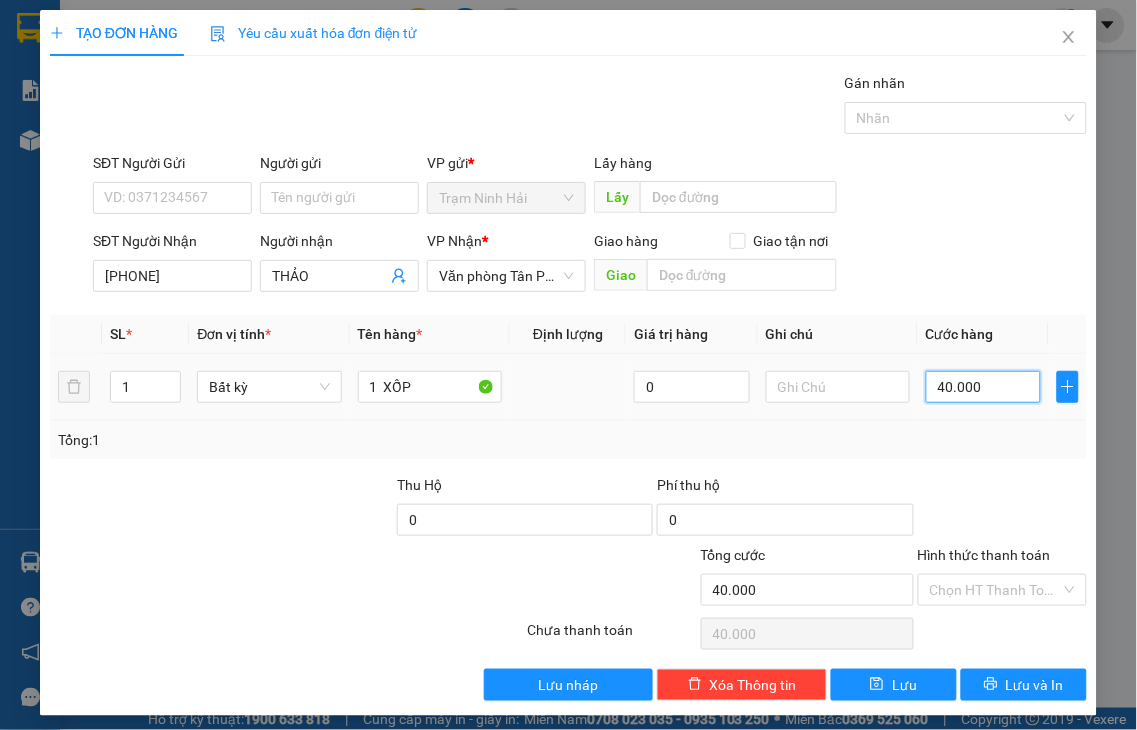 click on "40.000" at bounding box center [983, 387] 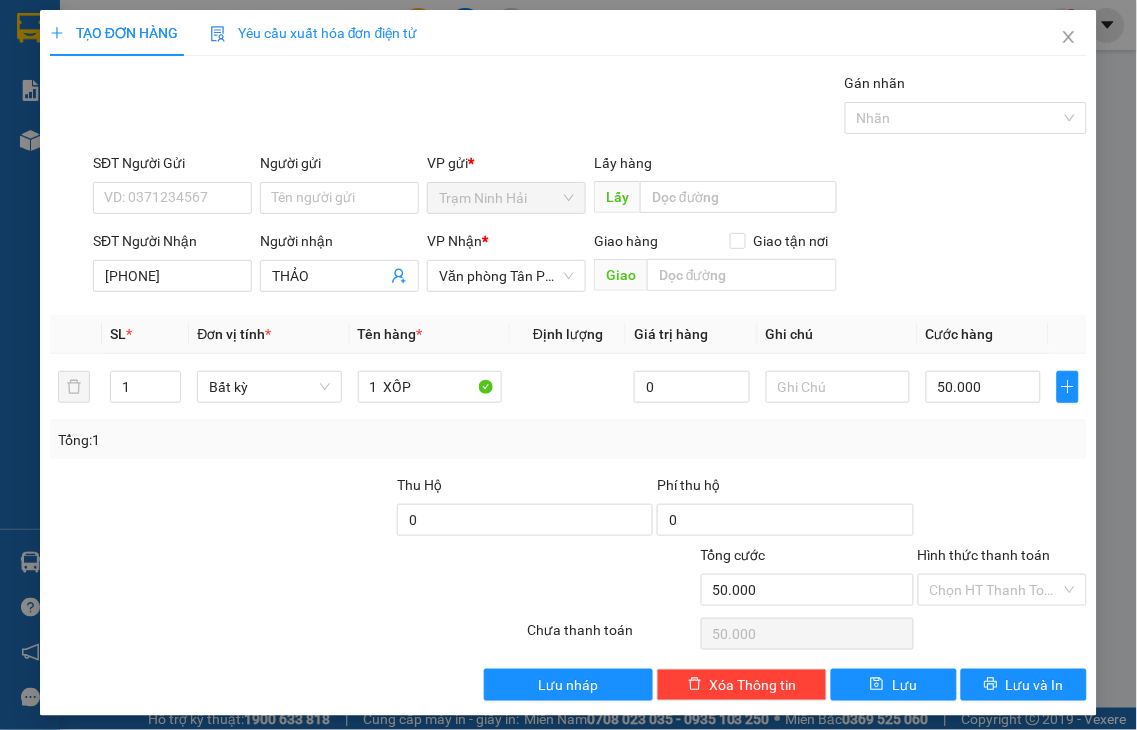 click at bounding box center [1003, 509] 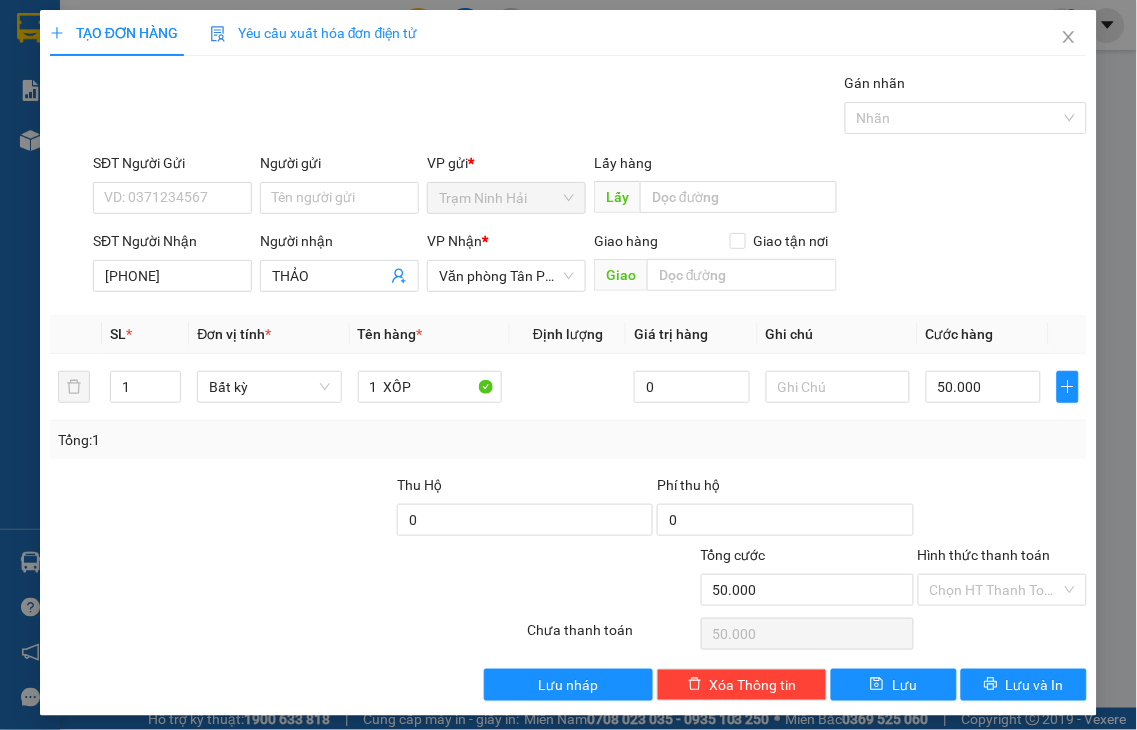 click on "Hình thức thanh toán" at bounding box center (984, 555) 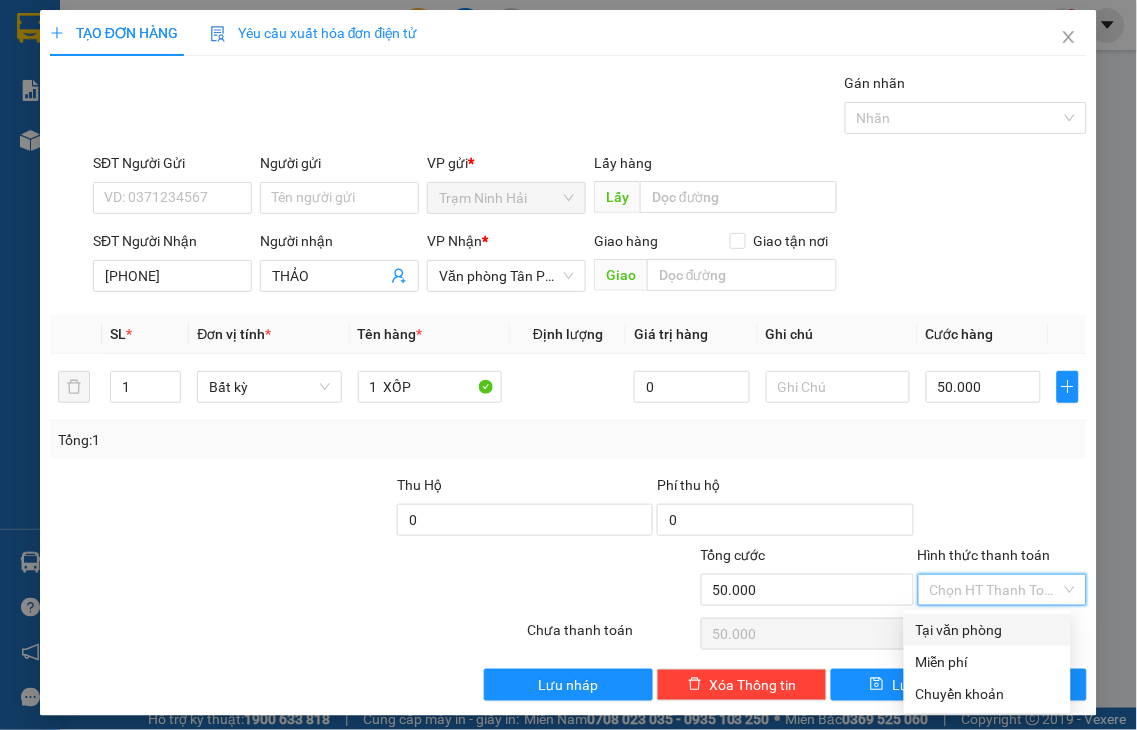click on "Tại văn phòng" at bounding box center [987, 630] 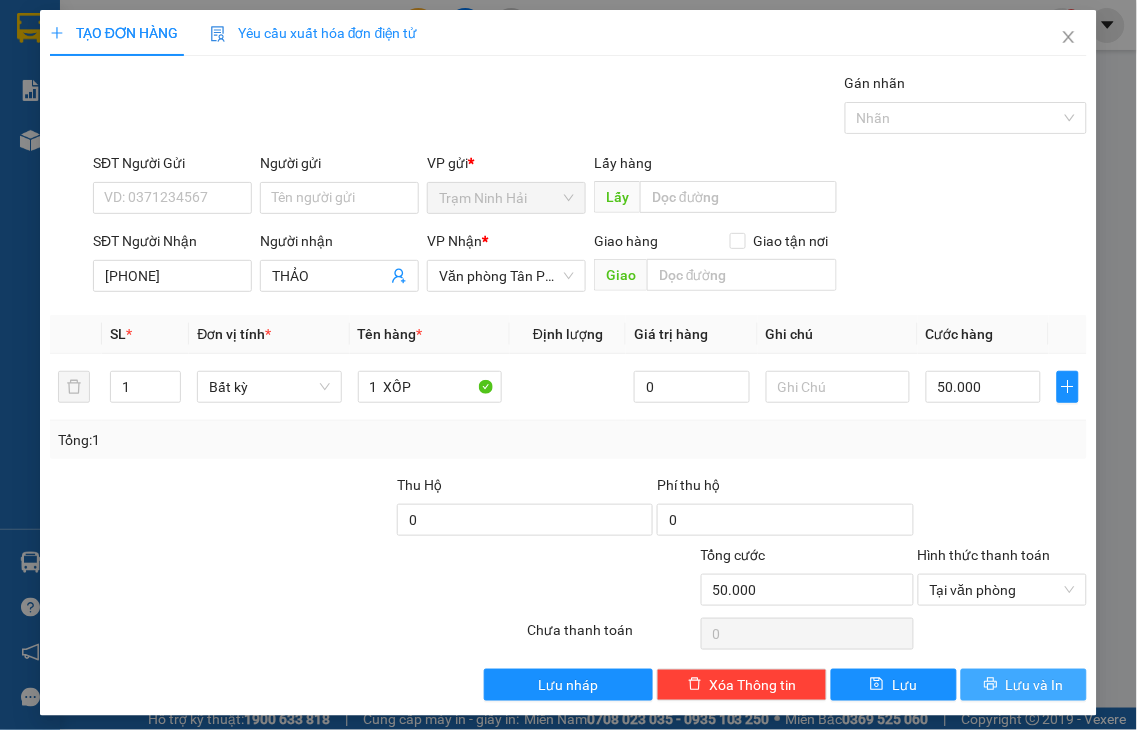 click on "Lưu và In" at bounding box center (1035, 685) 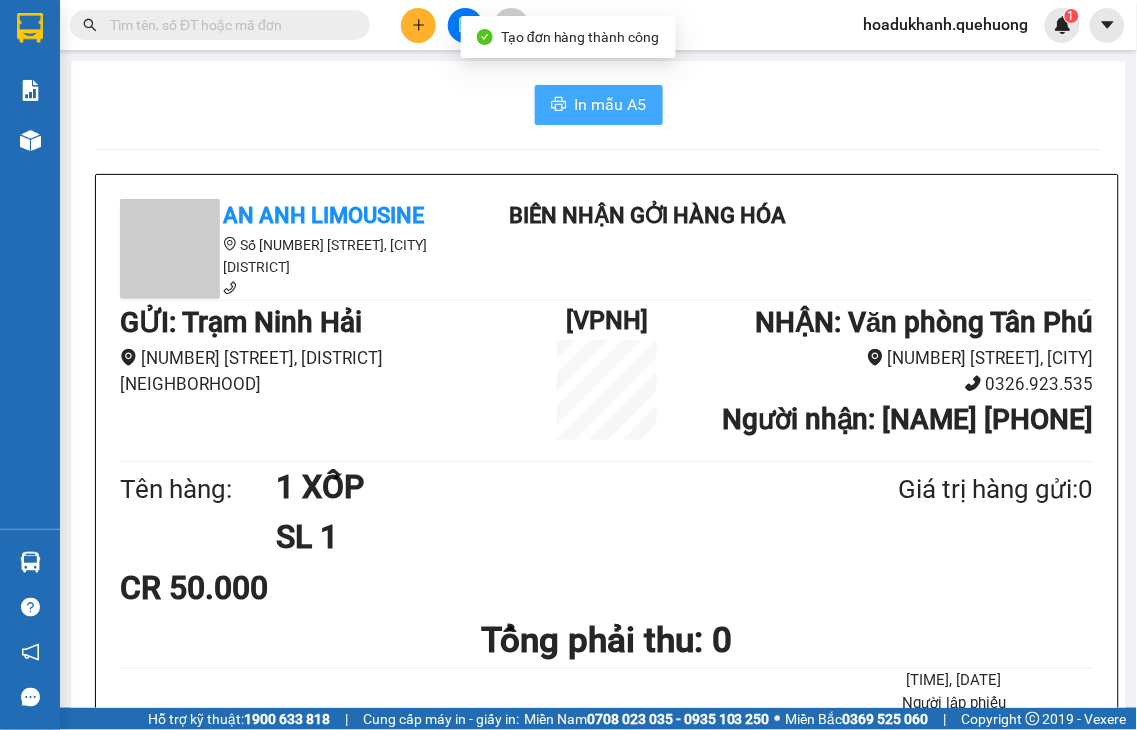 click on "In mẫu A5" at bounding box center (599, 105) 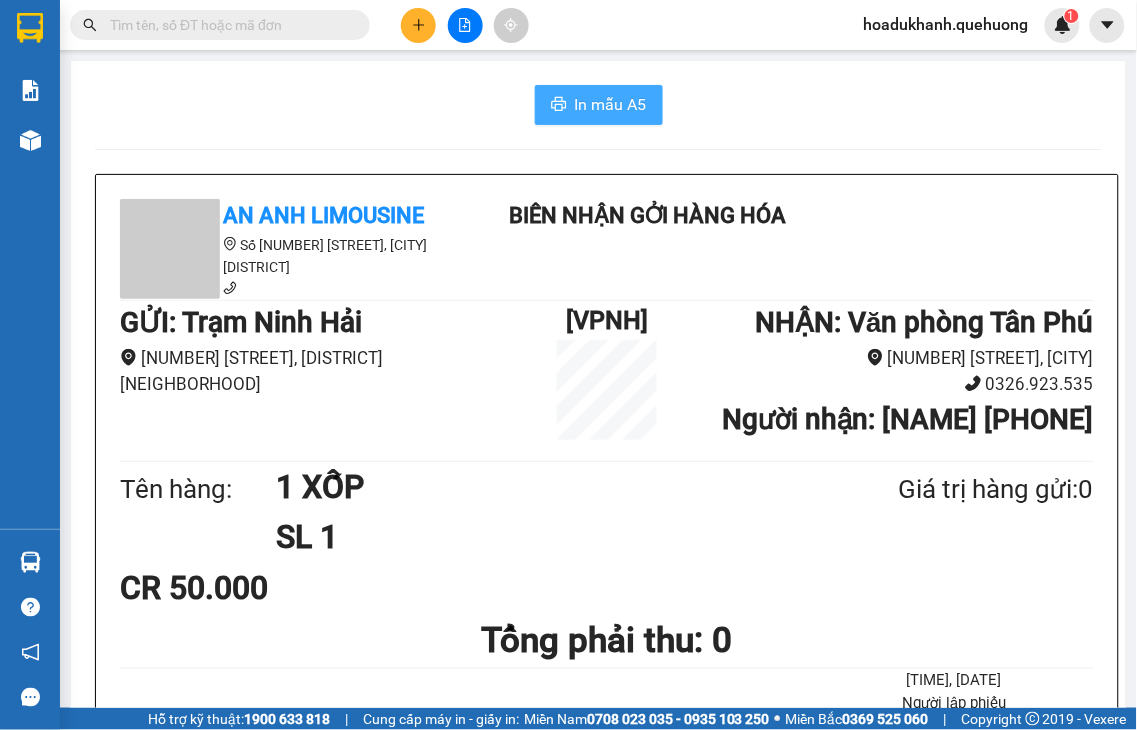 click on "In mẫu A5" at bounding box center (611, 104) 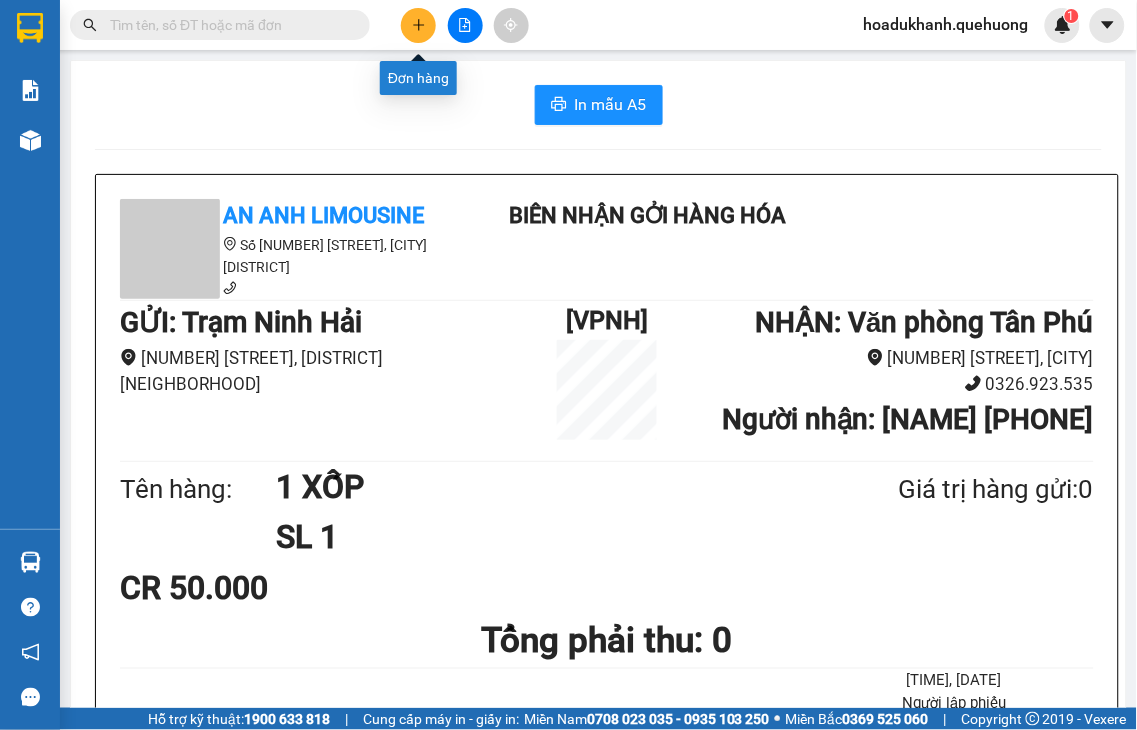click 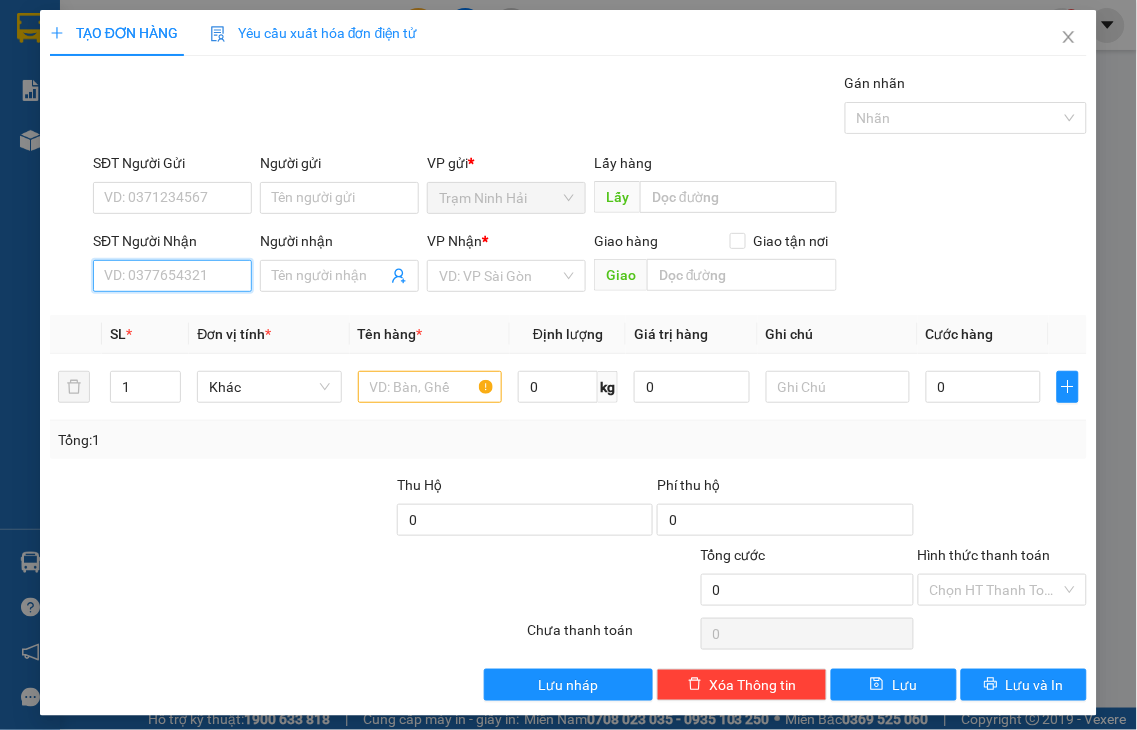 click on "SĐT Người Nhận" at bounding box center [172, 276] 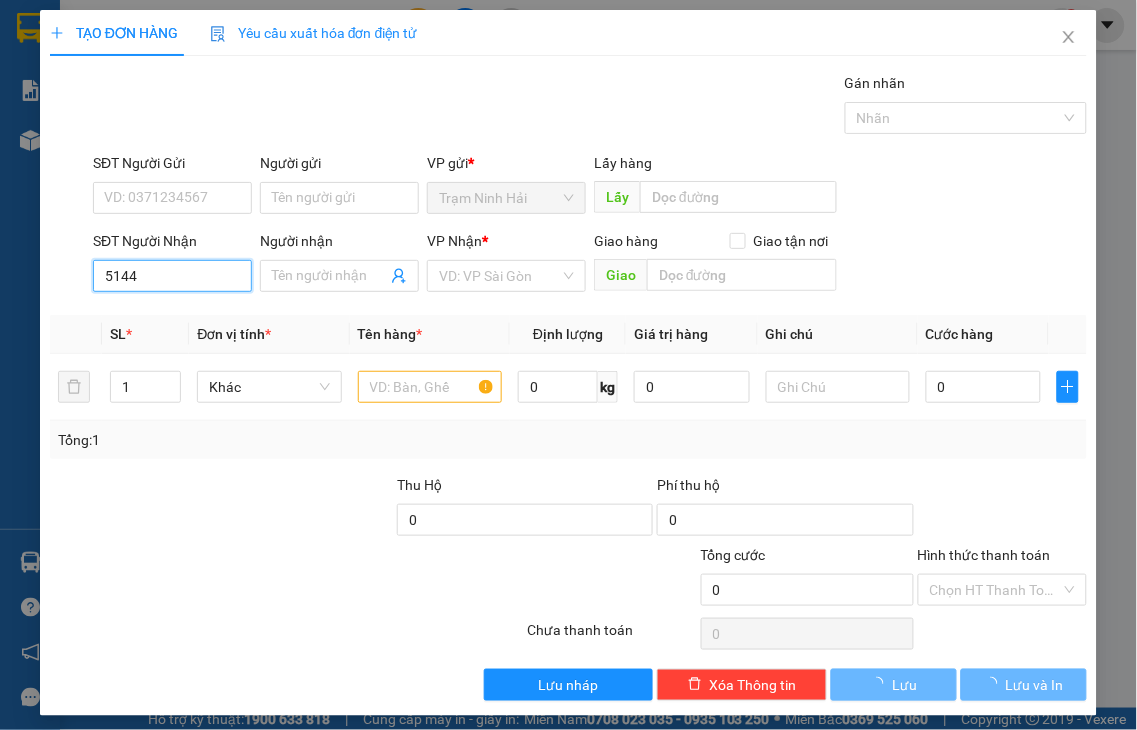 click on "5144" at bounding box center (172, 276) 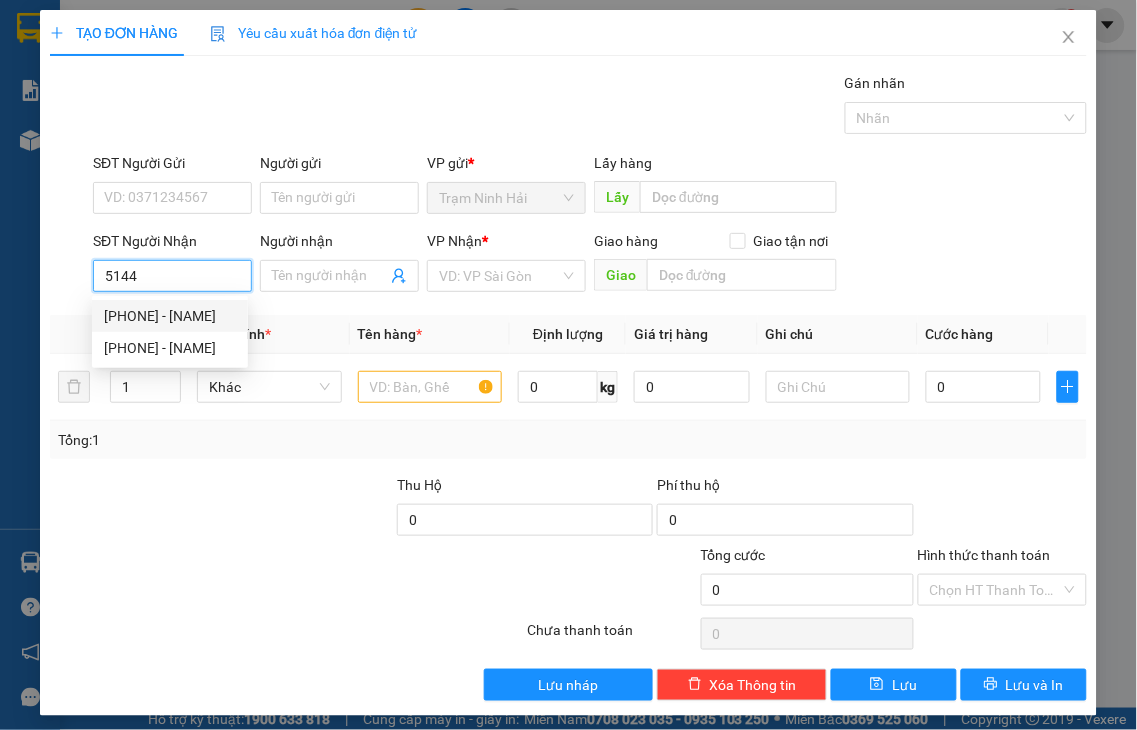 click on "0785815144 - MAI" at bounding box center (170, 316) 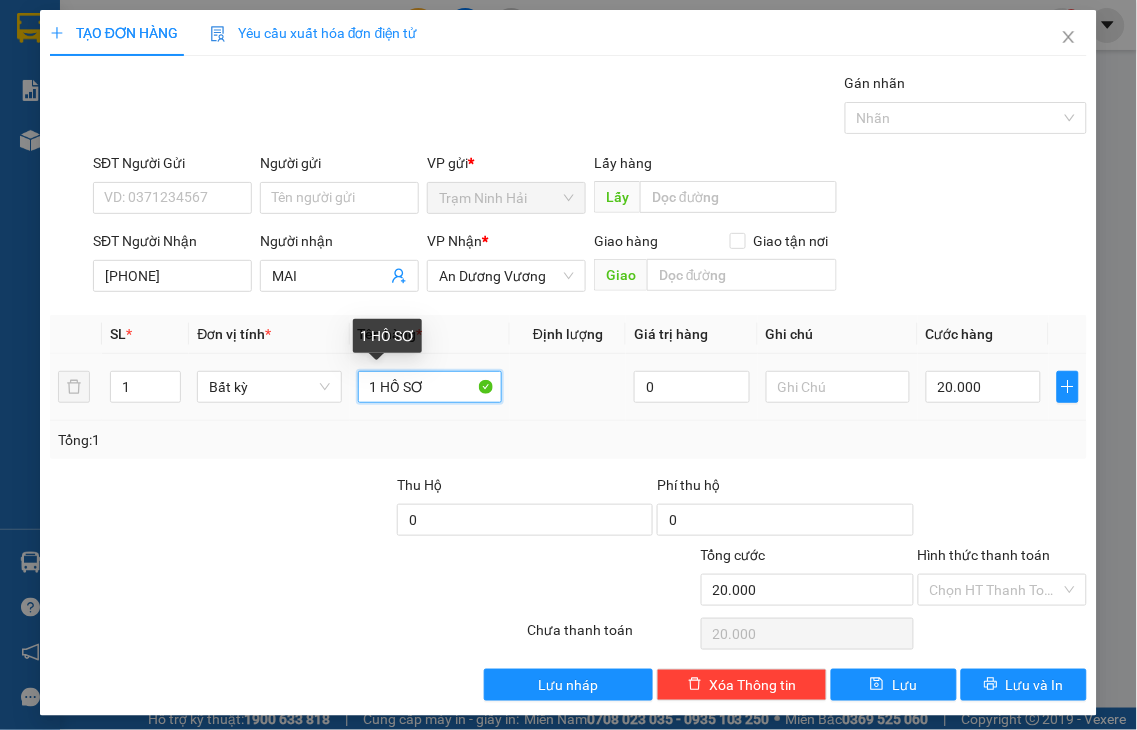 drag, startPoint x: 380, startPoint y: 375, endPoint x: 460, endPoint y: 373, distance: 80.024994 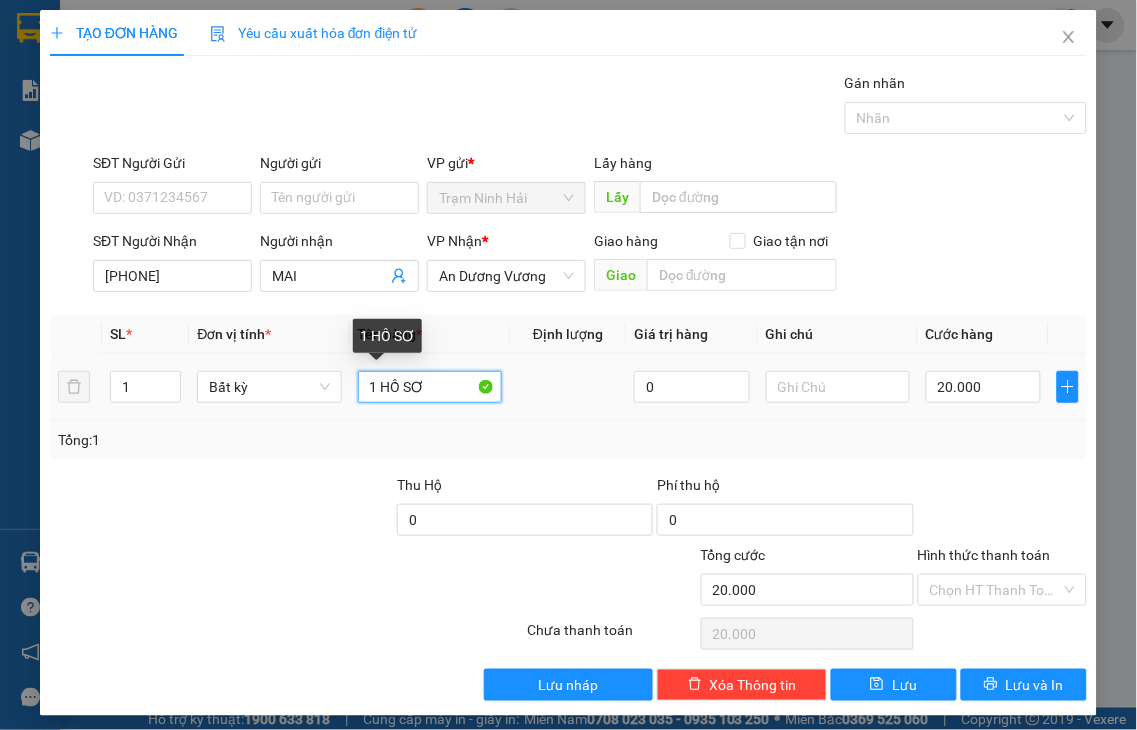 click on "1 HỒ SƠ" at bounding box center (430, 387) 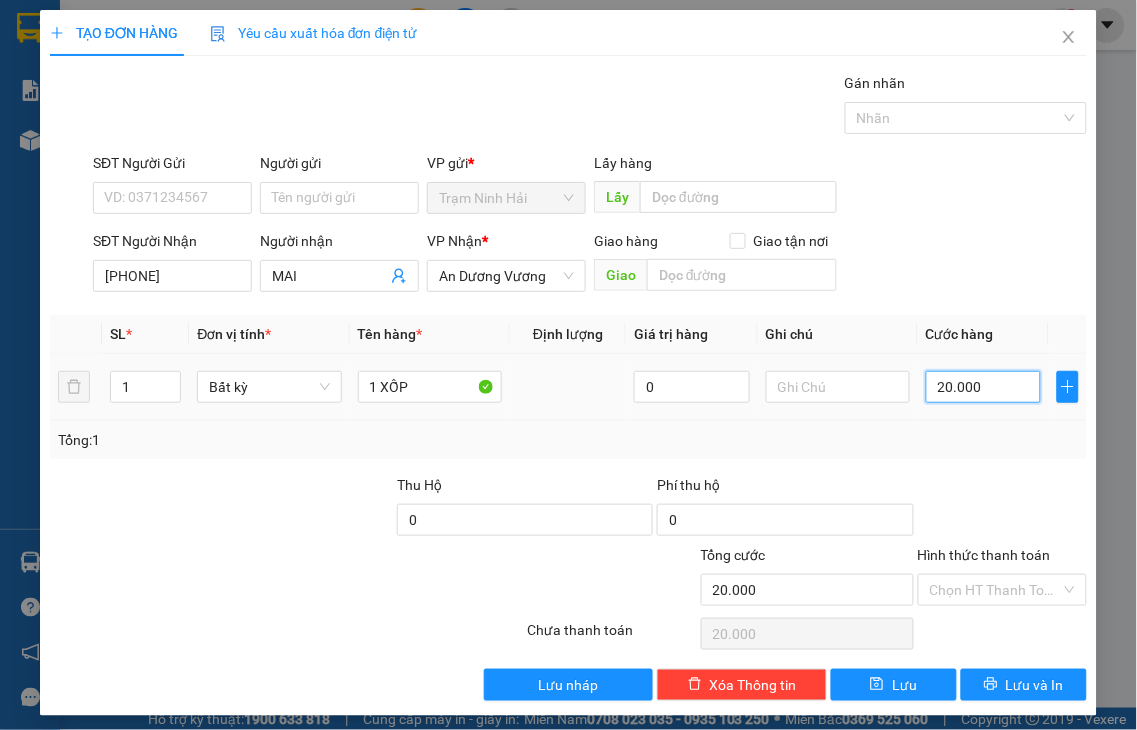 click on "20.000" at bounding box center (983, 387) 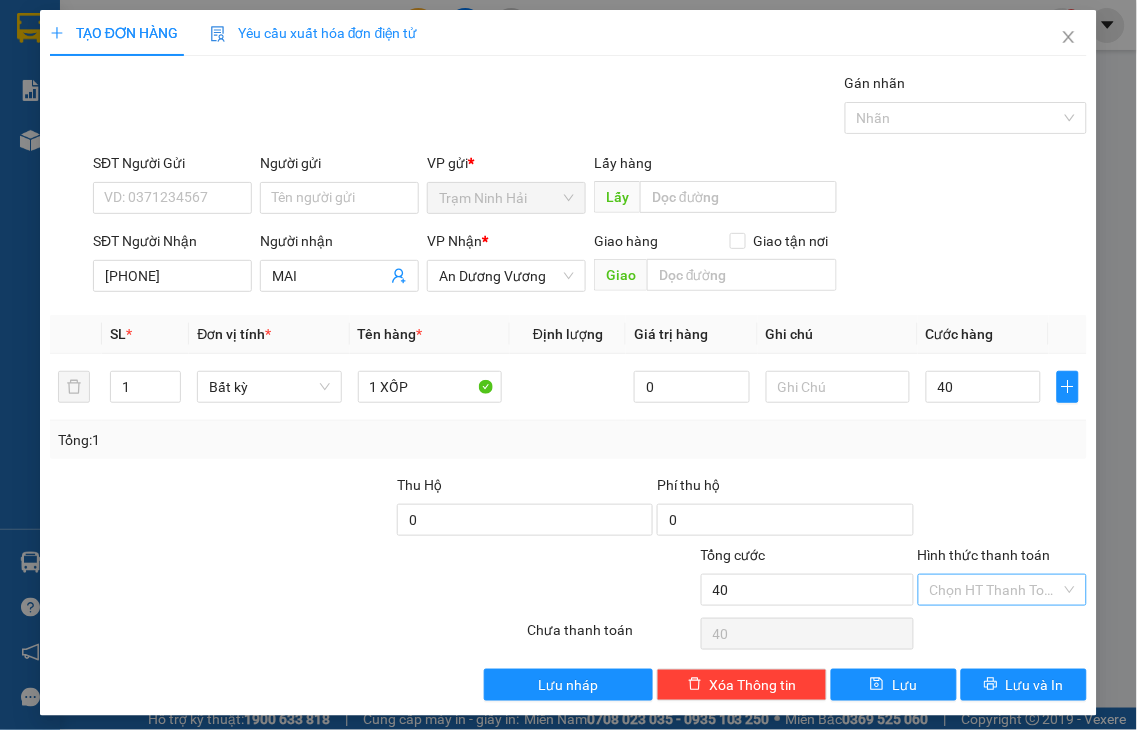 click on "Hình thức thanh toán" at bounding box center (984, 555) 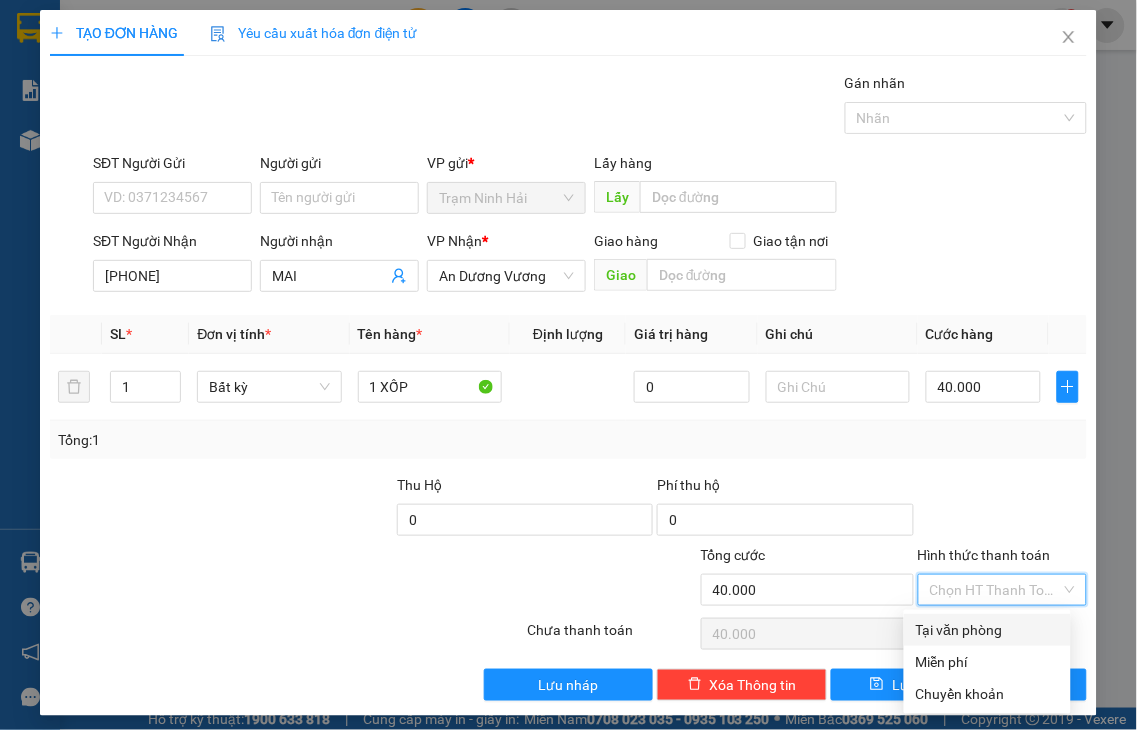 click on "Tại văn phòng" at bounding box center [987, 630] 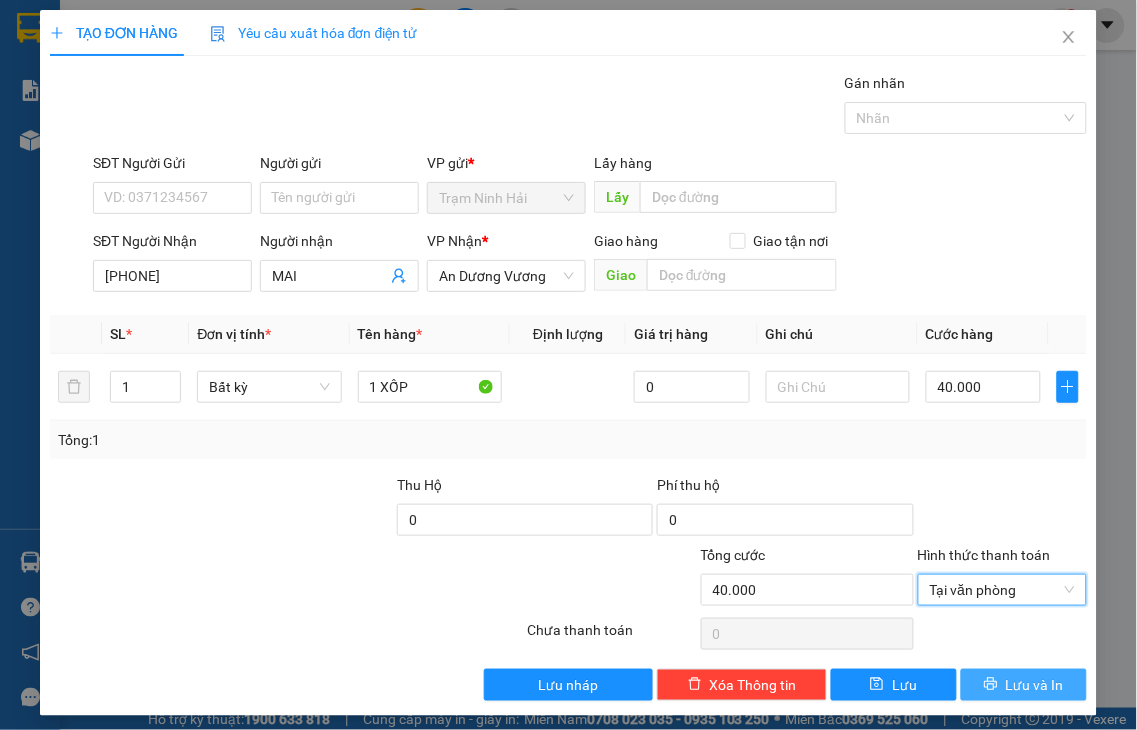 click 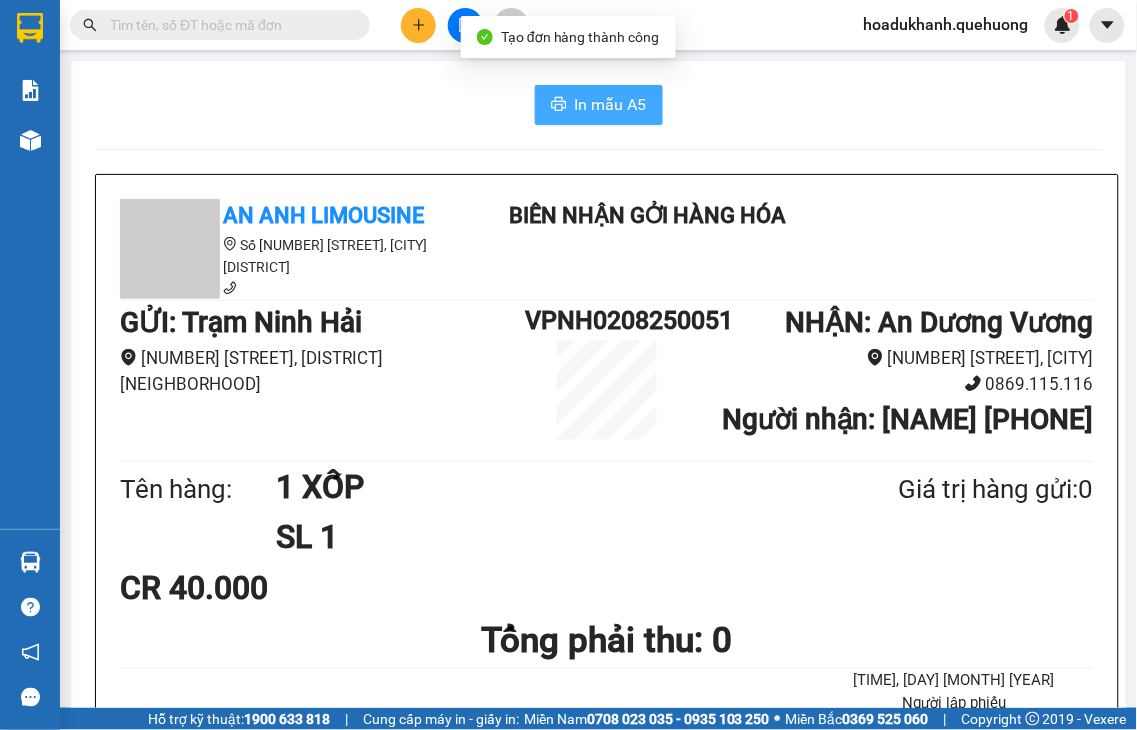 click on "In mẫu A5" at bounding box center (611, 104) 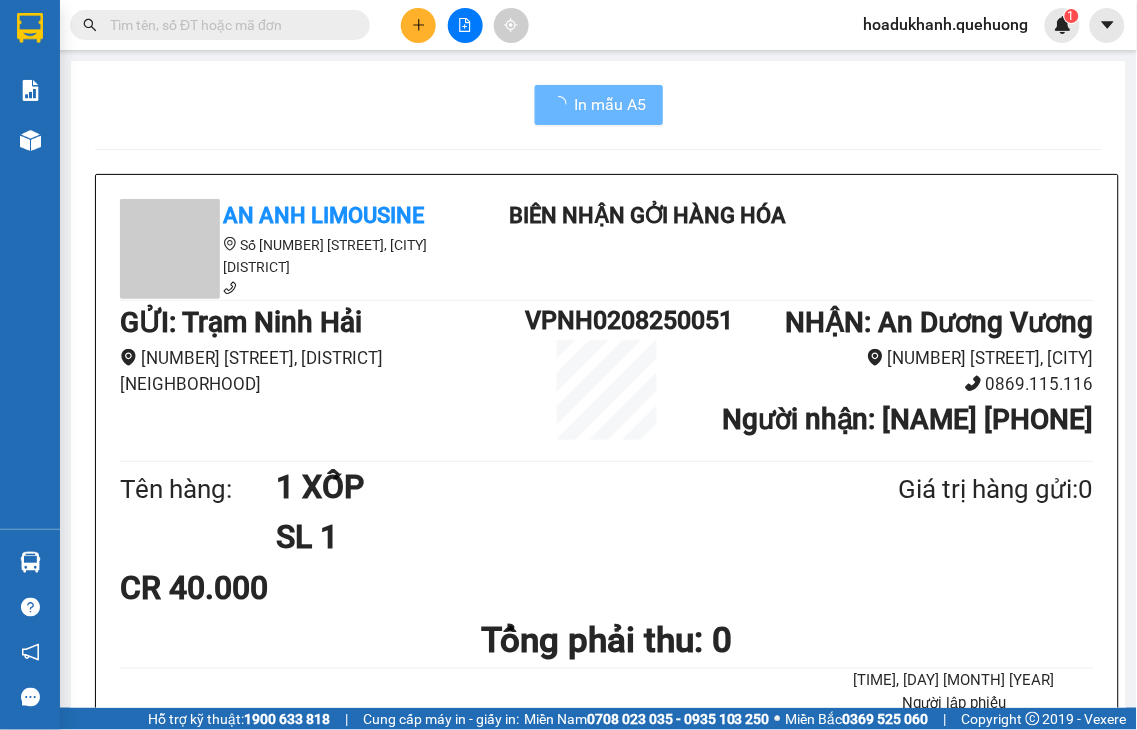 click 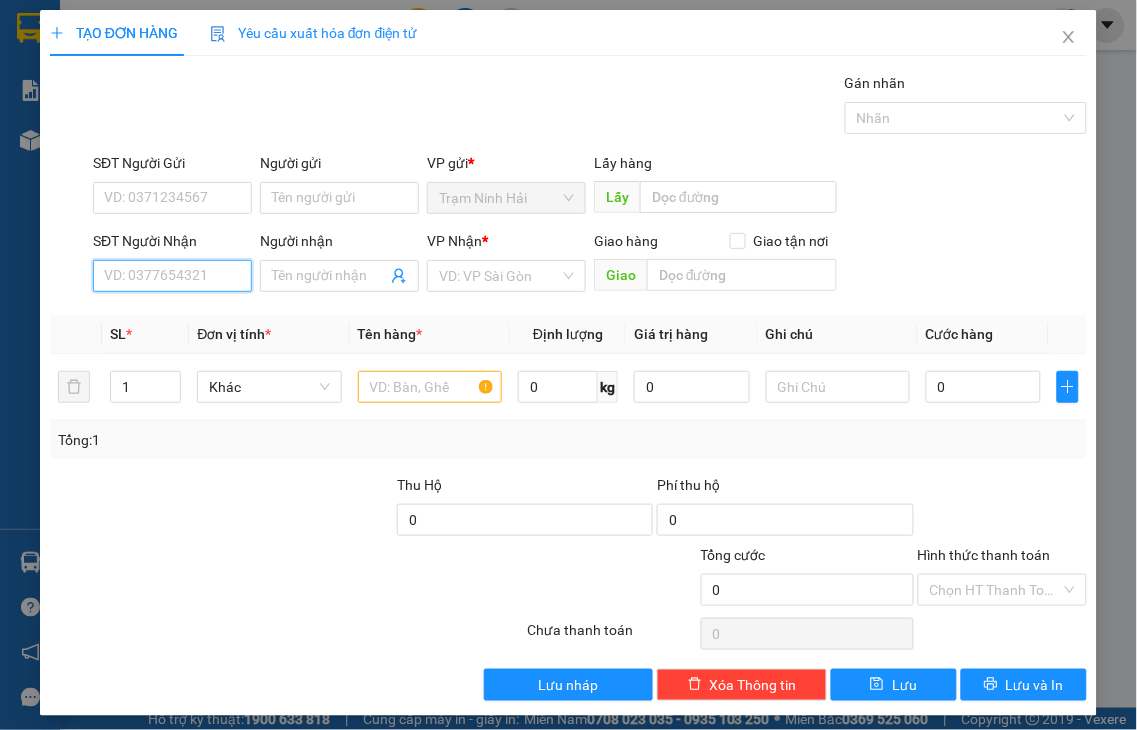 click on "SĐT Người Nhận" at bounding box center [172, 276] 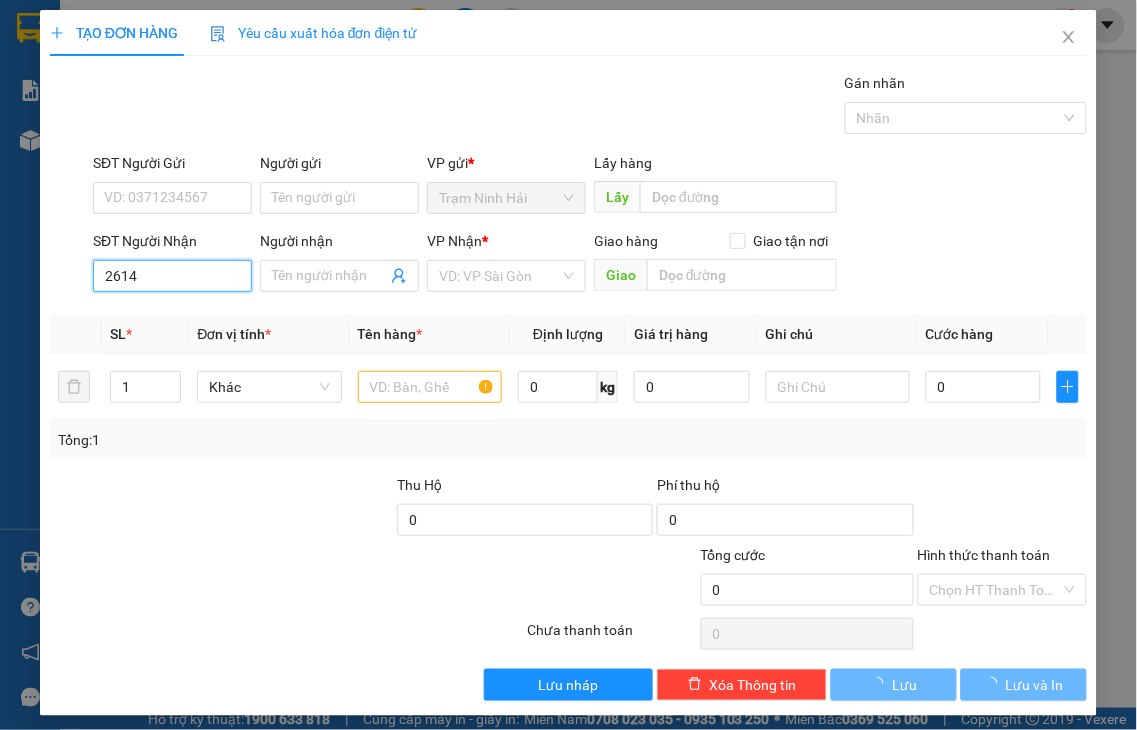 click on "2614" at bounding box center [172, 276] 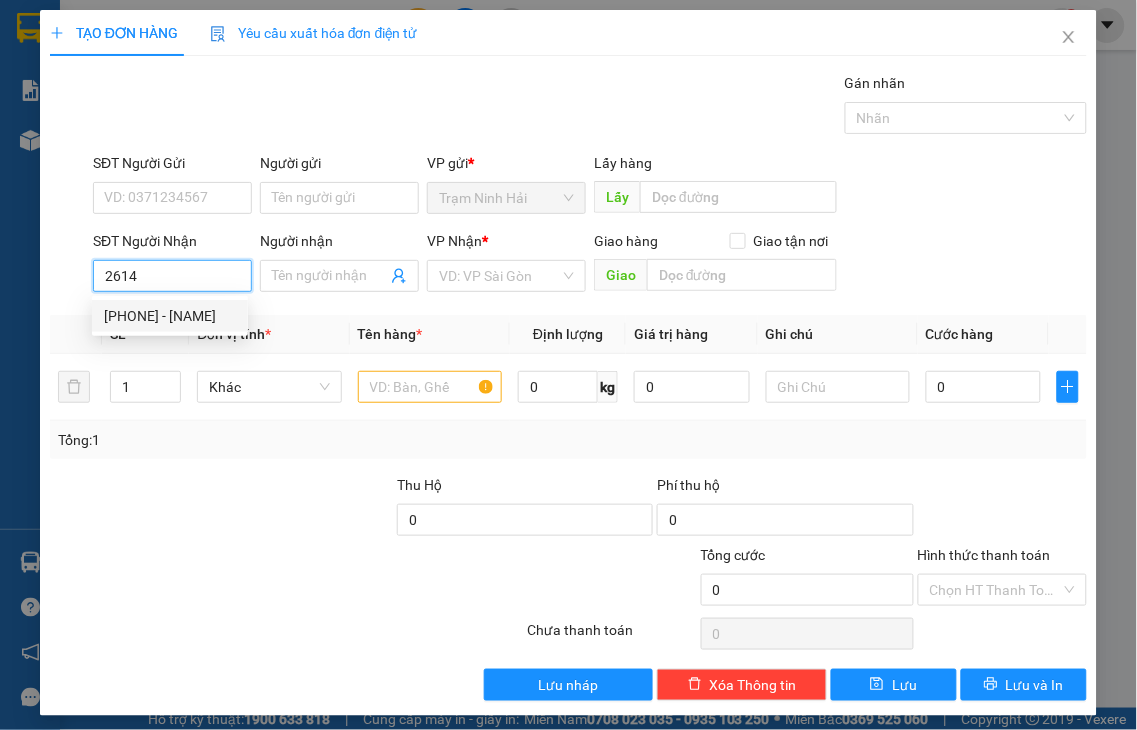 click on "0344252614 - ĐÀO" at bounding box center [170, 316] 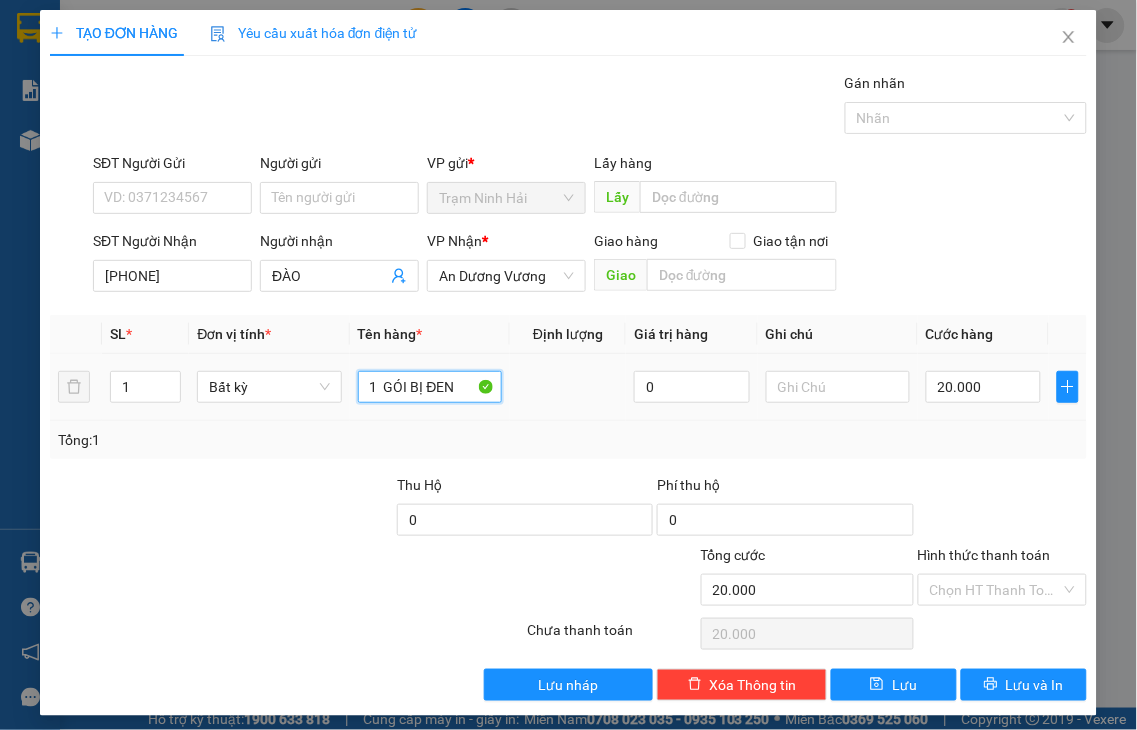 drag, startPoint x: 383, startPoint y: 383, endPoint x: 537, endPoint y: 394, distance: 154.39236 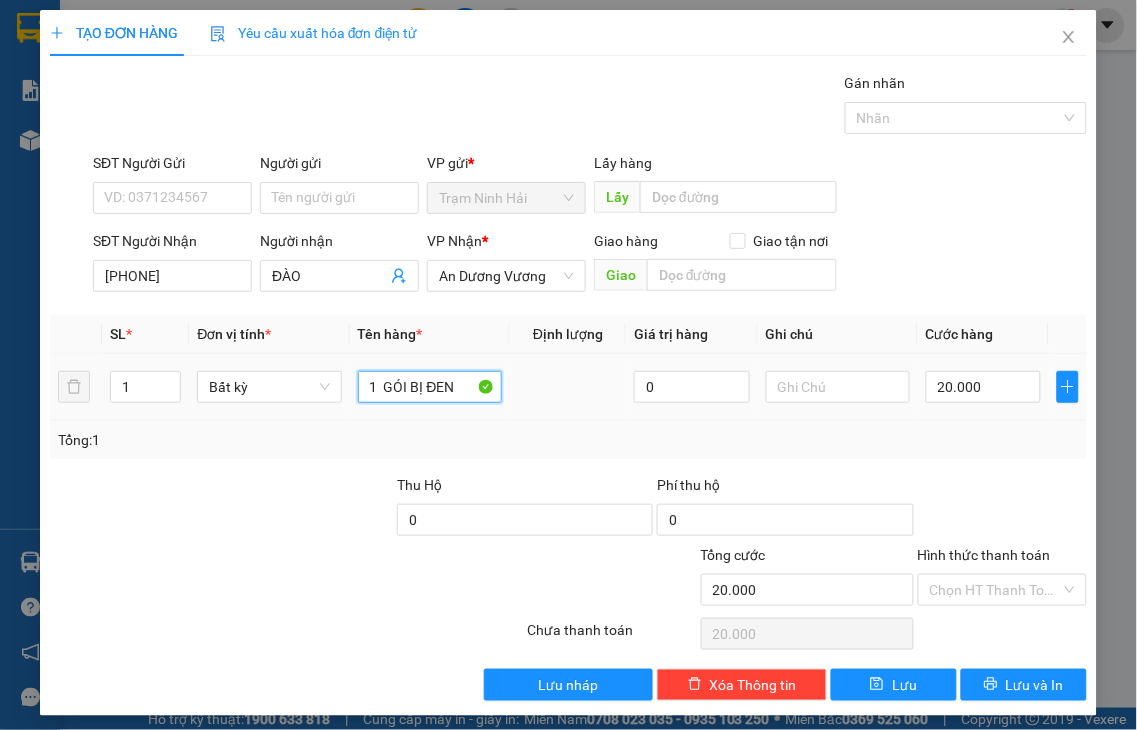 click on "1 Bất kỳ 1  GÓI BỊ ĐEN 0 20.000" at bounding box center [568, 387] 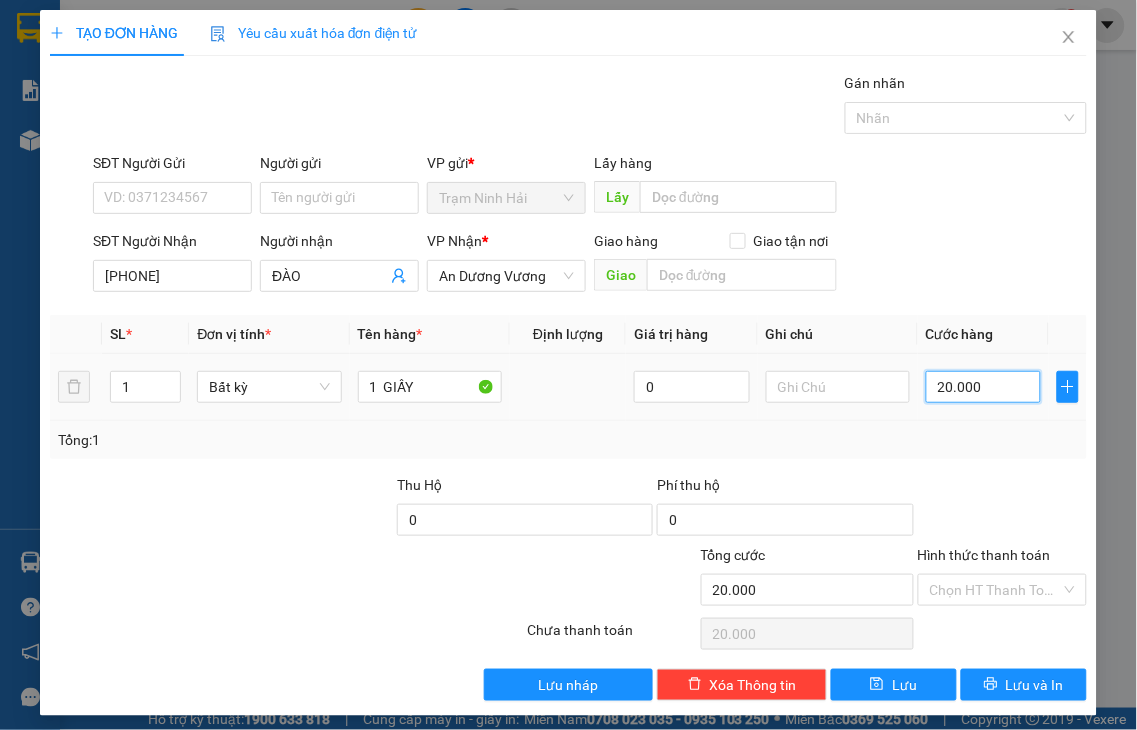 click on "20.000" at bounding box center [983, 387] 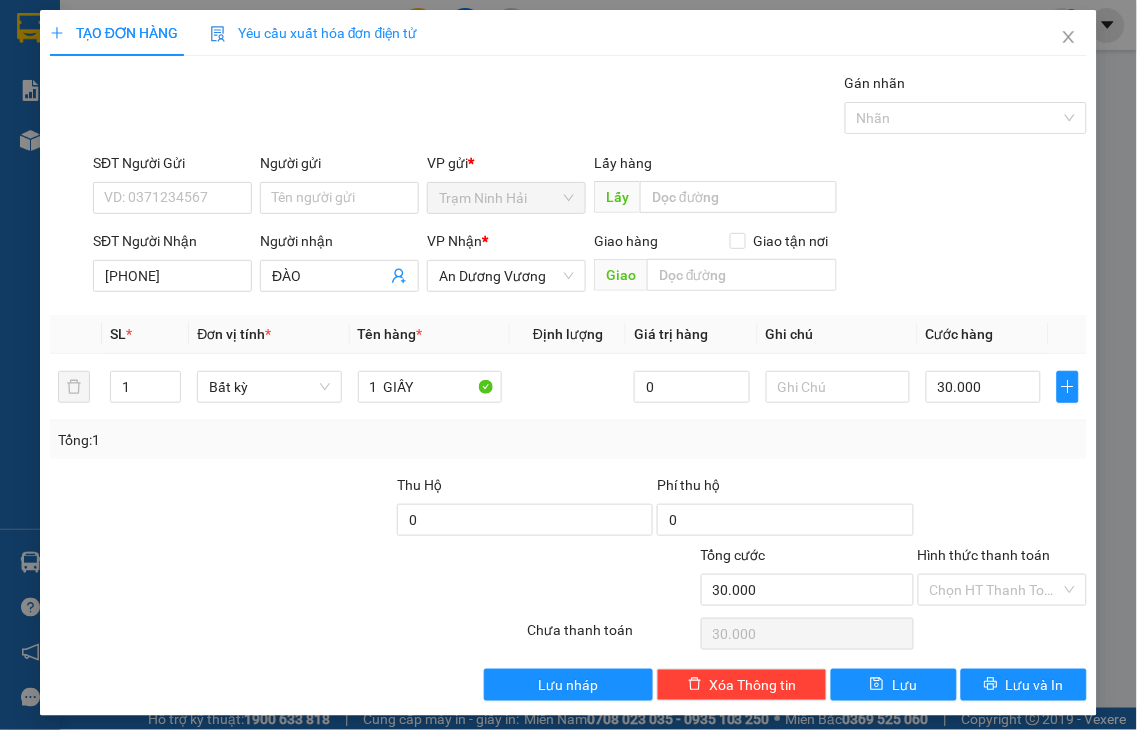 click on "Hình thức thanh toán" at bounding box center (984, 555) 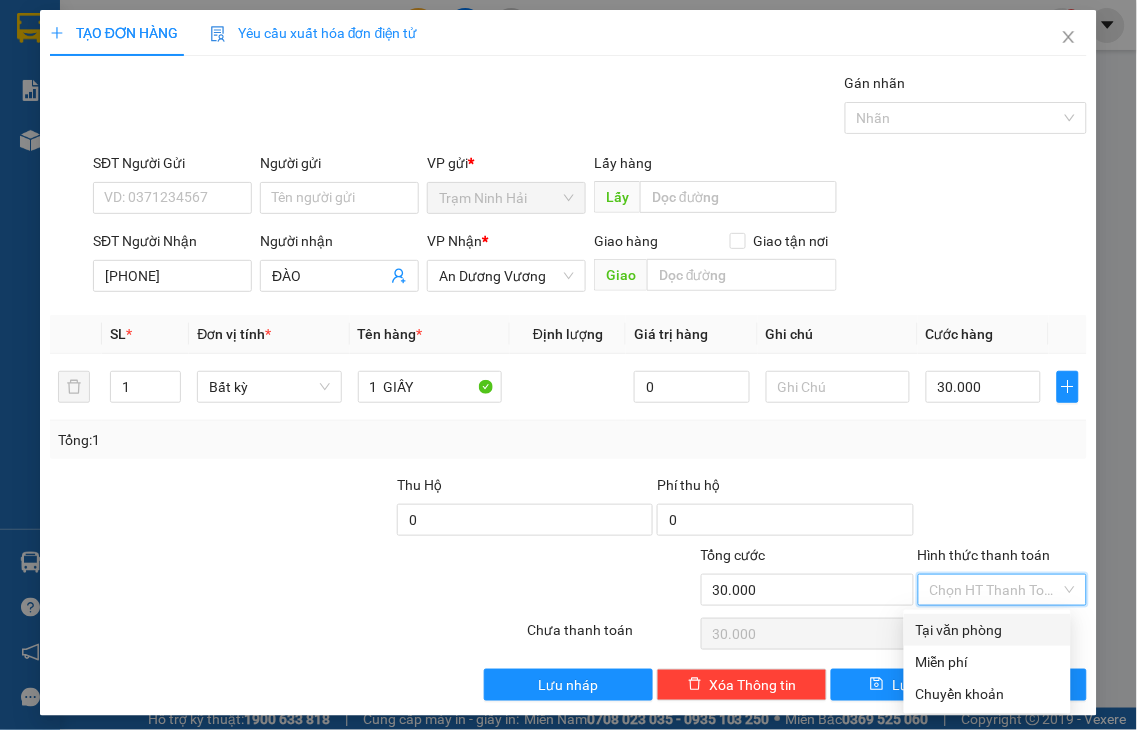 click on "Tại văn phòng" at bounding box center (987, 630) 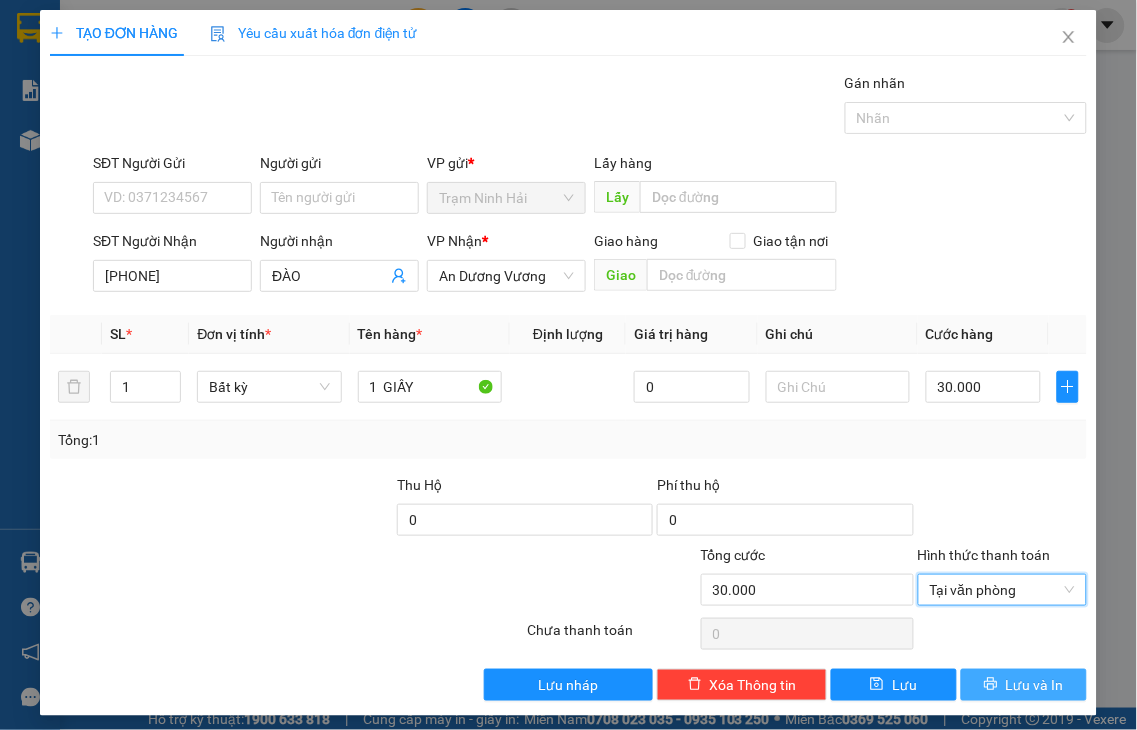 click on "Lưu và In" at bounding box center (1035, 685) 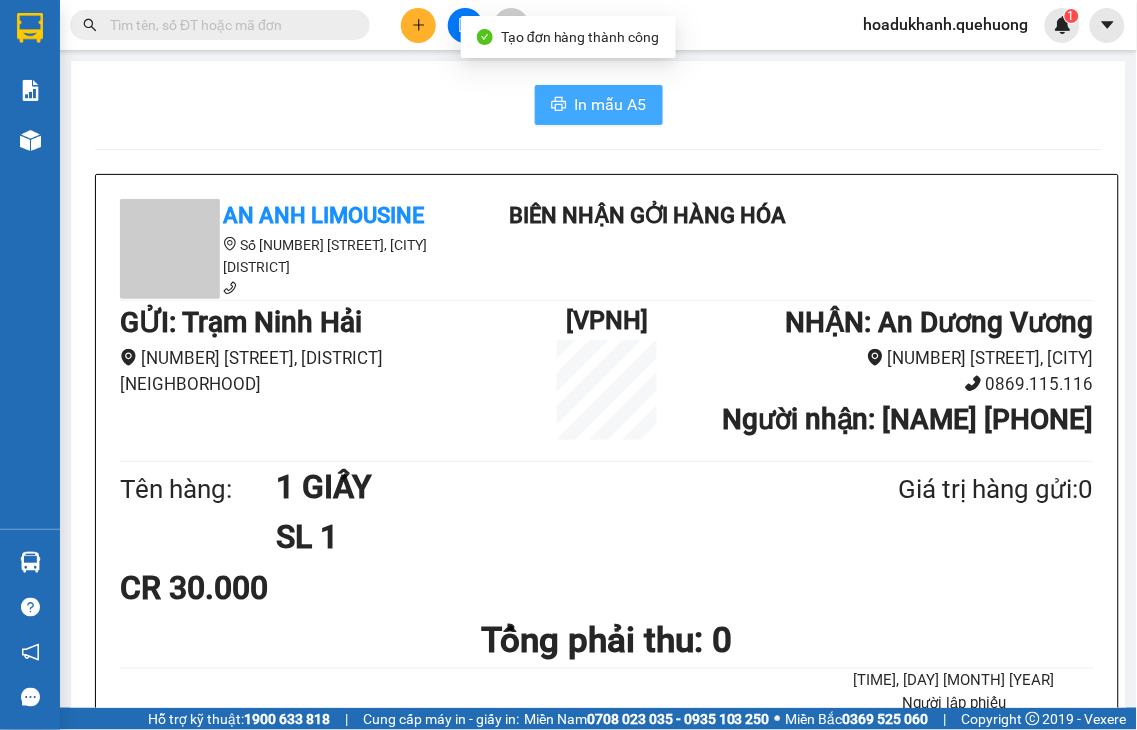 click on "In mẫu A5" at bounding box center [611, 104] 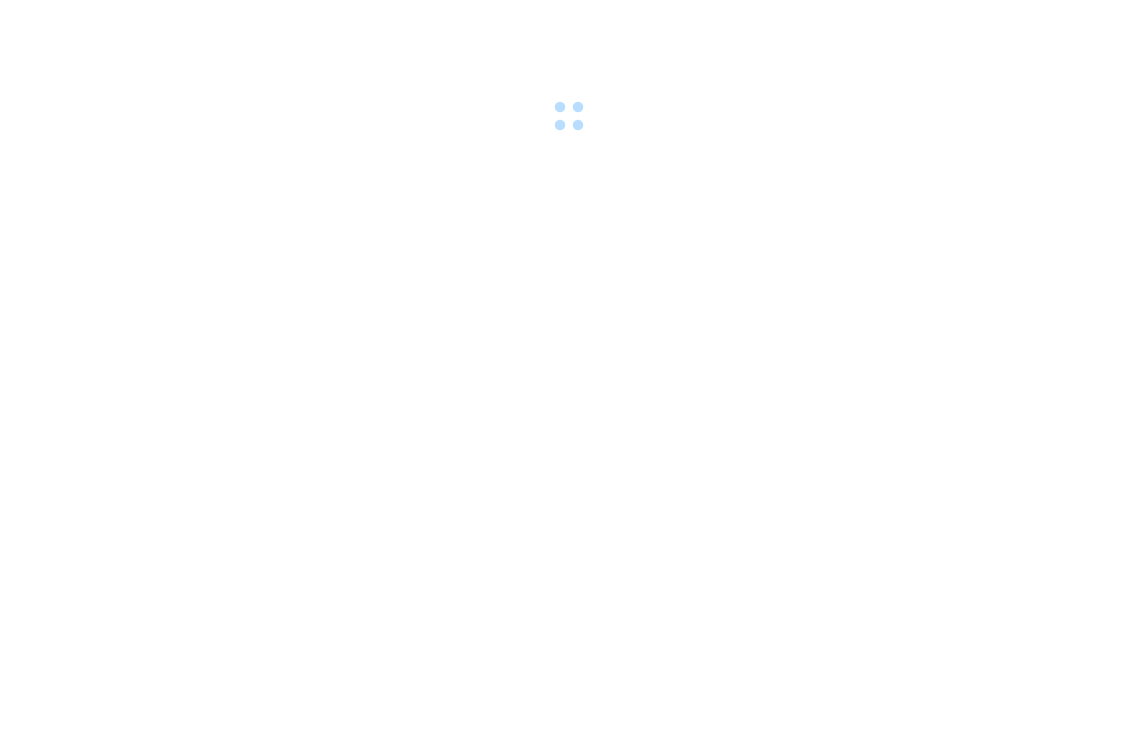 scroll, scrollTop: 0, scrollLeft: 0, axis: both 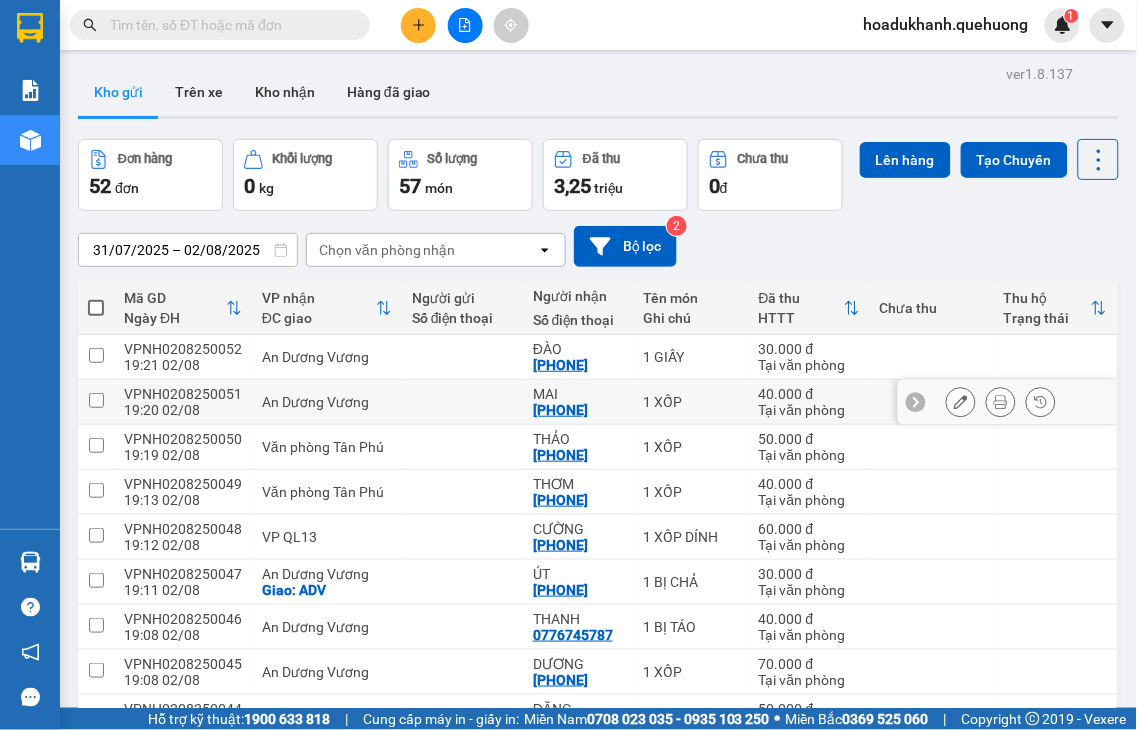 click at bounding box center (961, 402) 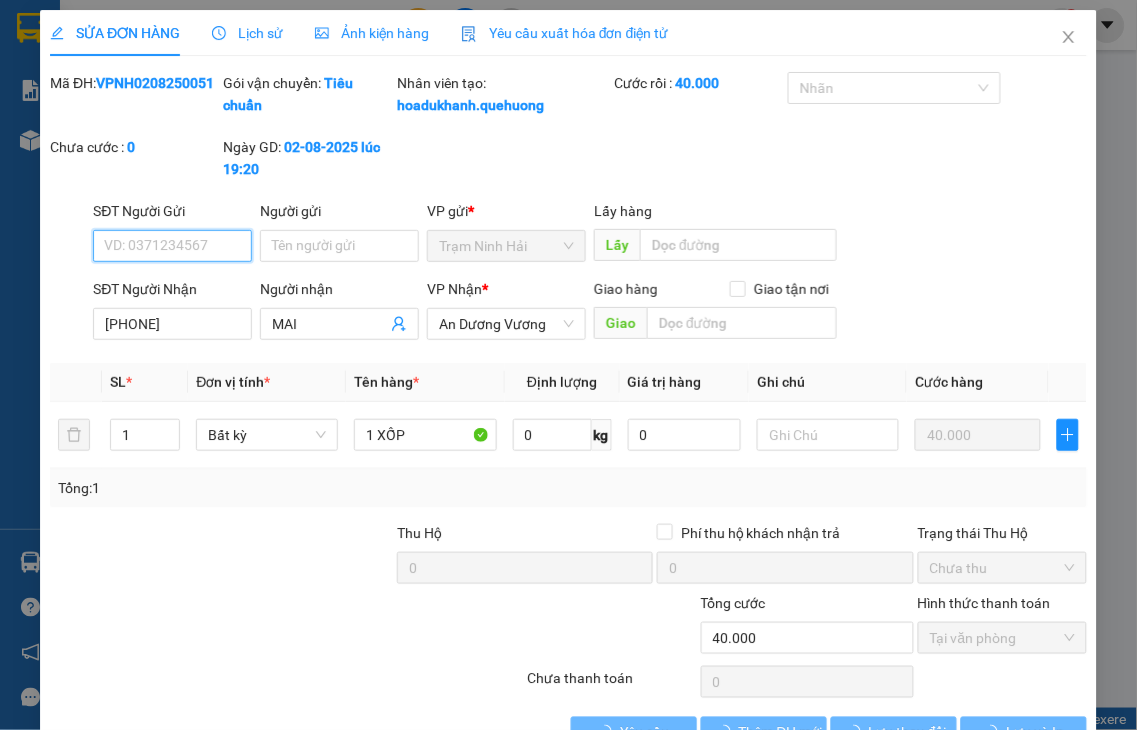 type on "[PHONE]" 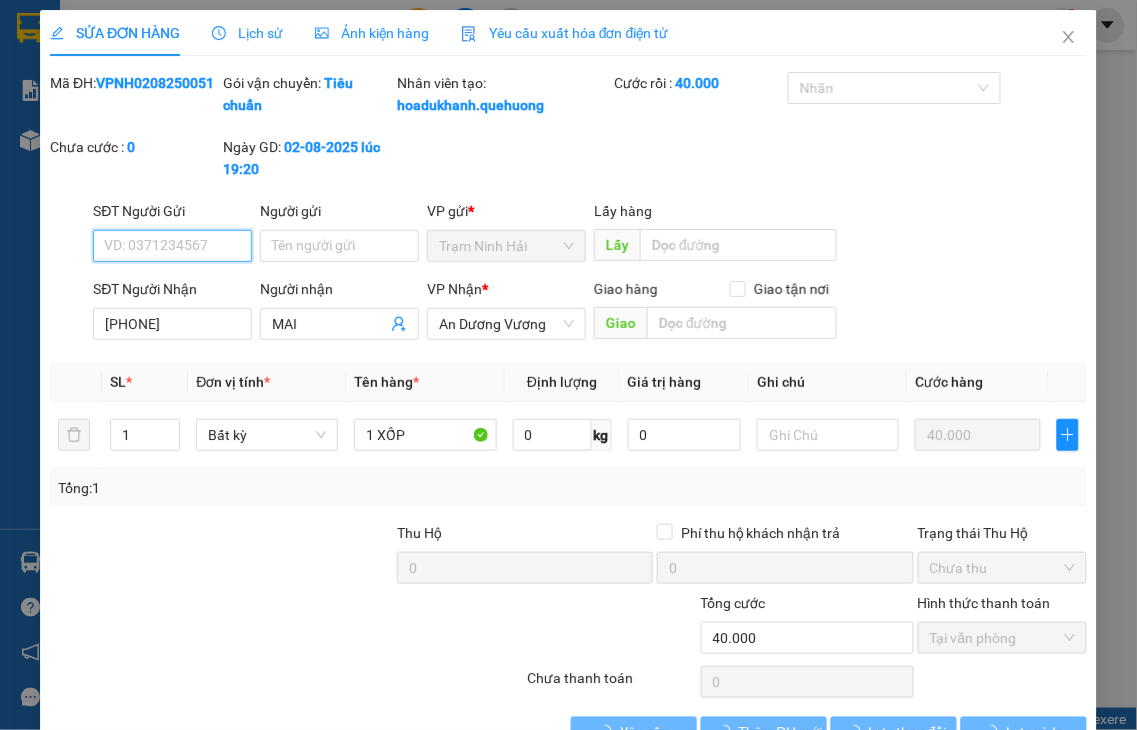 type on "MAI" 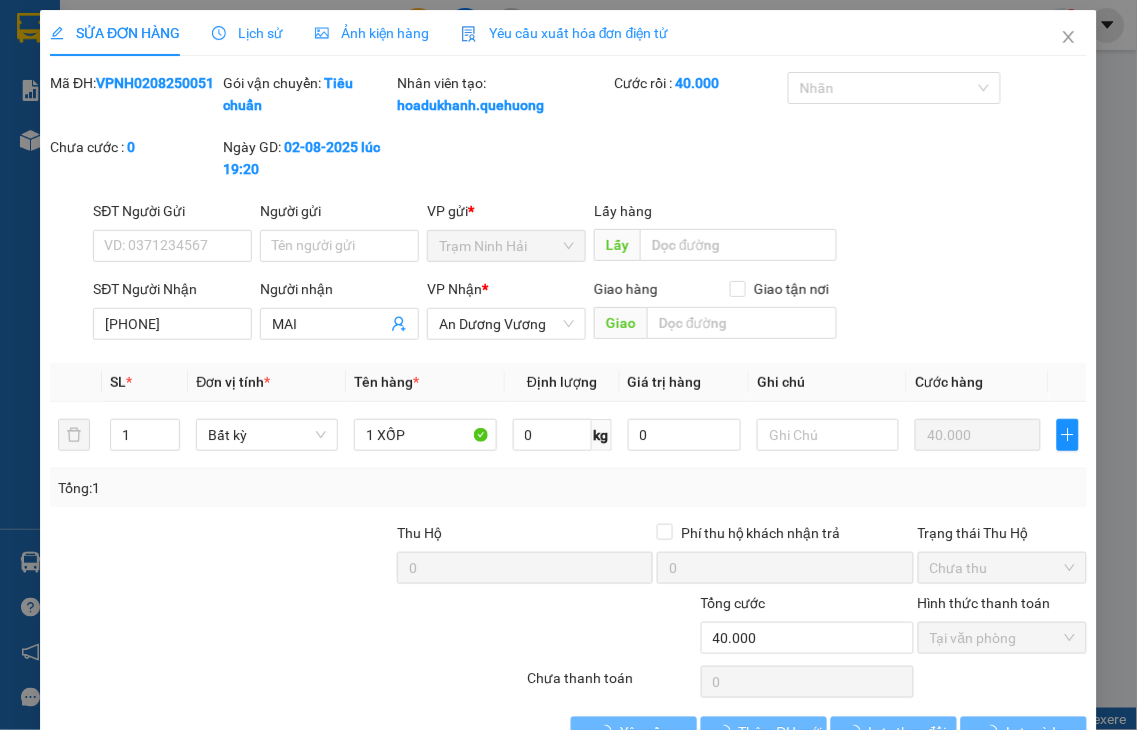 click on "VP Nhận  *" at bounding box center (506, 289) 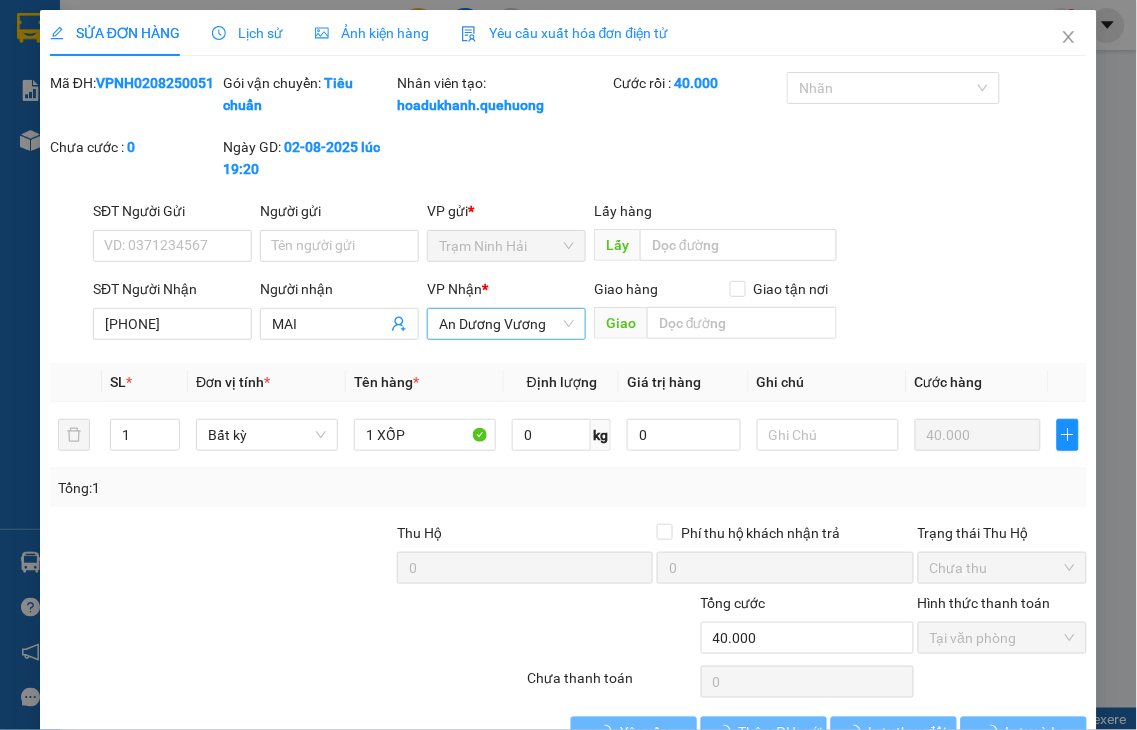 click on "An Dương Vương" at bounding box center [506, 324] 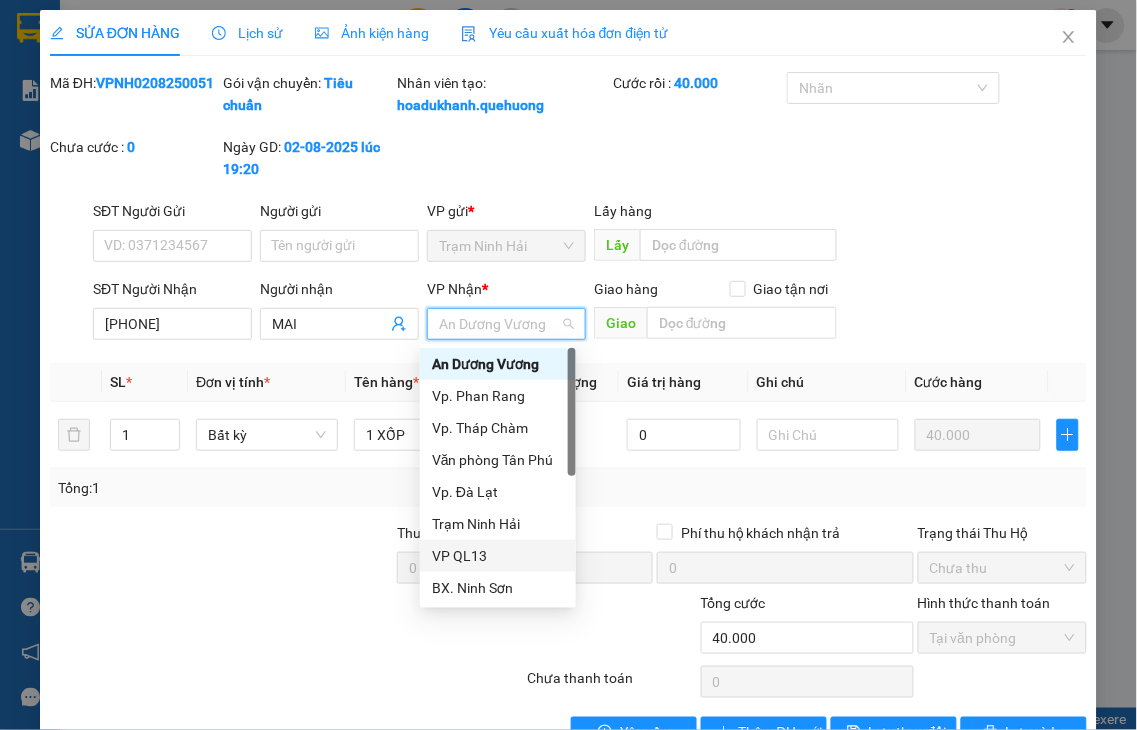 click on "VP QL13" at bounding box center (498, 556) 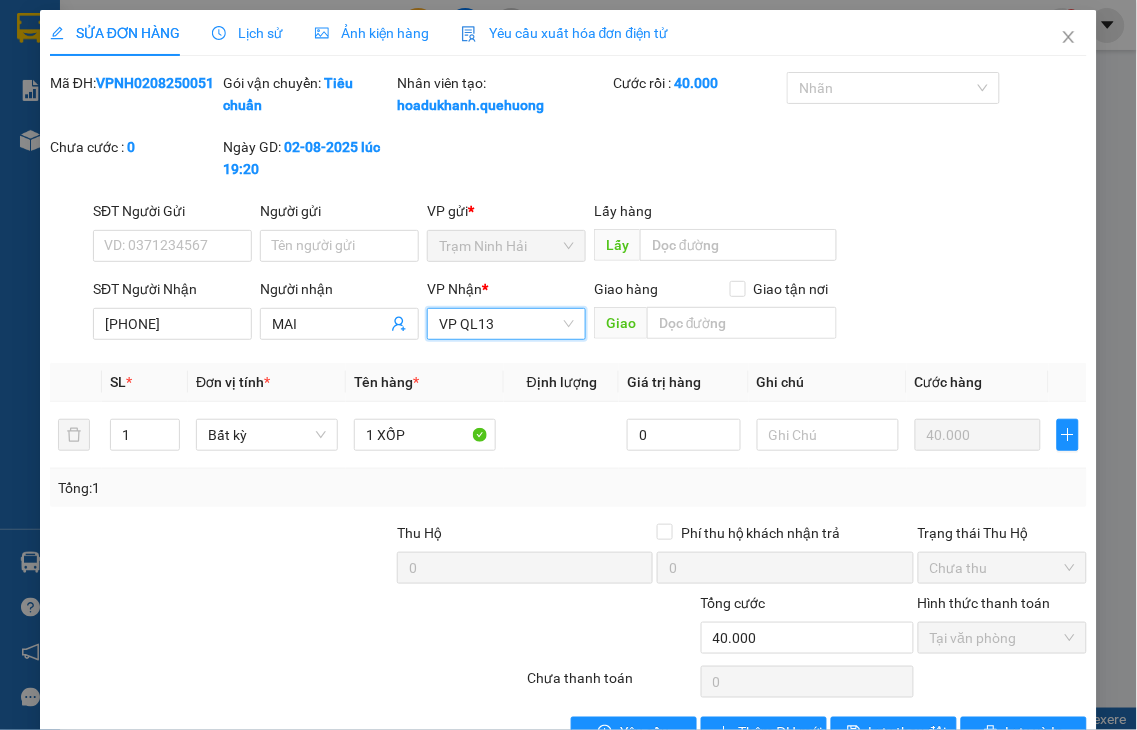 scroll, scrollTop: 57, scrollLeft: 0, axis: vertical 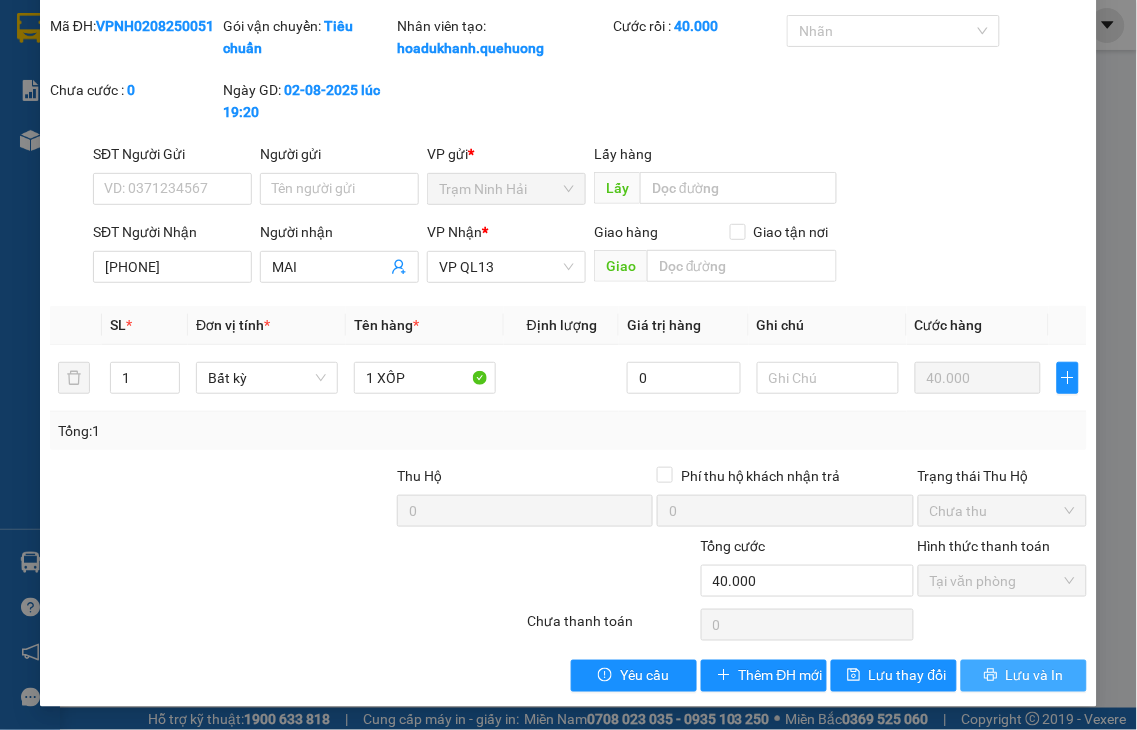 click on "Lưu và In" at bounding box center [1024, 676] 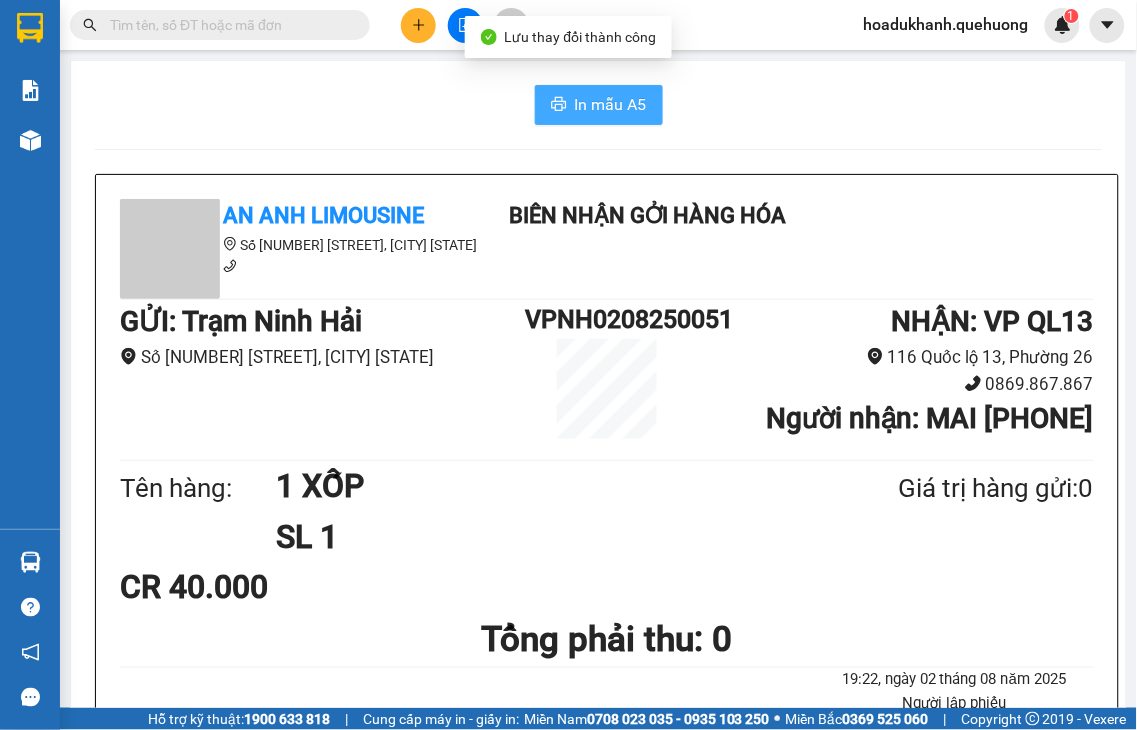 click on "In mẫu A5" at bounding box center (611, 104) 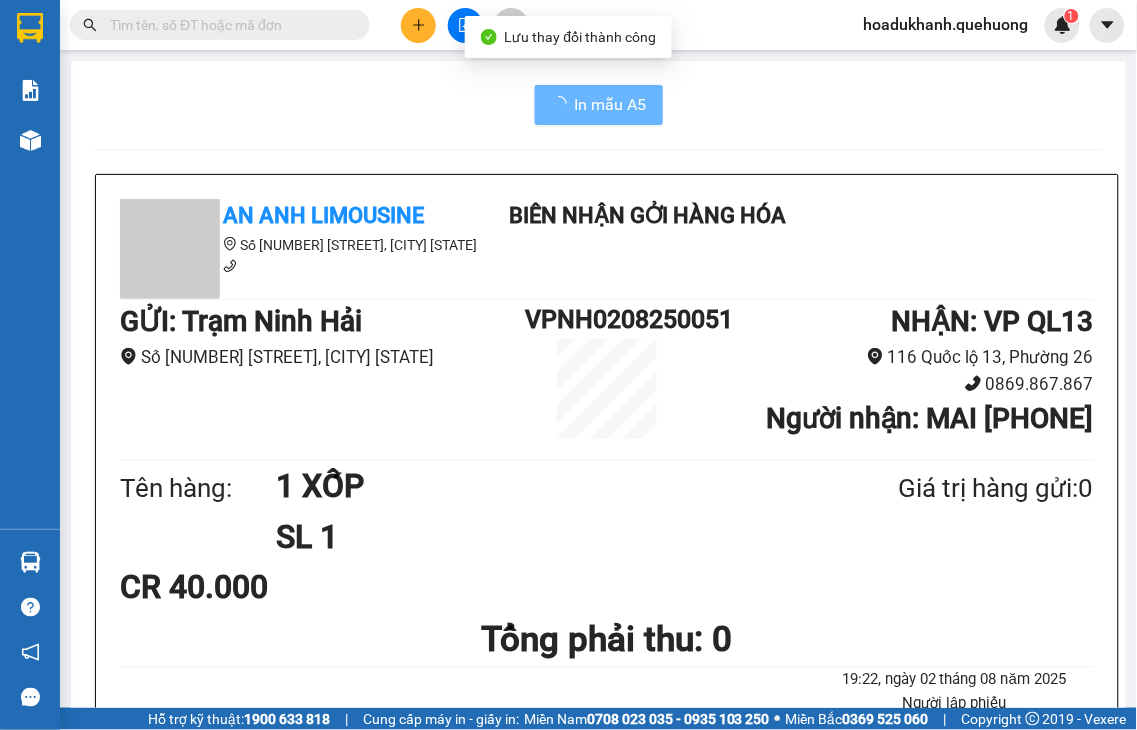 scroll, scrollTop: 0, scrollLeft: 0, axis: both 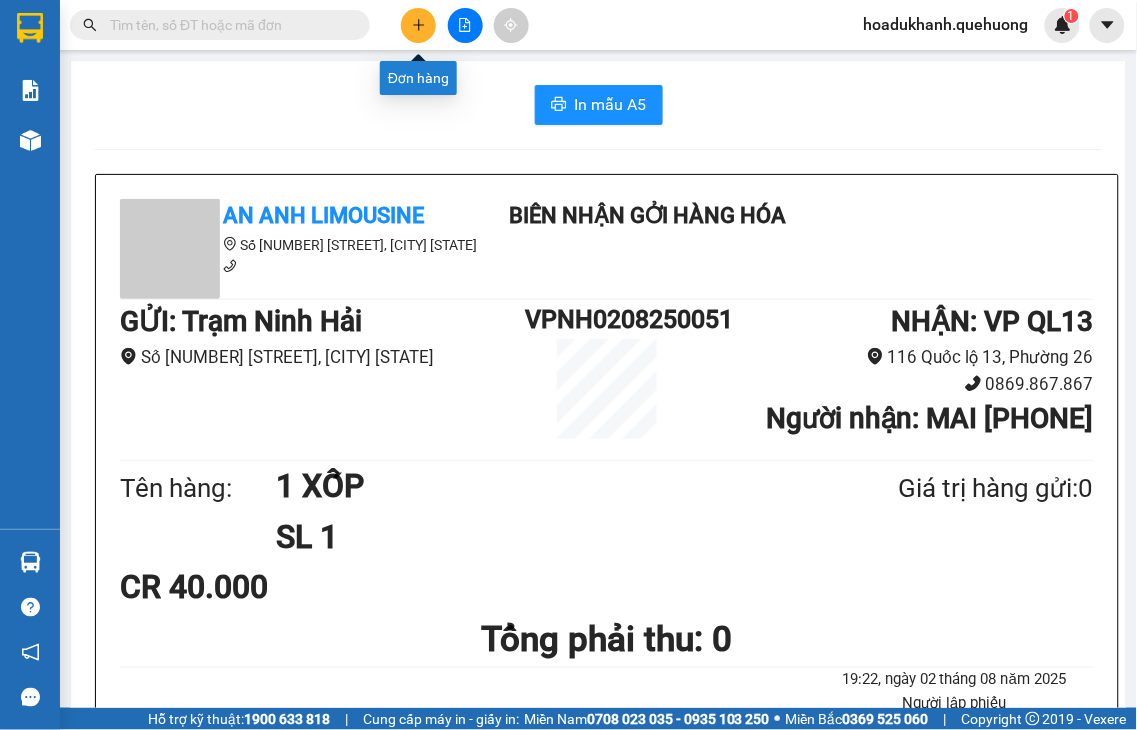 click 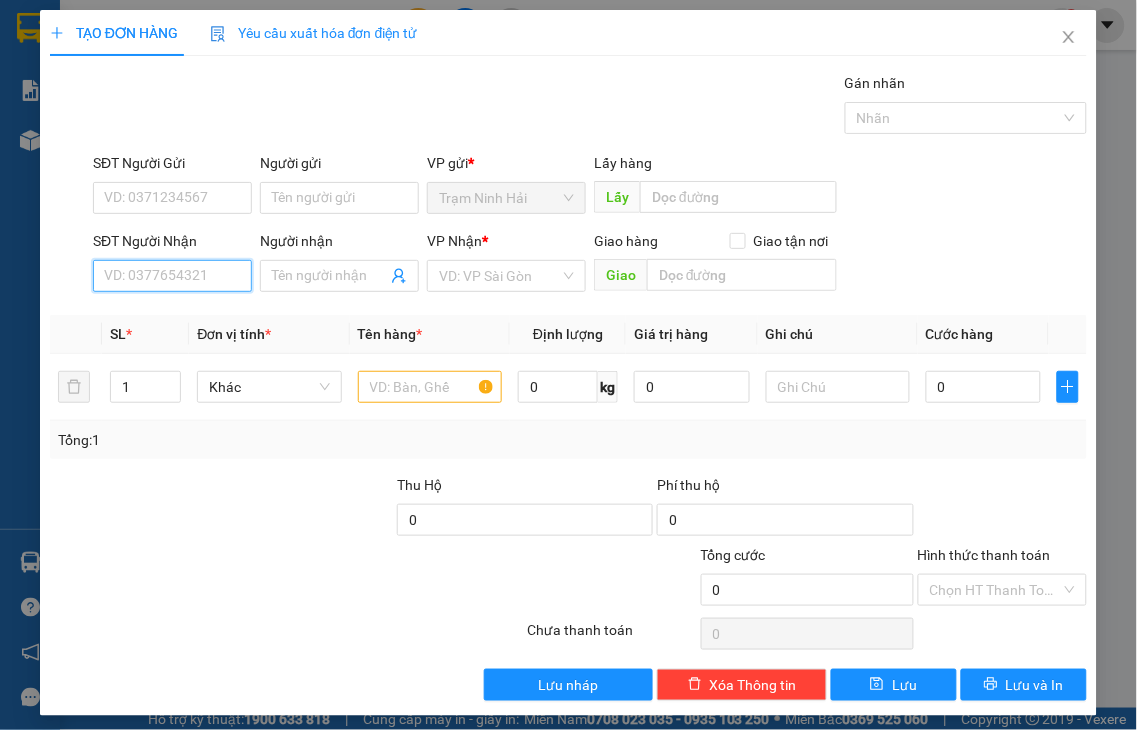 click on "SĐT Người Nhận" at bounding box center [172, 276] 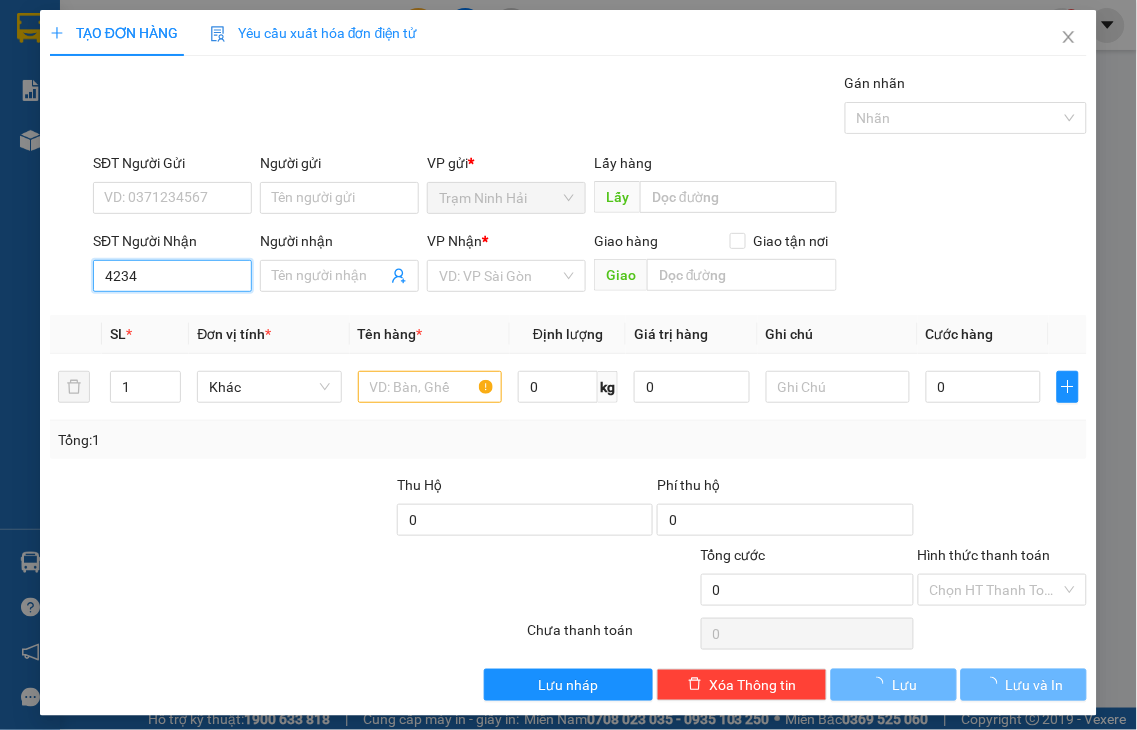 click on "4234" at bounding box center (172, 276) 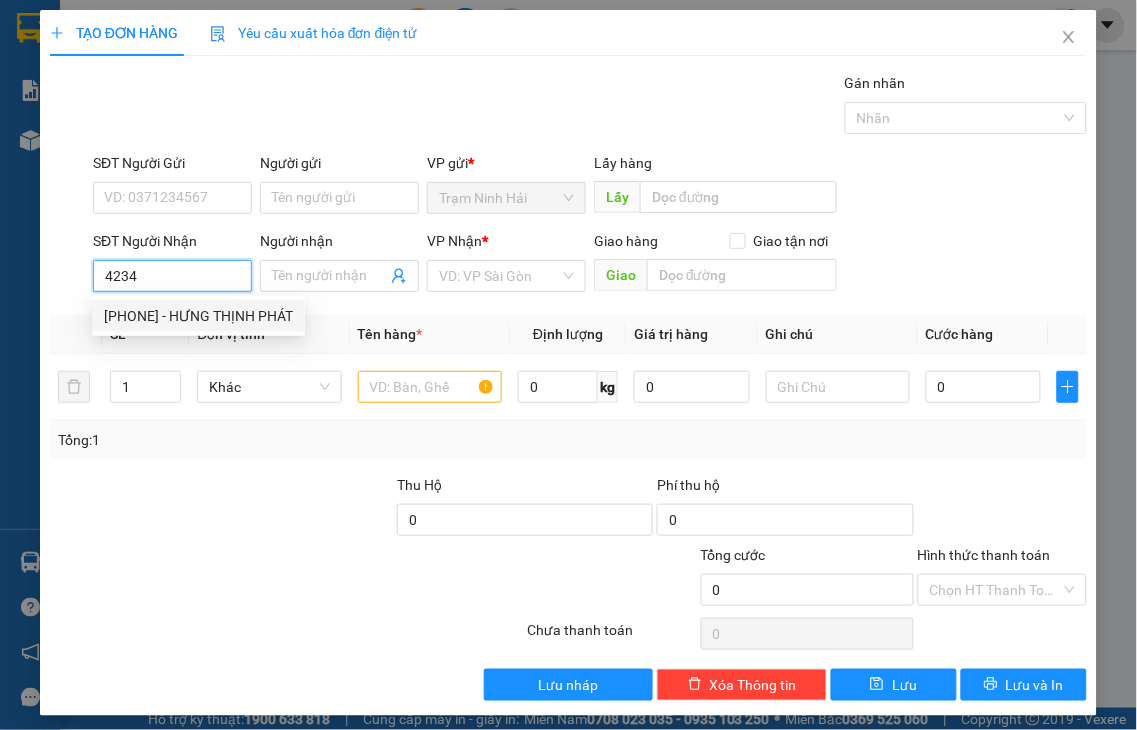 click on "[PHONE] - HƯNG THỊNH PHÁT" at bounding box center (198, 316) 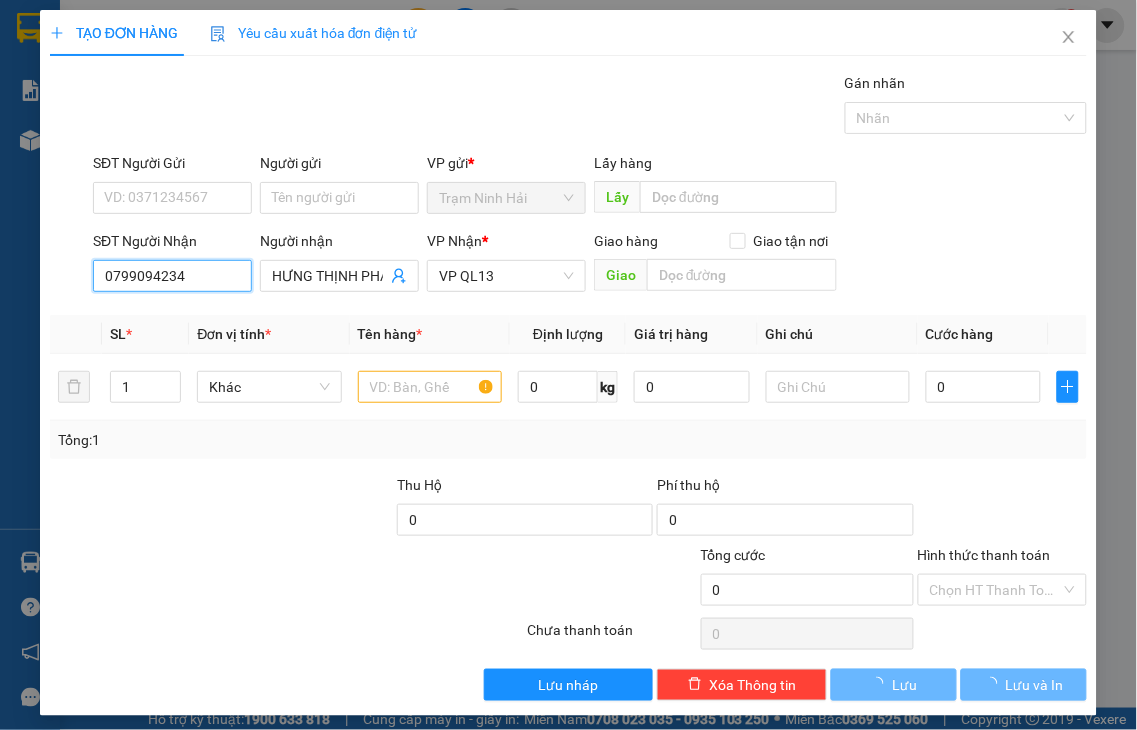 type on "20.000" 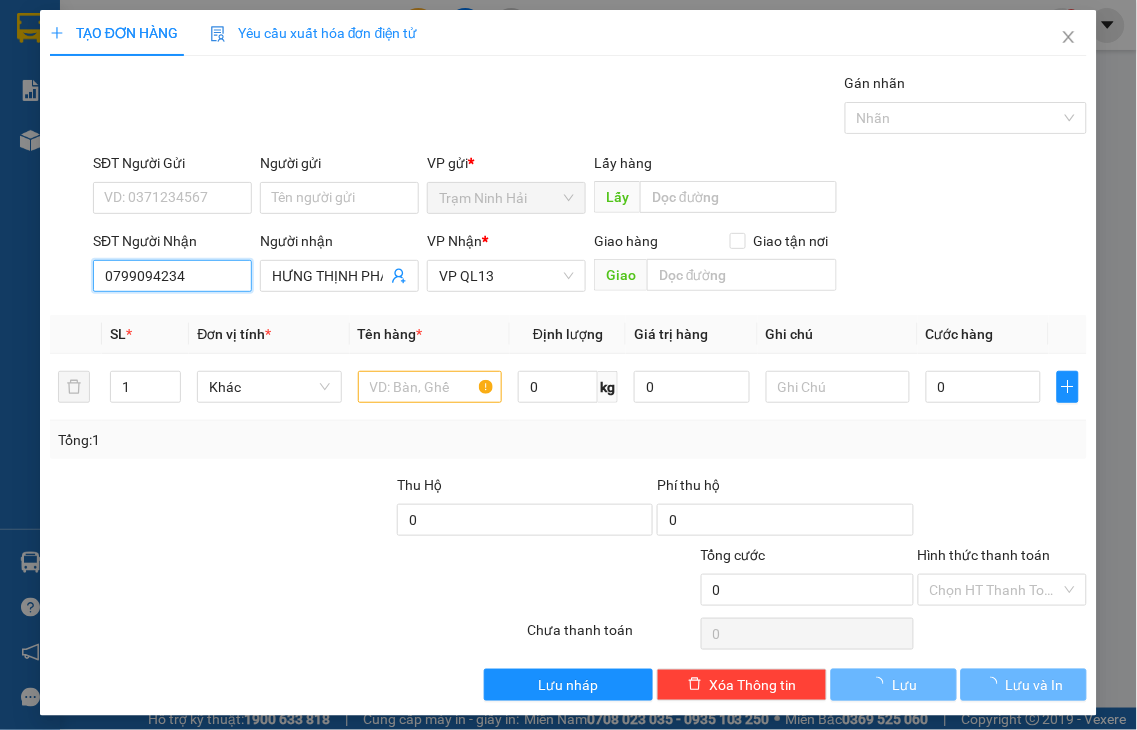 type on "20.000" 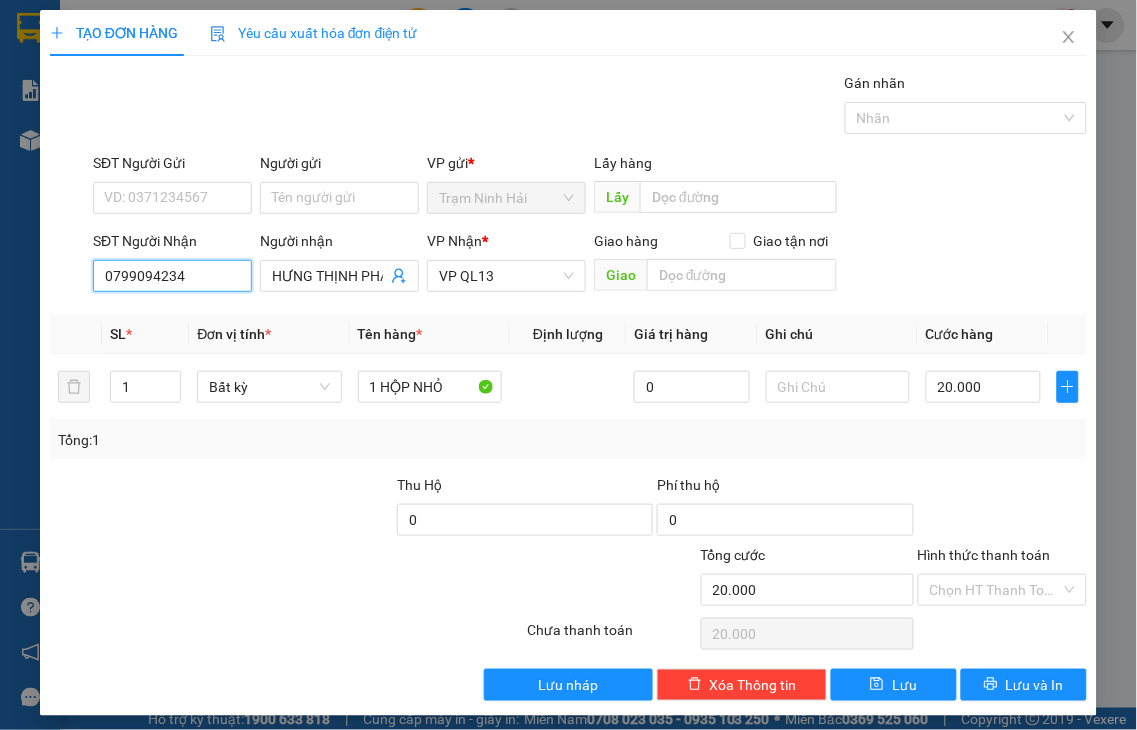 type on "0799094234" 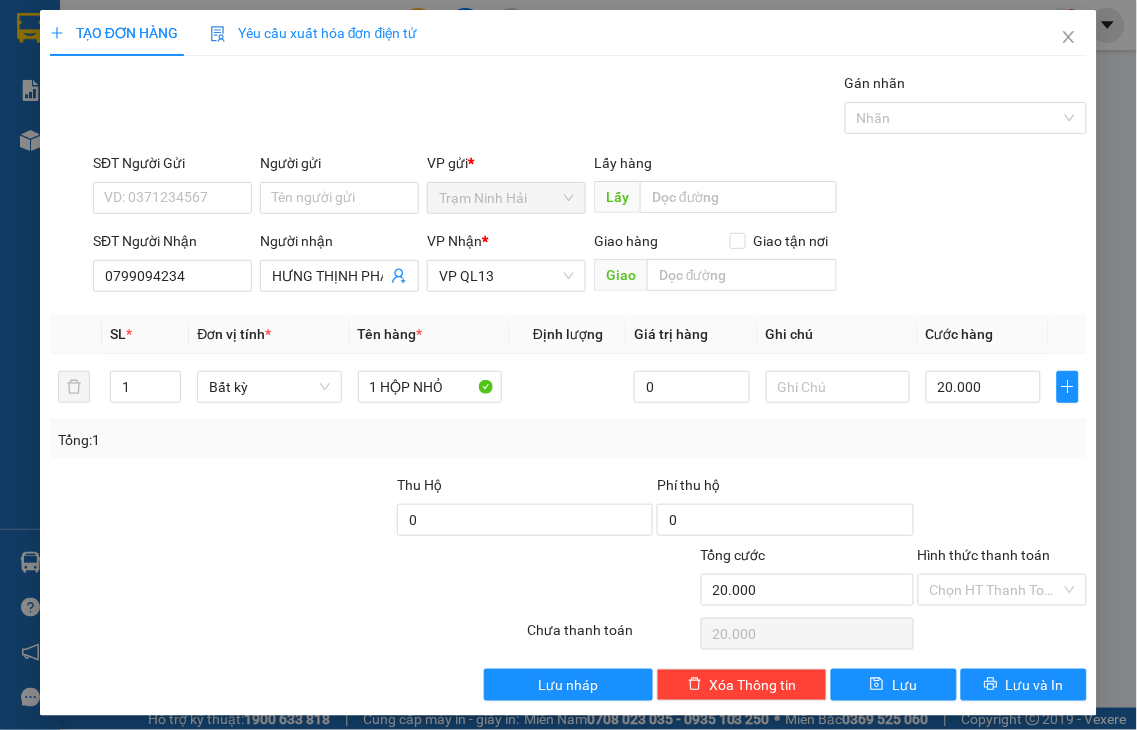click on "Hình thức thanh toán" at bounding box center [984, 555] 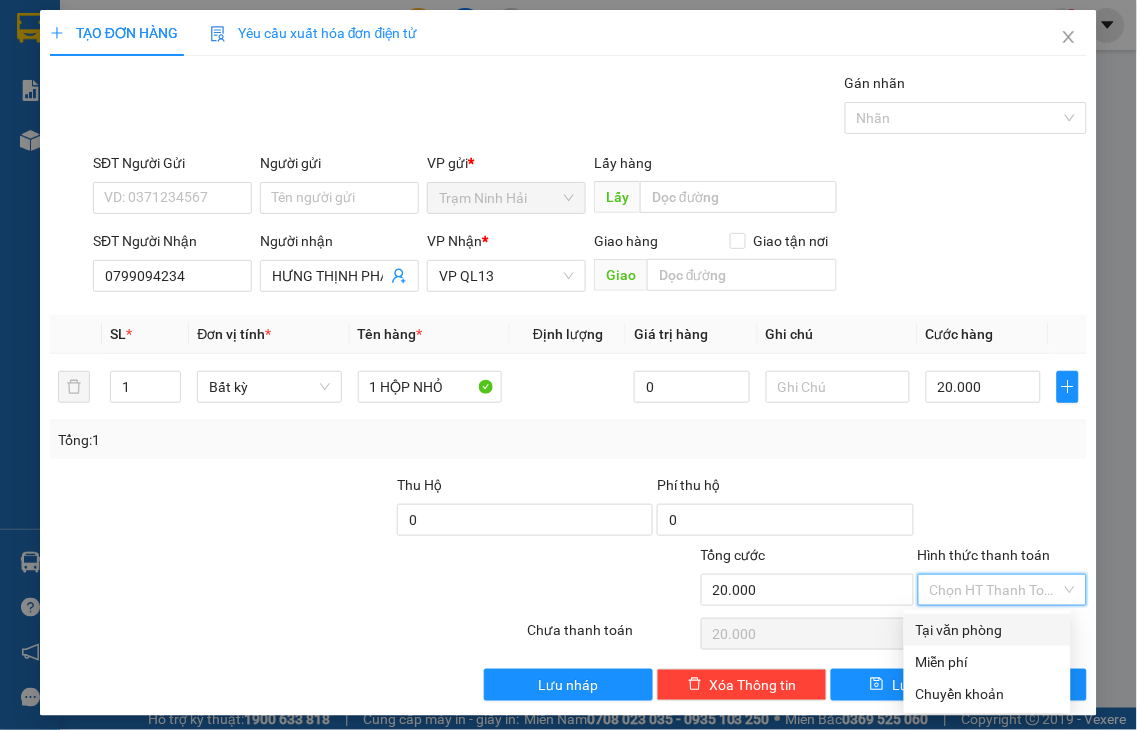 click on "Tại văn phòng" at bounding box center (987, 630) 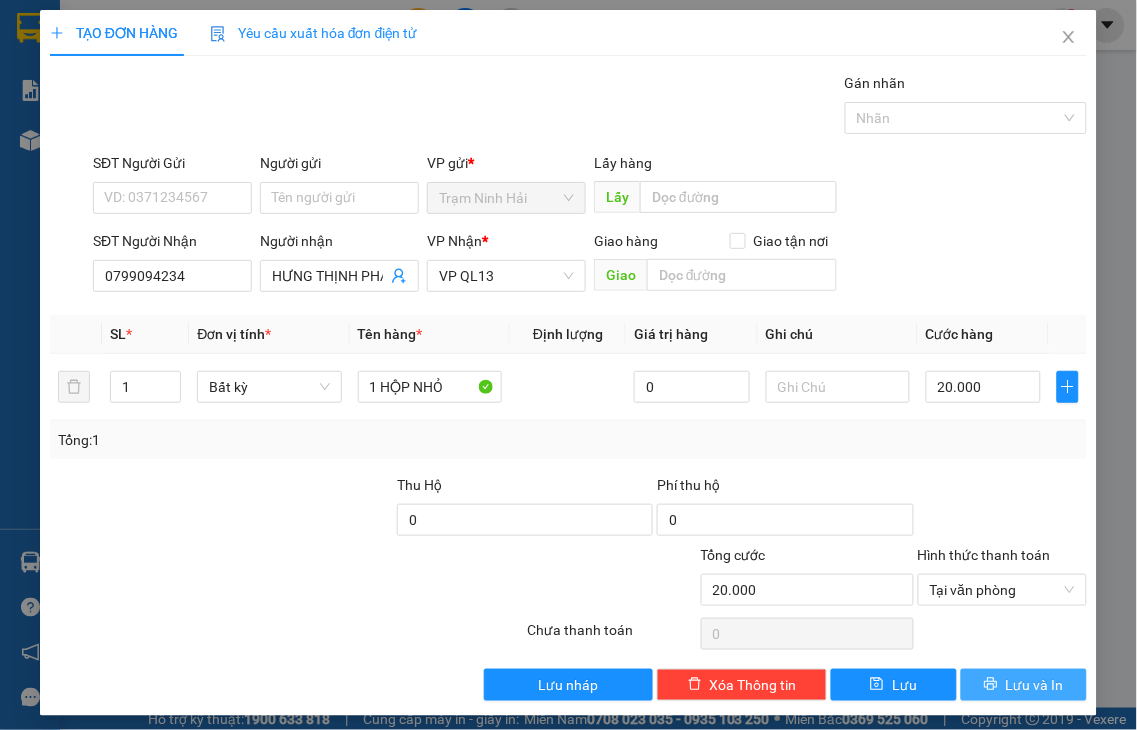click on "Lưu và In" at bounding box center [1035, 685] 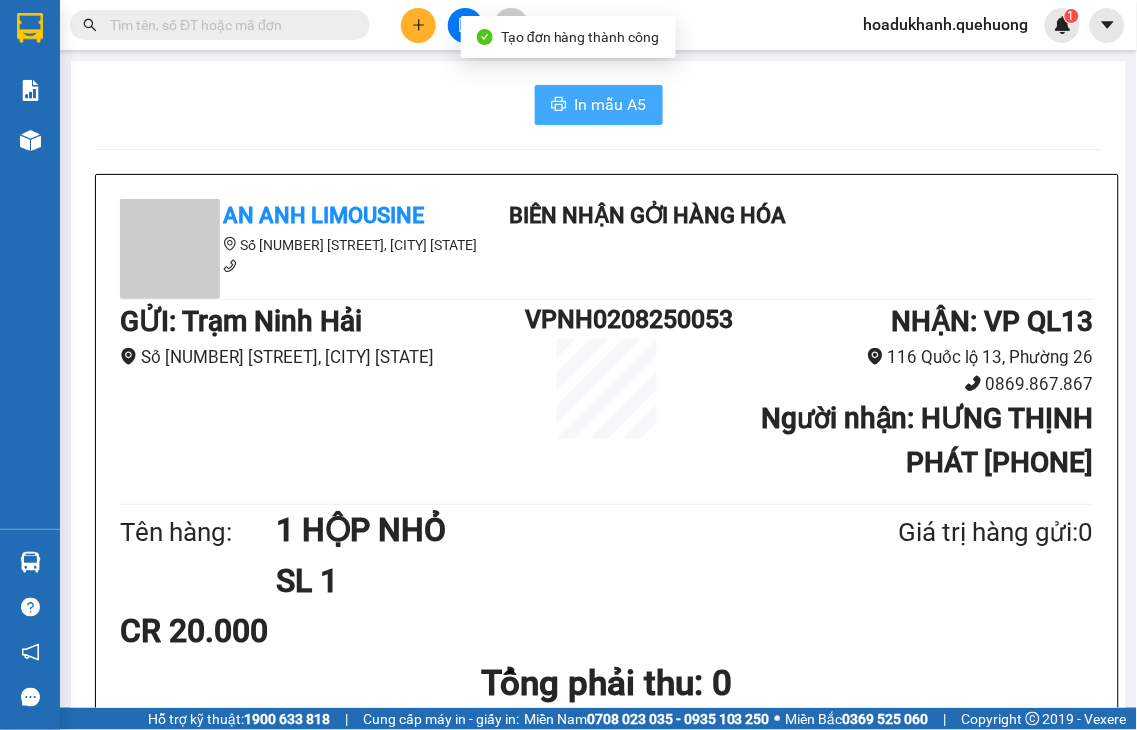 click on "In mẫu A5" at bounding box center [599, 105] 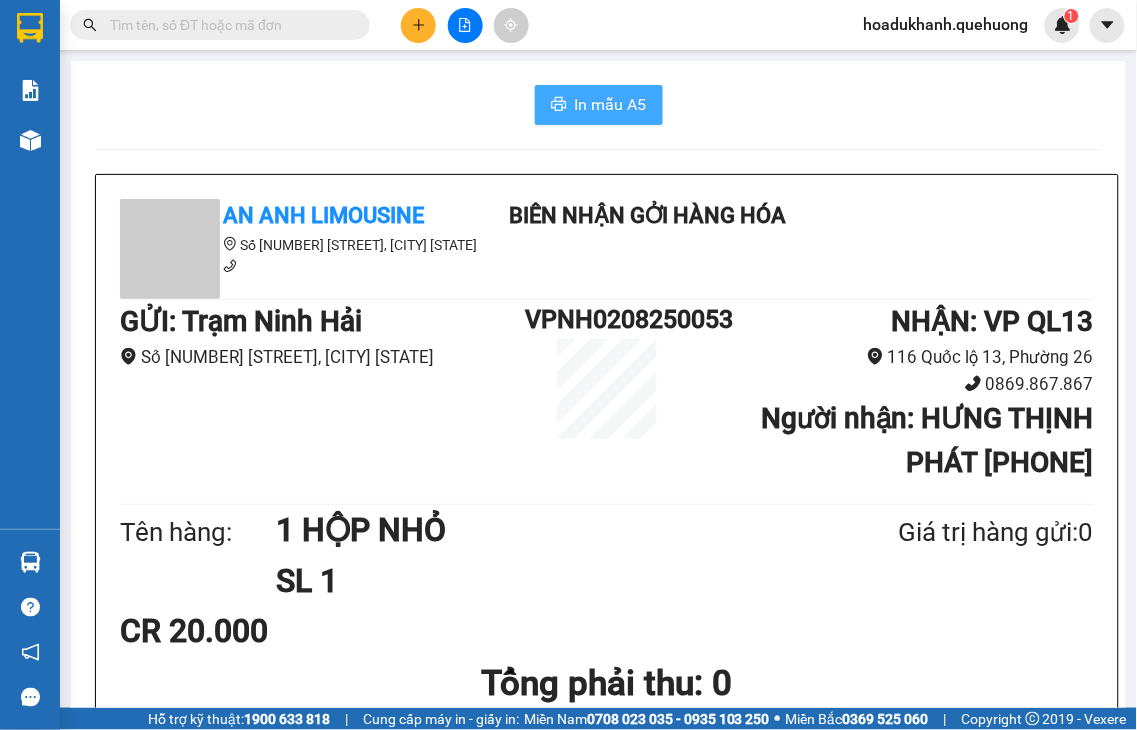 scroll, scrollTop: 0, scrollLeft: 0, axis: both 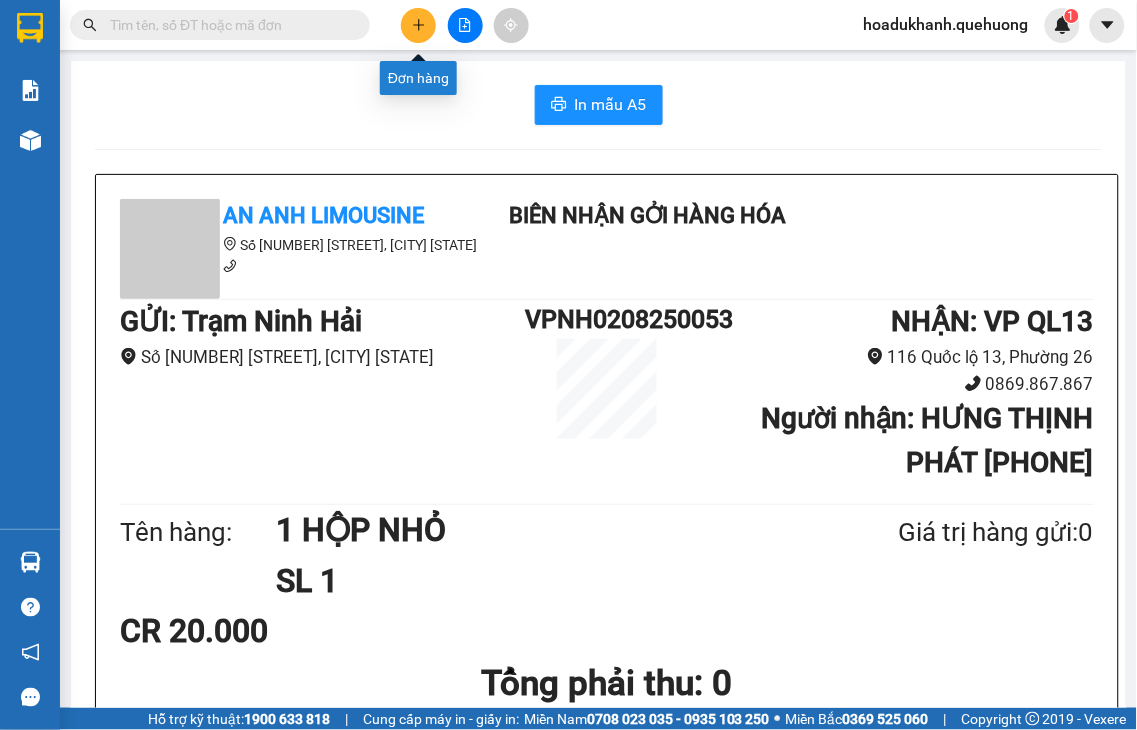 click 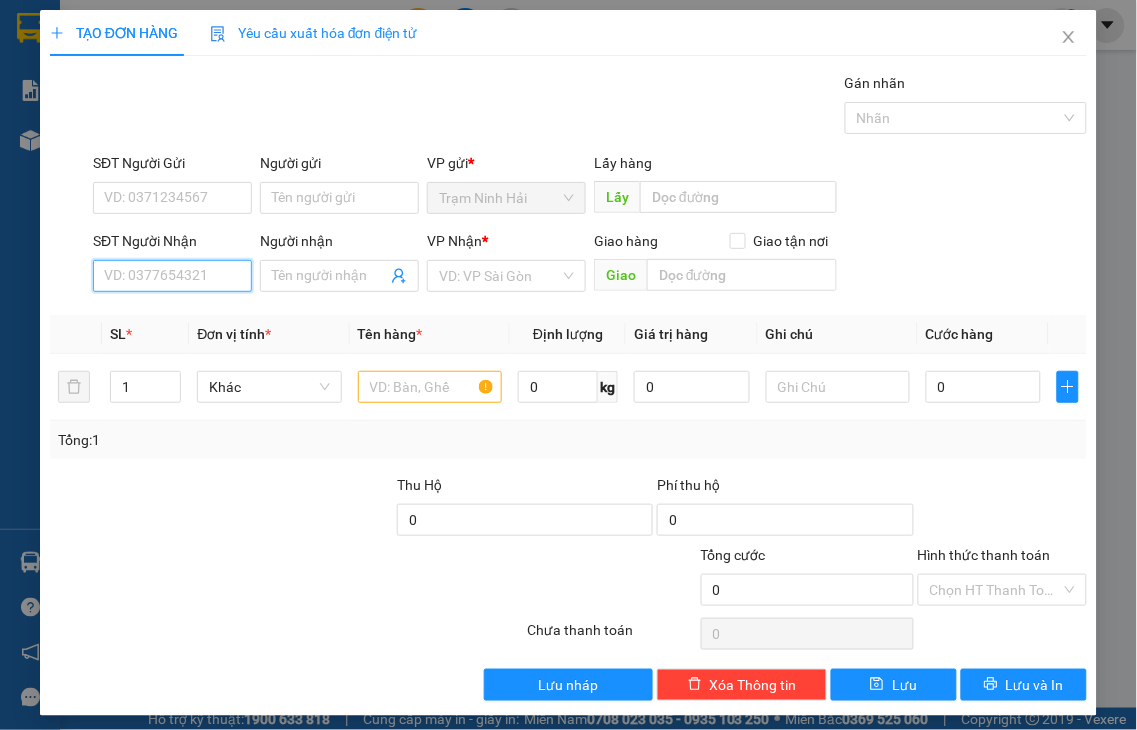 click on "SĐT Người Nhận" at bounding box center (172, 276) 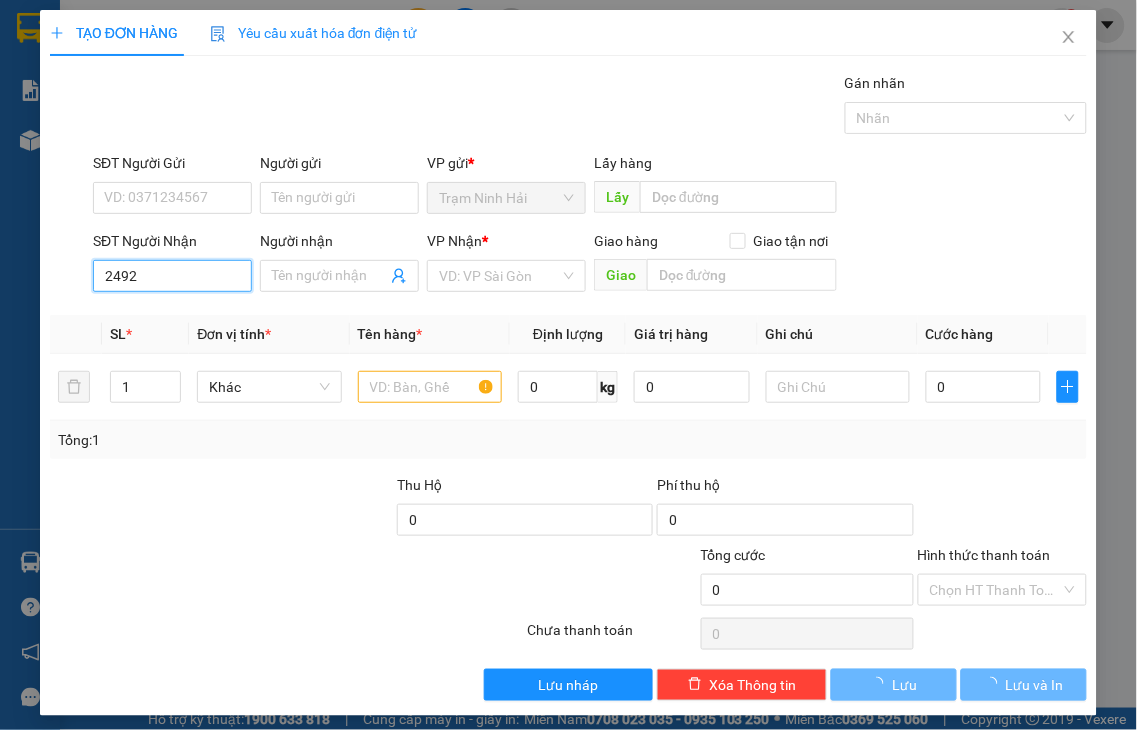 click on "2492" at bounding box center [172, 276] 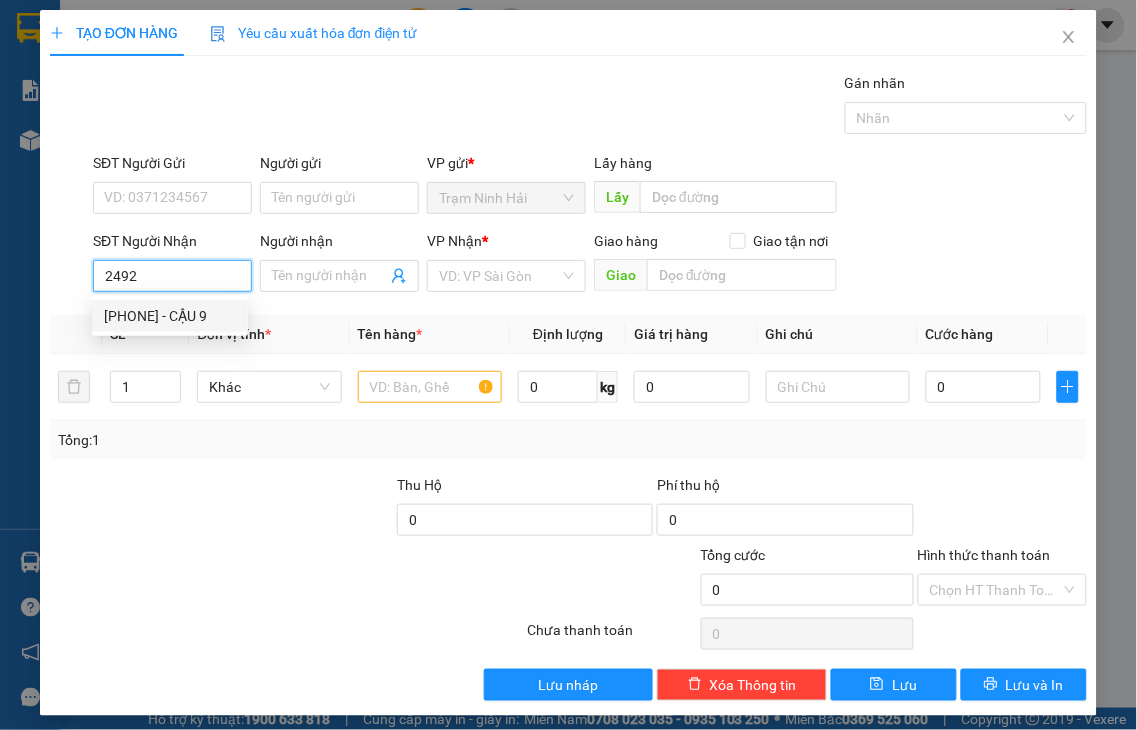drag, startPoint x: 158, startPoint y: 276, endPoint x: 0, endPoint y: 278, distance: 158.01266 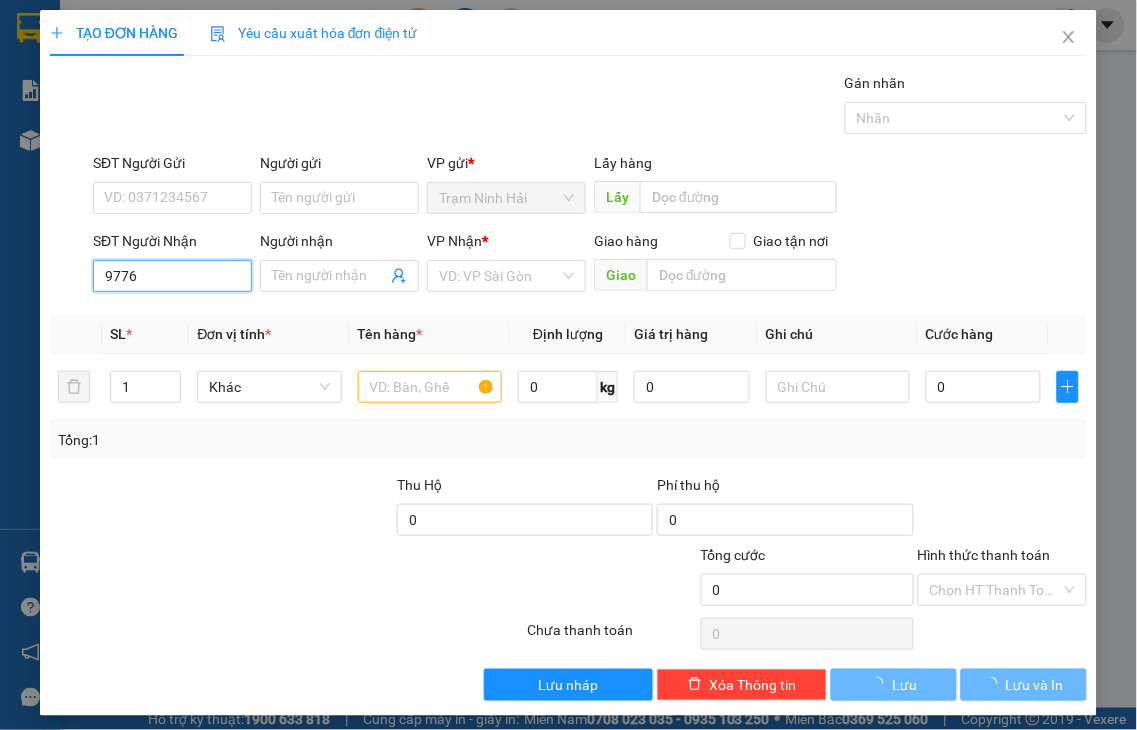 click on "9776" at bounding box center (172, 276) 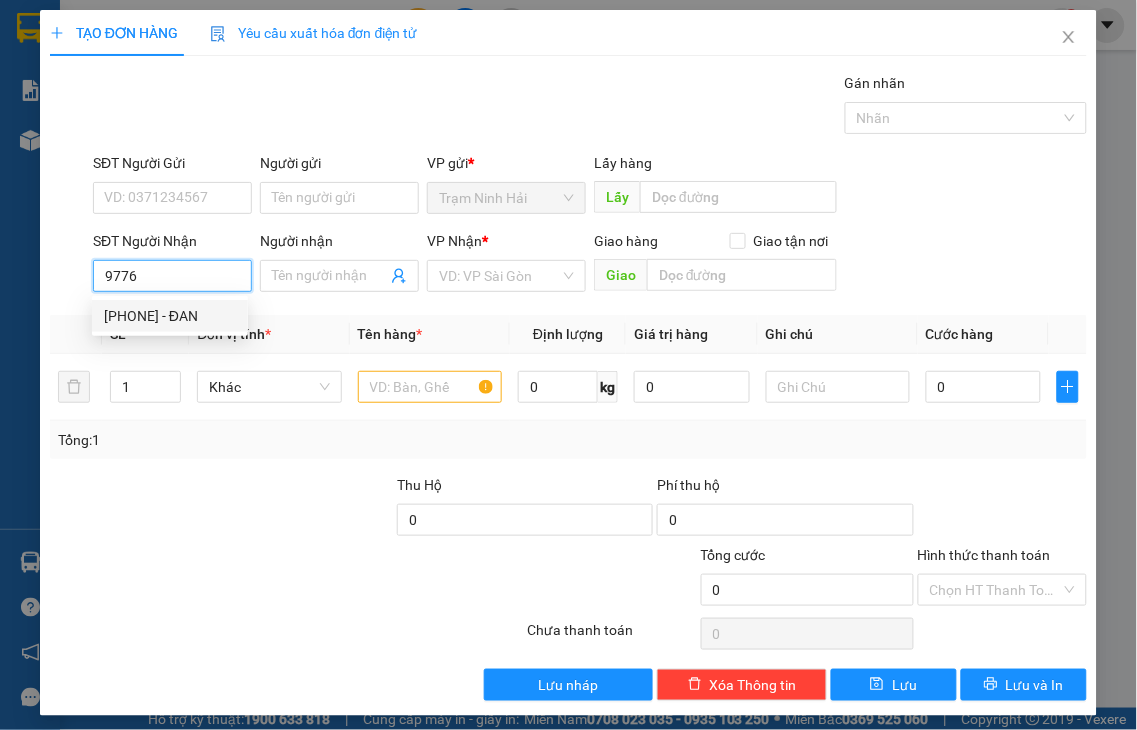 click on "[PHONE] - ĐAN" at bounding box center (170, 316) 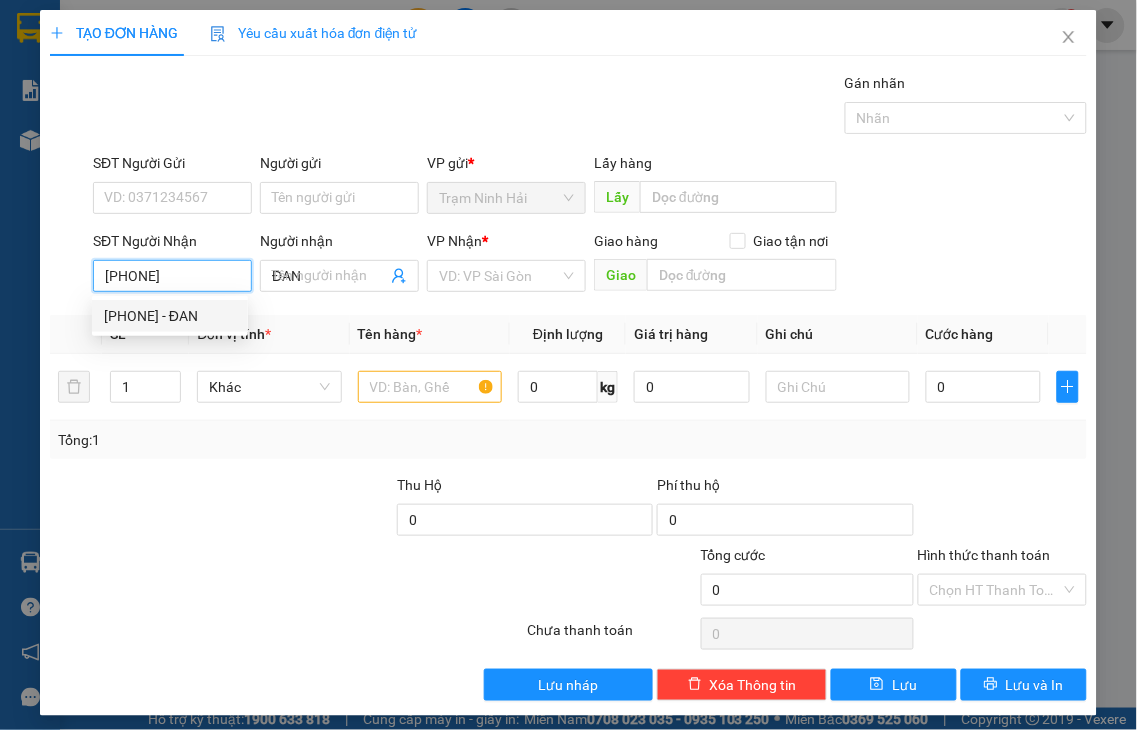 type on "40.000" 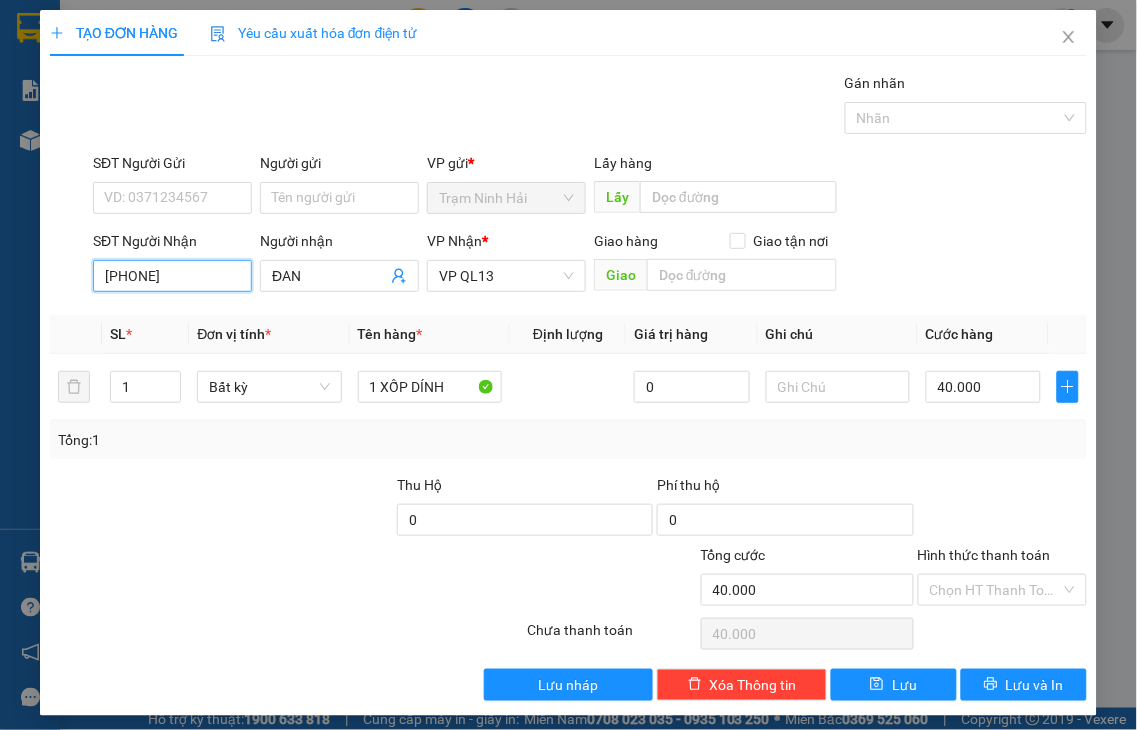 drag, startPoint x: 194, startPoint y: 272, endPoint x: 0, endPoint y: 298, distance: 195.73451 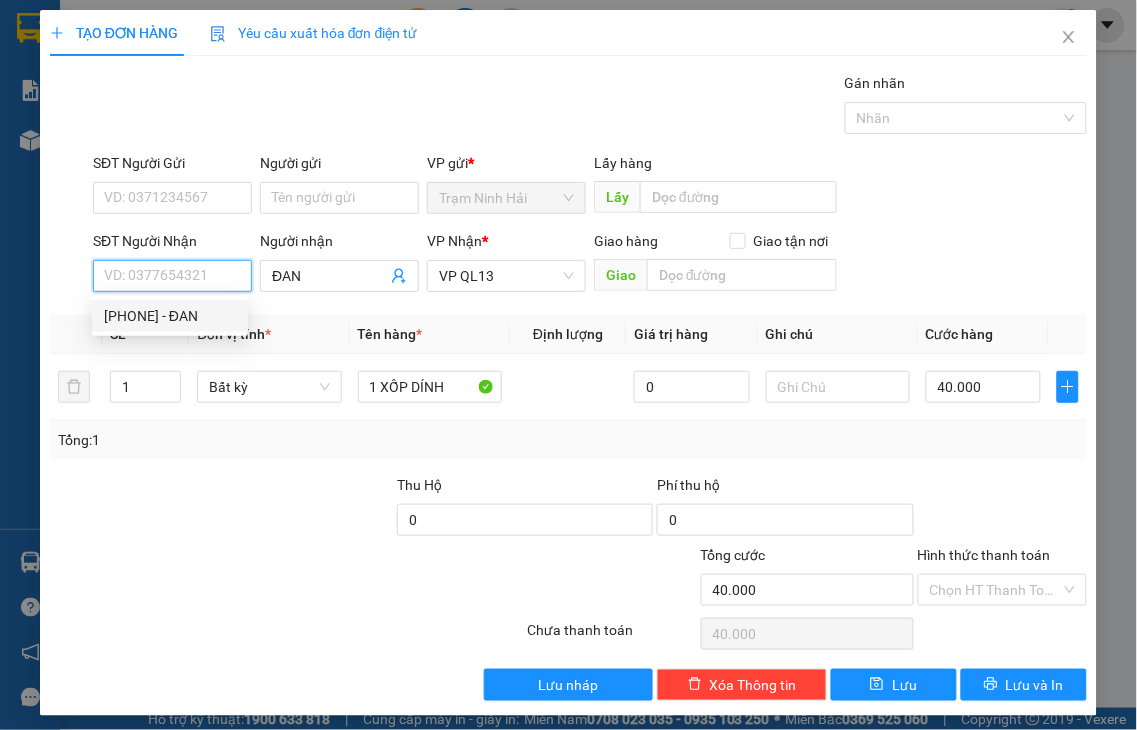 click on "SĐT Người Nhận" at bounding box center [172, 276] 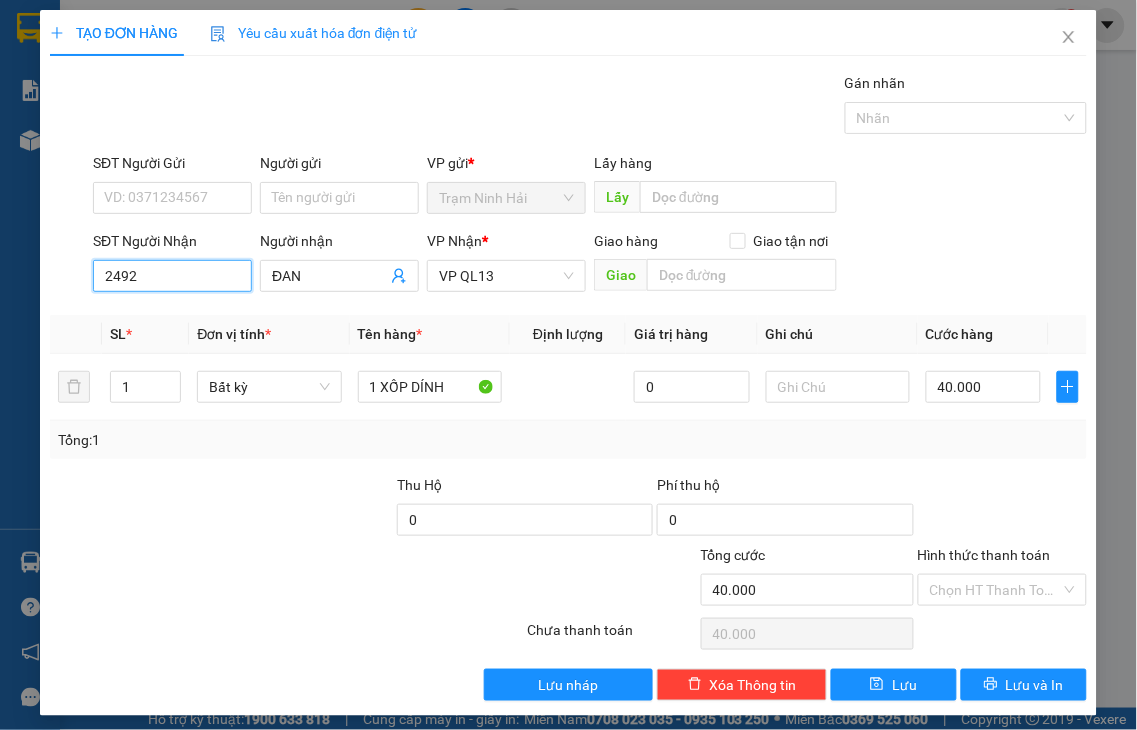 click on "2492" at bounding box center (172, 276) 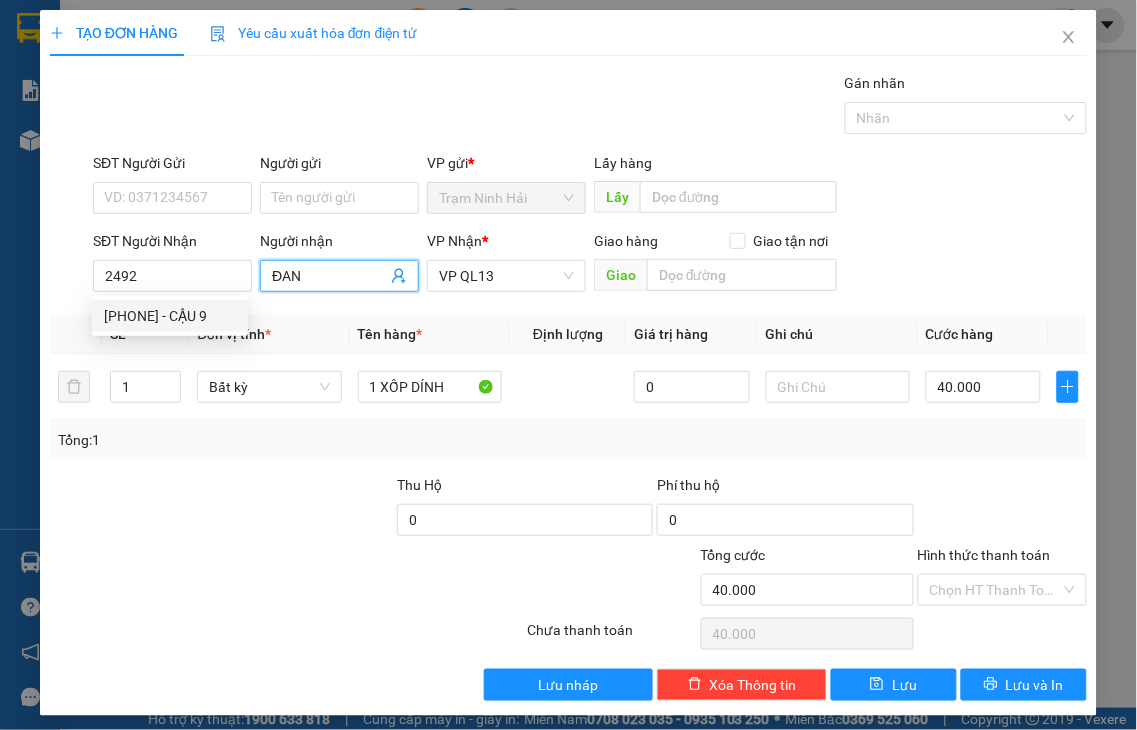 drag, startPoint x: 331, startPoint y: 266, endPoint x: 256, endPoint y: 278, distance: 75.95393 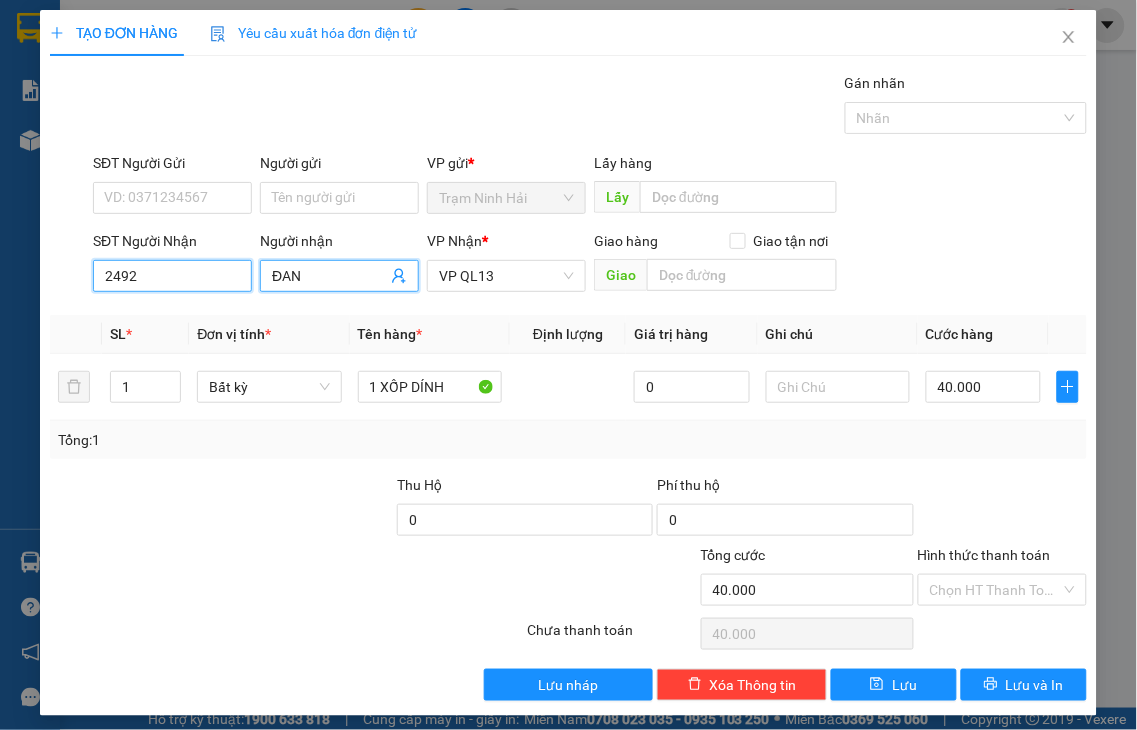 click on "2492" at bounding box center [172, 276] 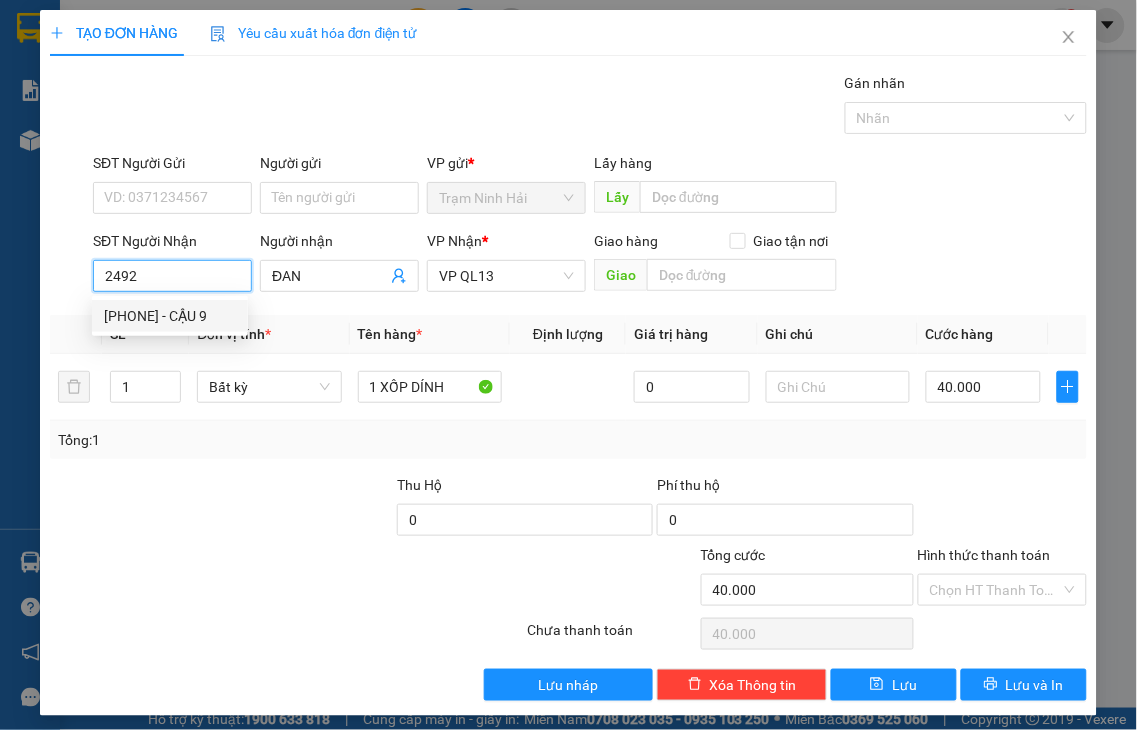 click on "[PHONE] - CẬU 9" at bounding box center (170, 316) 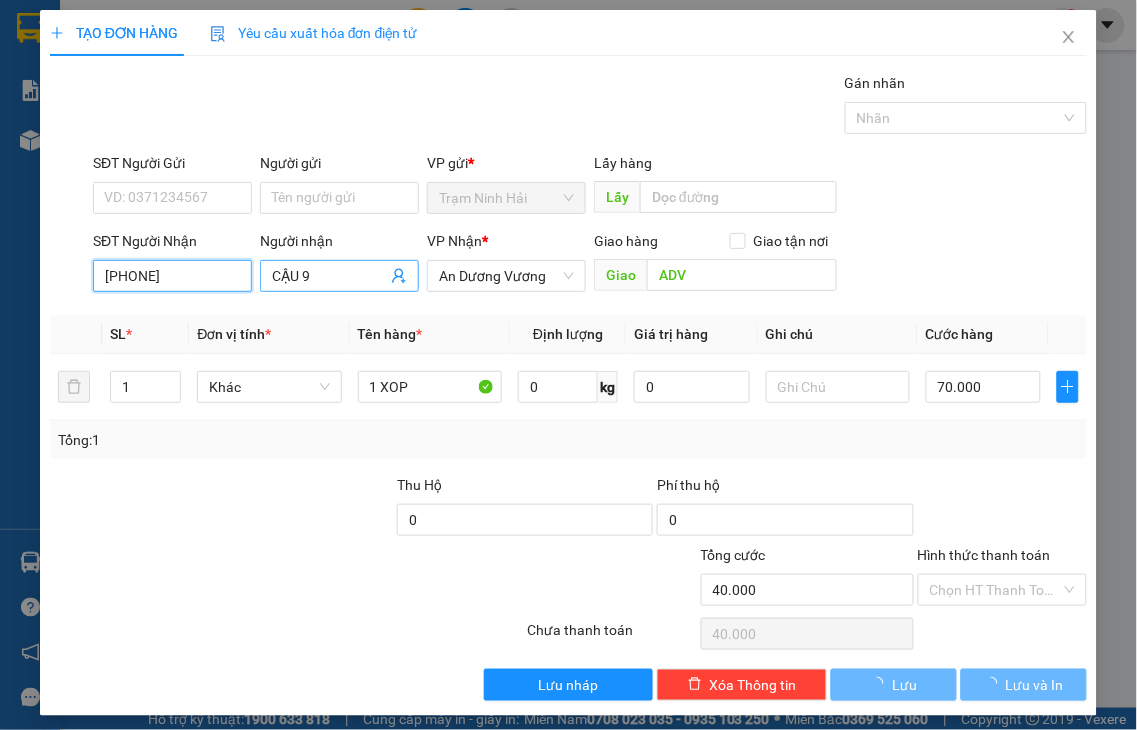 type on "70.000" 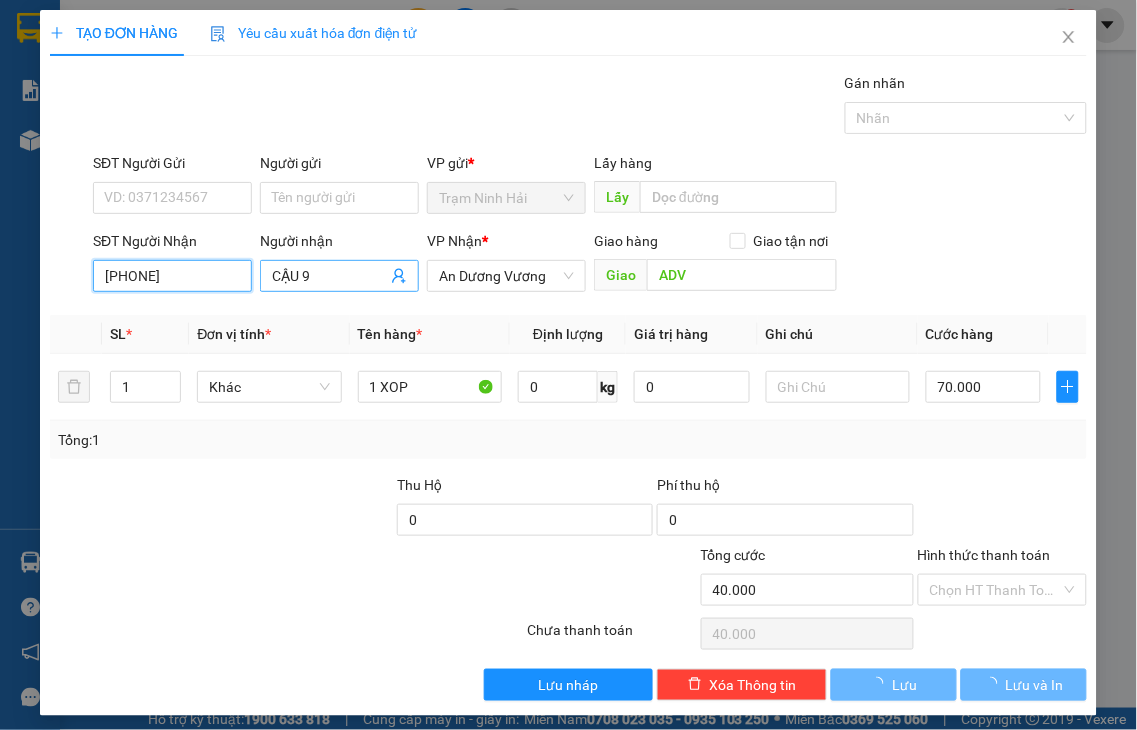 type on "70.000" 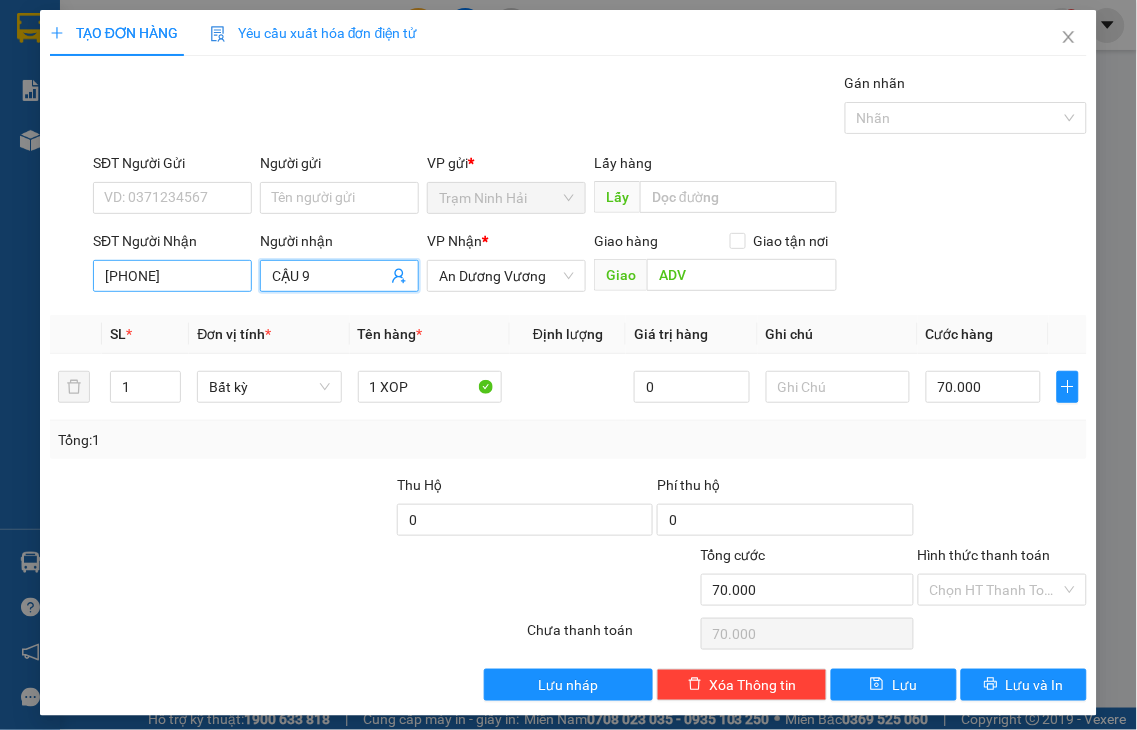 drag, startPoint x: 321, startPoint y: 271, endPoint x: 223, endPoint y: 276, distance: 98.12747 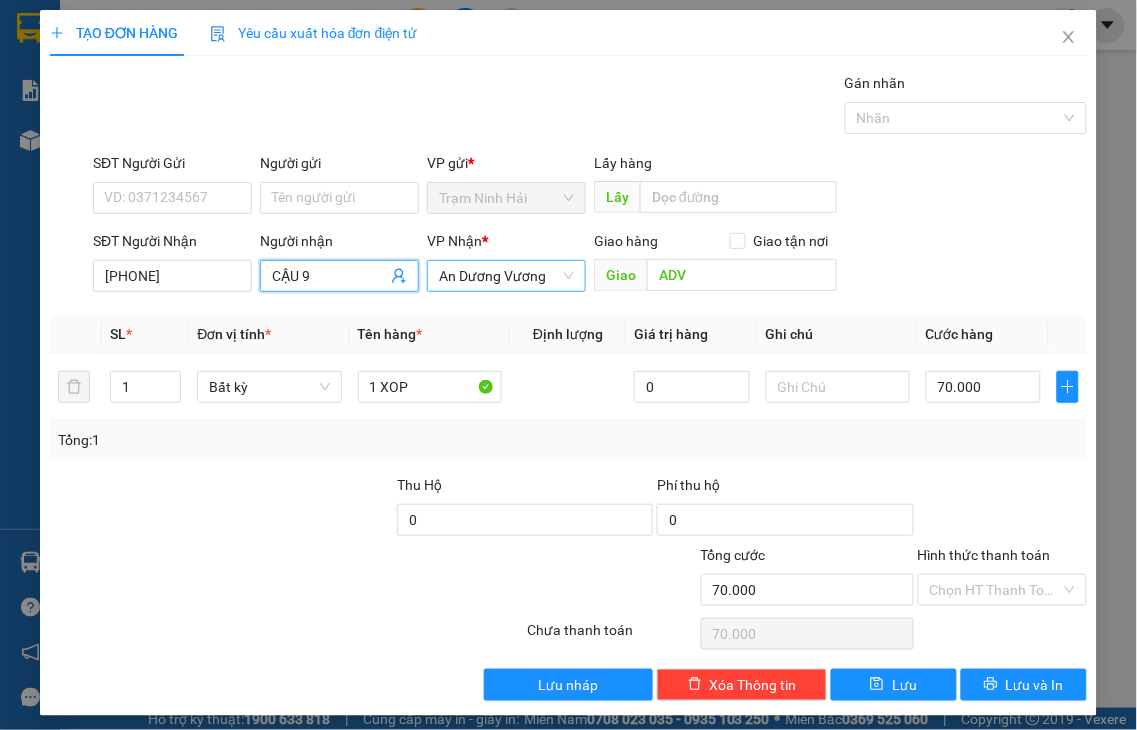 type on "t" 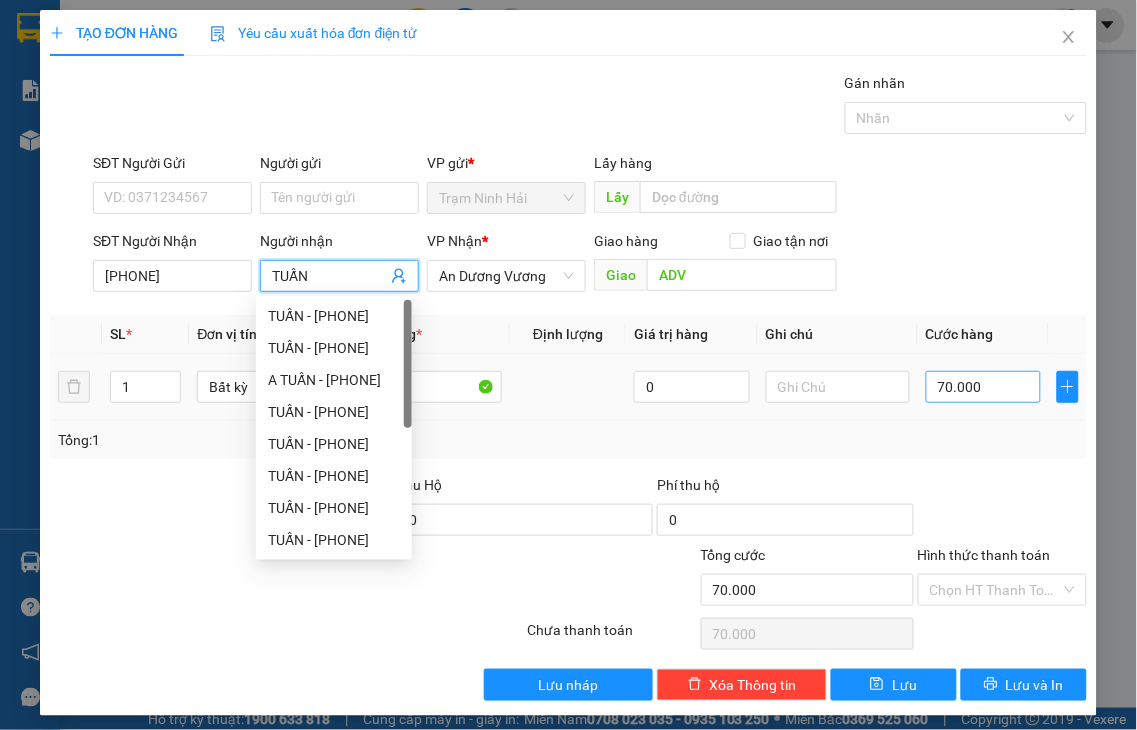 type on "TUẤN" 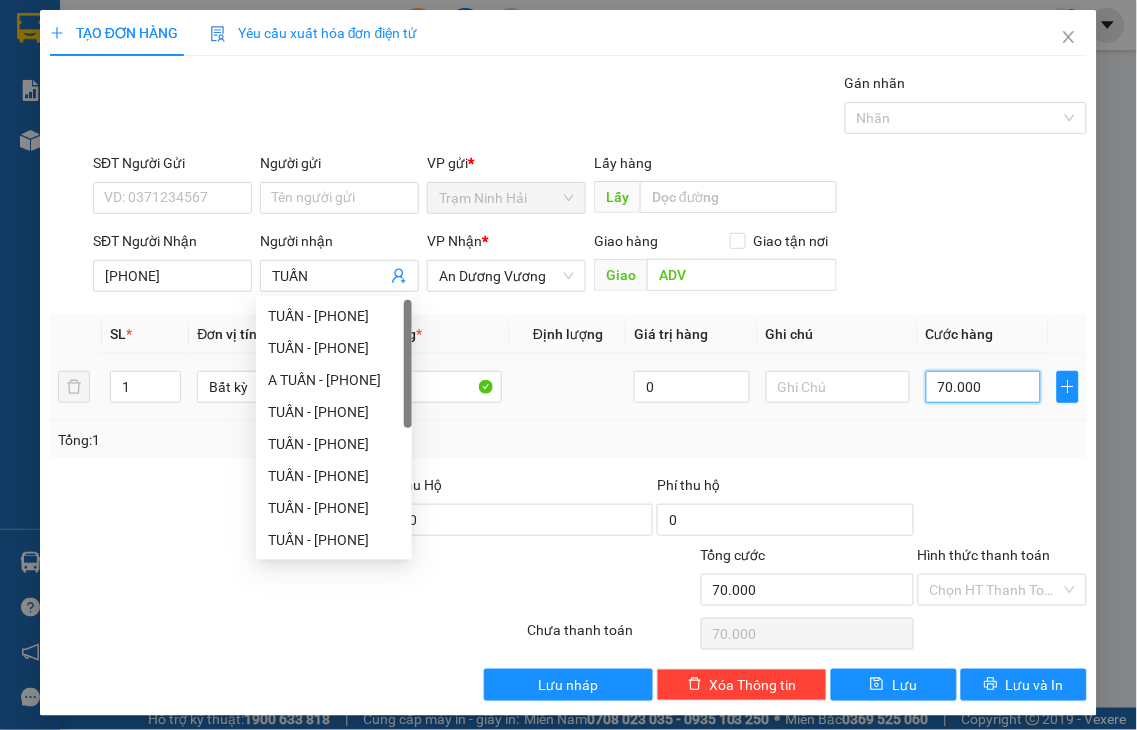click on "70.000" at bounding box center [983, 387] 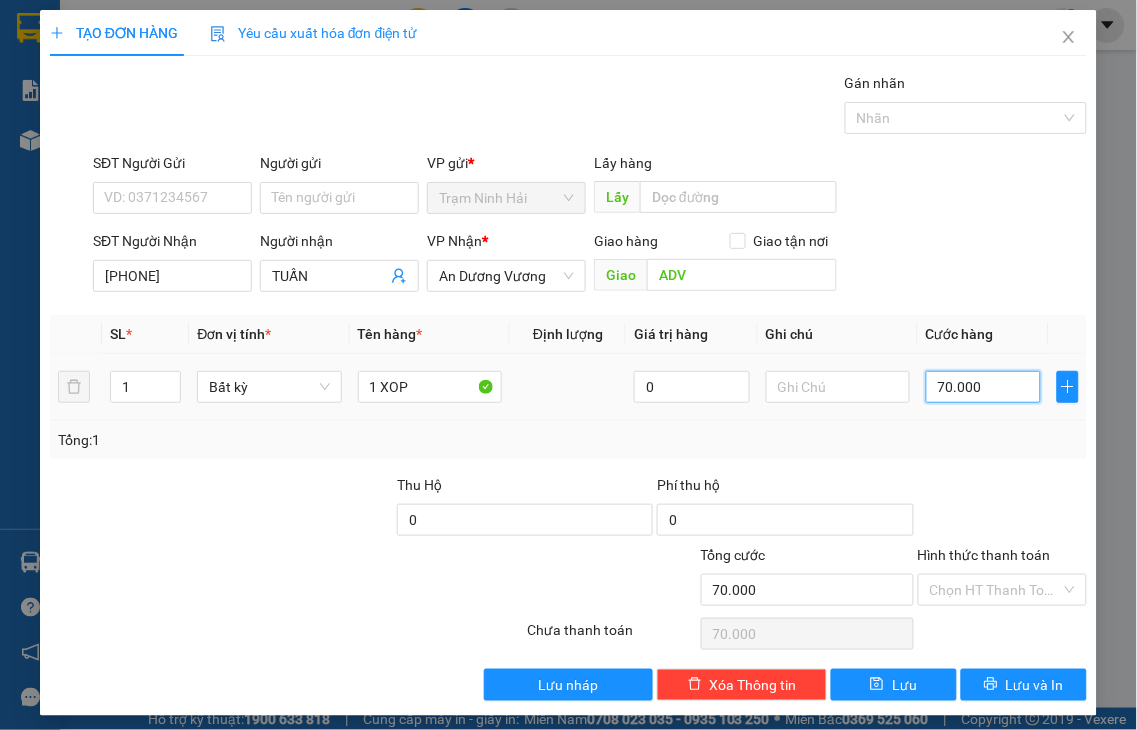 type on "5" 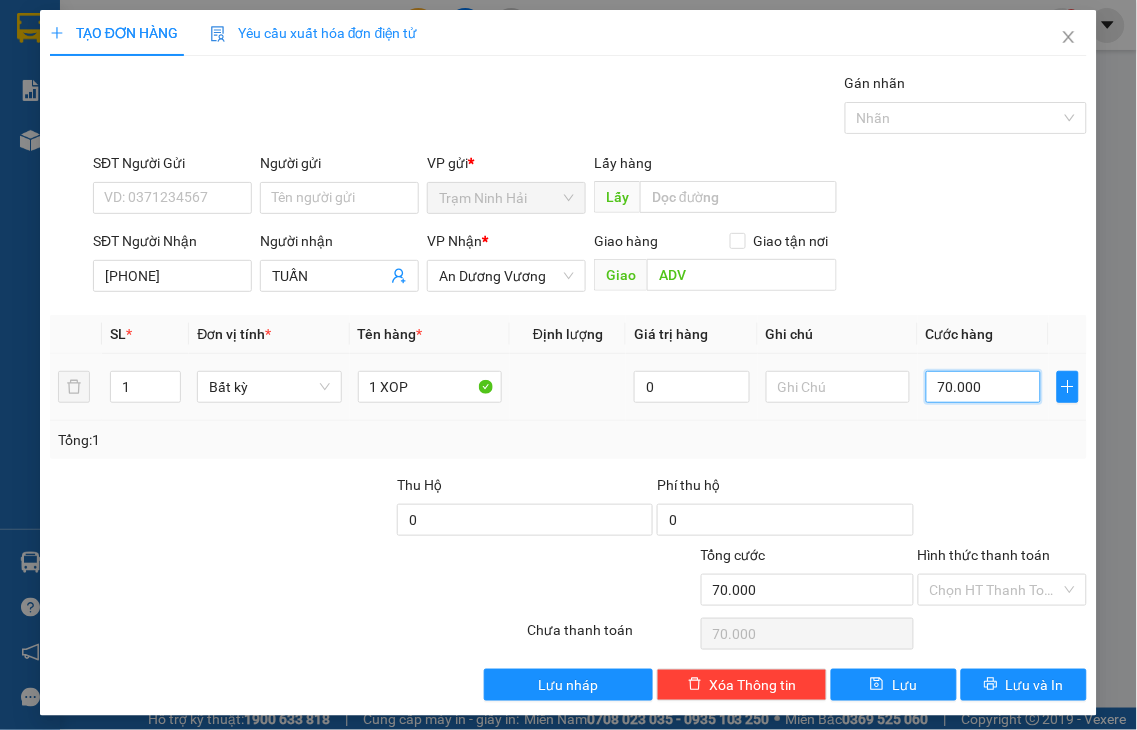 type on "5" 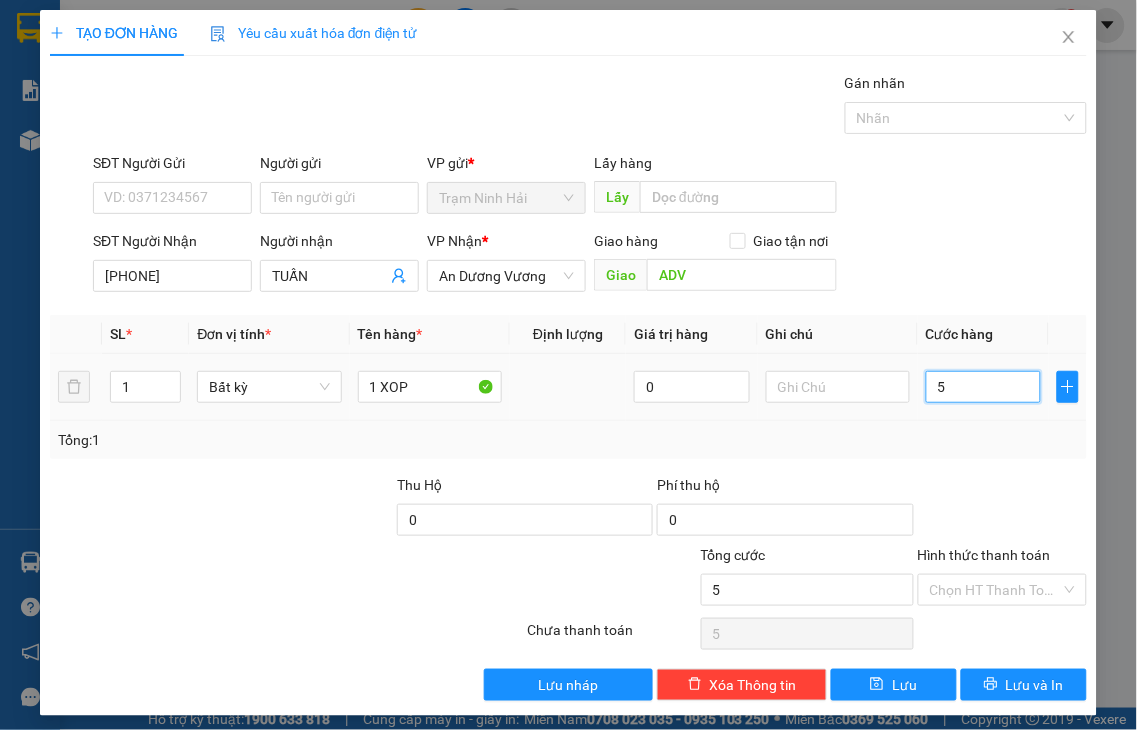 type on "50" 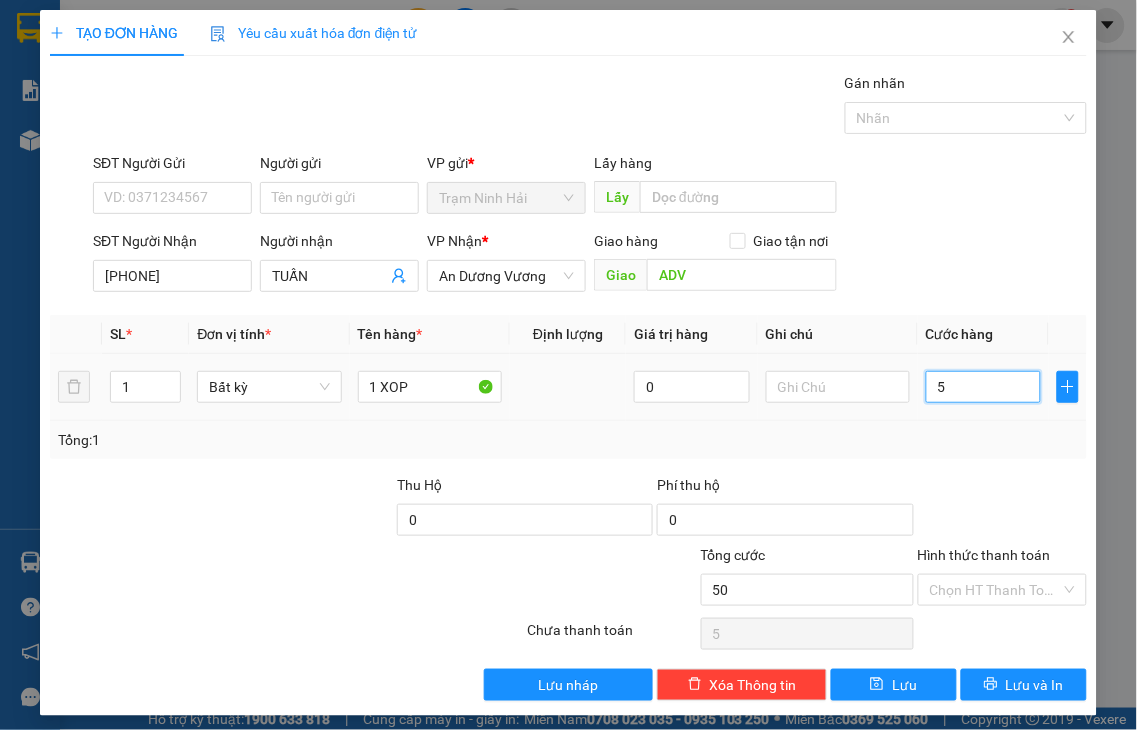 type on "50" 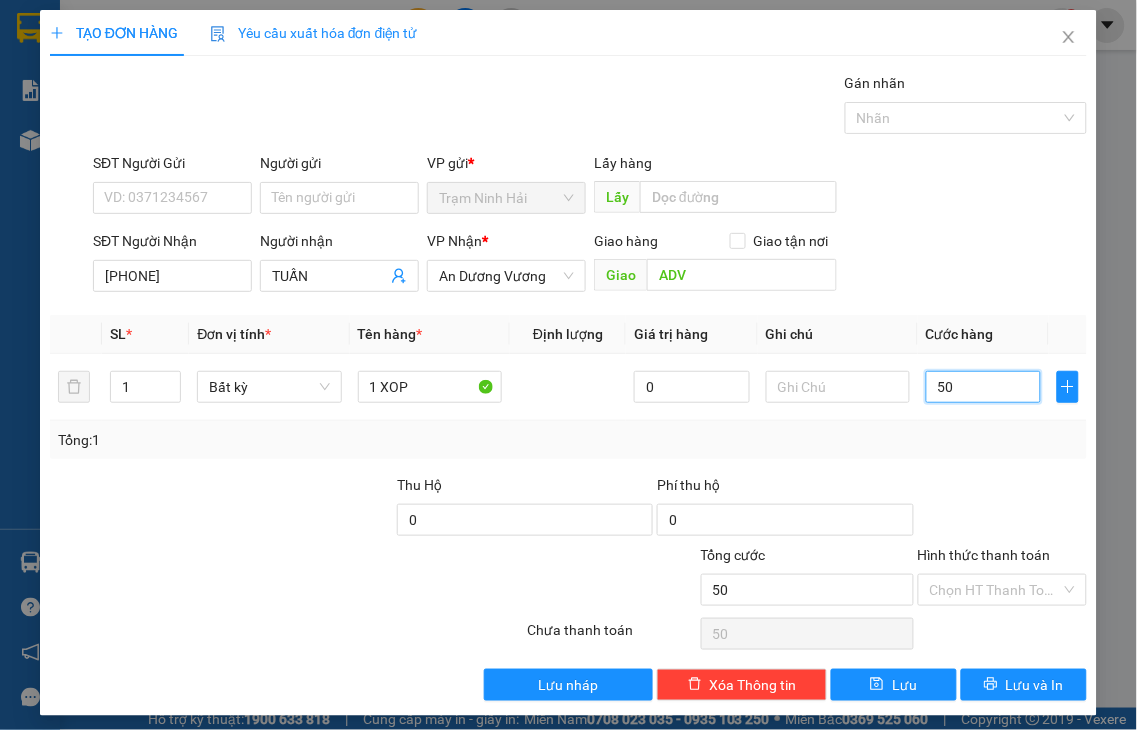 type on "50" 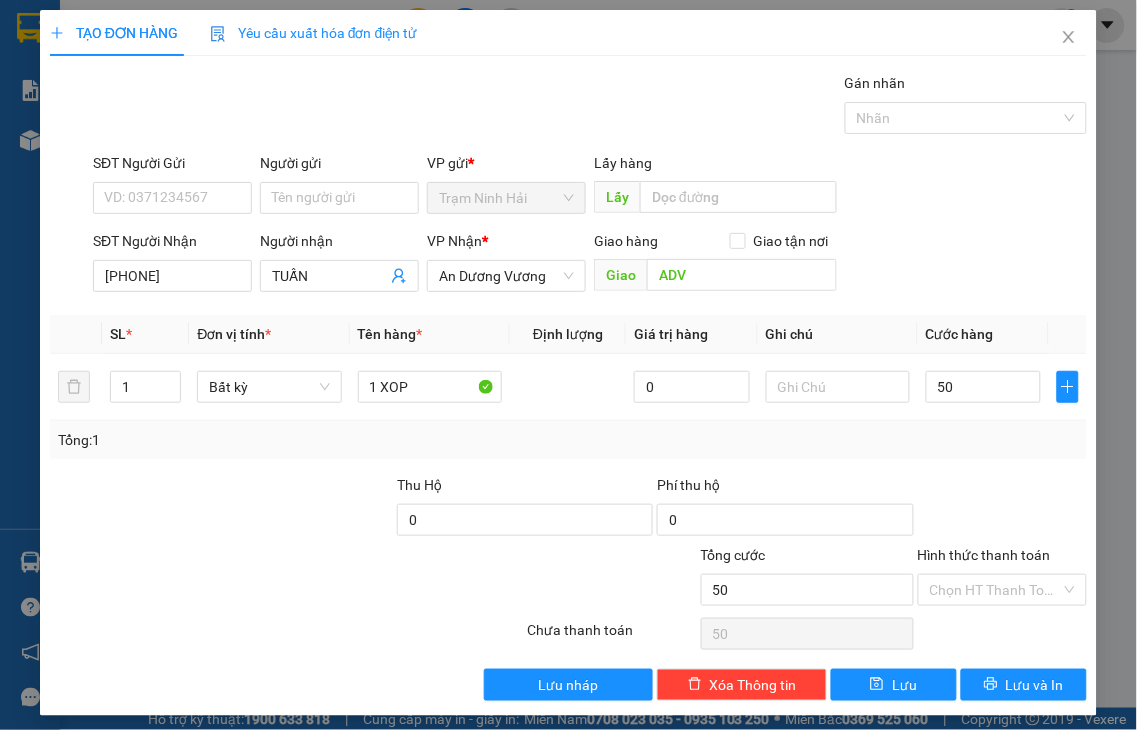 click on "Hình thức thanh toán" at bounding box center [984, 555] 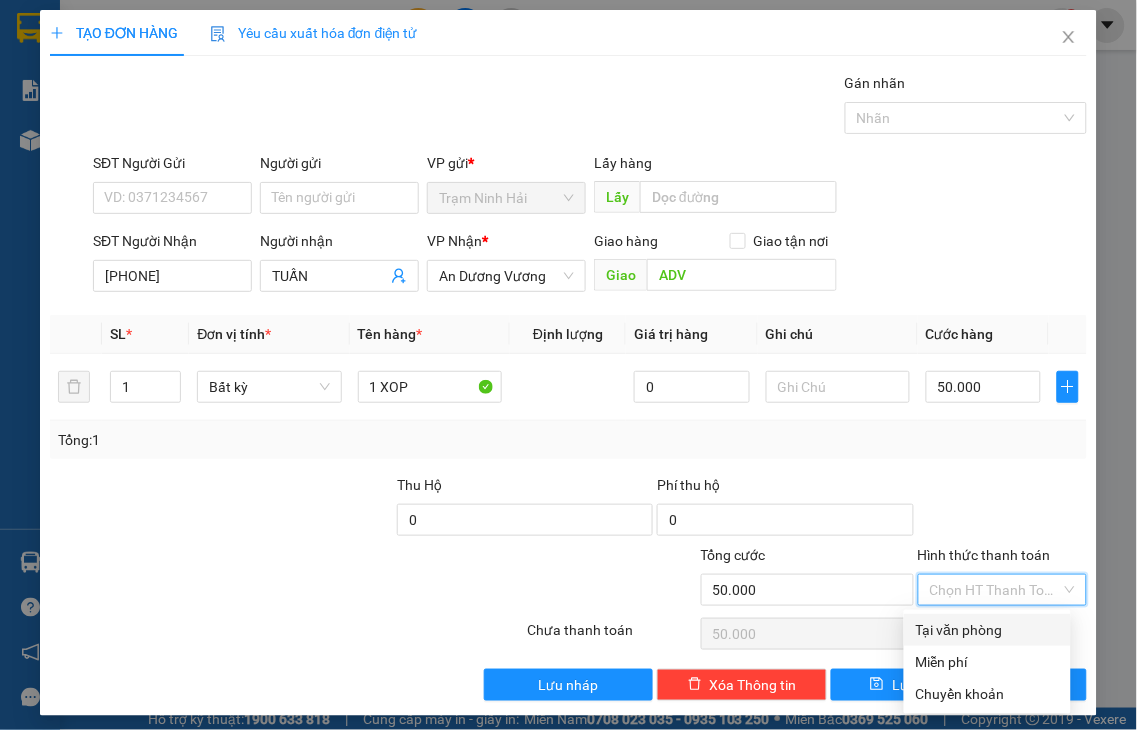 click on "Tại văn phòng" at bounding box center [987, 630] 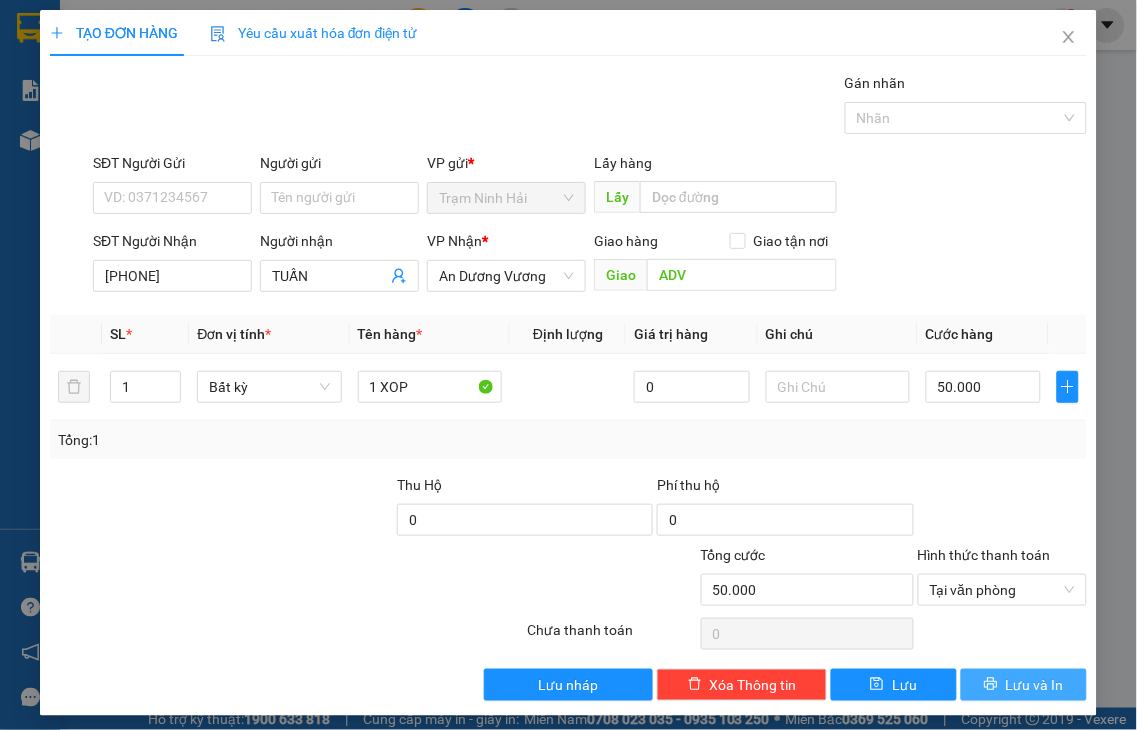 click on "Lưu và In" at bounding box center [1024, 685] 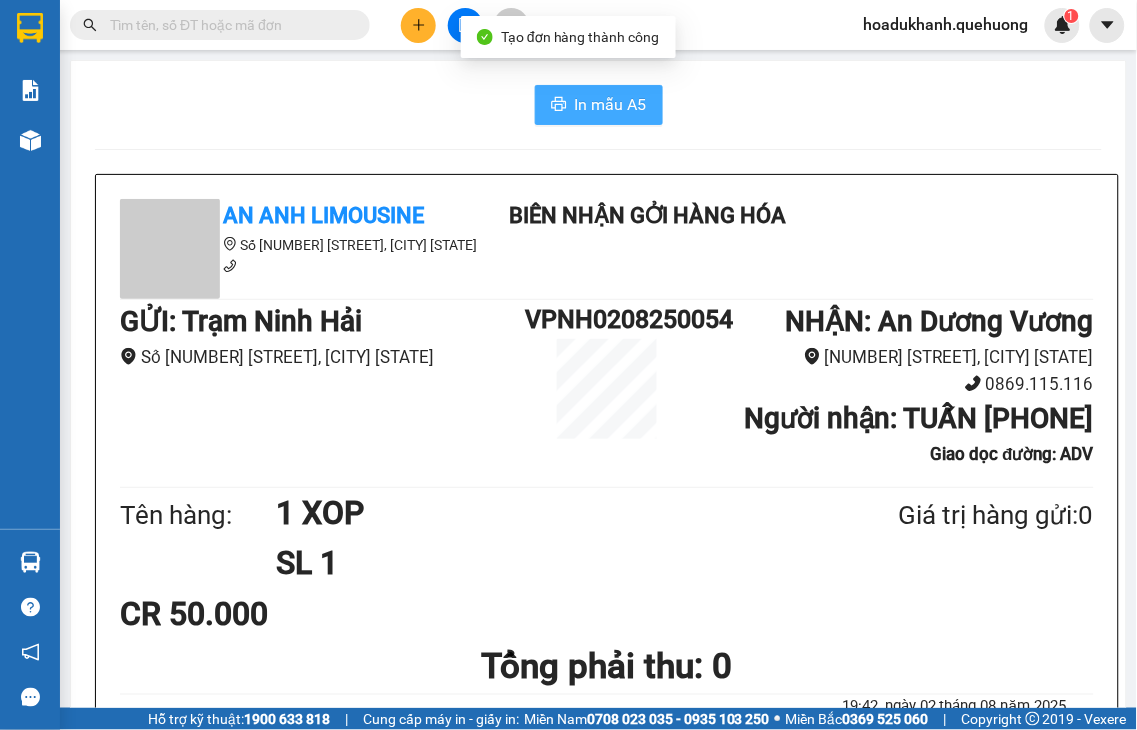 click on "In mẫu A5" at bounding box center [611, 104] 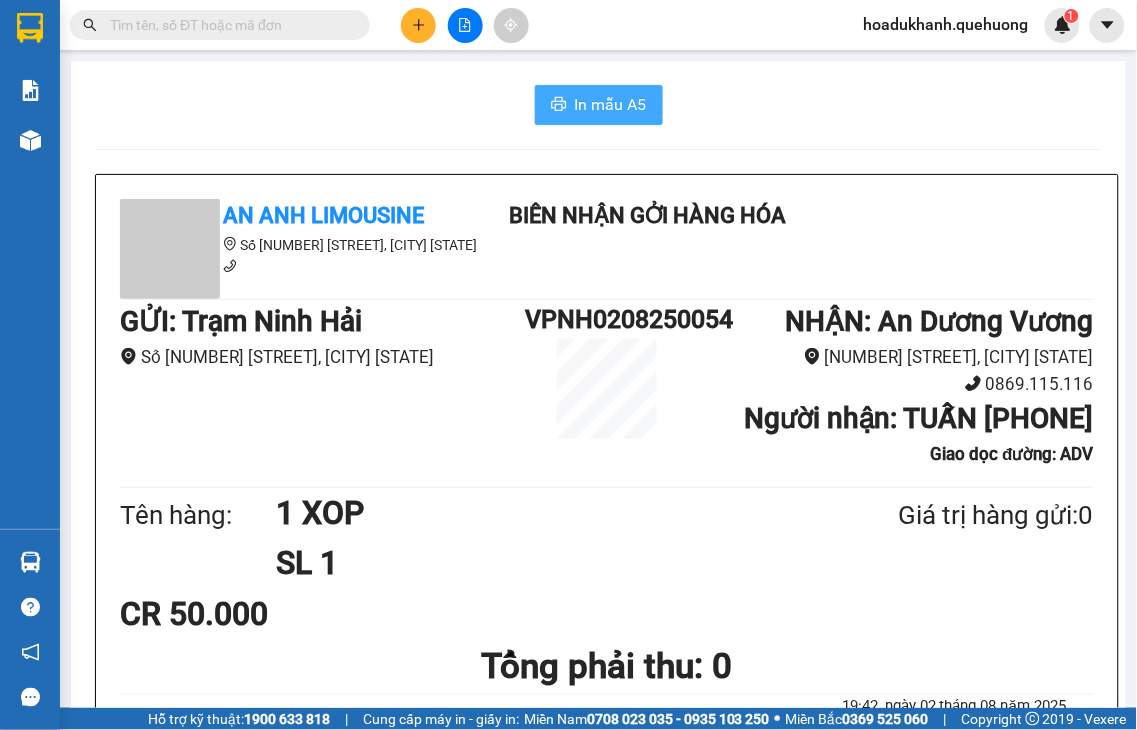 scroll, scrollTop: 0, scrollLeft: 0, axis: both 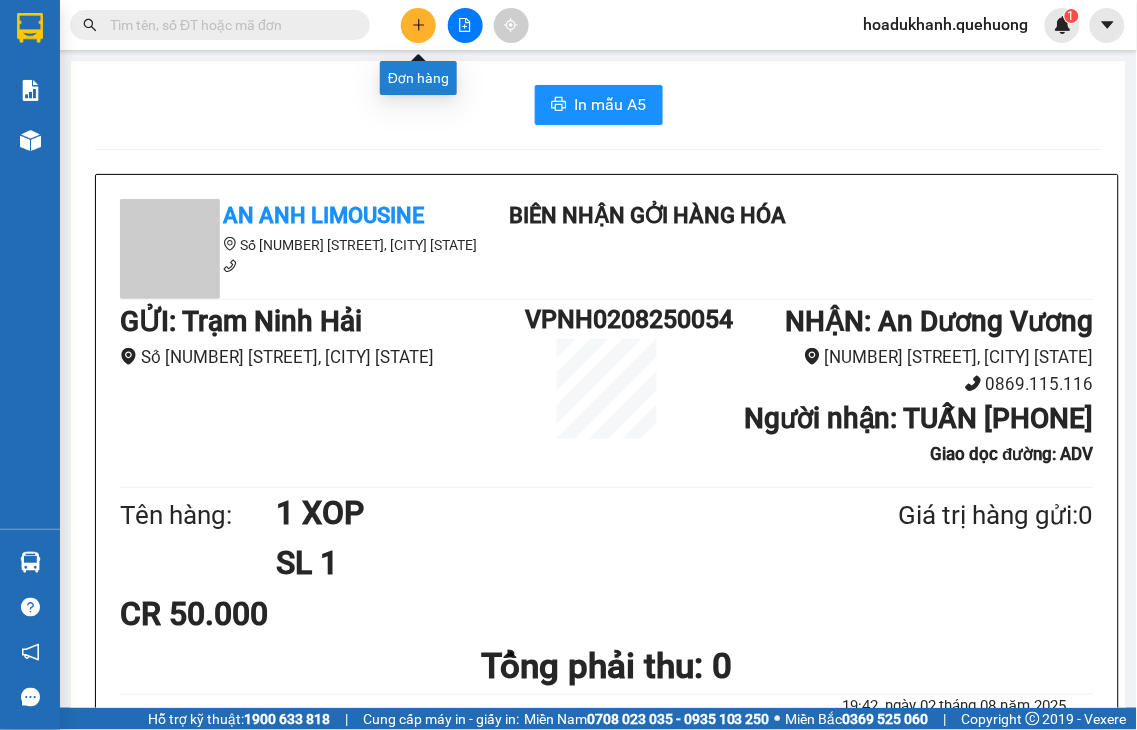 click at bounding box center (418, 25) 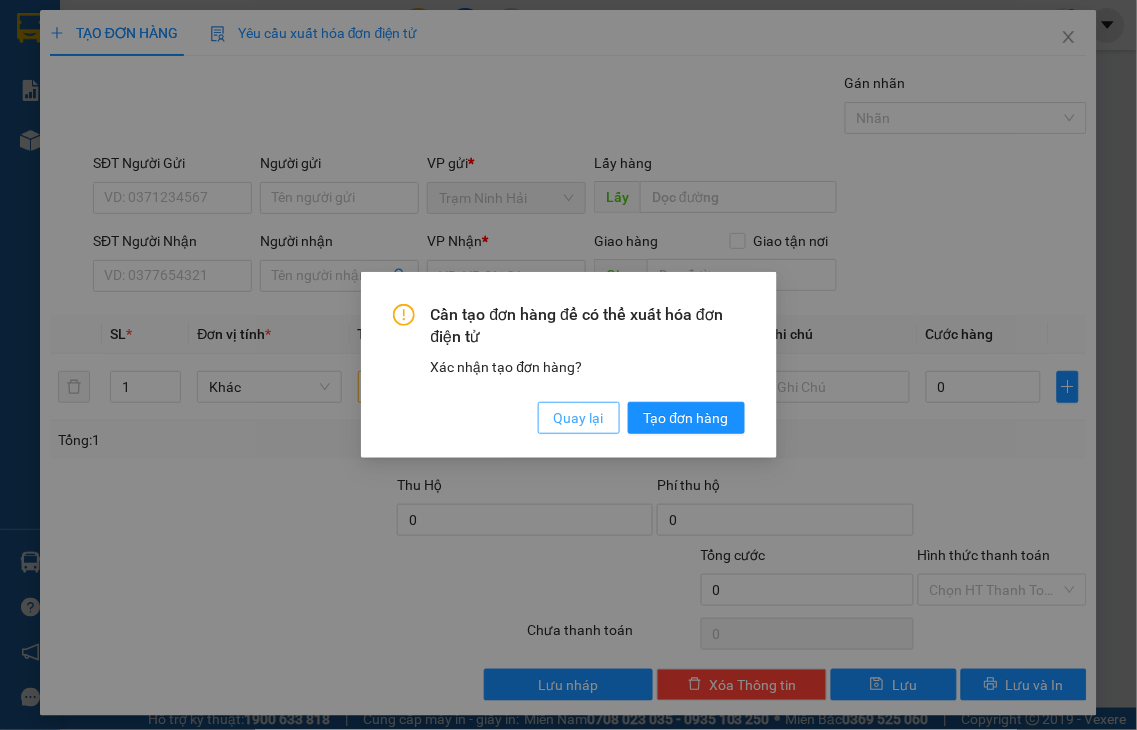 drag, startPoint x: 570, startPoint y: 423, endPoint x: 291, endPoint y: 301, distance: 304.5078 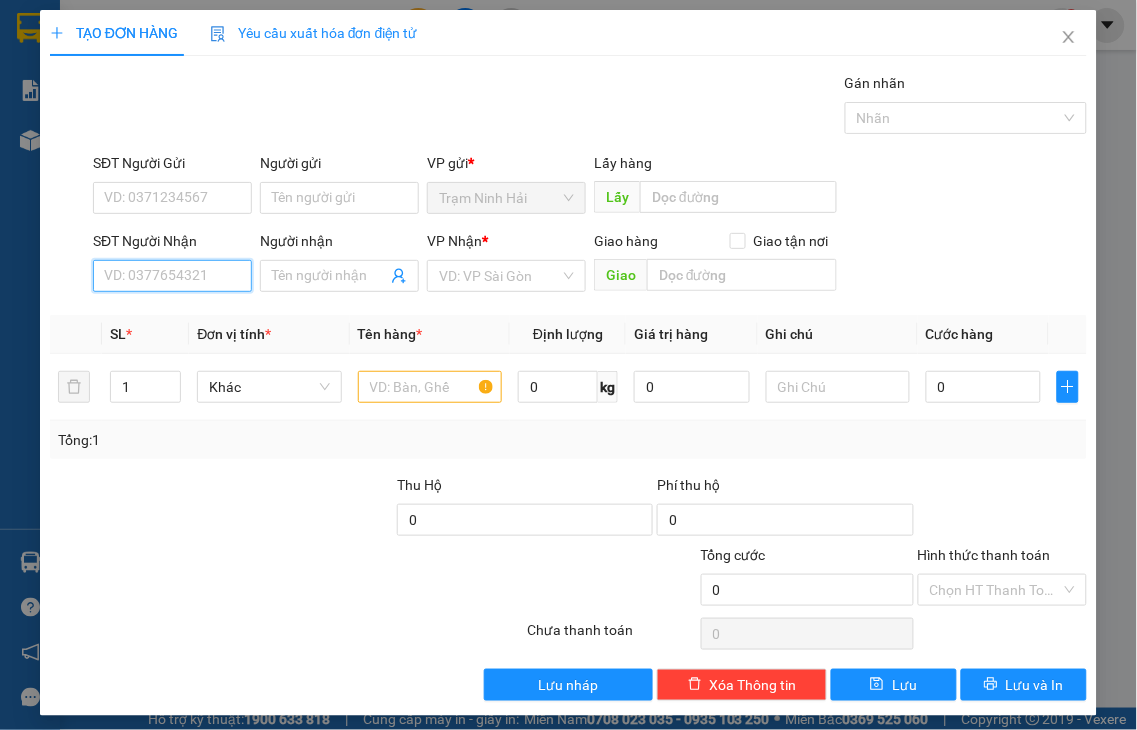 click on "SĐT Người Nhận" at bounding box center (172, 276) 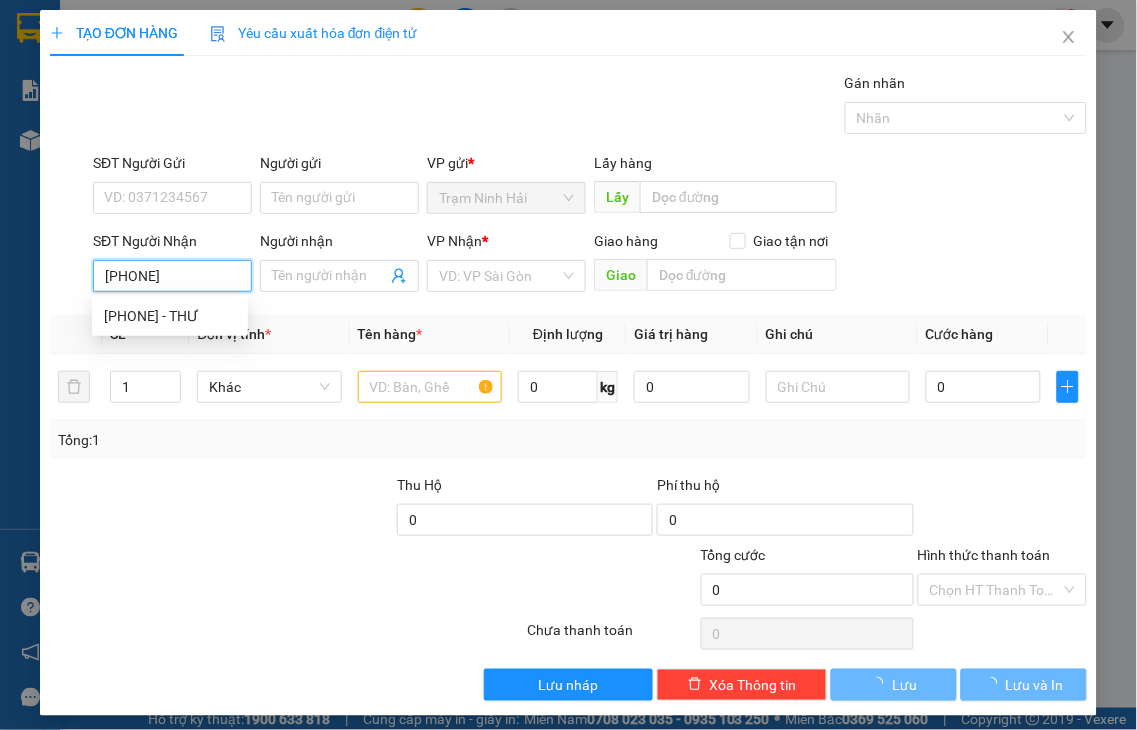type on "[PHONE]" 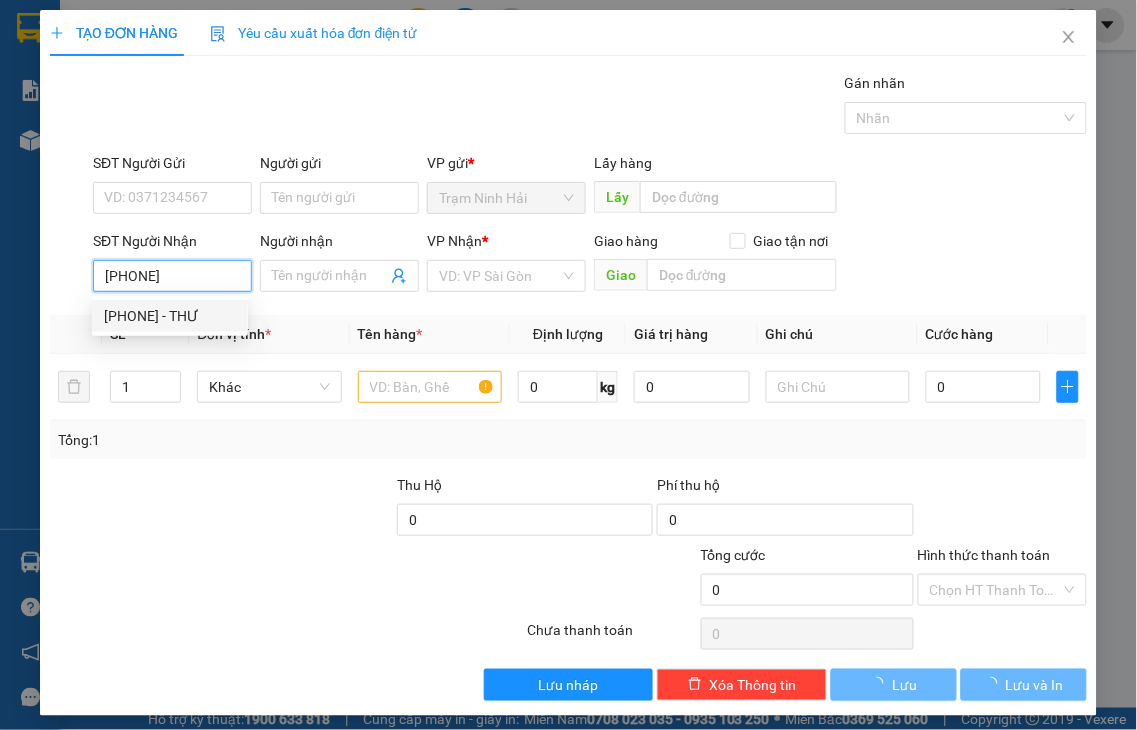 click on "0328616083 - THƯ" at bounding box center [170, 316] 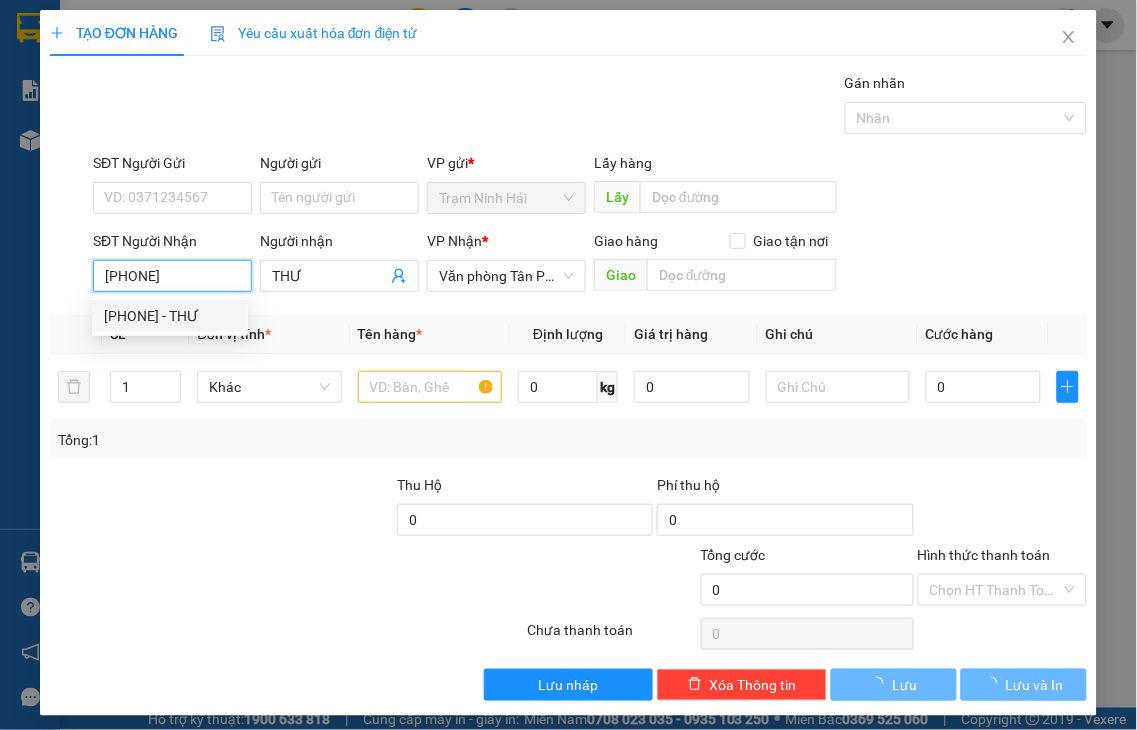 type on "40.000" 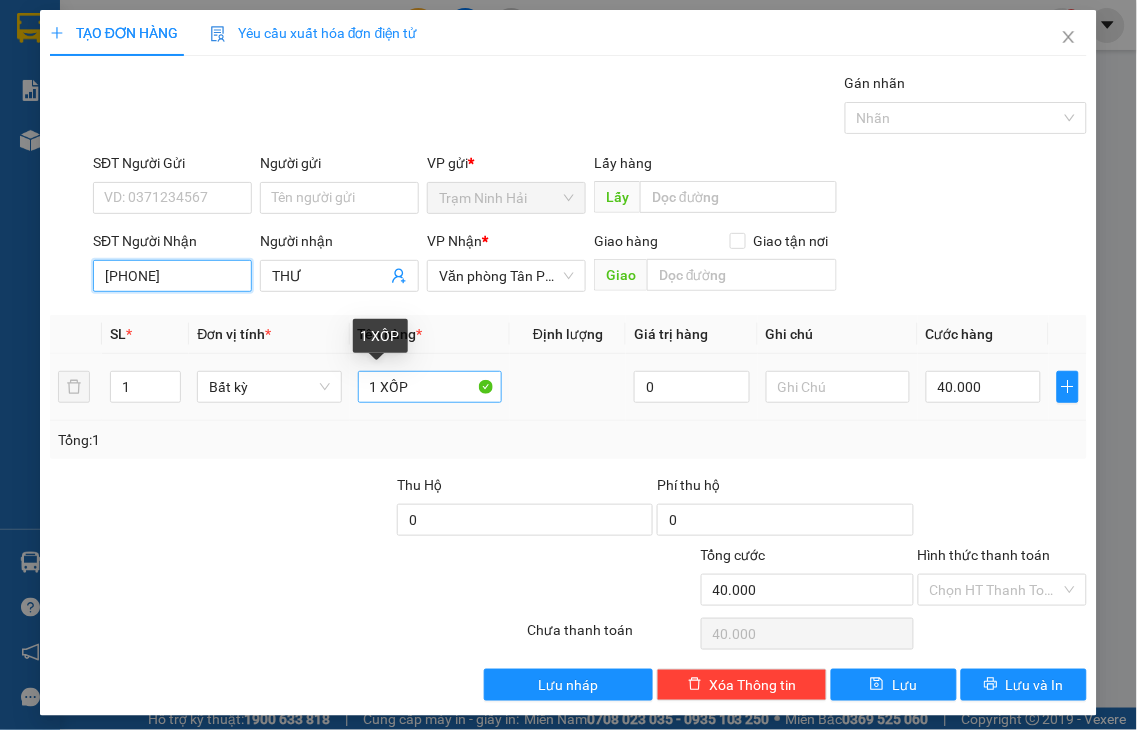 type on "[PHONE]" 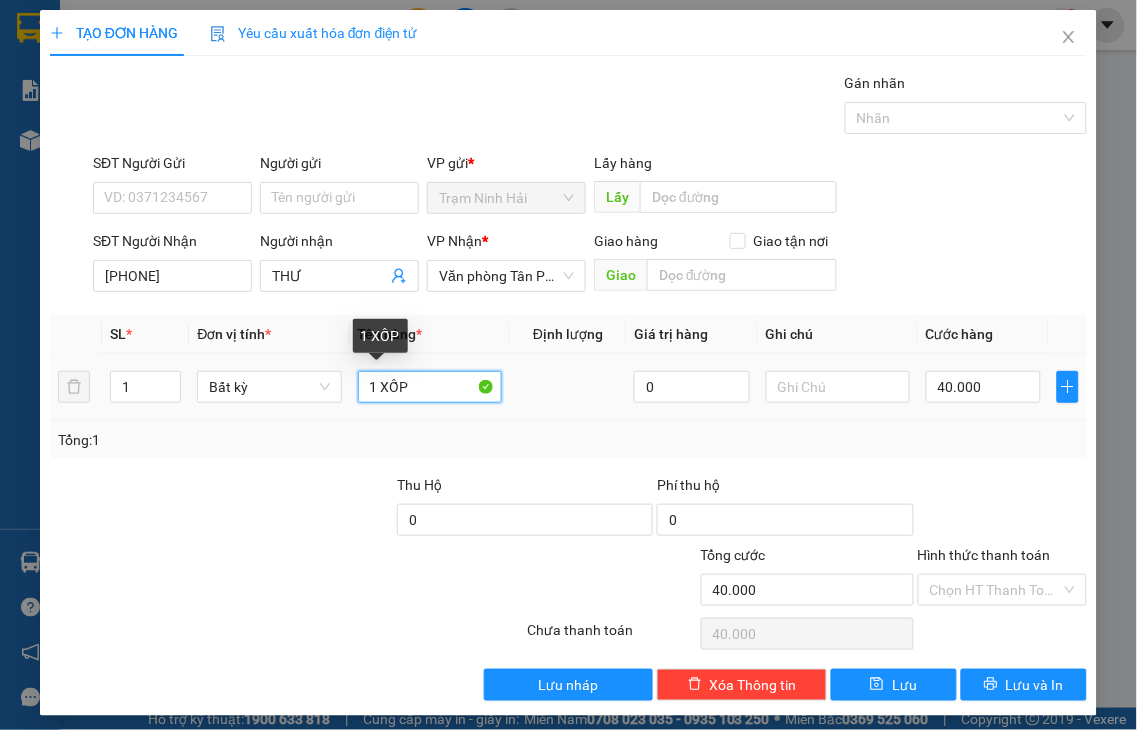 click on "1 XỐP" at bounding box center (430, 387) 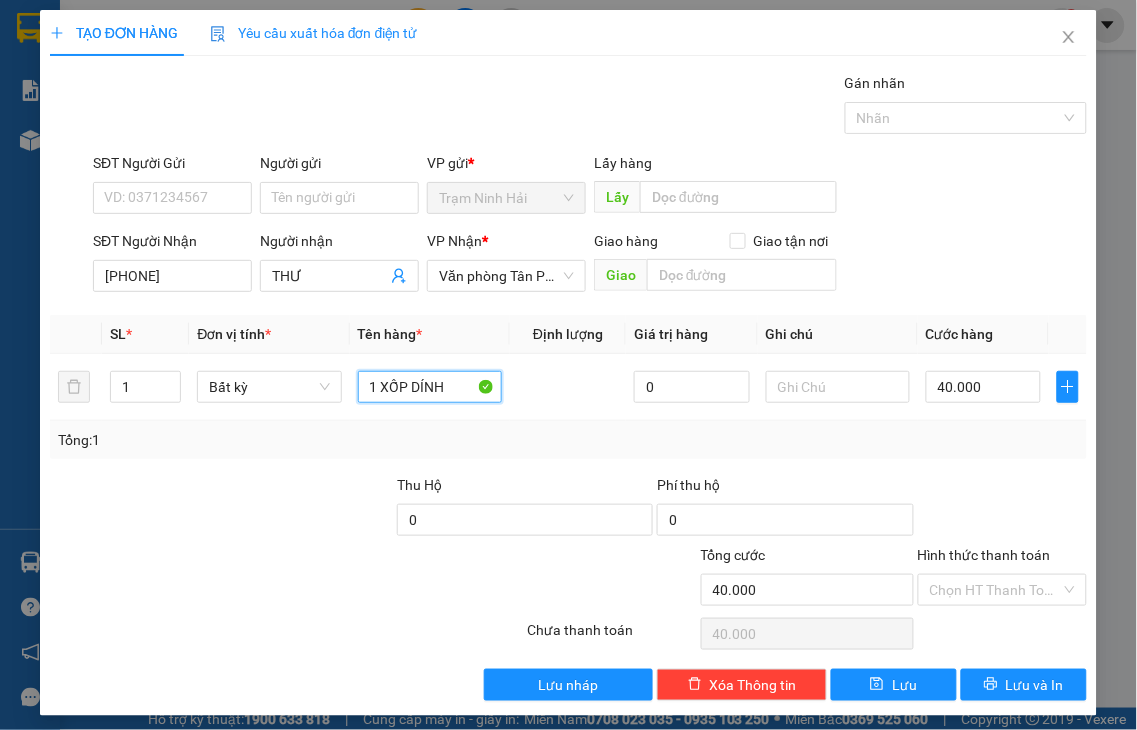 type on "1 XỐP DÍNH" 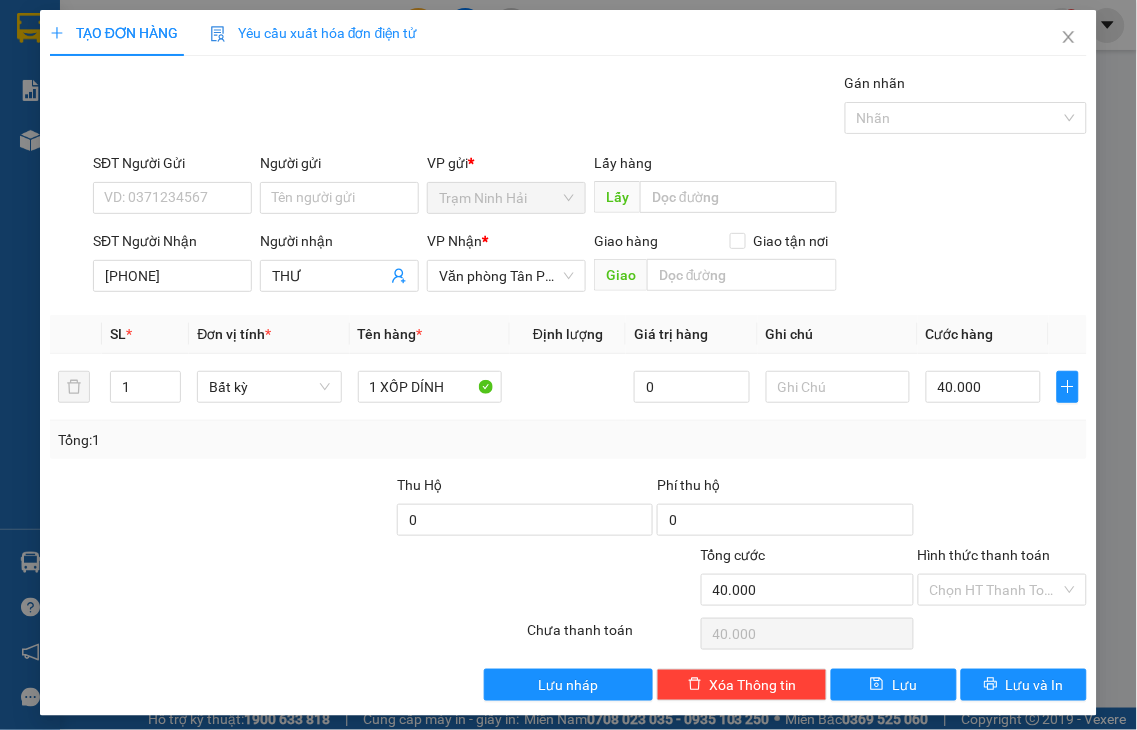 click on "Hình thức thanh toán" at bounding box center [984, 555] 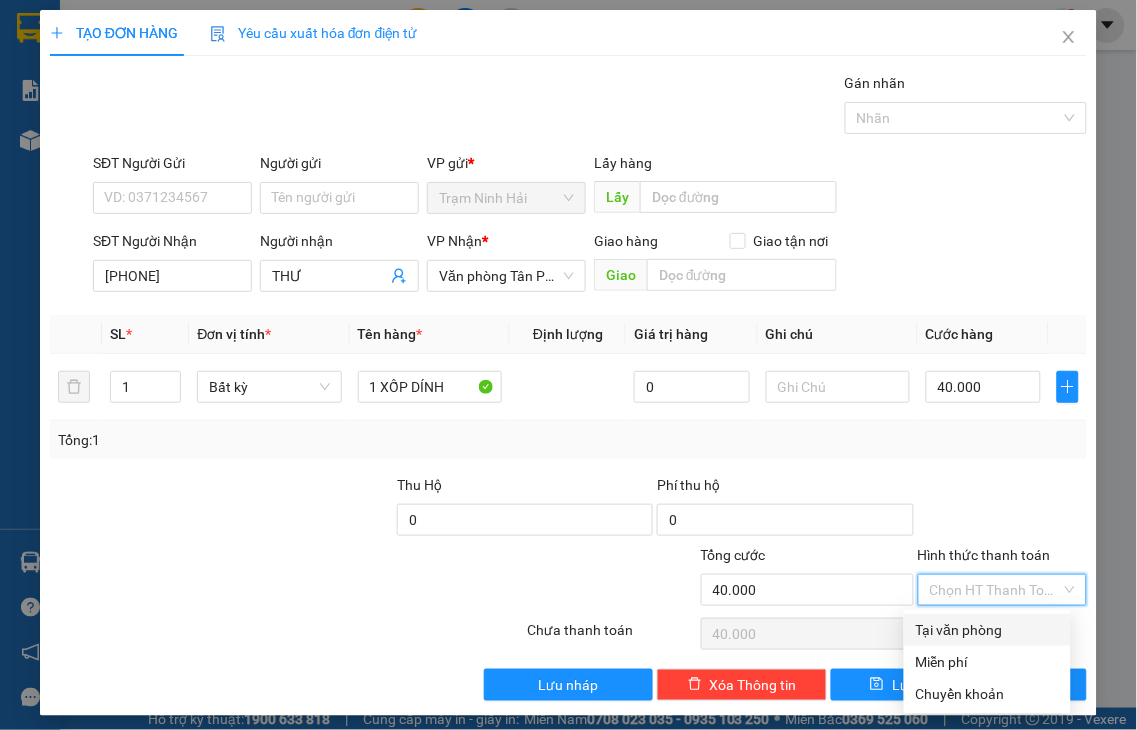click on "Tại văn phòng" at bounding box center [987, 630] 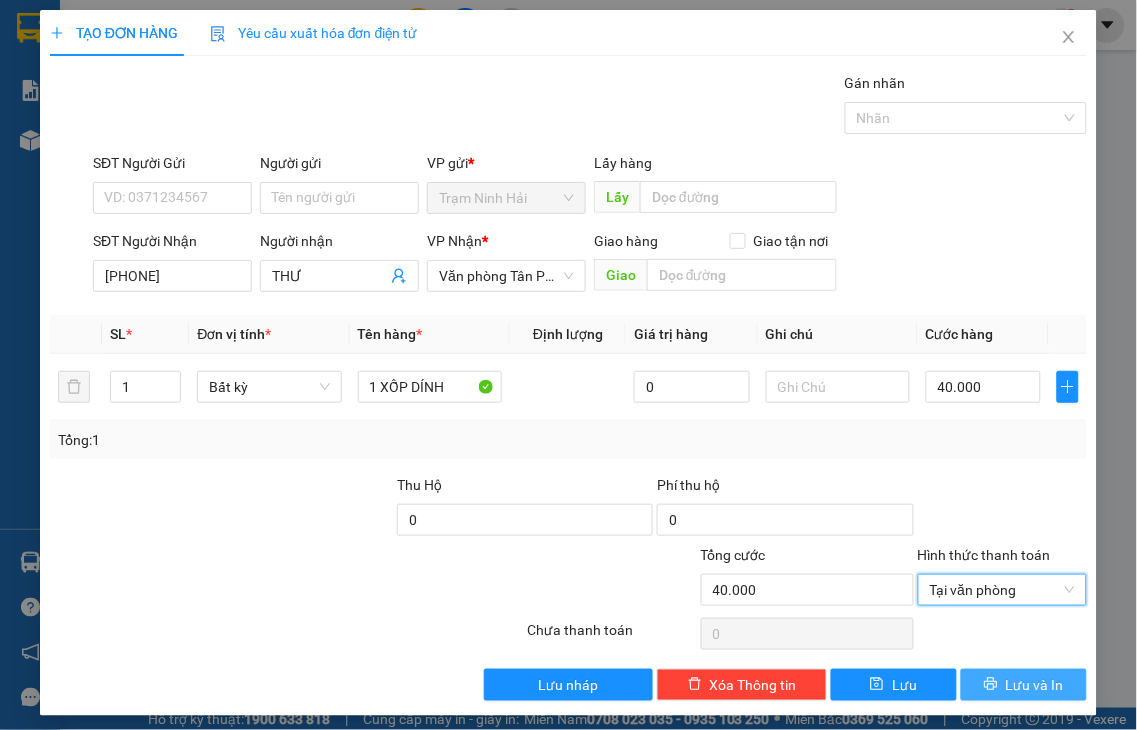 click on "Lưu và In" at bounding box center (1035, 685) 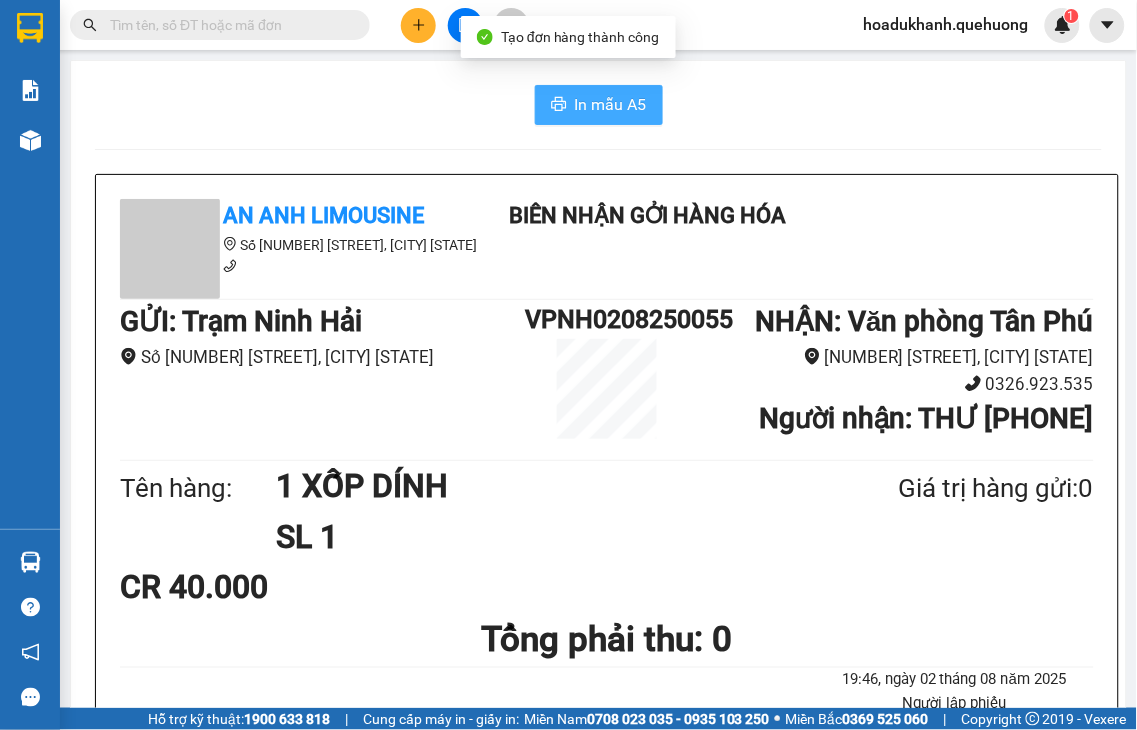 click 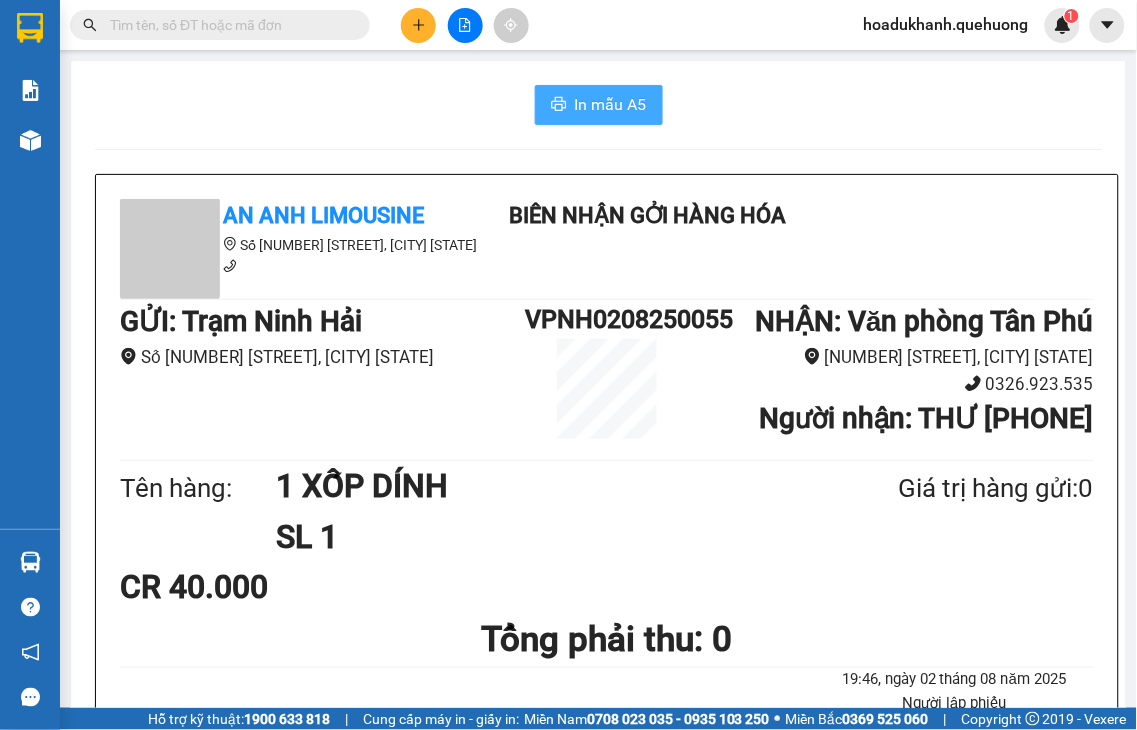 scroll, scrollTop: 0, scrollLeft: 0, axis: both 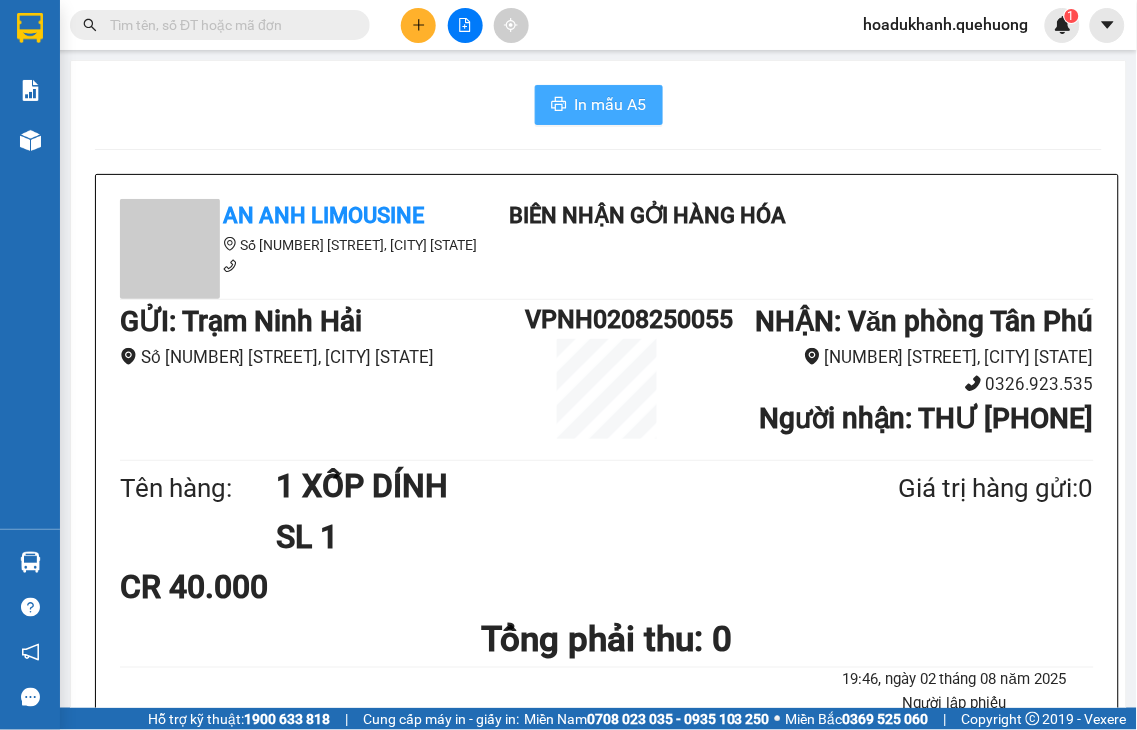 click at bounding box center [418, 25] 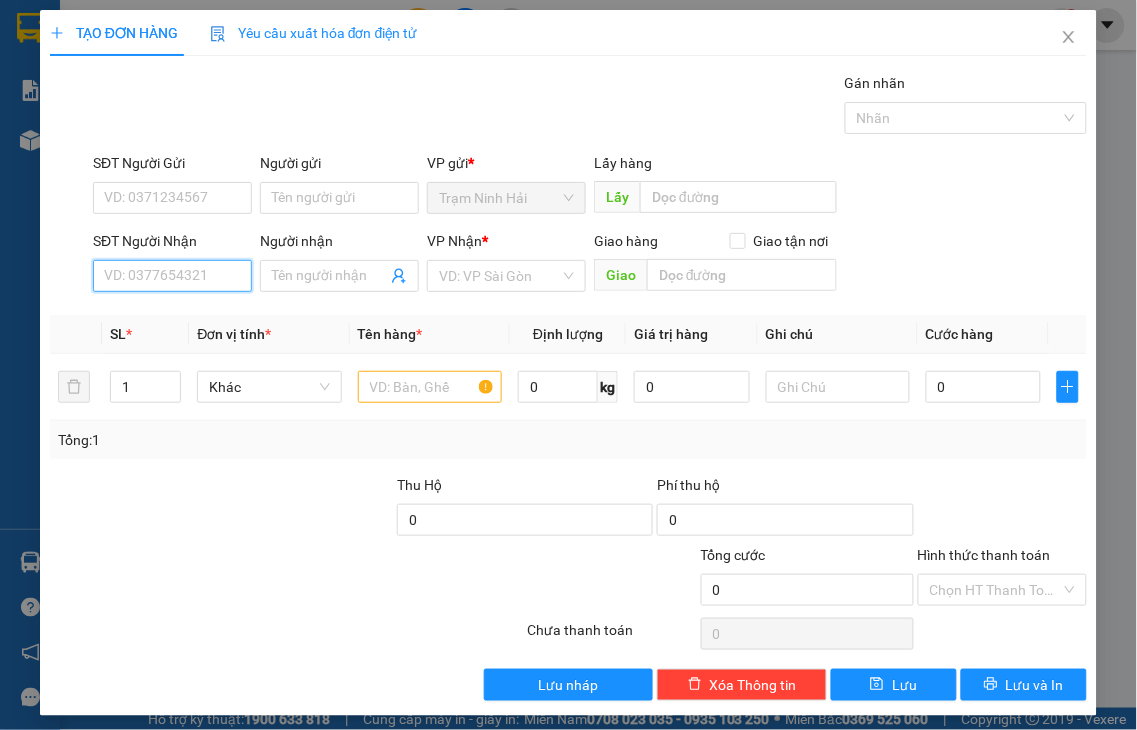 click on "SĐT Người Nhận" at bounding box center [172, 276] 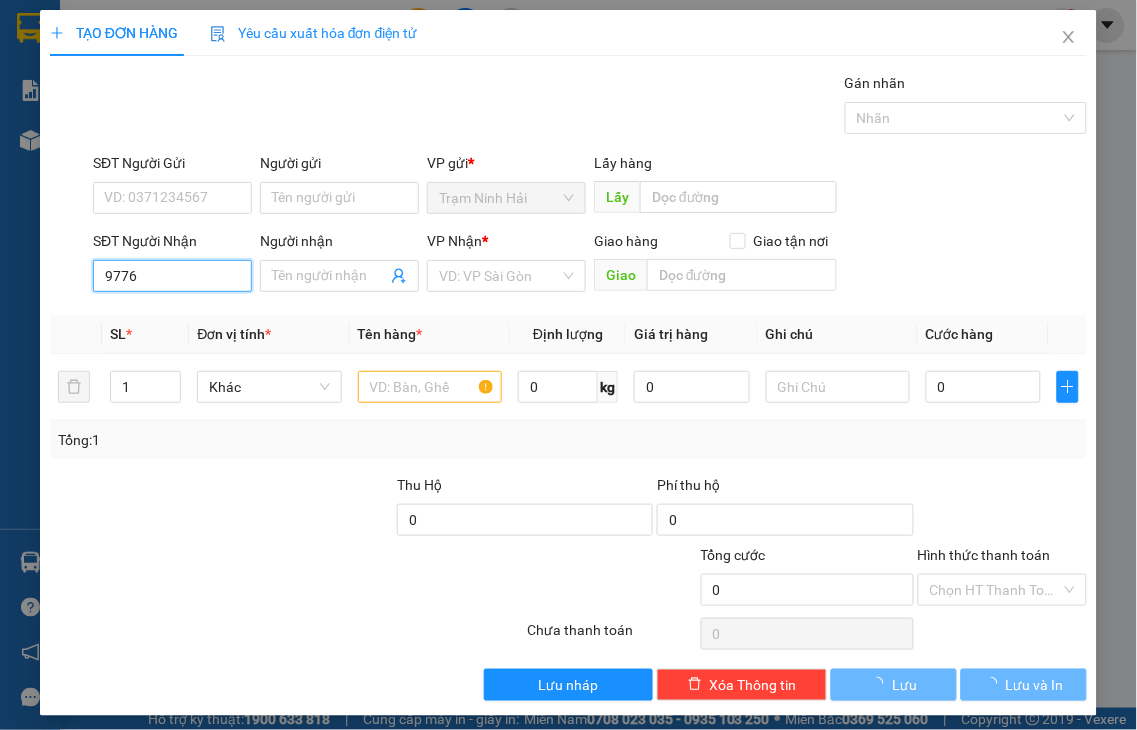click on "9776" at bounding box center (172, 276) 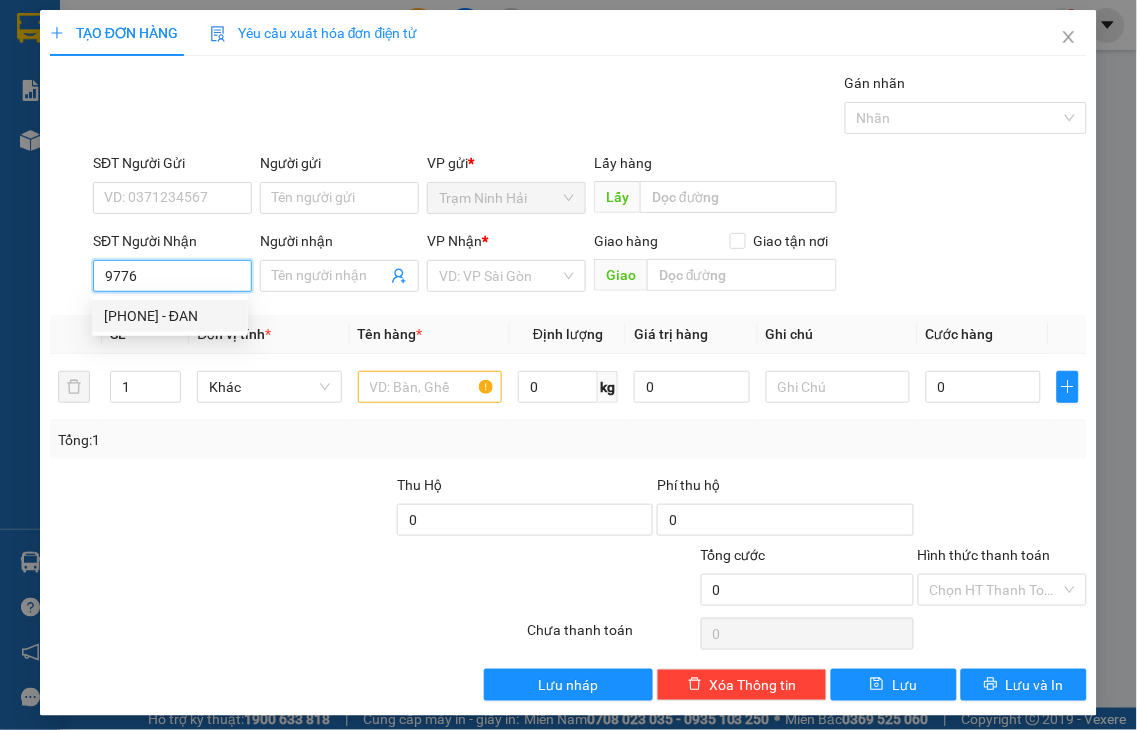 click on "0934189776 - ĐAN" at bounding box center (170, 316) 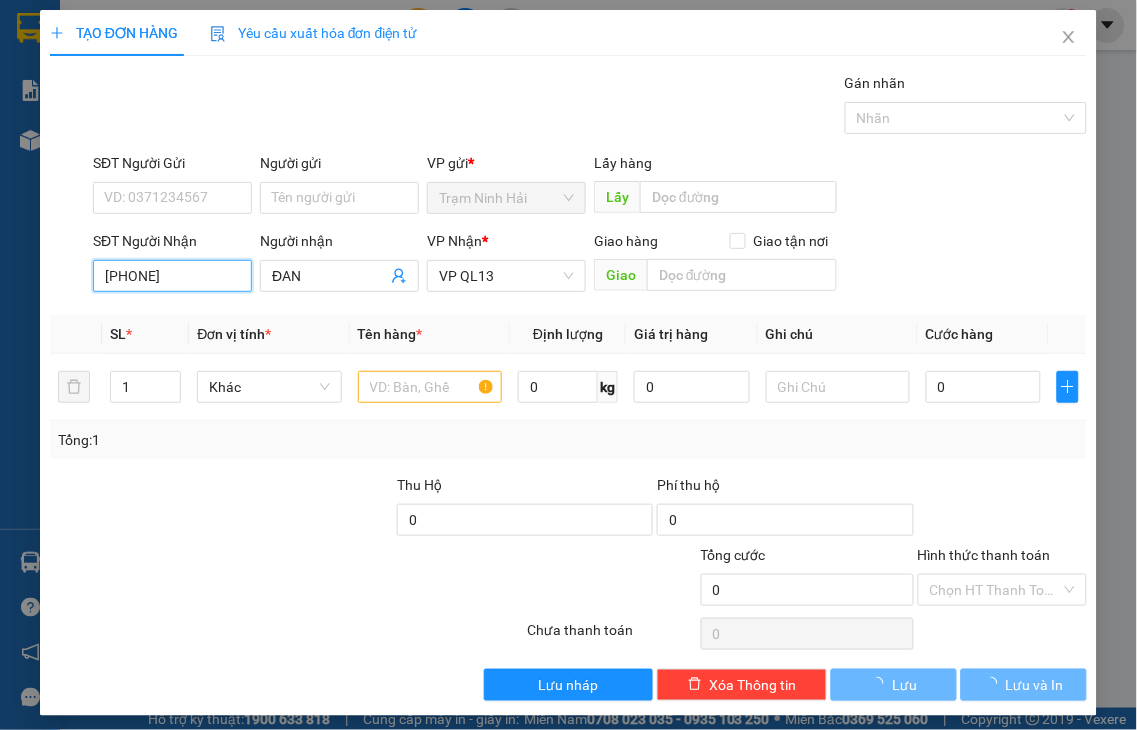 type on "40.000" 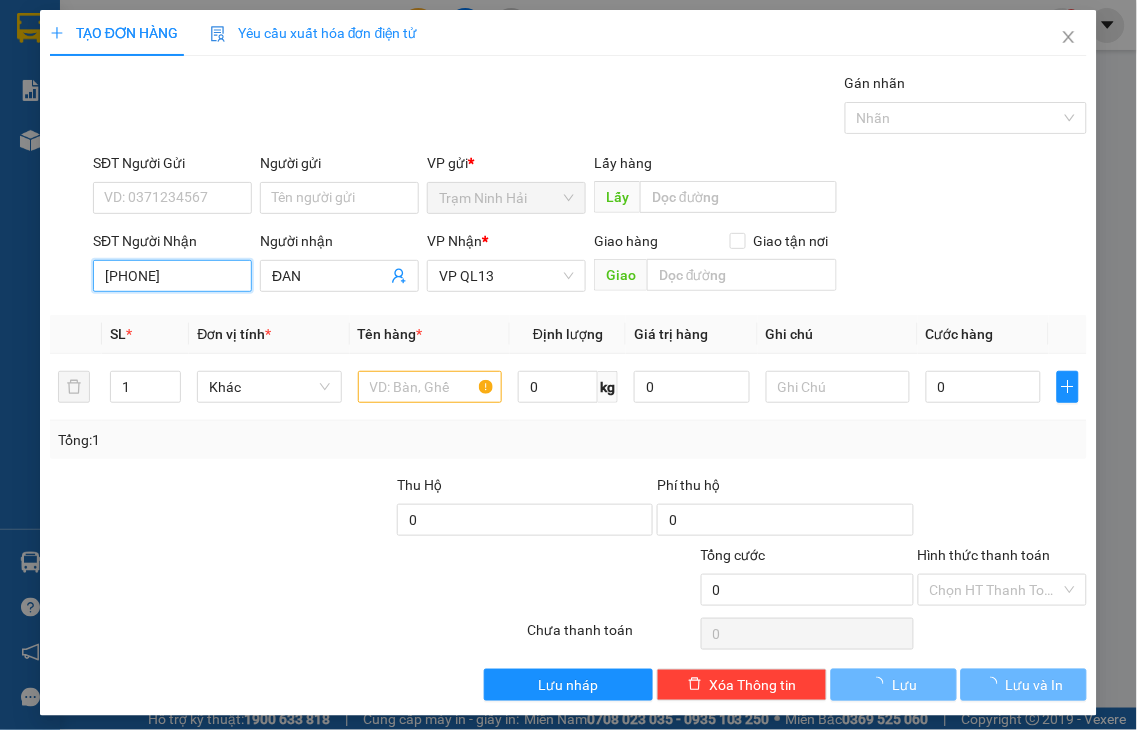 type on "40.000" 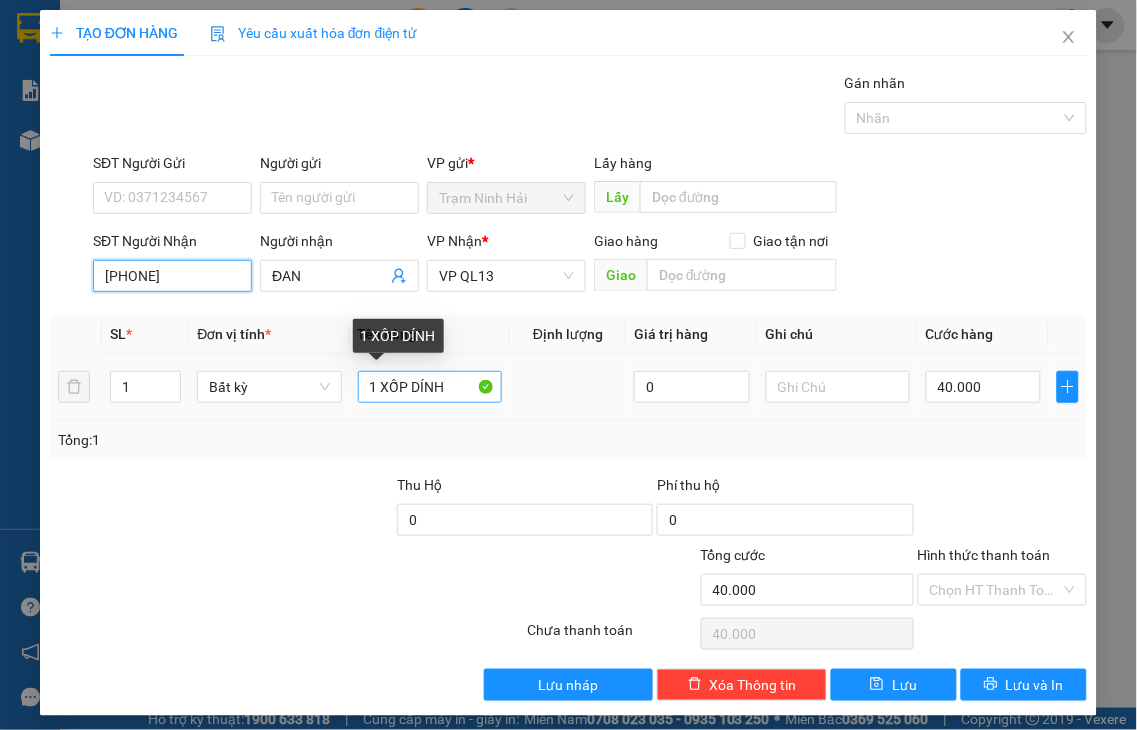 type on "[PHONE]" 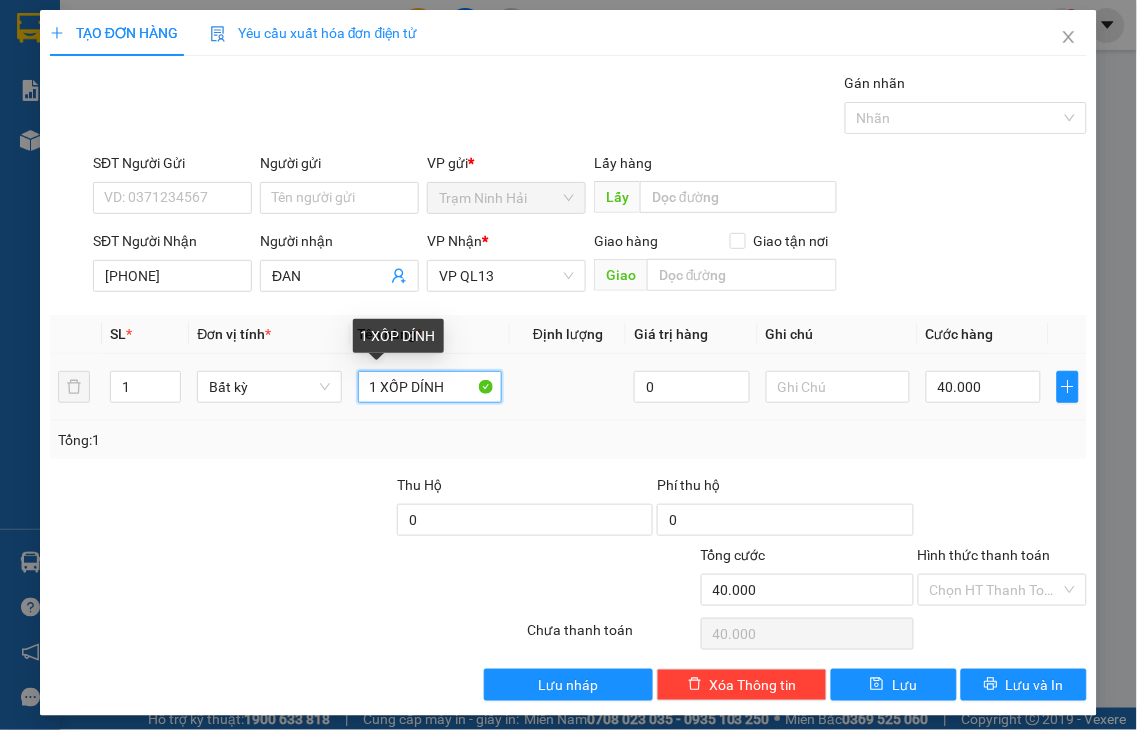 drag, startPoint x: 405, startPoint y: 383, endPoint x: 610, endPoint y: 316, distance: 215.67105 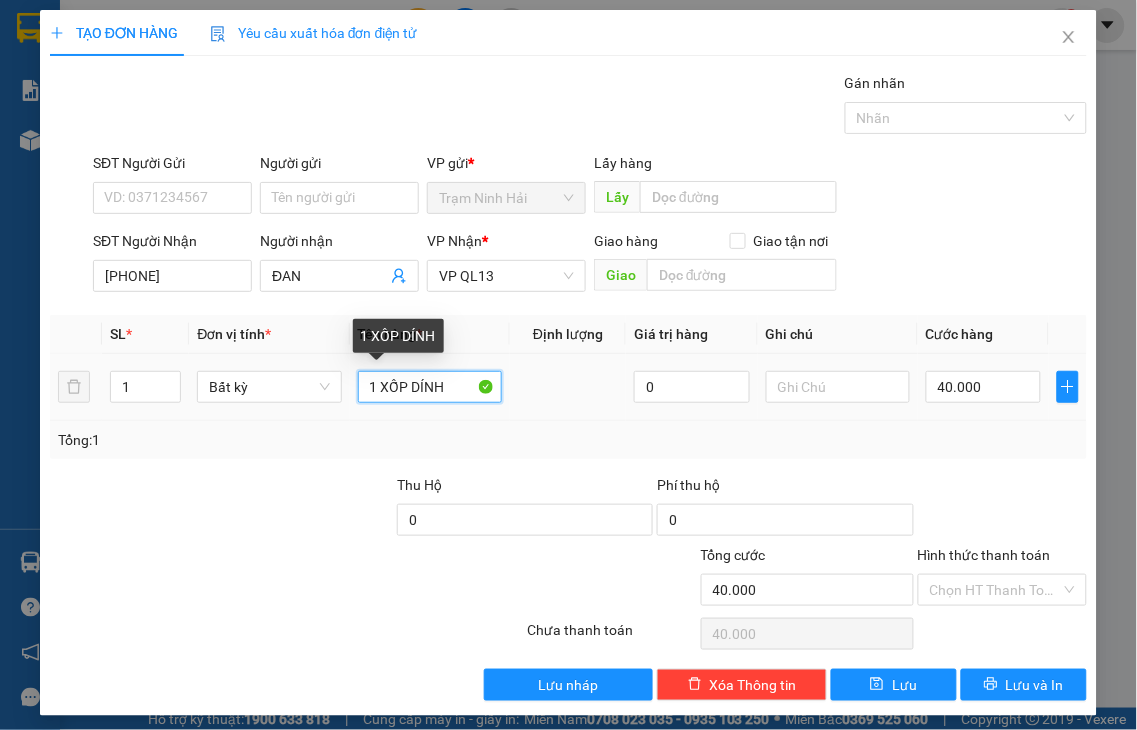 click on "1 Bất kỳ 1 XỐP DÍNH 0 40.000" at bounding box center (568, 387) 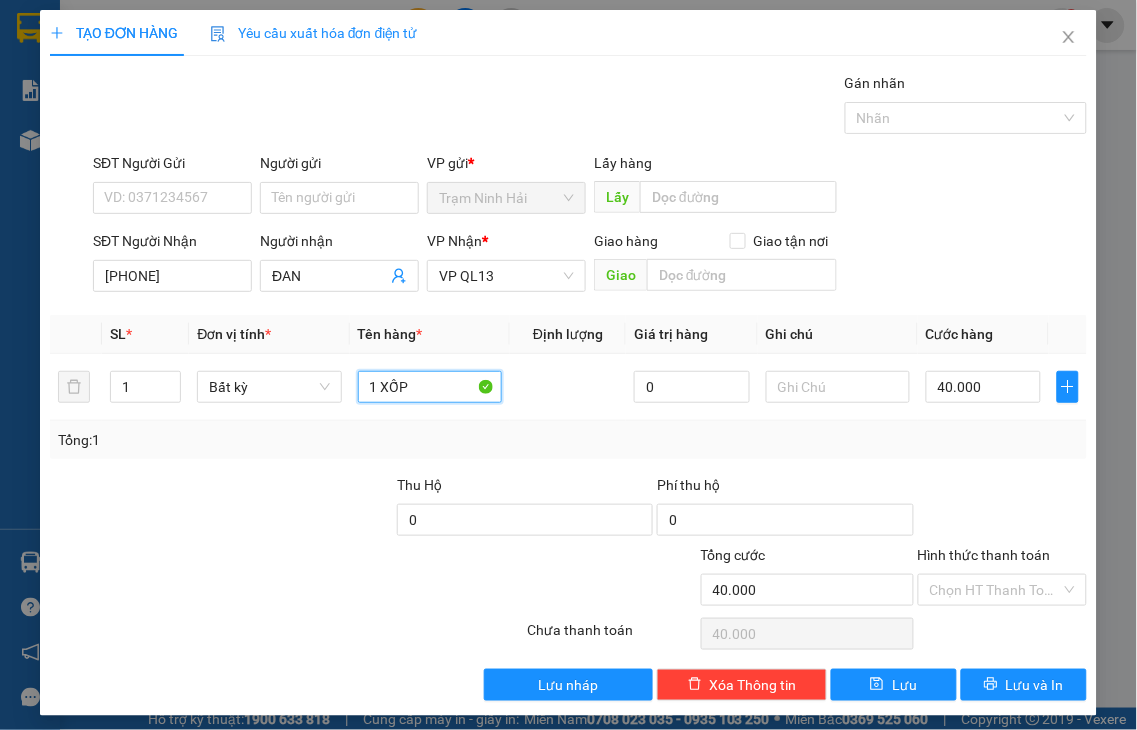 type on "1 XỐP" 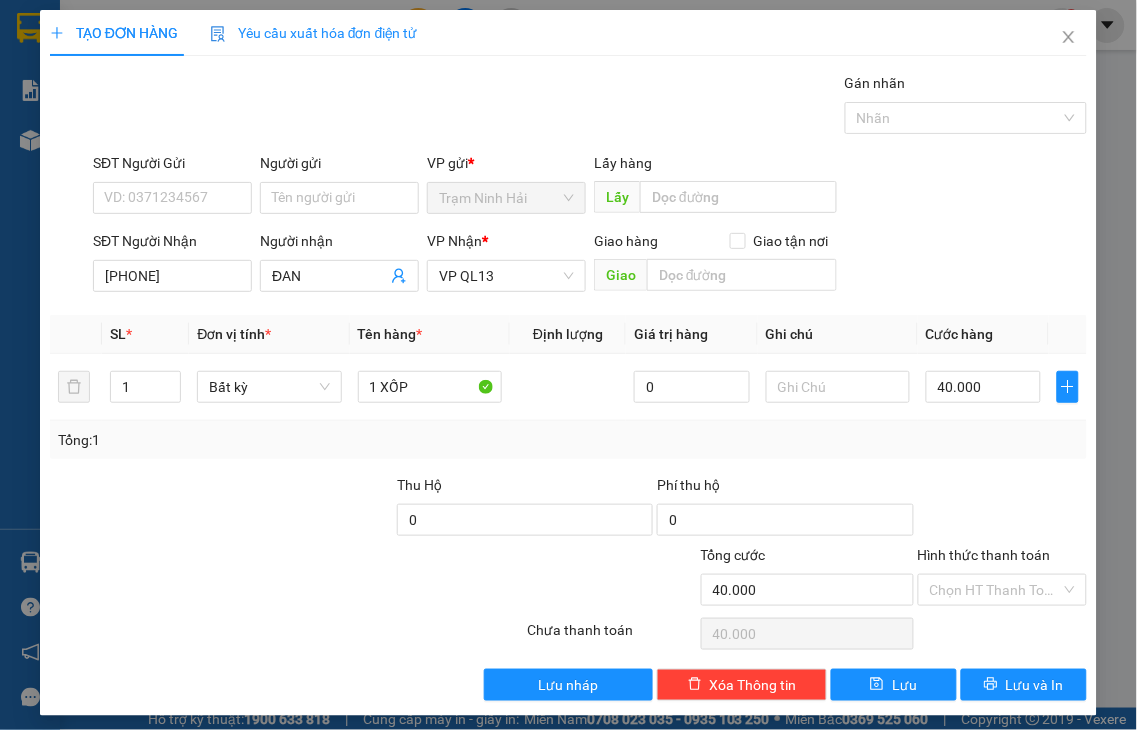 click on "Hình thức thanh toán" at bounding box center (984, 555) 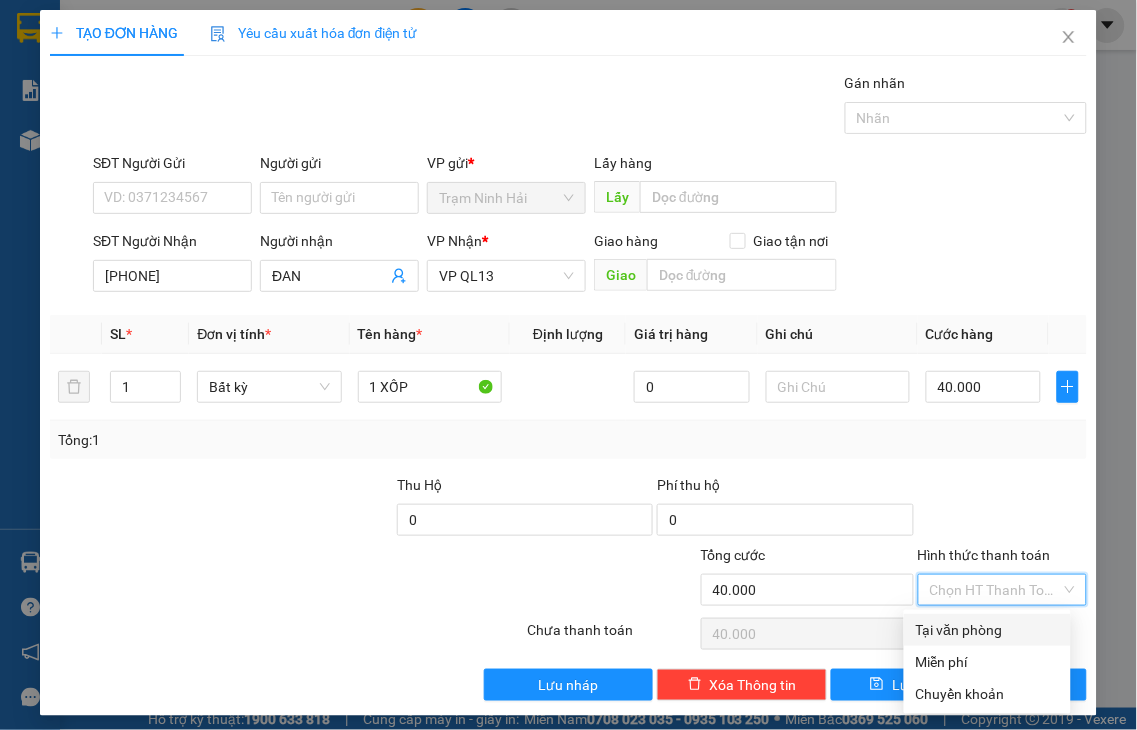 click on "Tại văn phòng" at bounding box center [987, 630] 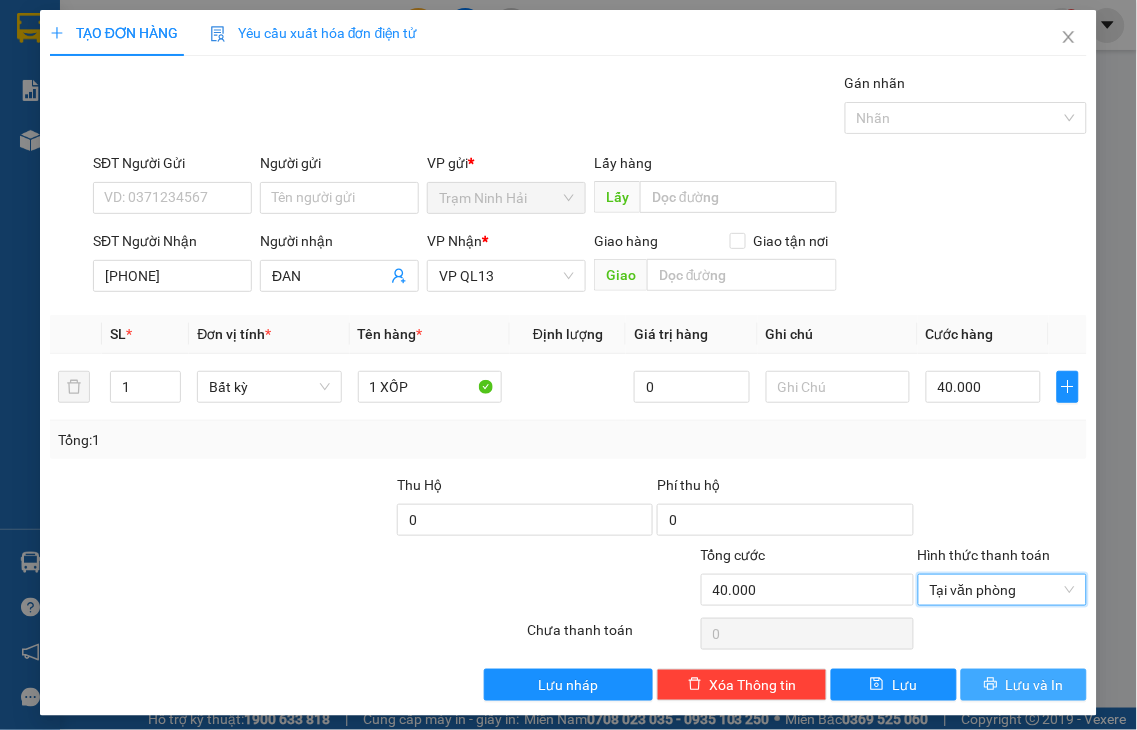 click on "Lưu và In" at bounding box center [1035, 685] 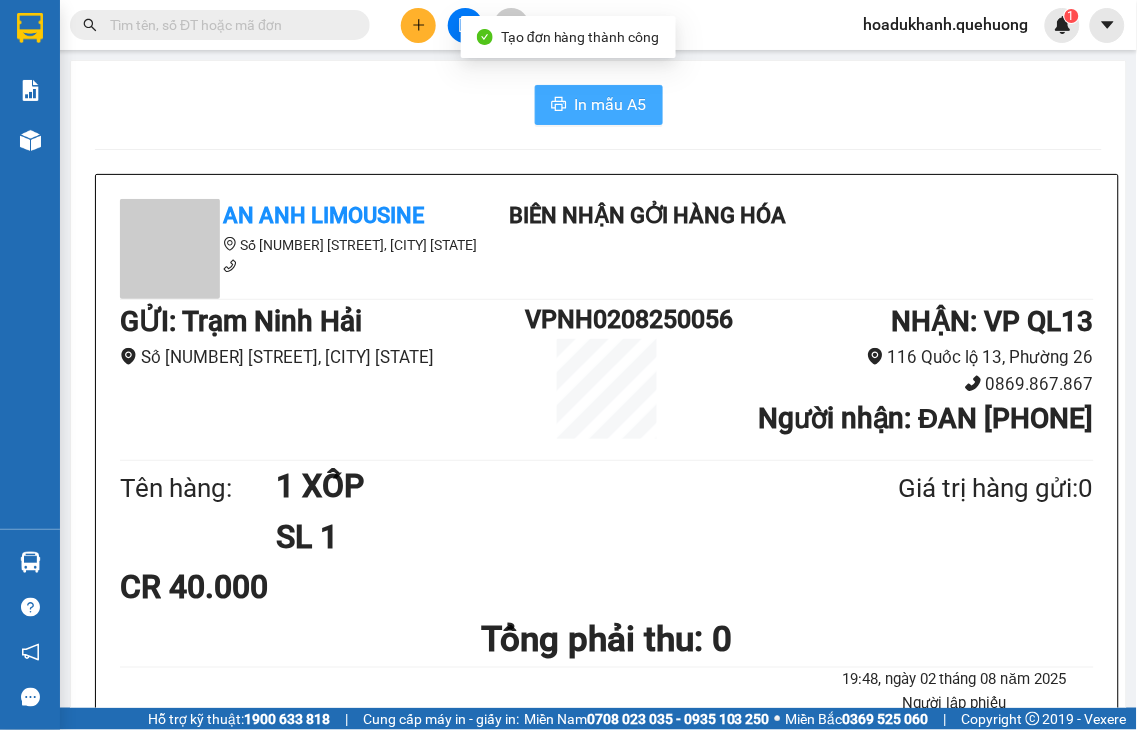 click on "In mẫu A5" at bounding box center [611, 104] 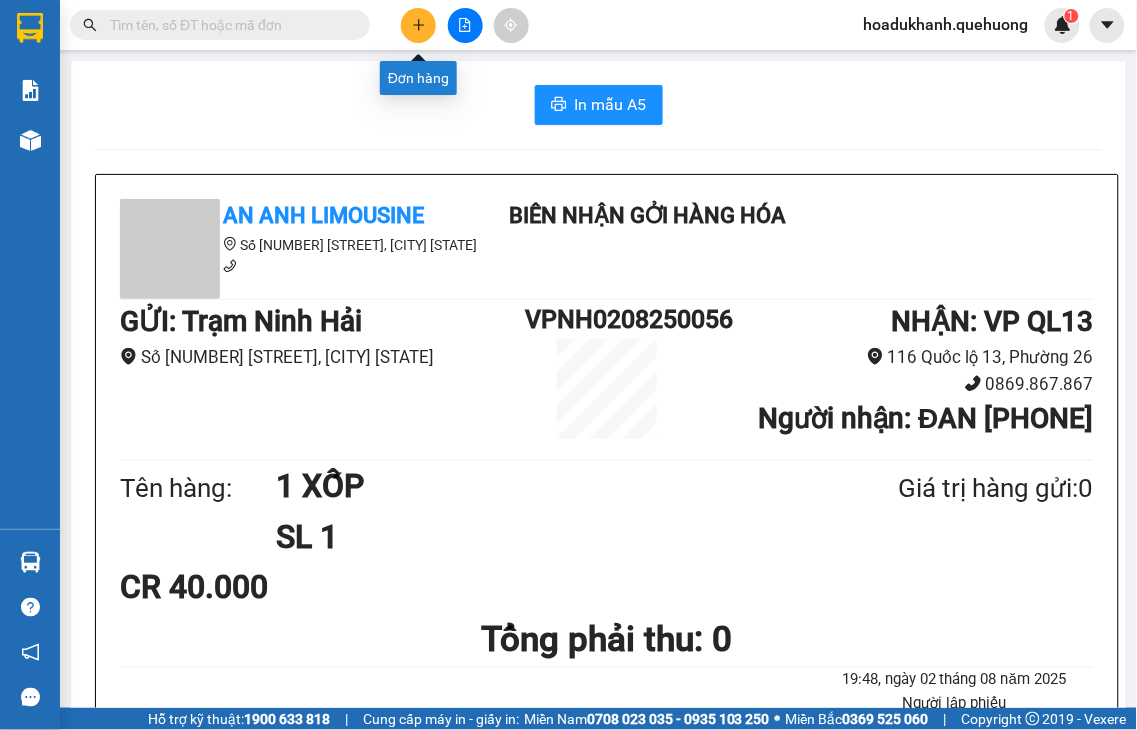 click at bounding box center (418, 25) 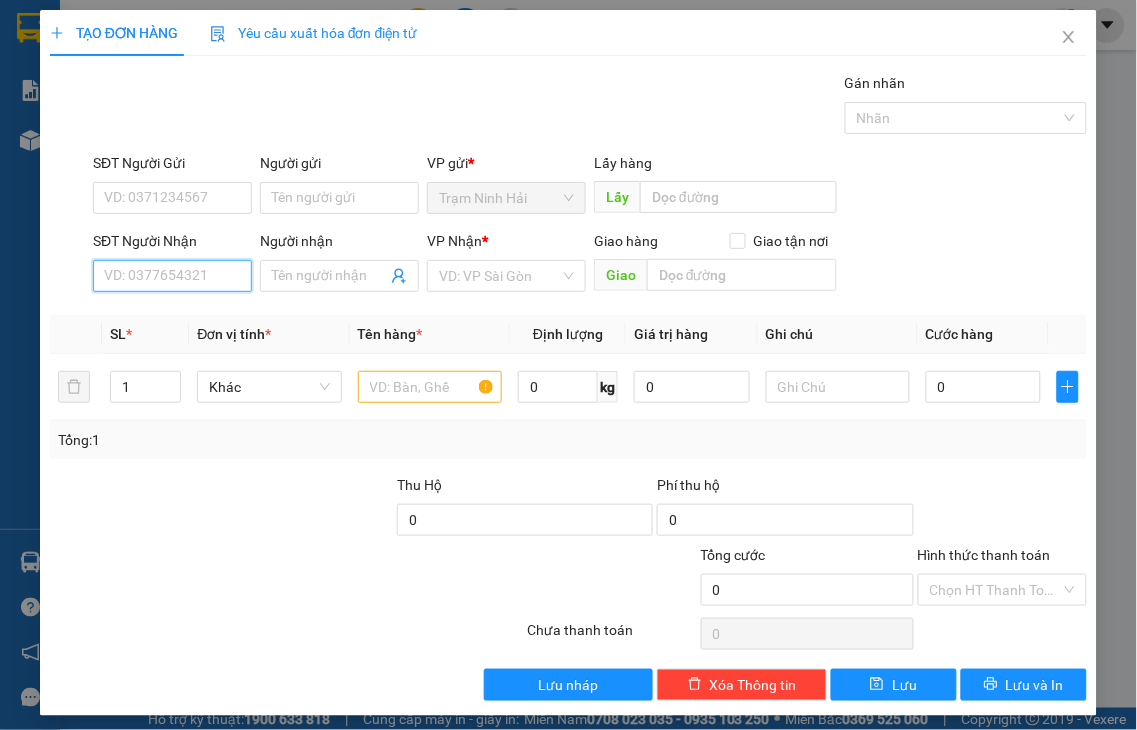 click on "SĐT Người Nhận" at bounding box center (172, 276) 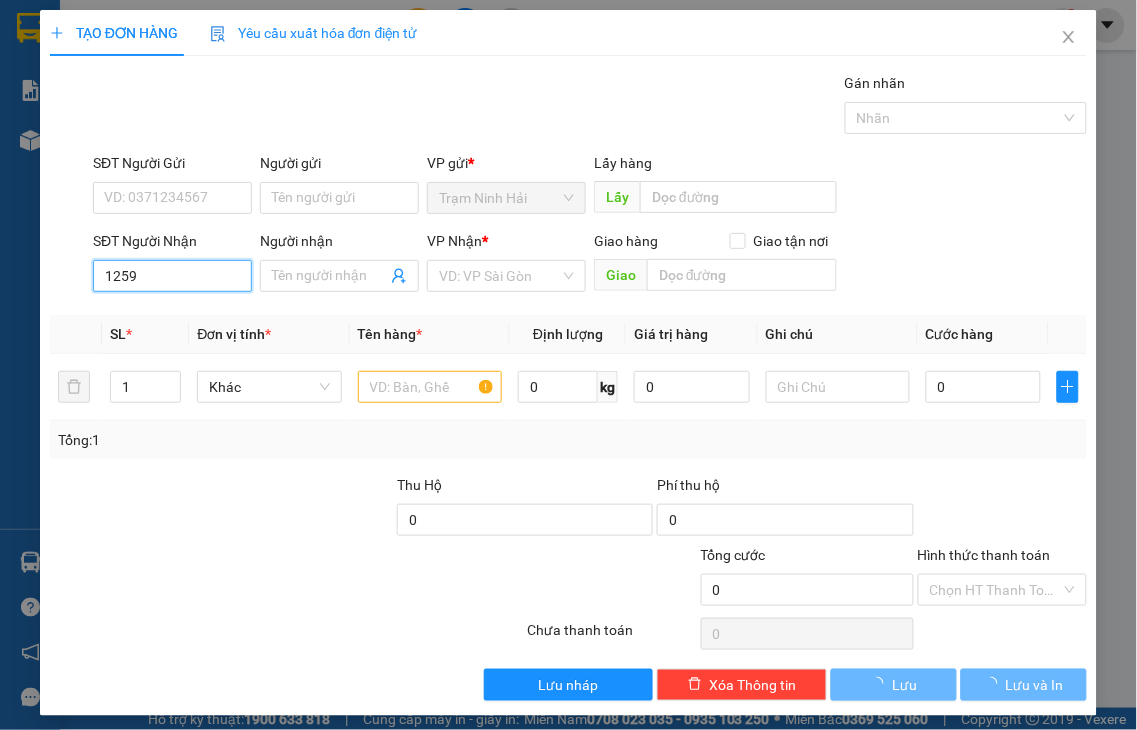 click on "1259" at bounding box center [172, 276] 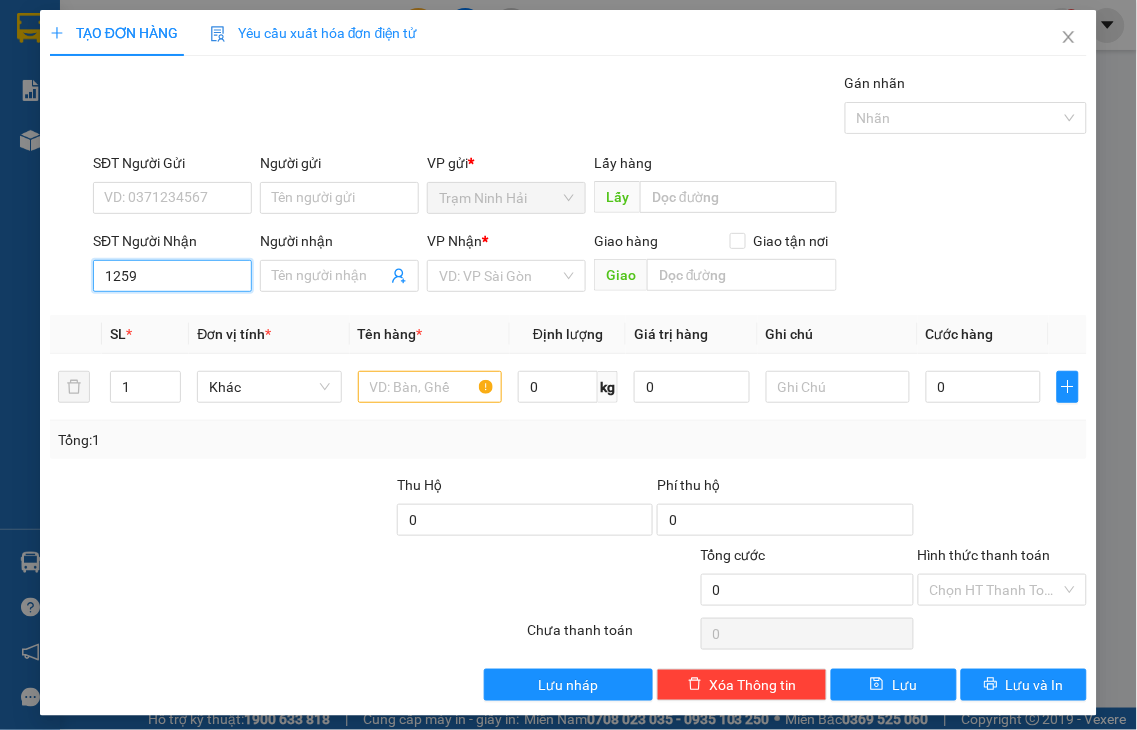 click on "1259" at bounding box center (172, 276) 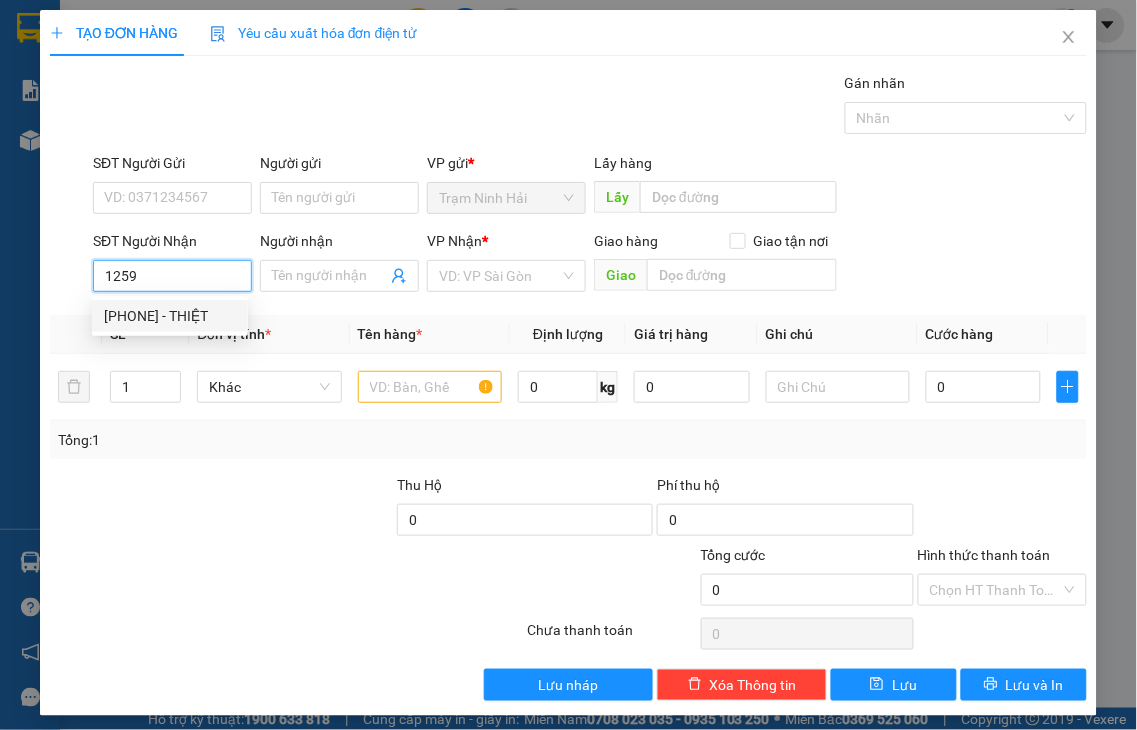 click on "0767241259 - THIỆT" at bounding box center (170, 316) 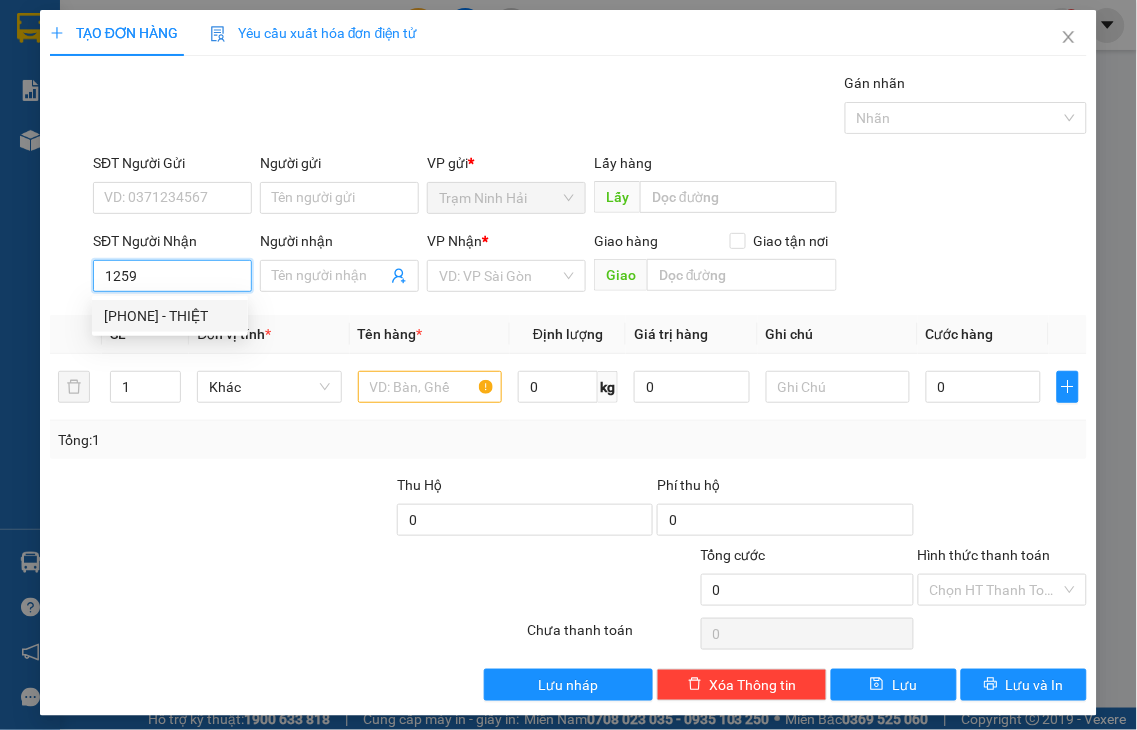 type on "[PHONE]" 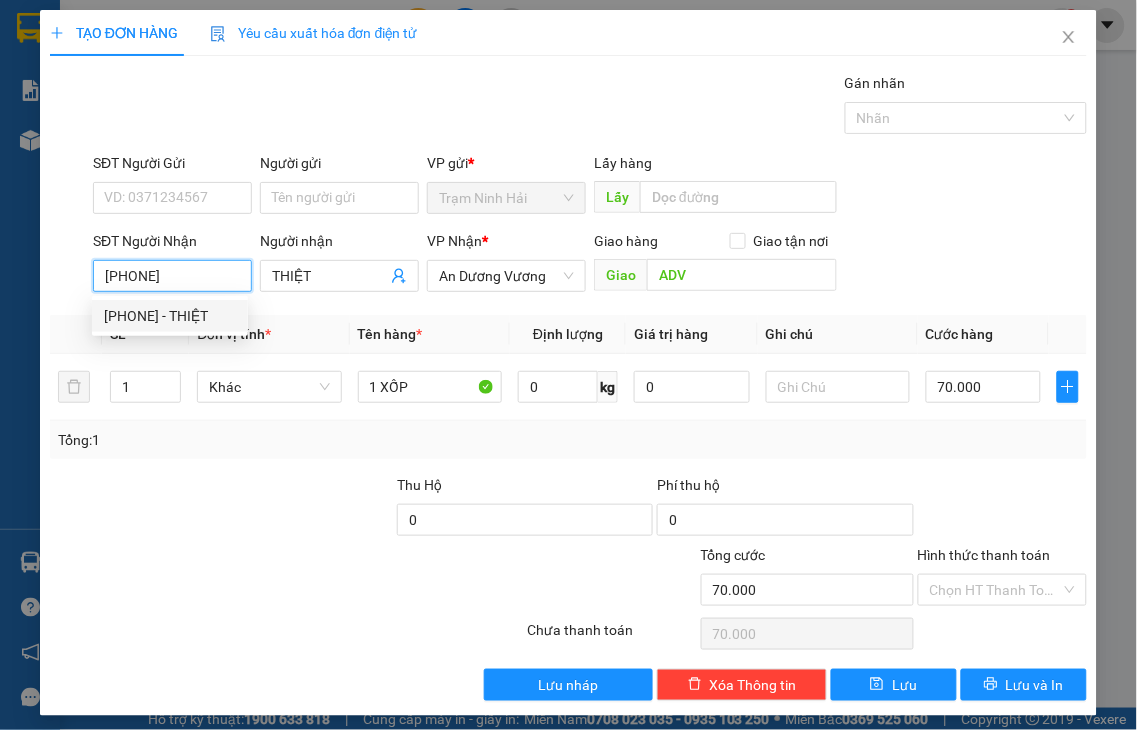 type on "70.000" 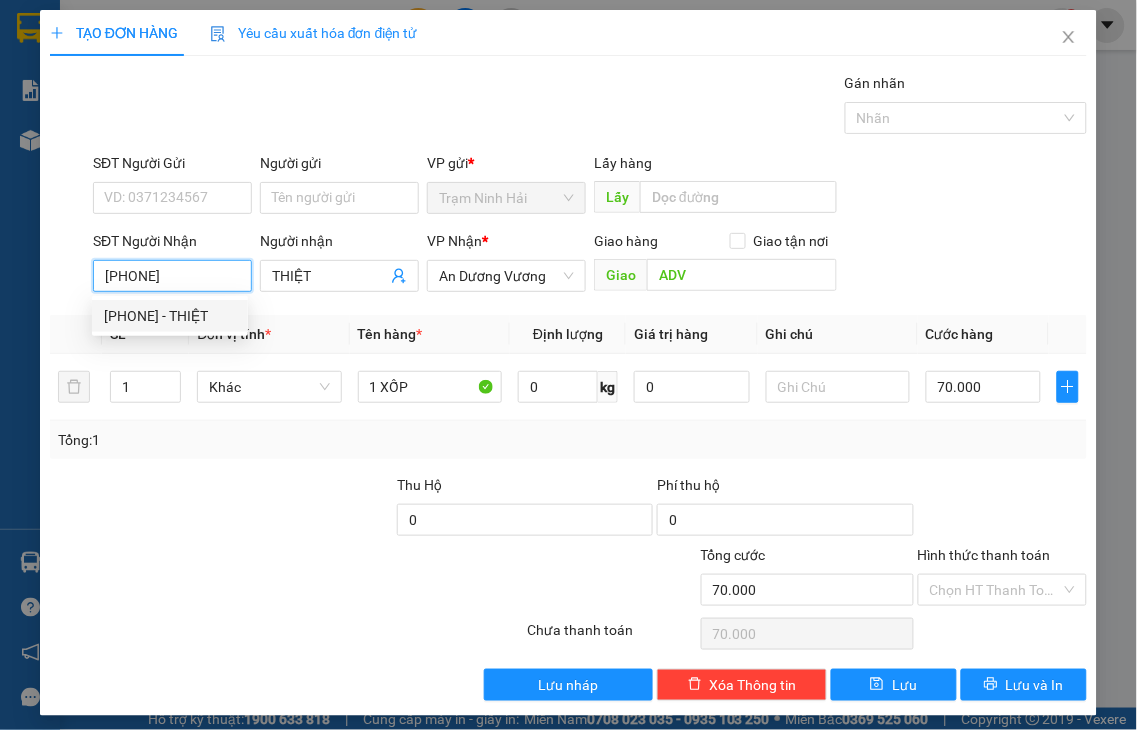 type on "70.000" 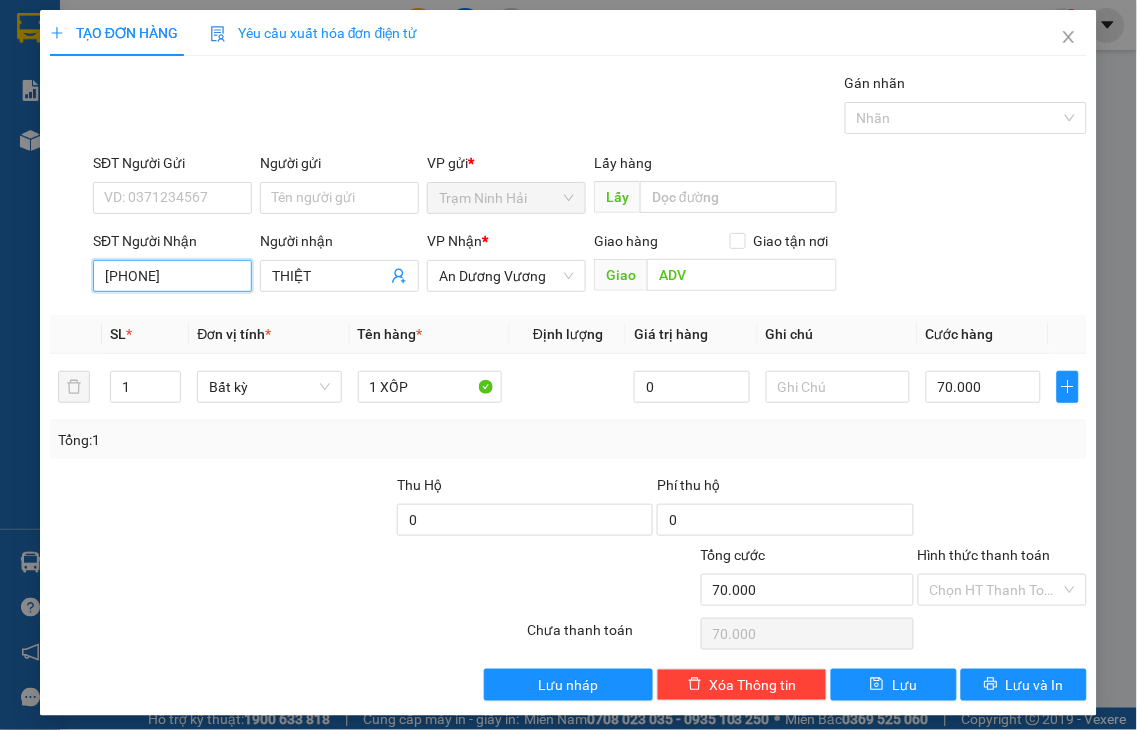 type on "[PHONE]" 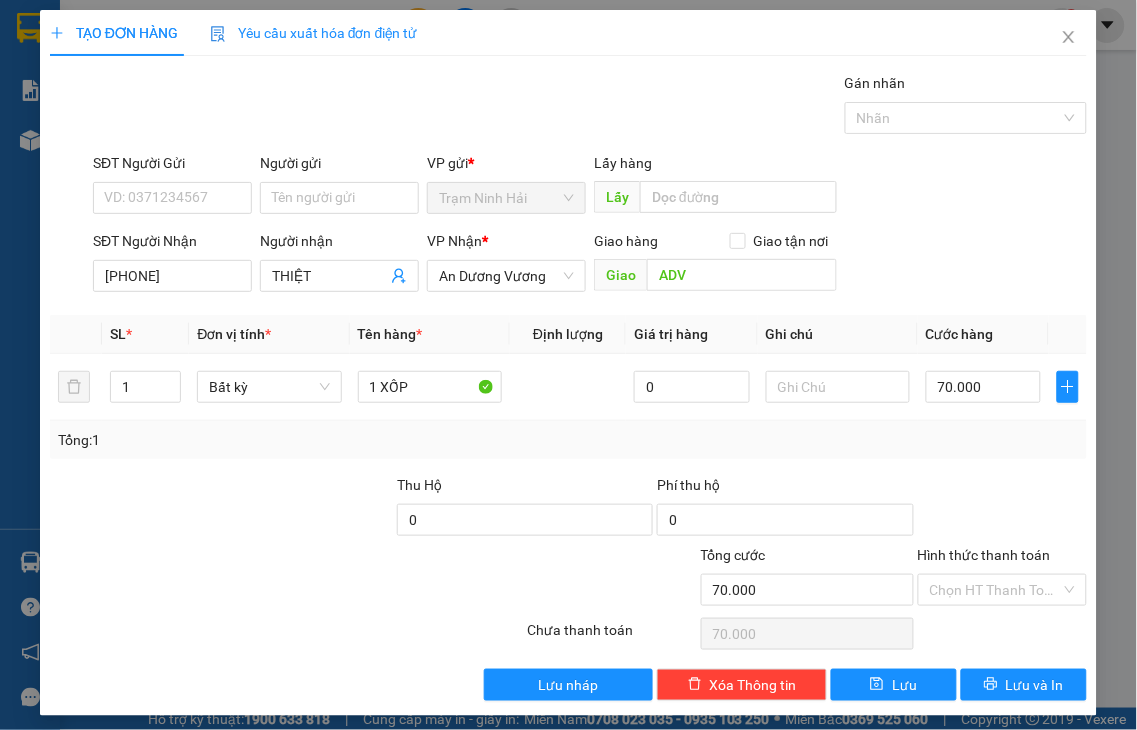 click on "Hình thức thanh toán" at bounding box center [984, 555] 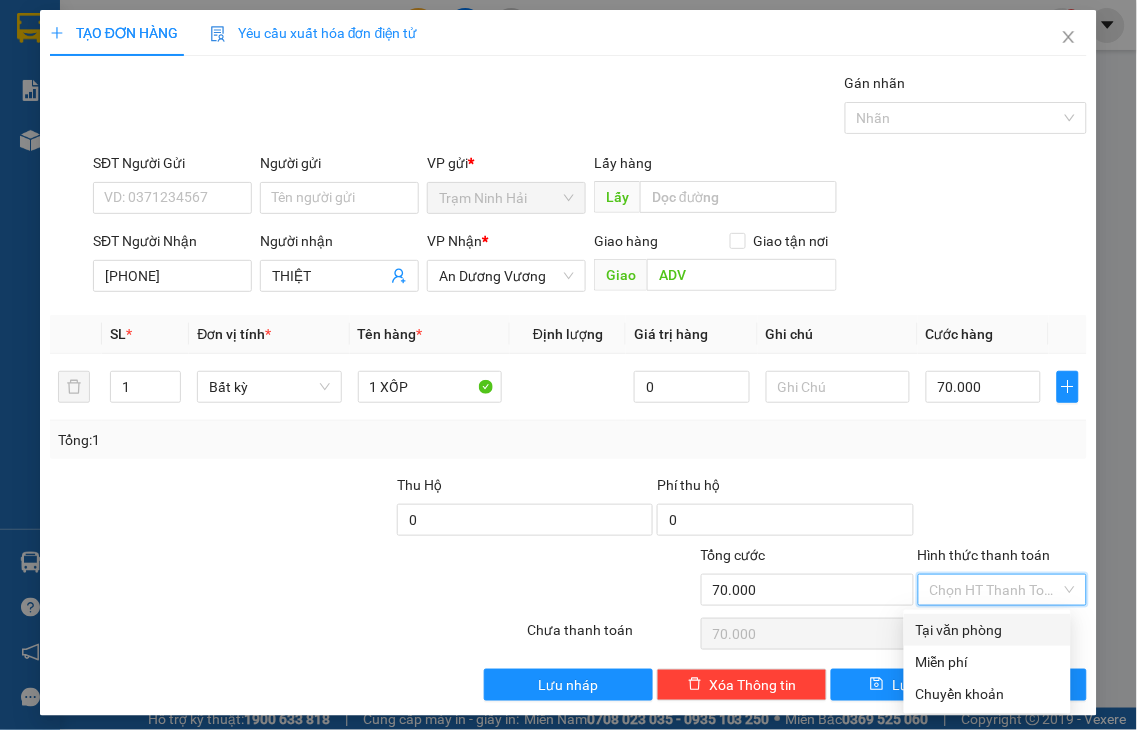 click on "Tại văn phòng" at bounding box center (987, 630) 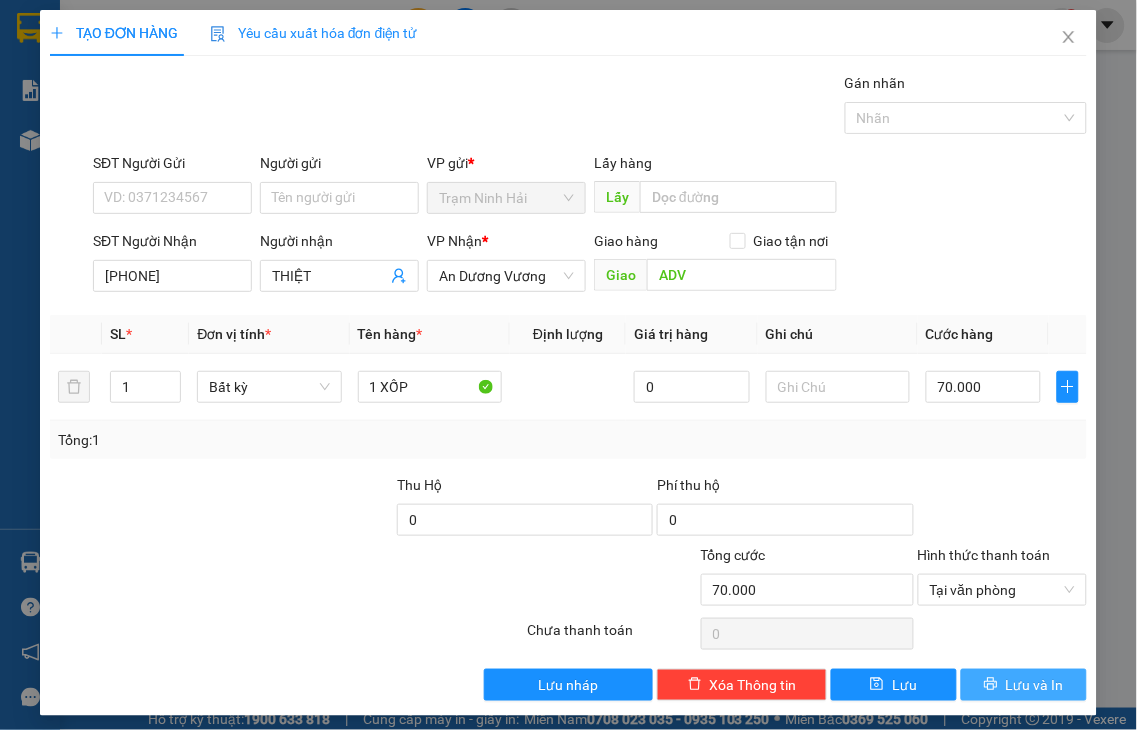 click on "Lưu và In" at bounding box center (1035, 685) 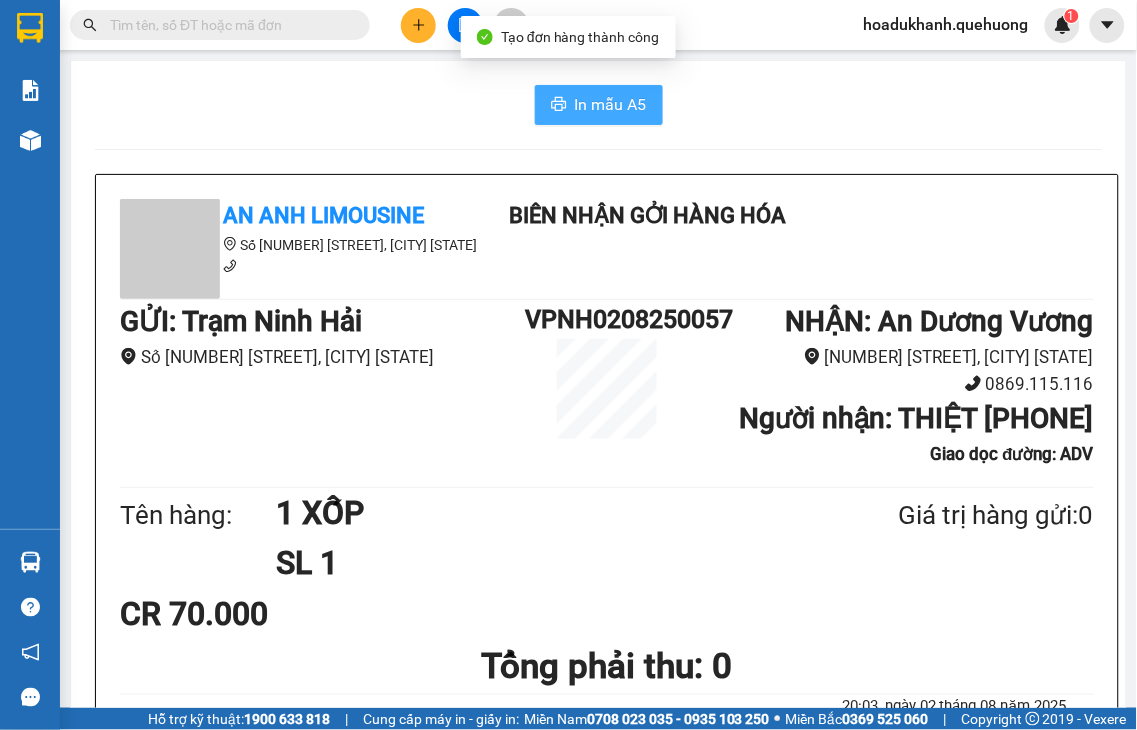 click 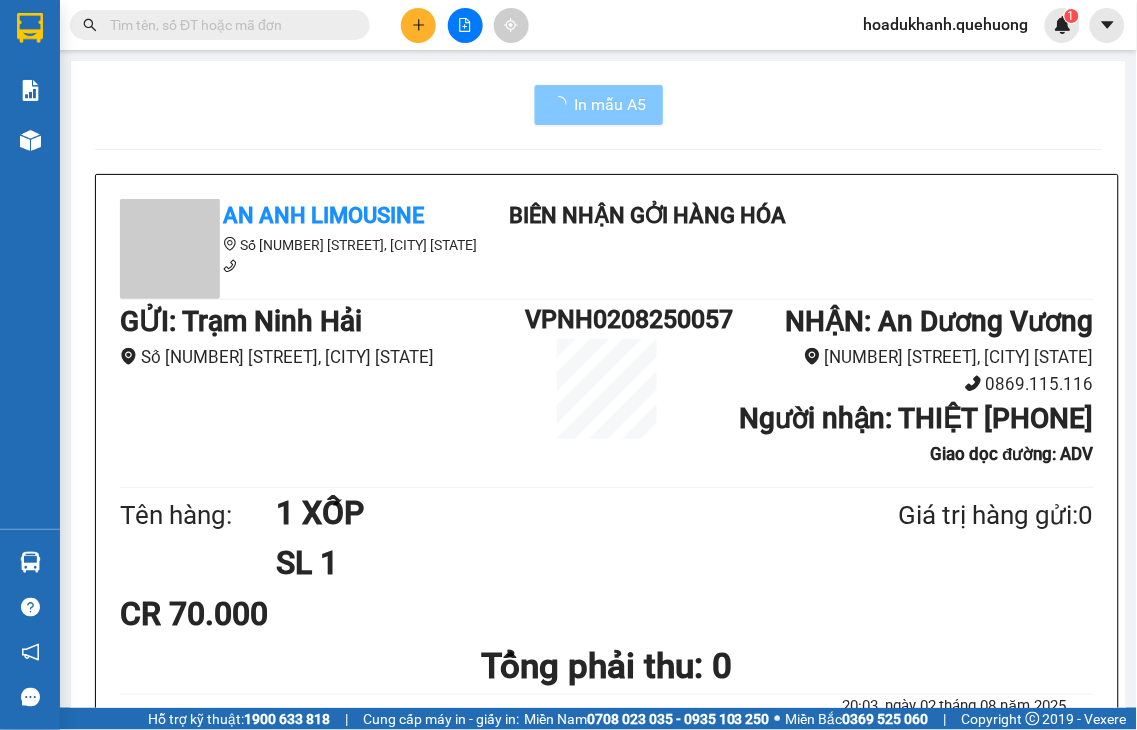 scroll, scrollTop: 0, scrollLeft: 0, axis: both 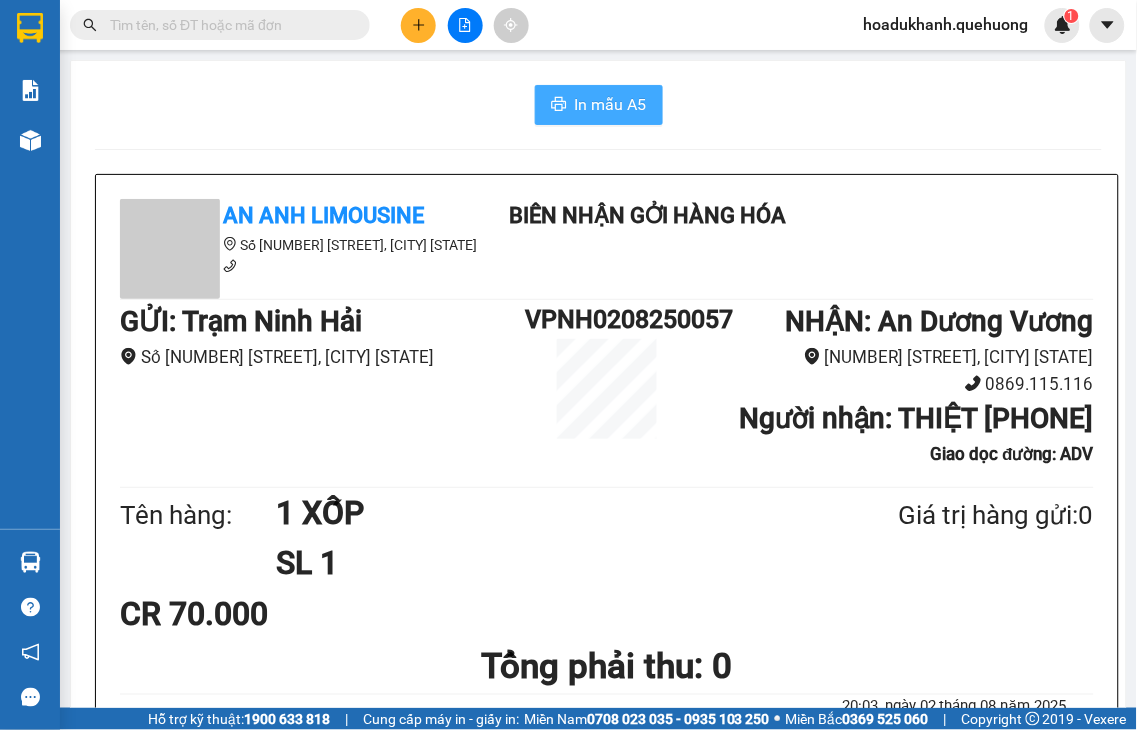click 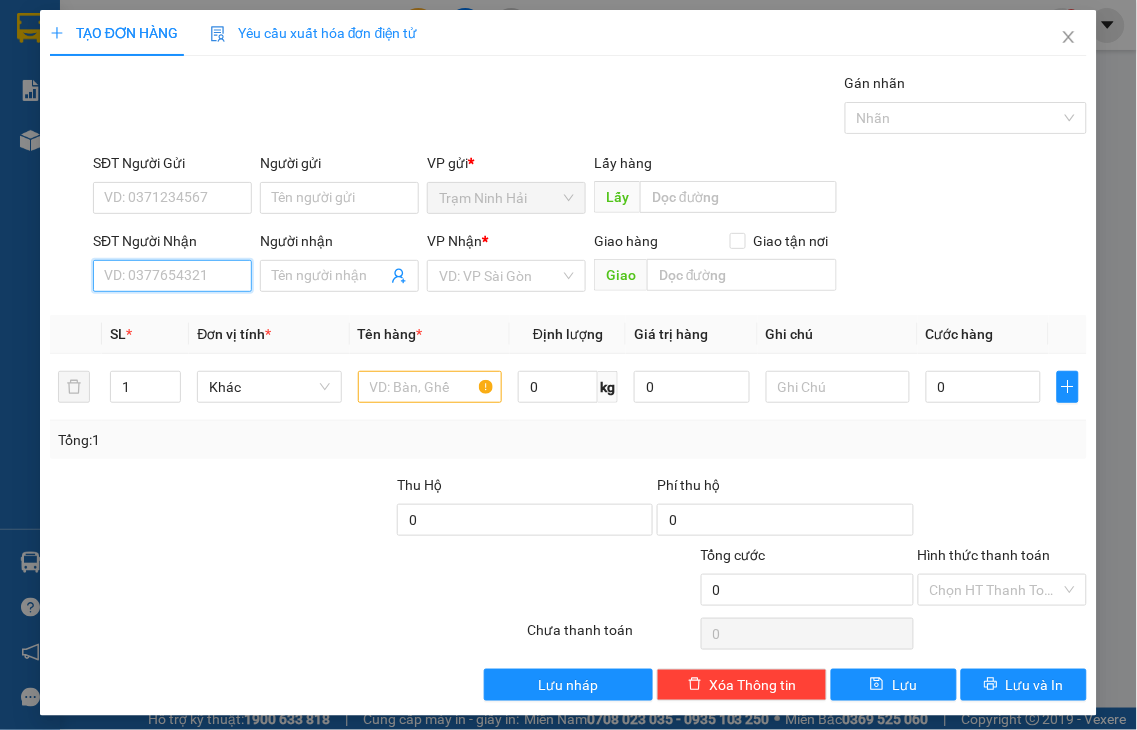 click on "SĐT Người Nhận" at bounding box center [172, 276] 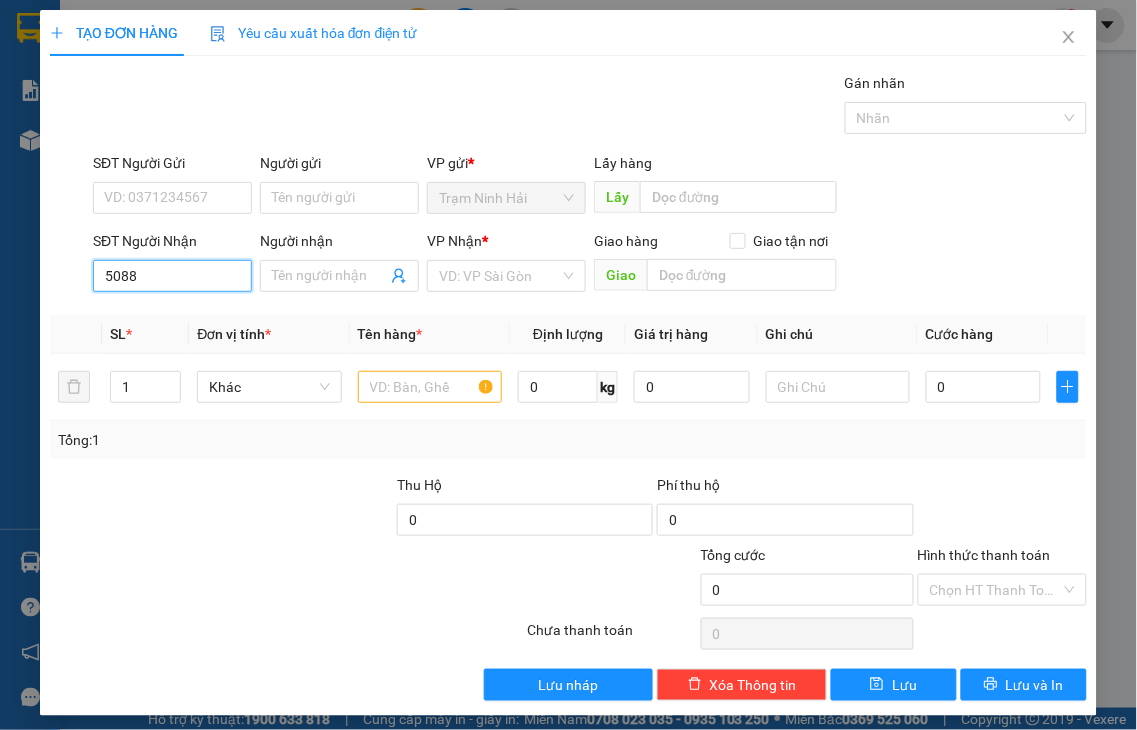 click on "5088" at bounding box center [172, 276] 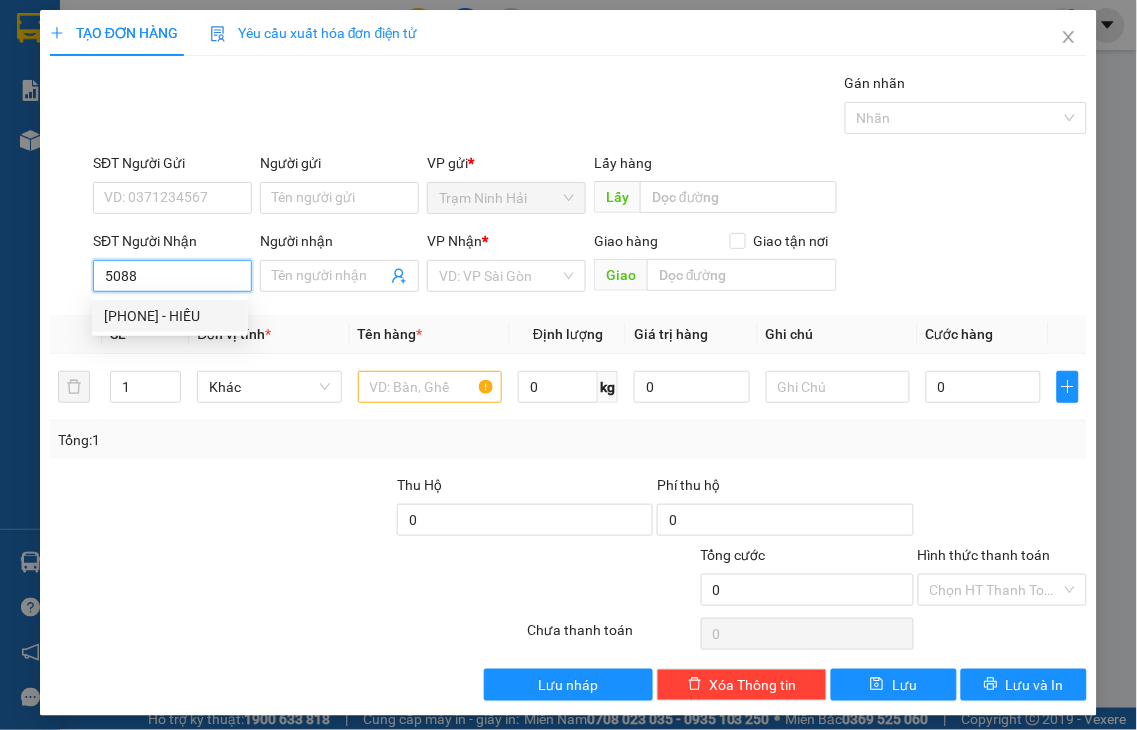 click on "0986825088 - HIẾU" at bounding box center (170, 316) 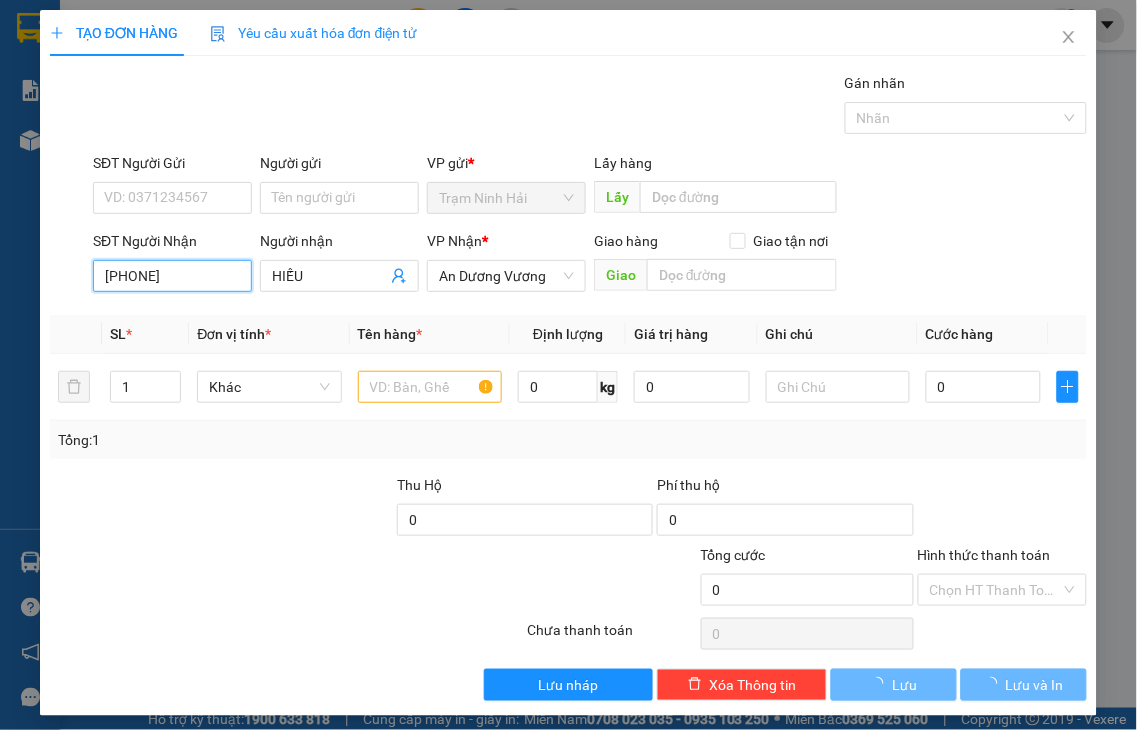 type on "40.000" 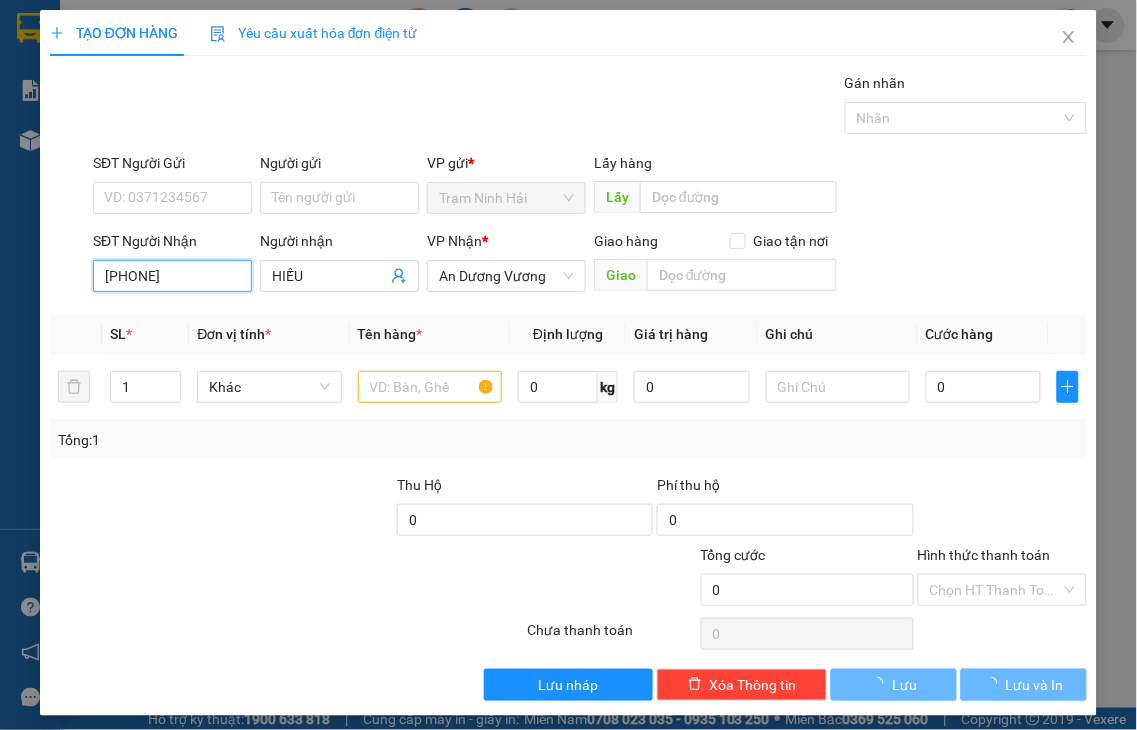 type on "40.000" 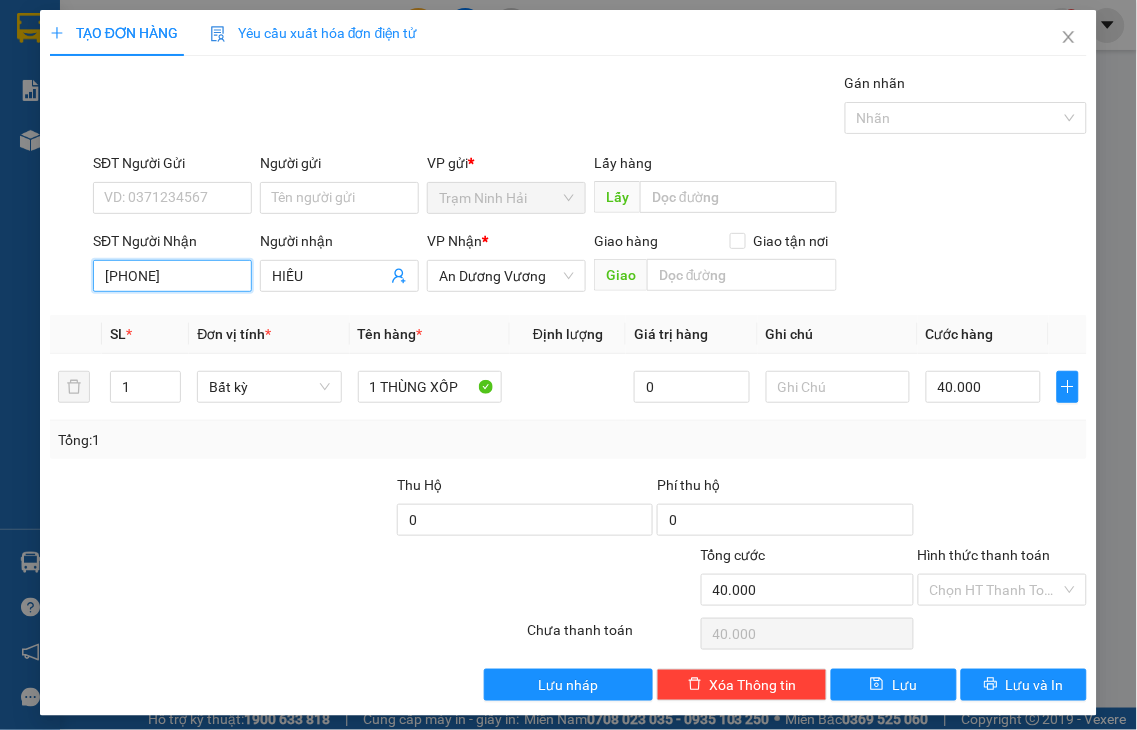 type on "[PHONE]" 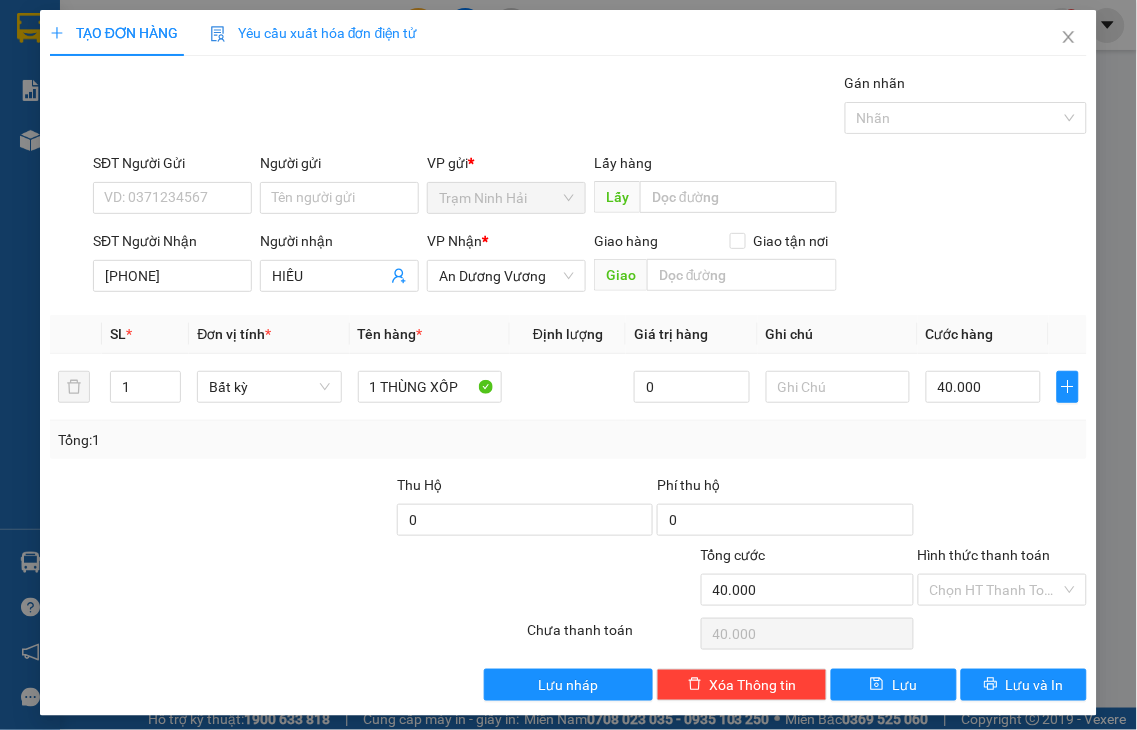 click on "Hình thức thanh toán" at bounding box center [984, 555] 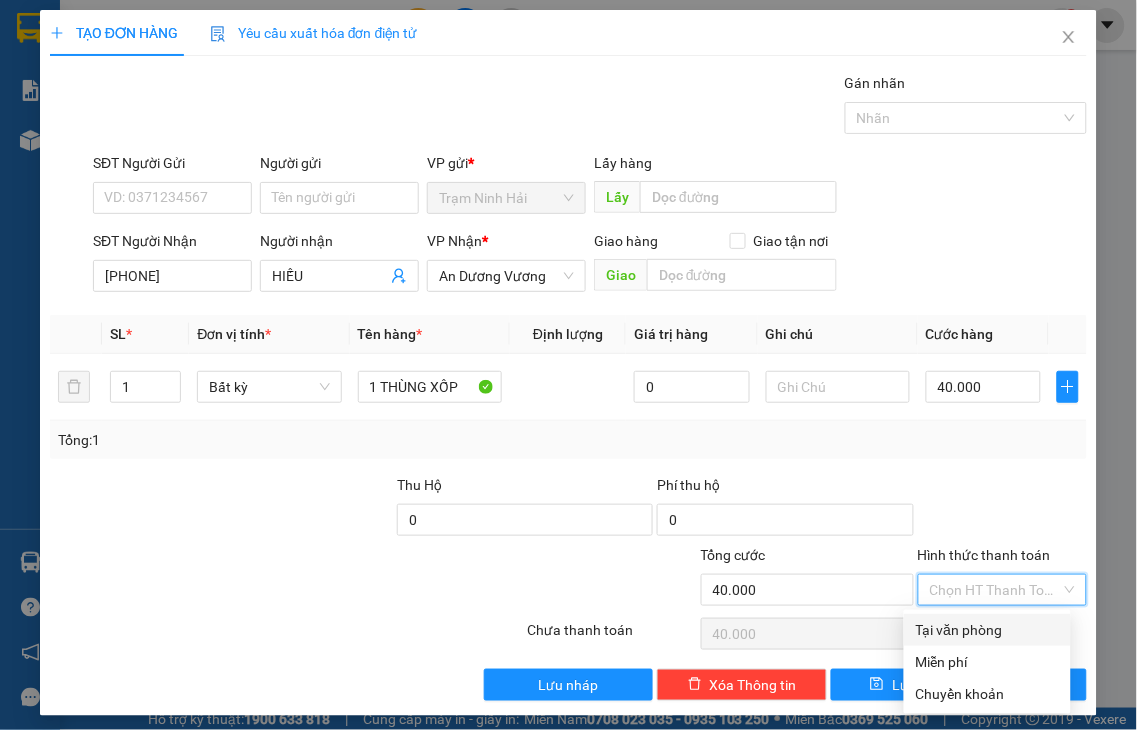 click on "Tại văn phòng" at bounding box center (987, 630) 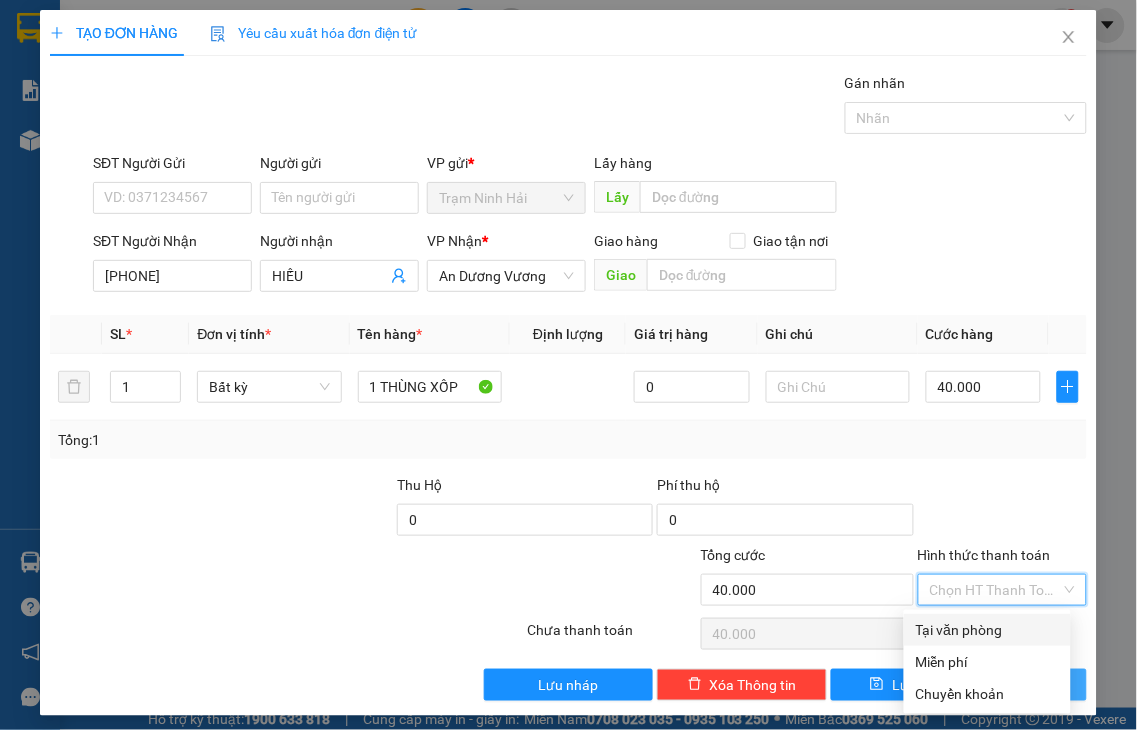 type on "0" 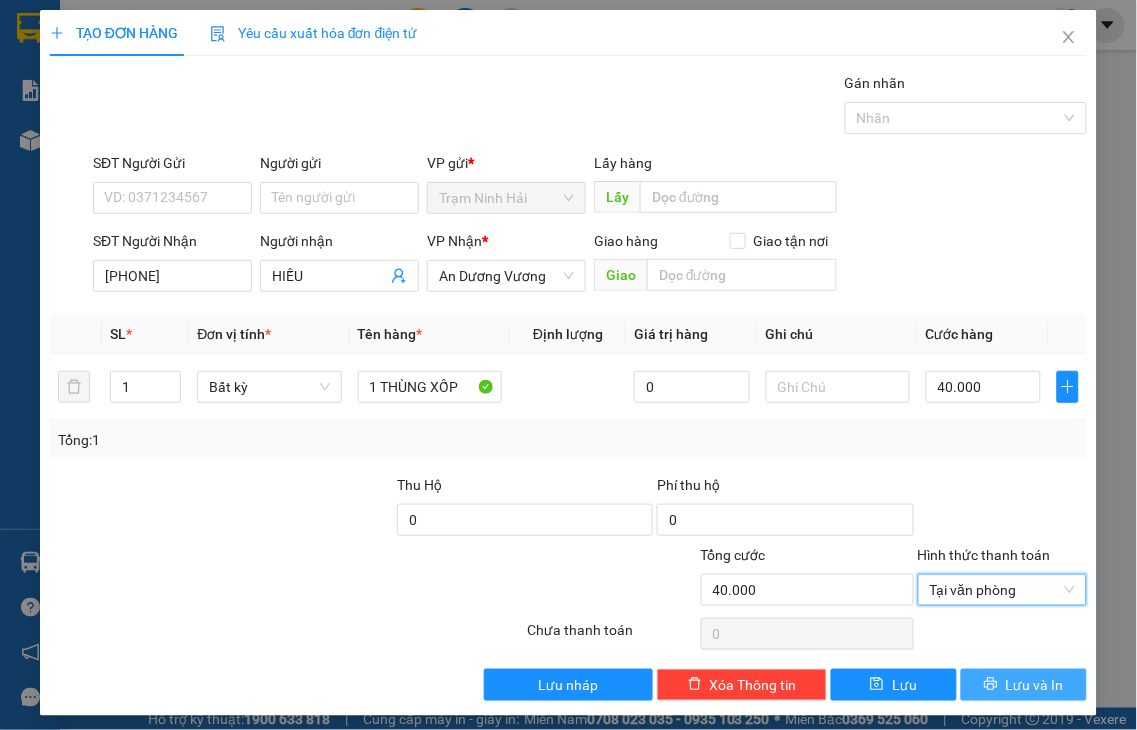 click on "Lưu và In" at bounding box center [1035, 685] 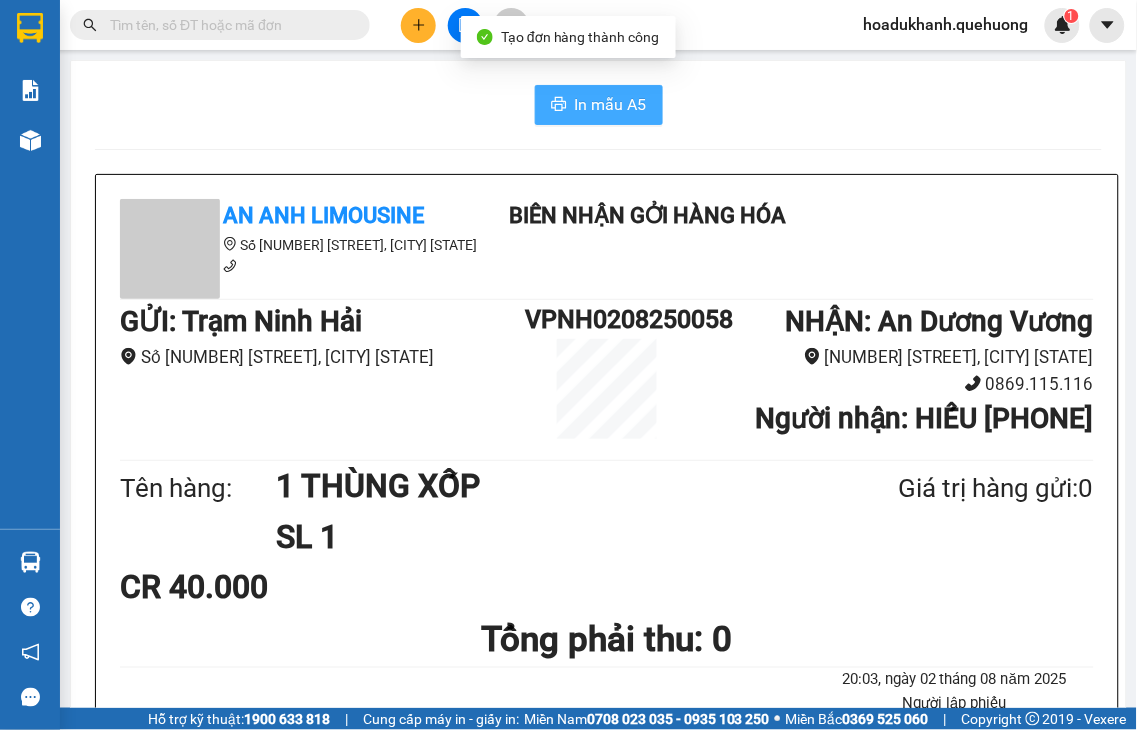 click on "In mẫu A5" at bounding box center [611, 104] 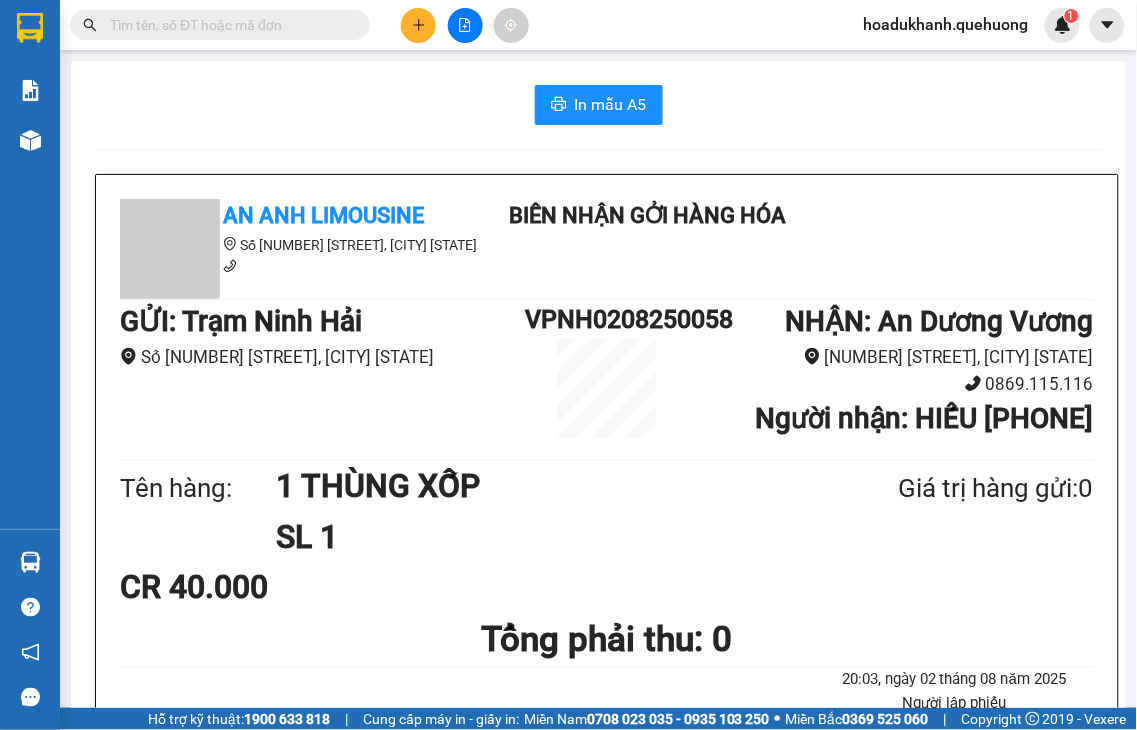 scroll, scrollTop: 0, scrollLeft: 0, axis: both 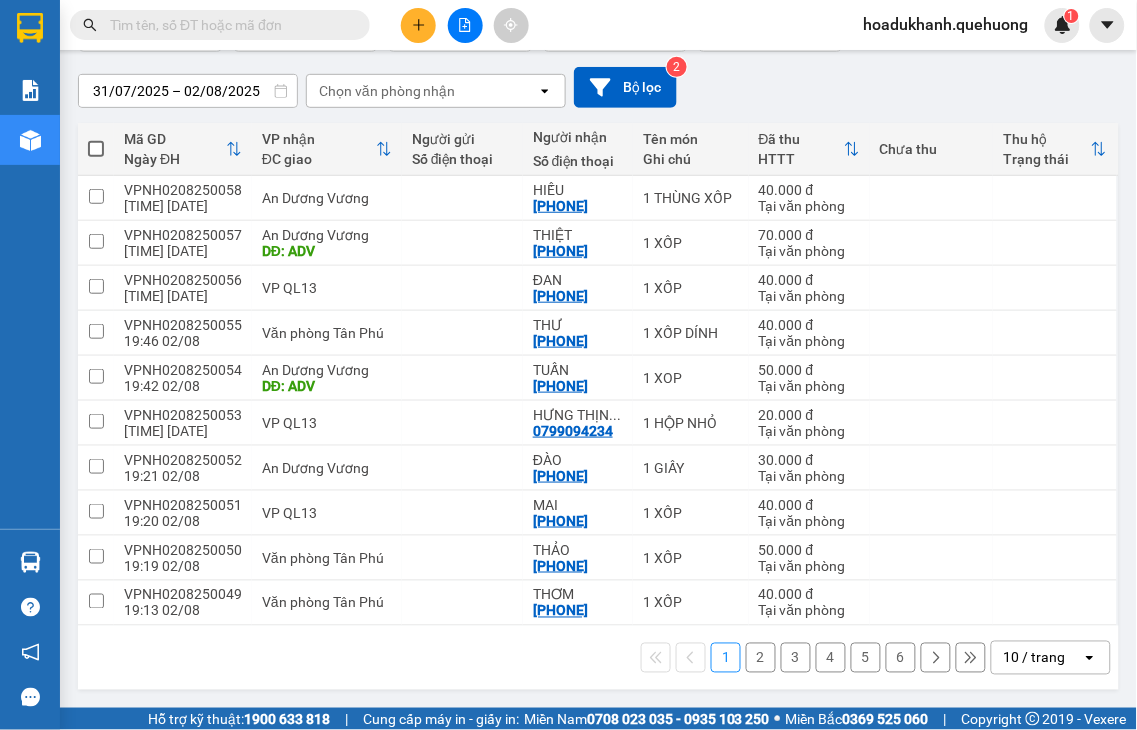 click on "2" at bounding box center [761, 658] 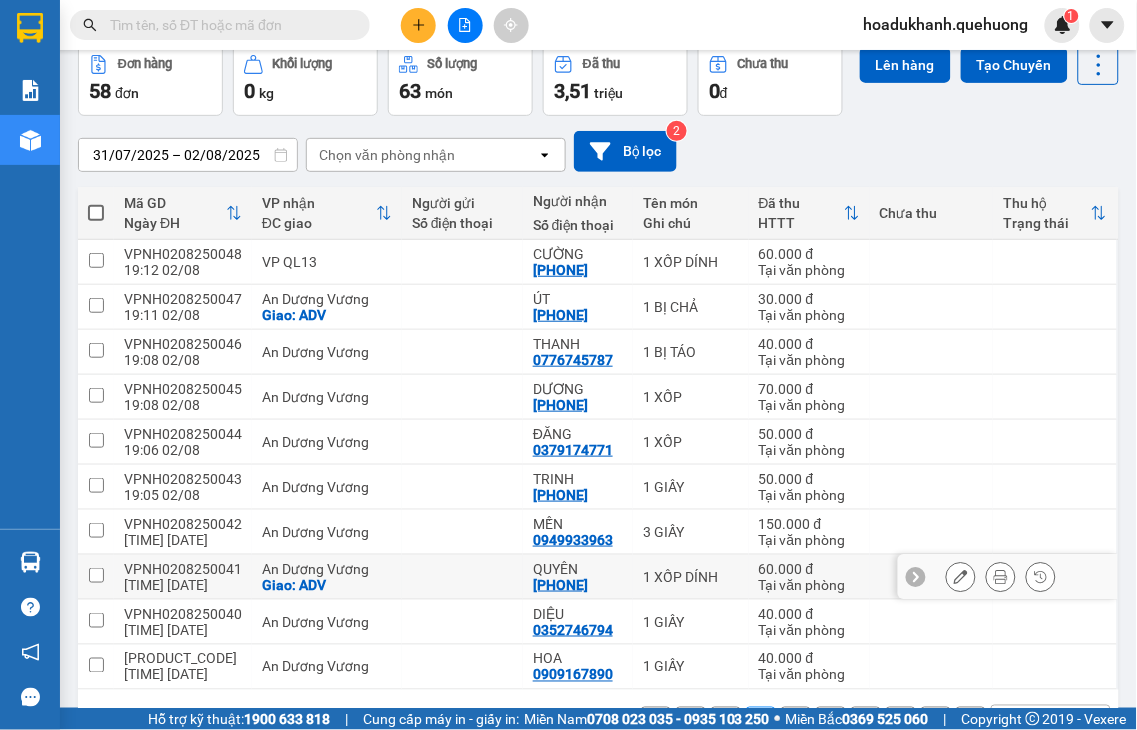 scroll, scrollTop: 206, scrollLeft: 0, axis: vertical 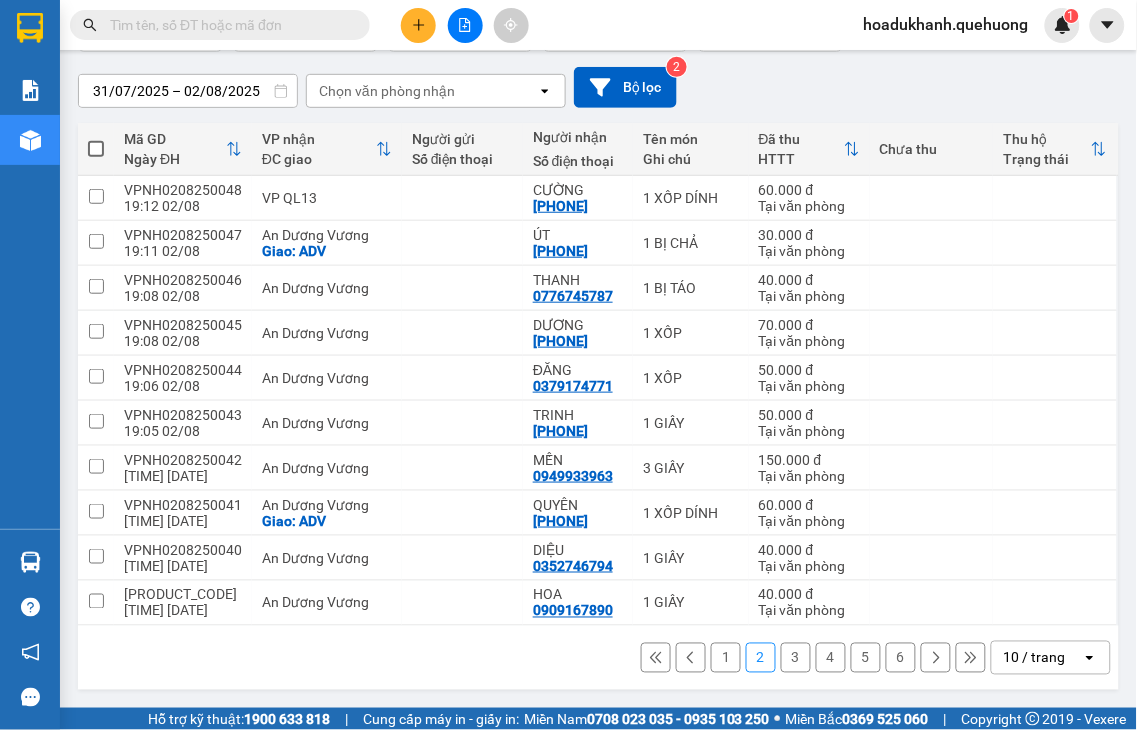 click on "3" at bounding box center [796, 658] 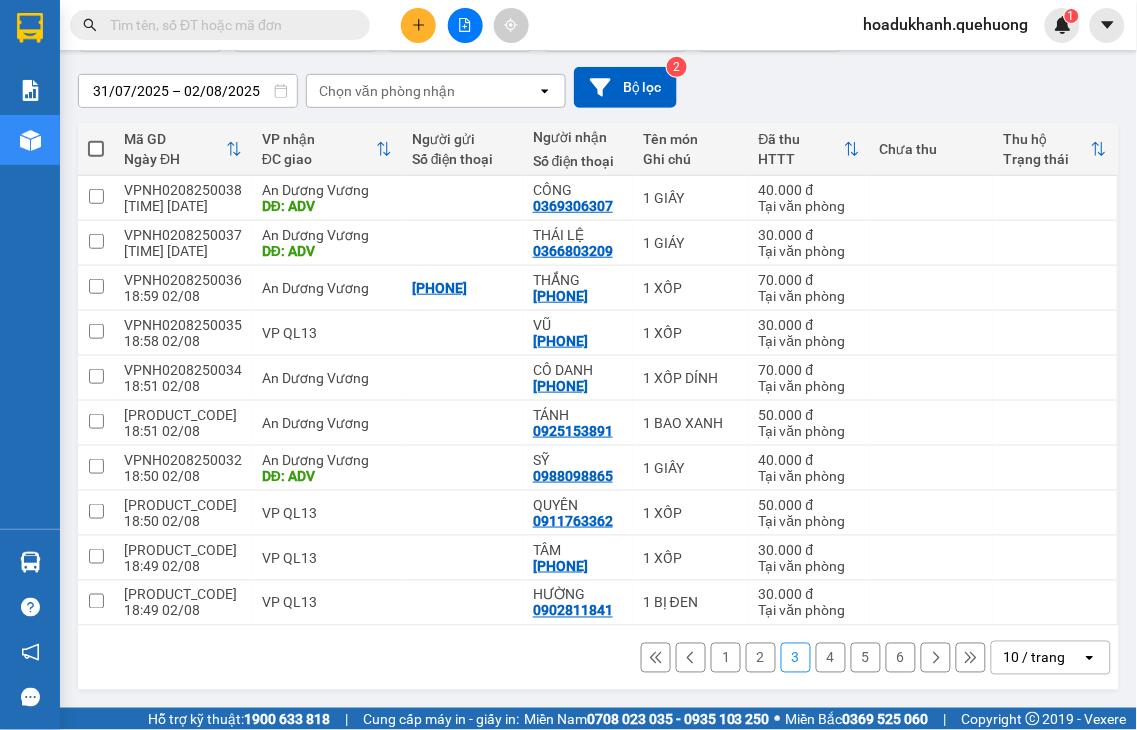 scroll, scrollTop: 206, scrollLeft: 0, axis: vertical 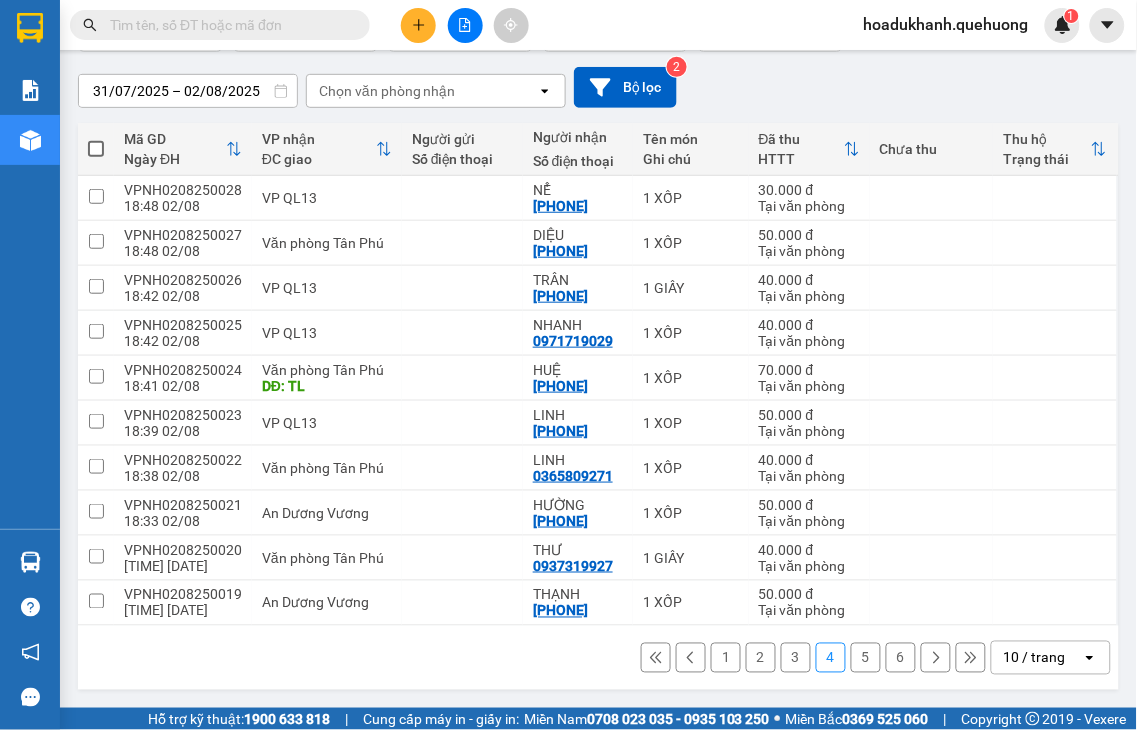 click on "5" at bounding box center [866, 658] 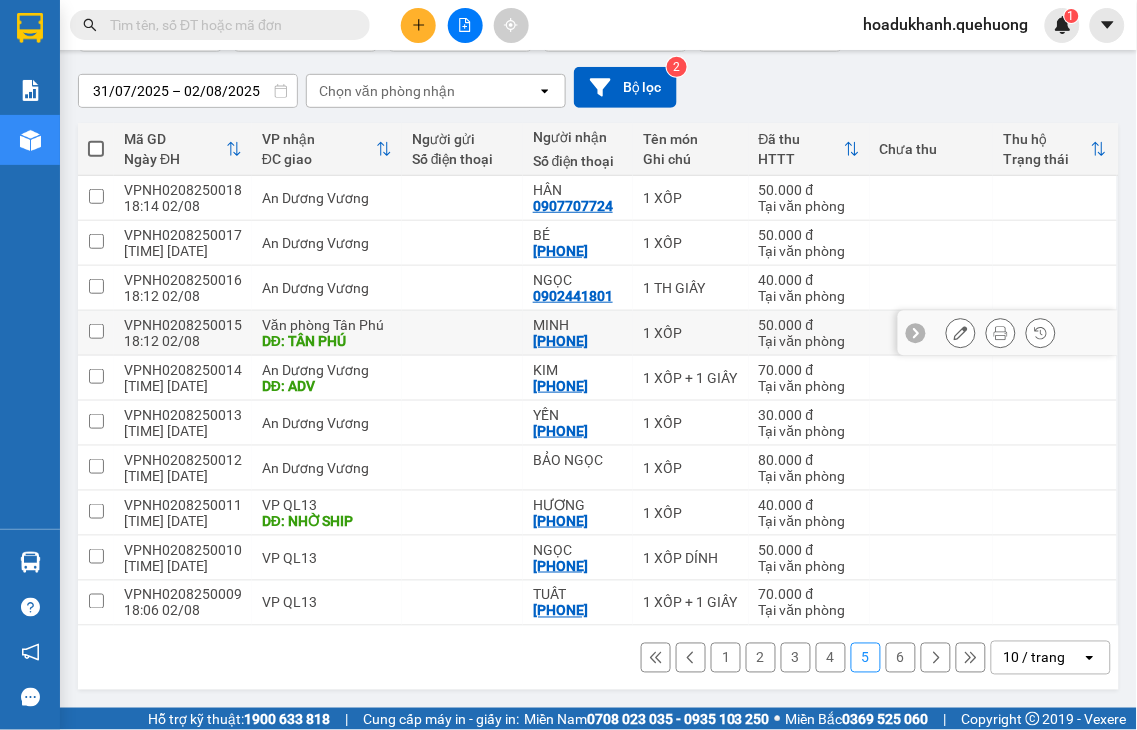 scroll, scrollTop: 206, scrollLeft: 0, axis: vertical 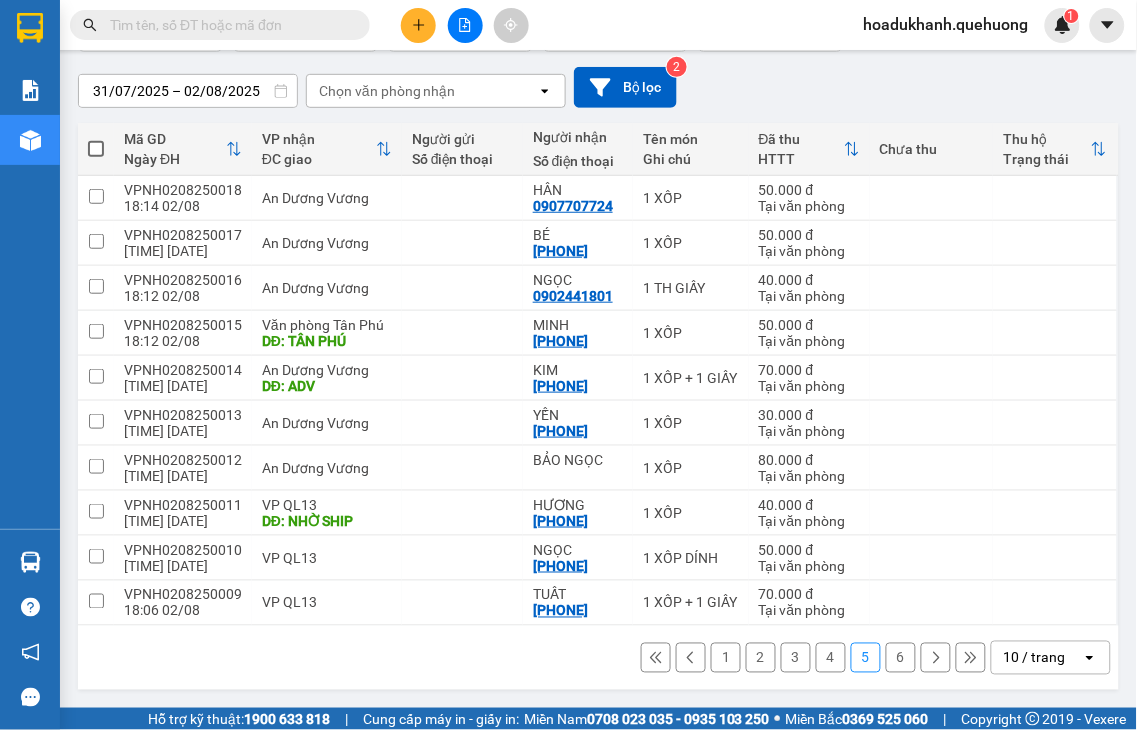 click on "6" at bounding box center [901, 658] 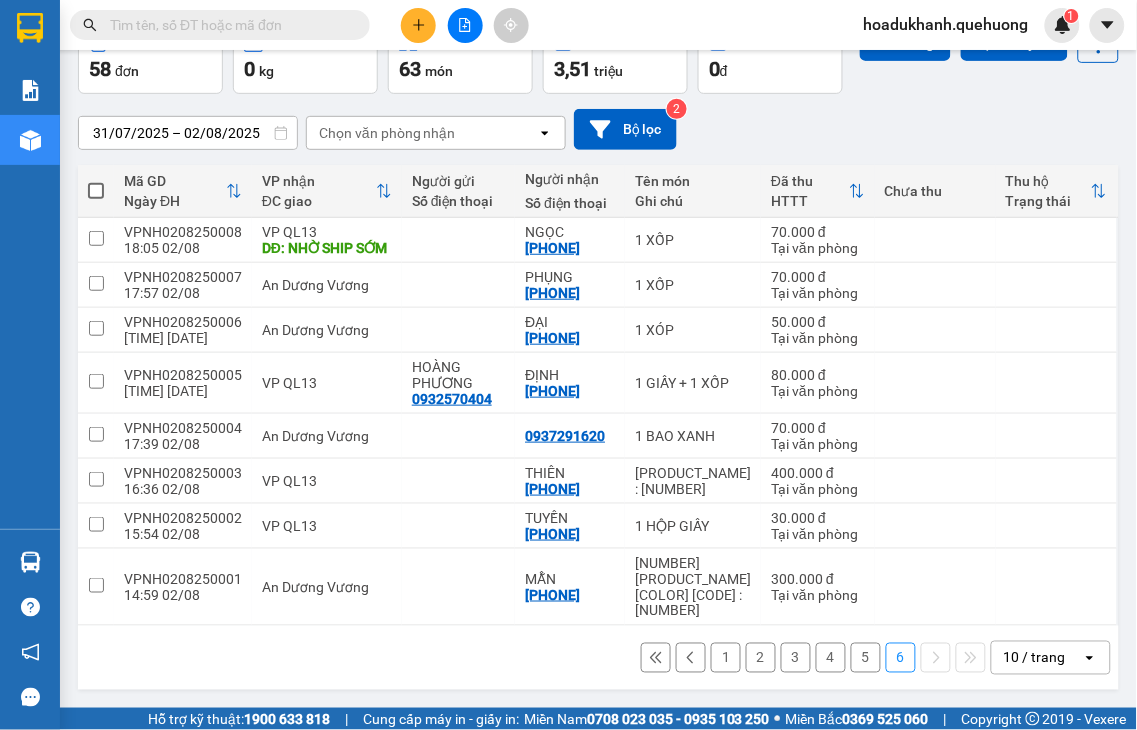 scroll, scrollTop: 0, scrollLeft: 0, axis: both 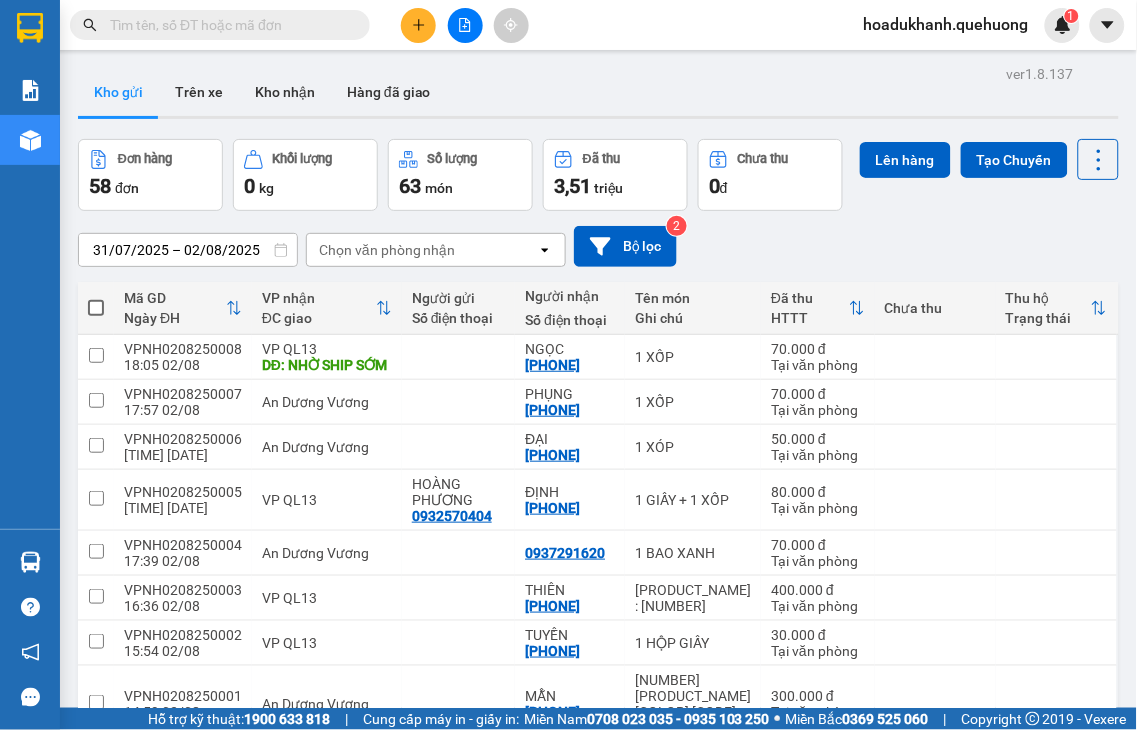 type 